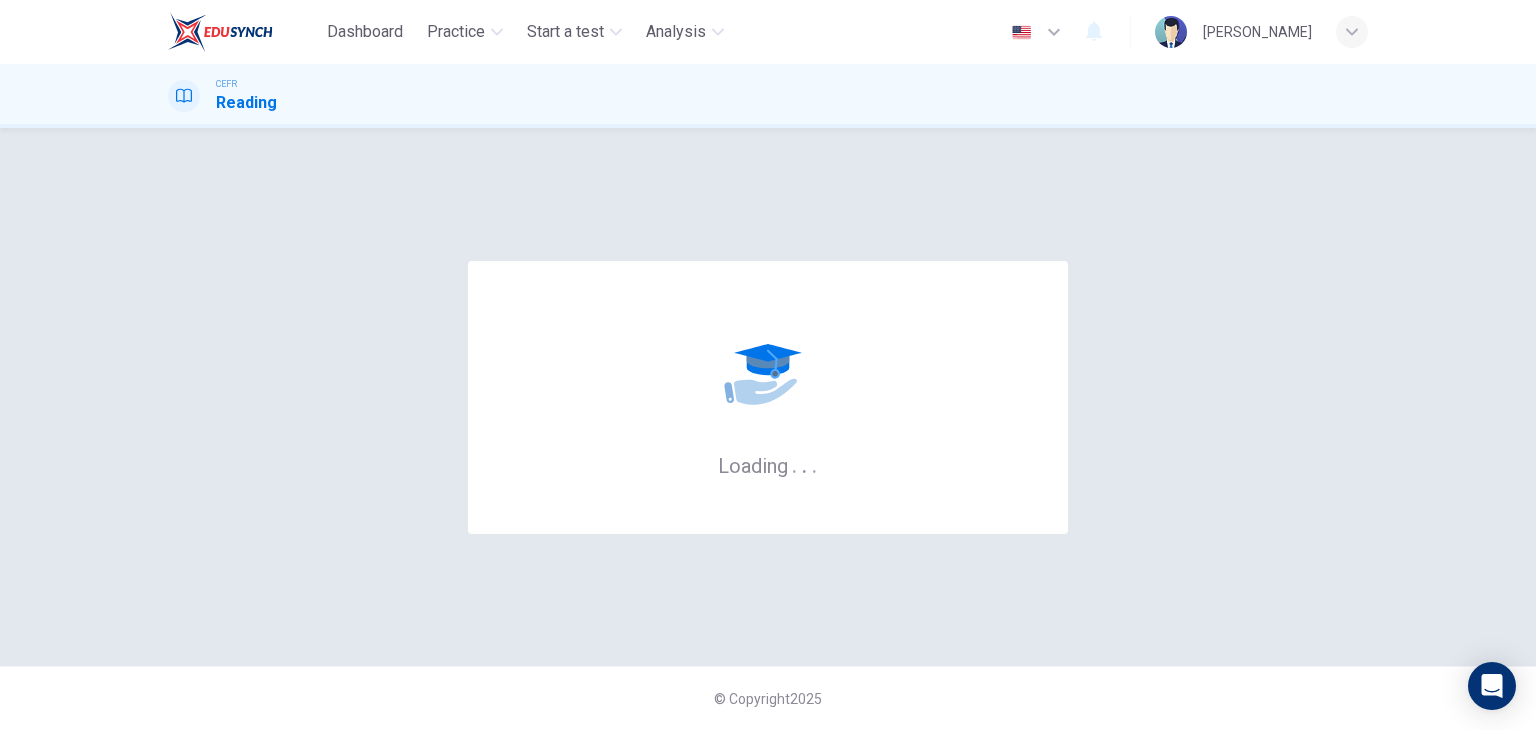 scroll, scrollTop: 0, scrollLeft: 0, axis: both 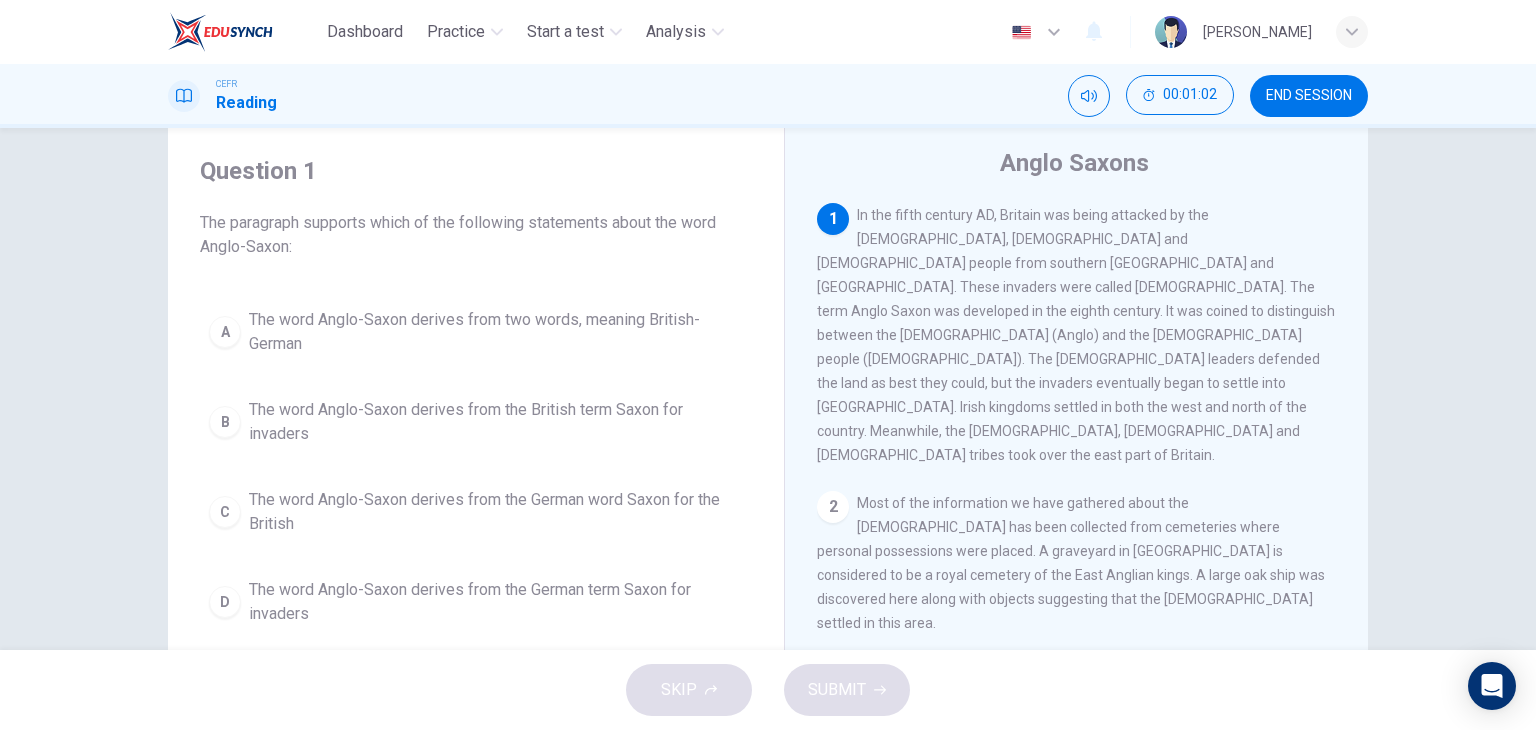 click on "The word Anglo-Saxon derives from two words, meaning British-German" at bounding box center [496, 332] 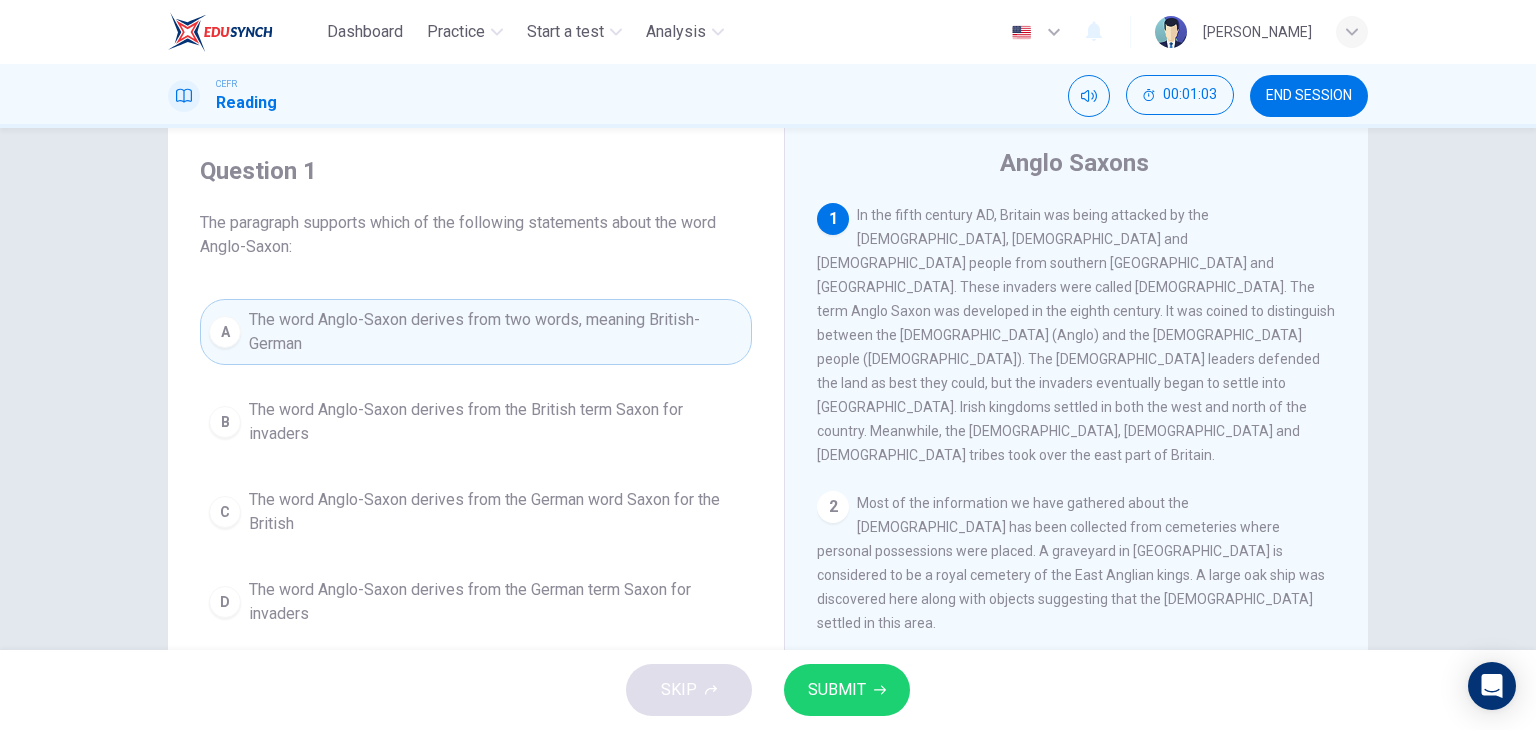 click on "SUBMIT" at bounding box center [837, 690] 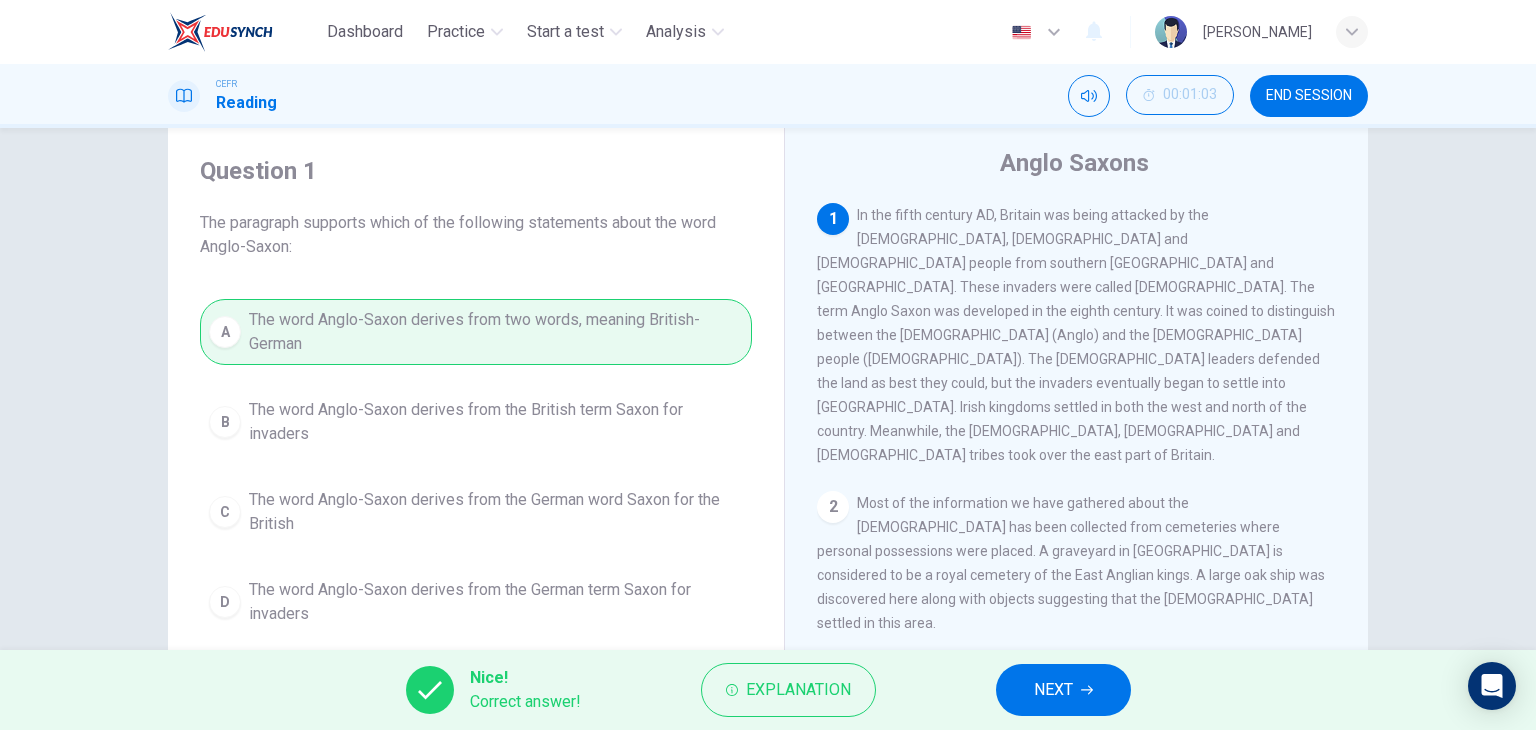 click on "NEXT" at bounding box center [1053, 690] 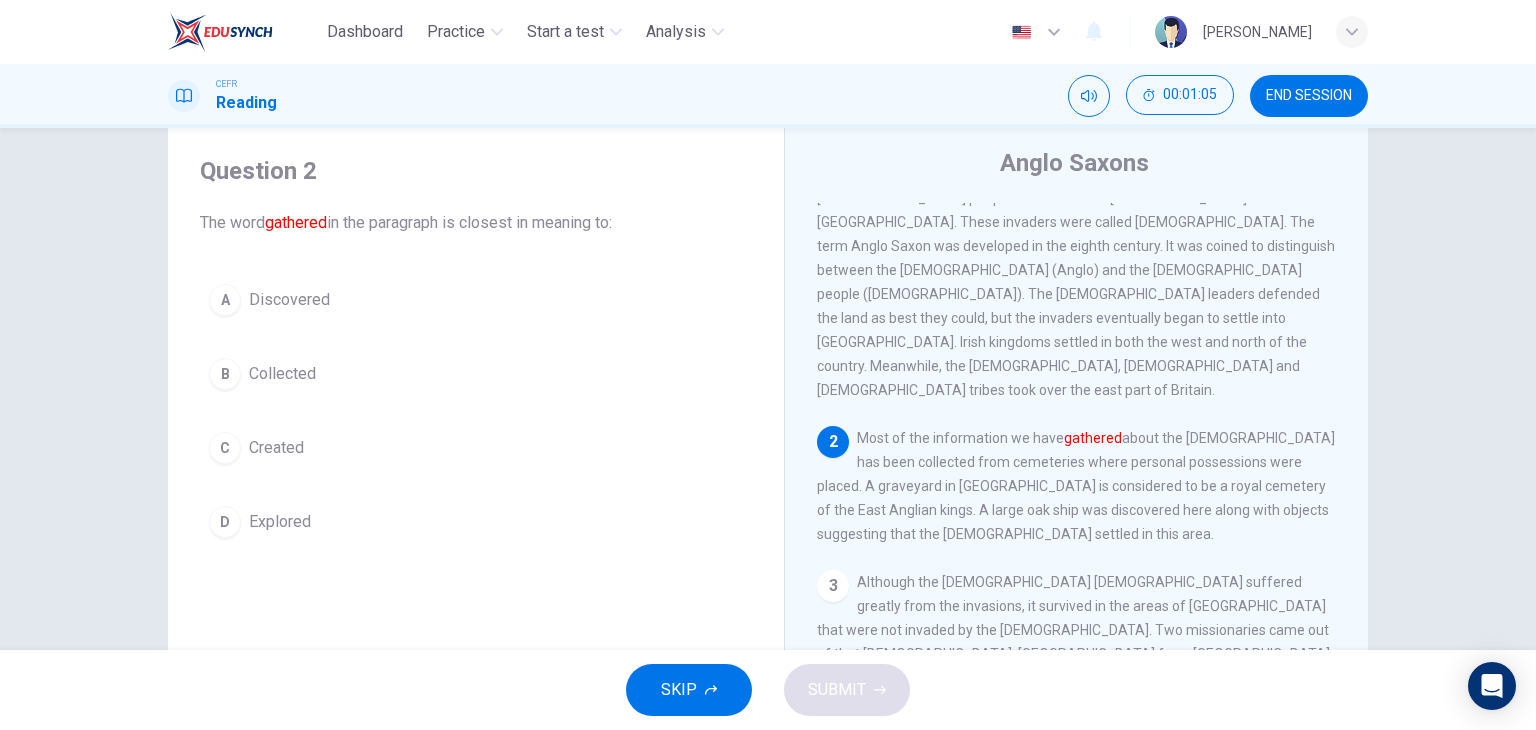 scroll, scrollTop: 100, scrollLeft: 0, axis: vertical 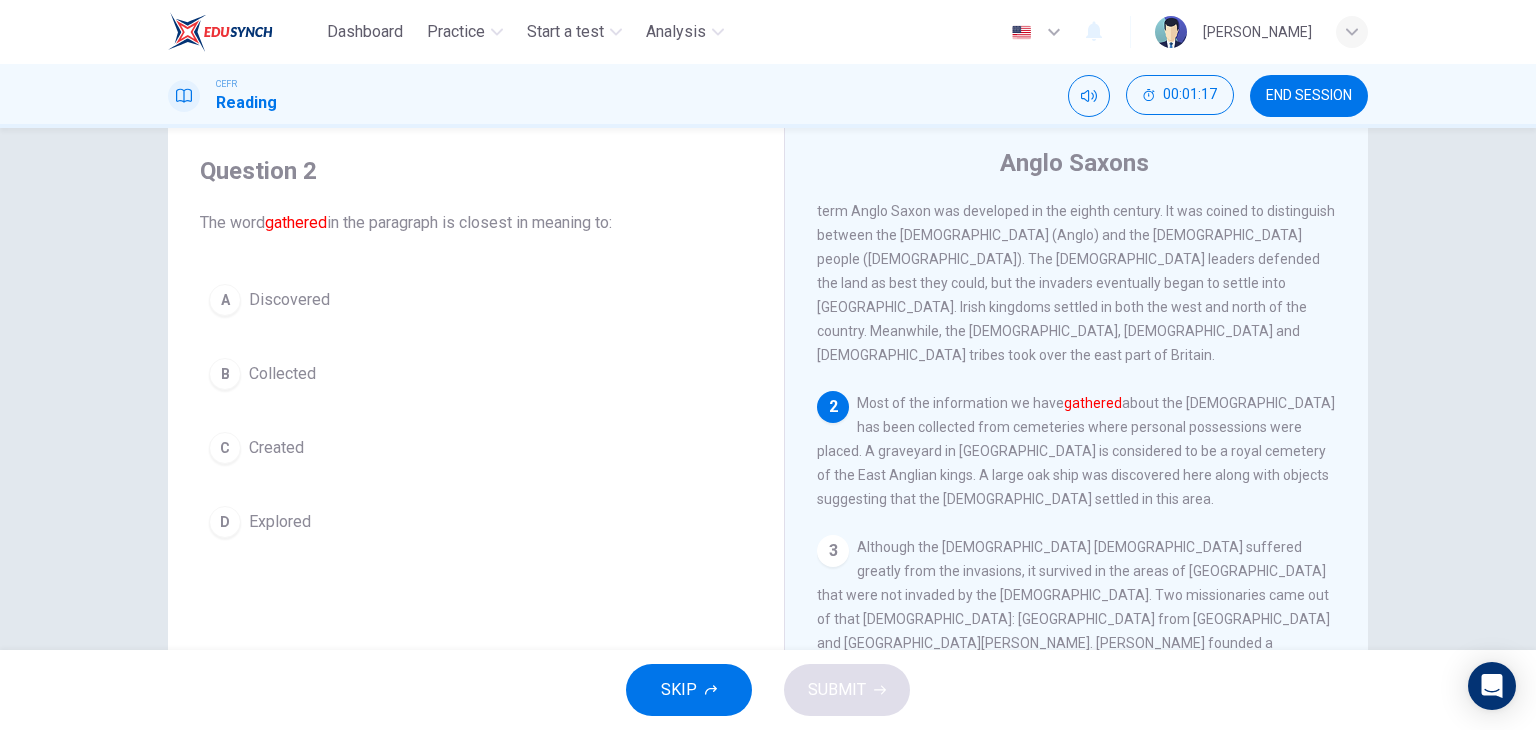 click on "Collected" at bounding box center (282, 374) 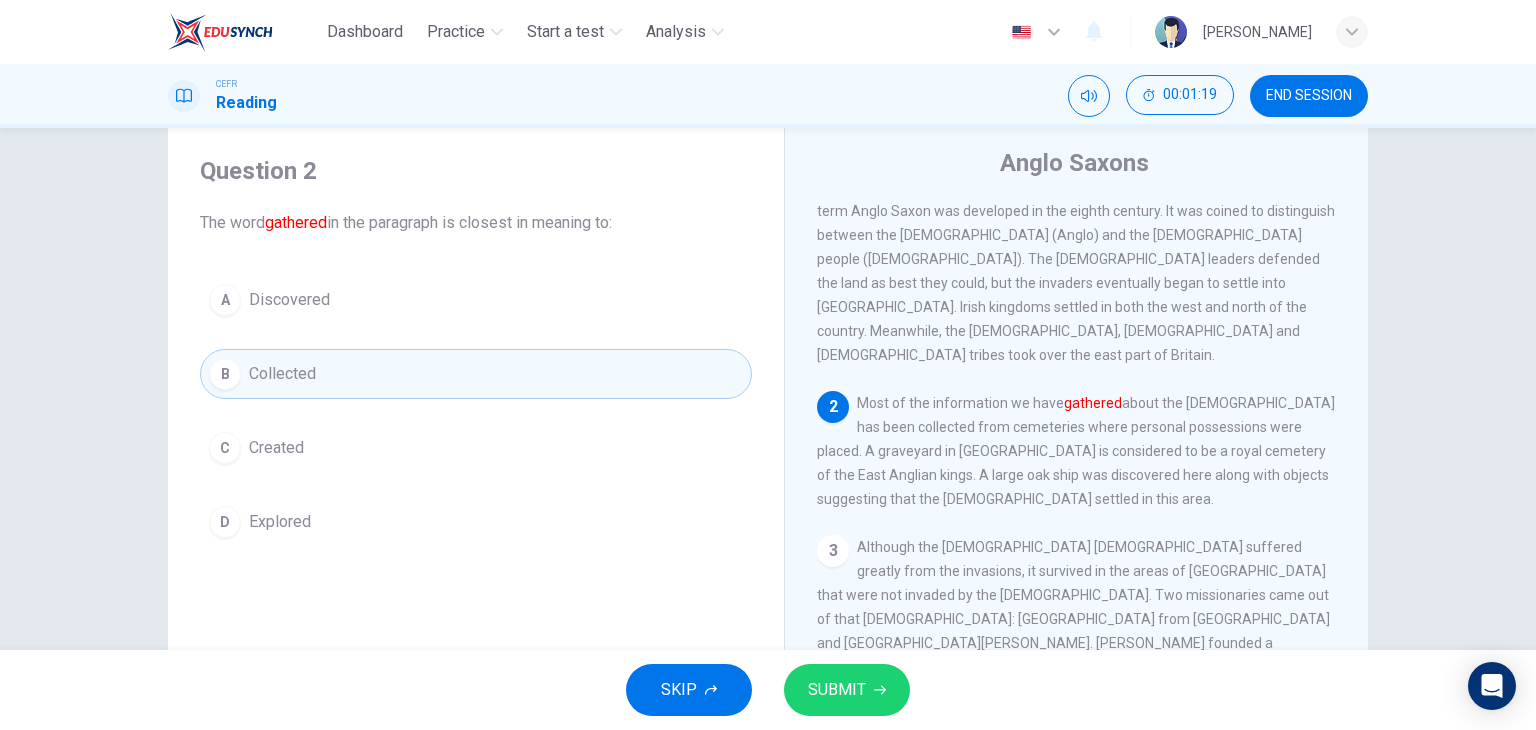 click 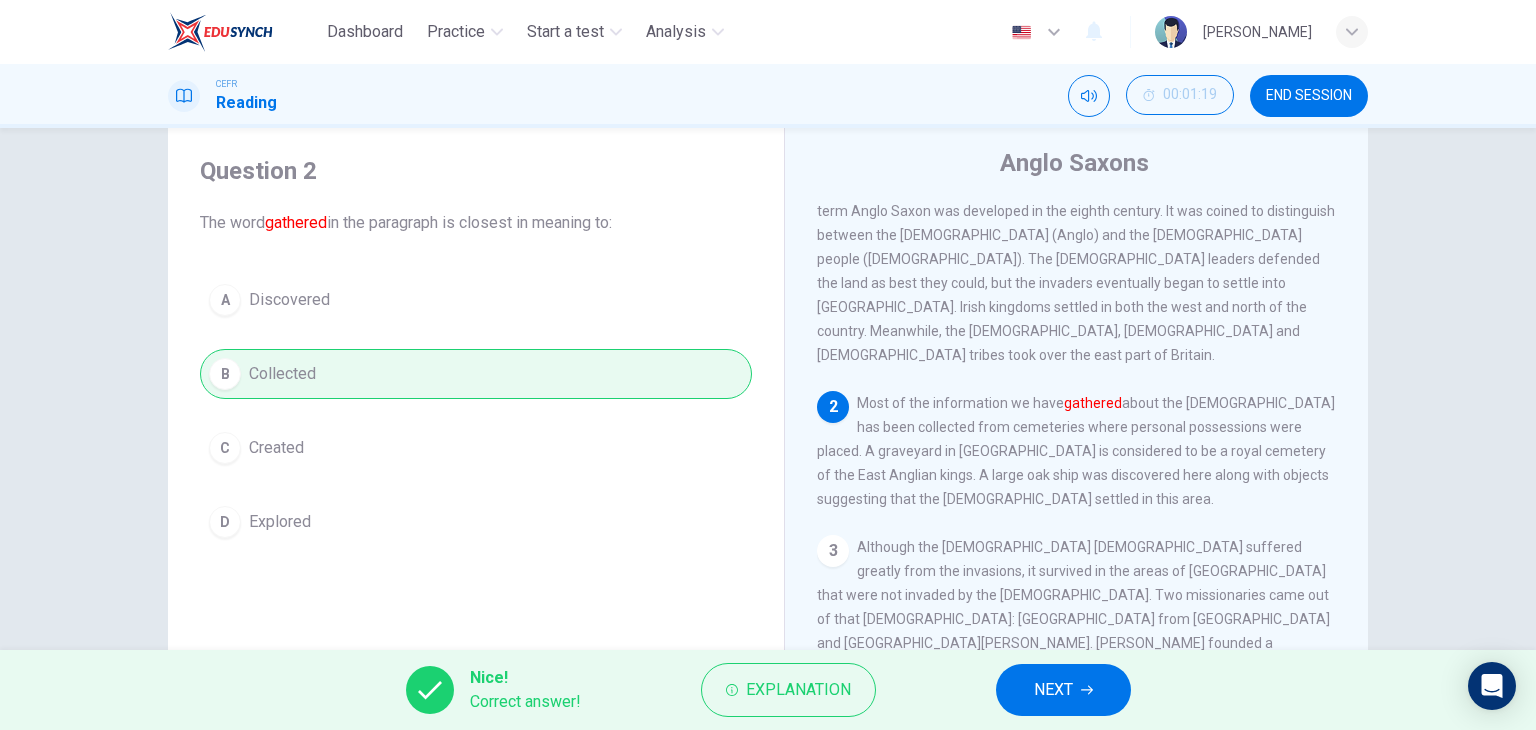 click on "NEXT" at bounding box center [1053, 690] 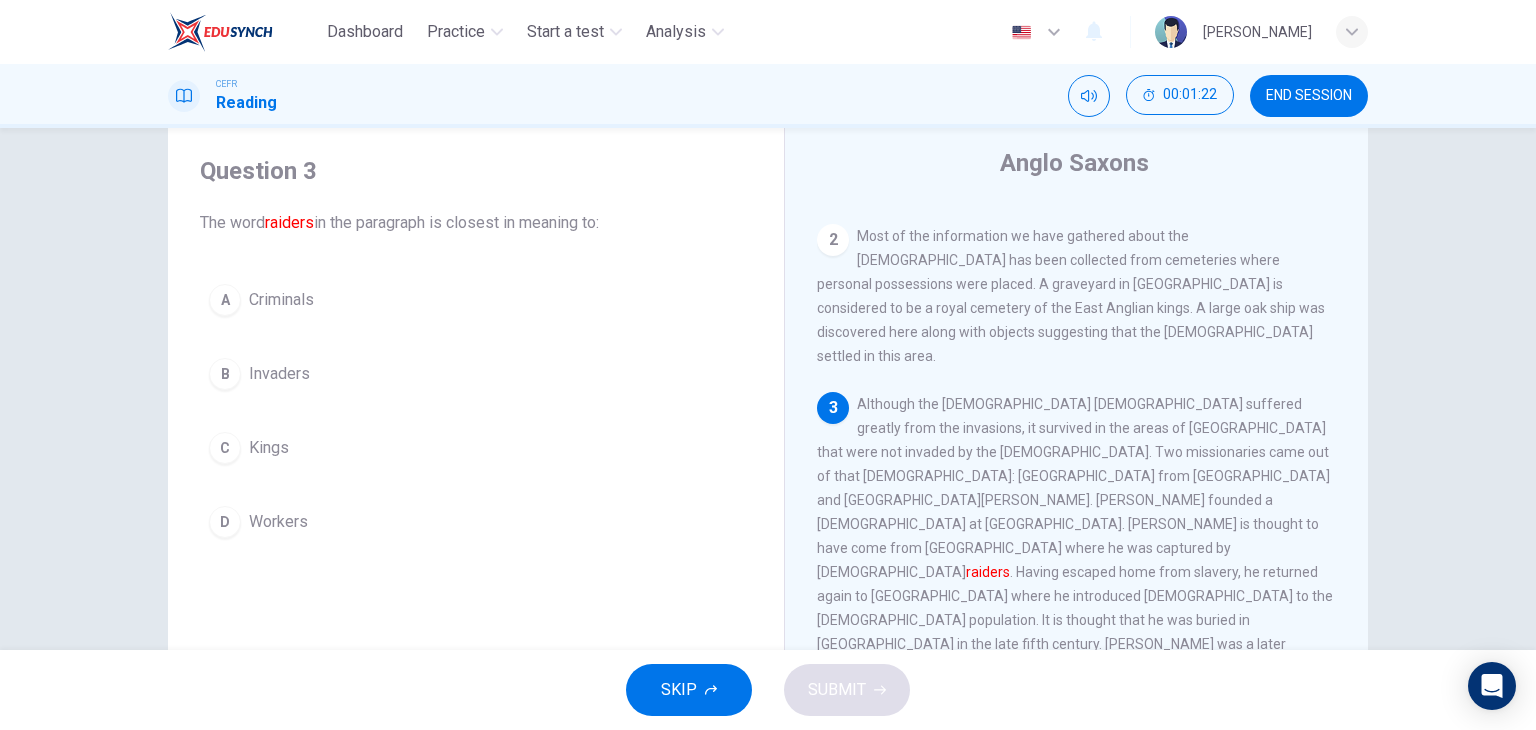 scroll, scrollTop: 300, scrollLeft: 0, axis: vertical 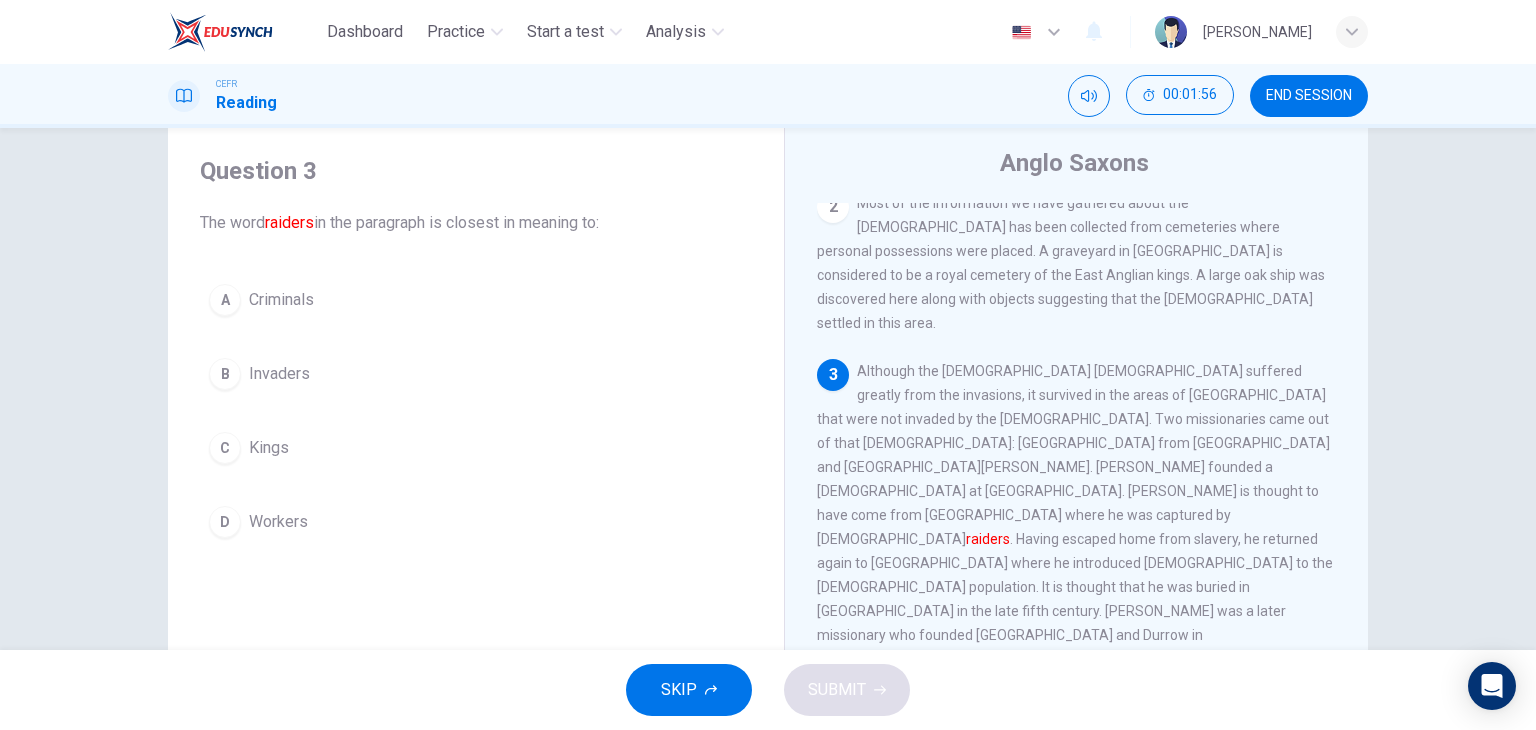 click on "Invaders" at bounding box center (279, 374) 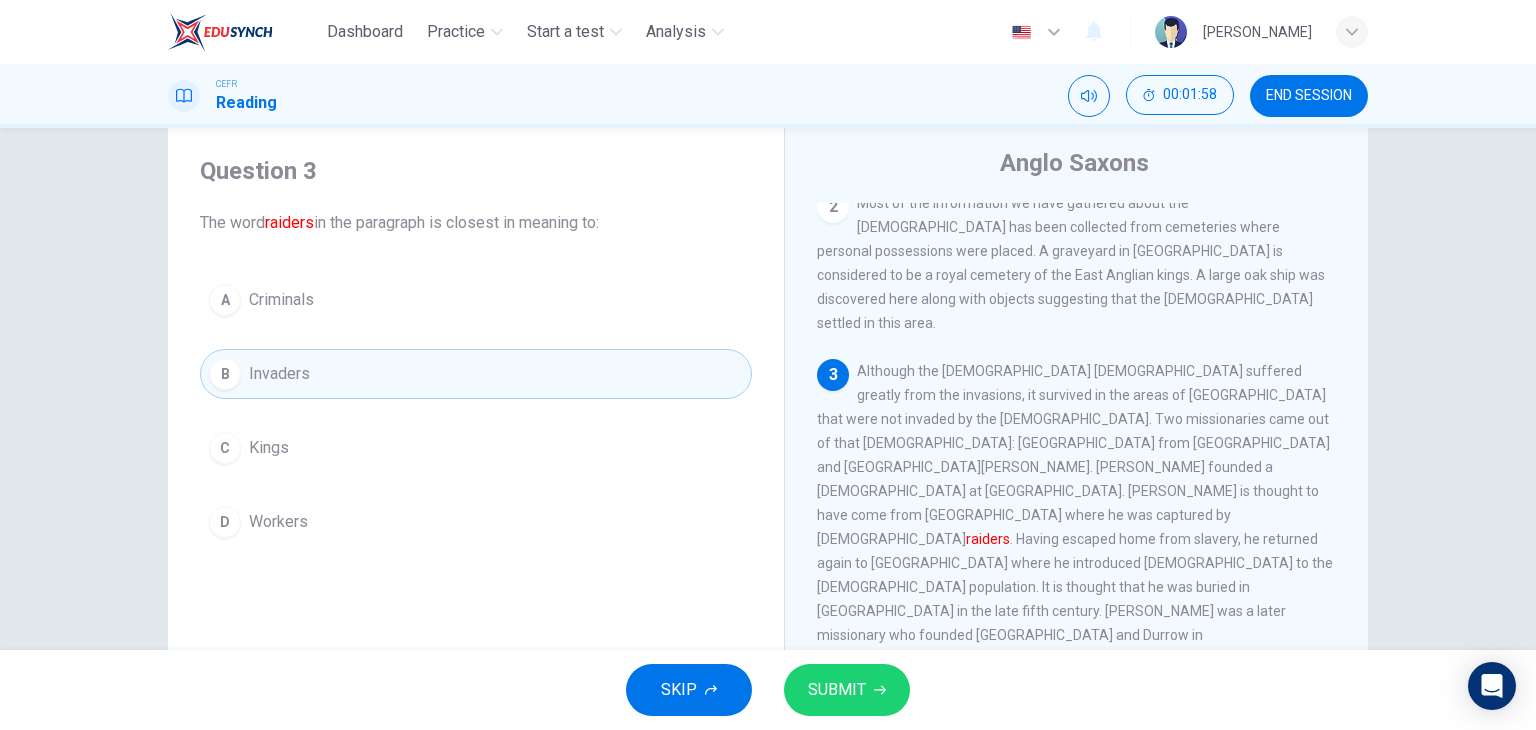 click on "SUBMIT" at bounding box center (847, 690) 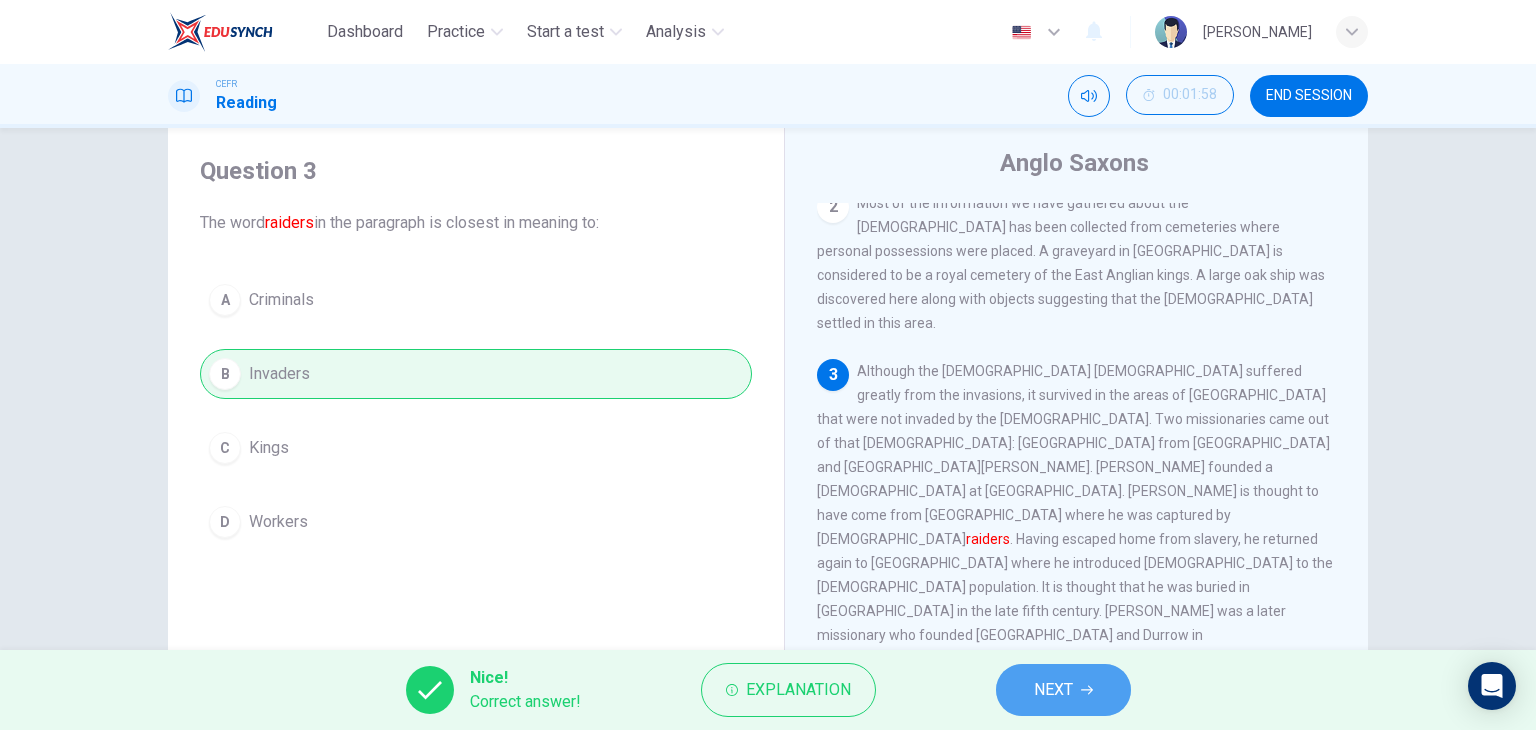 click on "NEXT" at bounding box center (1053, 690) 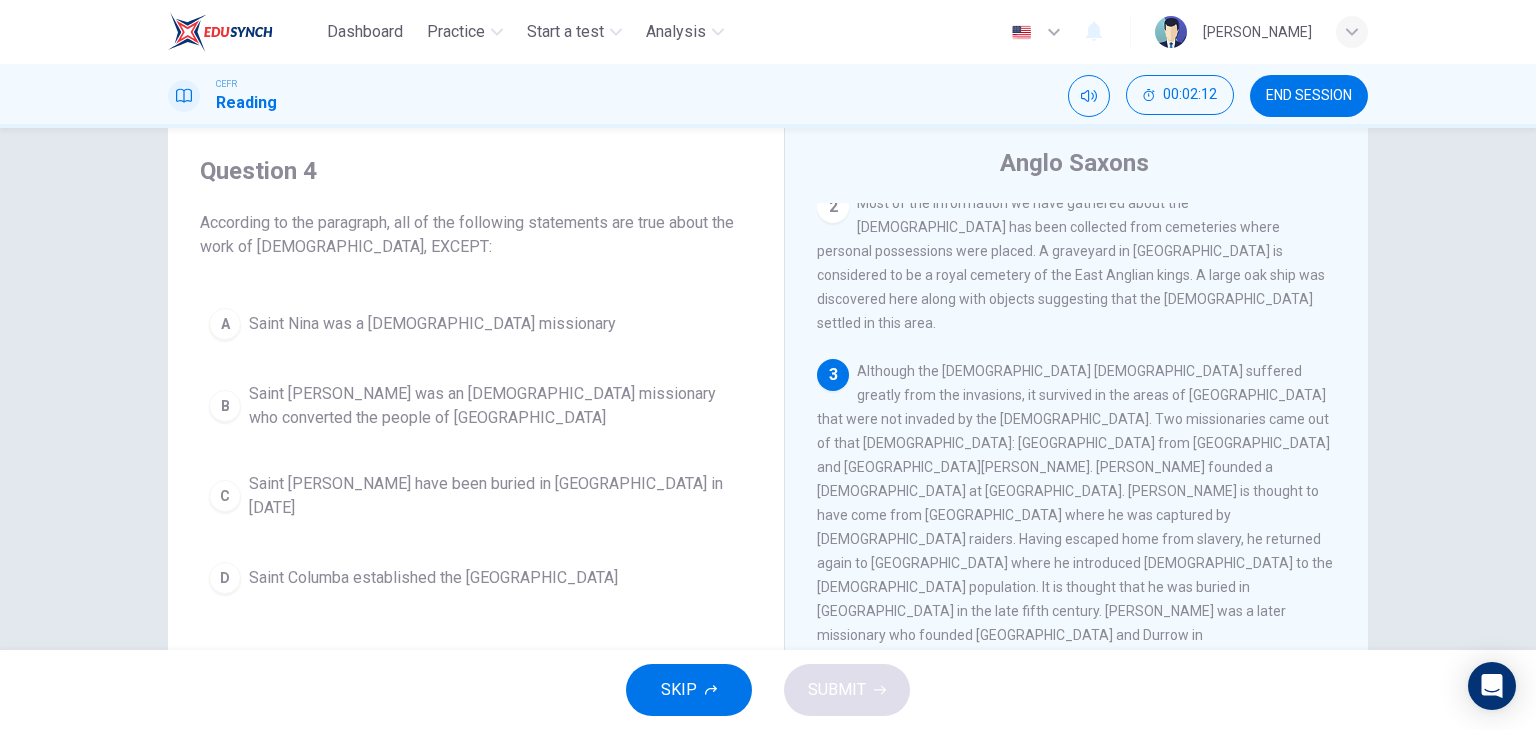 drag, startPoint x: 204, startPoint y: 248, endPoint x: 312, endPoint y: 252, distance: 108.07405 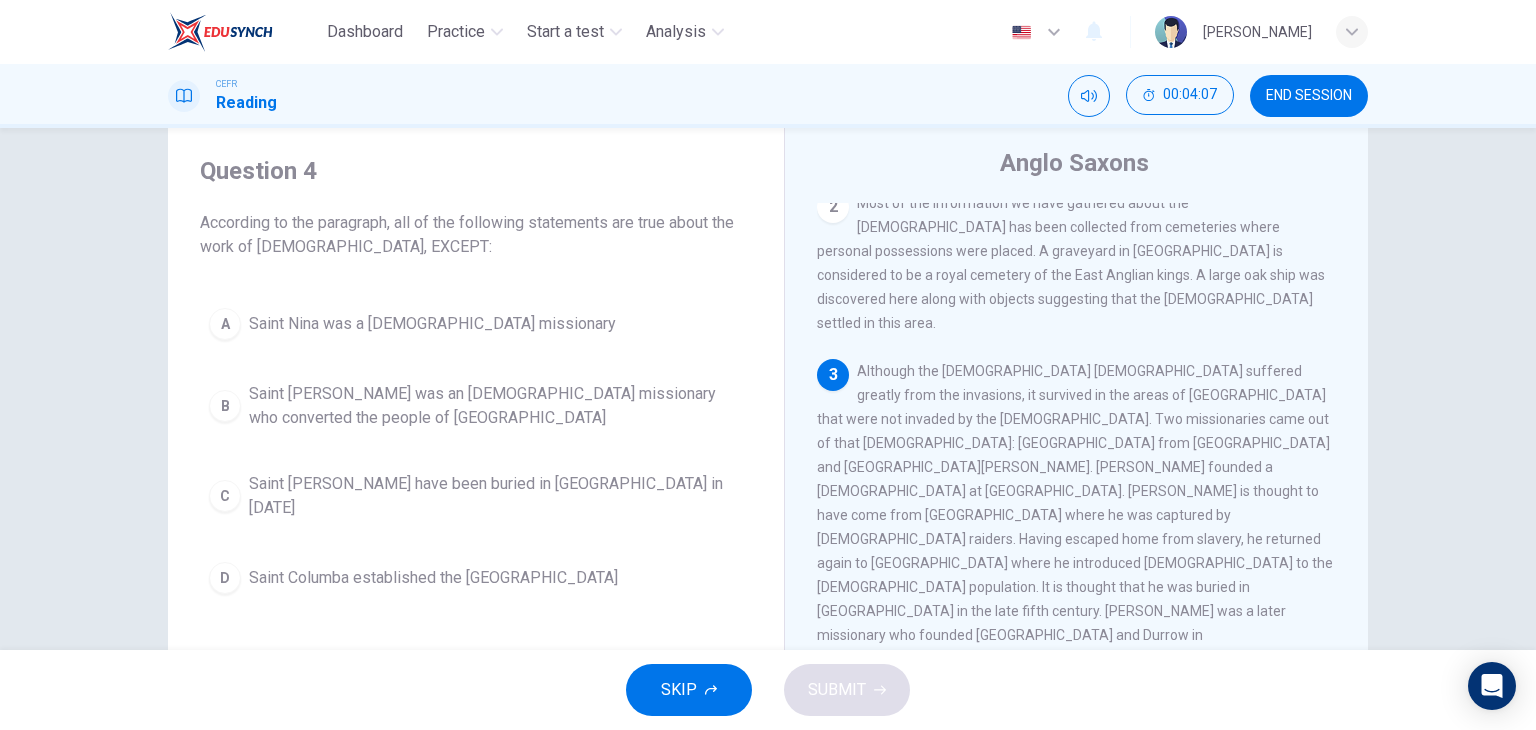 click on "Saint Columba established the Ionan monastery" at bounding box center [433, 578] 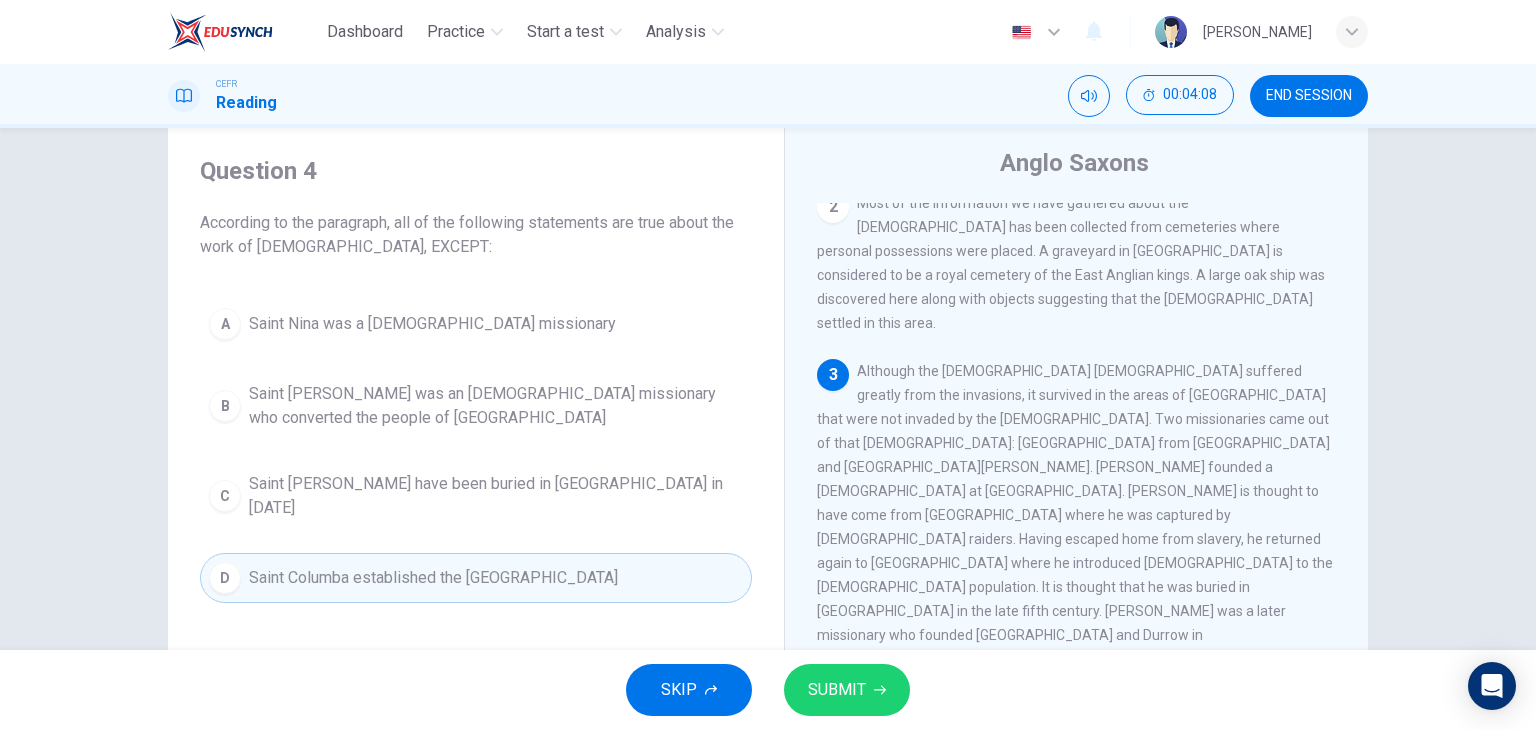 click on "SUBMIT" at bounding box center (837, 690) 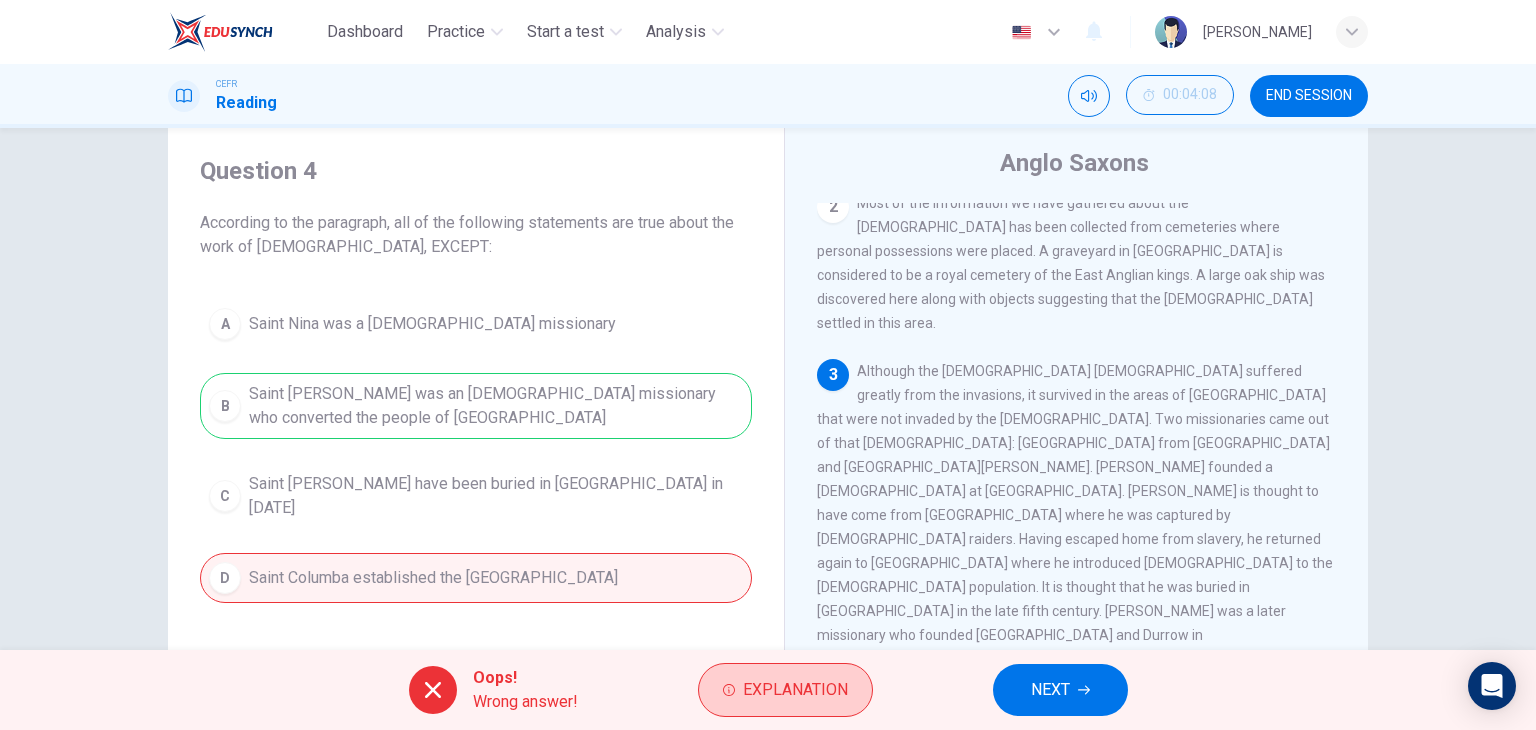 click on "Explanation" at bounding box center (785, 690) 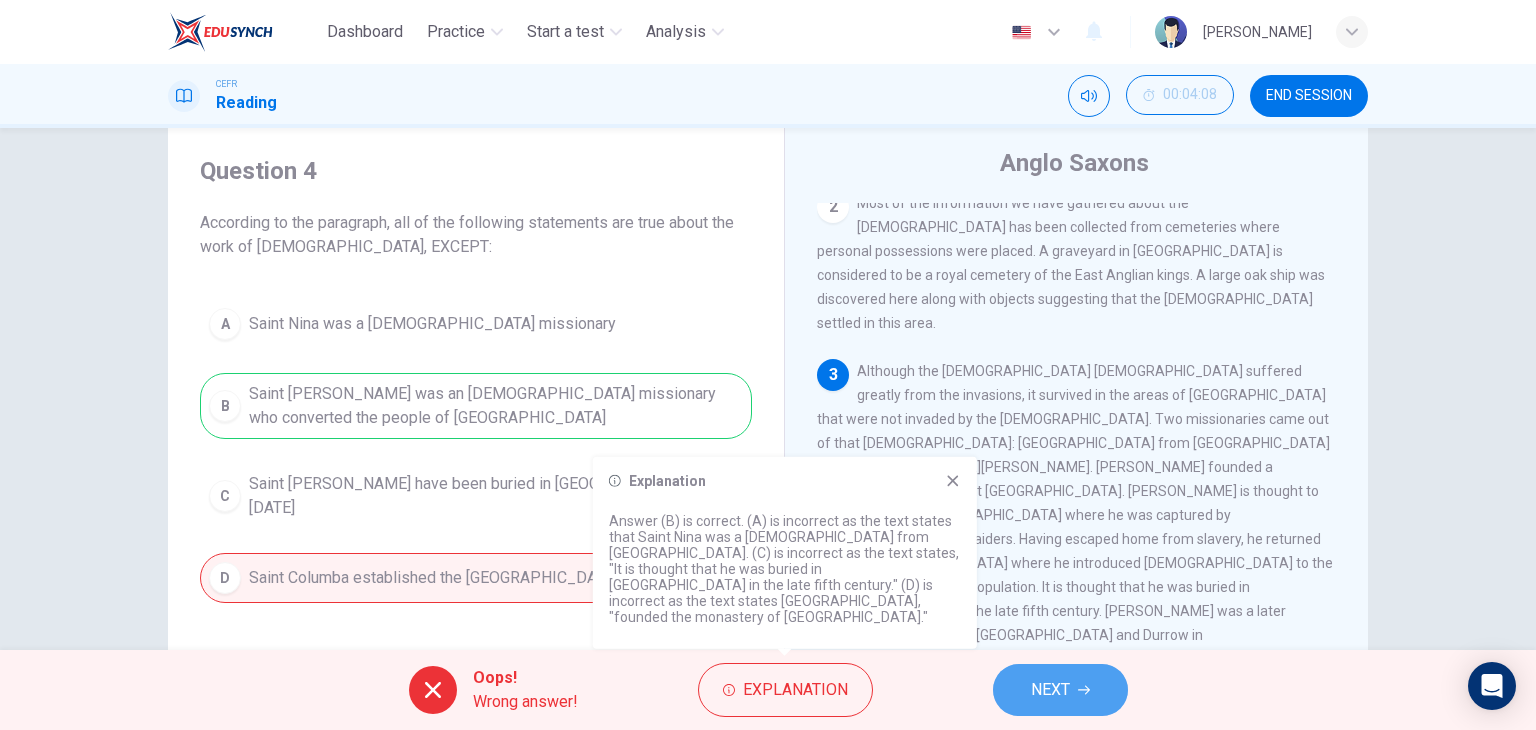 click on "NEXT" at bounding box center (1060, 690) 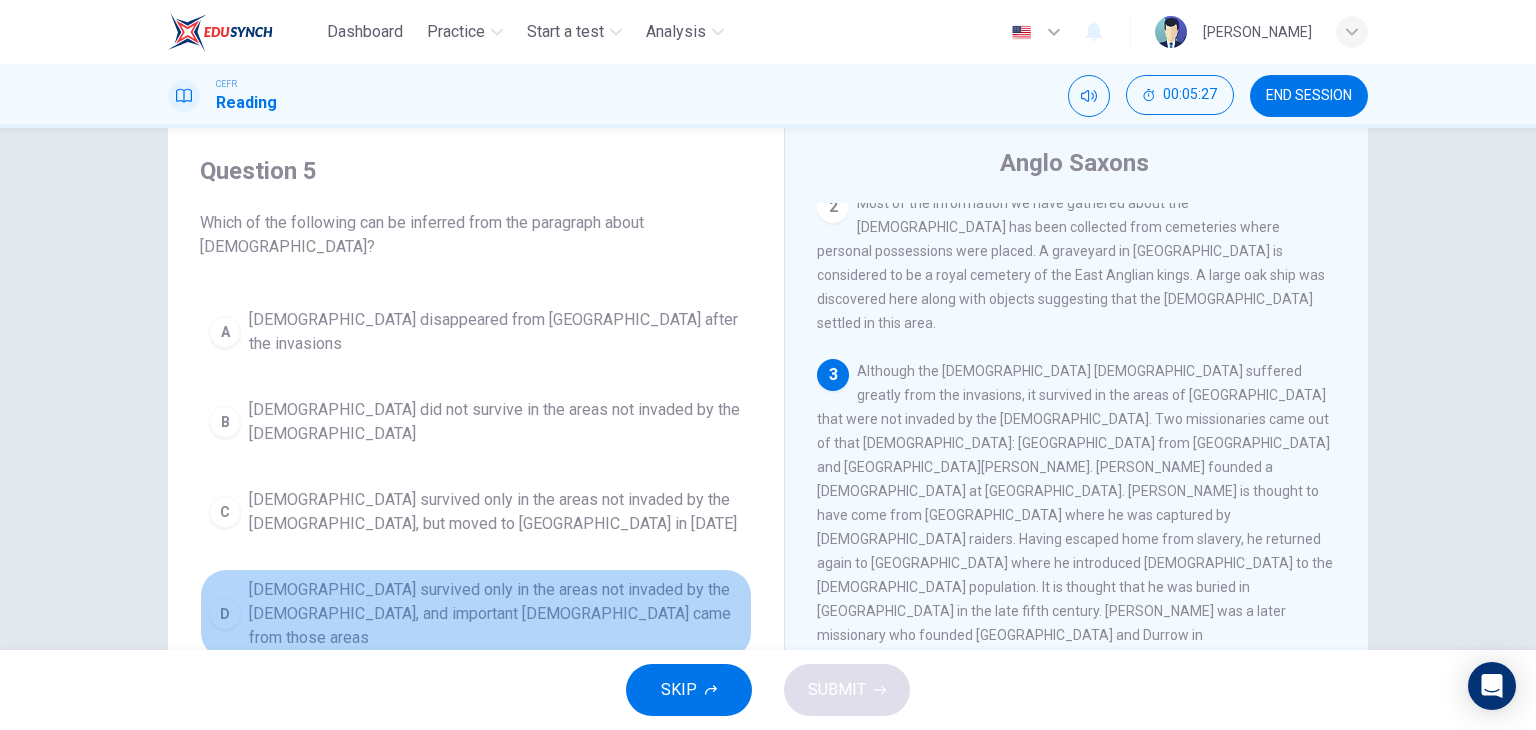 click on "Christianity survived only in the areas not invaded by the Anglo-Saxons, and important missionaries came from those areas" at bounding box center (496, 614) 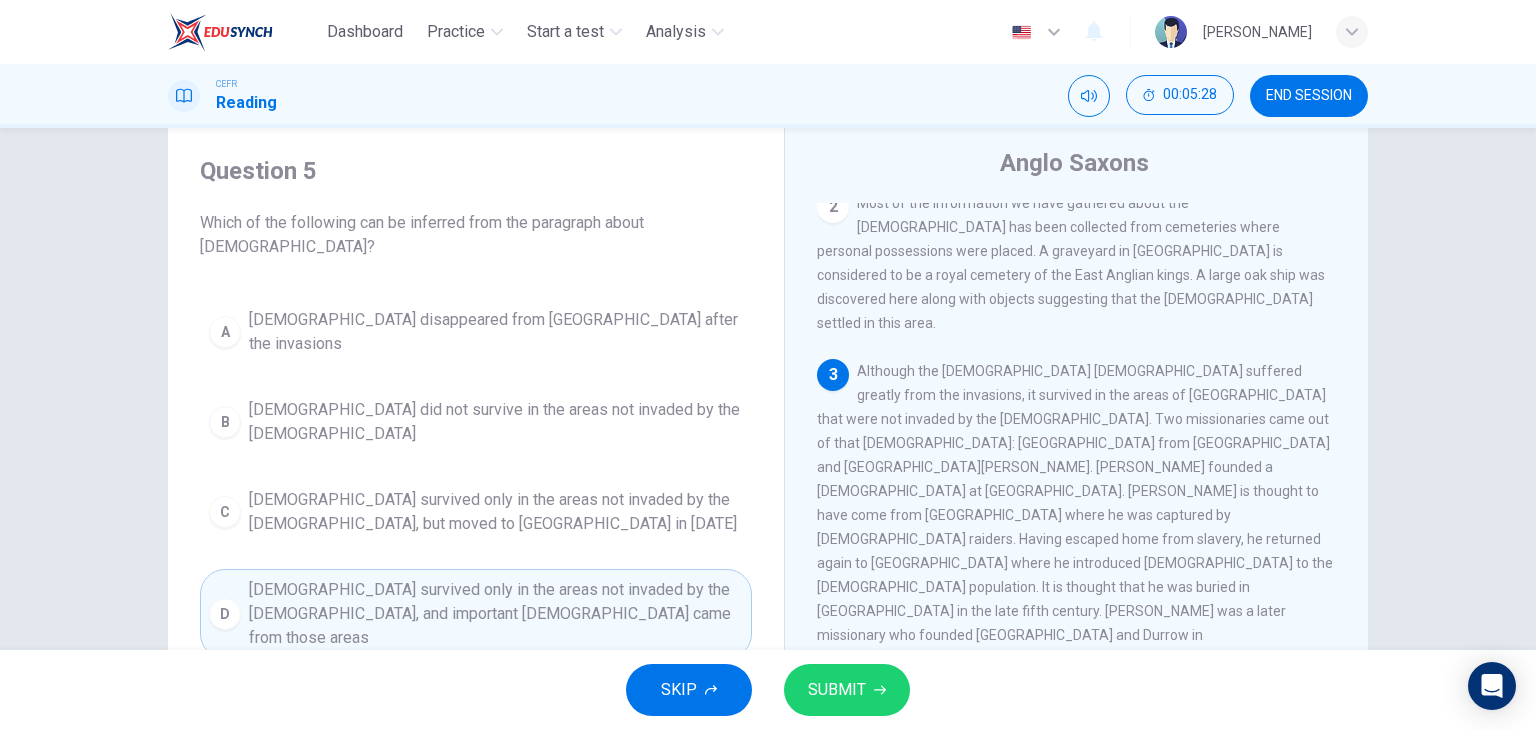 click on "SUBMIT" at bounding box center (847, 690) 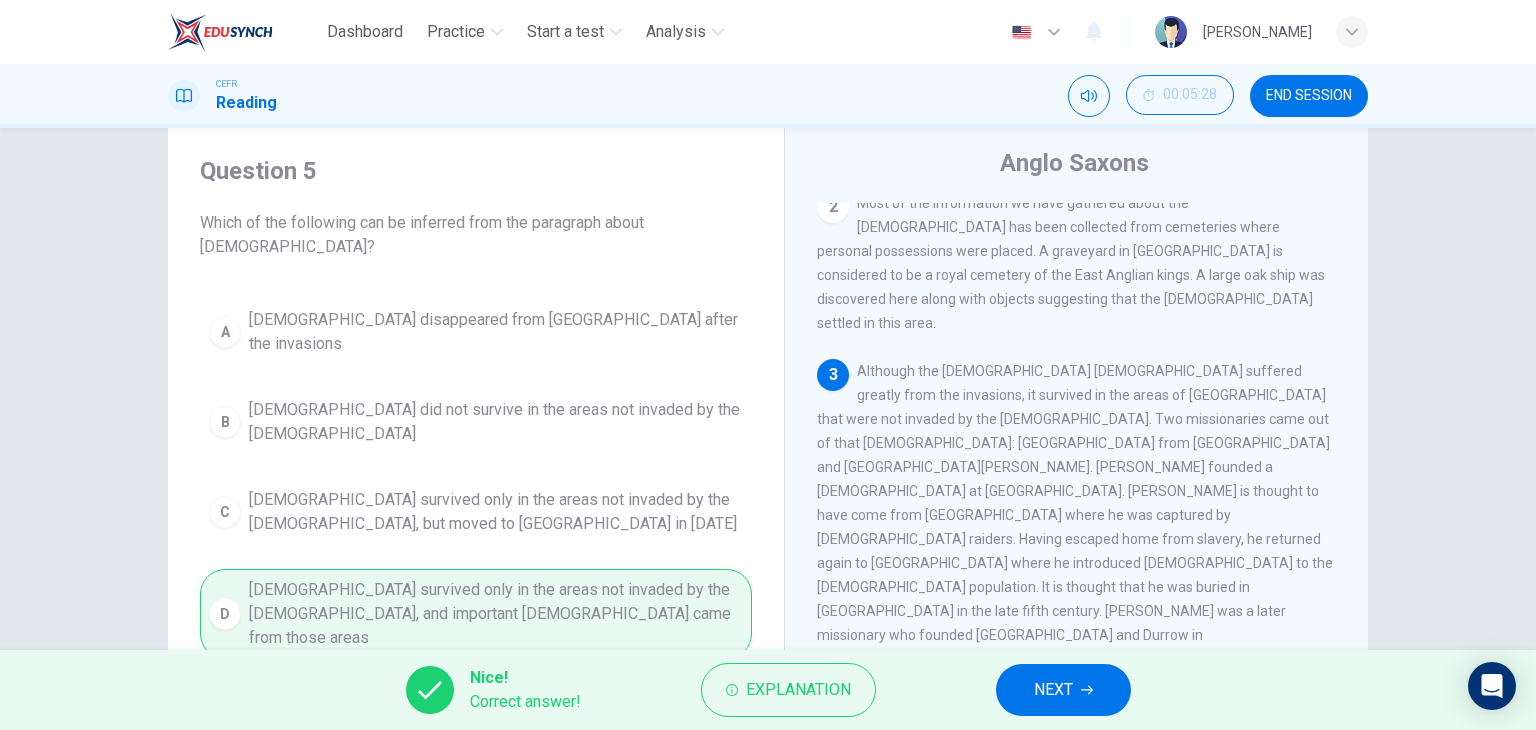 click on "NEXT" at bounding box center [1063, 690] 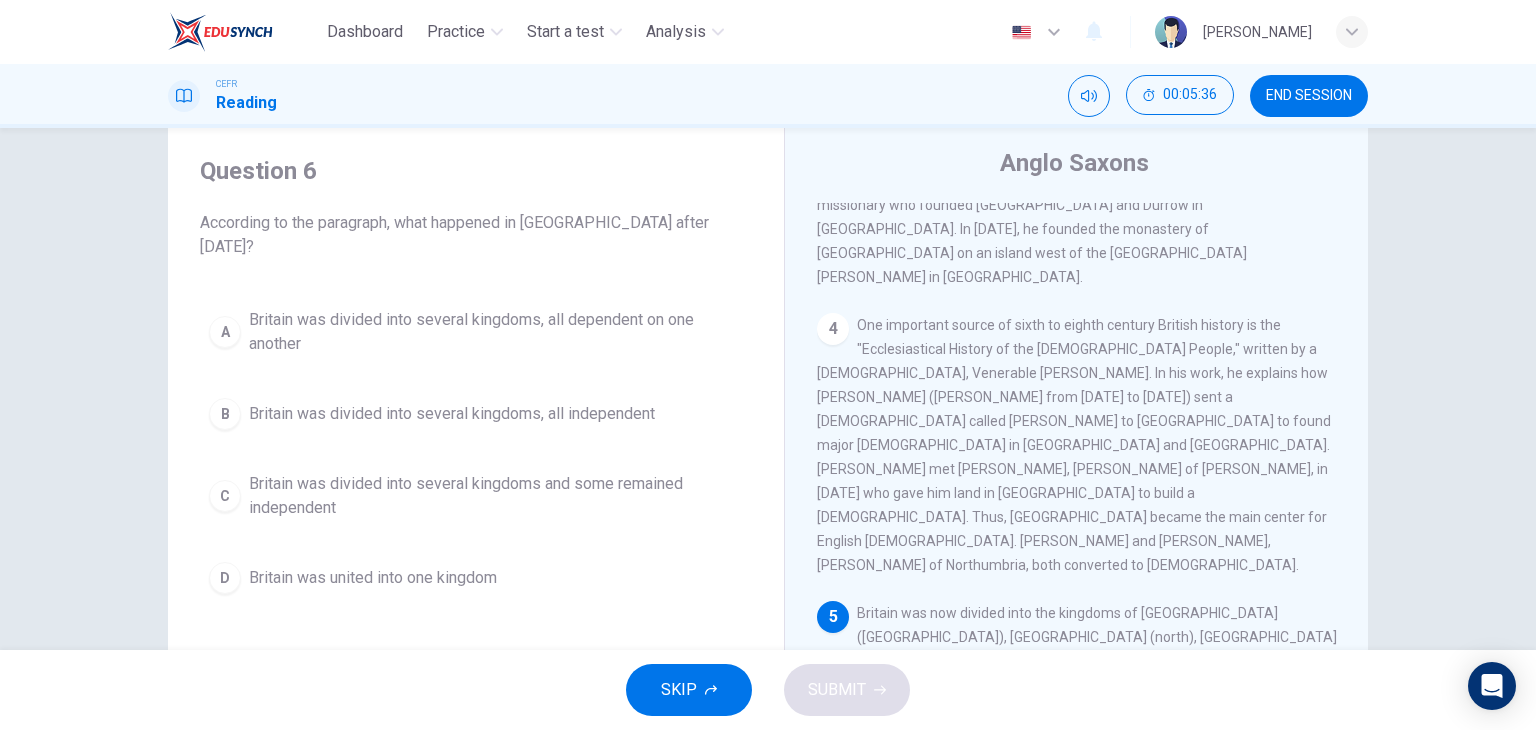 scroll, scrollTop: 800, scrollLeft: 0, axis: vertical 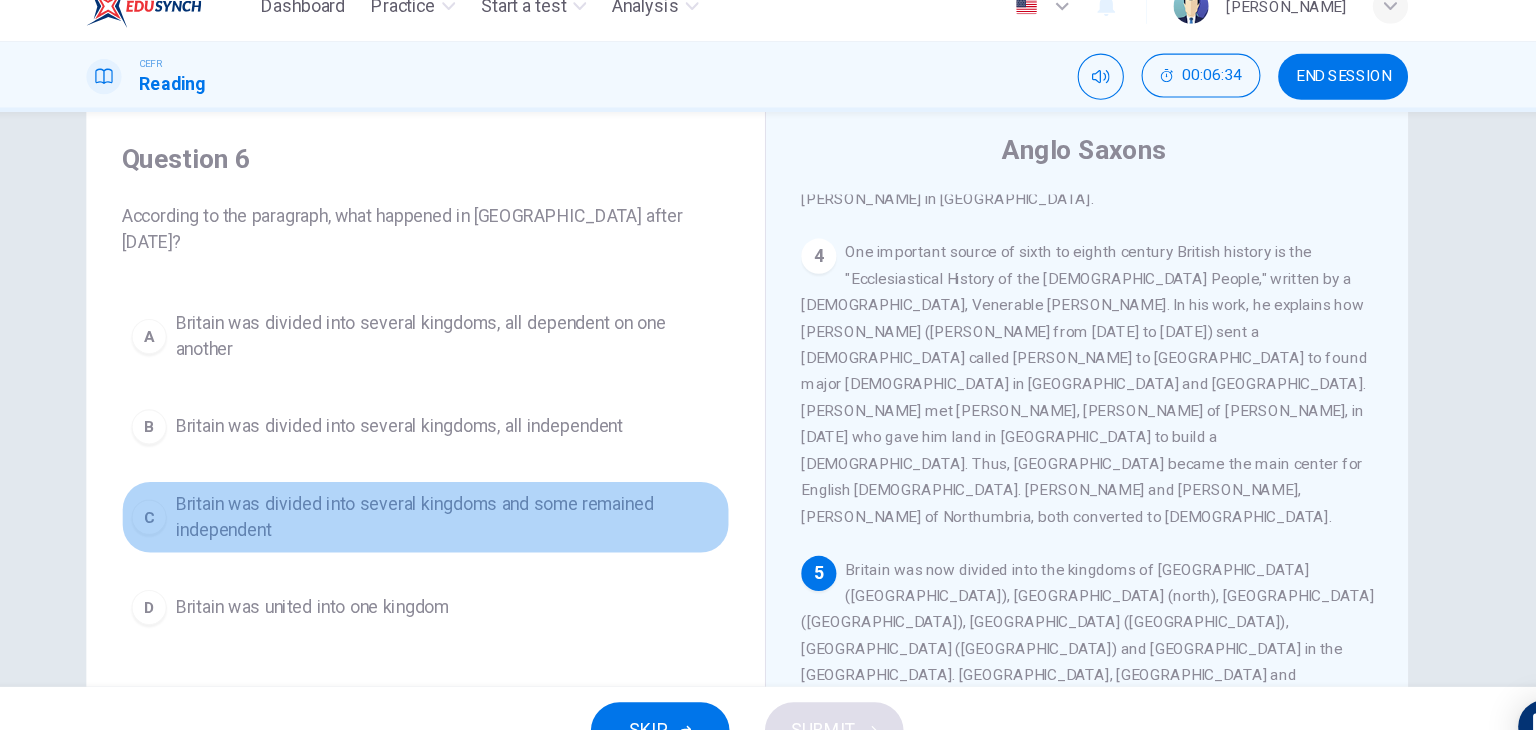 click on "Britain was divided into several kingdoms and some remained independent" at bounding box center [496, 496] 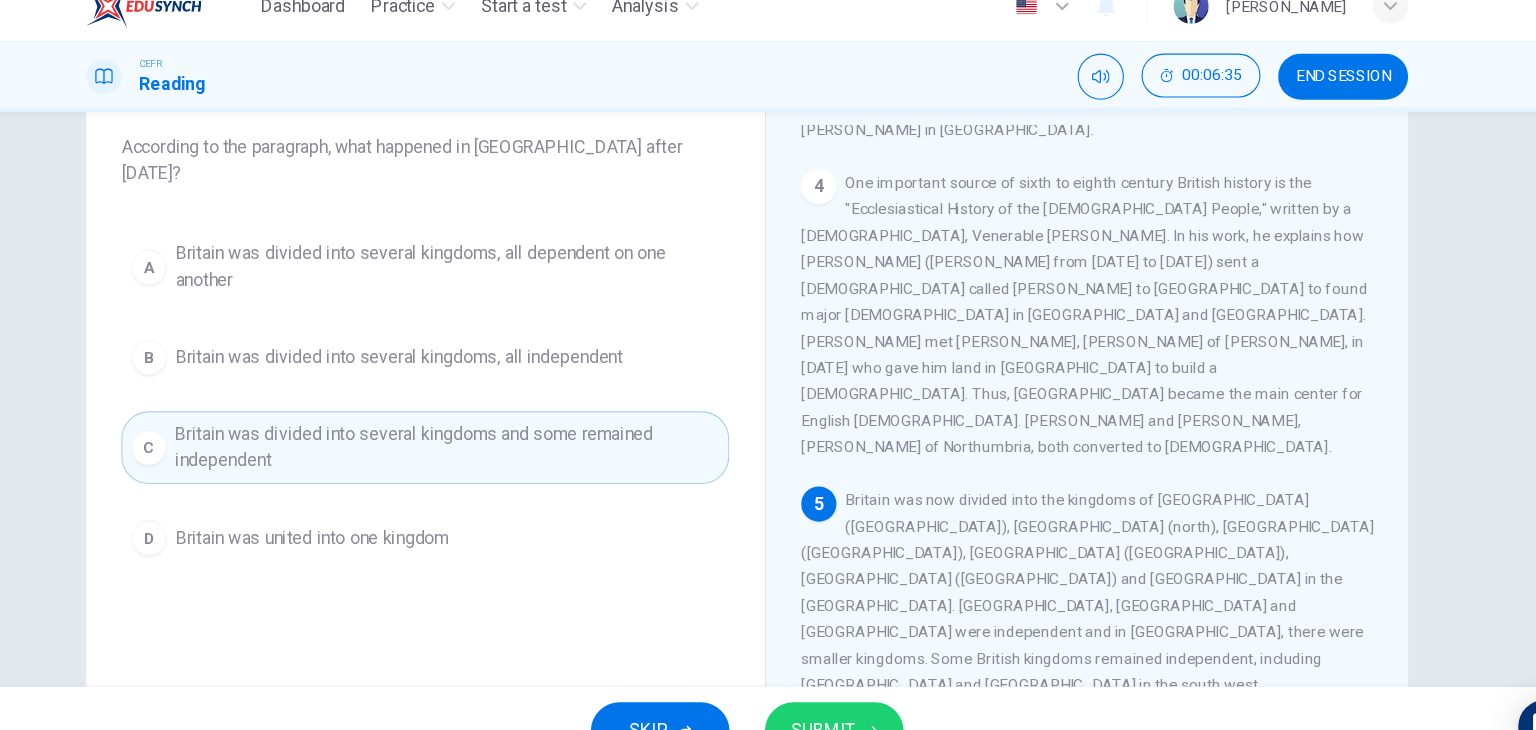 scroll, scrollTop: 144, scrollLeft: 0, axis: vertical 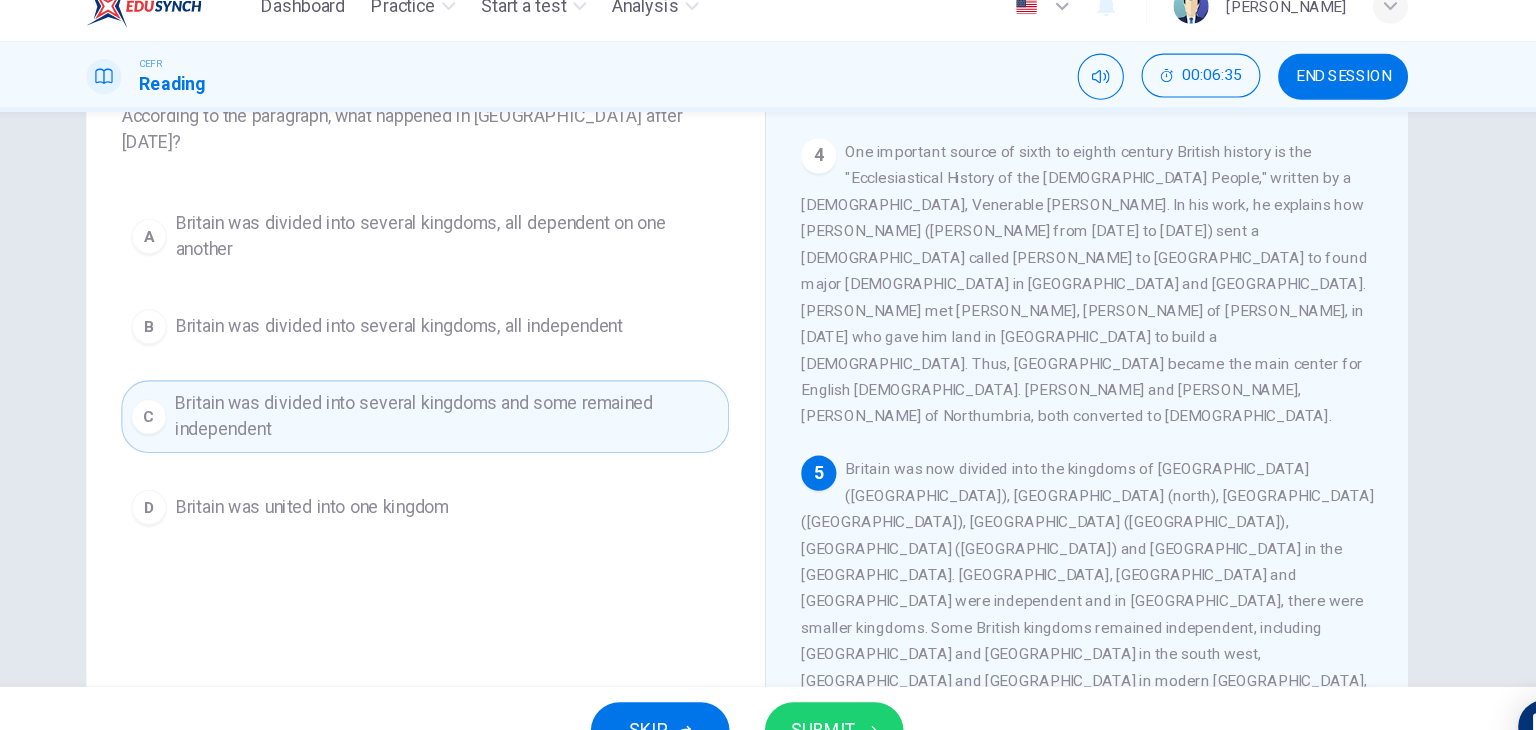 click on "SUBMIT" at bounding box center (847, 690) 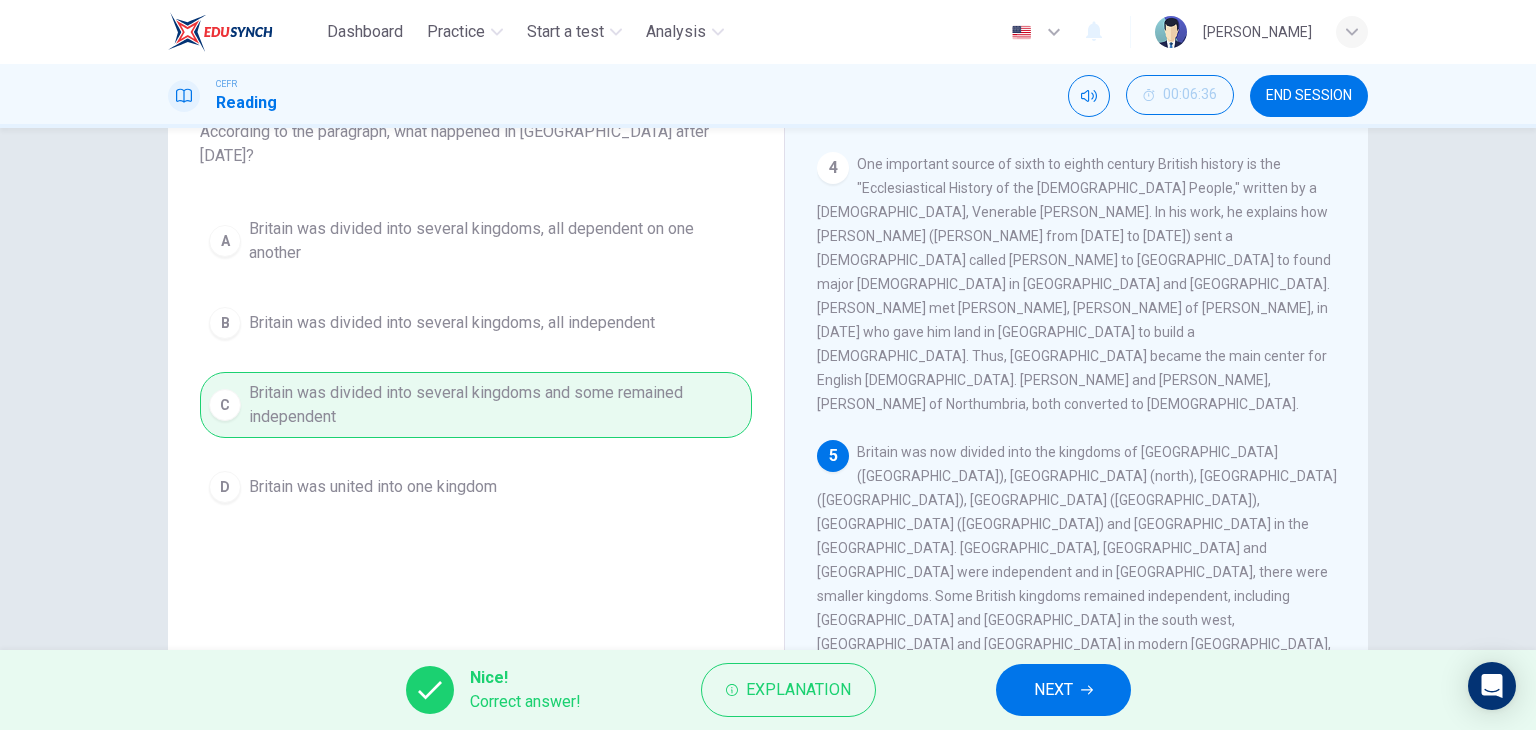 click on "NEXT" at bounding box center [1063, 690] 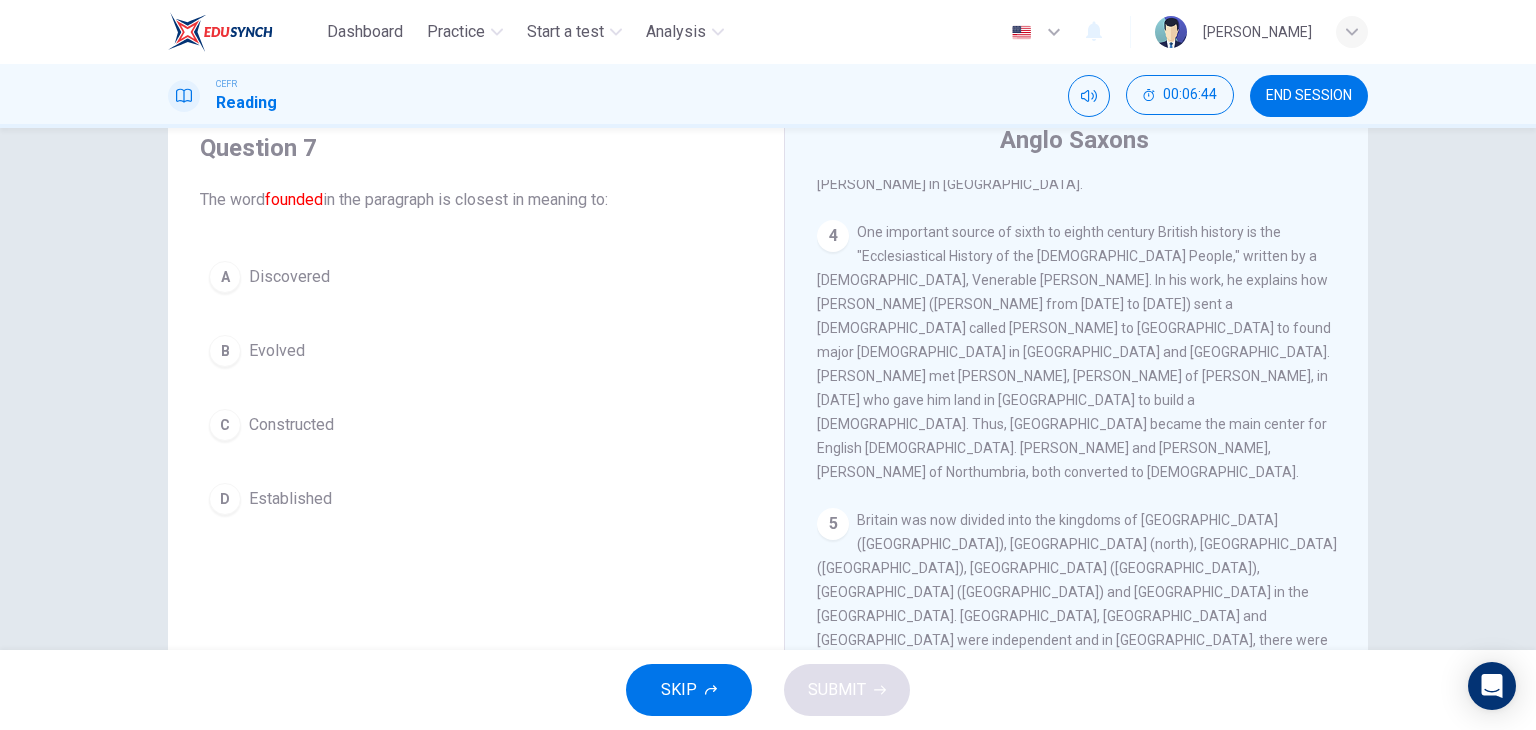 scroll, scrollTop: 44, scrollLeft: 0, axis: vertical 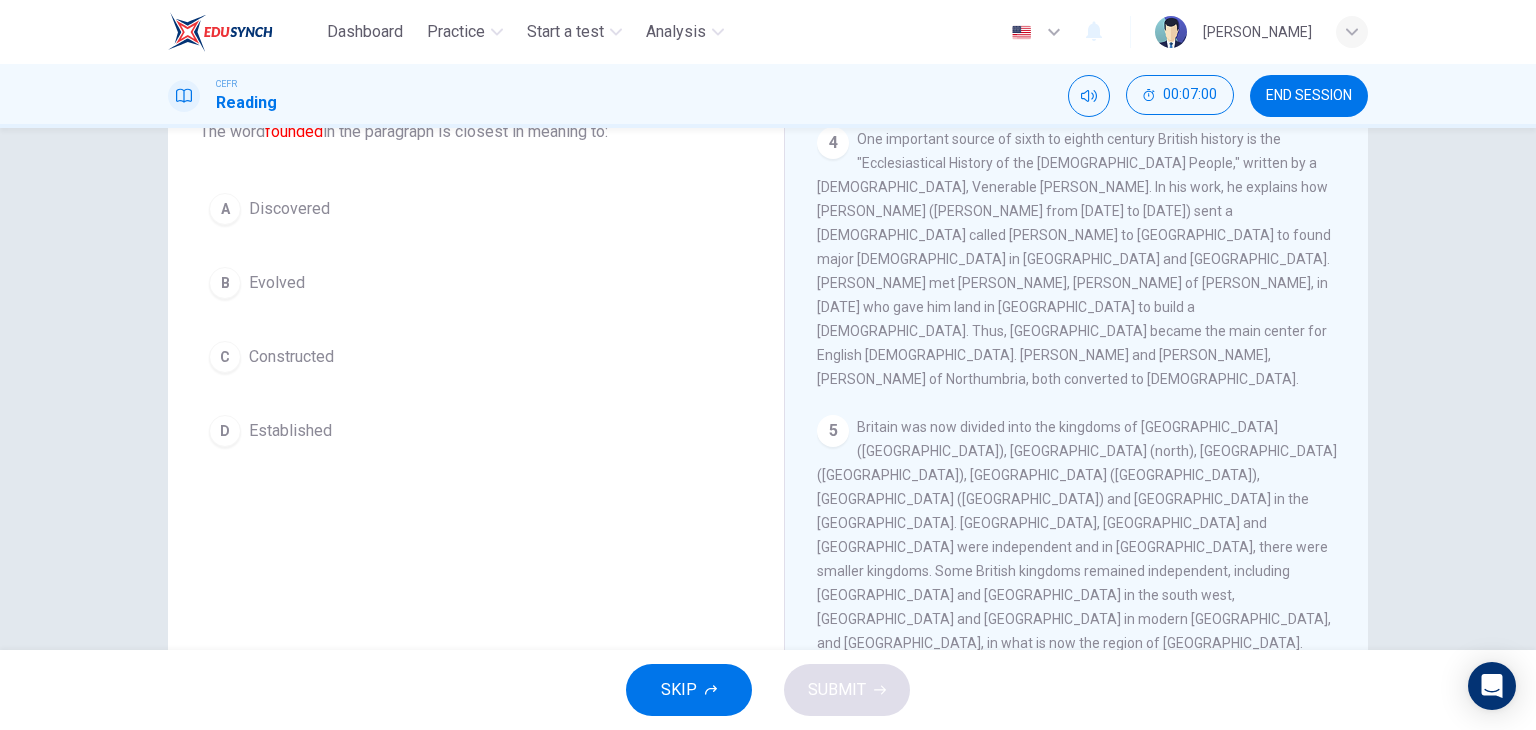 click on "Discovered" at bounding box center [289, 209] 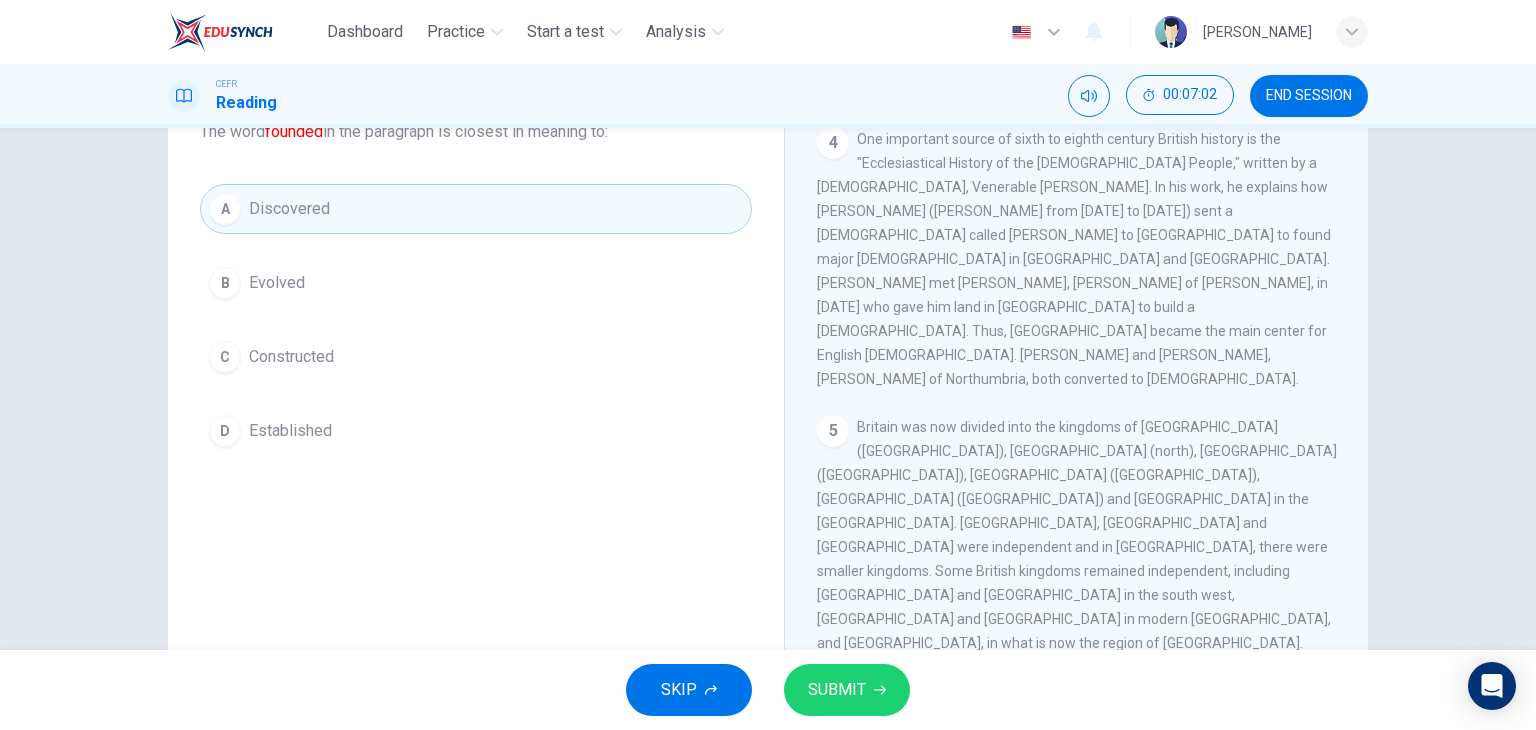 click on "SUBMIT" at bounding box center (837, 690) 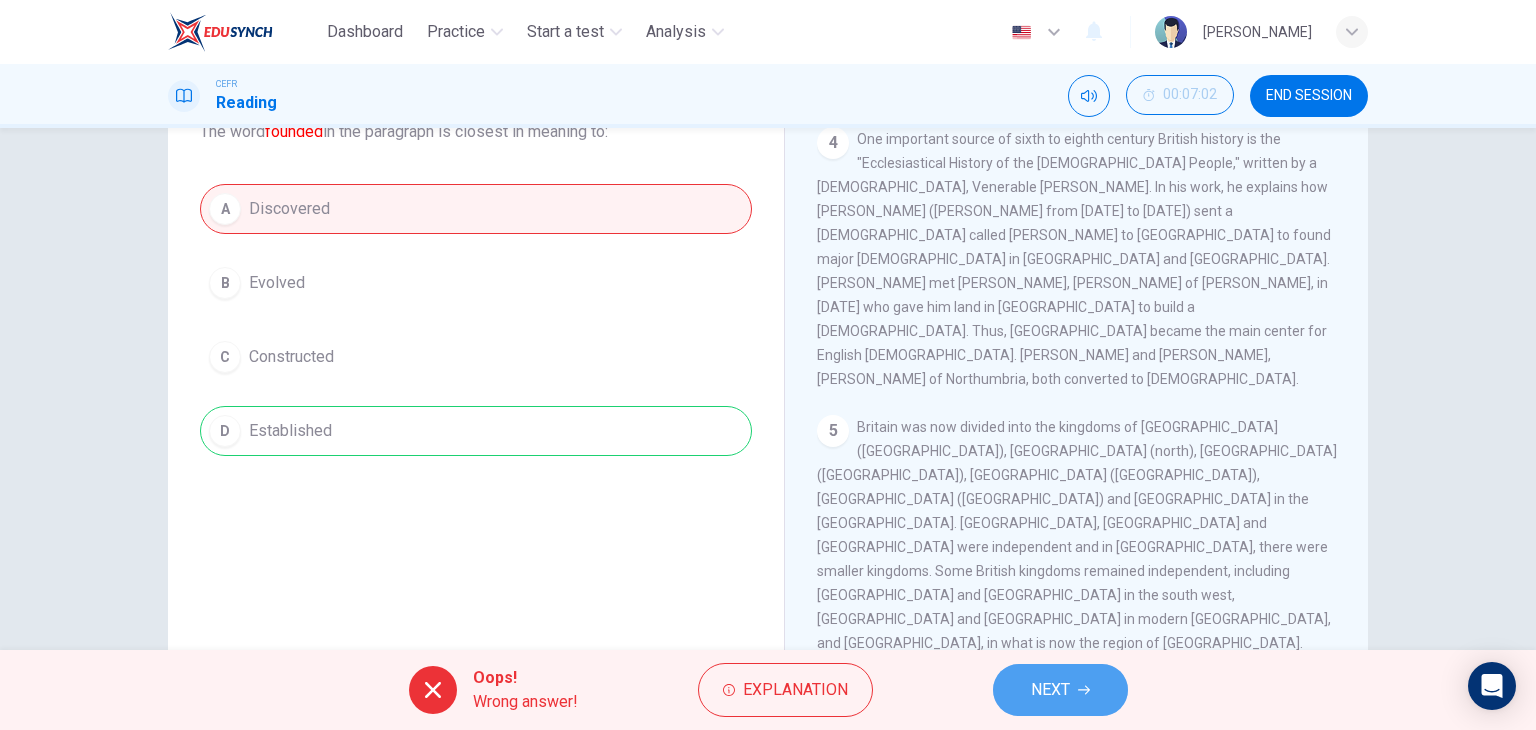 click on "NEXT" at bounding box center (1060, 690) 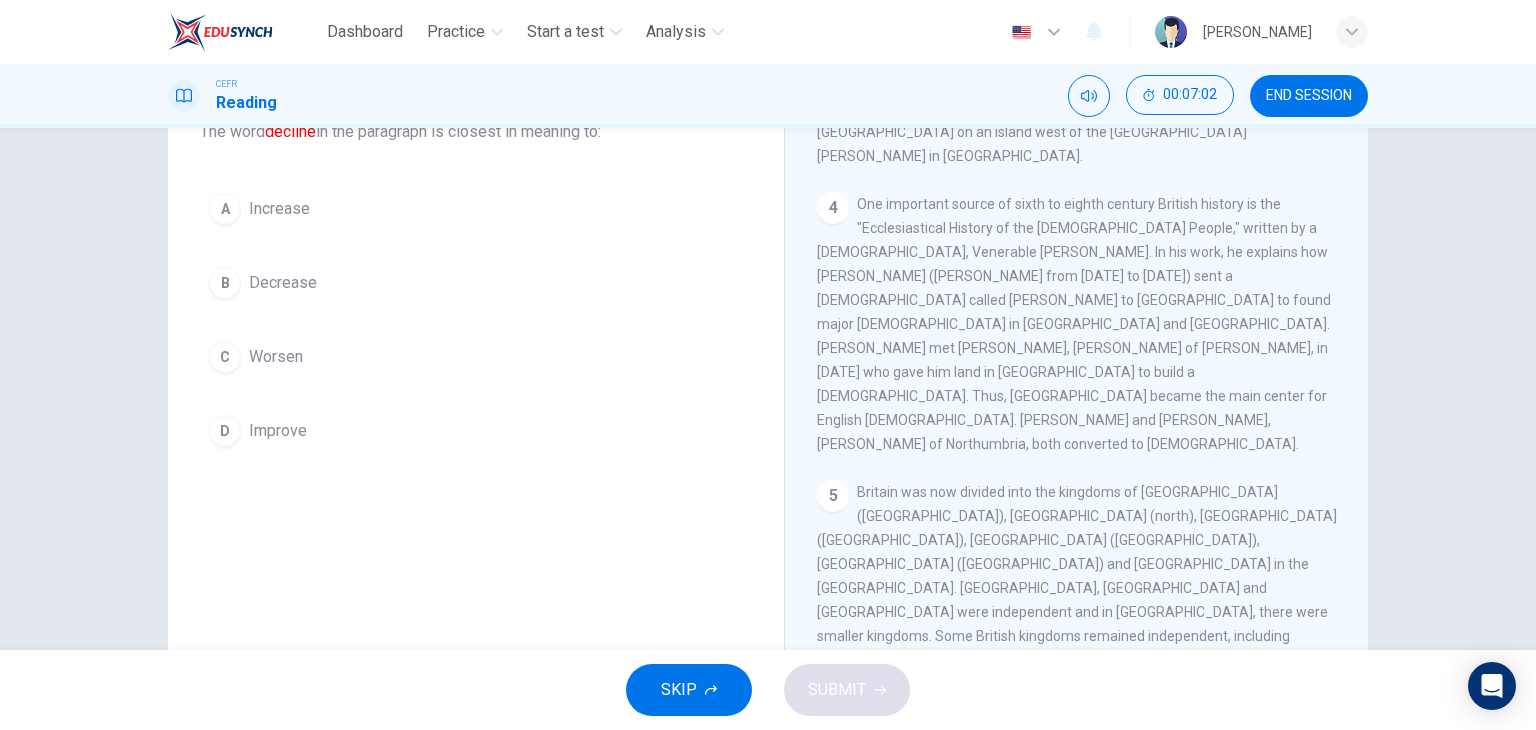 scroll, scrollTop: 725, scrollLeft: 0, axis: vertical 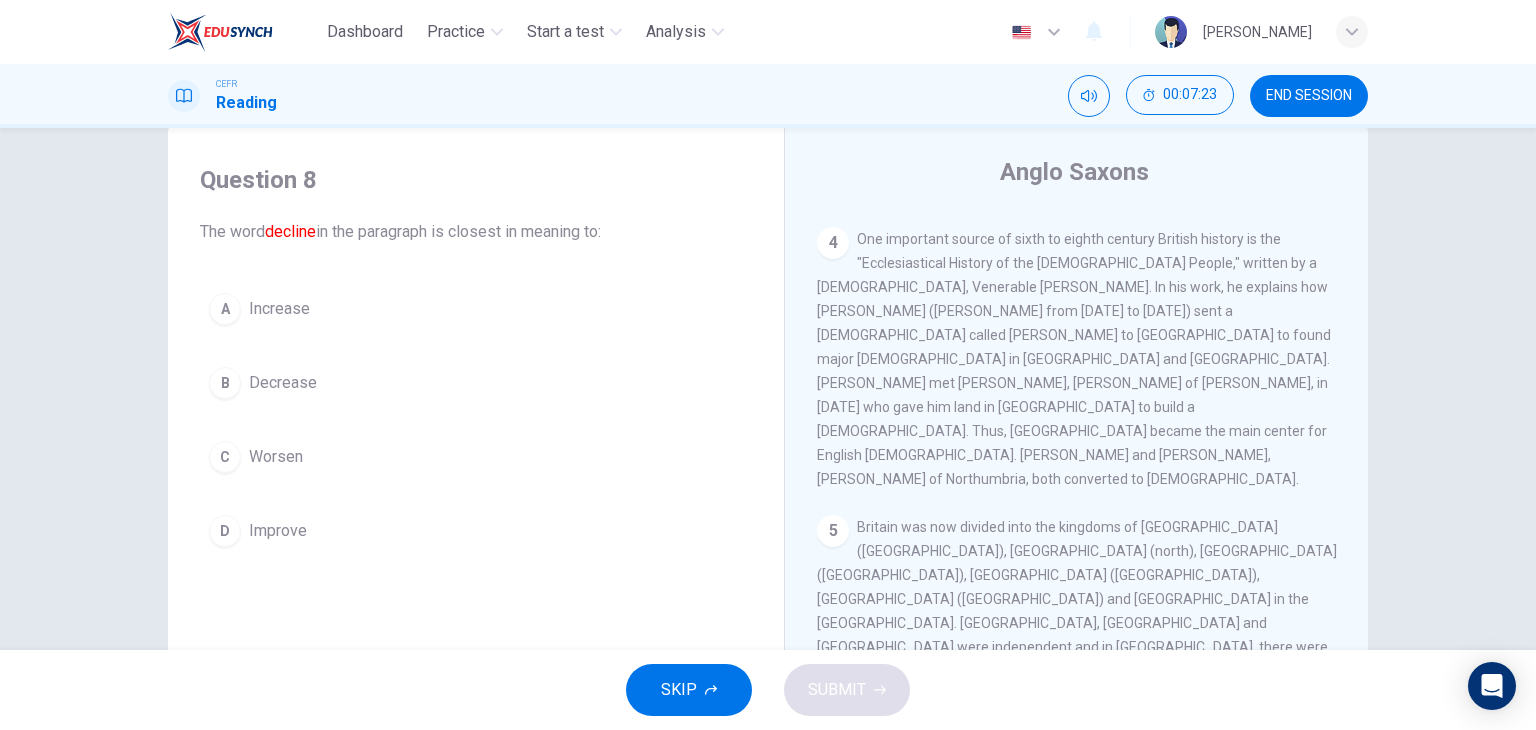 click on "Worsen" at bounding box center (276, 457) 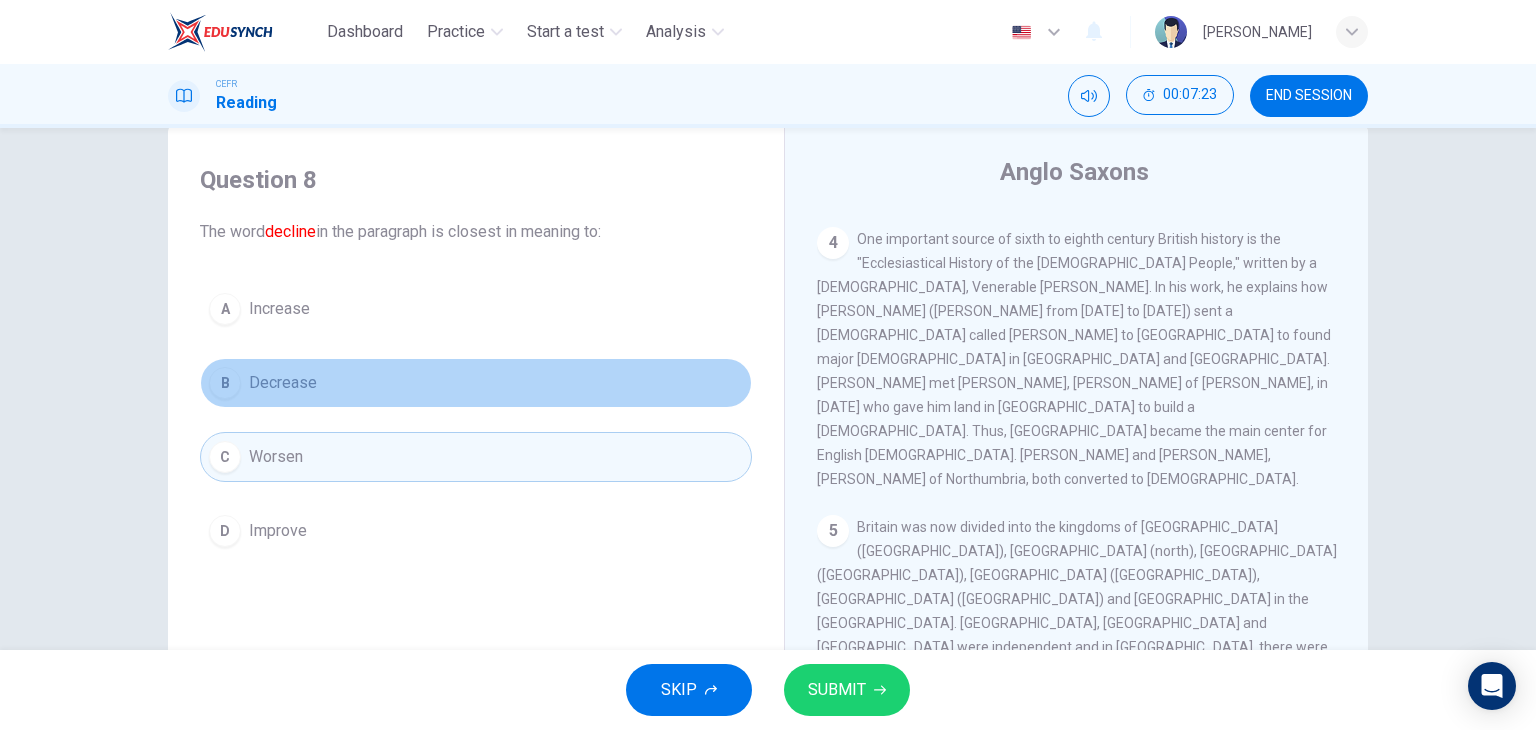 click on "Decrease" at bounding box center [283, 383] 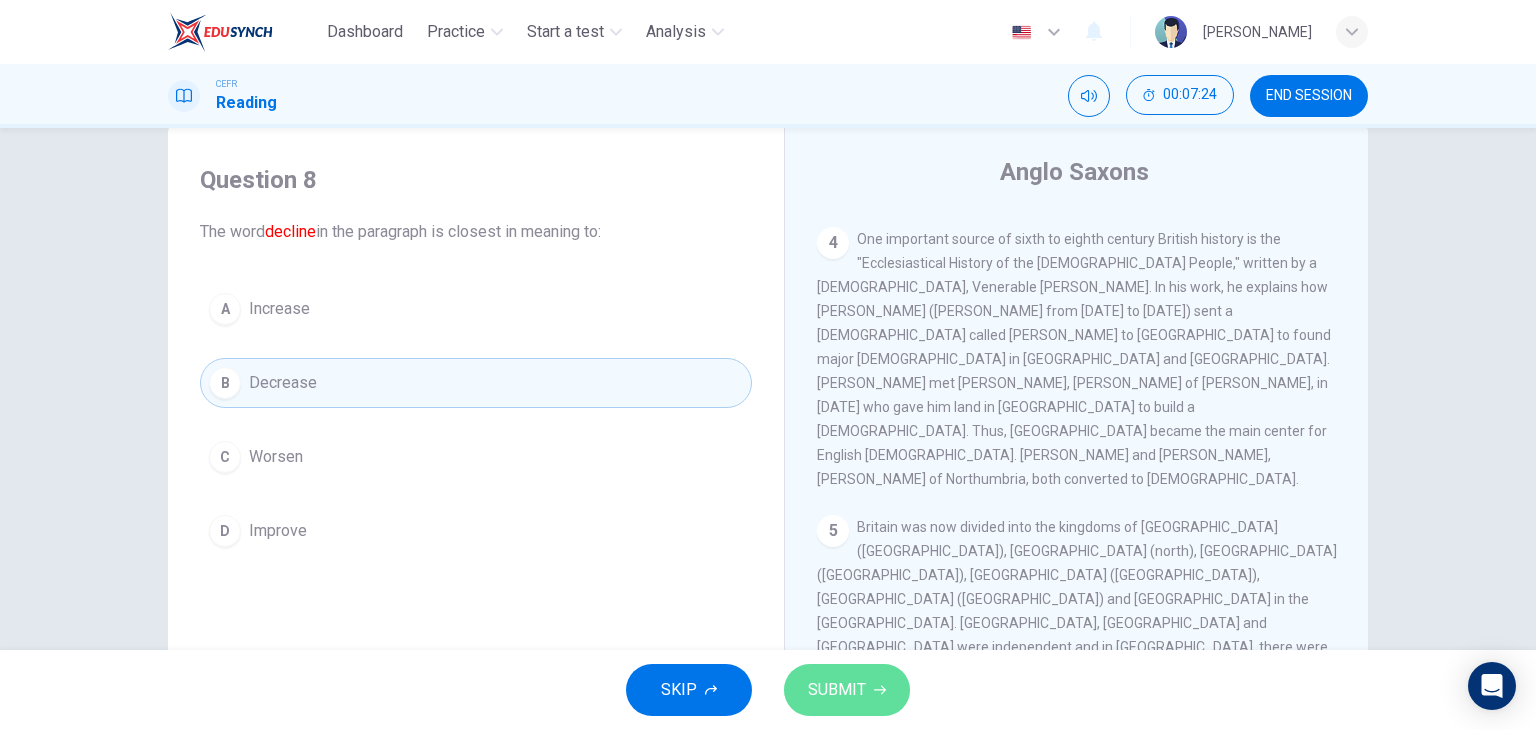 click on "SUBMIT" at bounding box center [847, 690] 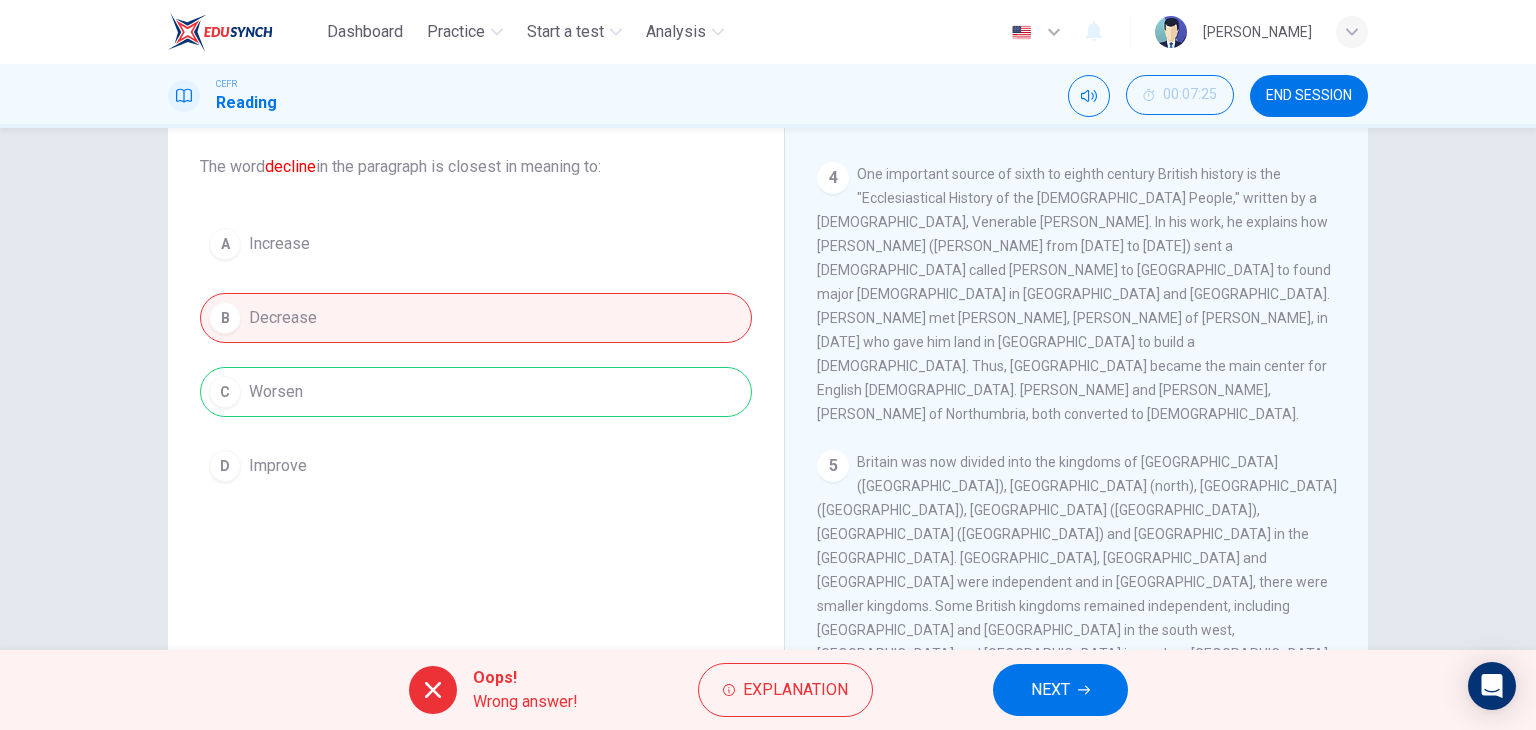 scroll, scrollTop: 144, scrollLeft: 0, axis: vertical 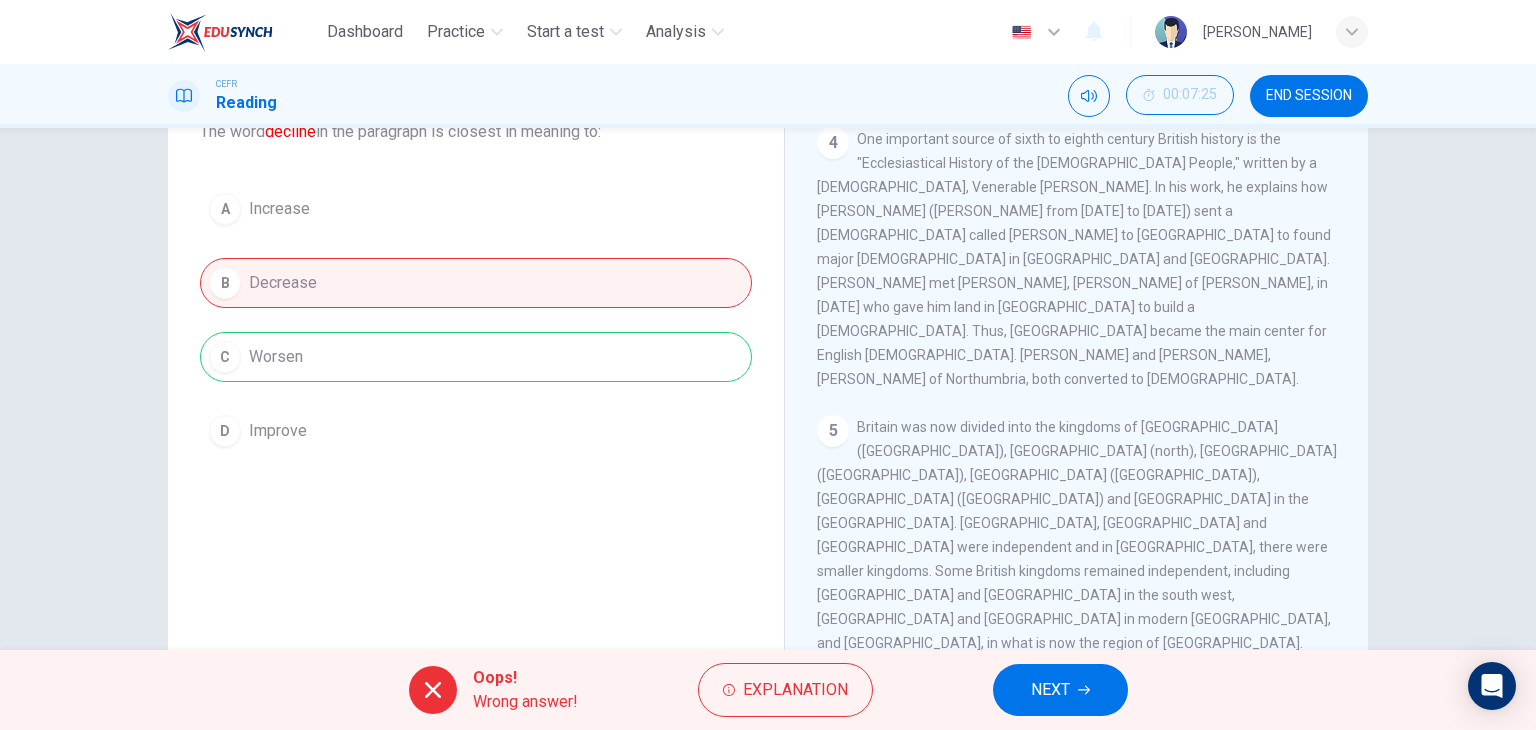 click on "NEXT" at bounding box center (1050, 690) 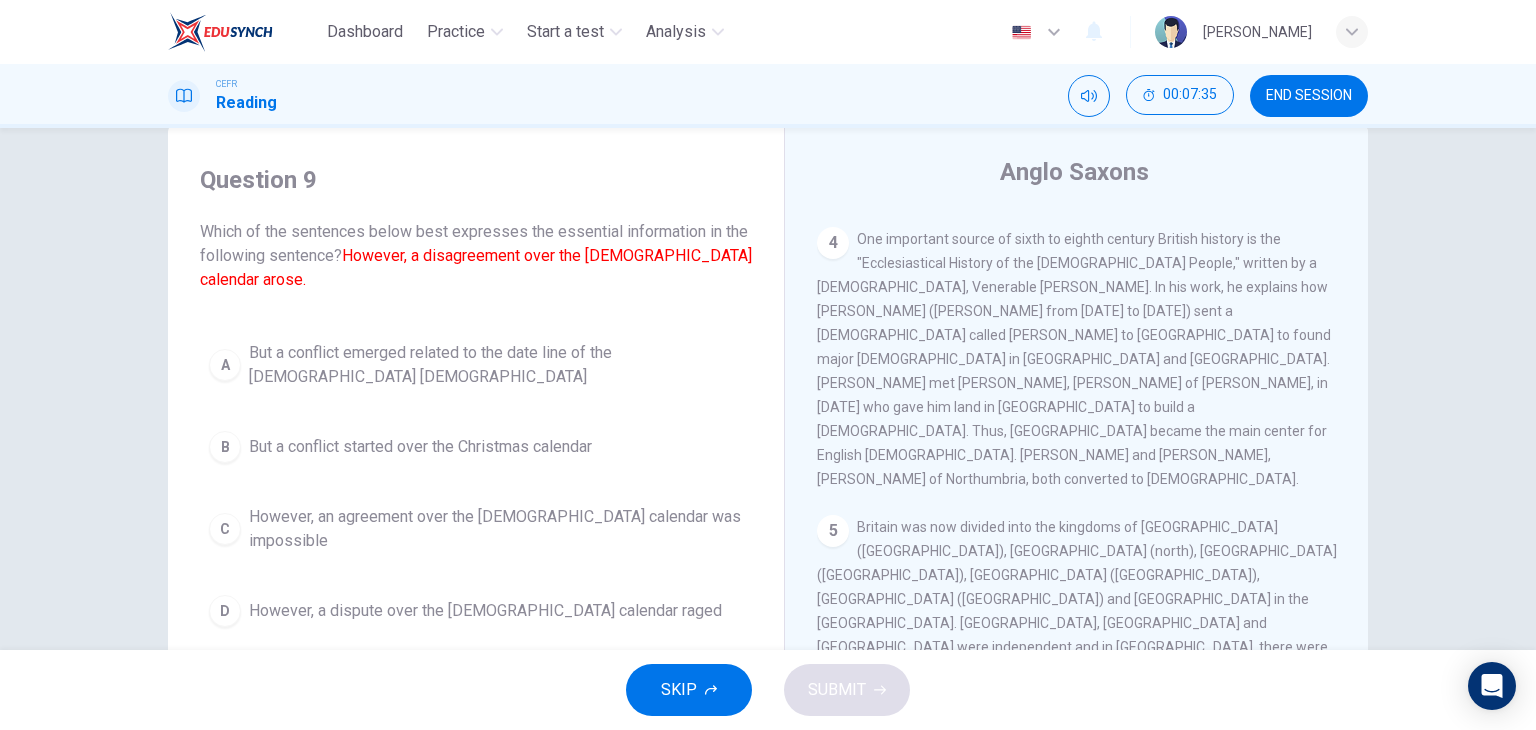 scroll, scrollTop: 144, scrollLeft: 0, axis: vertical 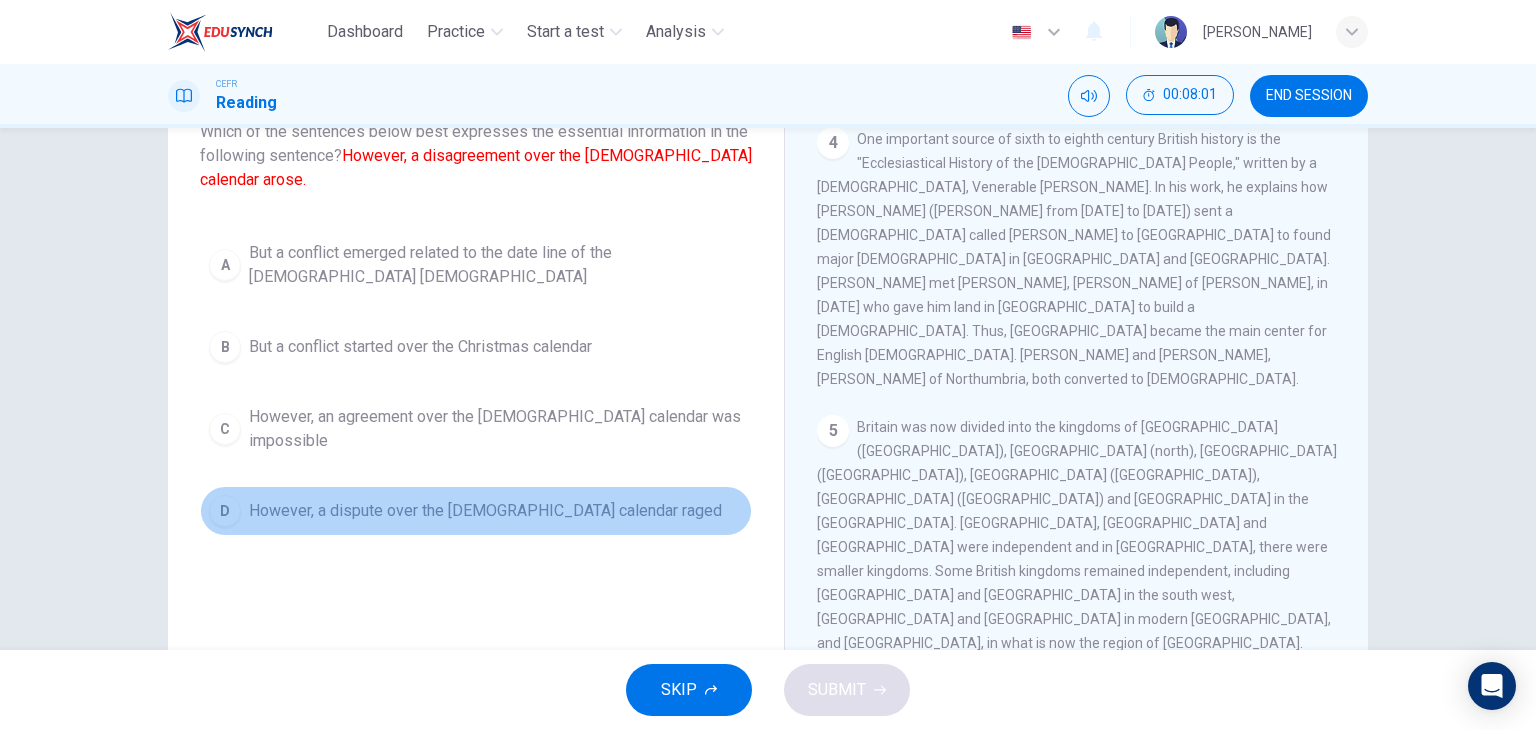 click on "However, a dispute over the Christian calendar raged" at bounding box center [485, 511] 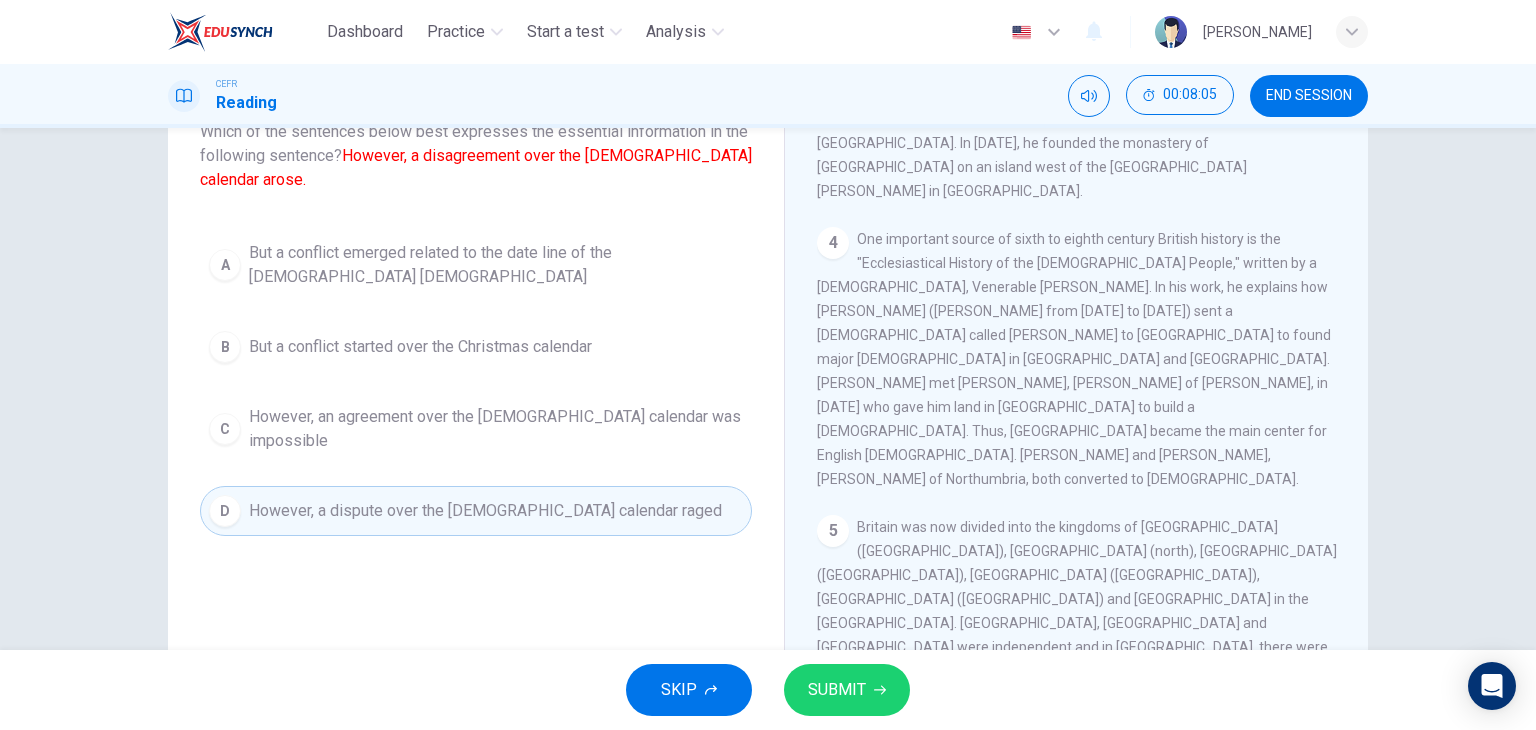 scroll, scrollTop: 825, scrollLeft: 0, axis: vertical 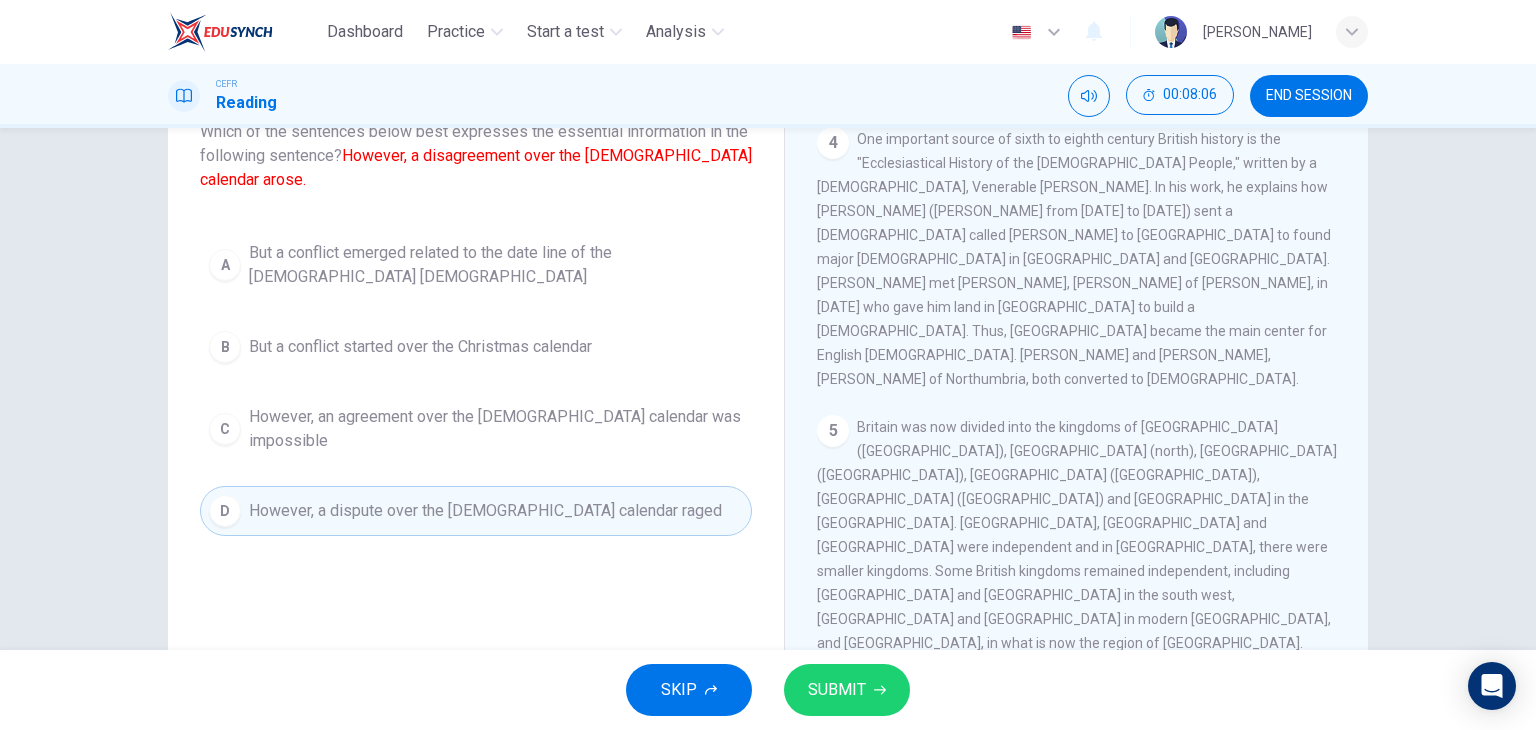 click on "SUBMIT" at bounding box center [837, 690] 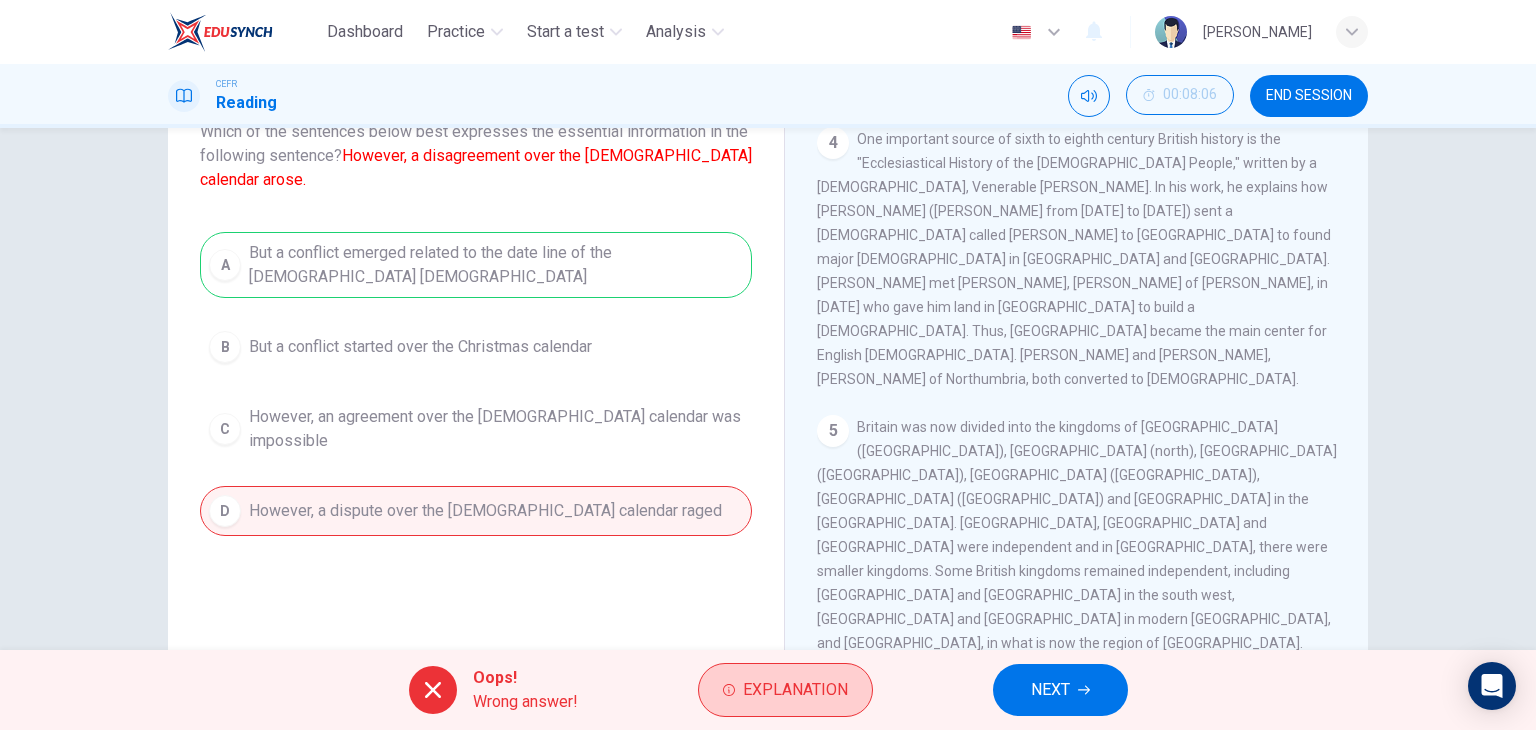 click on "Explanation" at bounding box center [795, 690] 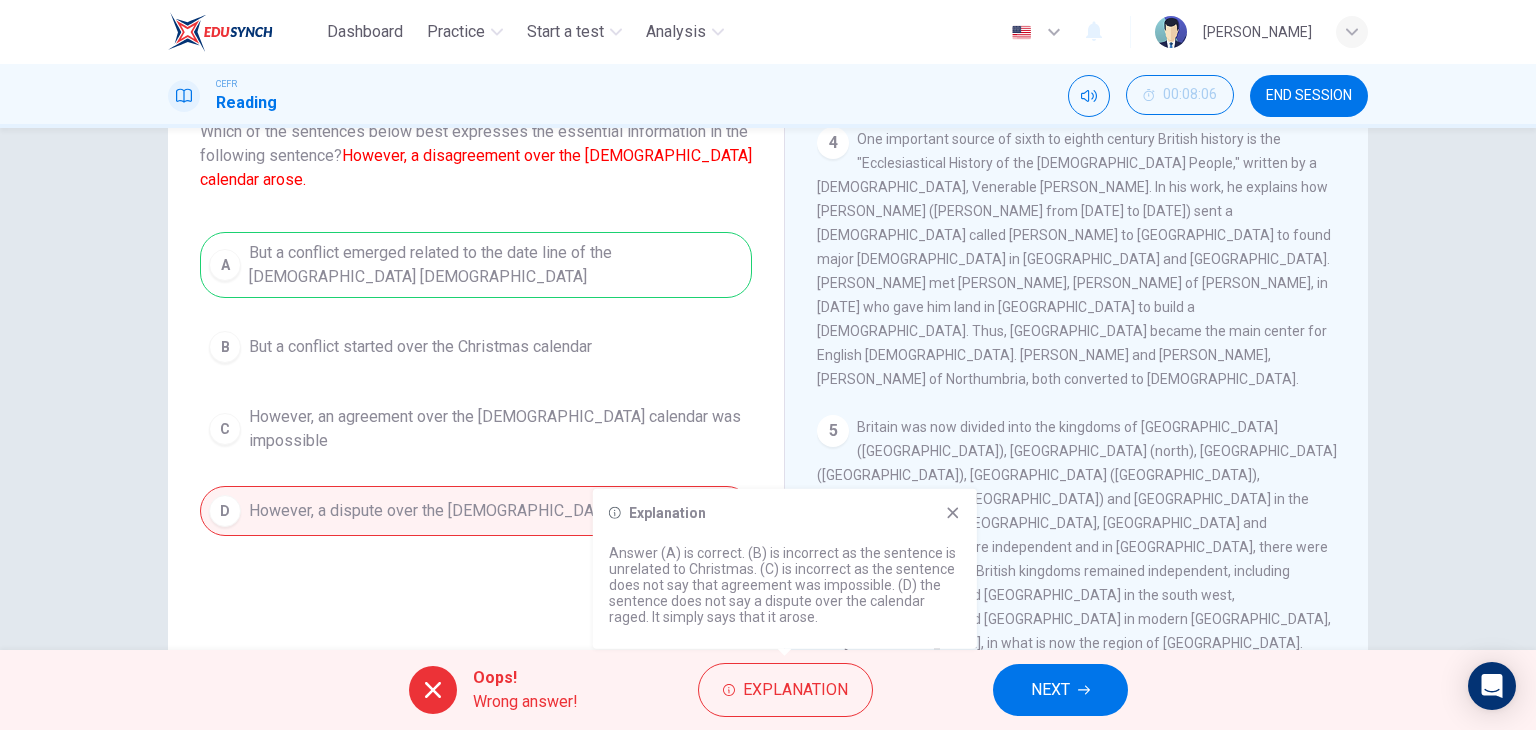 click on "Explanation Answer (A) is correct. (B) is incorrect as the sentence is unrelated to Christmas. (C) is incorrect as the sentence does not say that agreement was impossible. (D) the sentence does not say a dispute over the calendar raged. It simply says that it arose." at bounding box center (785, 569) 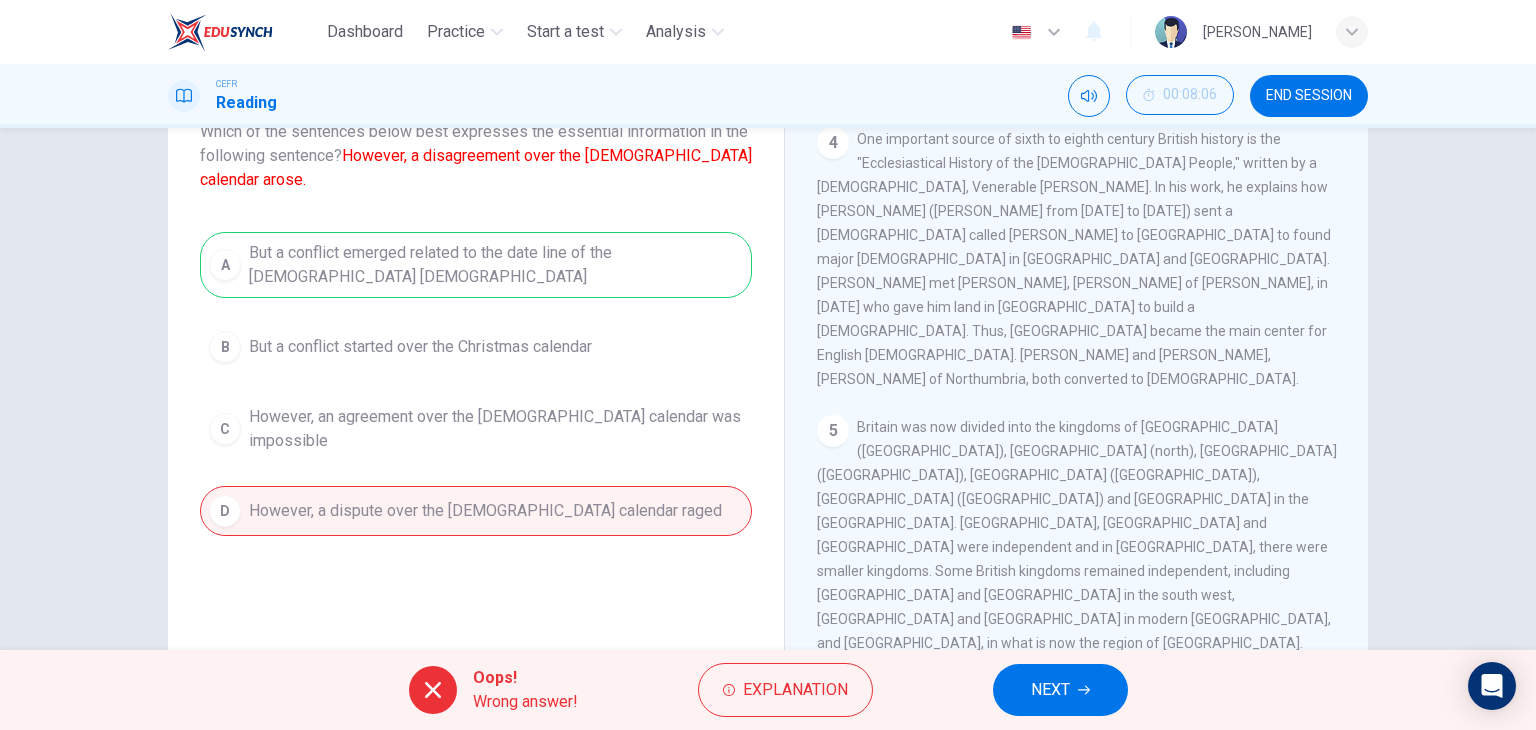 click on "NEXT" at bounding box center (1060, 690) 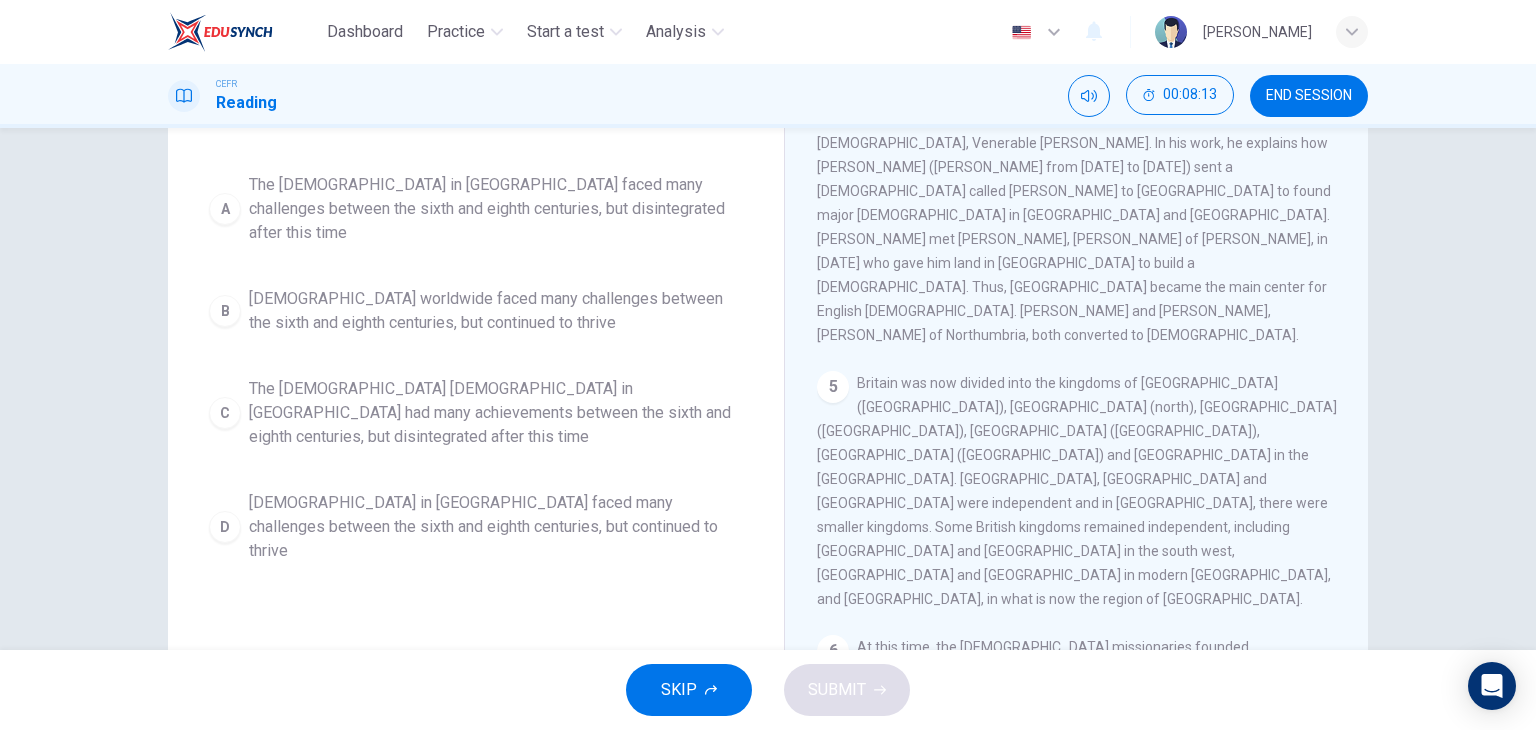 scroll, scrollTop: 153, scrollLeft: 0, axis: vertical 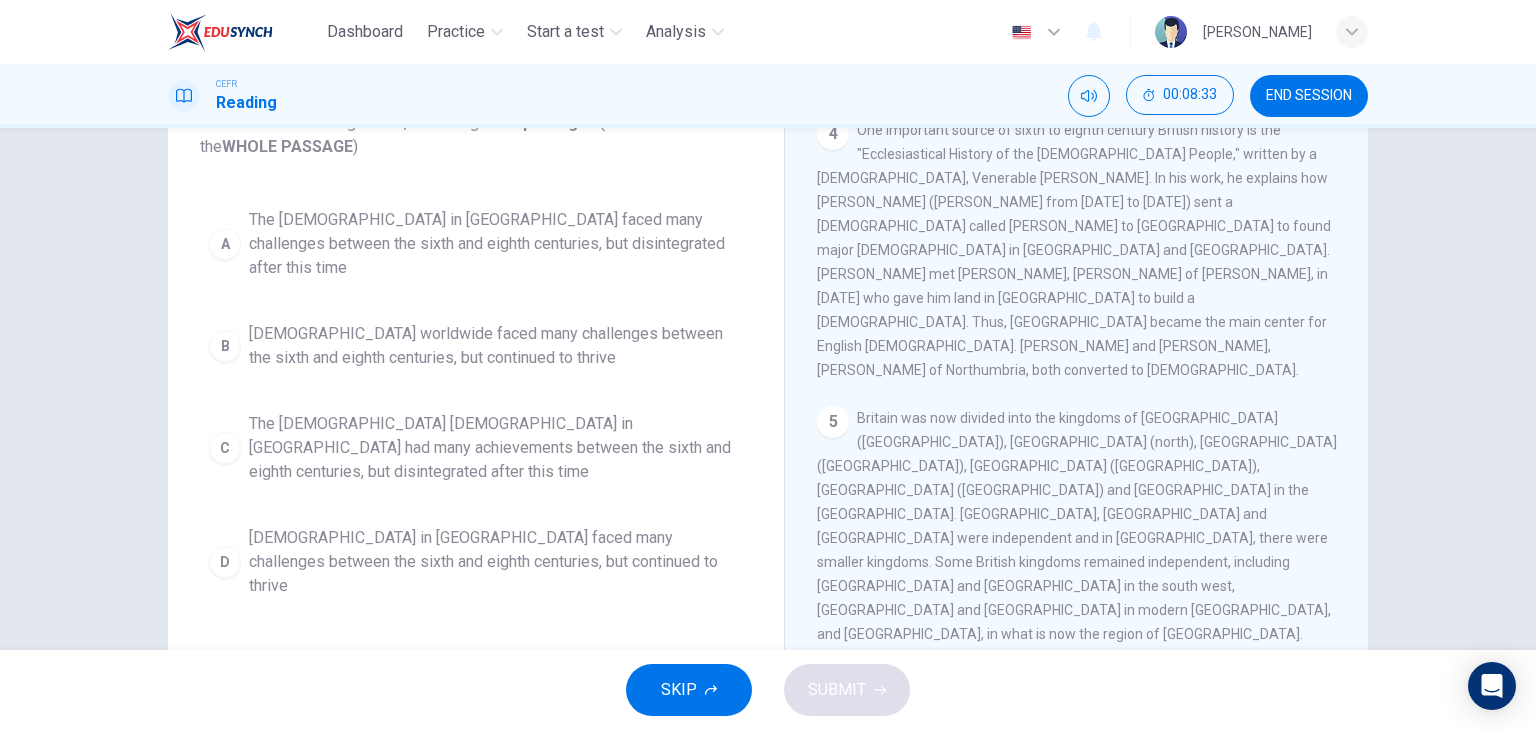 click on "The Christian church in Britain faced many challenges between the sixth and eighth centuries, but continued to thrive" at bounding box center (496, 562) 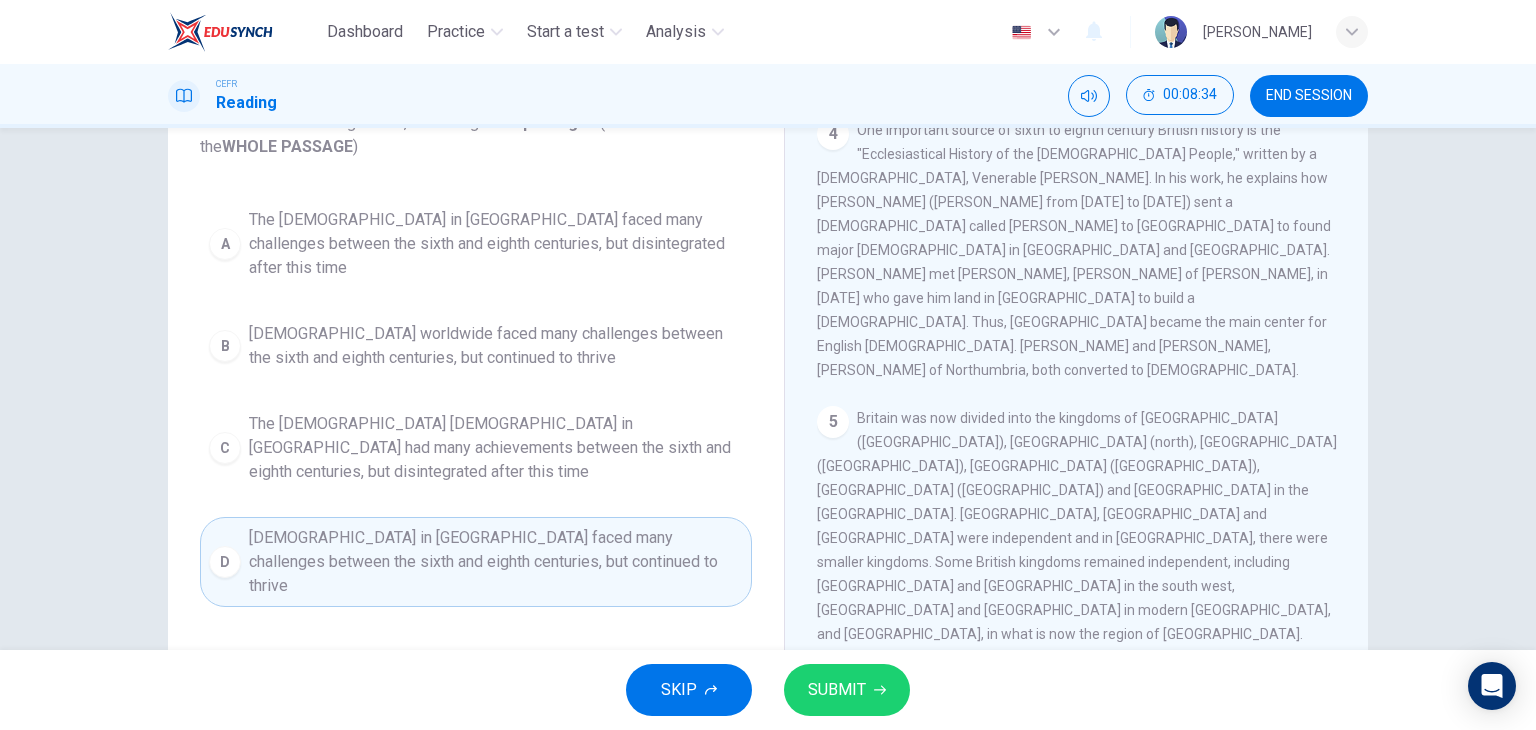 click on "SUBMIT" at bounding box center [837, 690] 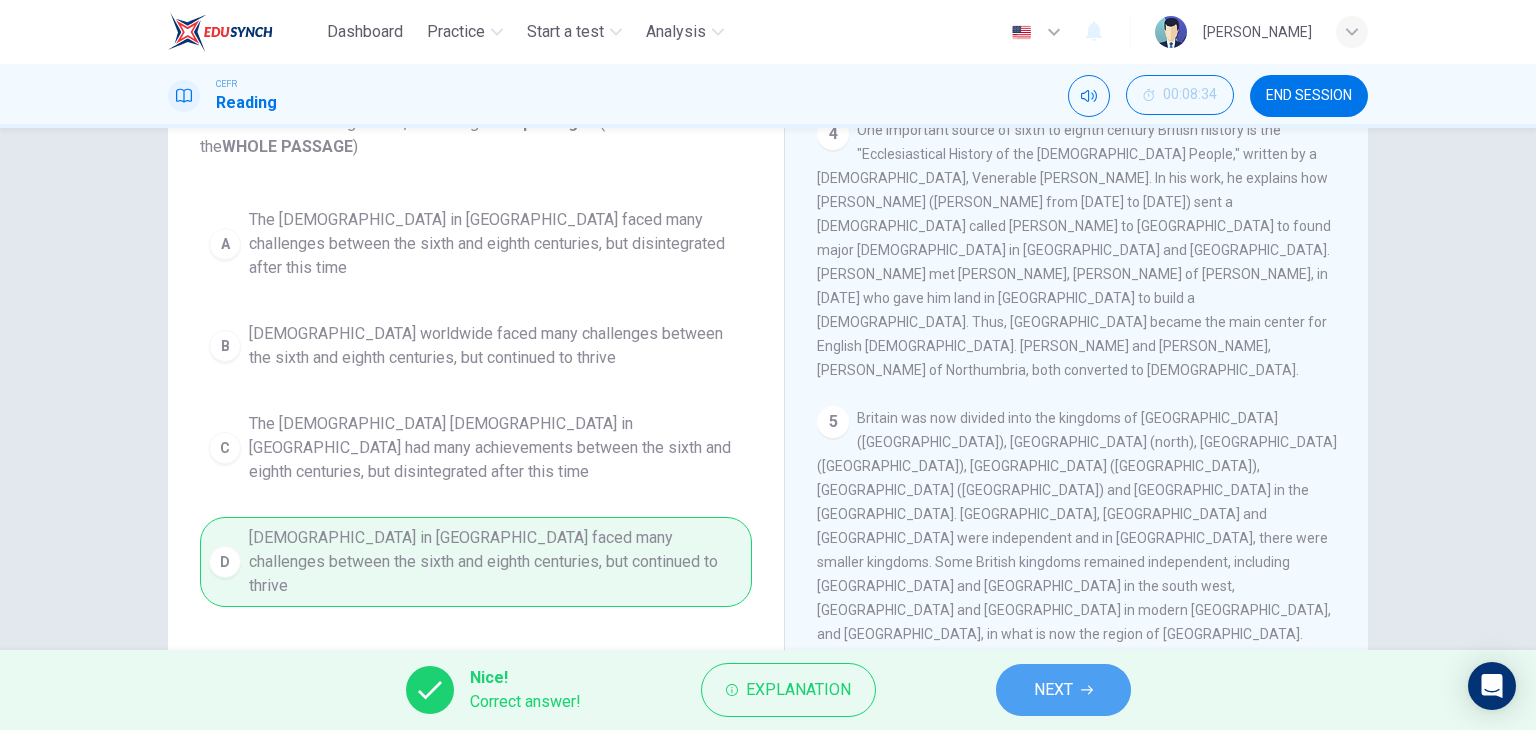 click on "NEXT" at bounding box center (1063, 690) 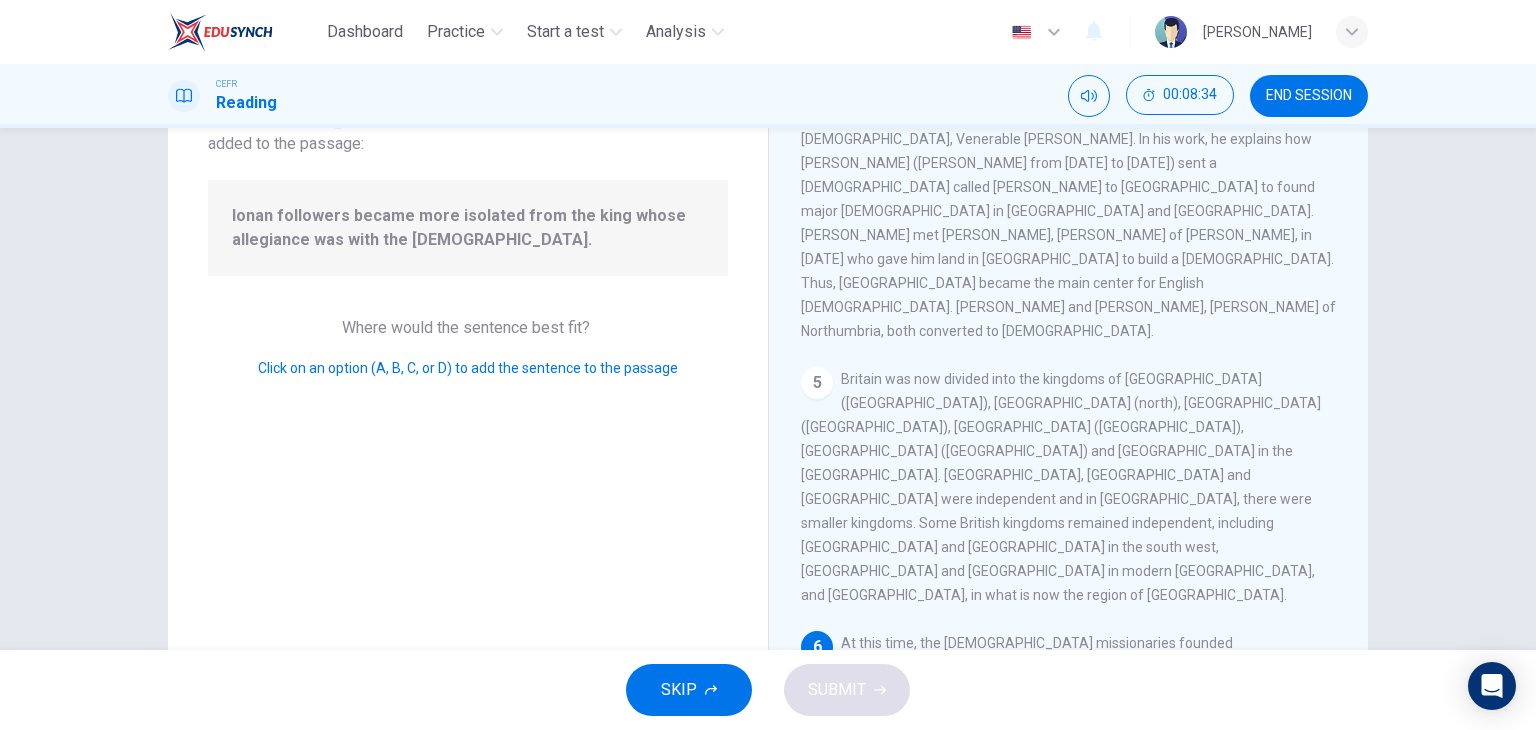 scroll, scrollTop: 851, scrollLeft: 0, axis: vertical 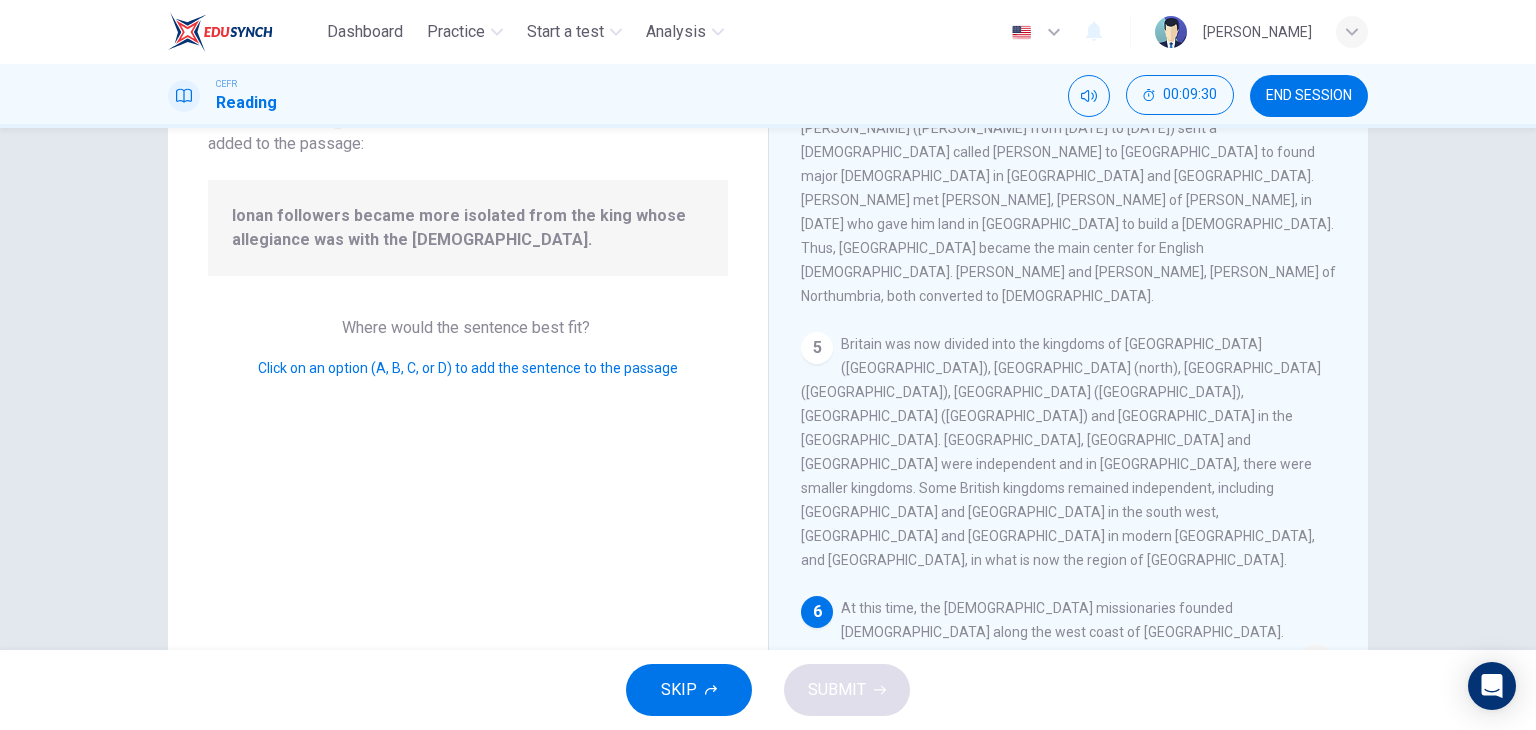 click at bounding box center [1287, 726] 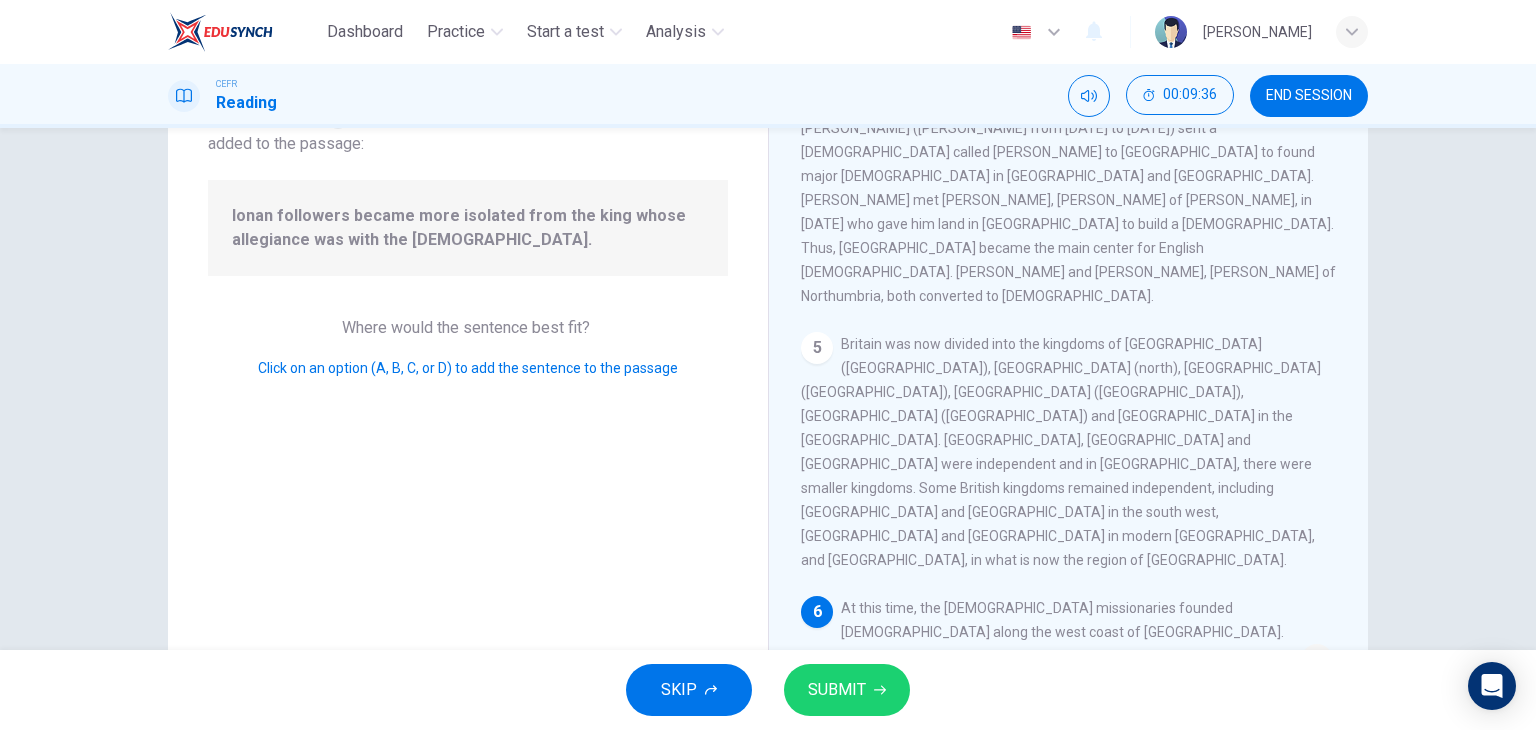 click at bounding box center [1287, 694] 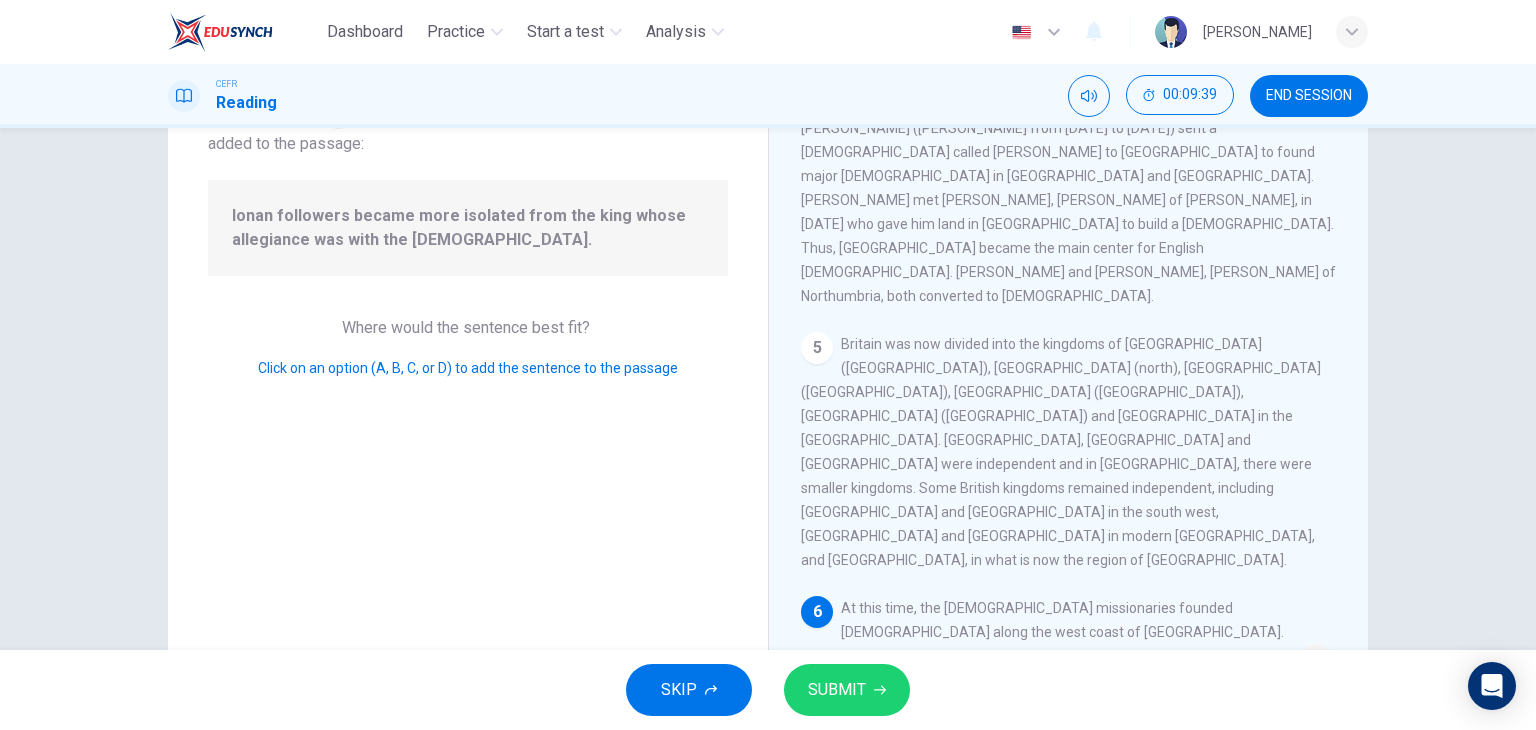 click at bounding box center [938, 774] 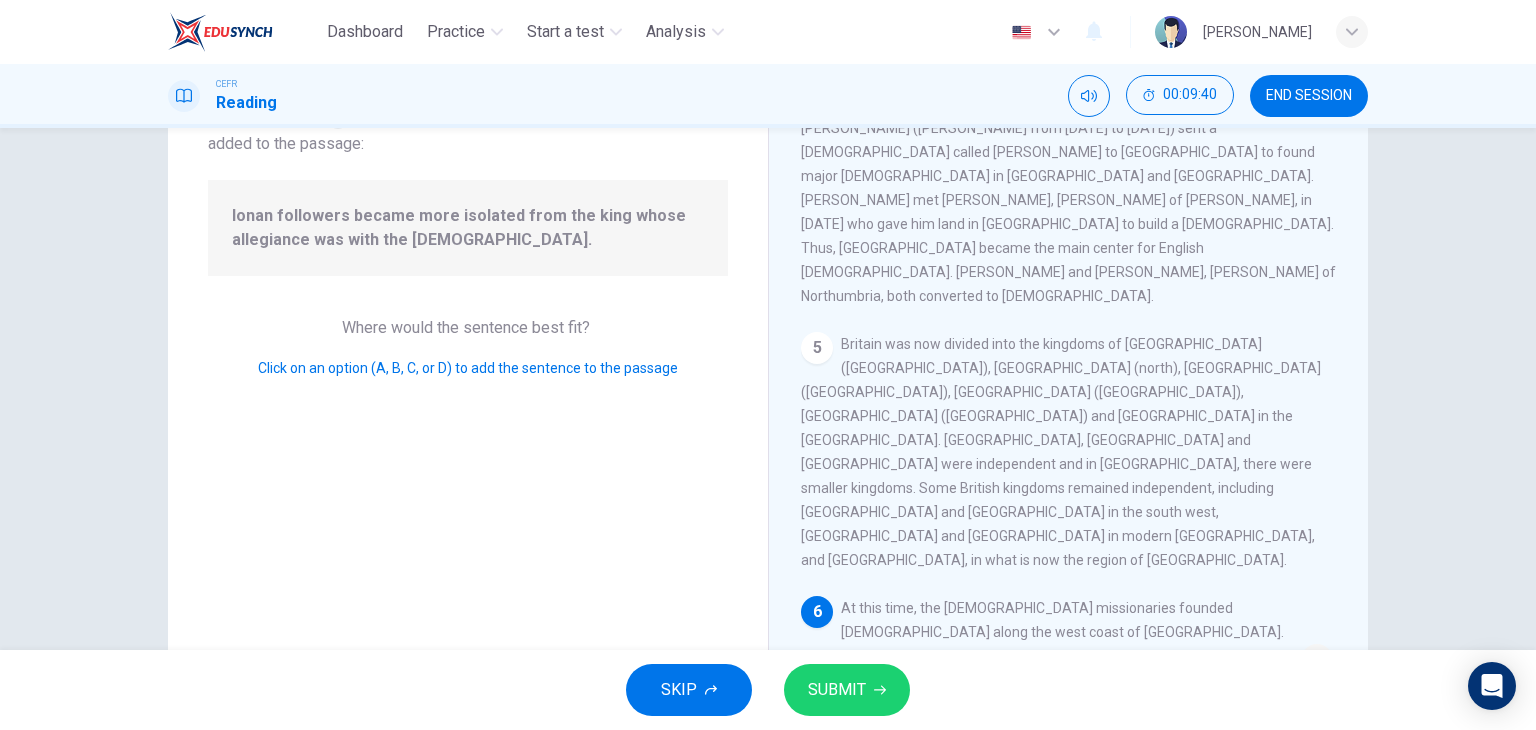click on "SUBMIT" at bounding box center [837, 690] 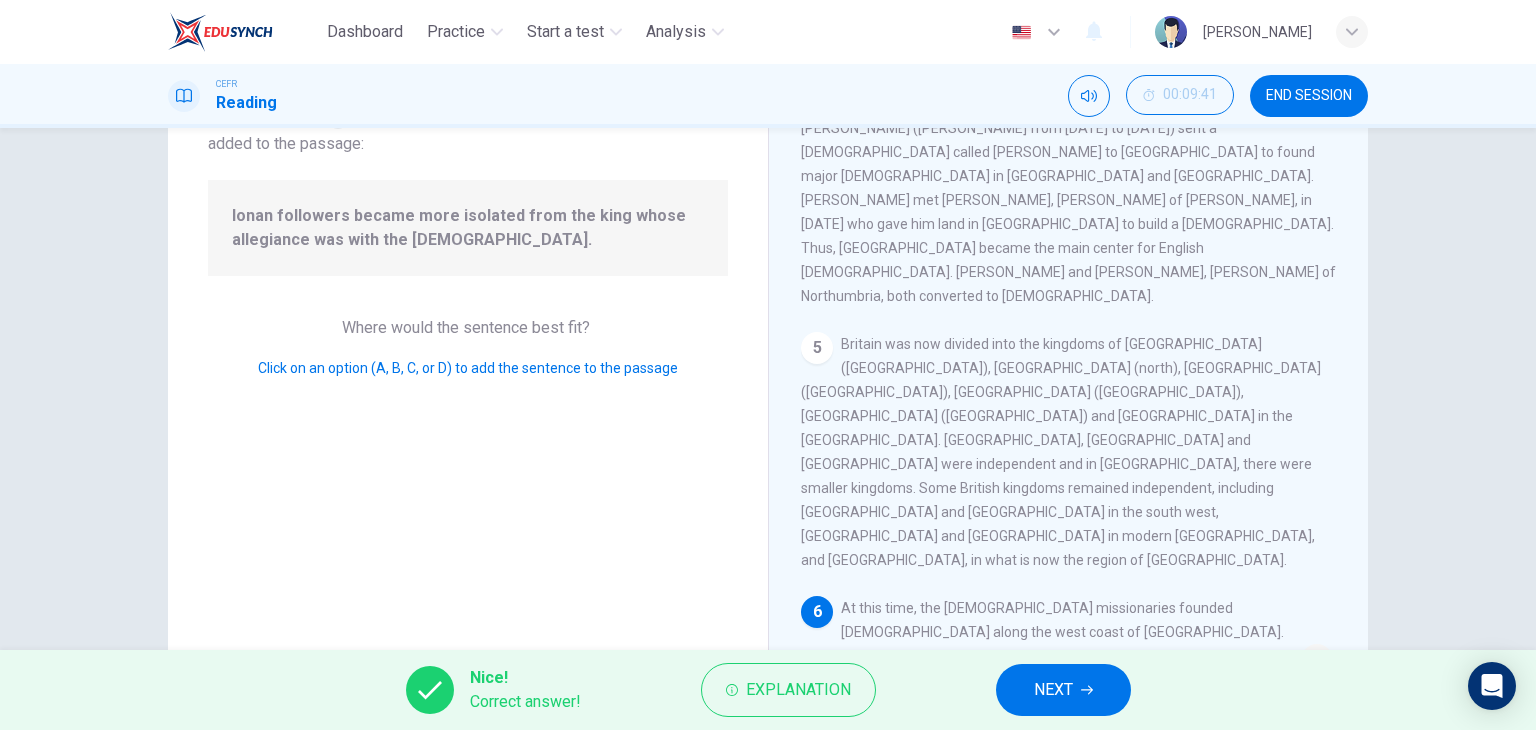 click on "NEXT" at bounding box center (1063, 690) 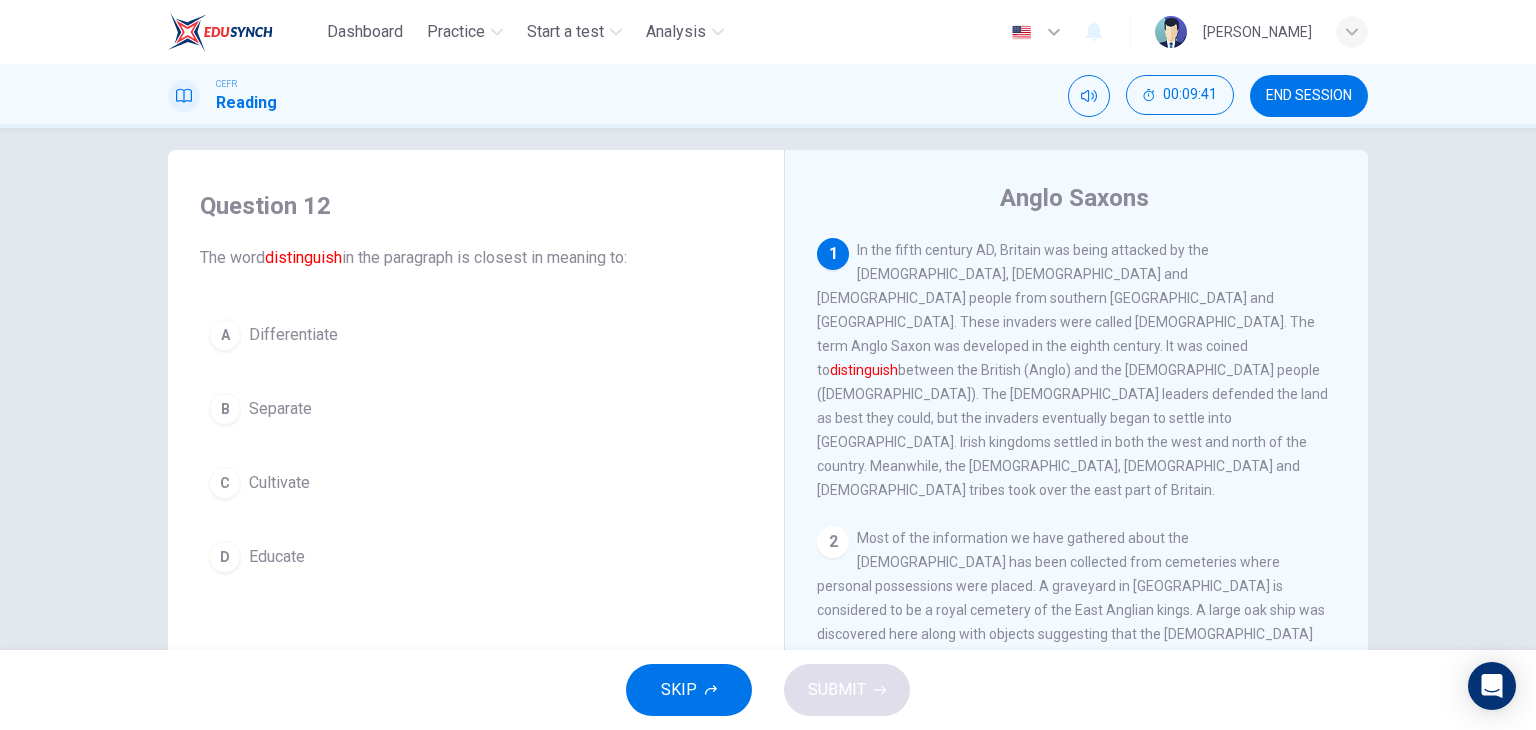scroll, scrollTop: 0, scrollLeft: 0, axis: both 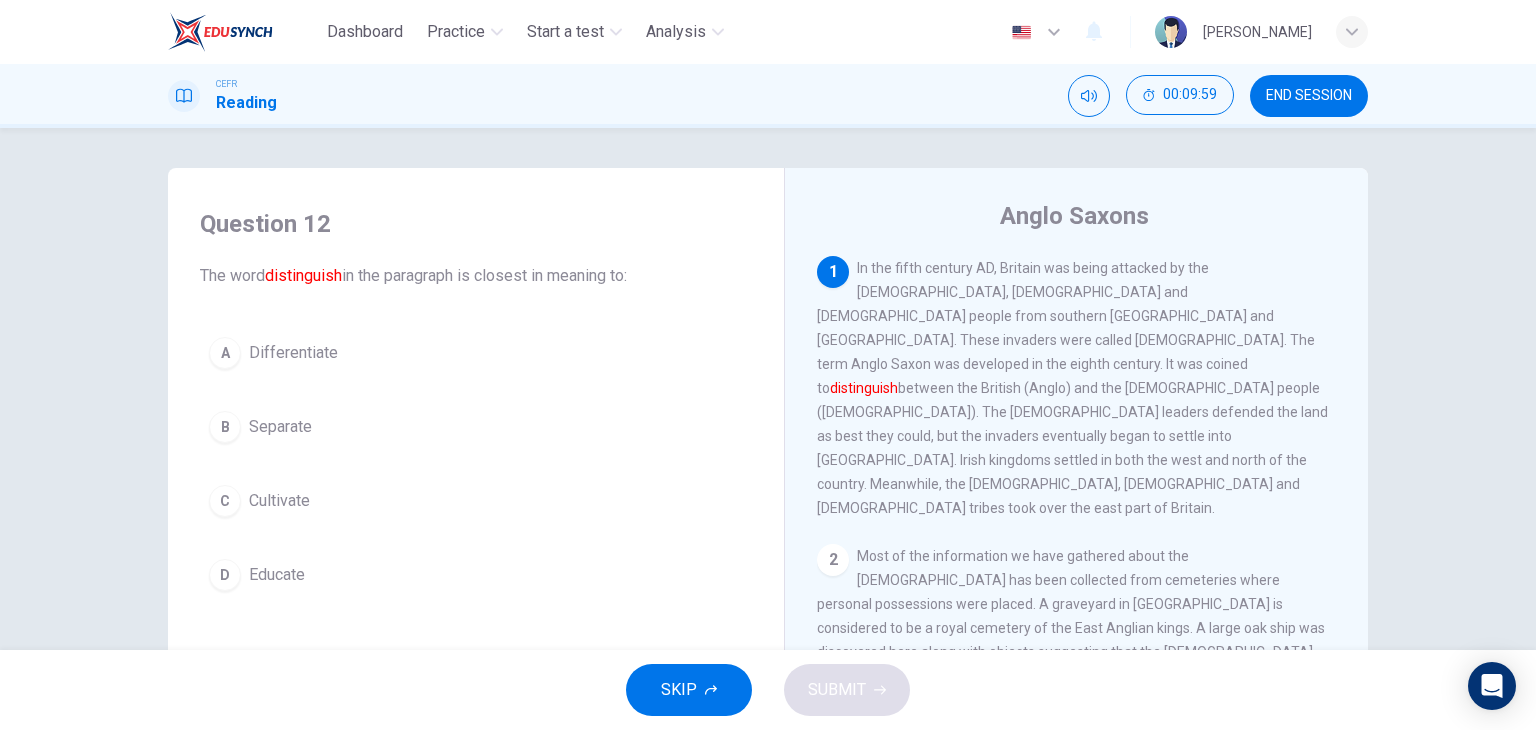 click on "Differentiate" at bounding box center (293, 353) 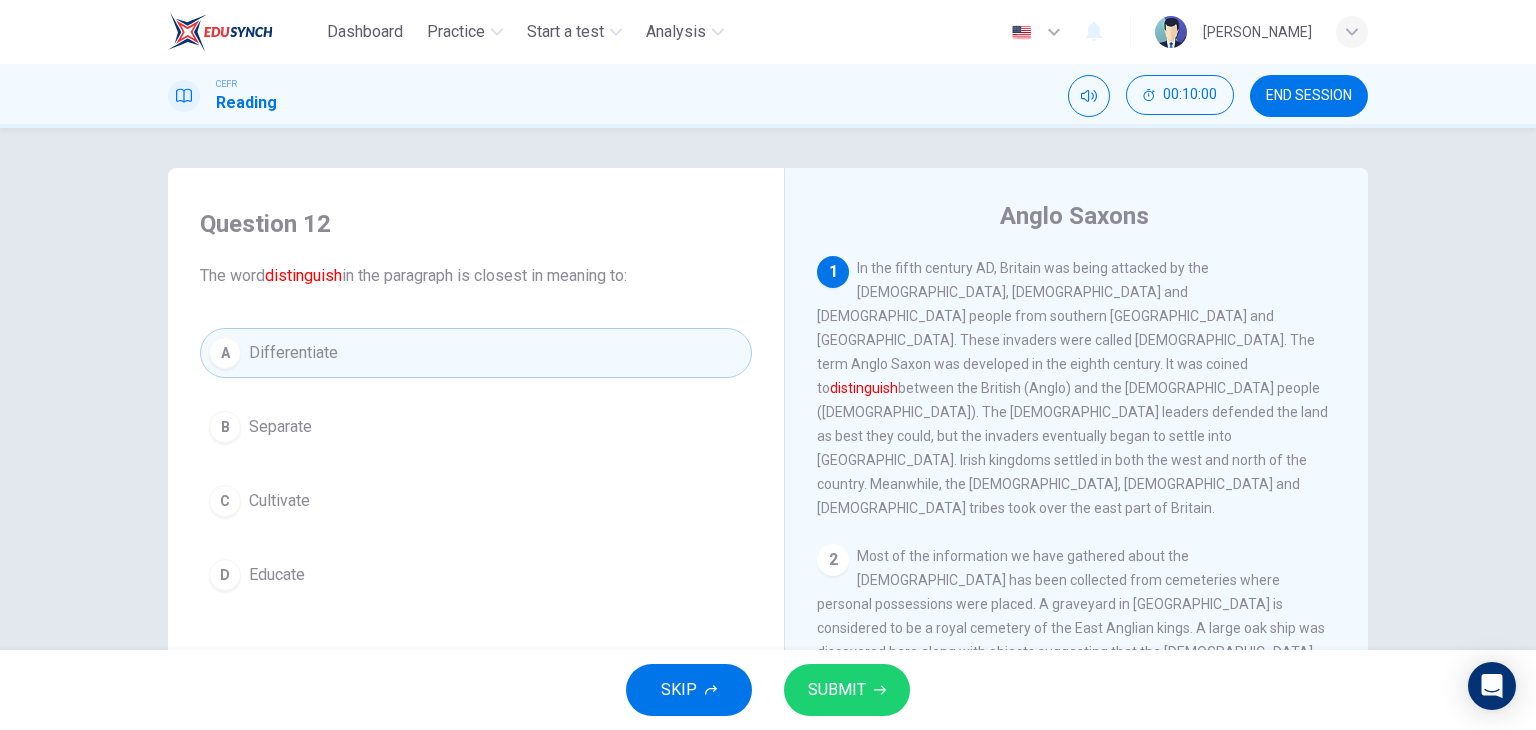 click on "SUBMIT" at bounding box center [837, 690] 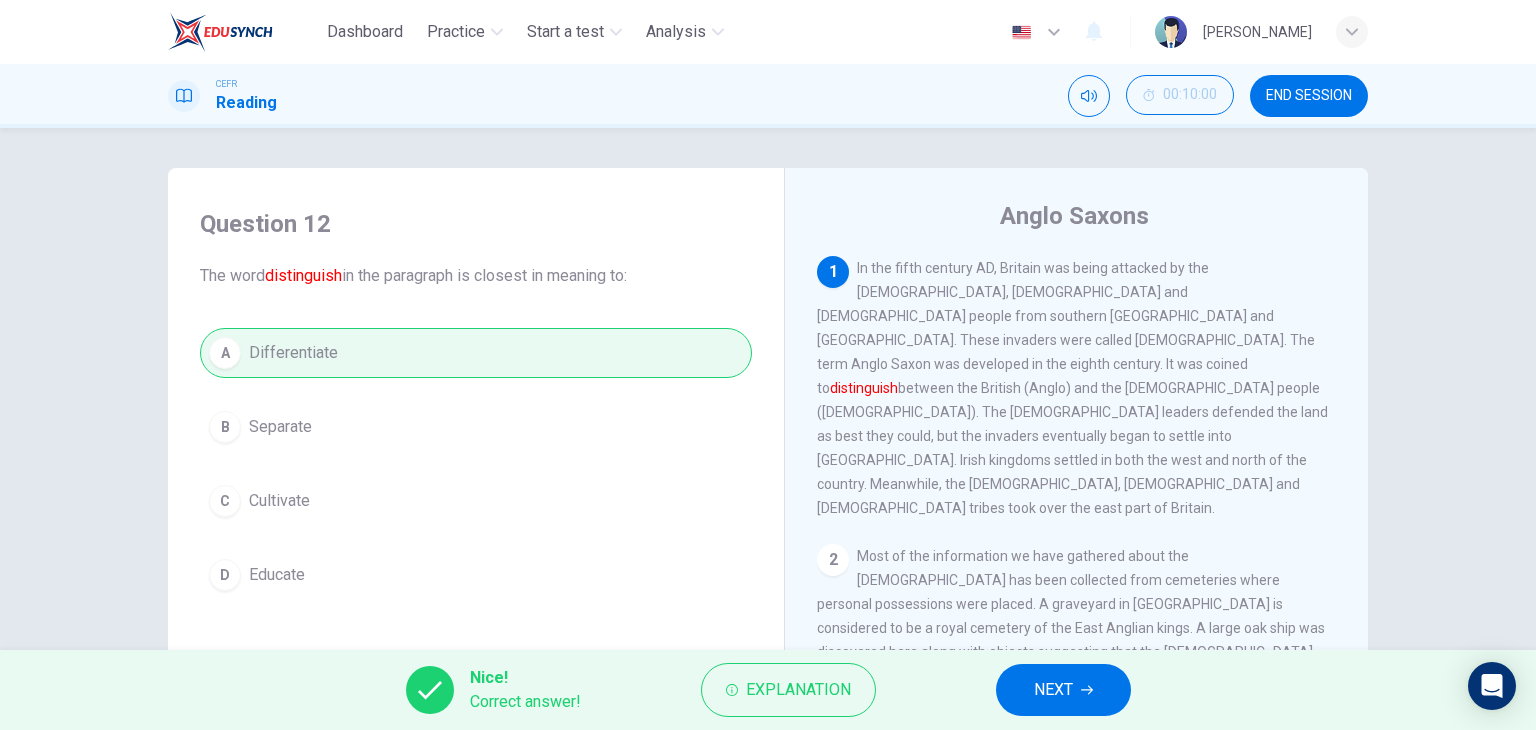 click on "NEXT" at bounding box center (1063, 690) 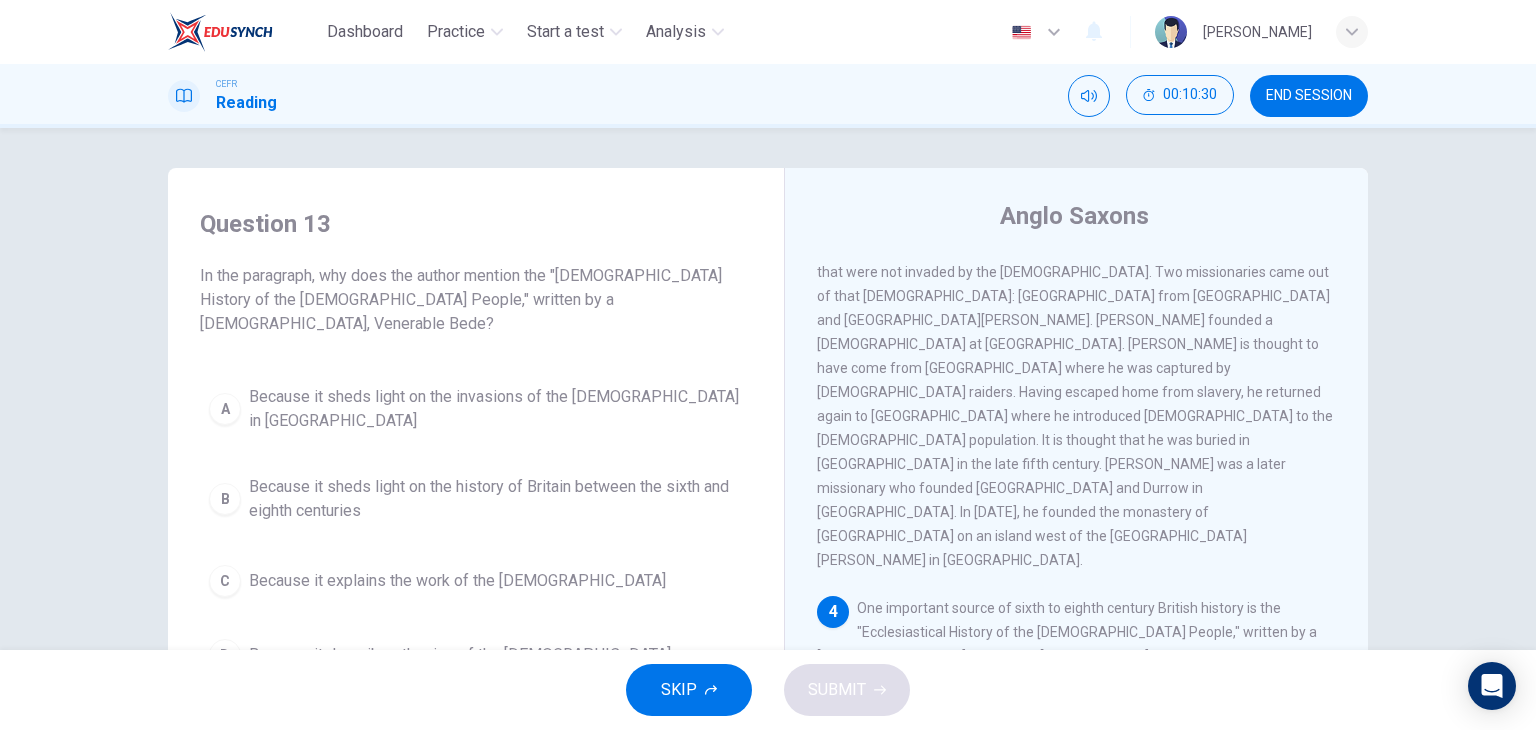 scroll, scrollTop: 600, scrollLeft: 0, axis: vertical 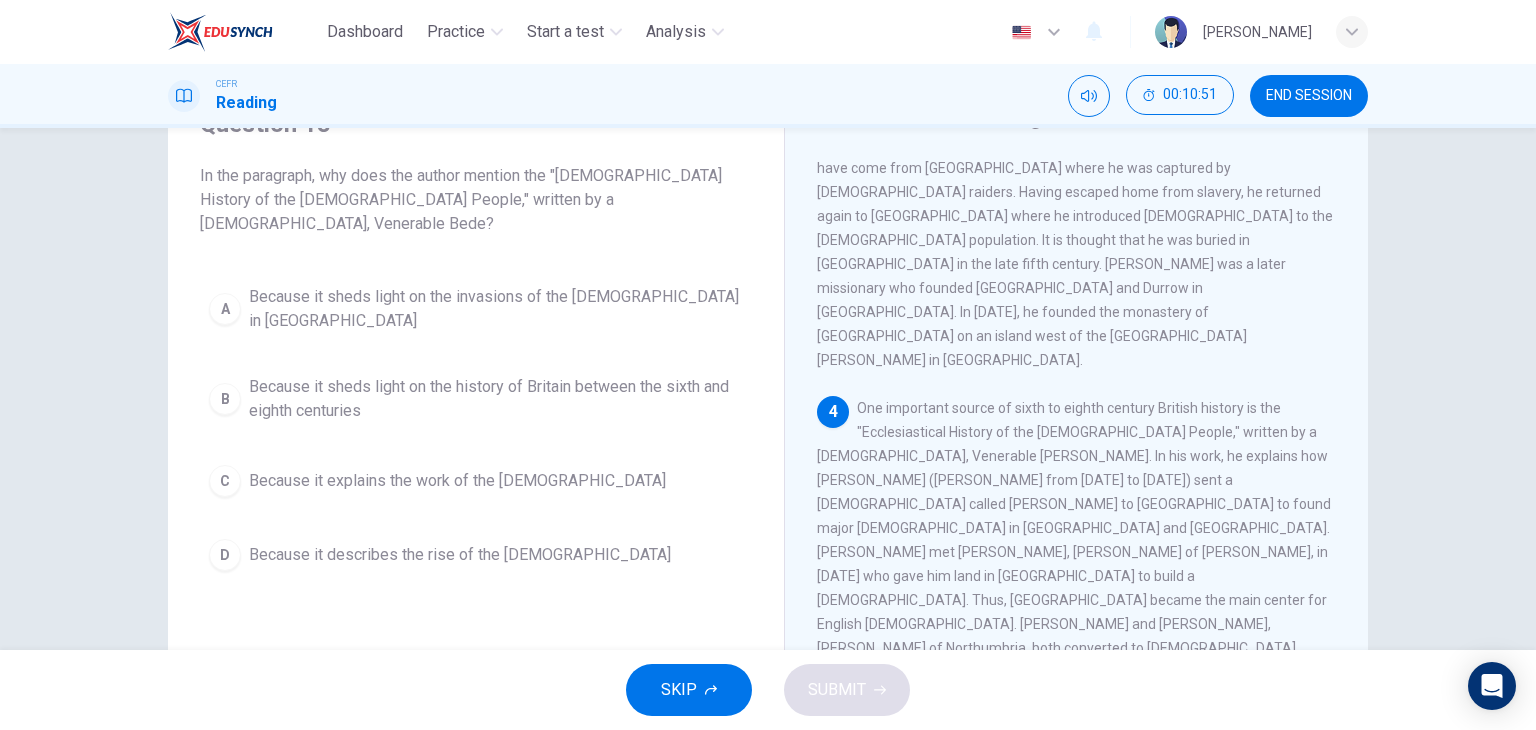 click on "Because it explains the work of the missionaries" at bounding box center [457, 481] 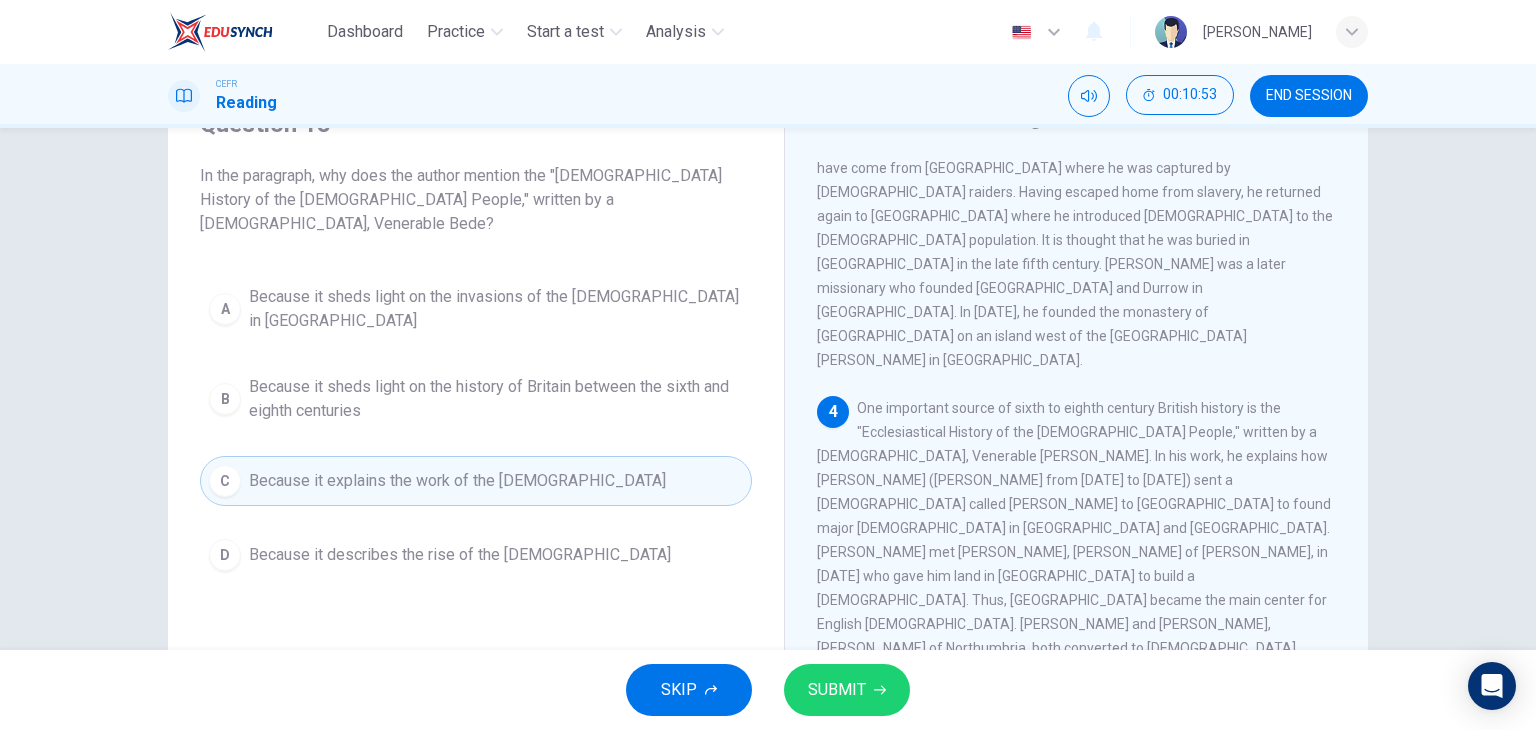 click on "SUBMIT" at bounding box center [847, 690] 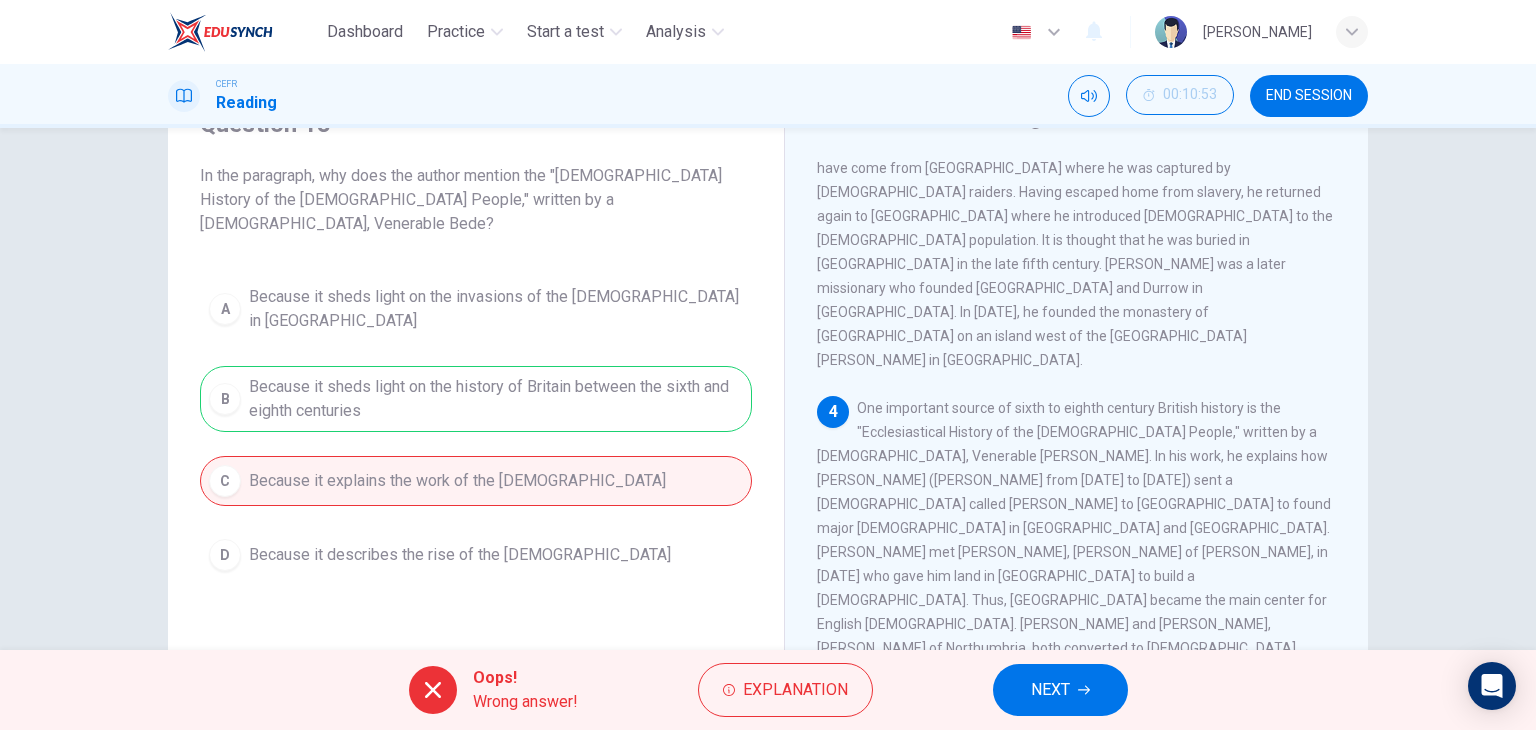 click 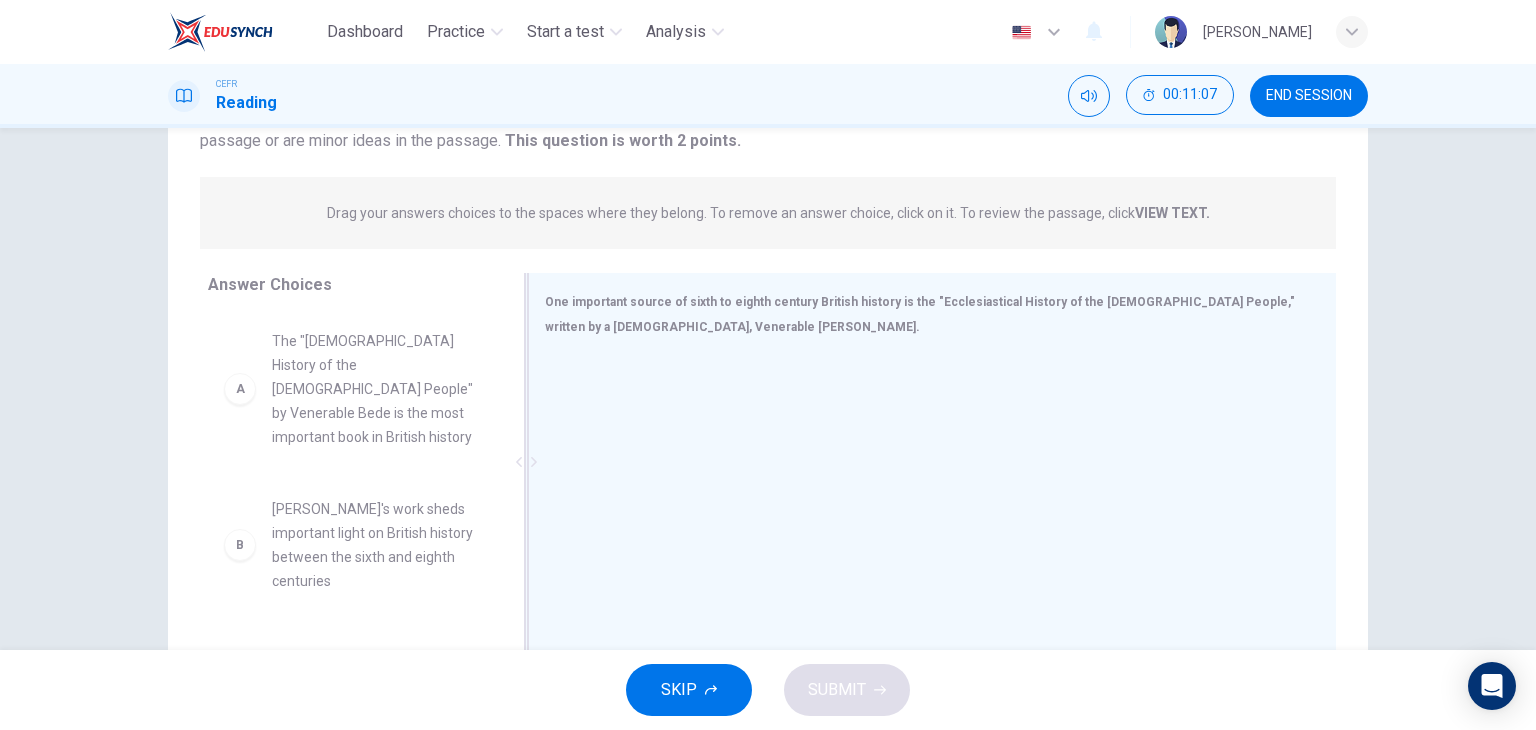 scroll, scrollTop: 253, scrollLeft: 0, axis: vertical 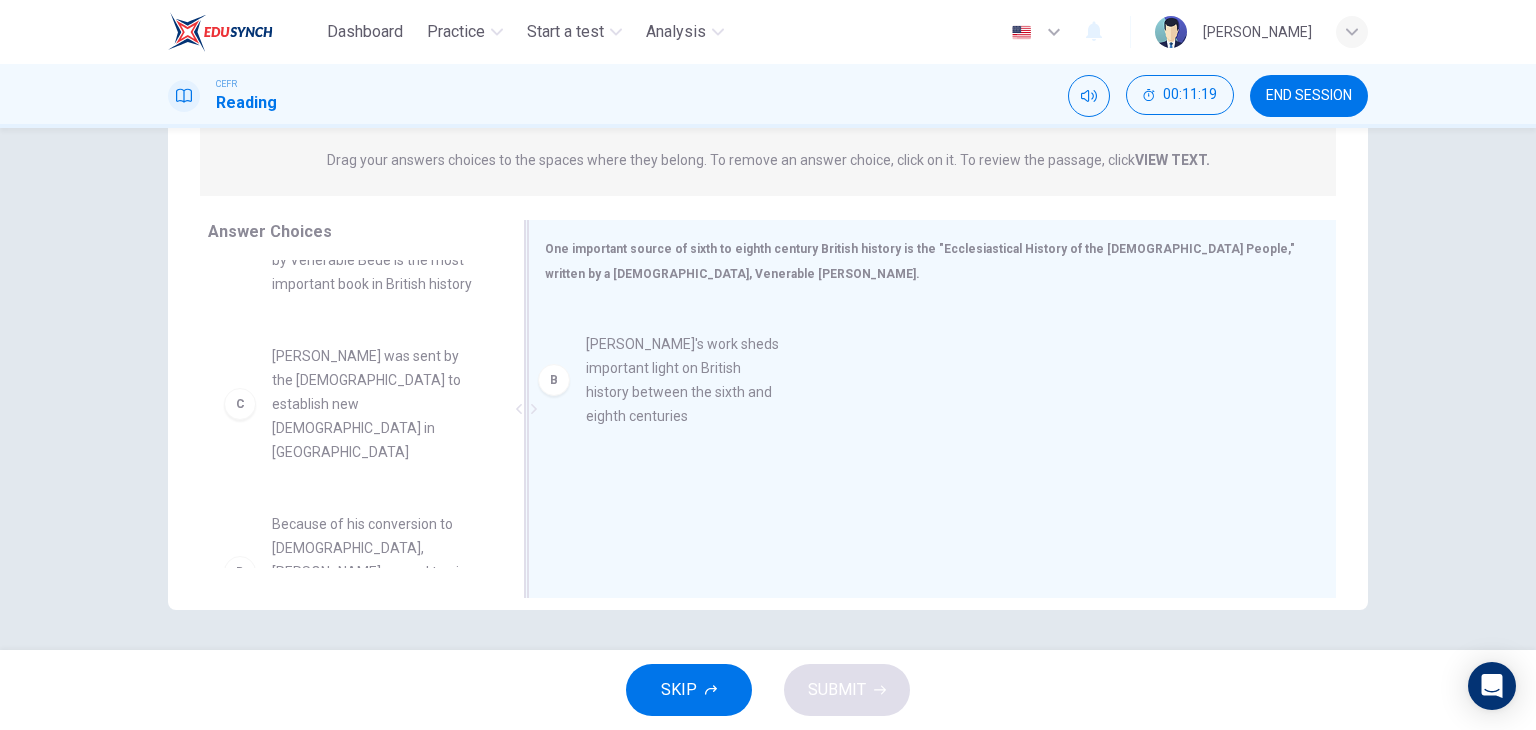 drag, startPoint x: 391, startPoint y: 385, endPoint x: 724, endPoint y: 374, distance: 333.18164 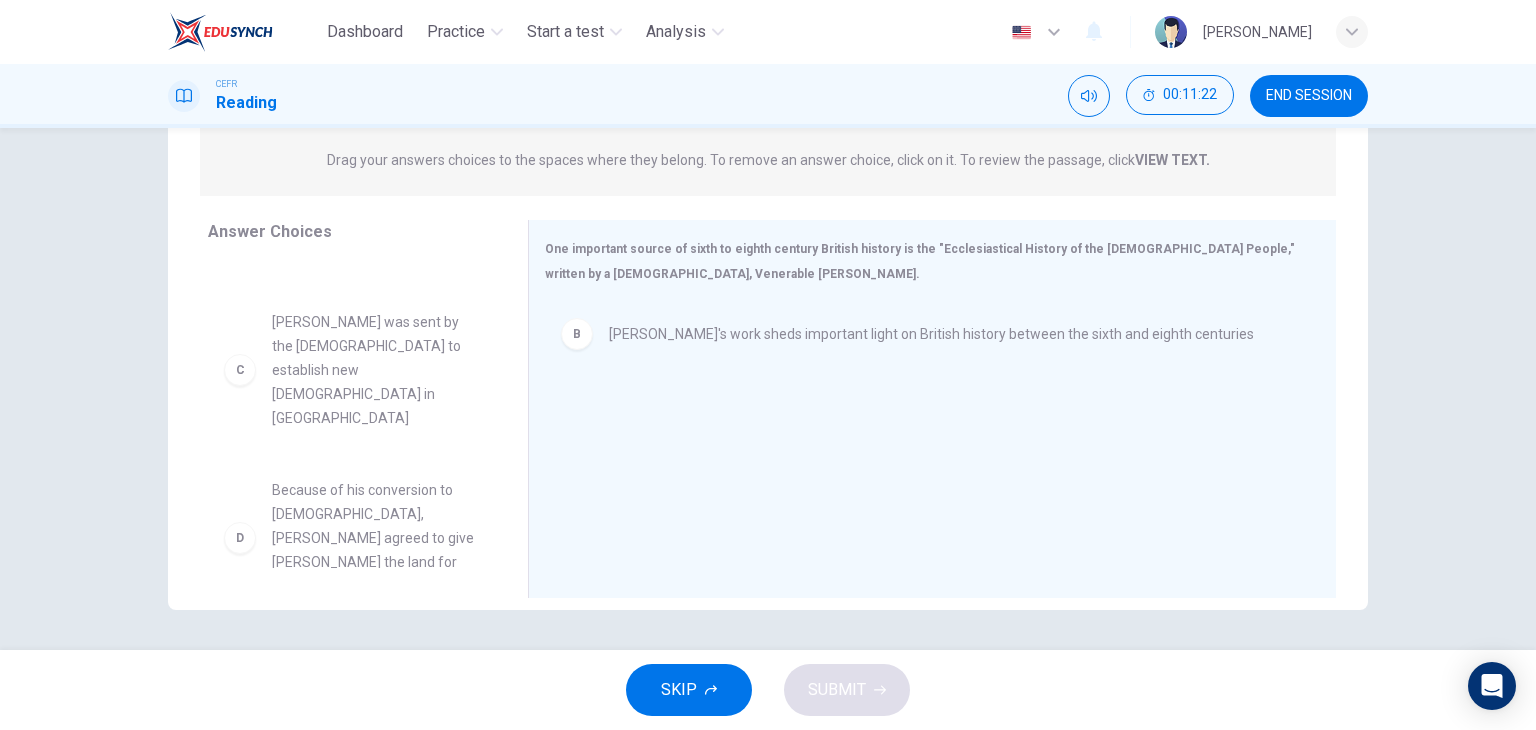 scroll, scrollTop: 100, scrollLeft: 0, axis: vertical 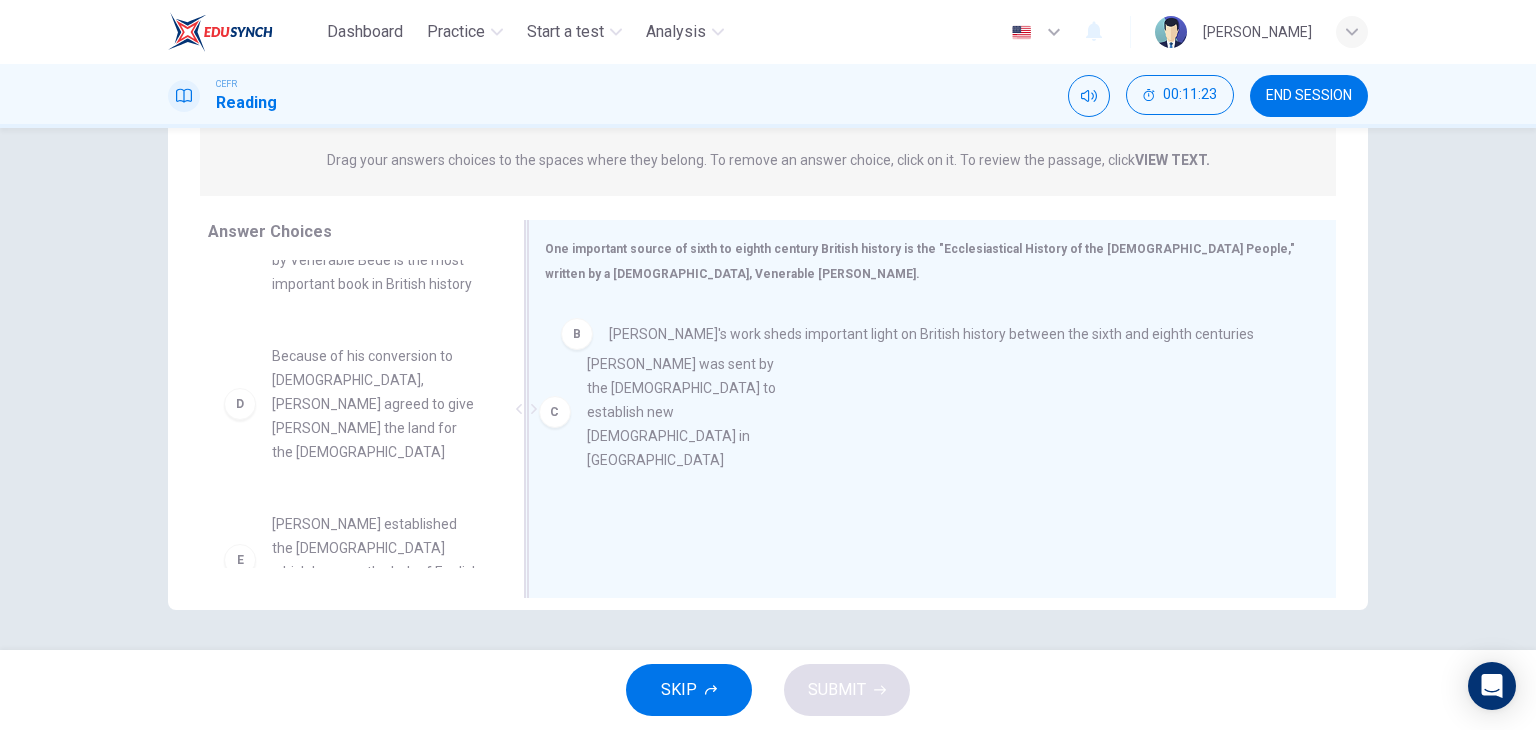 drag, startPoint x: 482, startPoint y: 386, endPoint x: 717, endPoint y: 388, distance: 235.00851 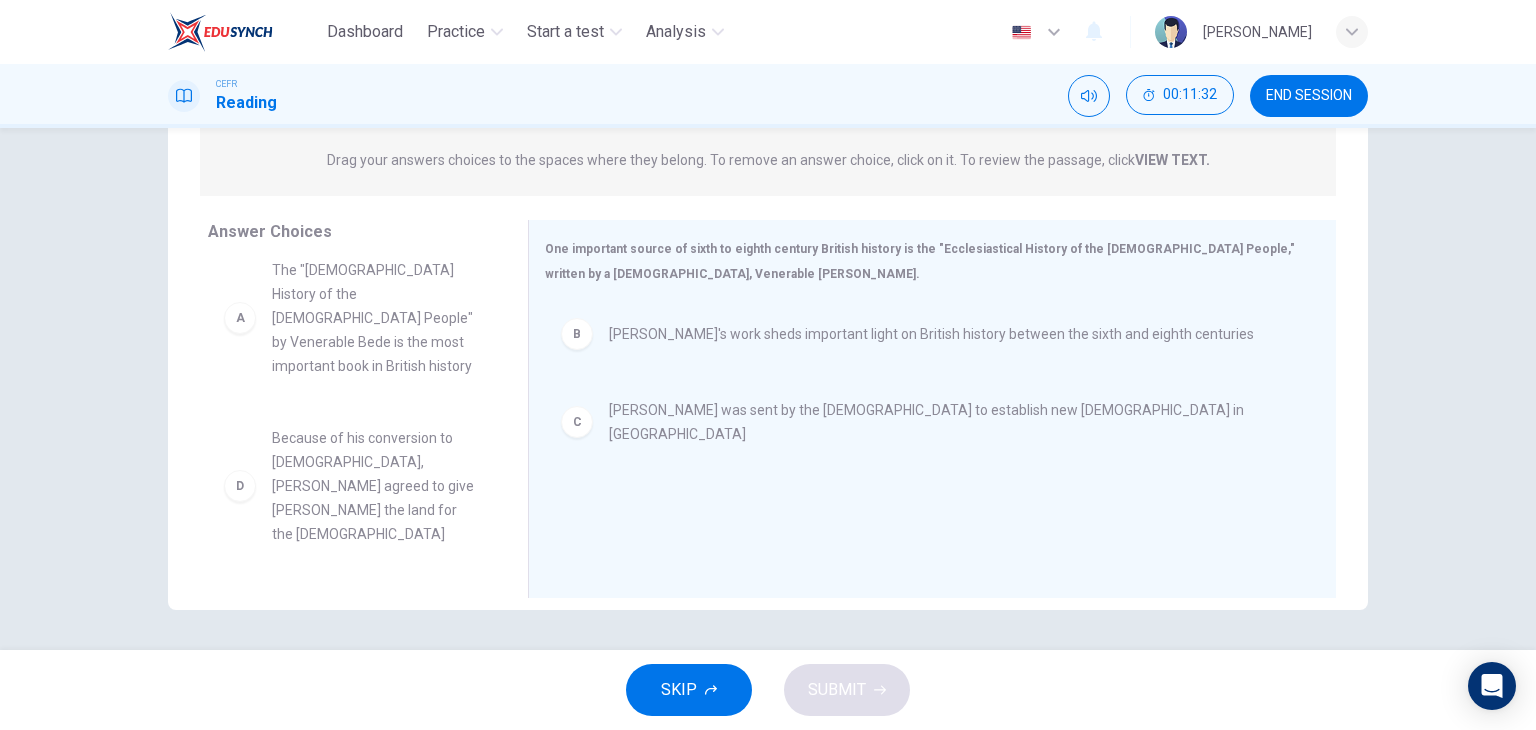 scroll, scrollTop: 0, scrollLeft: 0, axis: both 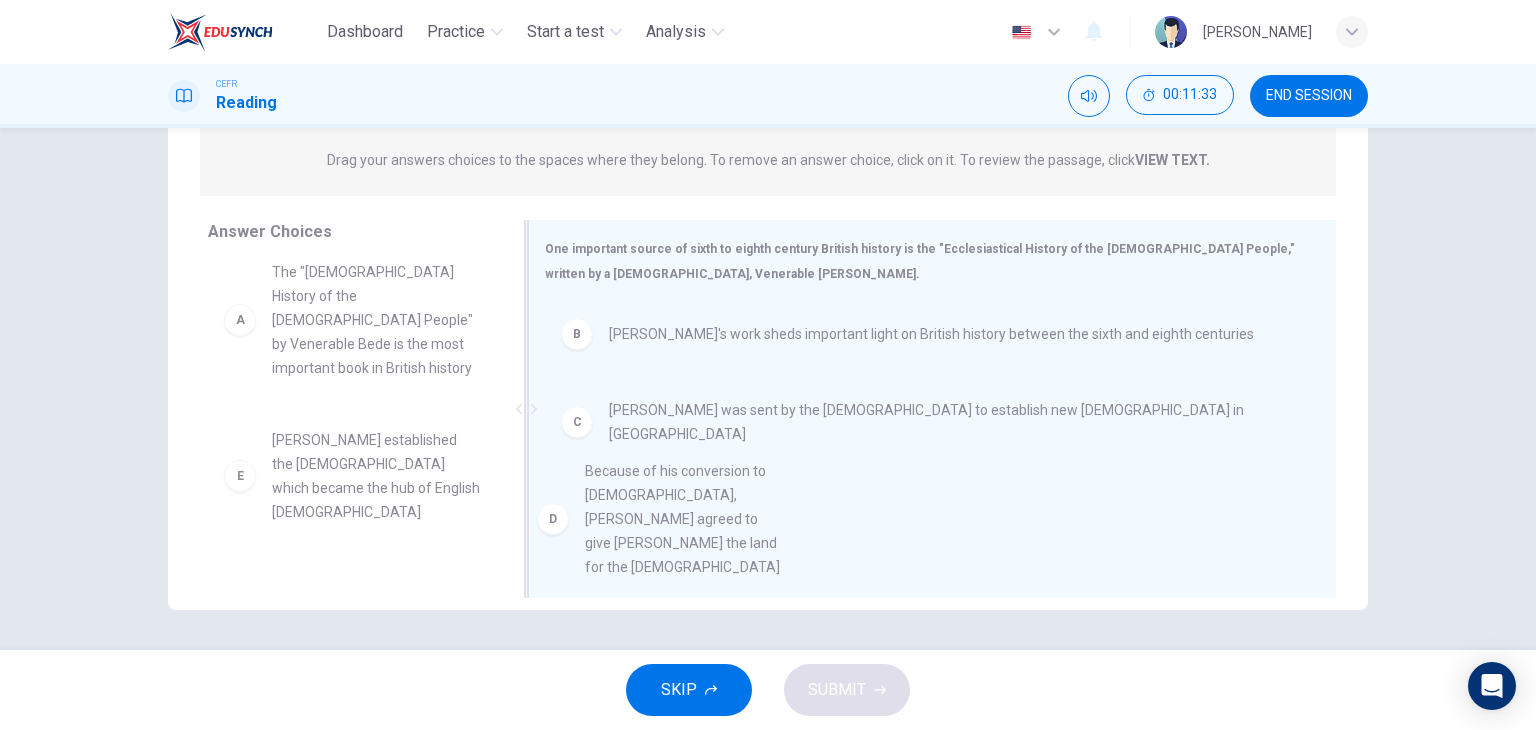 drag, startPoint x: 395, startPoint y: 477, endPoint x: 836, endPoint y: 504, distance: 441.82574 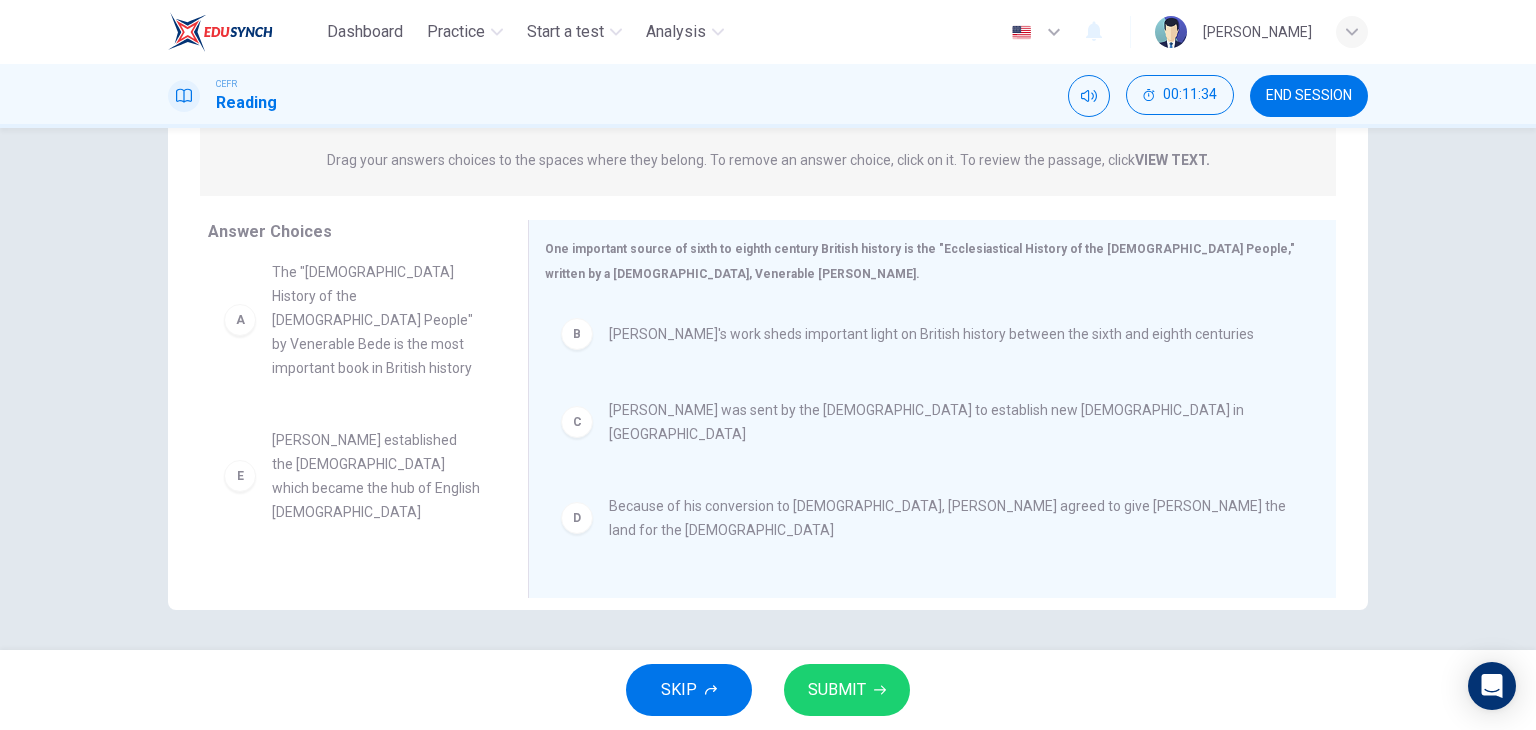 click on "SUBMIT" at bounding box center [837, 690] 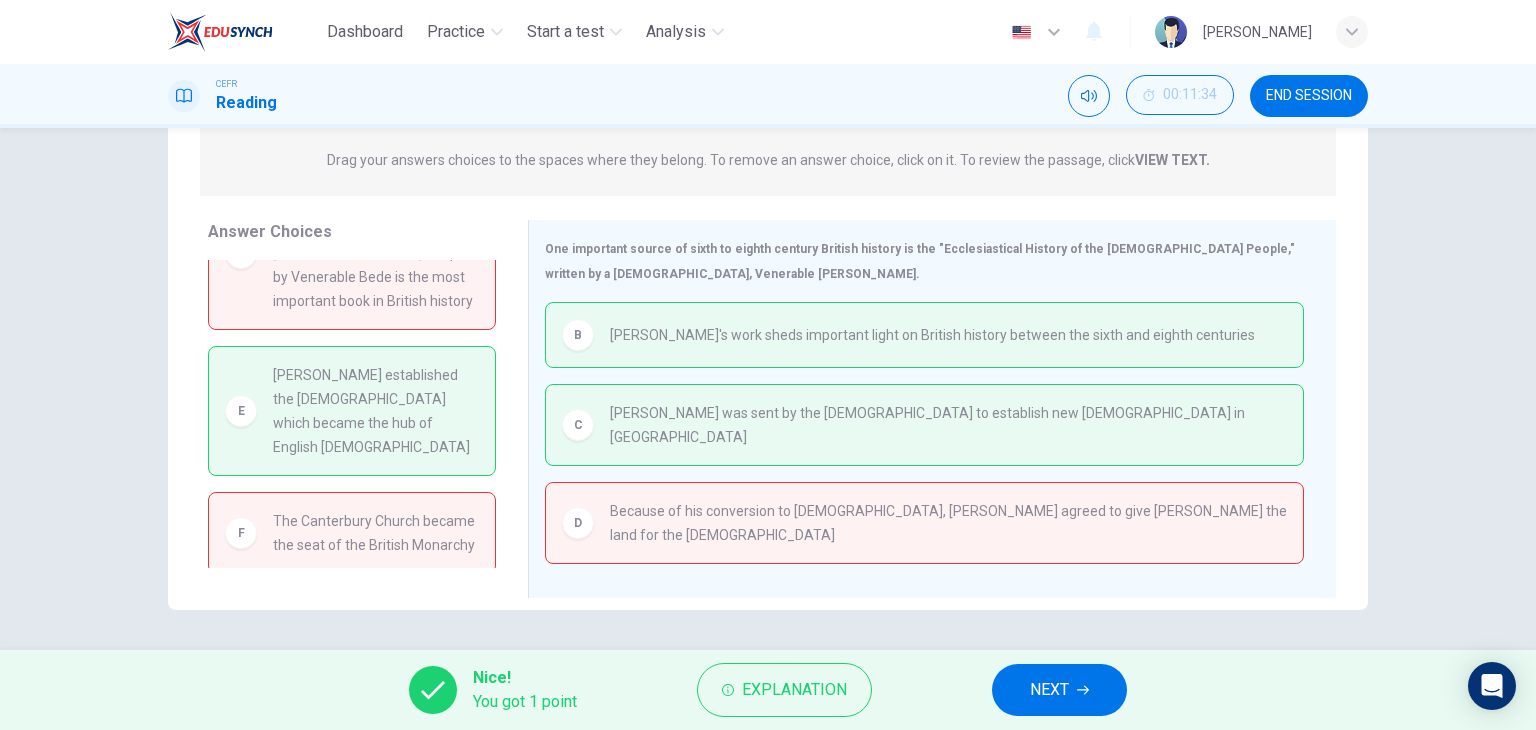 scroll, scrollTop: 112, scrollLeft: 0, axis: vertical 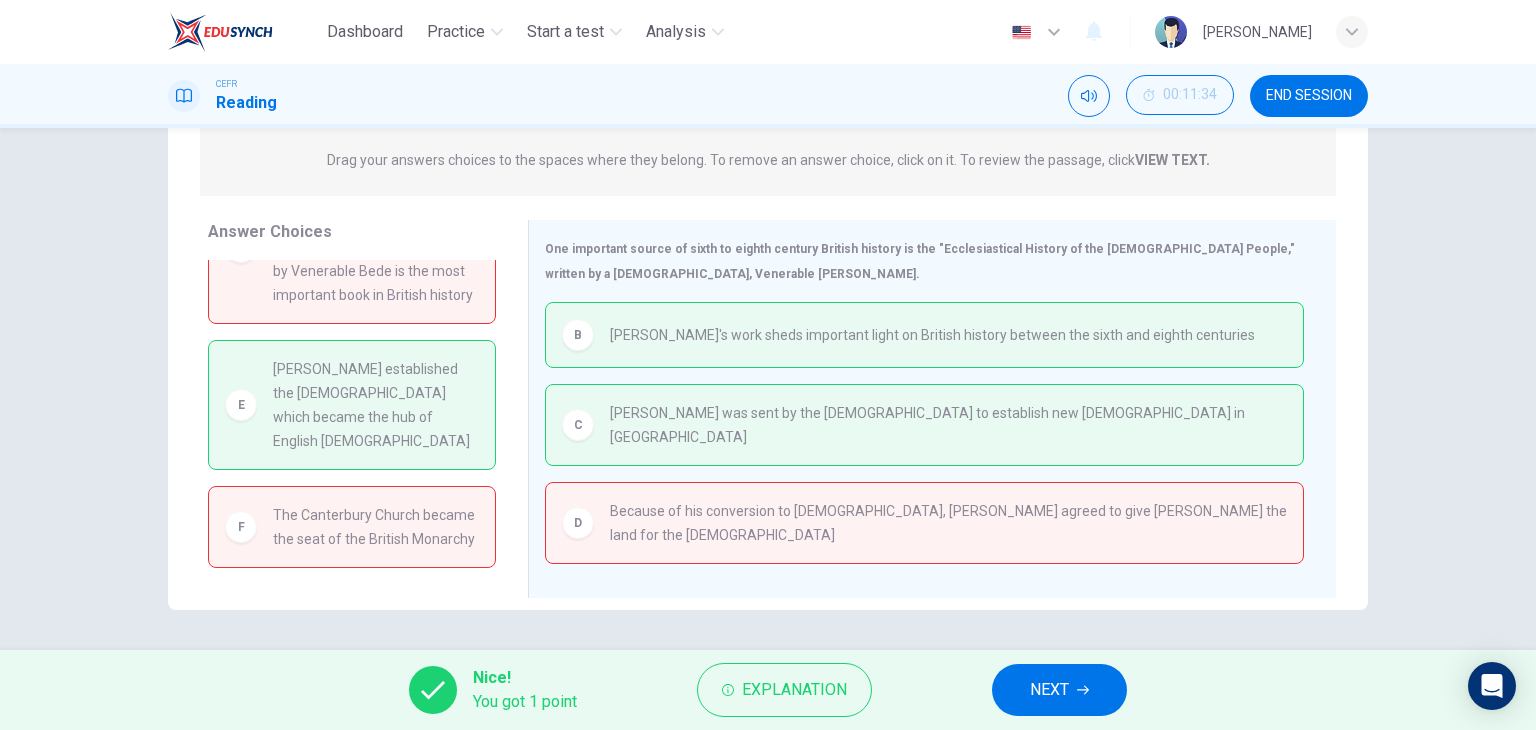 click on "NEXT" at bounding box center [1059, 690] 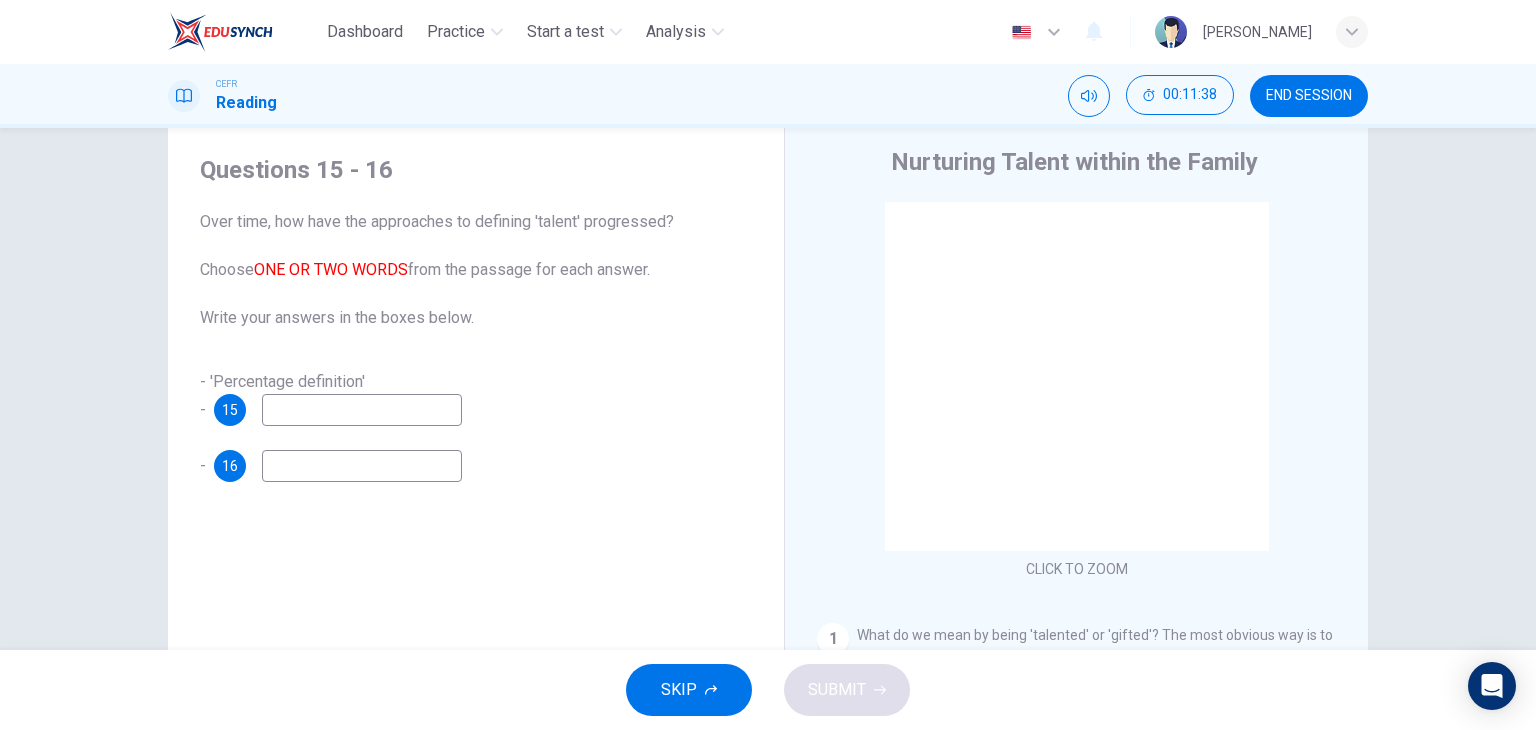 scroll, scrollTop: 100, scrollLeft: 0, axis: vertical 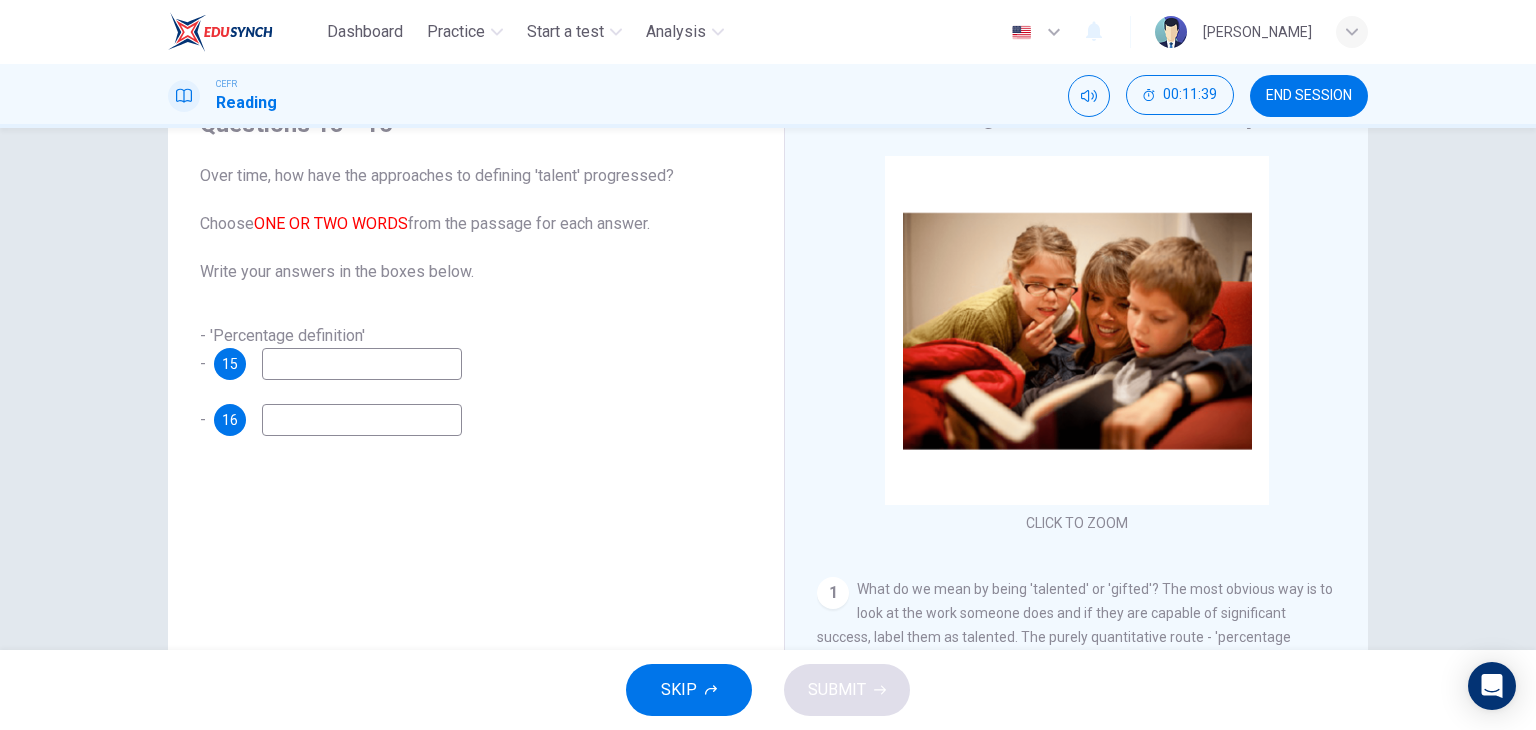 click at bounding box center (362, 364) 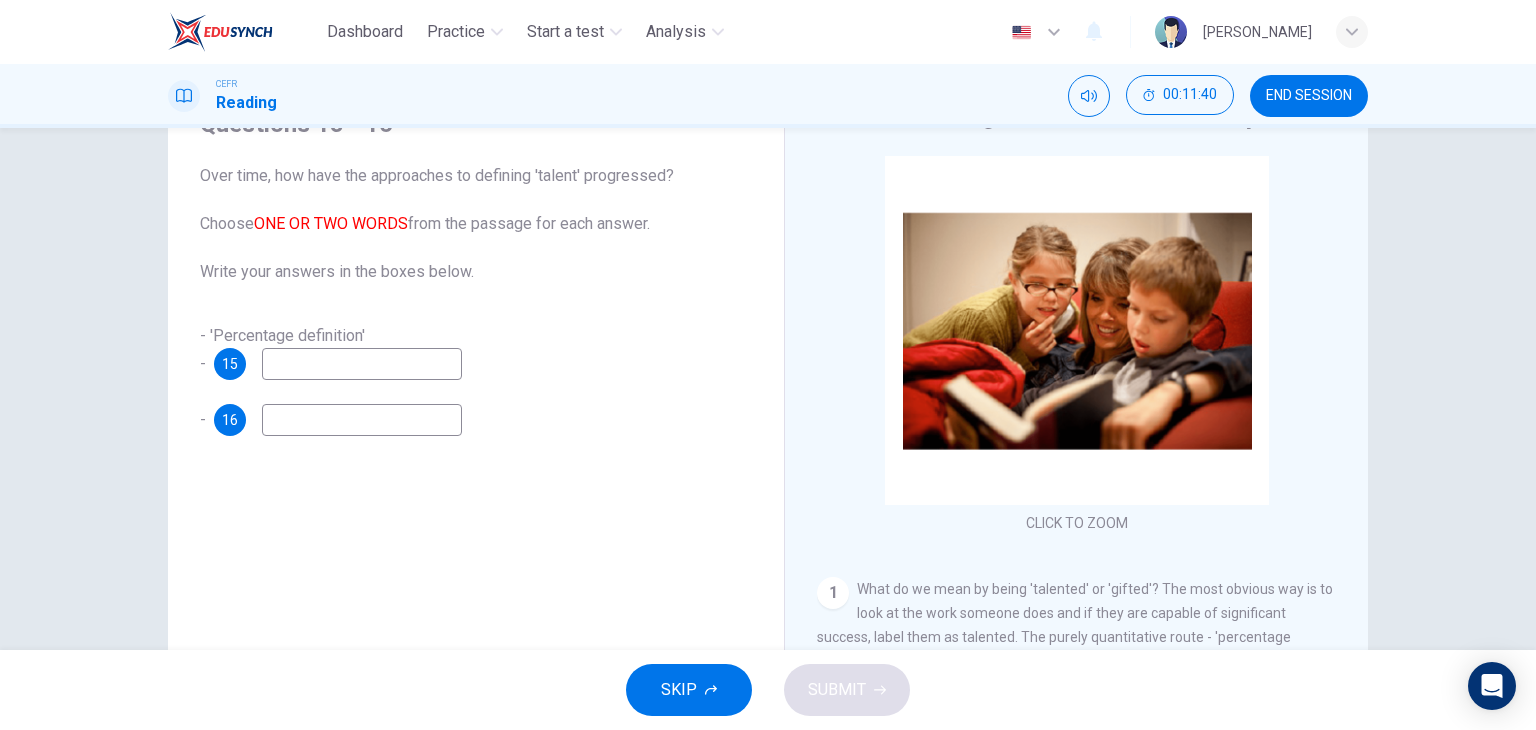 scroll, scrollTop: 0, scrollLeft: 0, axis: both 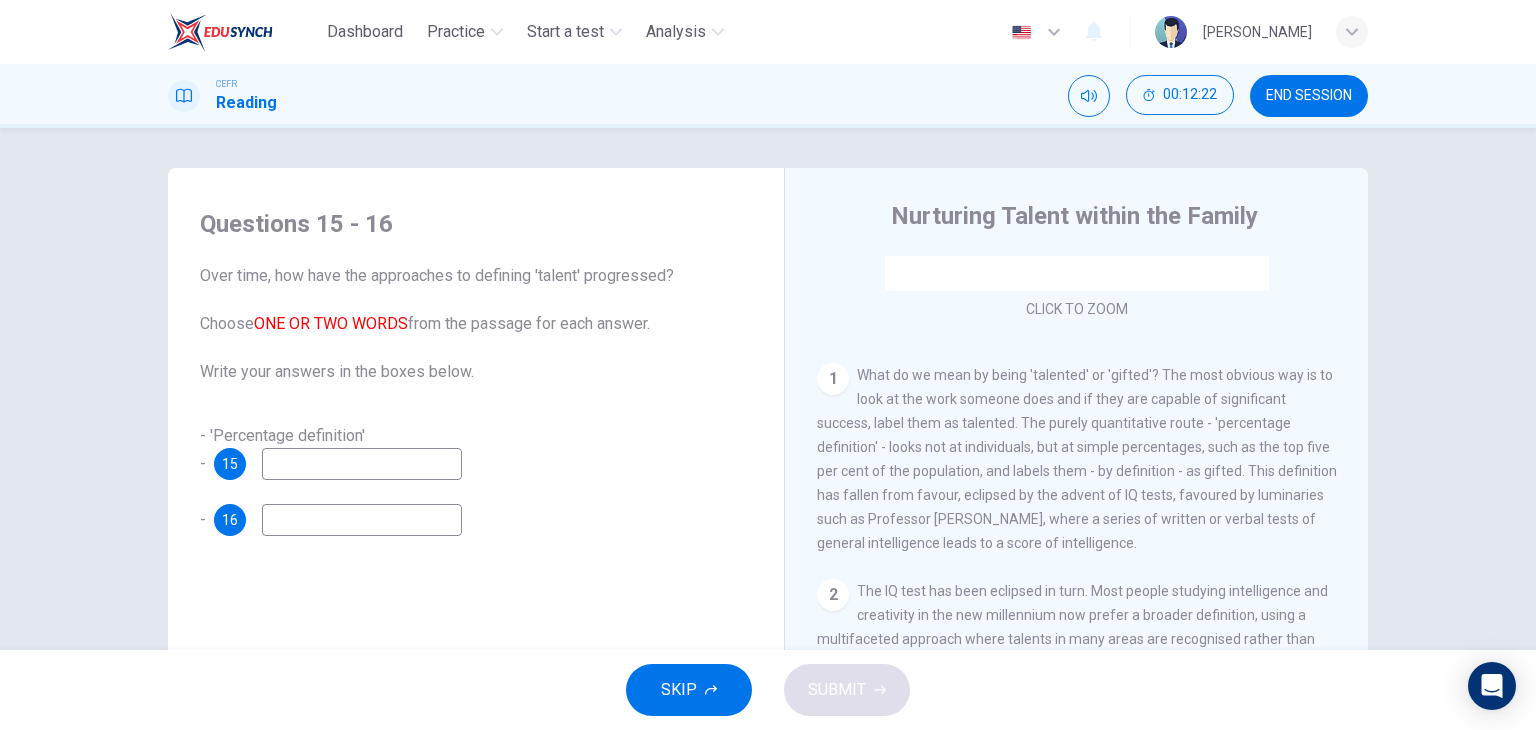 click at bounding box center (362, 464) 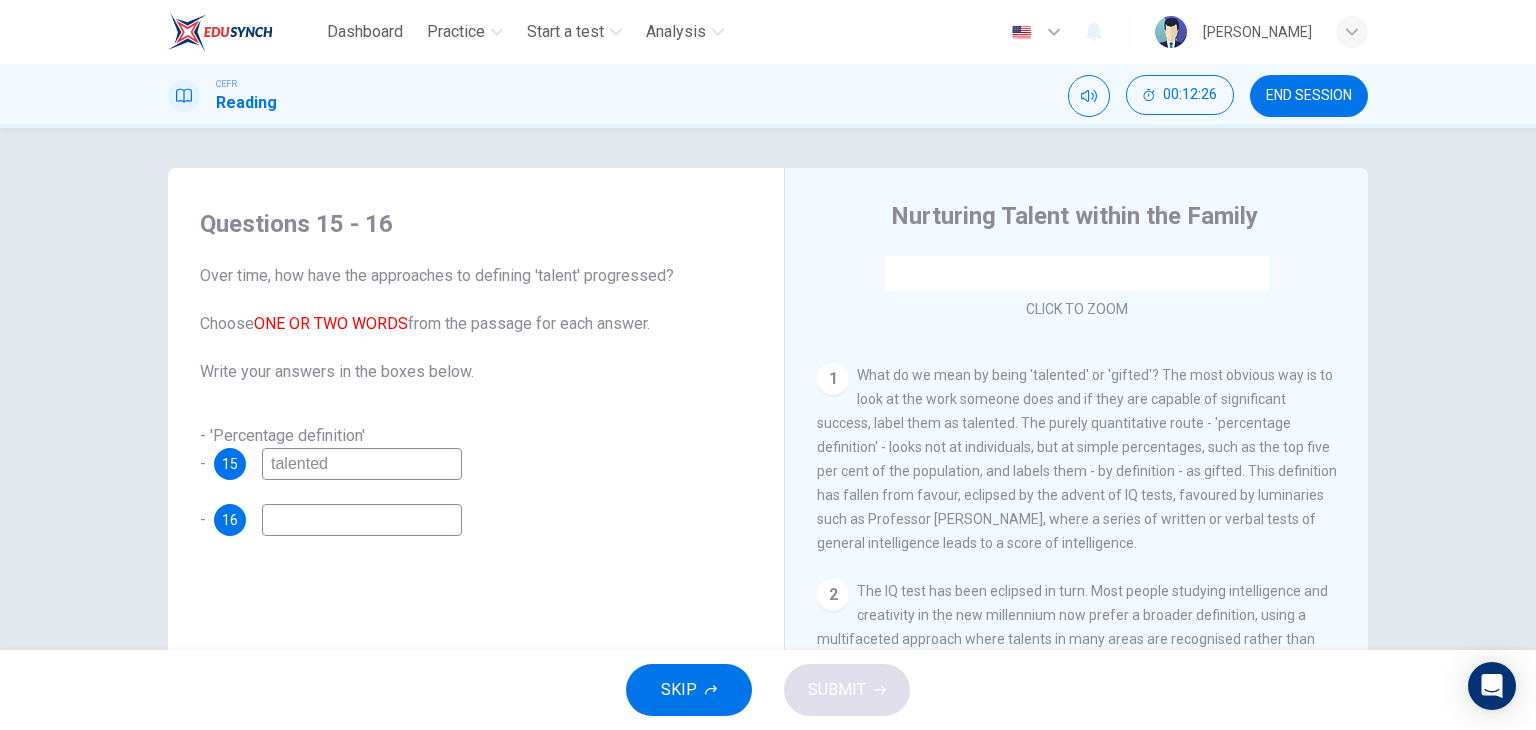 type on "talented" 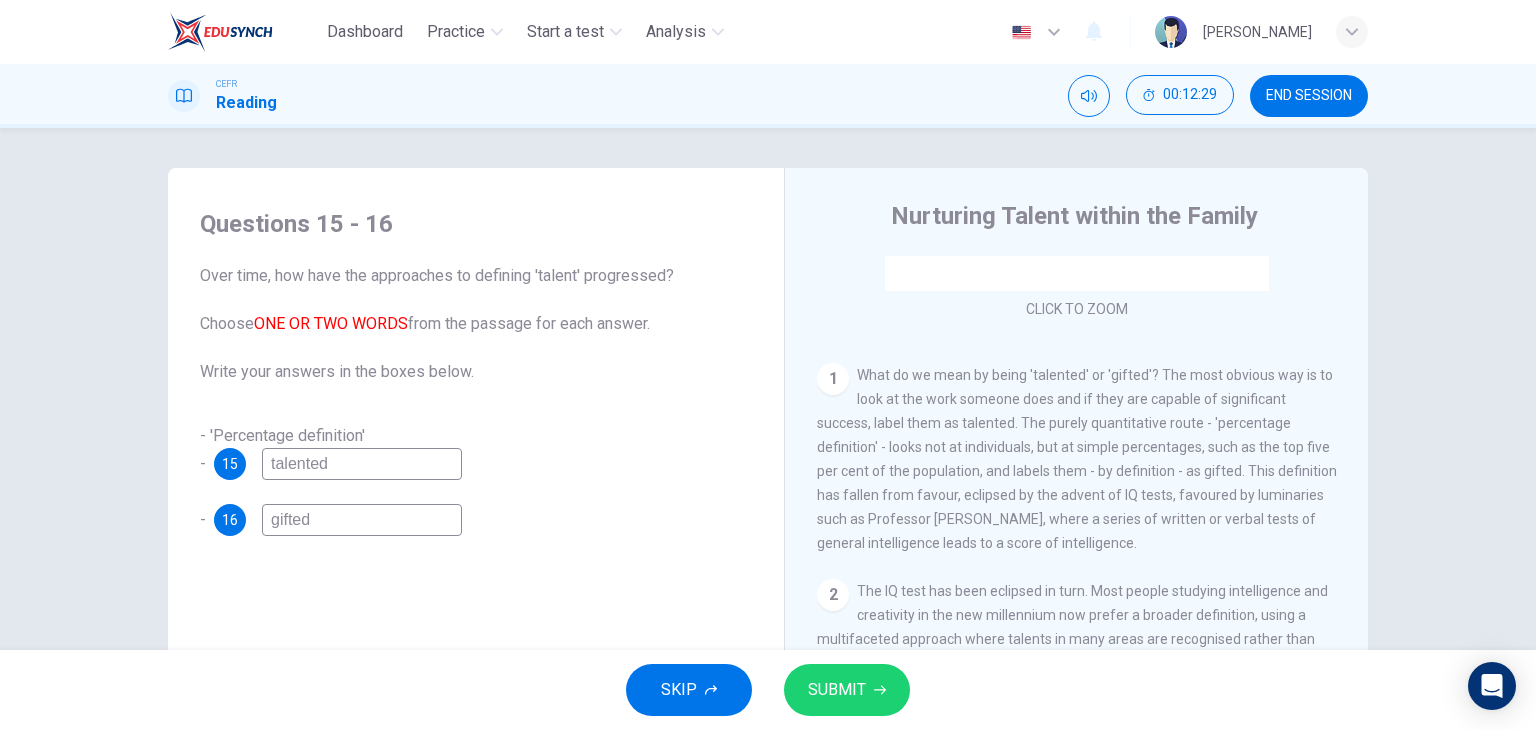 type on "gifted" 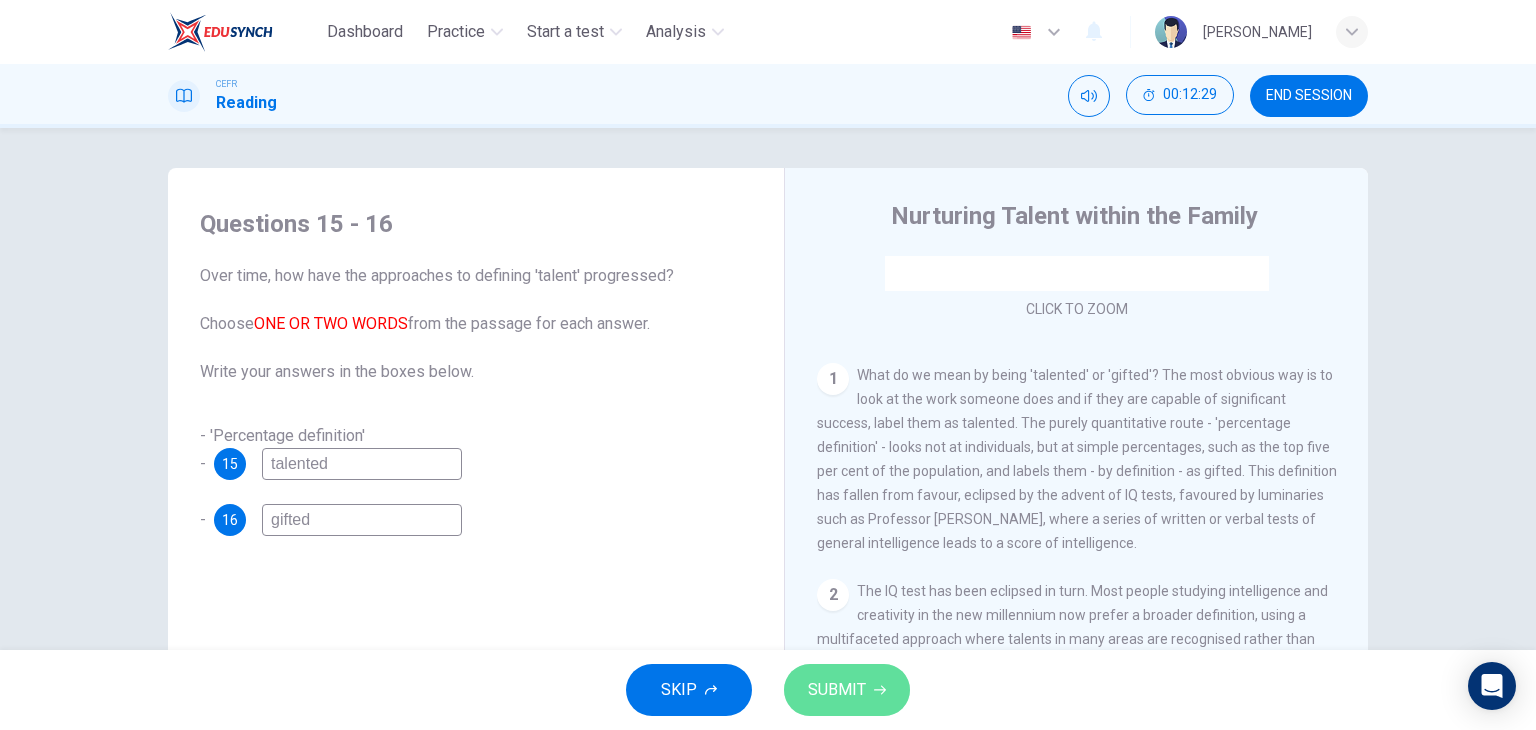 click on "SUBMIT" at bounding box center [847, 690] 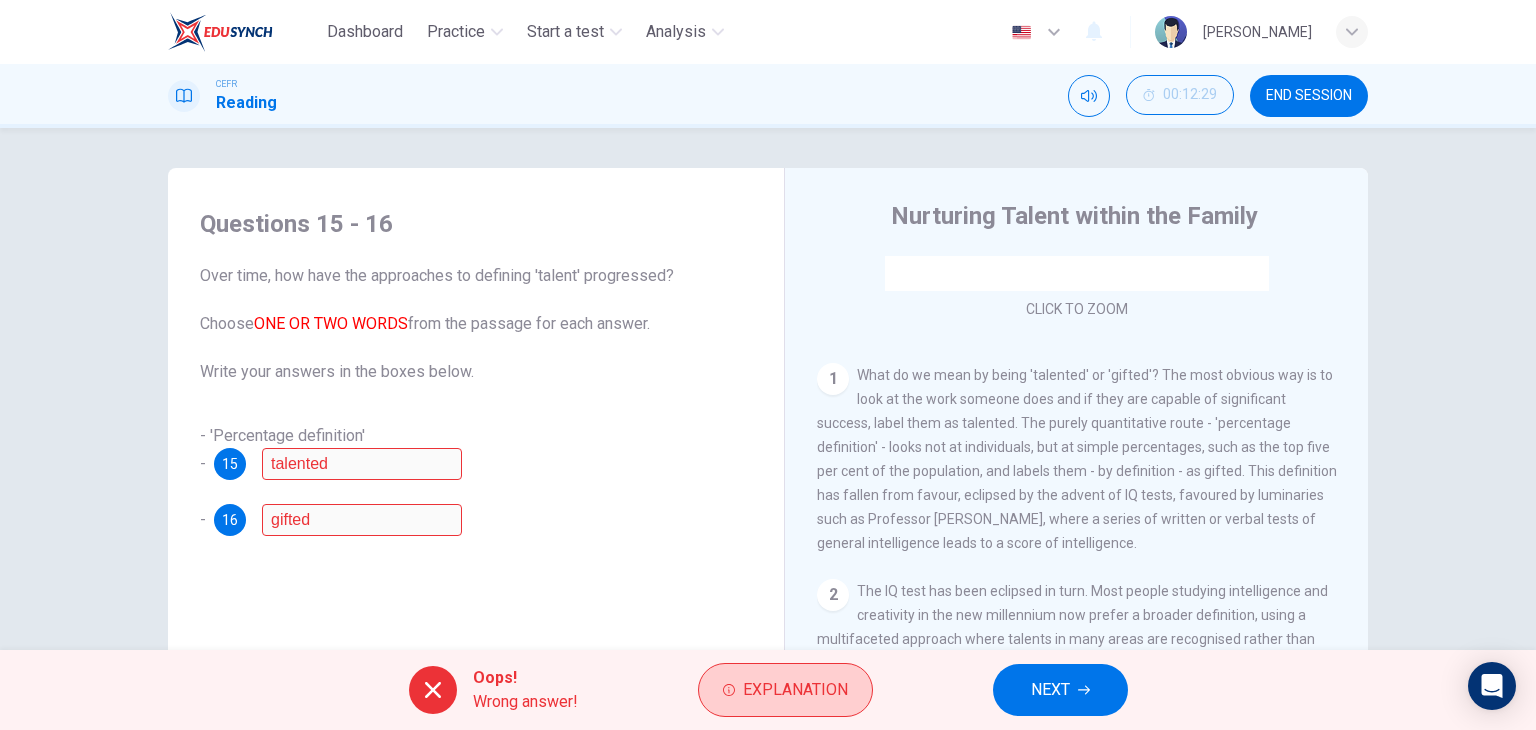click on "Explanation" at bounding box center (795, 690) 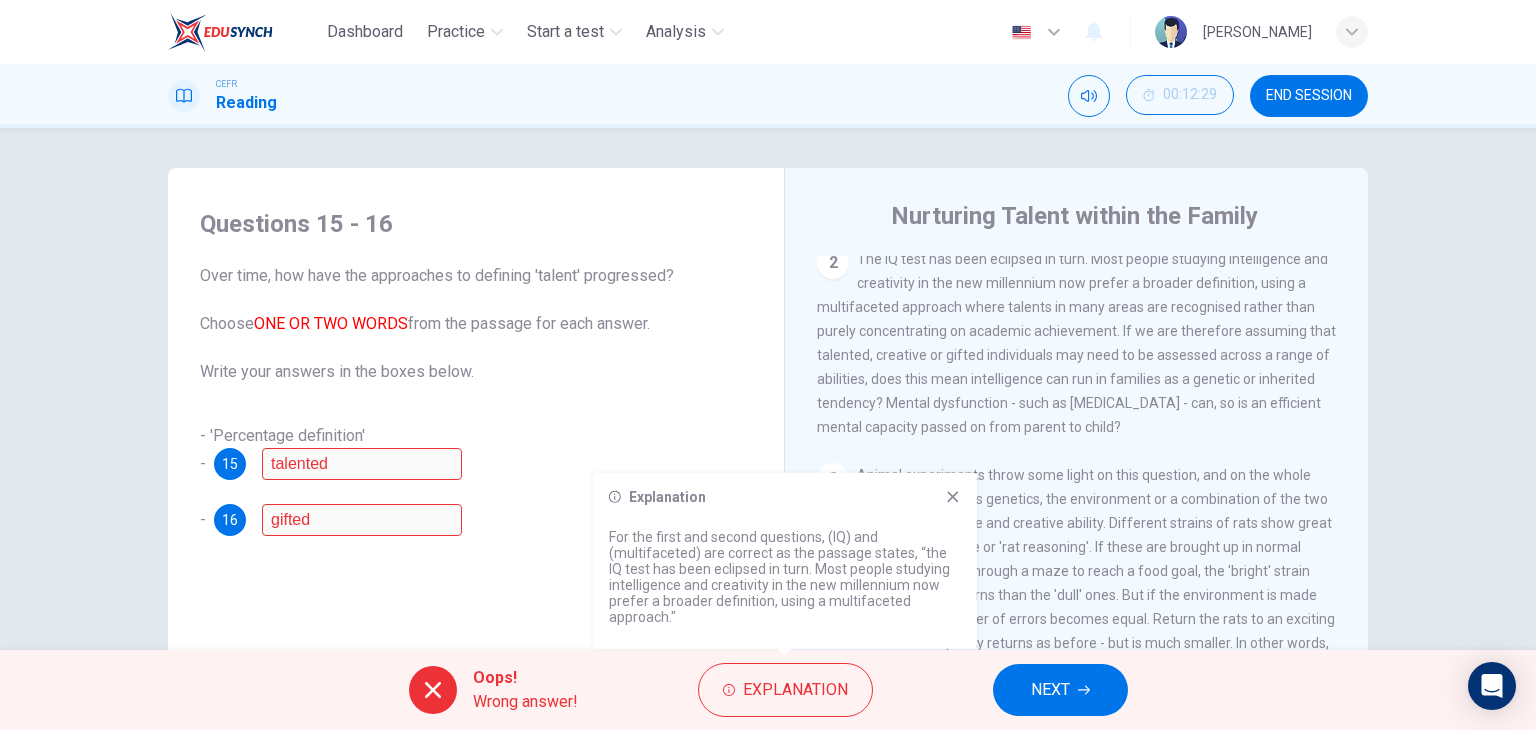 scroll, scrollTop: 614, scrollLeft: 0, axis: vertical 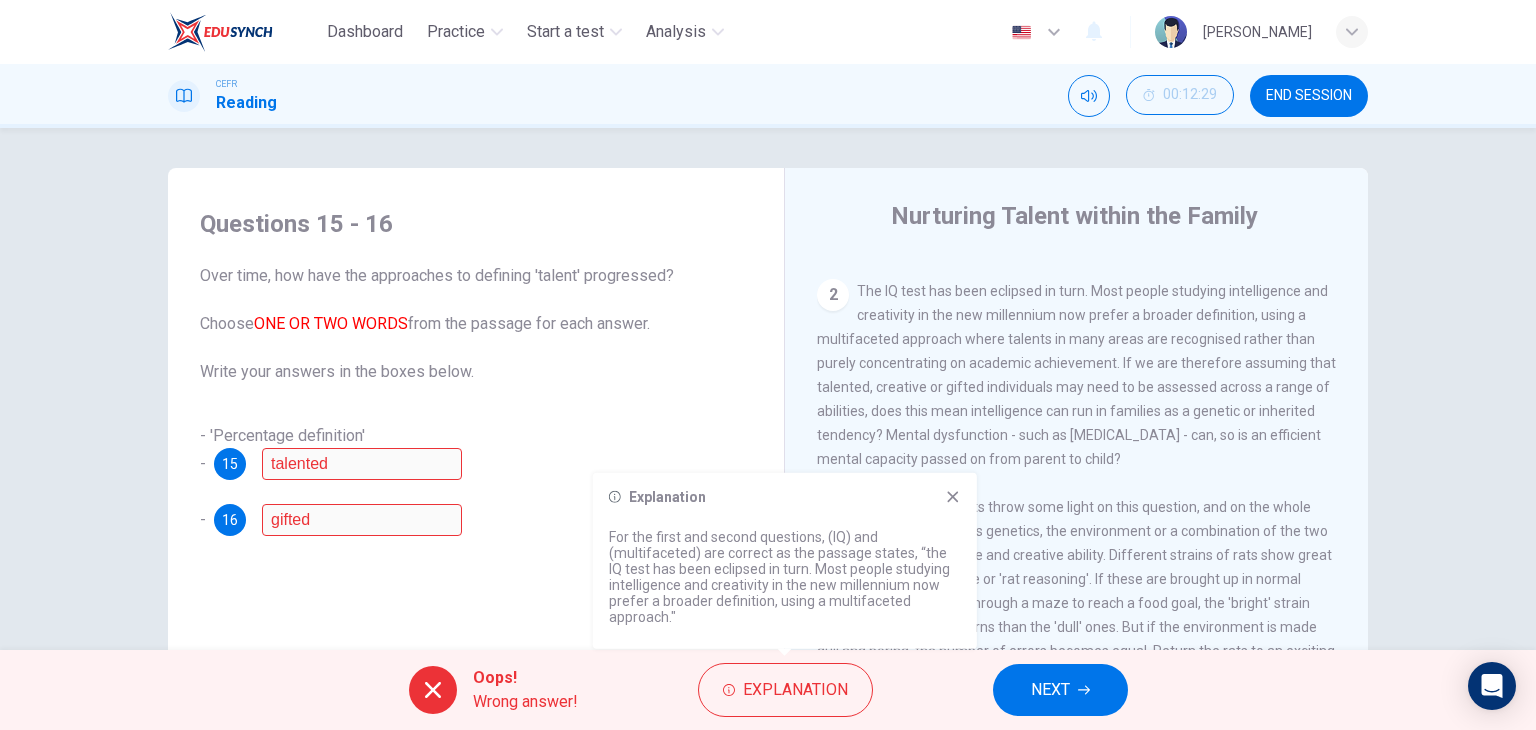 click on "NEXT" at bounding box center (1060, 690) 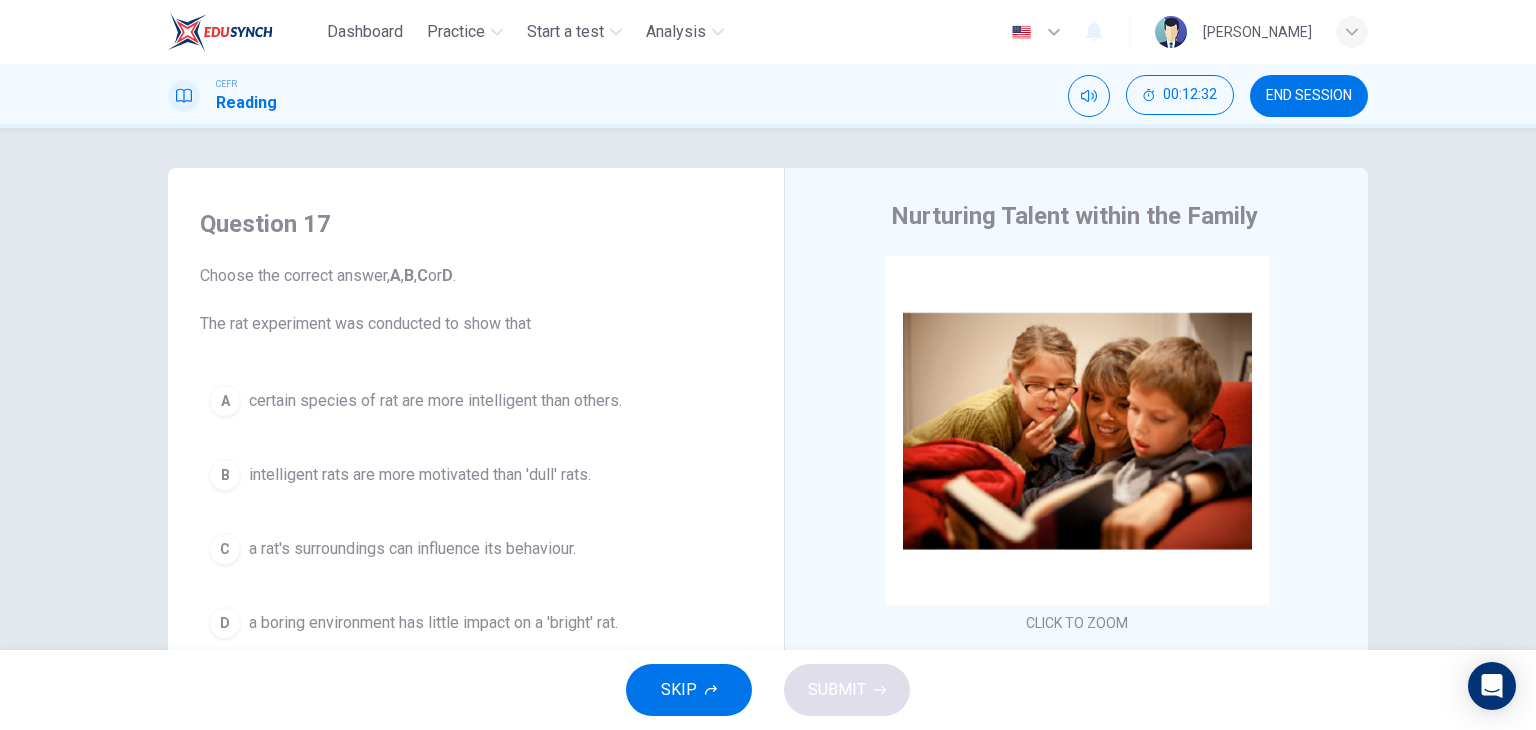 scroll, scrollTop: 100, scrollLeft: 0, axis: vertical 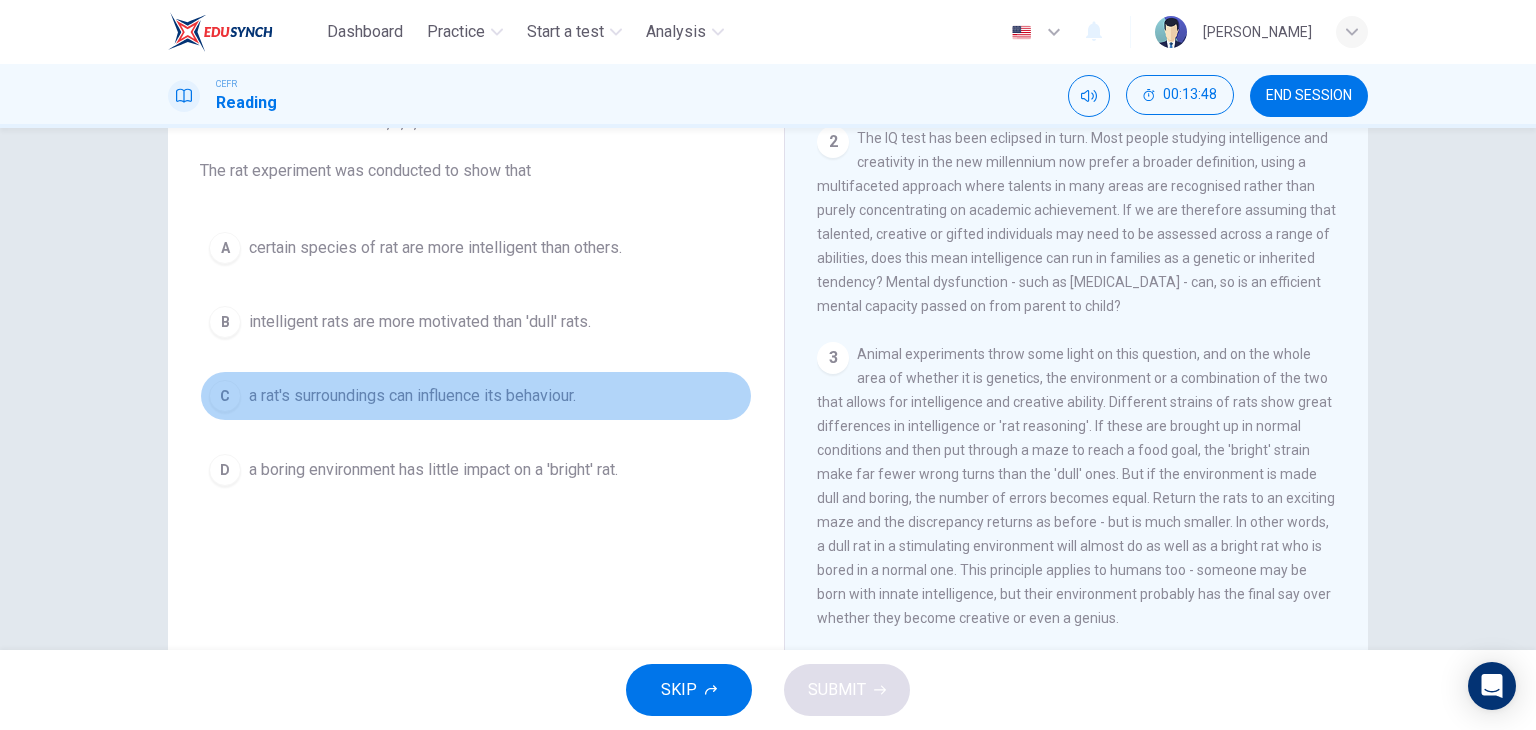 click on "a rat's surroundings can influence its behaviour." at bounding box center [412, 396] 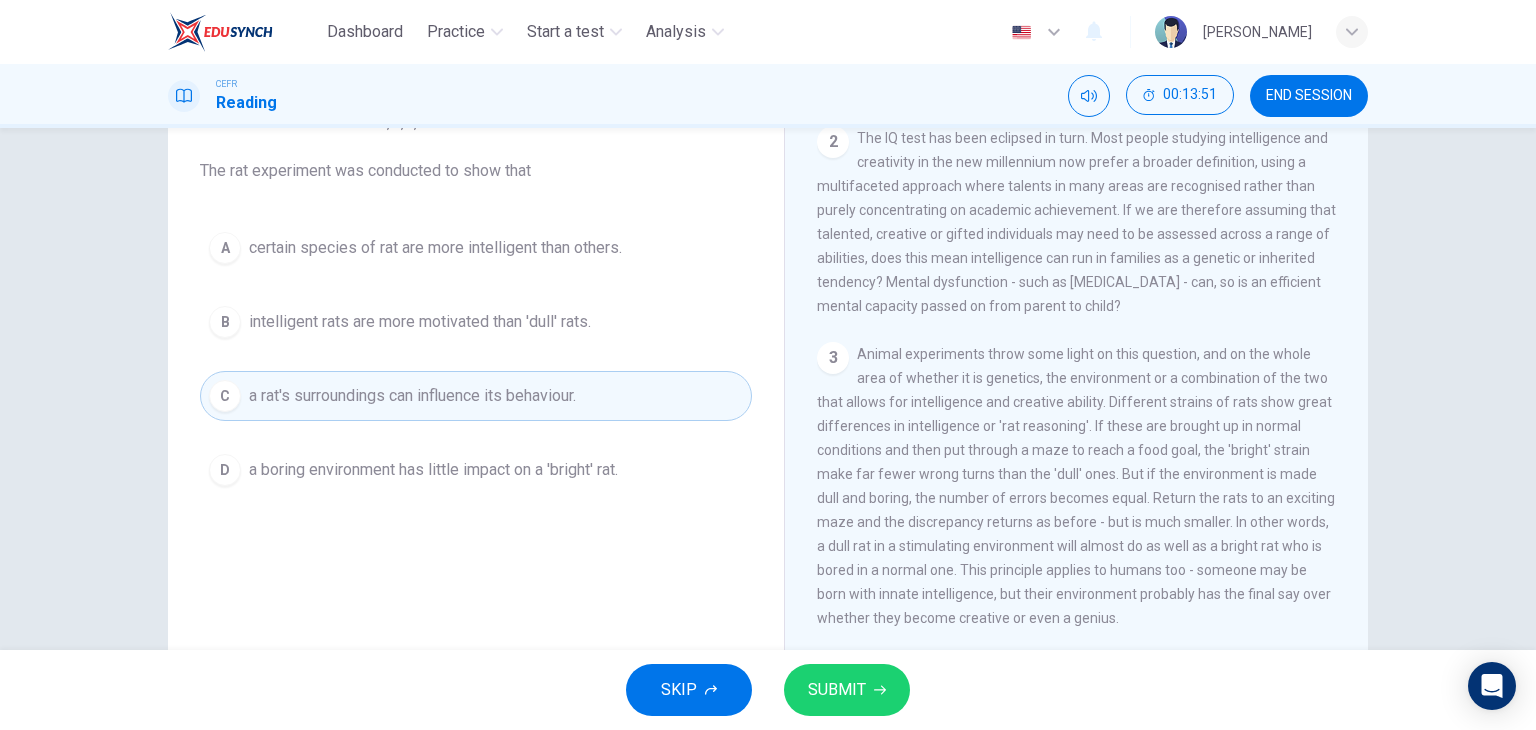 click on "SUBMIT" at bounding box center (847, 690) 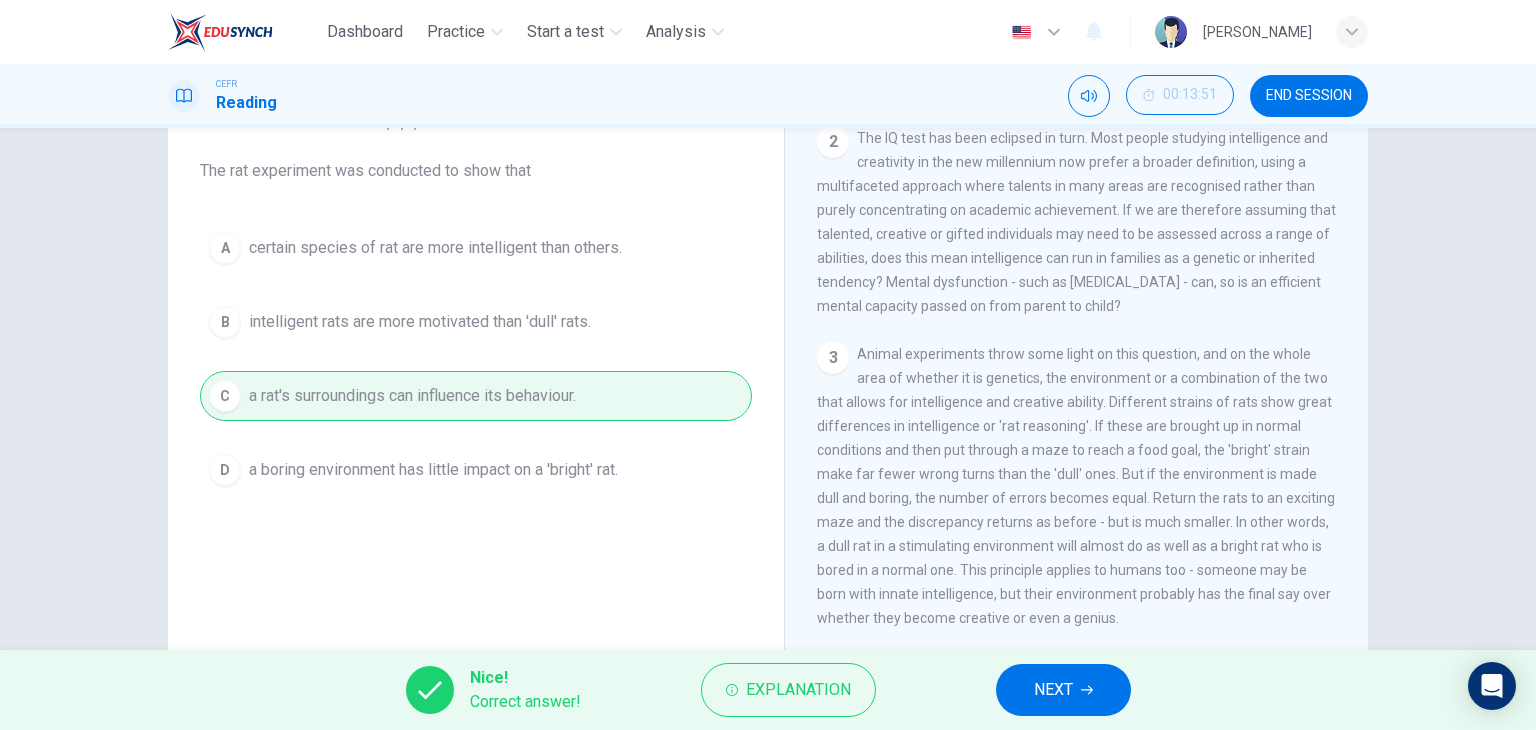 click on "NEXT" at bounding box center [1053, 690] 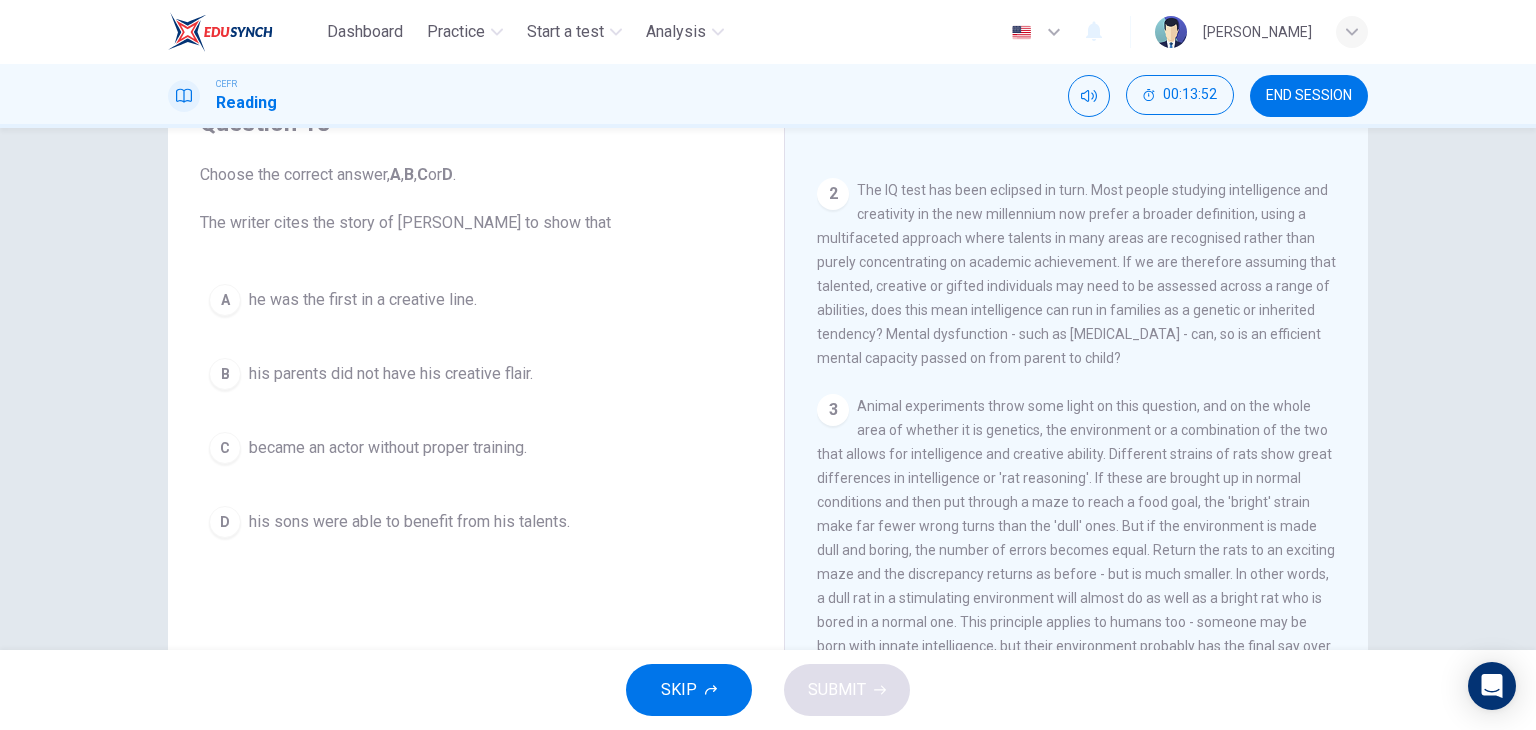 scroll, scrollTop: 53, scrollLeft: 0, axis: vertical 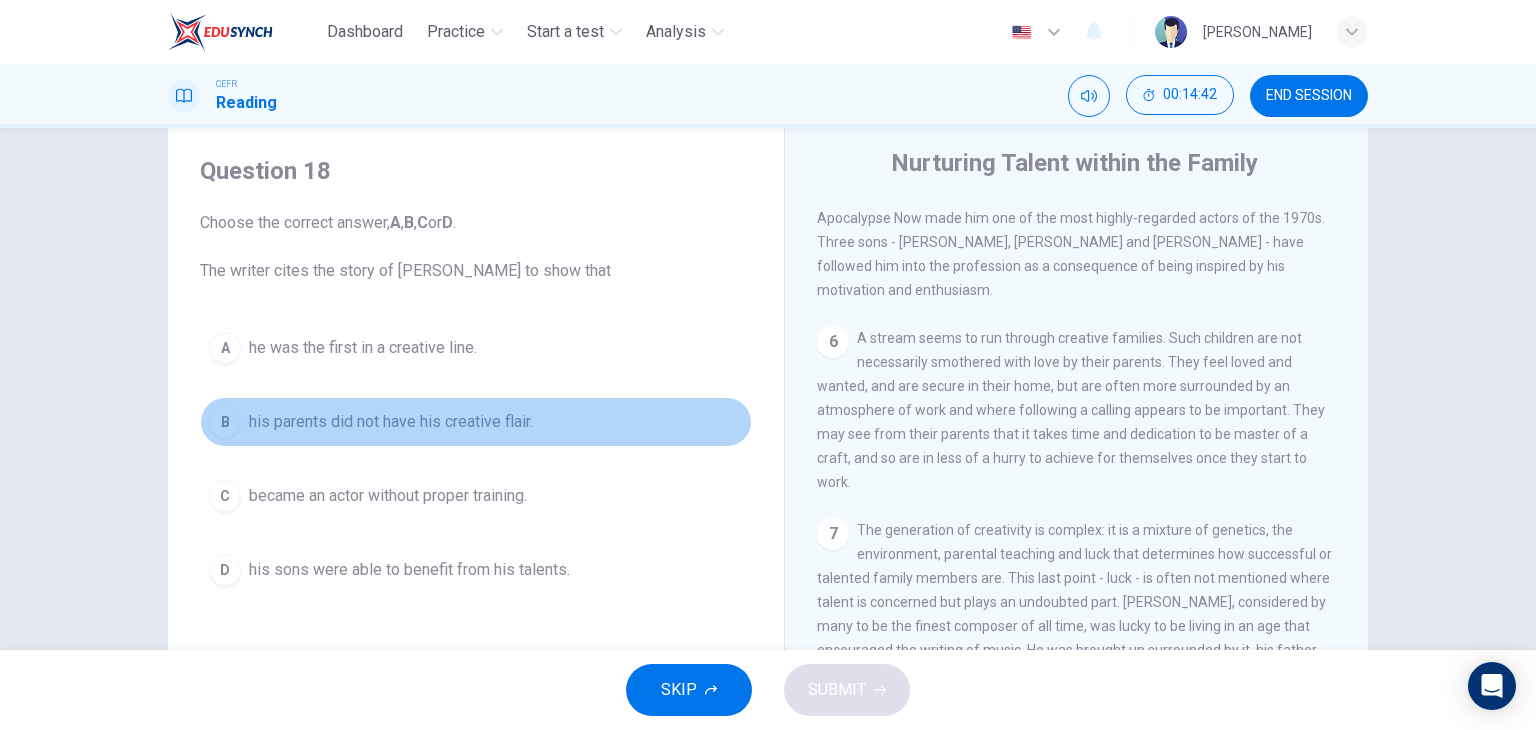 click on "his parents did not have his creative flair." at bounding box center (391, 422) 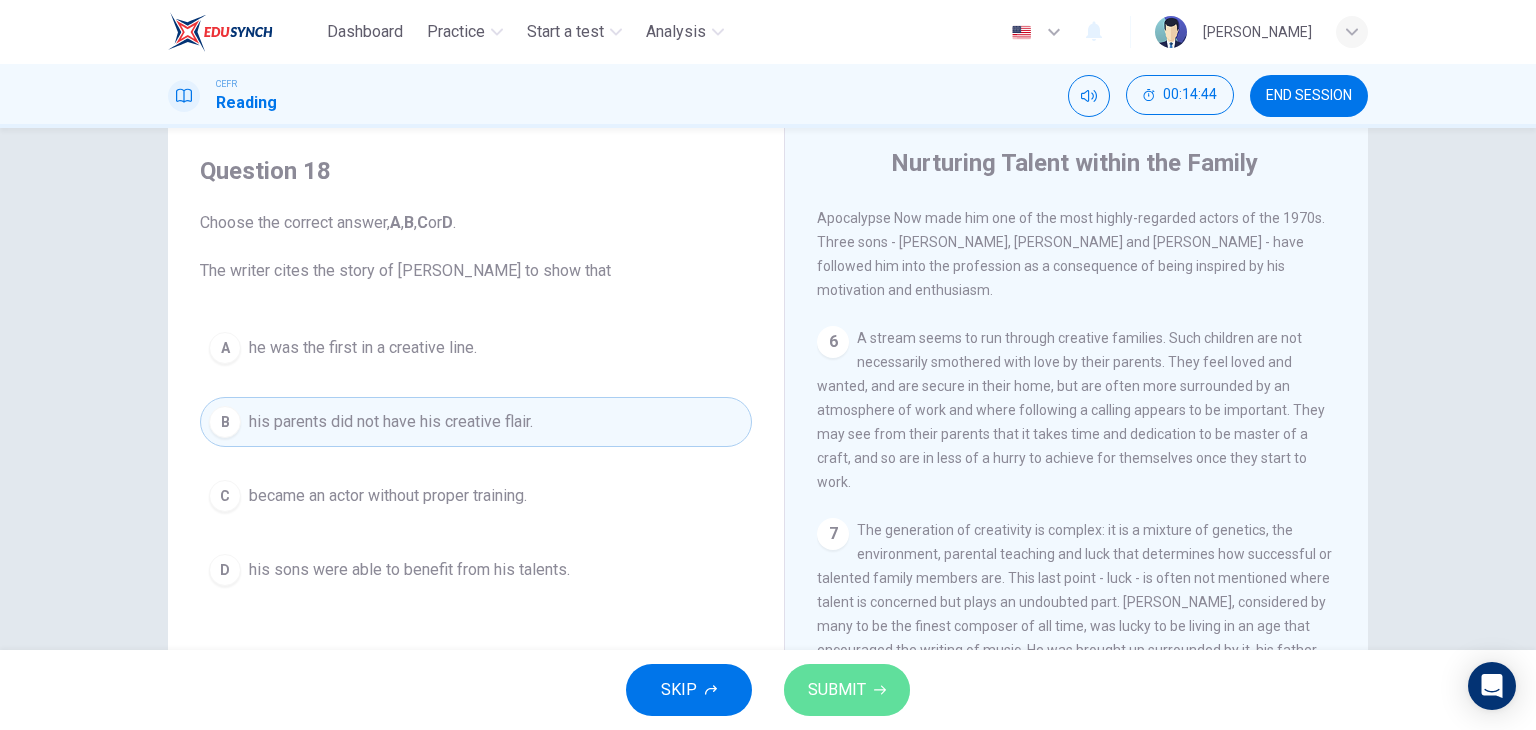click on "SUBMIT" at bounding box center [847, 690] 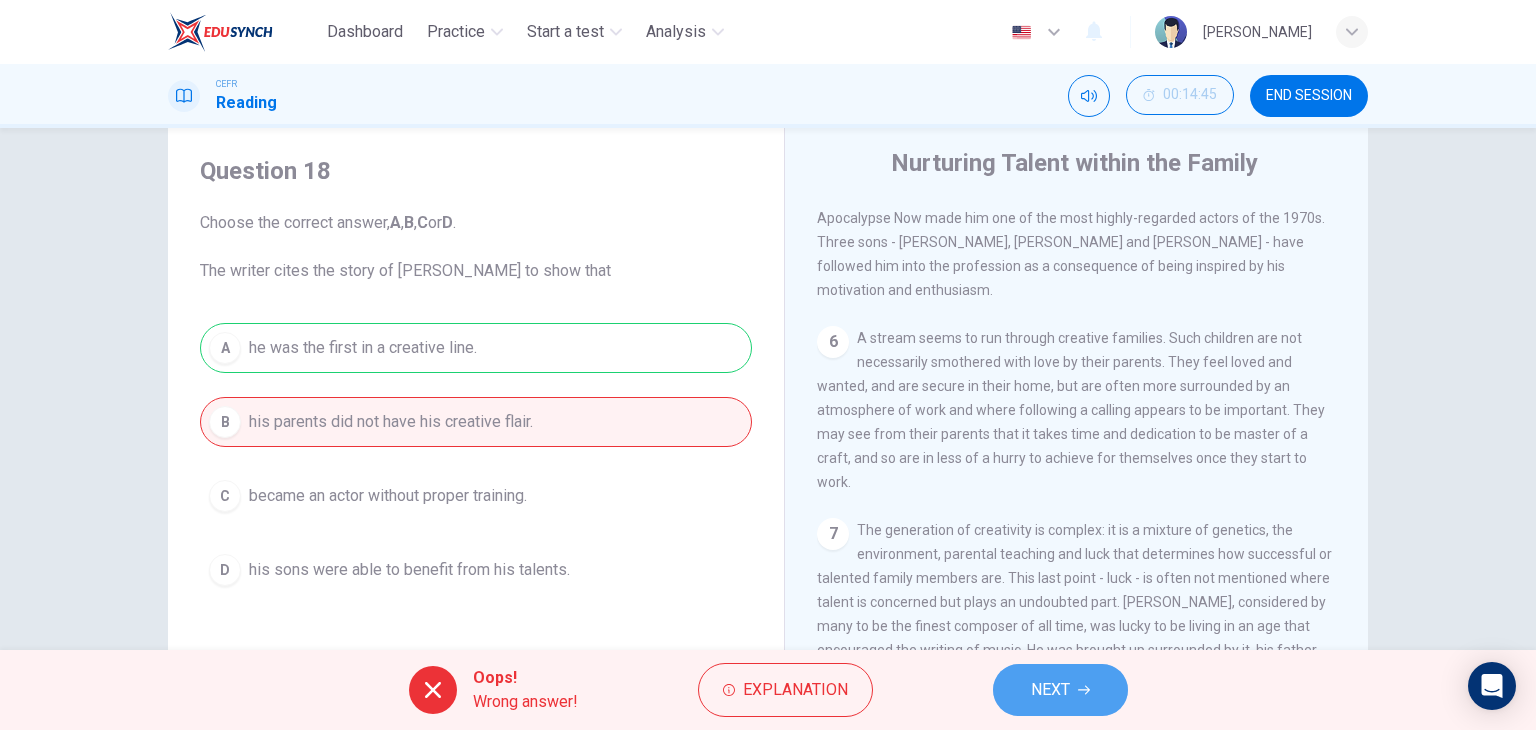 click 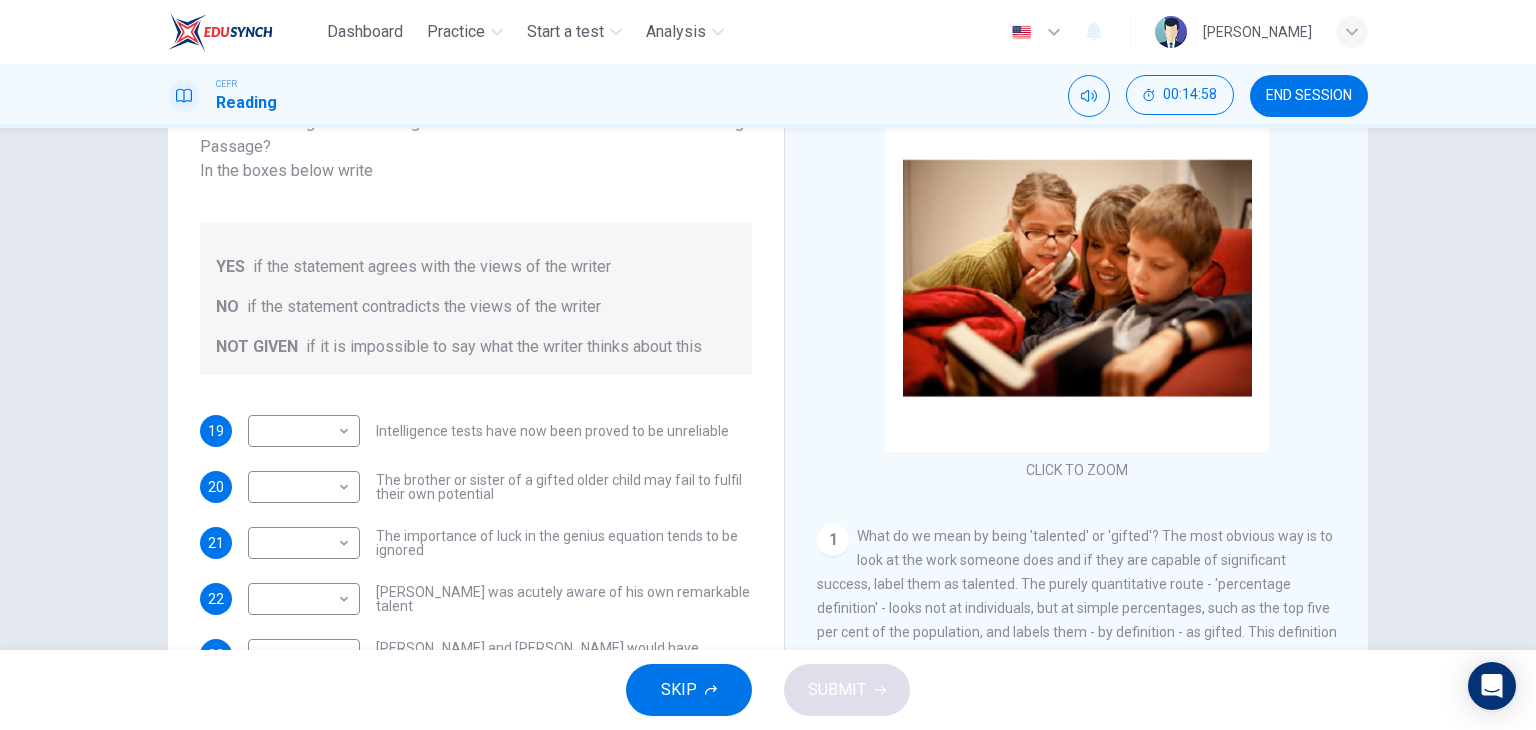 scroll, scrollTop: 253, scrollLeft: 0, axis: vertical 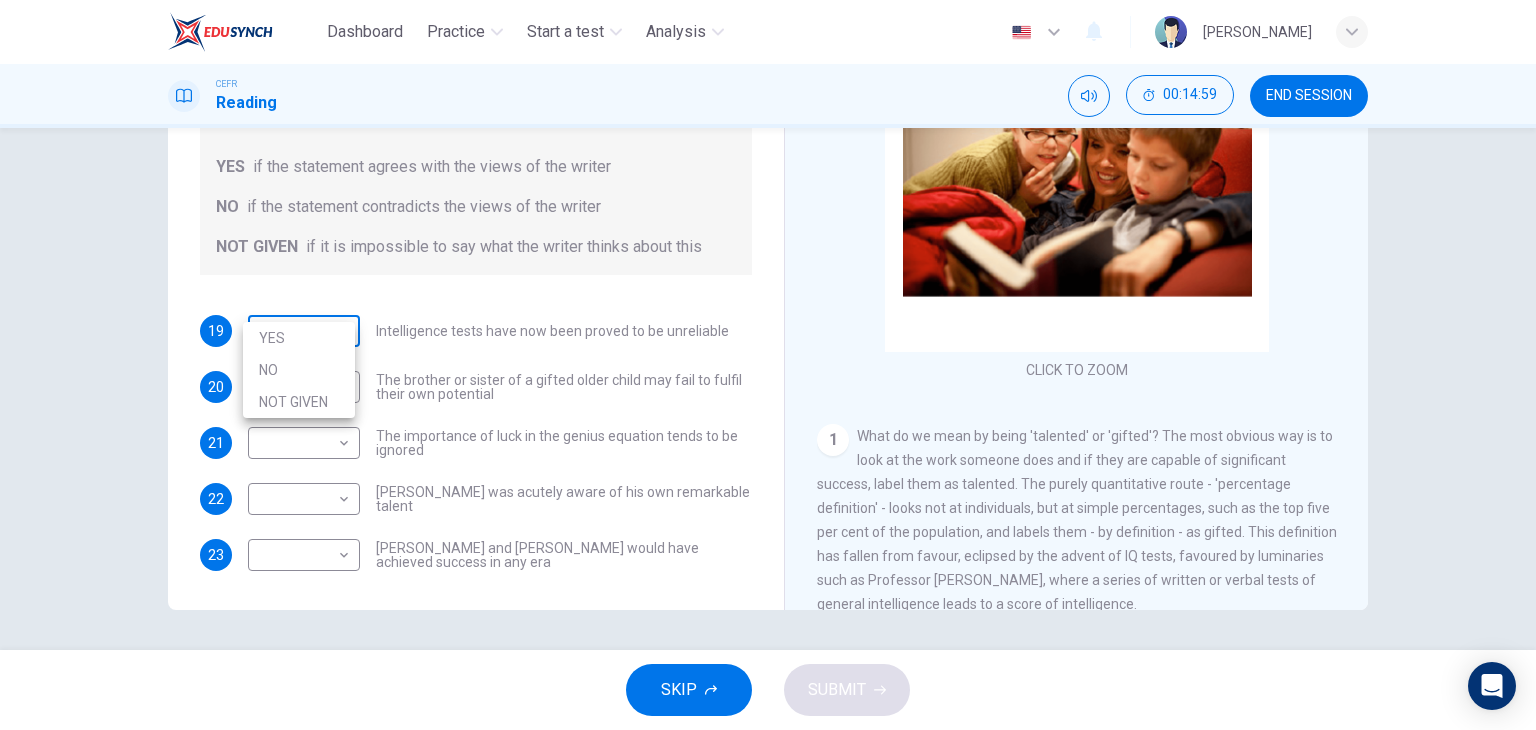 click on "Dashboard Practice Start a test Analysis English en ​ GOOI WEN YIN CEFR Reading 00:14:59 END SESSION Questions 19 - 23 Do the following statements agree with the claims of the writer in the Reading Passage?
In the boxes below write YES if the statement agrees with the views of the writer NO if the statement contradicts the views of the writer NOT GIVEN if it is impossible to say what the writer thinks about this 19 ​ ​ Intelligence tests have now been proved to be unreliable 20 ​ ​ The brother or sister of a gifted older child may fail to fulfil their own potential 21 ​ ​ The importance of luck in the genius equation tends to be ignored 22 ​ ​ Mozart was acutely aware of his own remarkable talent 23 ​ ​ Einstein and Gates would have achieved success in any era Nurturing Talent within the Family CLICK TO ZOOM Click to Zoom 1 2 3 4 5 6 7 8 SKIP SUBMIT EduSynch - Online Language Proficiency Testing
Dashboard Practice Start a test Analysis Notifications © Copyright  2025 YES NO" at bounding box center [768, 365] 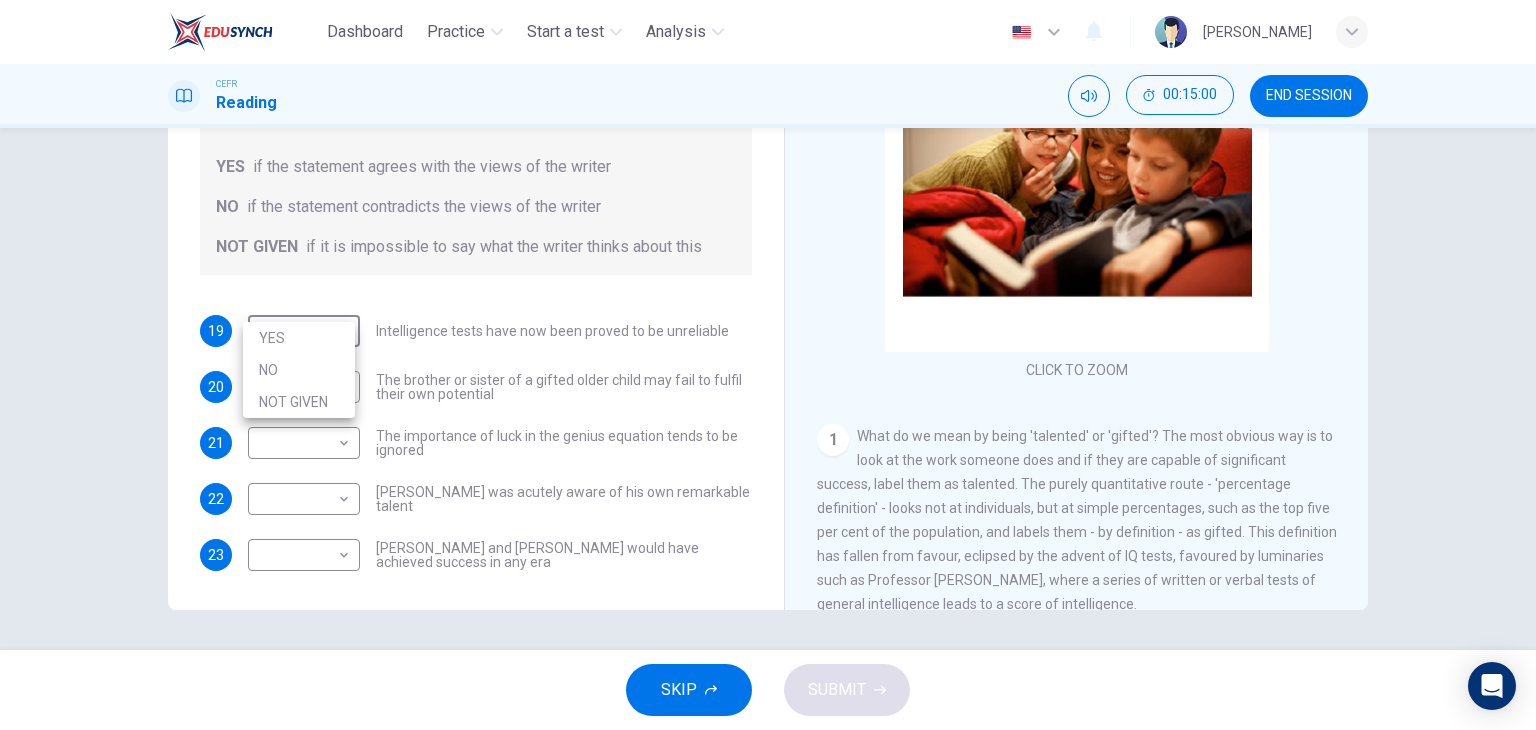 click on "NO" at bounding box center [299, 370] 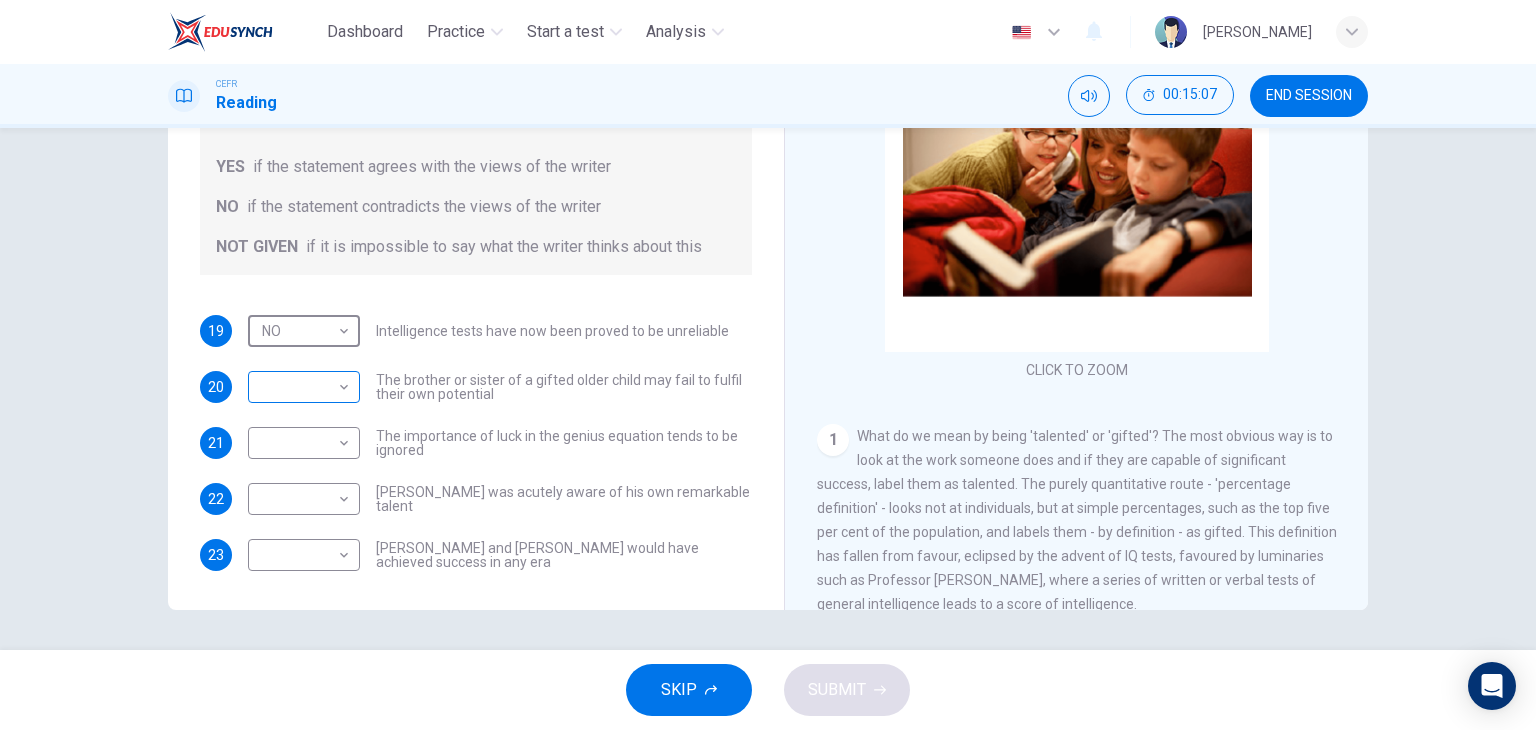 click on "Dashboard Practice Start a test Analysis English en ​ GOOI WEN YIN CEFR Reading 00:15:07 END SESSION Questions 19 - 23 Do the following statements agree with the claims of the writer in the Reading Passage?
In the boxes below write YES if the statement agrees with the views of the writer NO if the statement contradicts the views of the writer NOT GIVEN if it is impossible to say what the writer thinks about this 19 NO NO ​ Intelligence tests have now been proved to be unreliable 20 ​ ​ The brother or sister of a gifted older child may fail to fulfil their own potential 21 ​ ​ The importance of luck in the genius equation tends to be ignored 22 ​ ​ Mozart was acutely aware of his own remarkable talent 23 ​ ​ Einstein and Gates would have achieved success in any era Nurturing Talent within the Family CLICK TO ZOOM Click to Zoom 1 2 3 4 5 6 7 8 SKIP SUBMIT EduSynch - Online Language Proficiency Testing
Dashboard Practice Start a test Analysis Notifications © Copyright  2025" at bounding box center [768, 365] 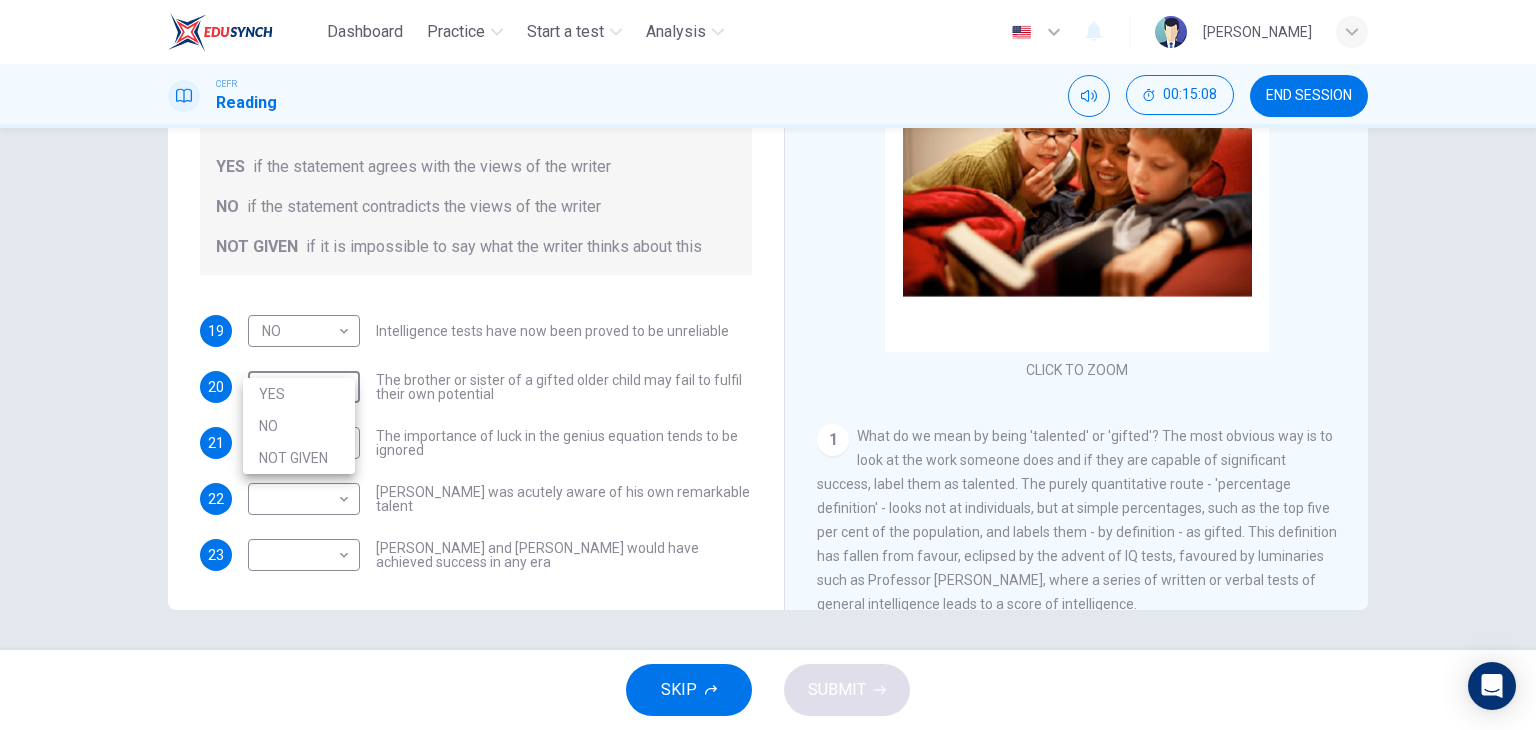 click on "YES" at bounding box center (299, 394) 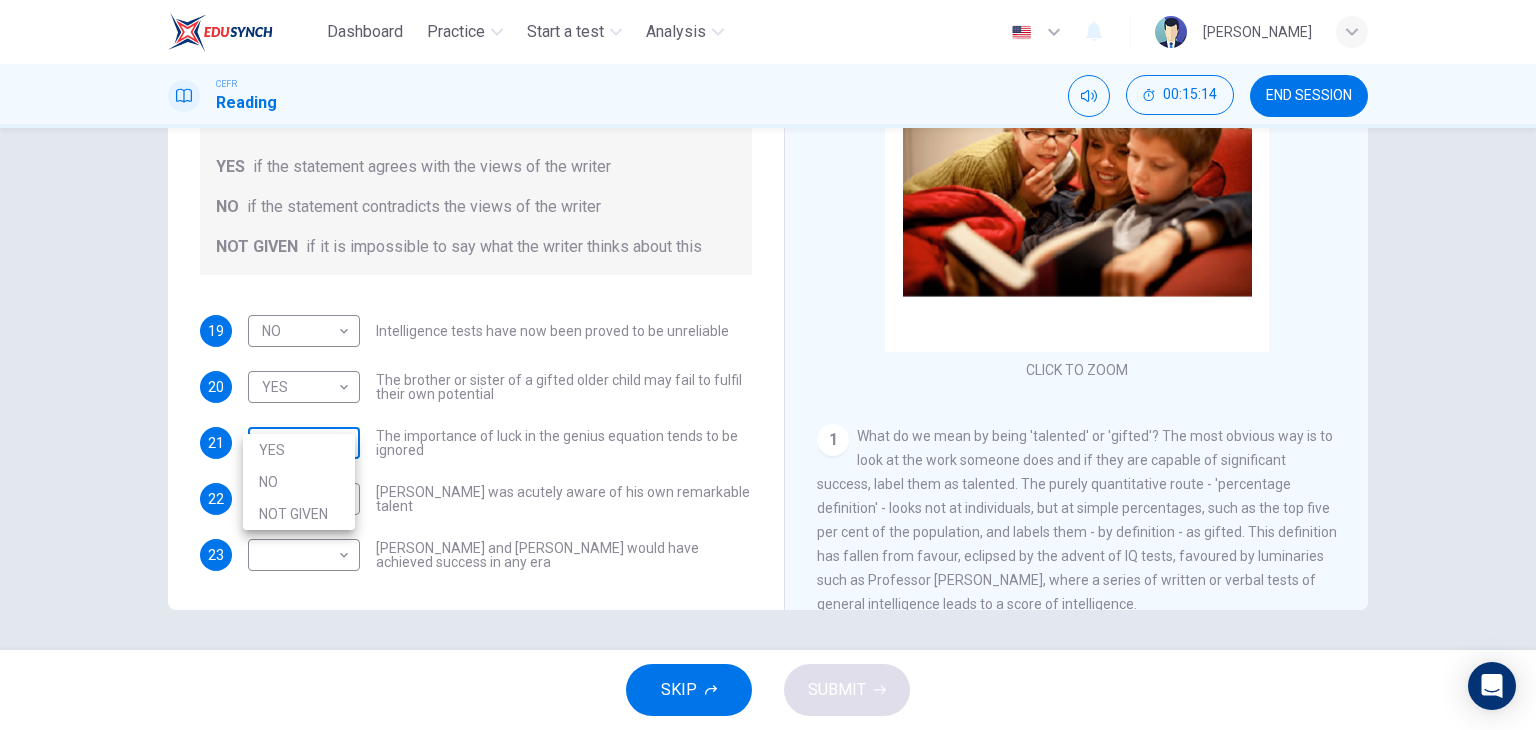 click on "Dashboard Practice Start a test Analysis English en ​ GOOI WEN YIN CEFR Reading 00:15:14 END SESSION Questions 19 - 23 Do the following statements agree with the claims of the writer in the Reading Passage?
In the boxes below write YES if the statement agrees with the views of the writer NO if the statement contradicts the views of the writer NOT GIVEN if it is impossible to say what the writer thinks about this 19 NO NO ​ Intelligence tests have now been proved to be unreliable 20 YES YES ​ The brother or sister of a gifted older child may fail to fulfil their own potential 21 ​ ​ The importance of luck in the genius equation tends to be ignored 22 ​ ​ Mozart was acutely aware of his own remarkable talent 23 ​ ​ Einstein and Gates would have achieved success in any era Nurturing Talent within the Family CLICK TO ZOOM Click to Zoom 1 2 3 4 5 6 7 8 SKIP SUBMIT EduSynch - Online Language Proficiency Testing
Dashboard Practice Start a test Analysis Notifications © Copyright  2025 YES" at bounding box center [768, 365] 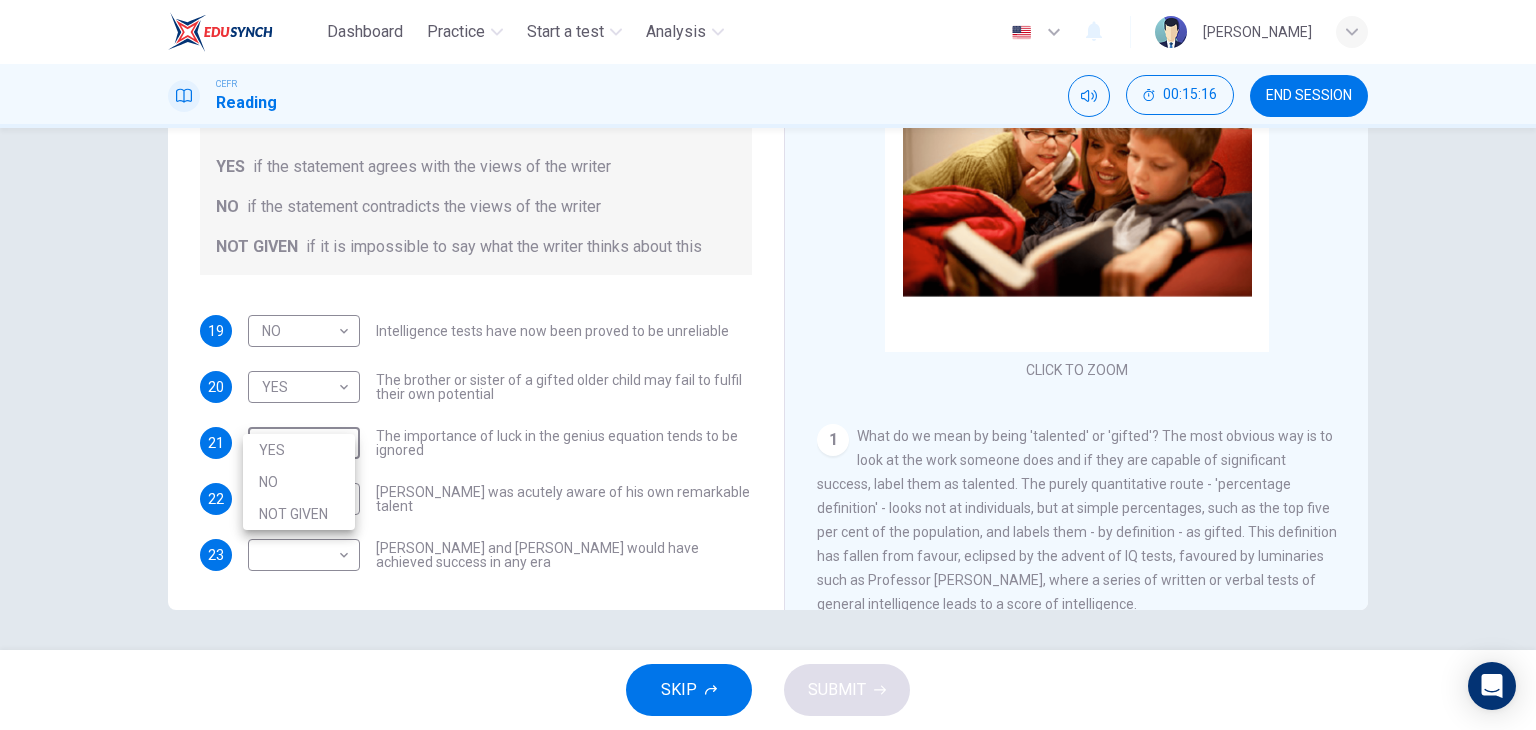 click on "YES" at bounding box center [299, 450] 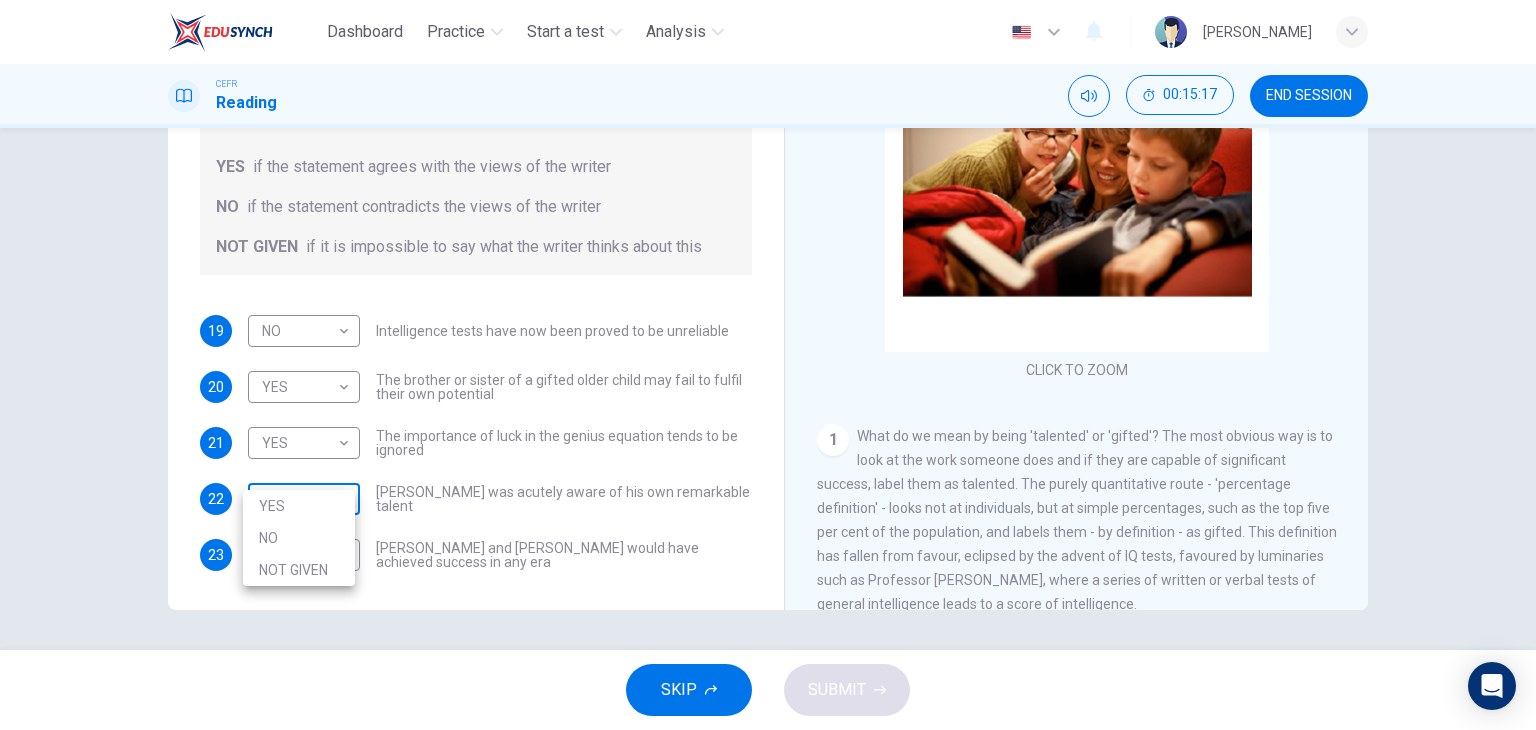 click on "Dashboard Practice Start a test Analysis English en ​ GOOI WEN YIN CEFR Reading 00:15:17 END SESSION Questions 19 - 23 Do the following statements agree with the claims of the writer in the Reading Passage?
In the boxes below write YES if the statement agrees with the views of the writer NO if the statement contradicts the views of the writer NOT GIVEN if it is impossible to say what the writer thinks about this 19 NO NO ​ Intelligence tests have now been proved to be unreliable 20 YES YES ​ The brother or sister of a gifted older child may fail to fulfil their own potential 21 YES YES ​ The importance of luck in the genius equation tends to be ignored 22 ​ ​ Mozart was acutely aware of his own remarkable talent 23 ​ ​ Einstein and Gates would have achieved success in any era Nurturing Talent within the Family CLICK TO ZOOM Click to Zoom 1 2 3 4 5 6 7 8 SKIP SUBMIT EduSynch - Online Language Proficiency Testing
Dashboard Practice Start a test Analysis Notifications © Copyright  2025" at bounding box center (768, 365) 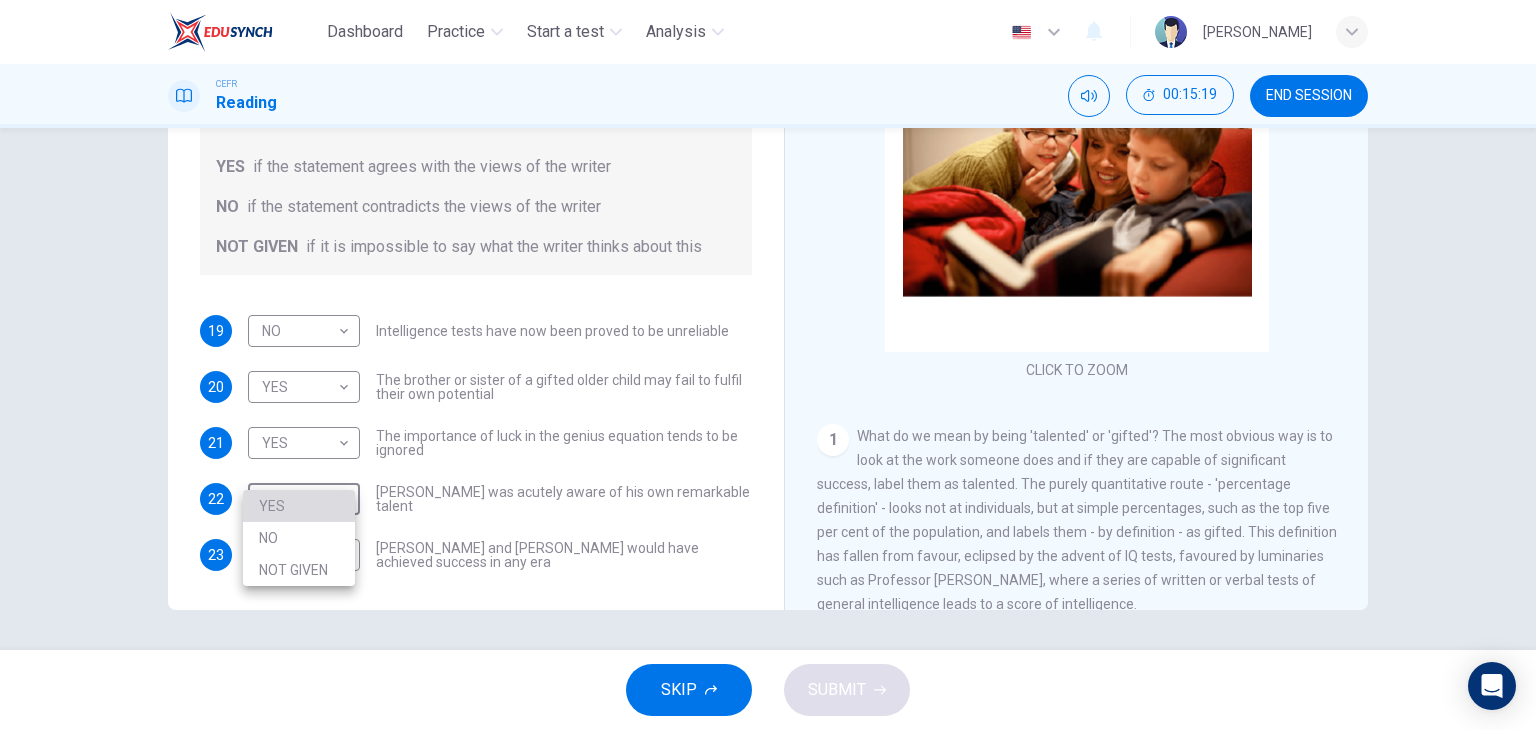 click on "YES" at bounding box center [299, 506] 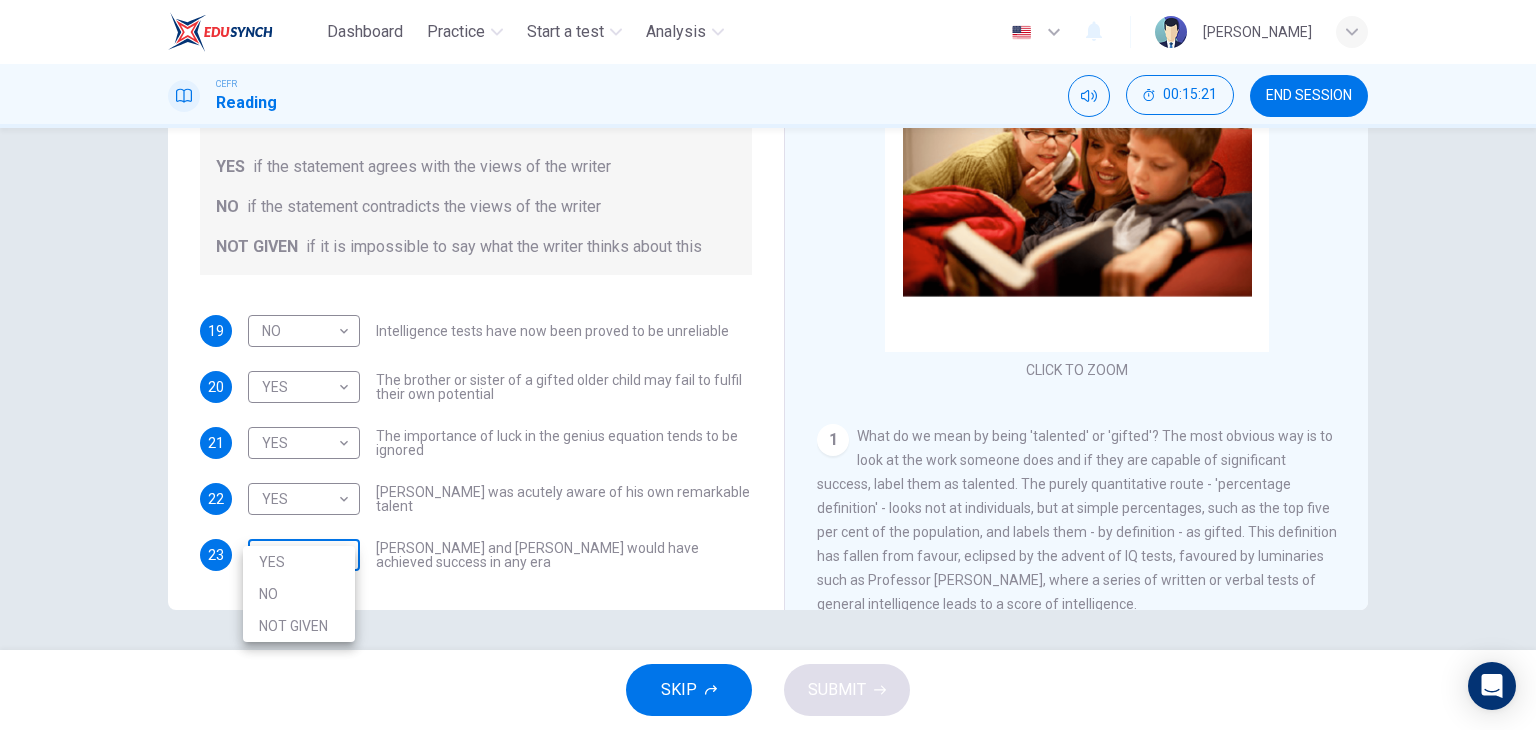 click on "Dashboard Practice Start a test Analysis English en ​ GOOI WEN YIN CEFR Reading 00:15:21 END SESSION Questions 19 - 23 Do the following statements agree with the claims of the writer in the Reading Passage?
In the boxes below write YES if the statement agrees with the views of the writer NO if the statement contradicts the views of the writer NOT GIVEN if it is impossible to say what the writer thinks about this 19 NO NO ​ Intelligence tests have now been proved to be unreliable 20 YES YES ​ The brother or sister of a gifted older child may fail to fulfil their own potential 21 YES YES ​ The importance of luck in the genius equation tends to be ignored 22 YES YES ​ Mozart was acutely aware of his own remarkable talent 23 ​ ​ Einstein and Gates would have achieved success in any era Nurturing Talent within the Family CLICK TO ZOOM Click to Zoom 1 2 3 4 5 6 7 8 SKIP SUBMIT EduSynch - Online Language Proficiency Testing
Dashboard Practice Start a test Analysis Notifications © Copyright" at bounding box center [768, 365] 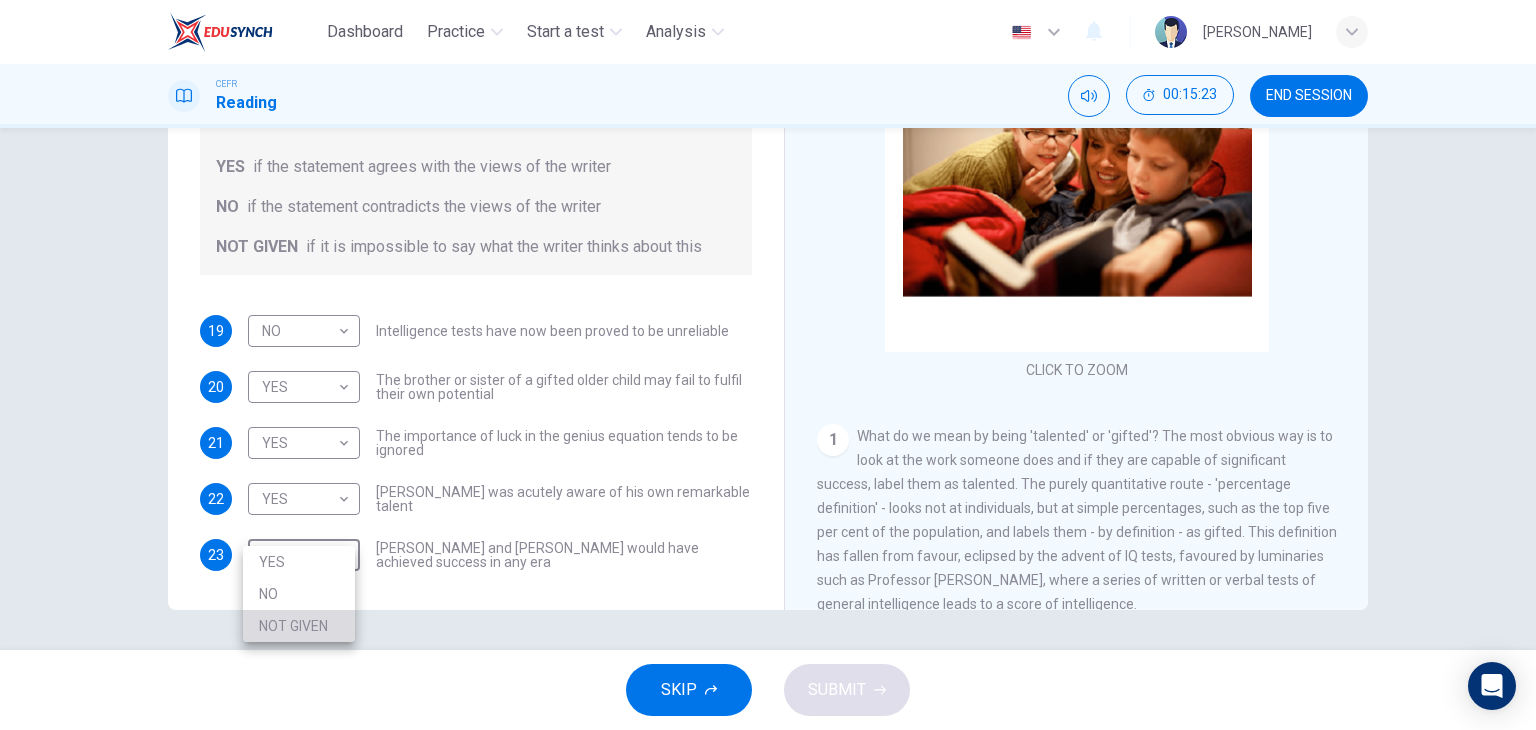 click on "NOT GIVEN" at bounding box center (299, 626) 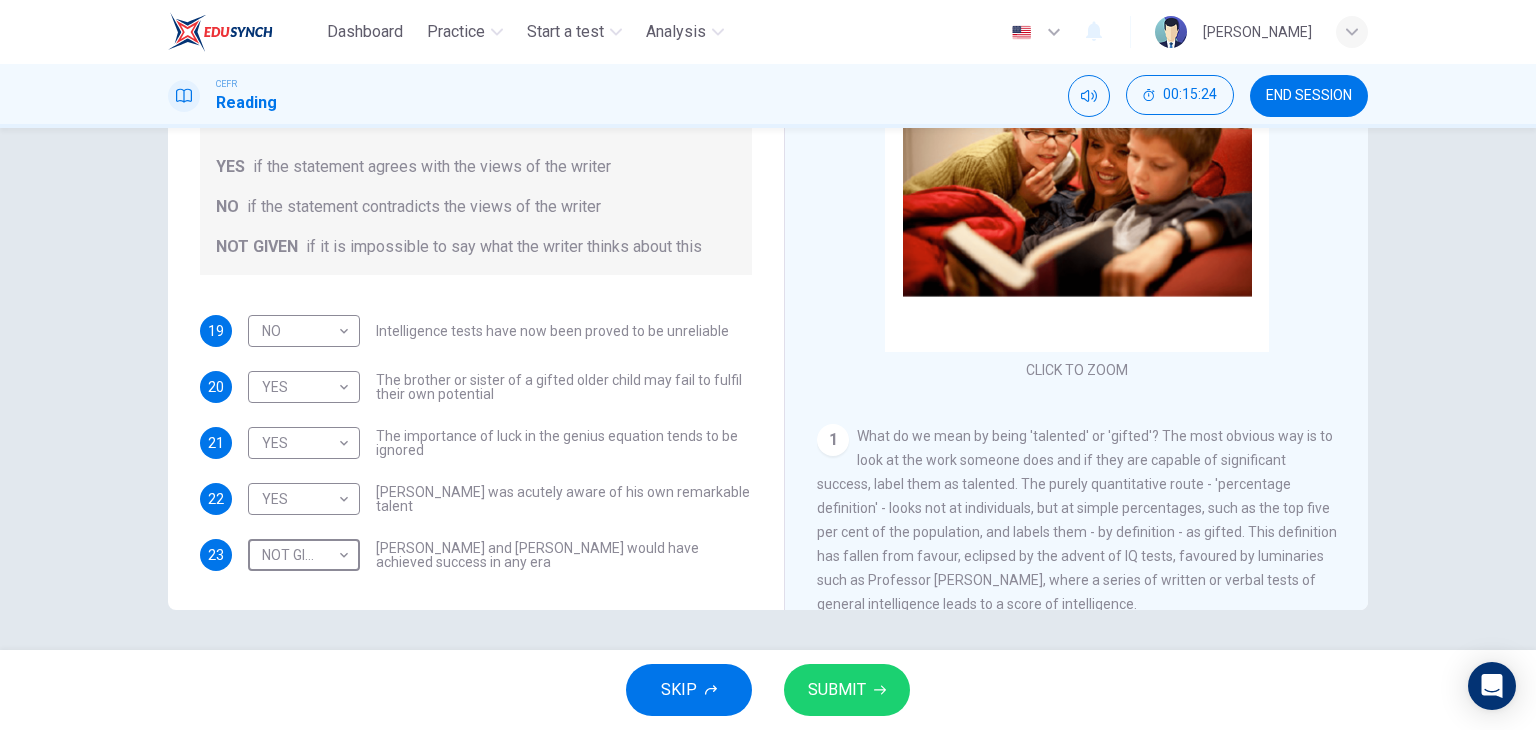 click on "SUBMIT" at bounding box center (837, 690) 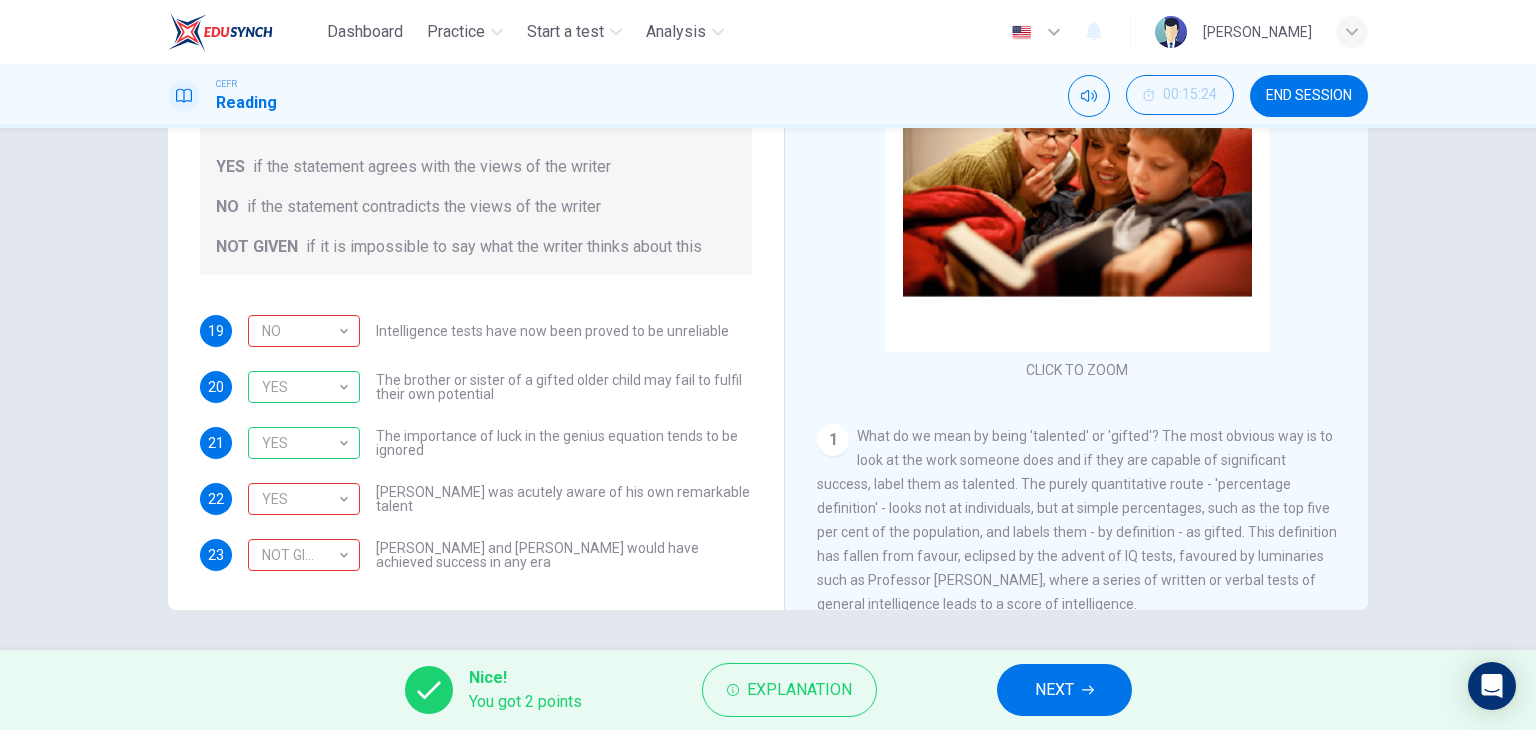 click on "NEXT" at bounding box center [1054, 690] 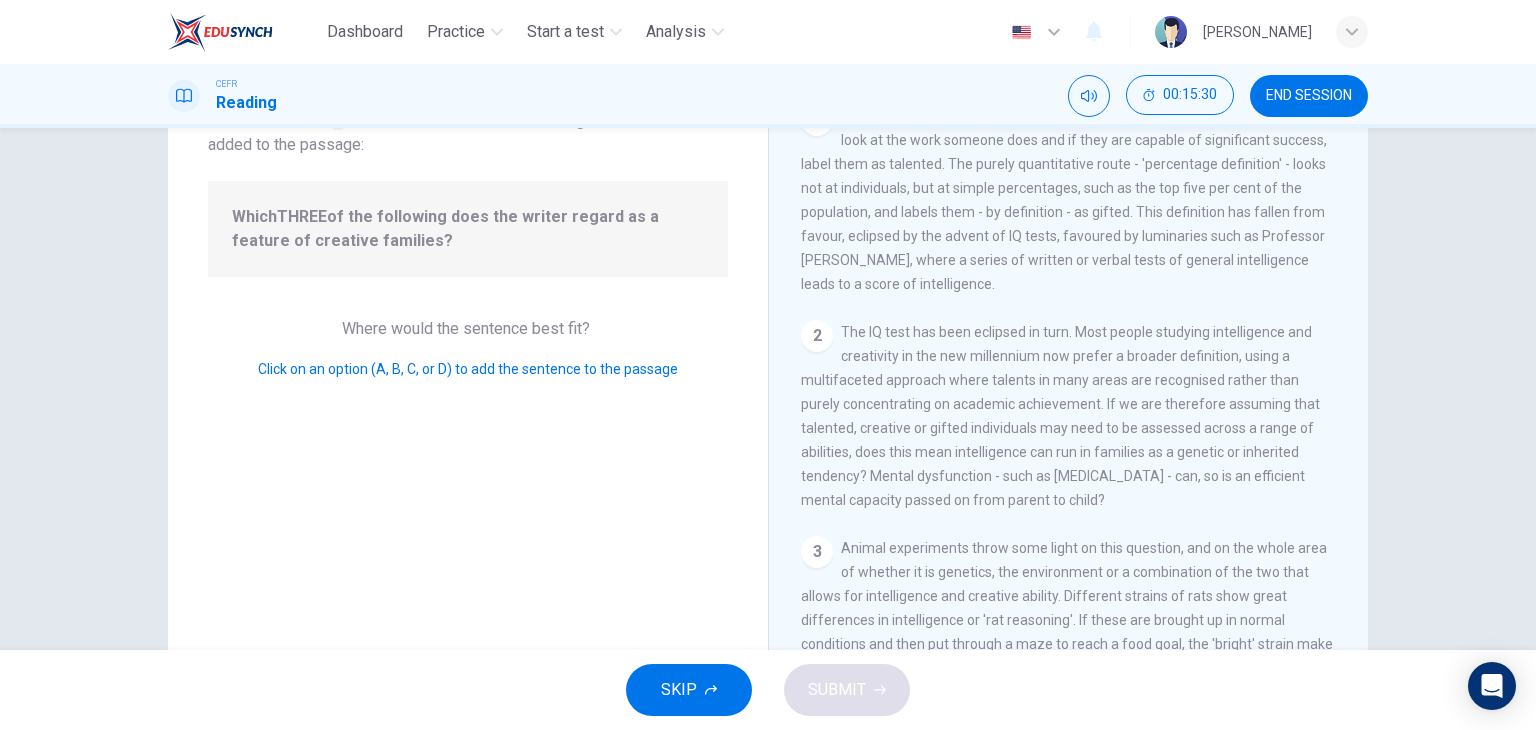 scroll, scrollTop: 0, scrollLeft: 0, axis: both 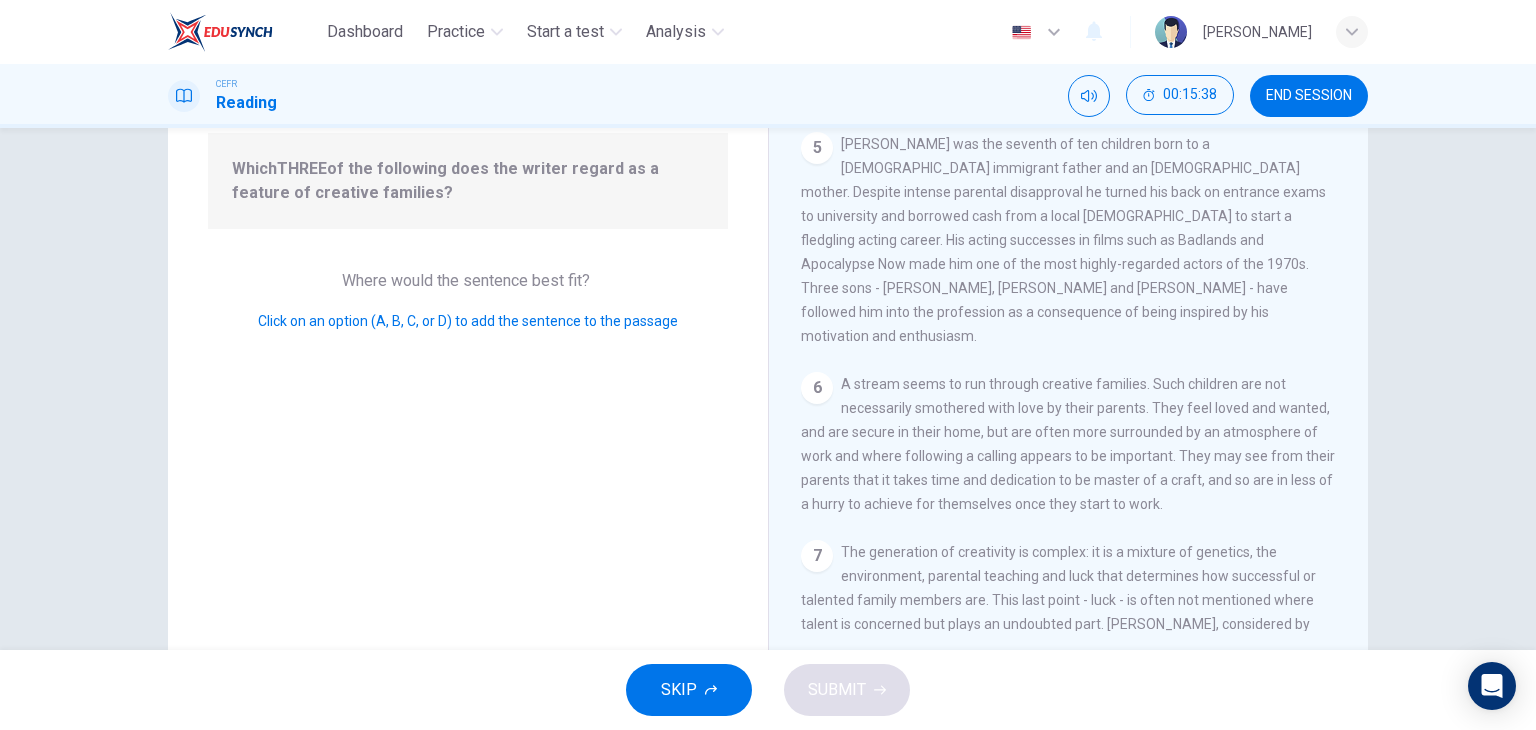 click on "Click on an option (A, B, C, or D) to add the sentence to the passage" at bounding box center [468, 321] 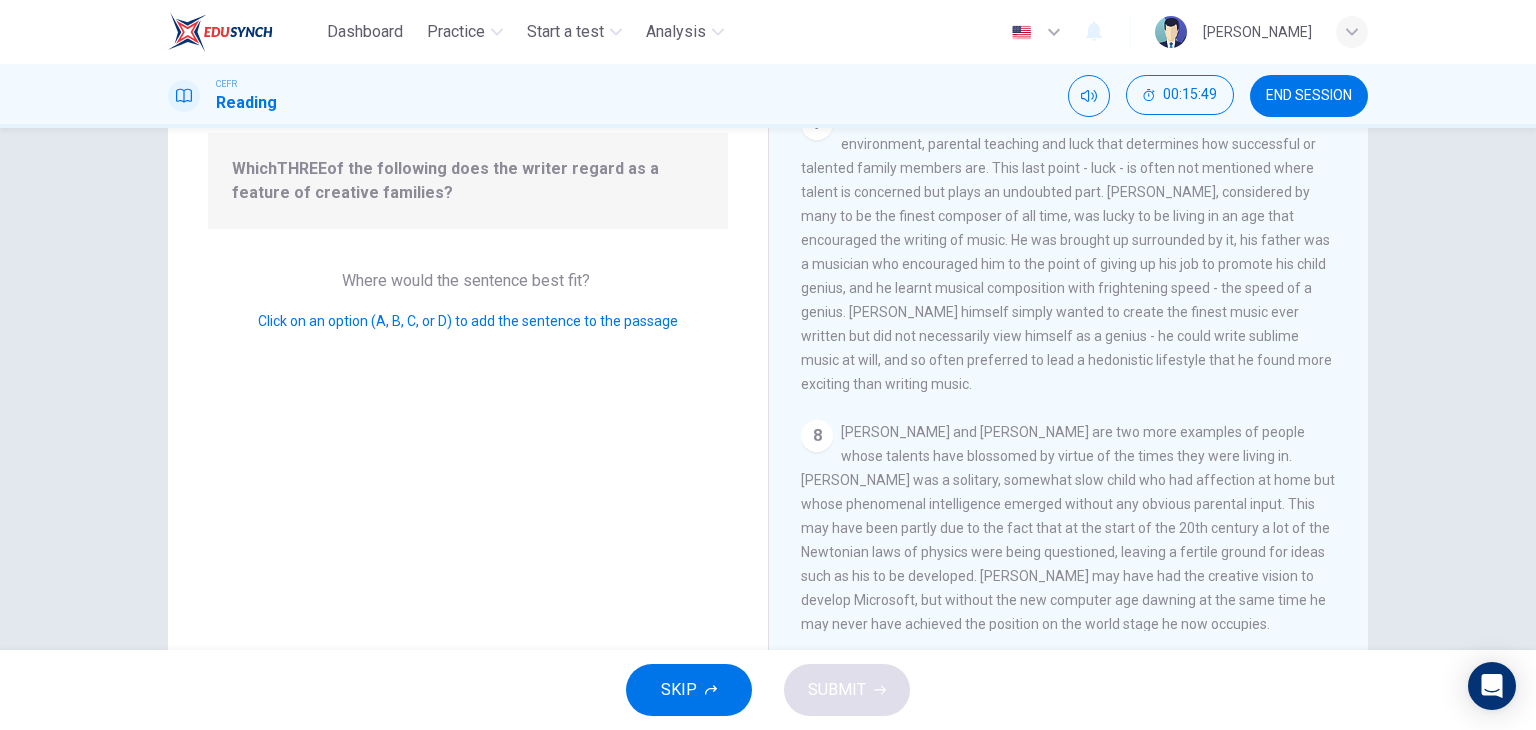 scroll, scrollTop: 1500, scrollLeft: 0, axis: vertical 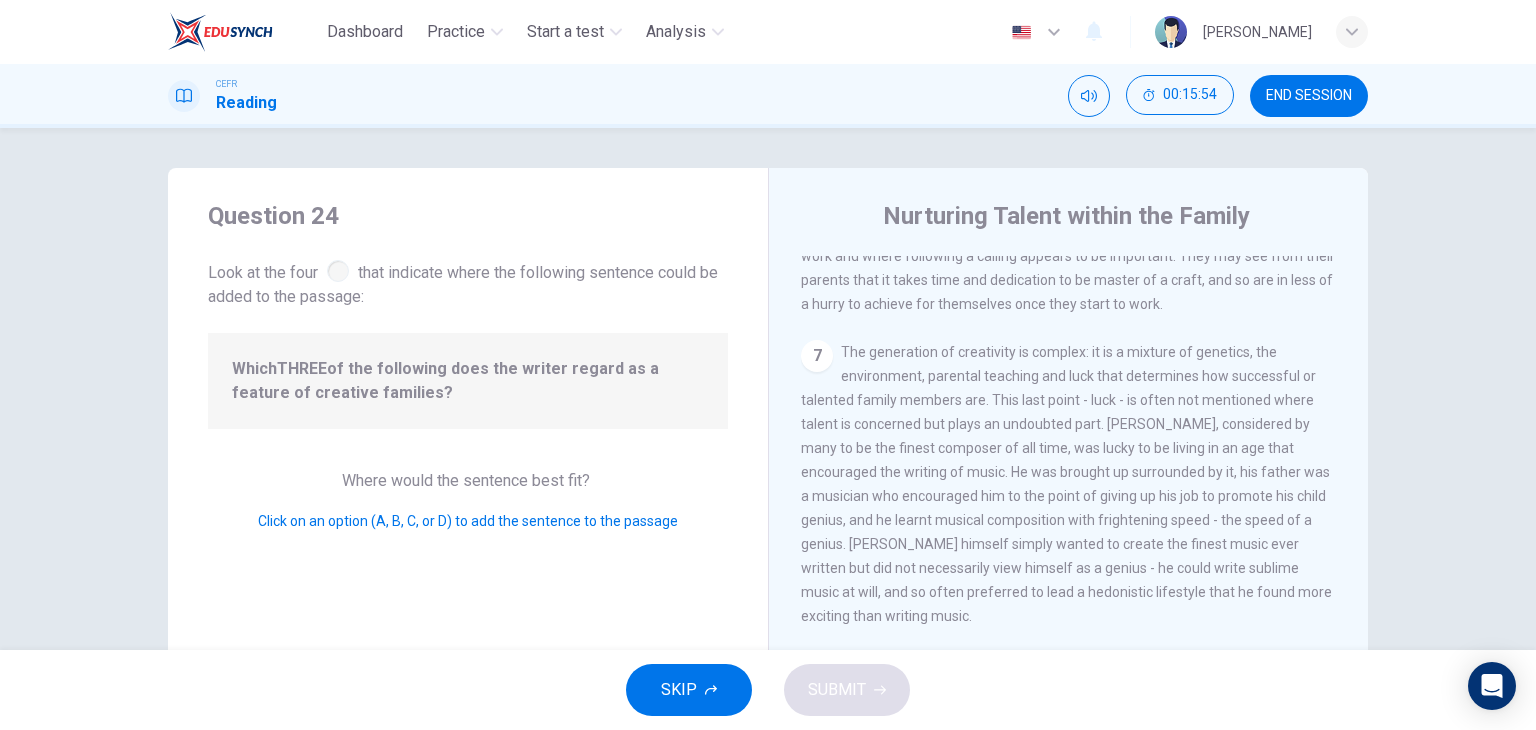 click on "The generation of creativity is complex: it is a mixture of genetics, the environment, parental teaching and luck that determines how successful or talented family members are. This last point - luck - is often not mentioned where talent is concerned but plays an undoubted part. Mozart, considered by many to be the finest composer of all time, was lucky to be living in an age that encouraged the writing of music. He was brought up surrounded by it, his father was a musician who encouraged him to the point of giving up his job to promote his child genius, and he learnt musical composition with frightening speed - the speed of a genius. Mozart himself simply wanted to create the finest music ever written but did not necessarily view himself as a genius - he could write sublime music at will, and so often preferred to lead a hedonistic lifestyle that he found more exciting than writing music." at bounding box center [1066, 484] 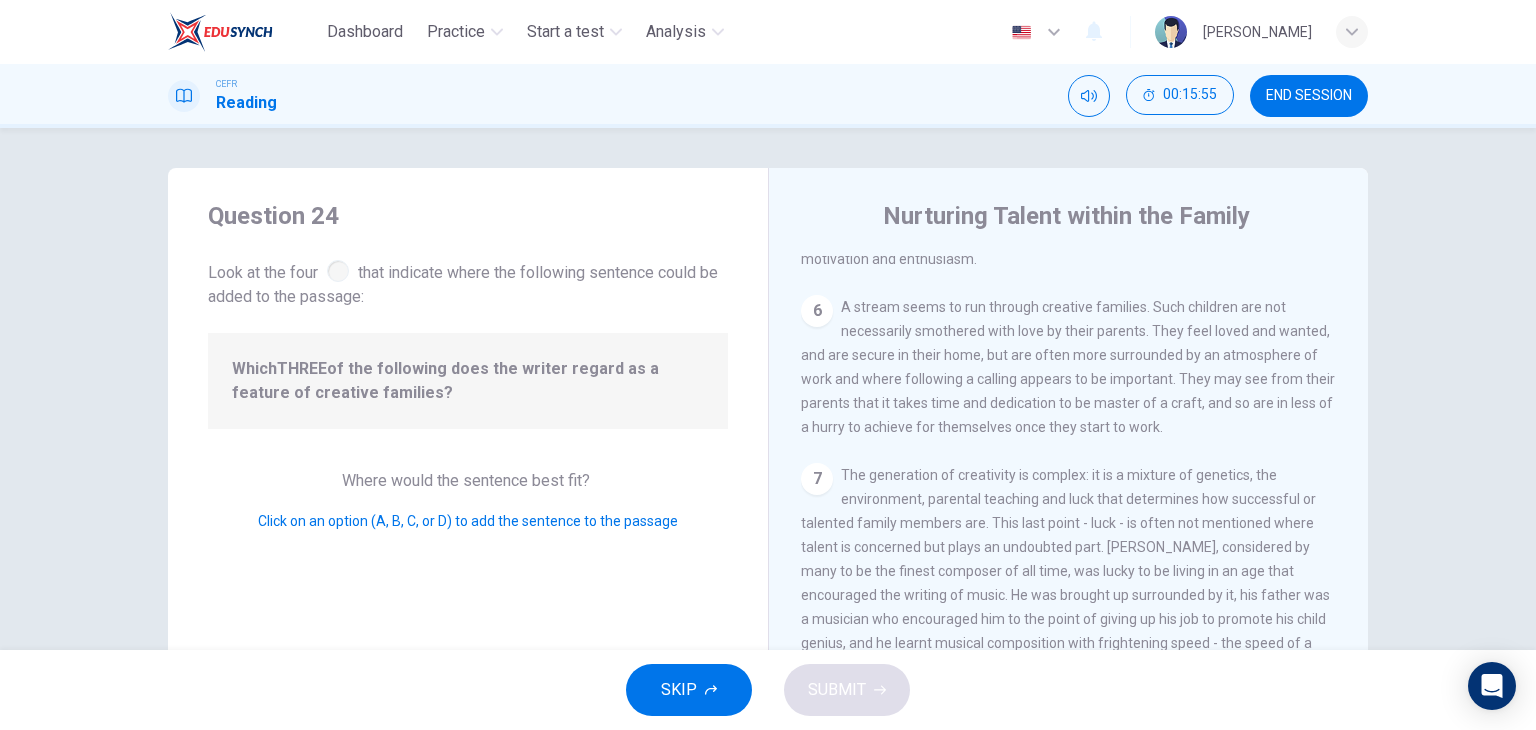 scroll, scrollTop: 1300, scrollLeft: 0, axis: vertical 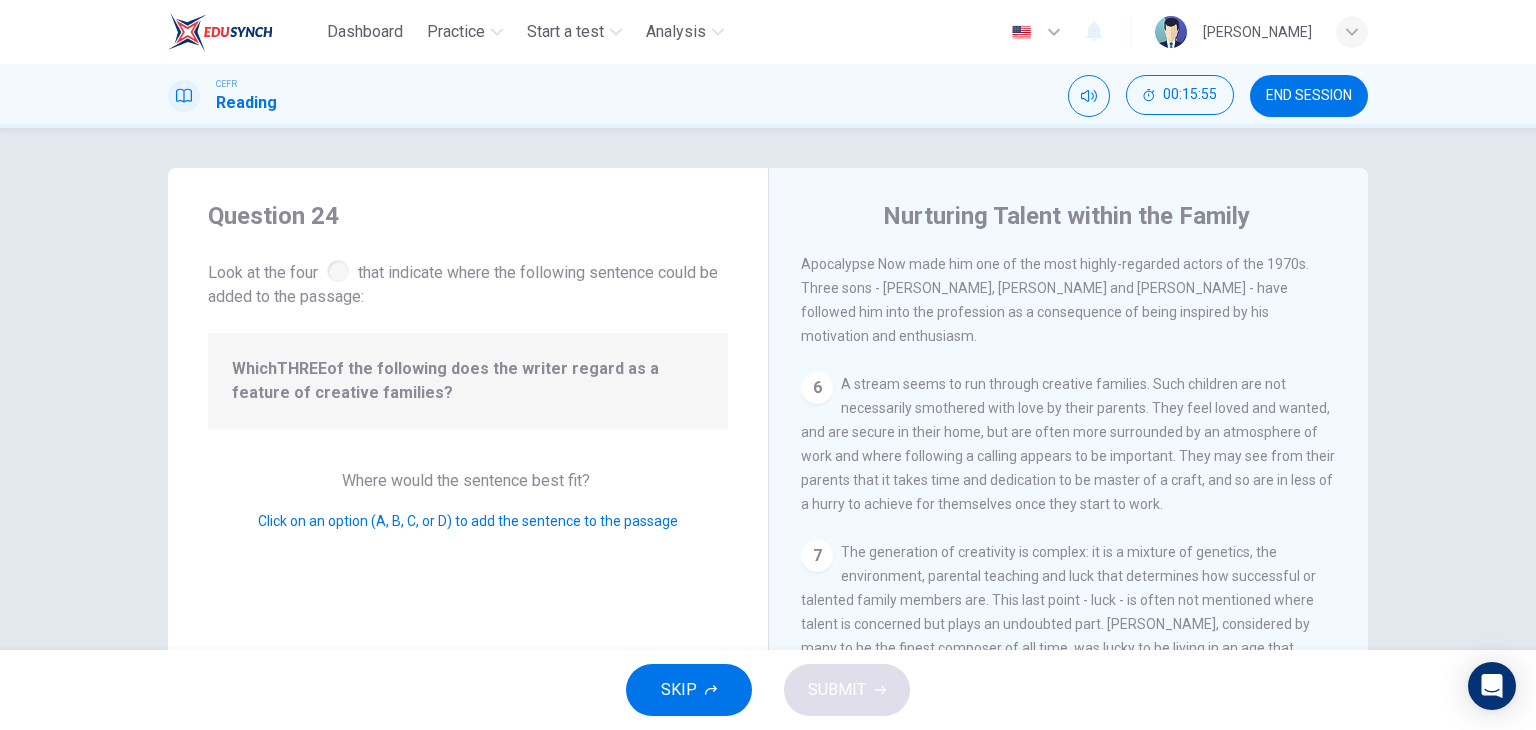 click on "A stream seems to run through creative families. Such children are not necessarily smothered with love by their parents. They feel loved and wanted, and are secure in their home, but are often more surrounded by an atmosphere of work and where following a calling appears to be important. They may see from their parents that it takes time and dedication to be master of a craft, and so are in less of a hurry to achieve for themselves once they start to work." at bounding box center (1068, 444) 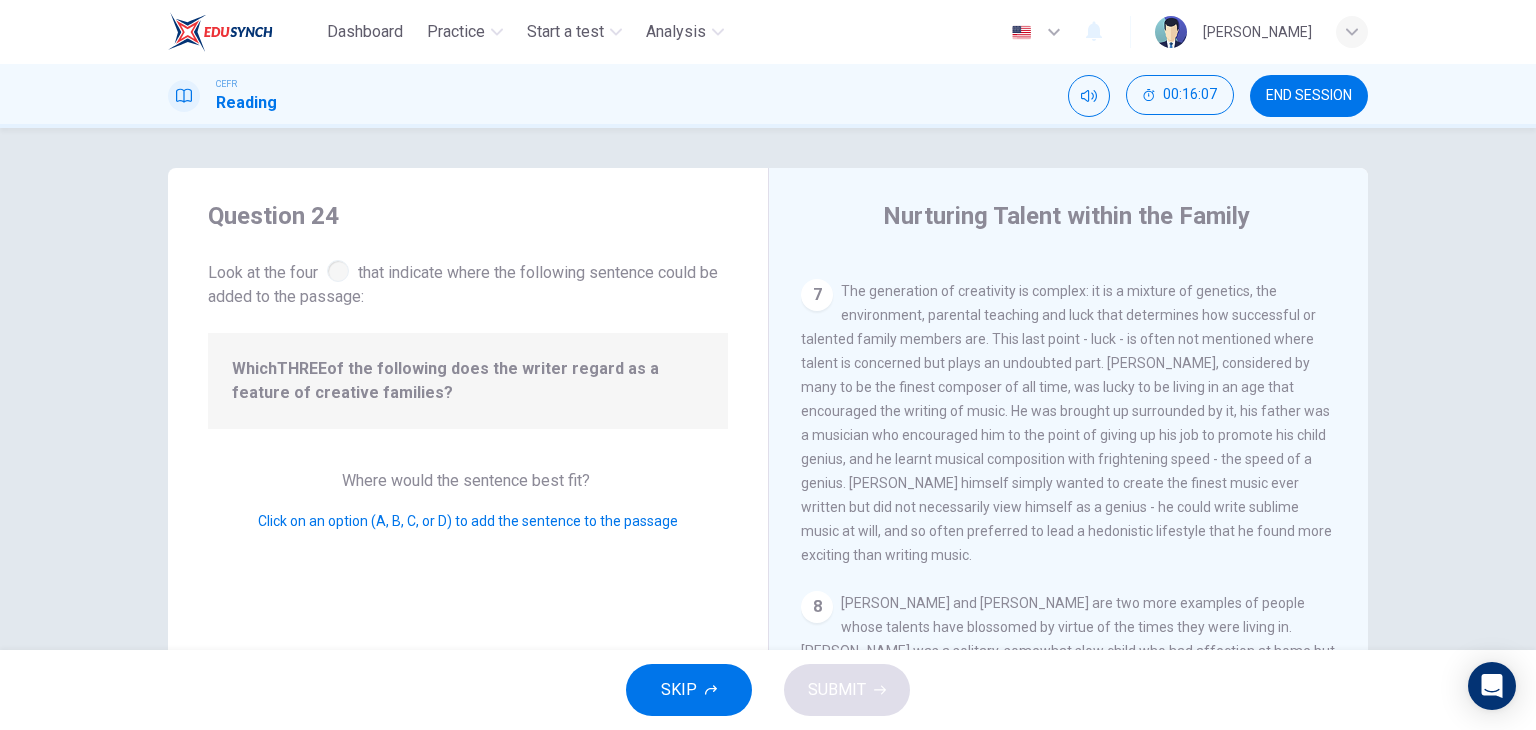 scroll, scrollTop: 1600, scrollLeft: 0, axis: vertical 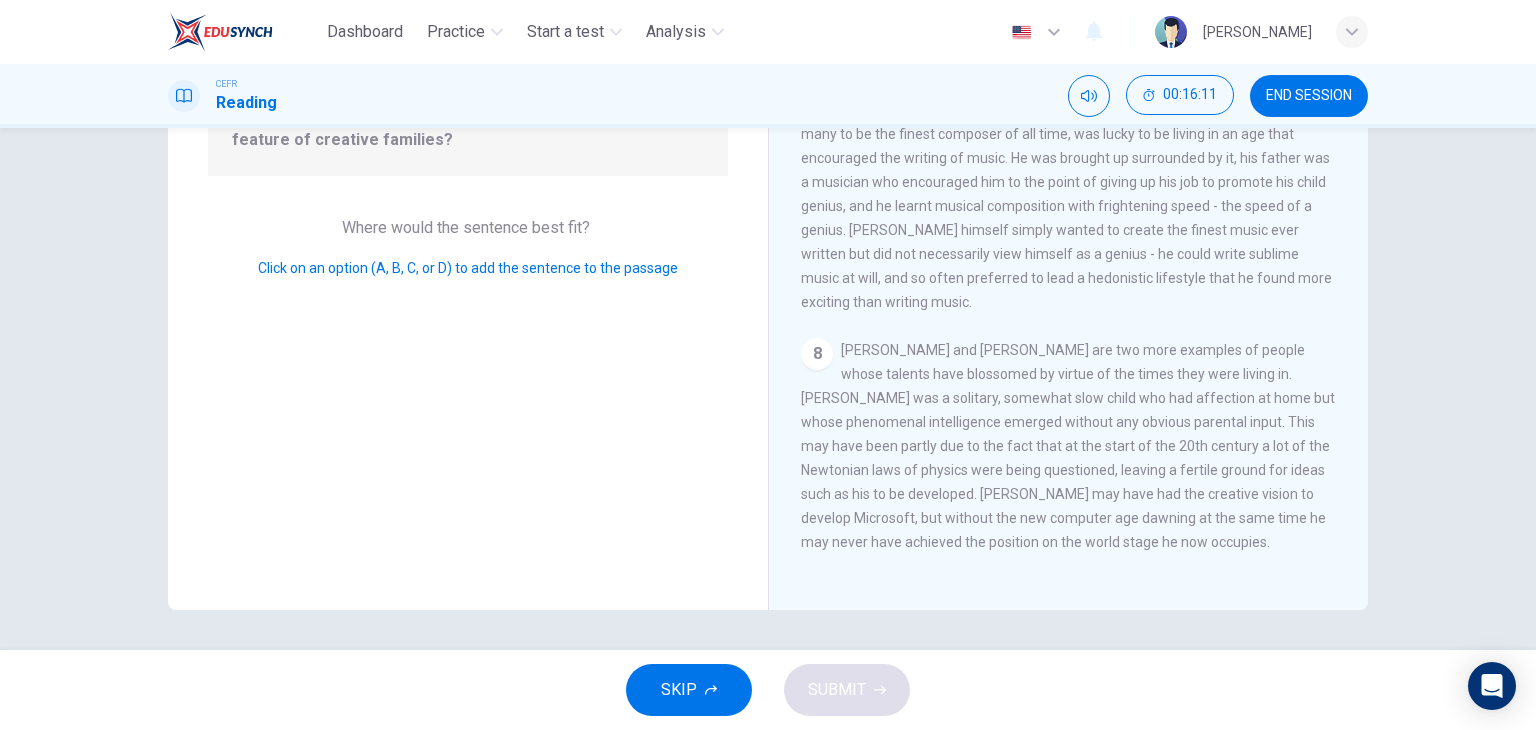 click on "Click on an option (A, B, C, or D) to add the sentence to the passage" at bounding box center [468, 268] 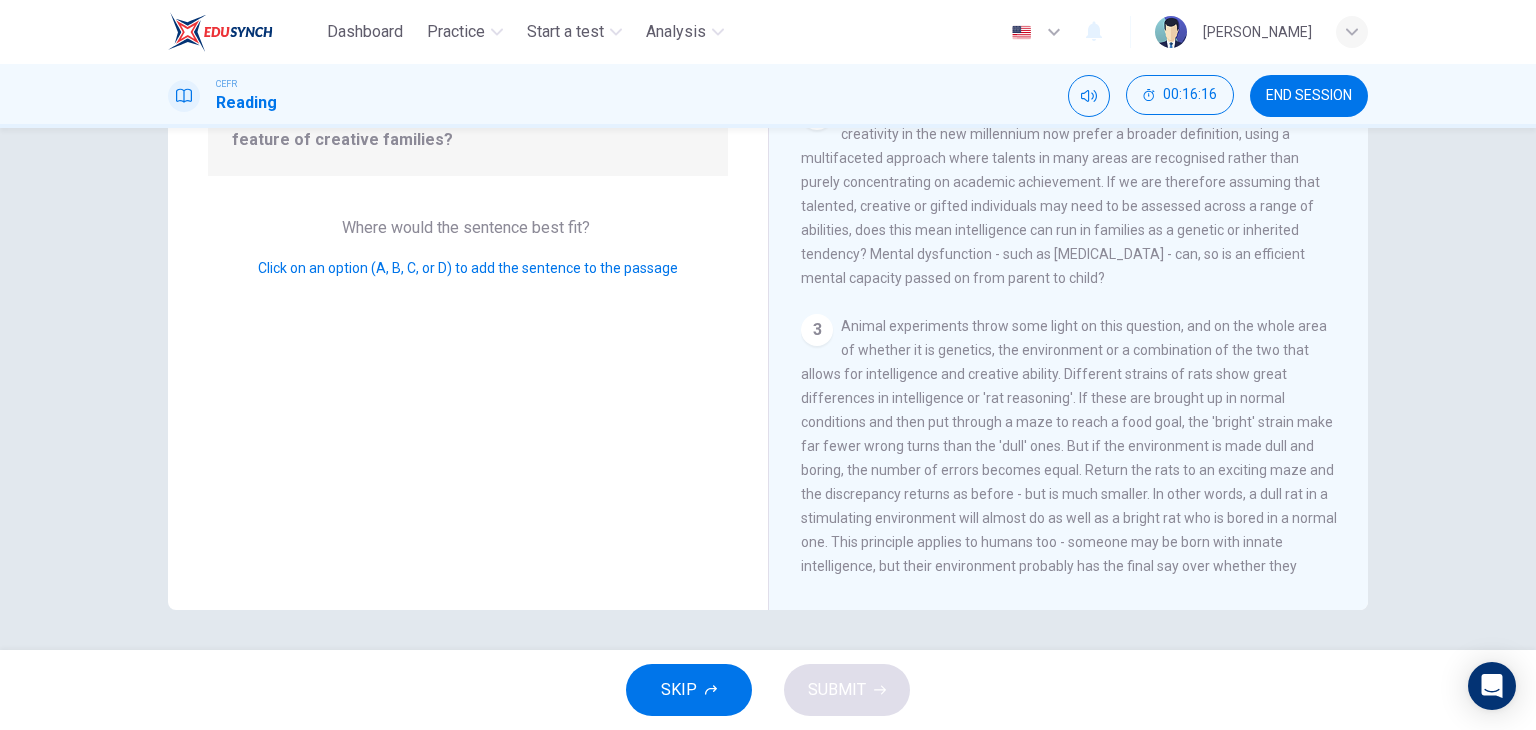scroll, scrollTop: 100, scrollLeft: 0, axis: vertical 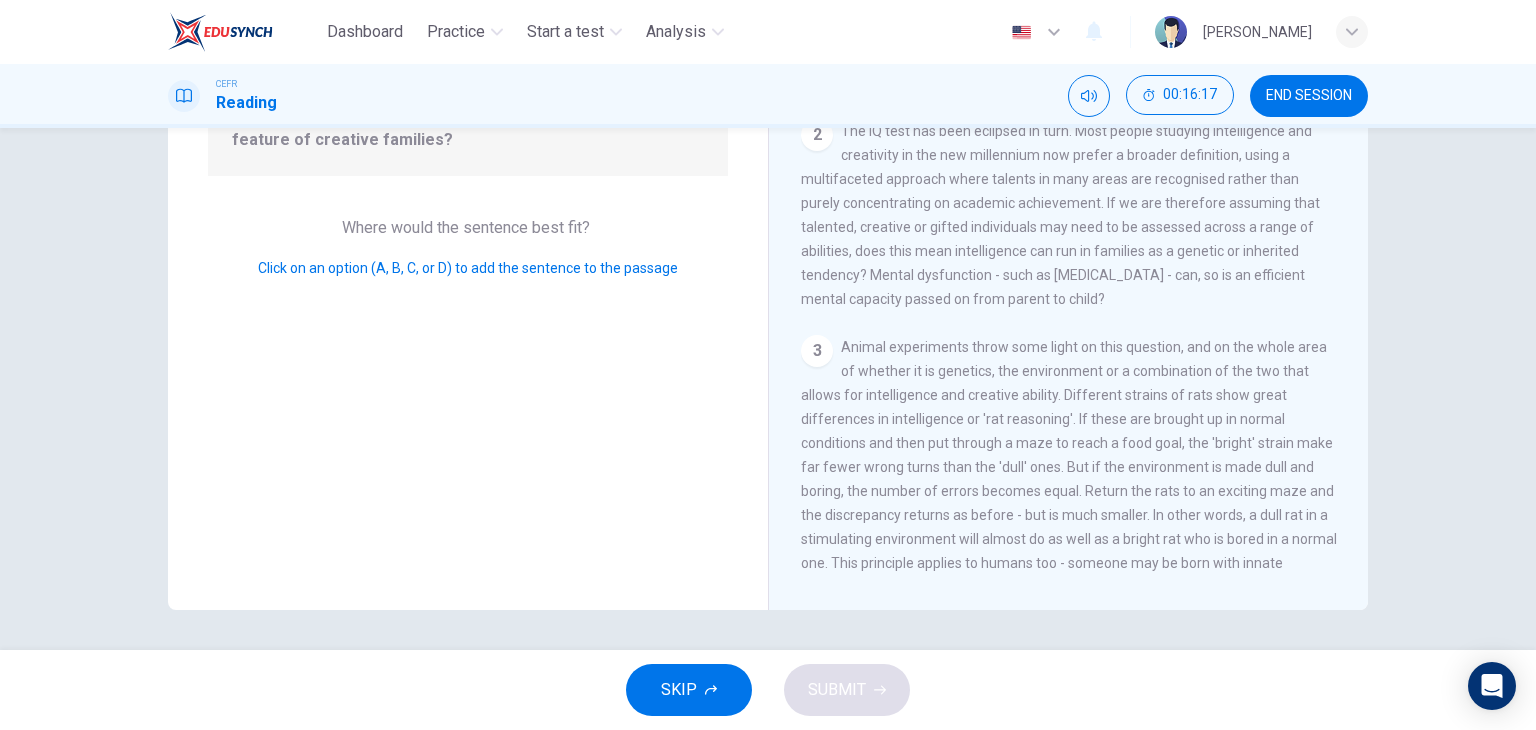 click on "SKIP" at bounding box center [689, 690] 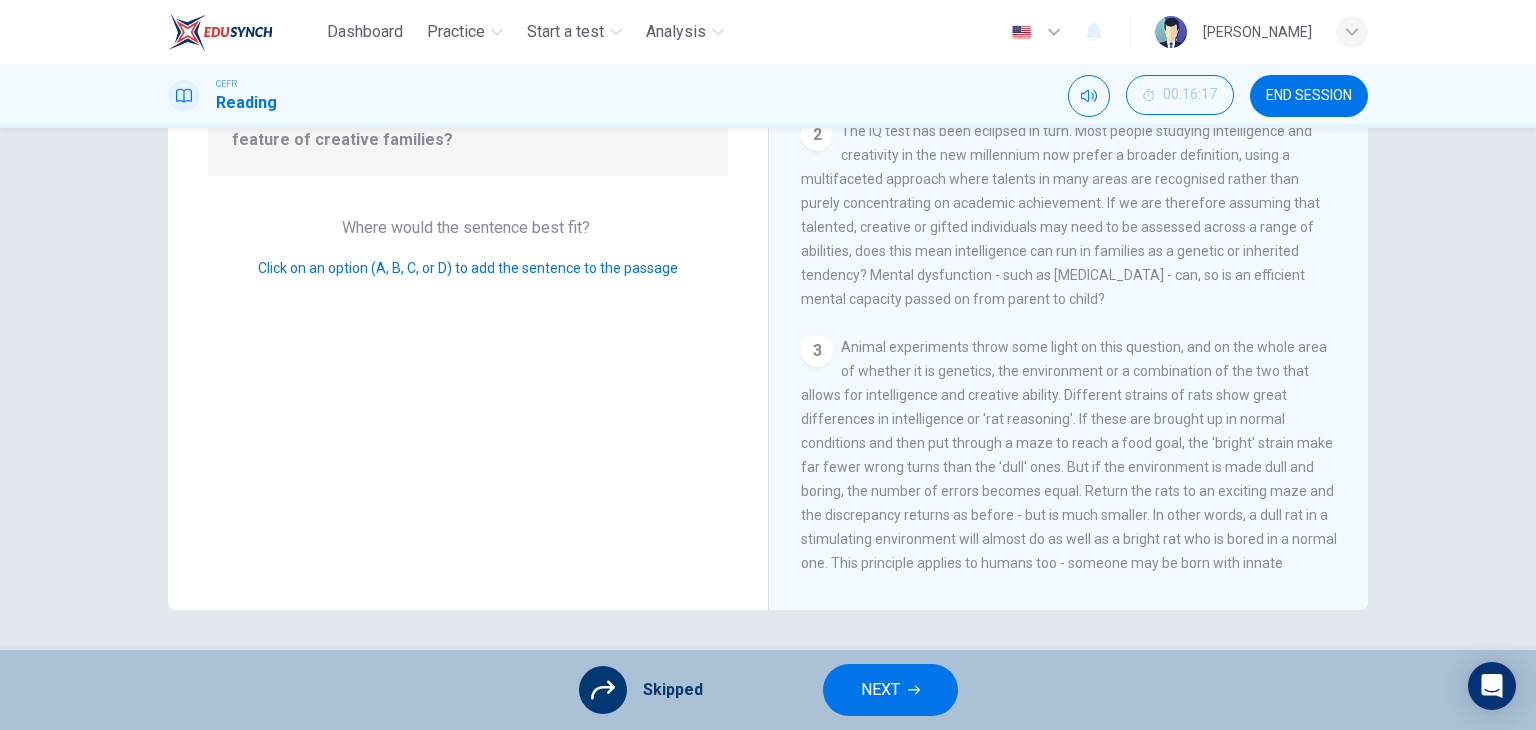 click on "NEXT" at bounding box center (890, 690) 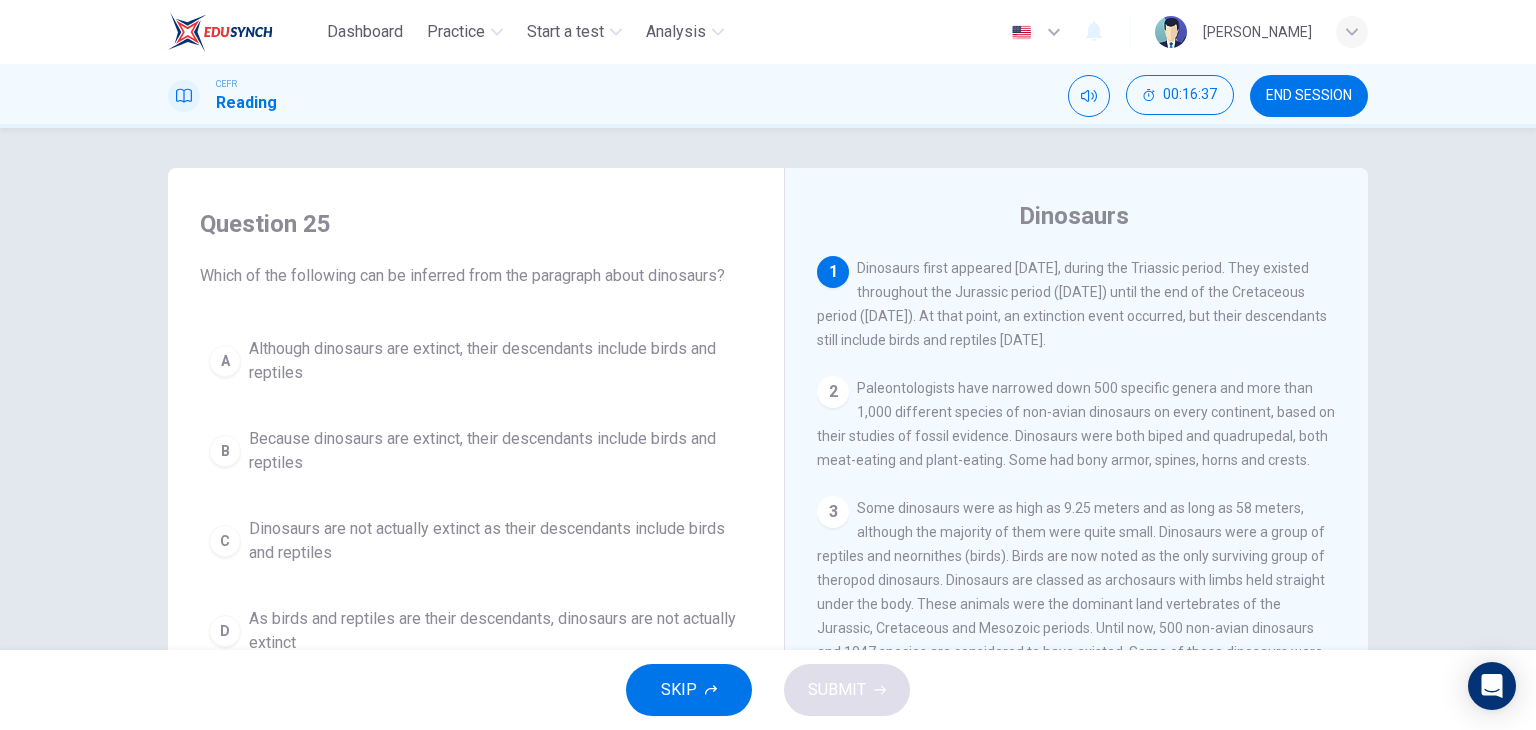 scroll, scrollTop: 100, scrollLeft: 0, axis: vertical 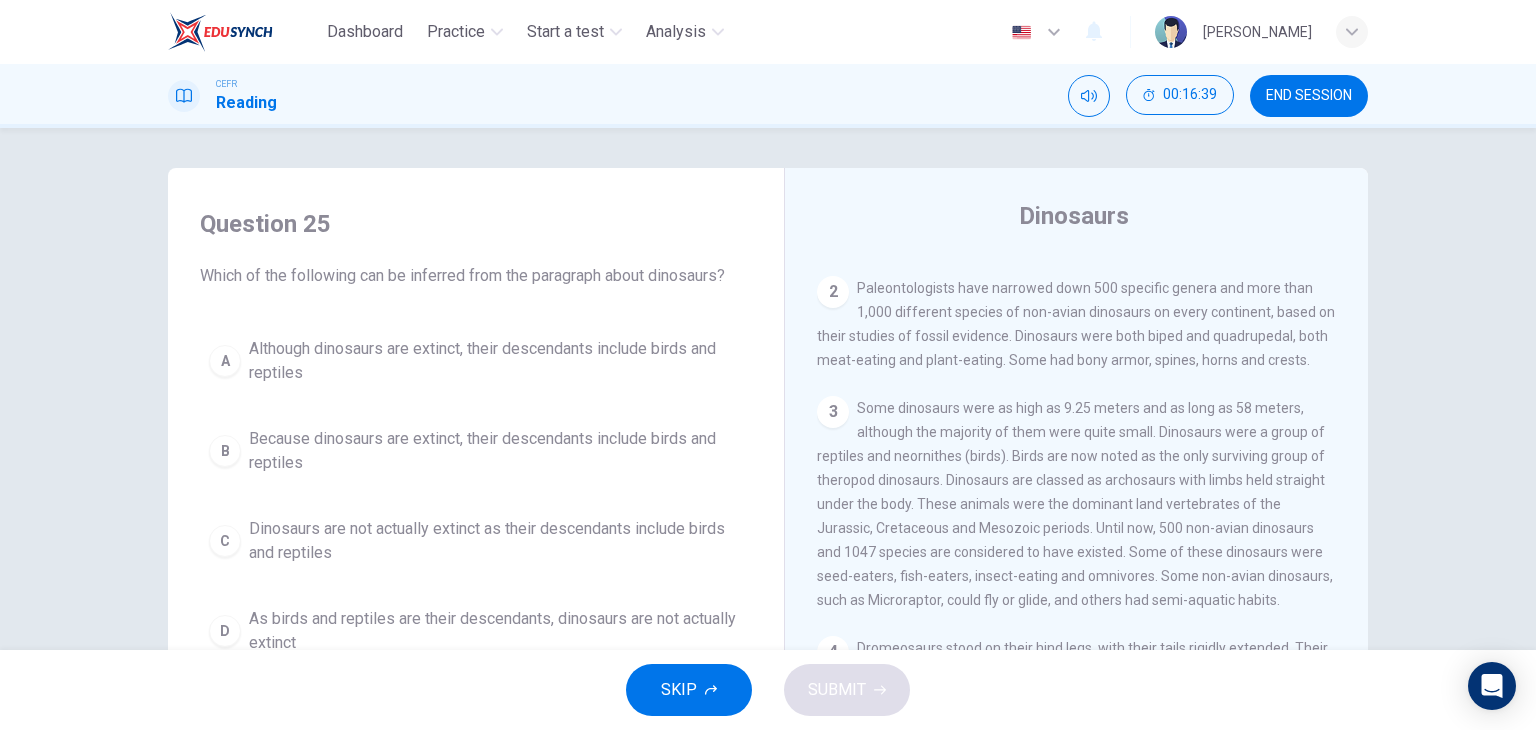 click on "END SESSION" at bounding box center [1309, 96] 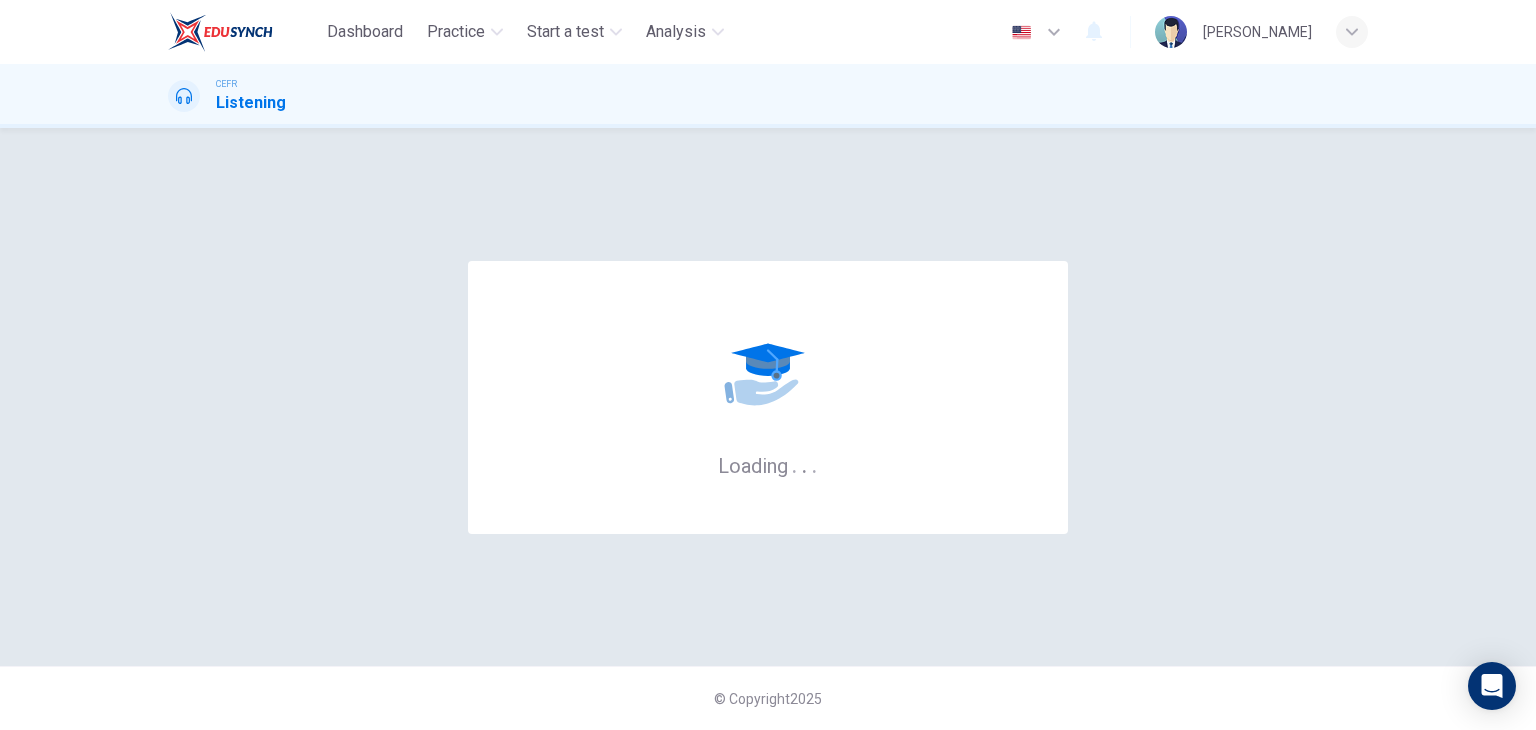 scroll, scrollTop: 0, scrollLeft: 0, axis: both 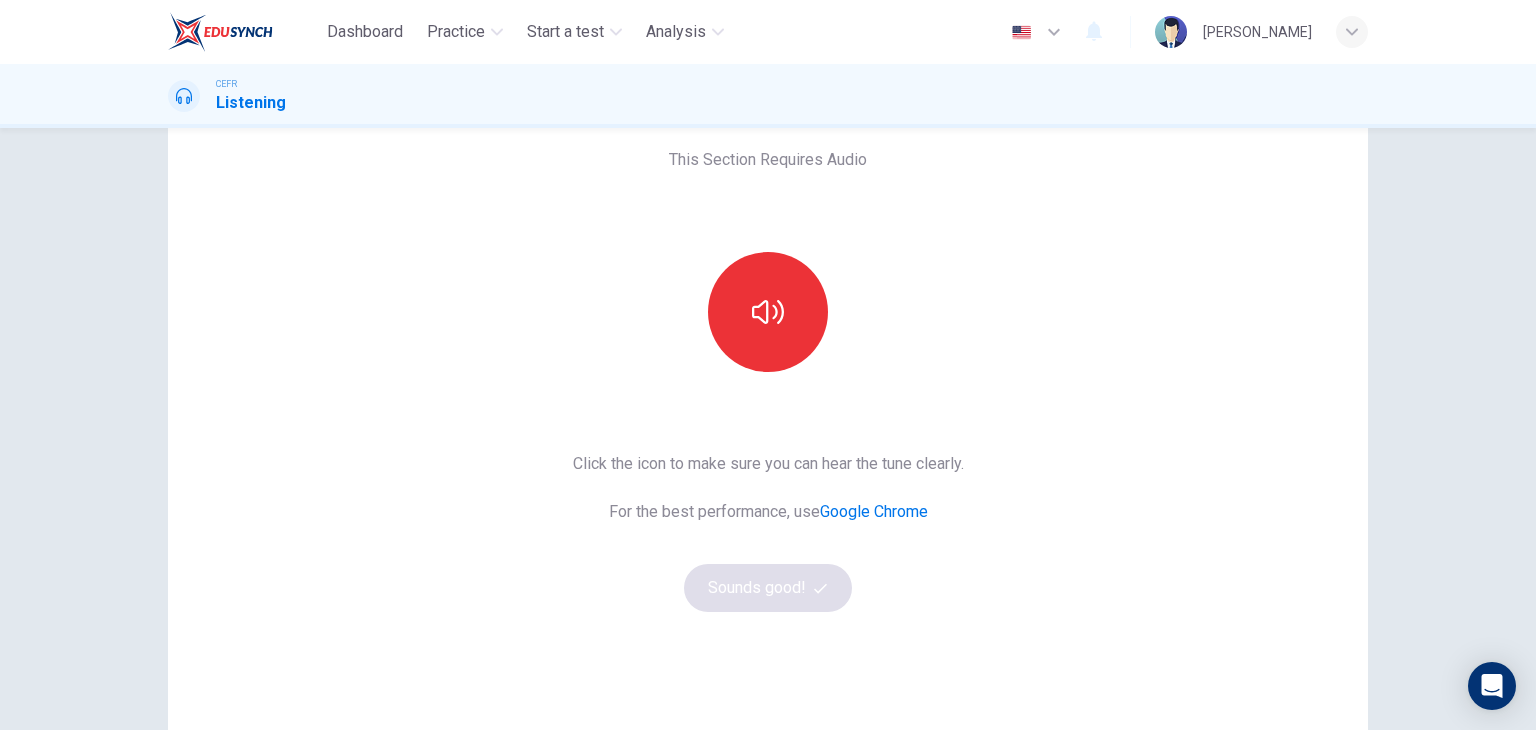 click at bounding box center [768, 312] 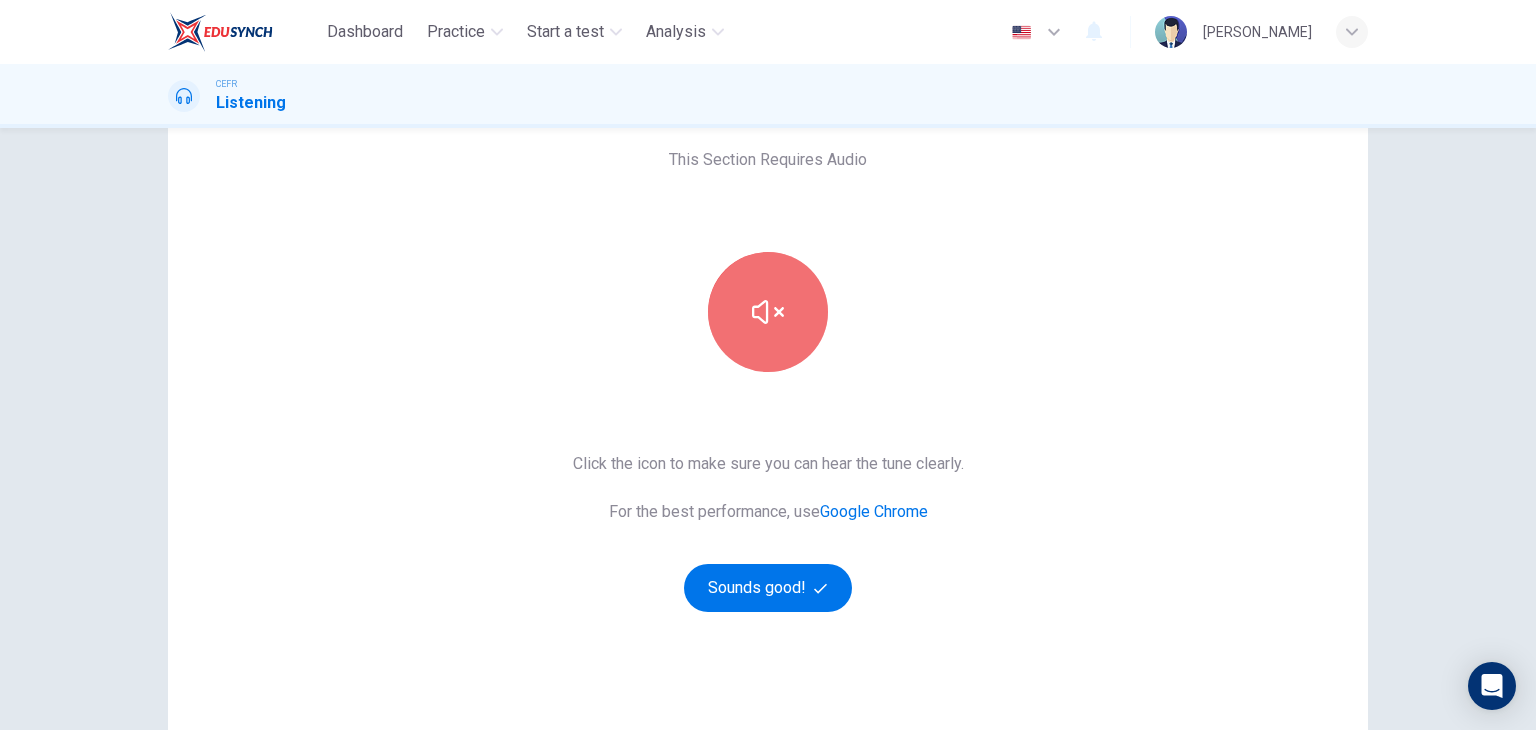 click at bounding box center (768, 312) 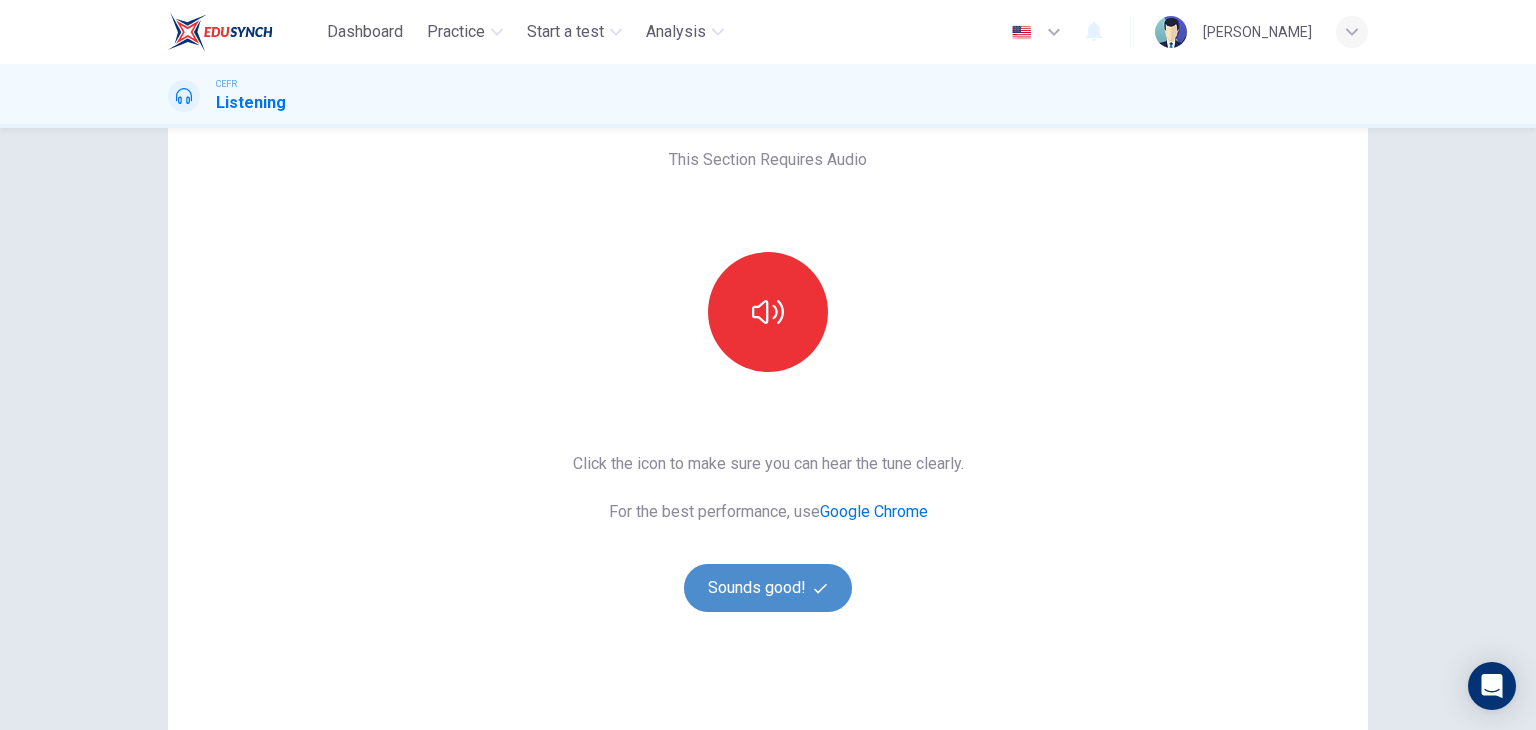 click on "Sounds good!" at bounding box center [768, 588] 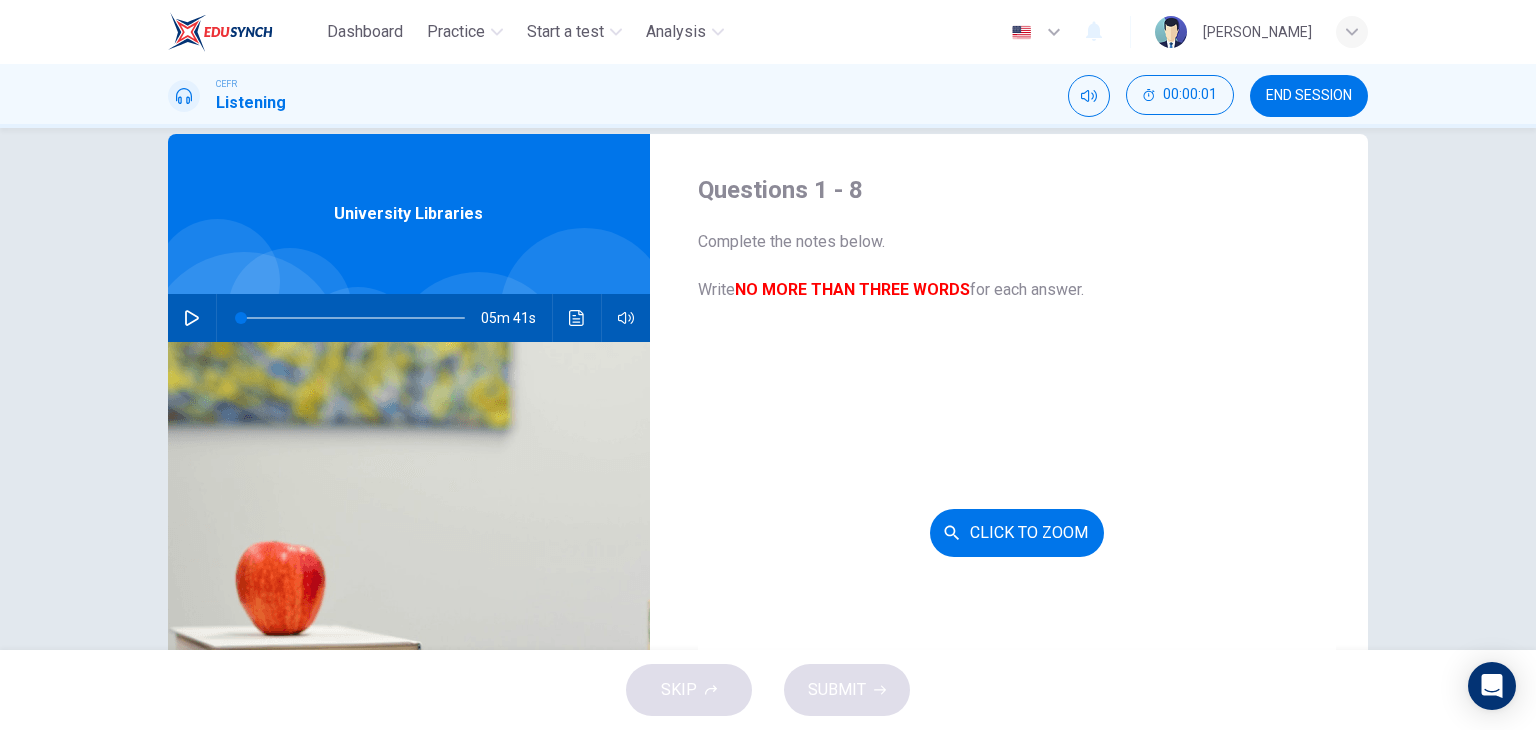 scroll, scrollTop: 0, scrollLeft: 0, axis: both 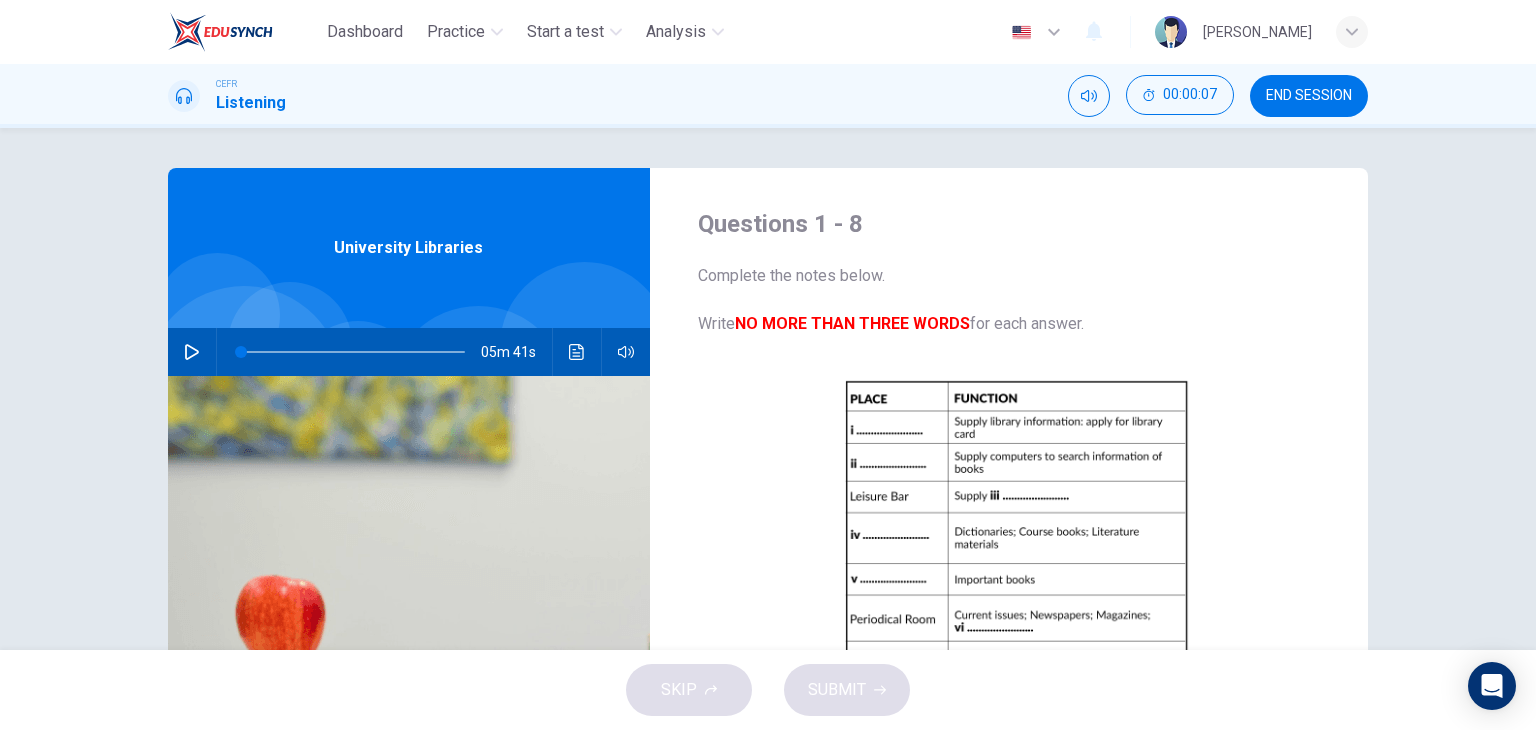 click 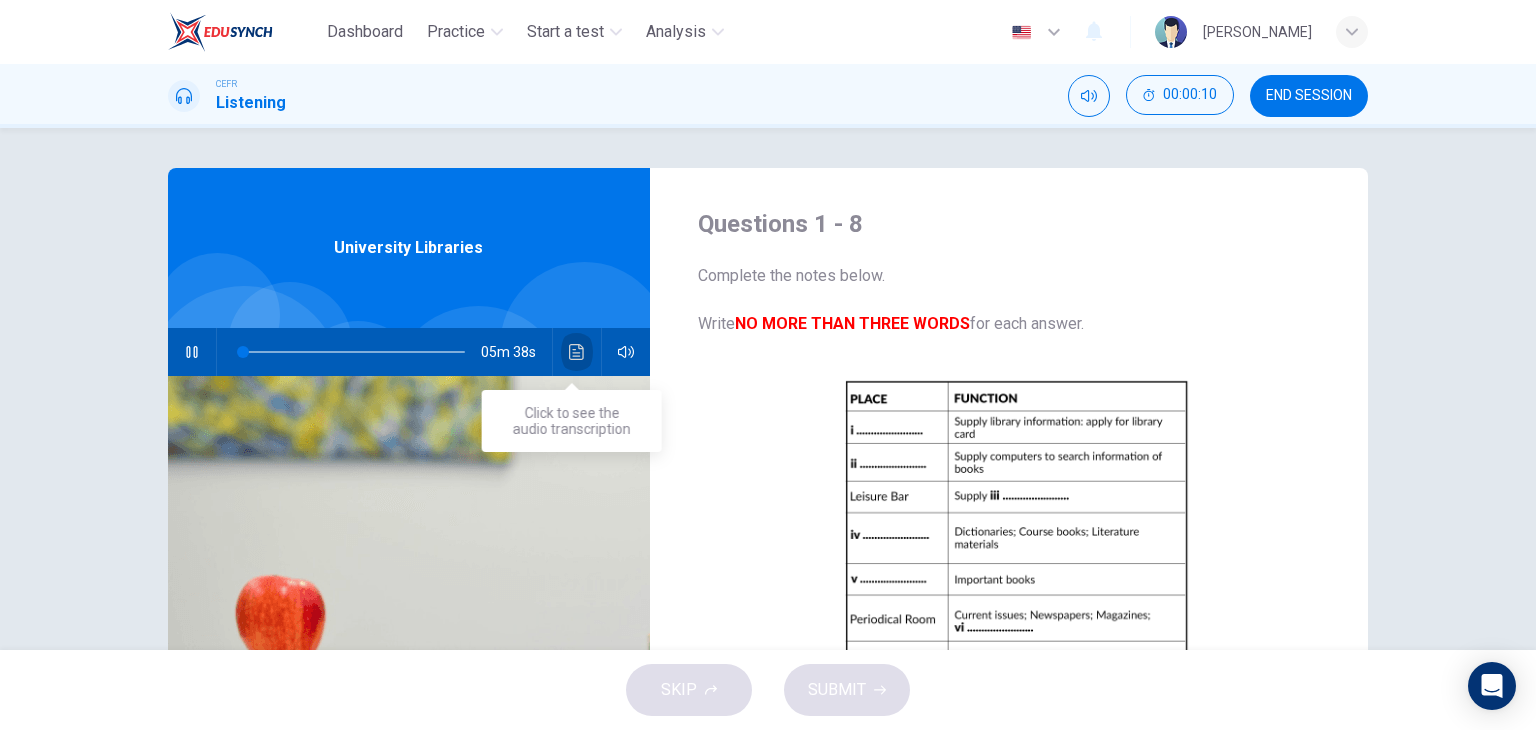 click 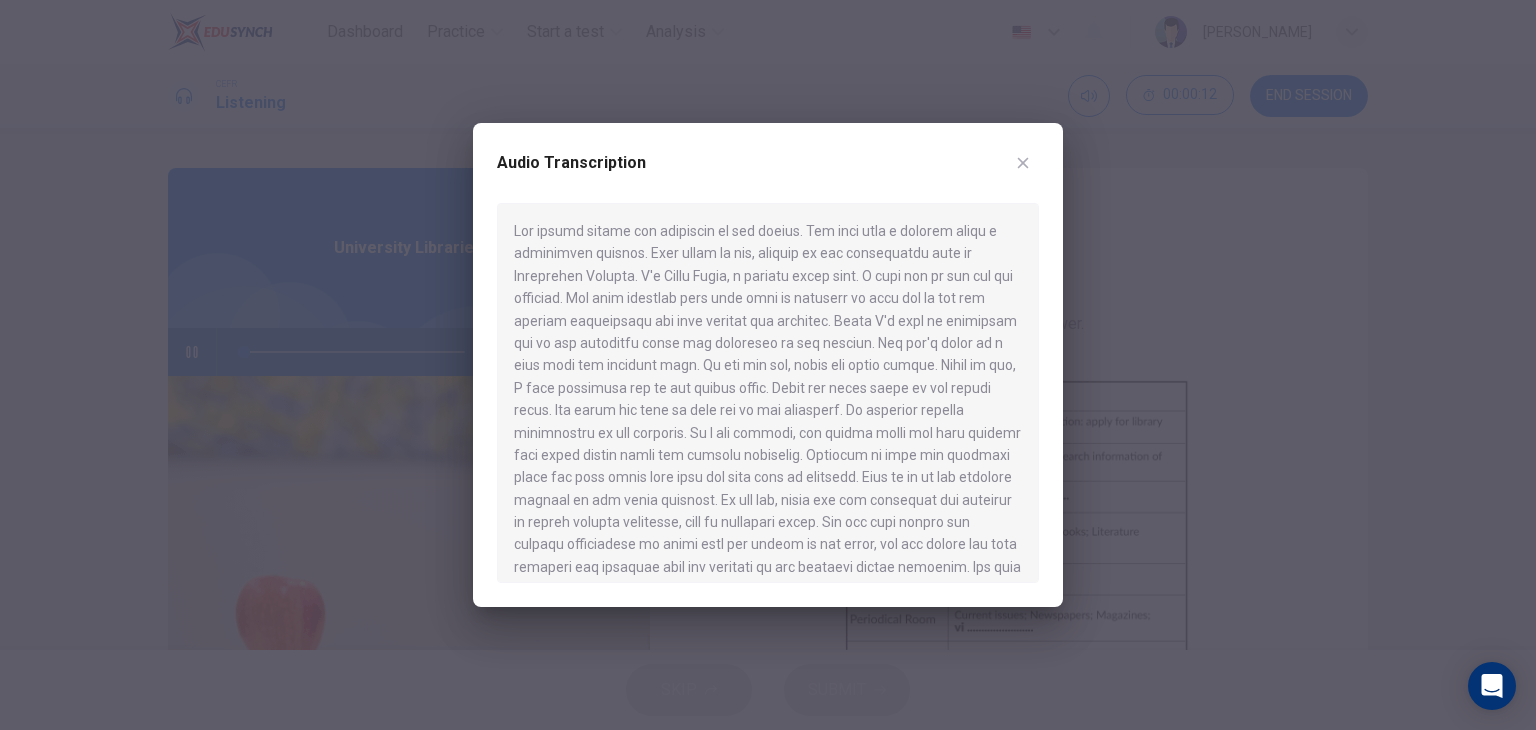 click on "Audio Transcription" at bounding box center [768, 175] 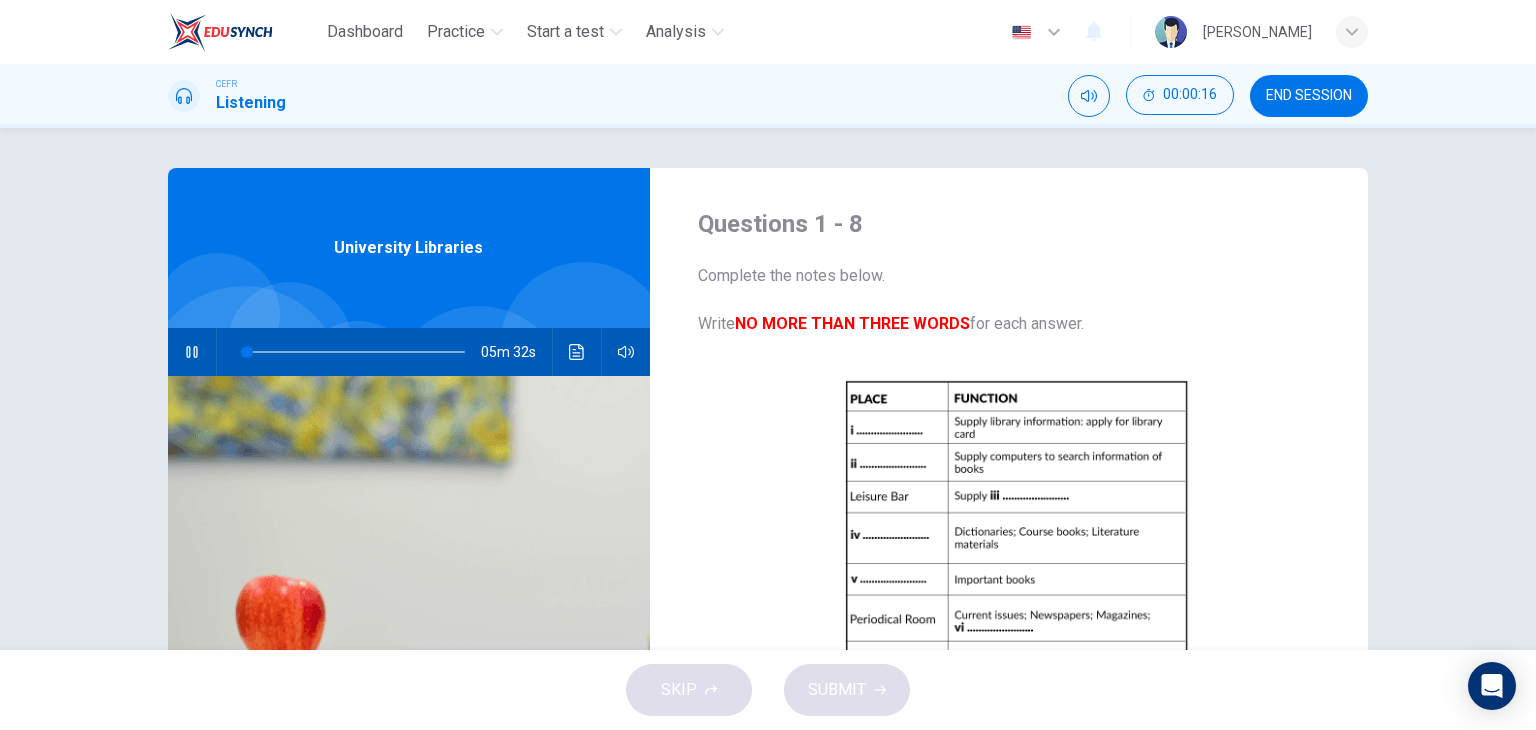 scroll, scrollTop: 100, scrollLeft: 0, axis: vertical 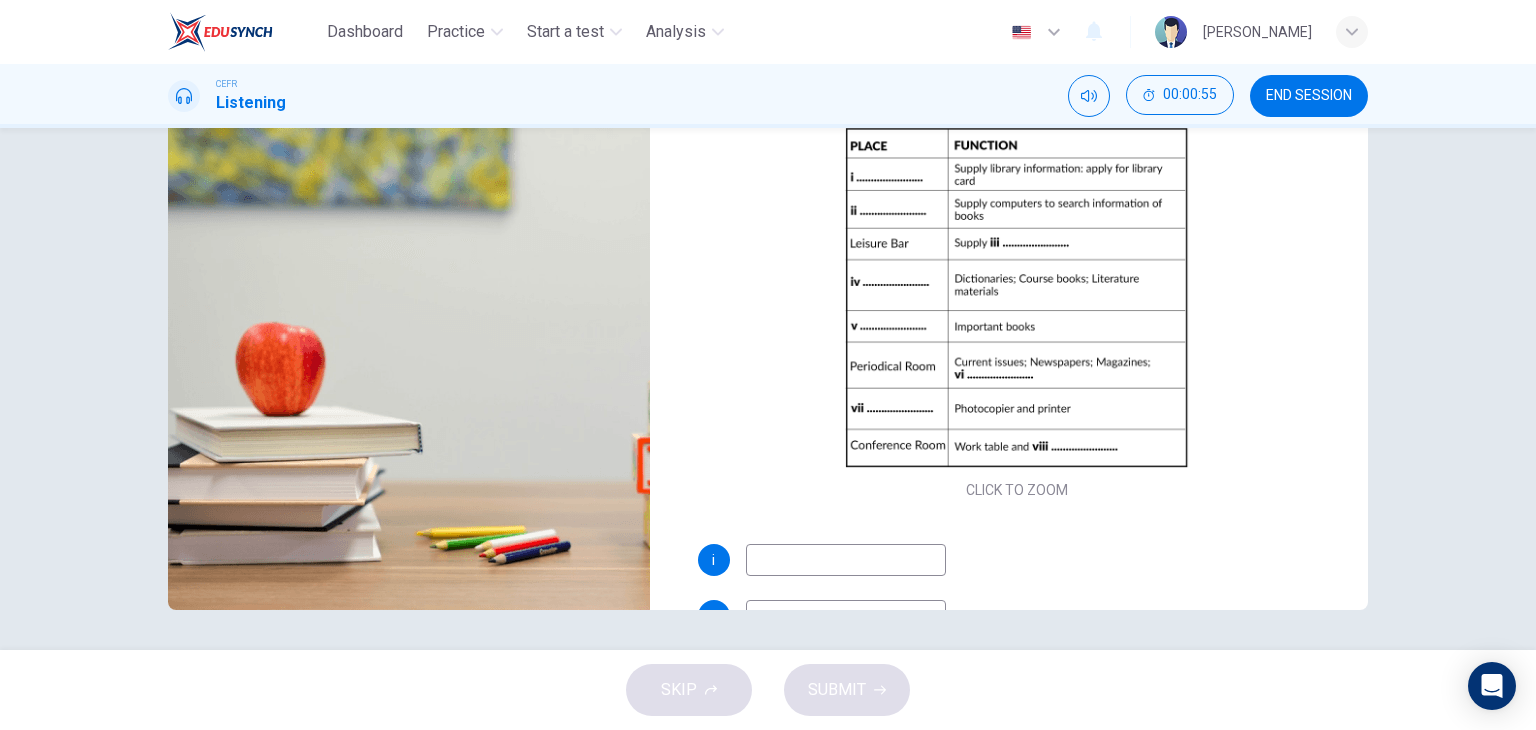 click at bounding box center (846, 560) 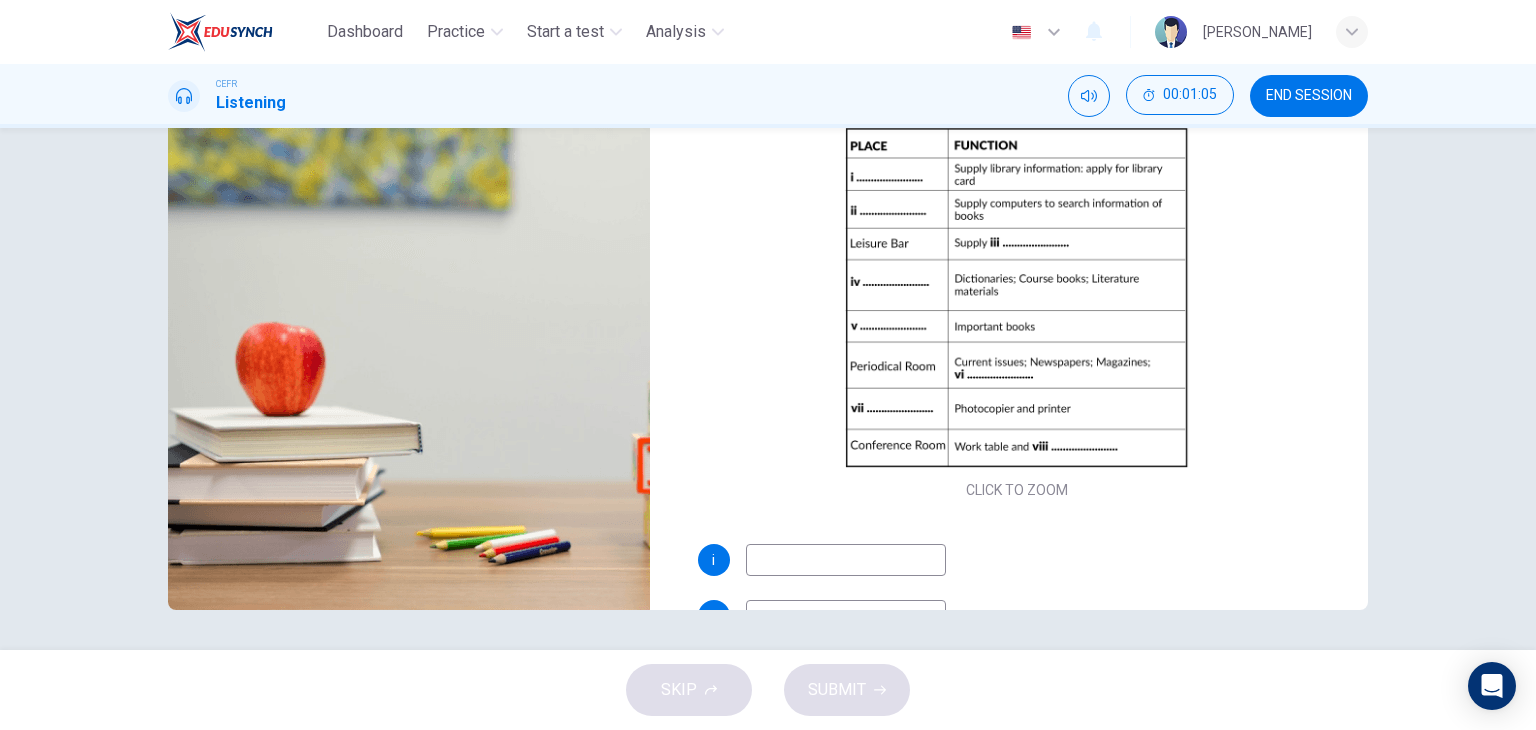 type on "17" 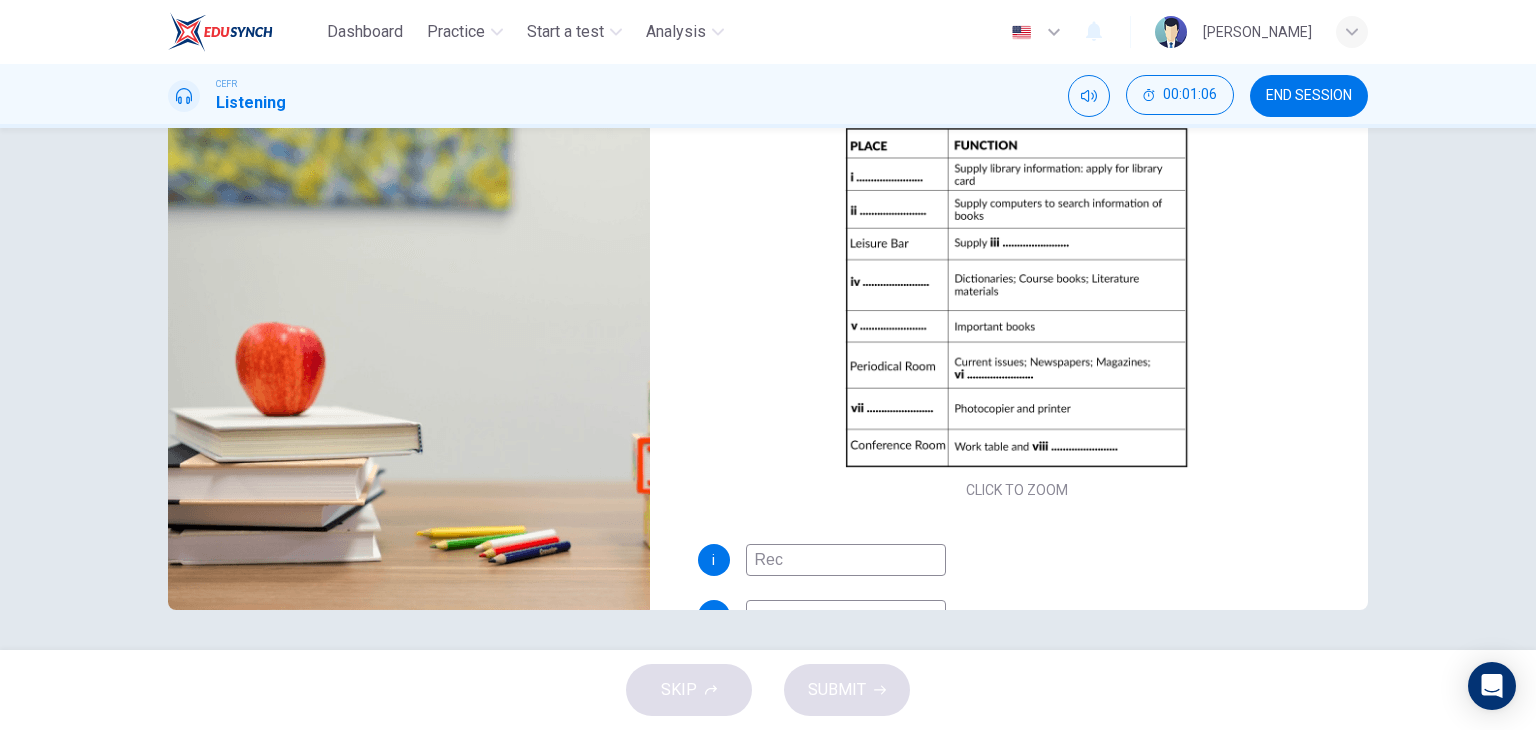 type on "Rece" 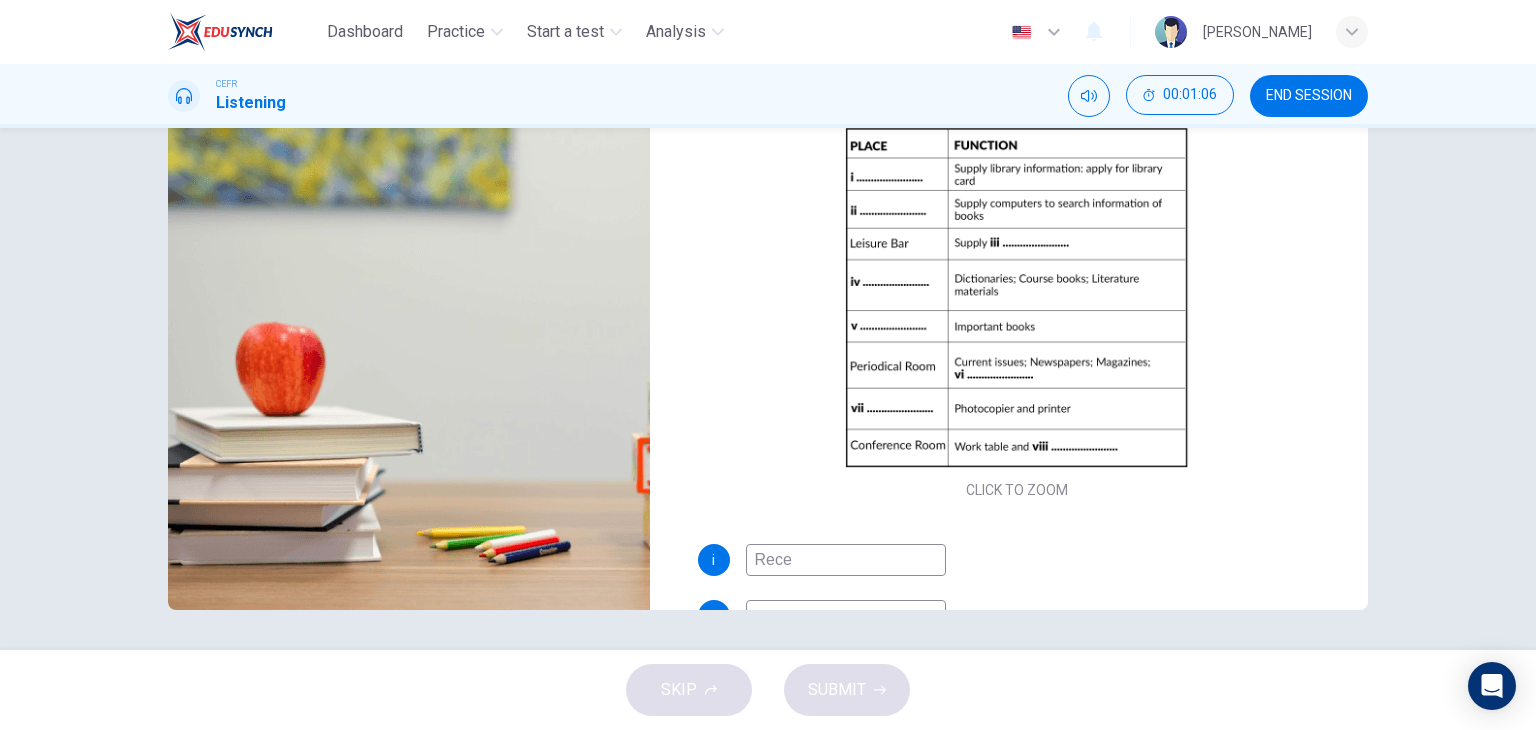 type on "17" 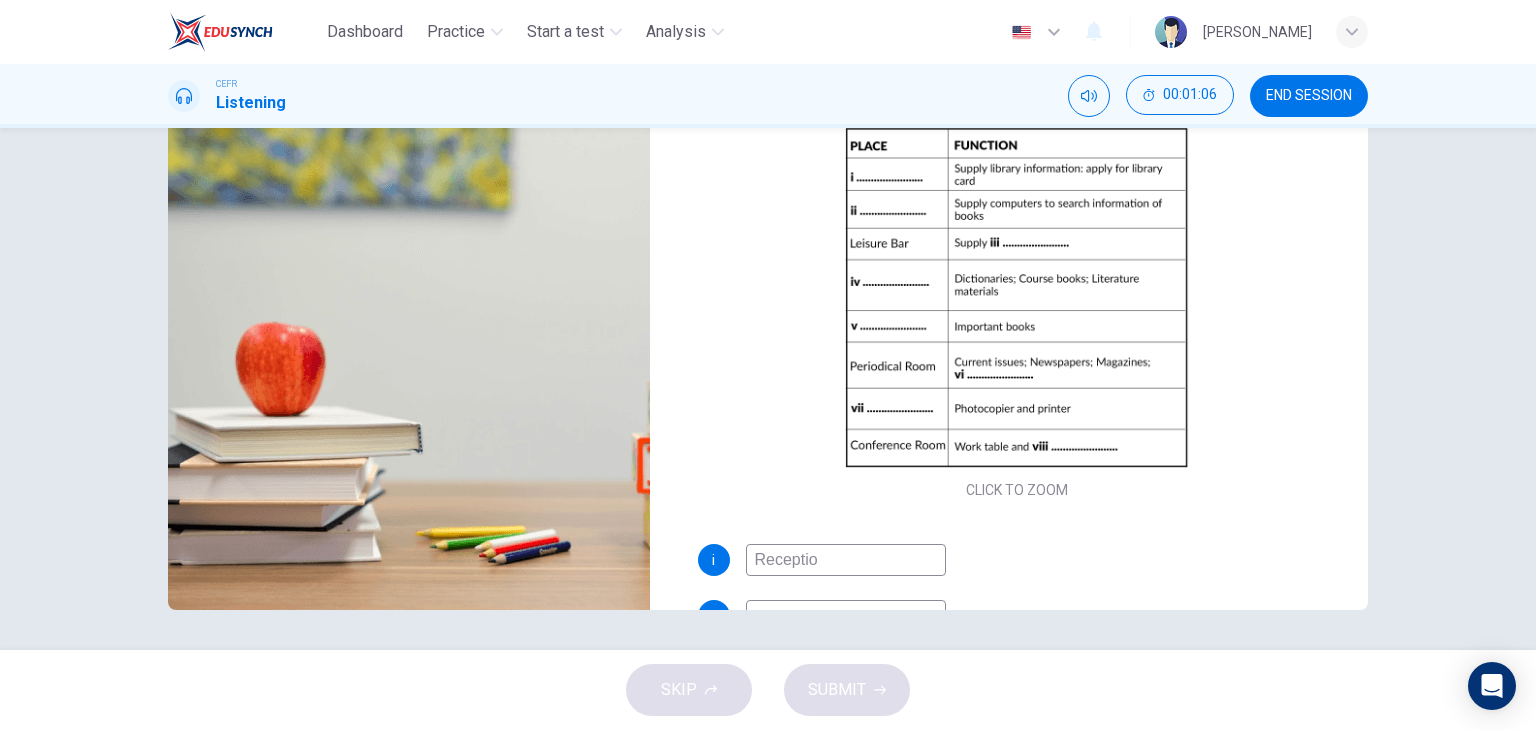 type on "Reception" 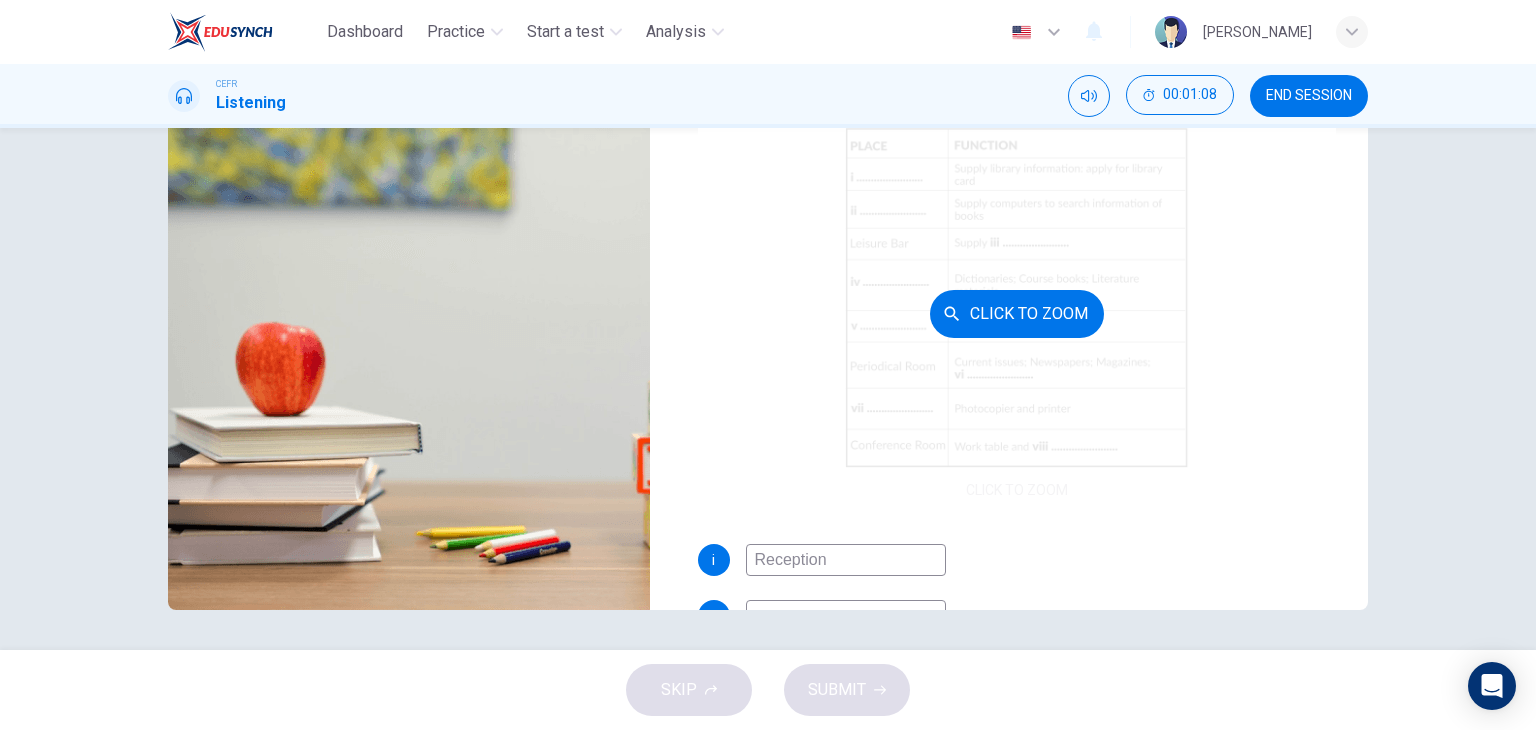 scroll, scrollTop: 70, scrollLeft: 0, axis: vertical 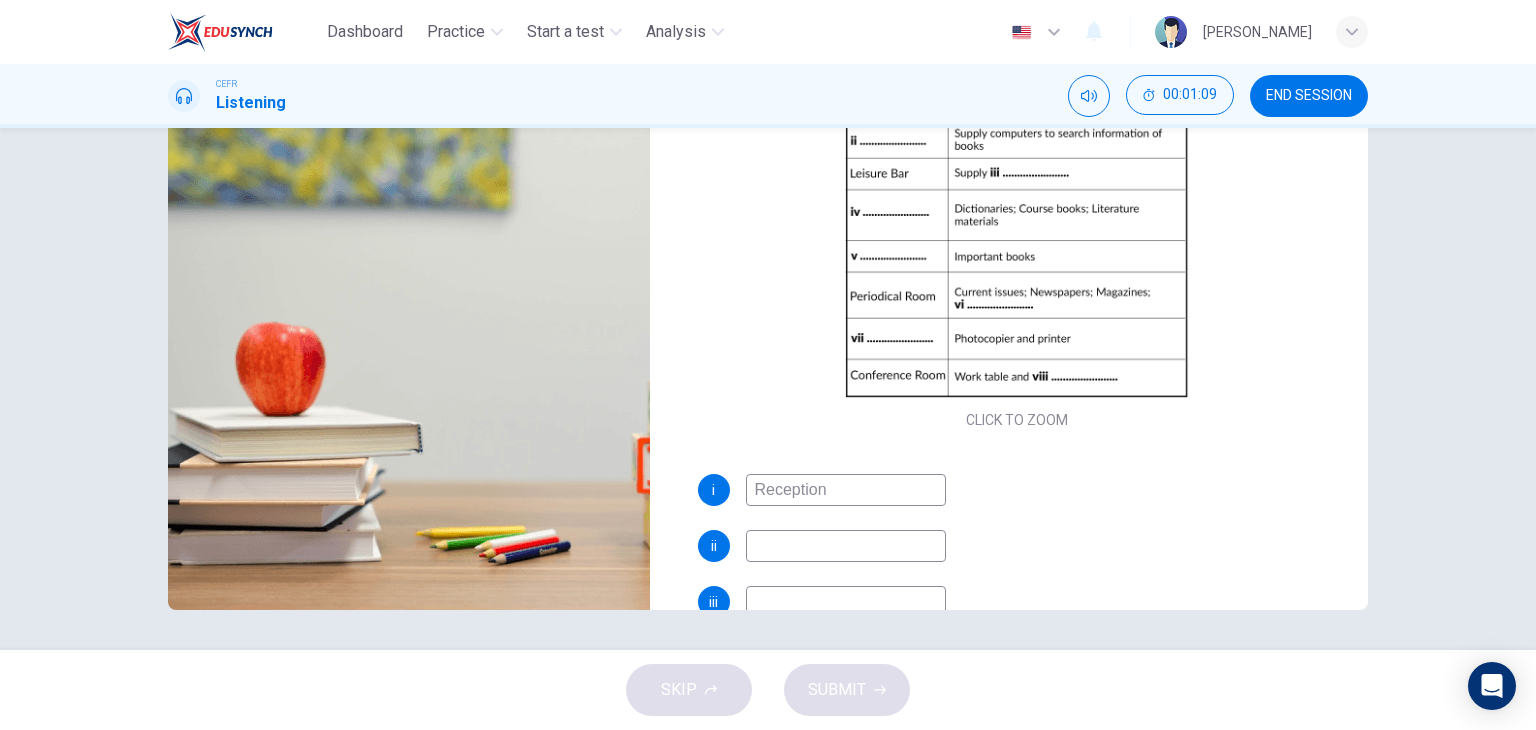 type on "18" 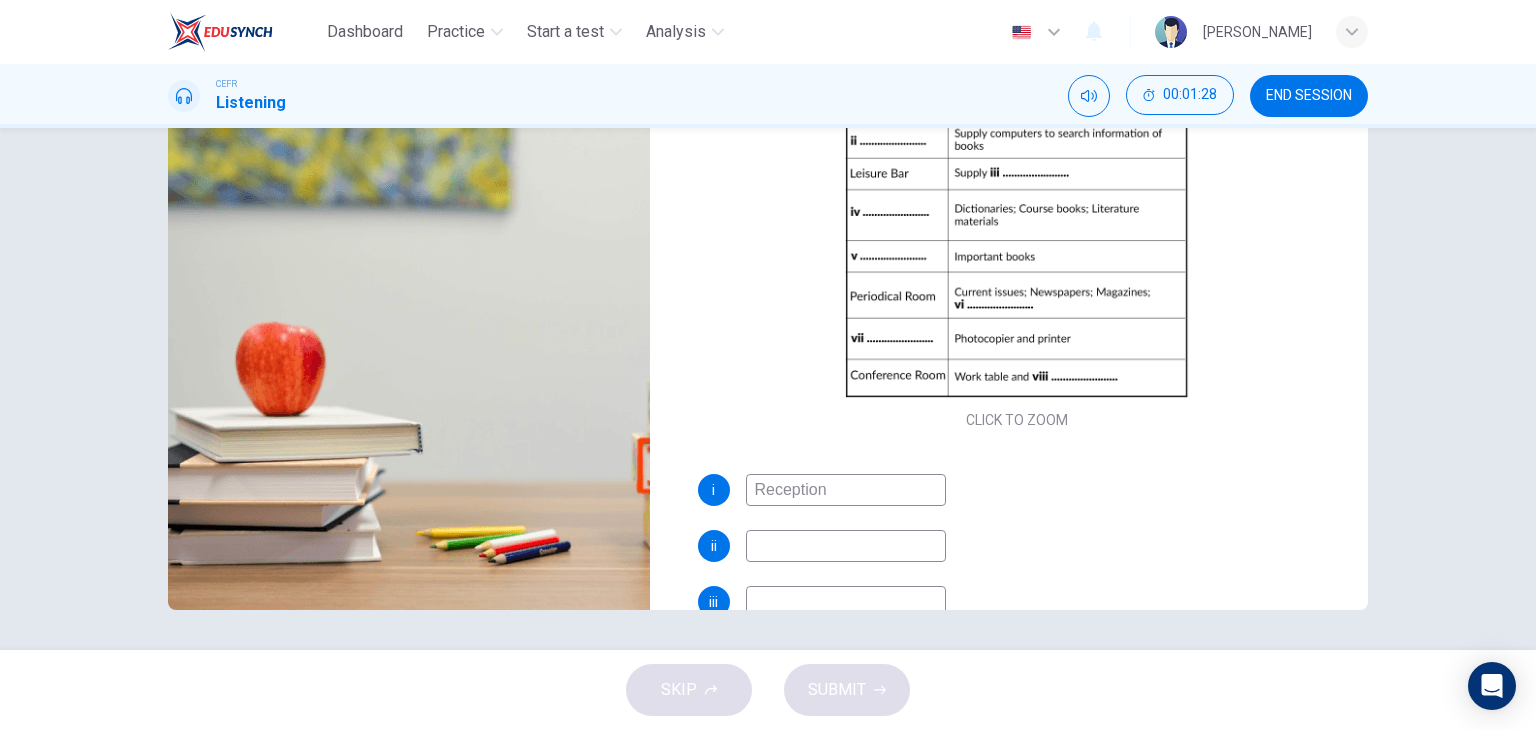type on "24" 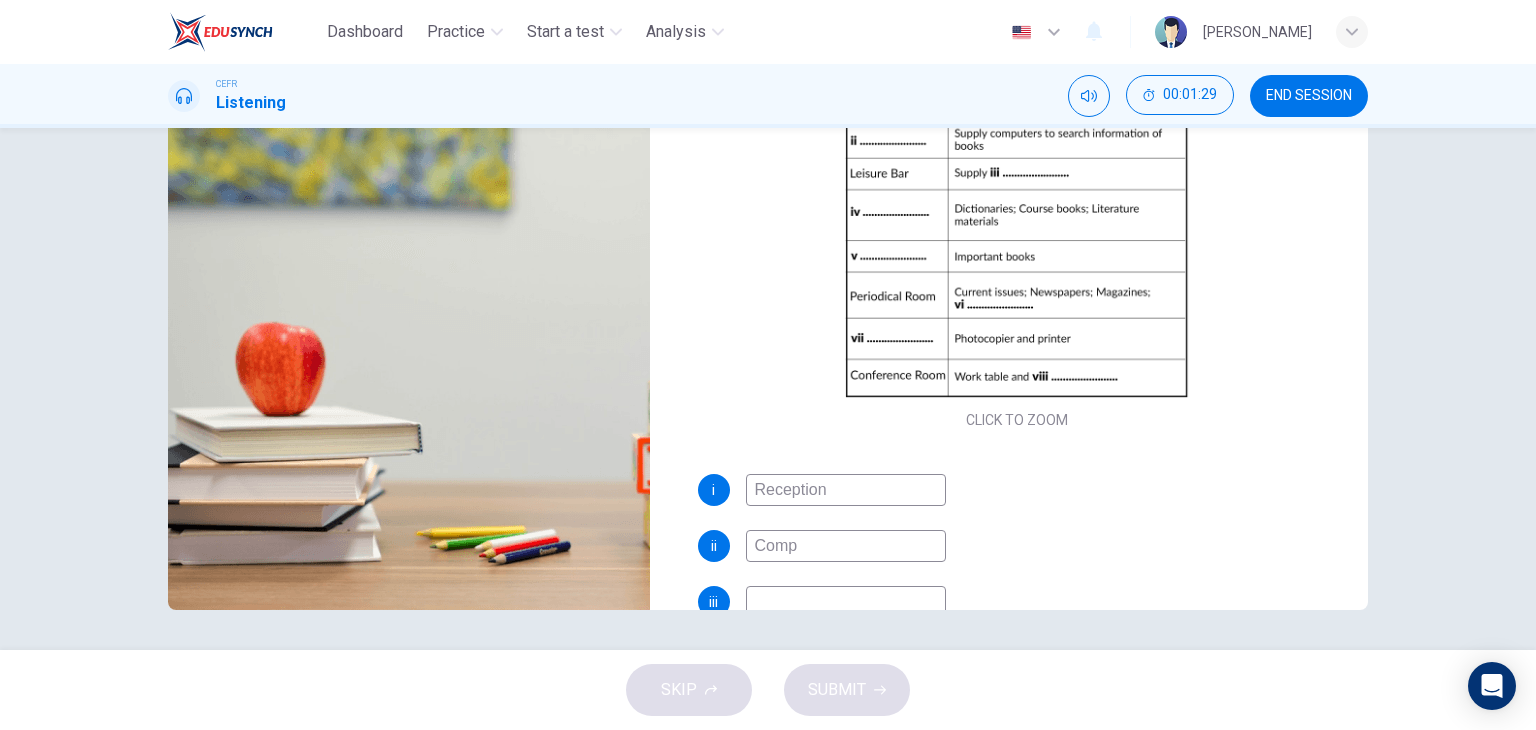 type on "Compu" 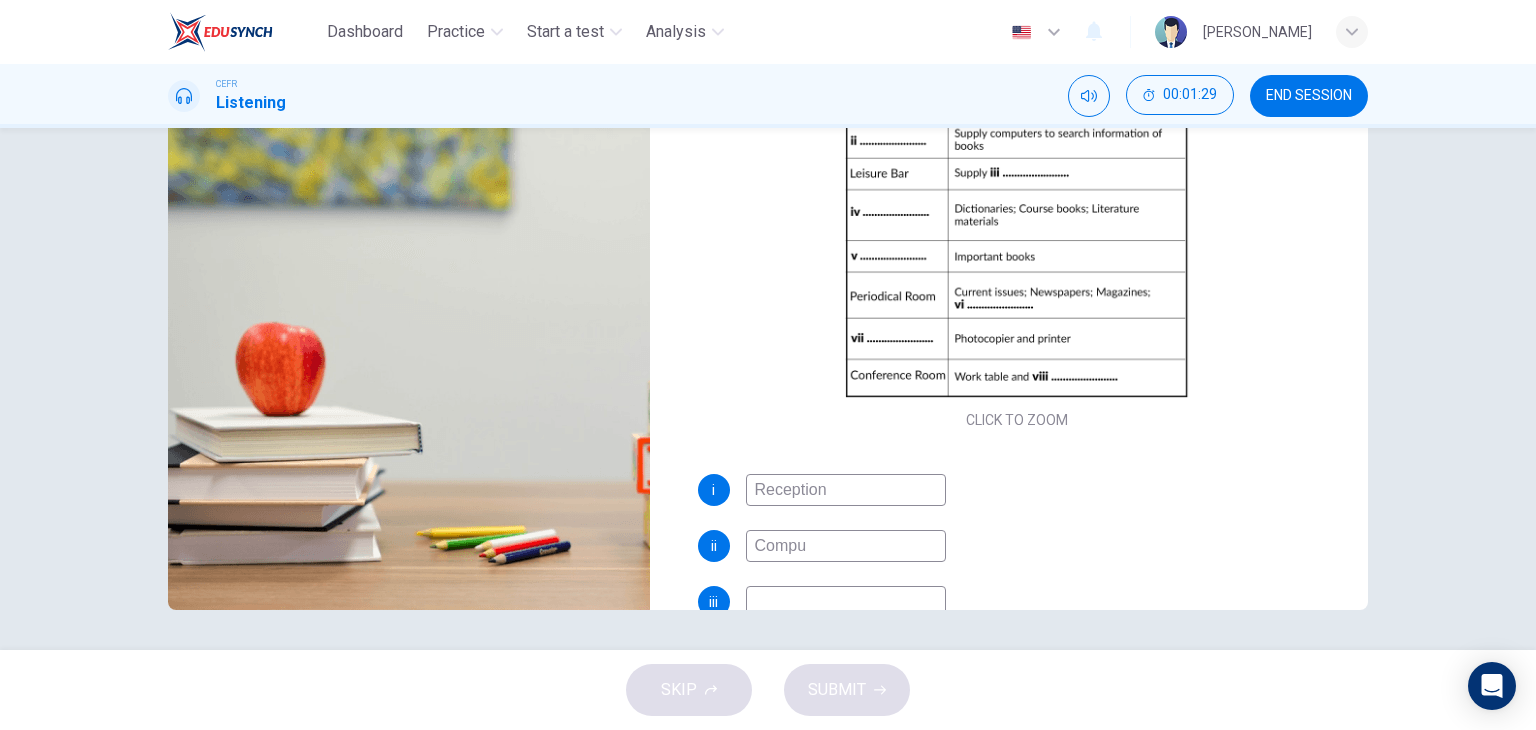type on "24" 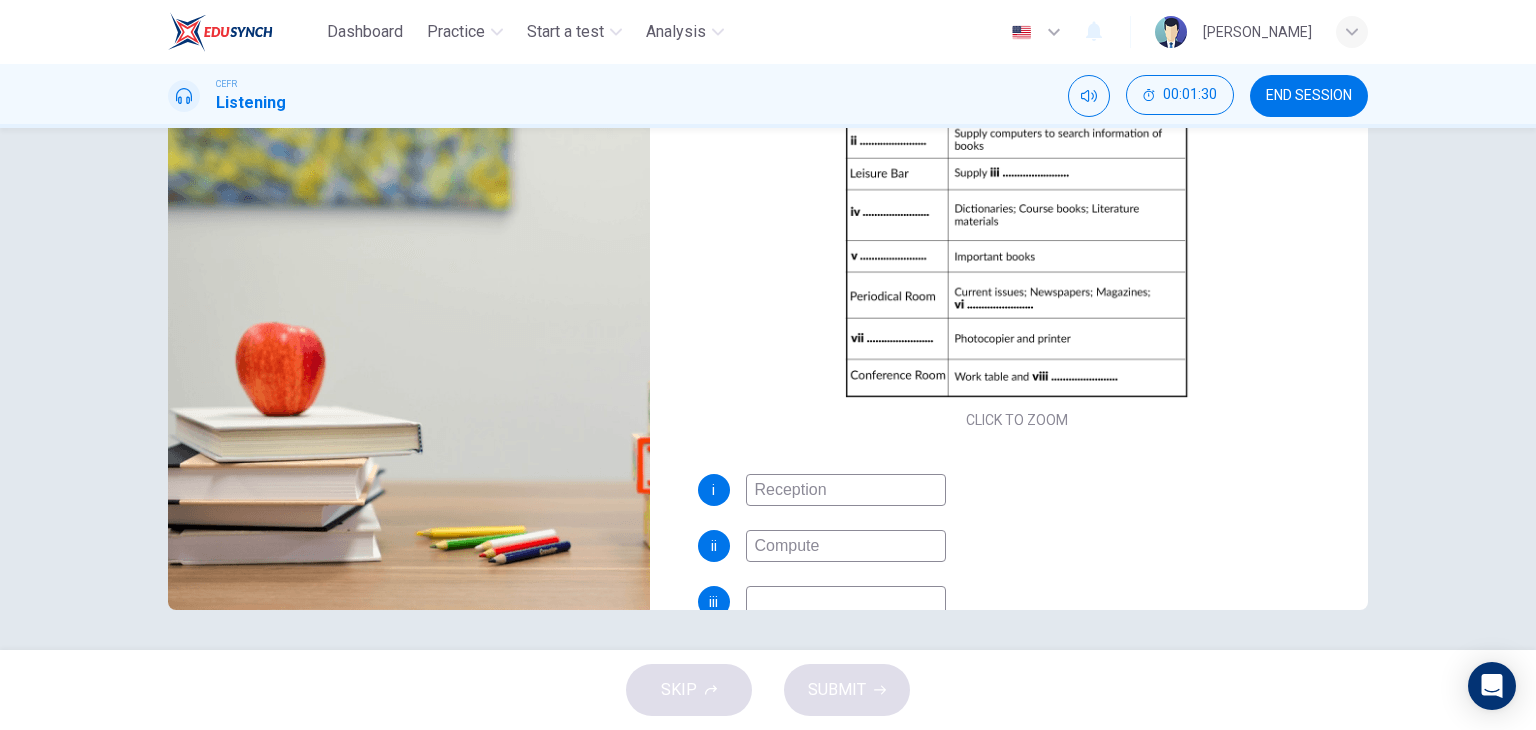 type on "Computer" 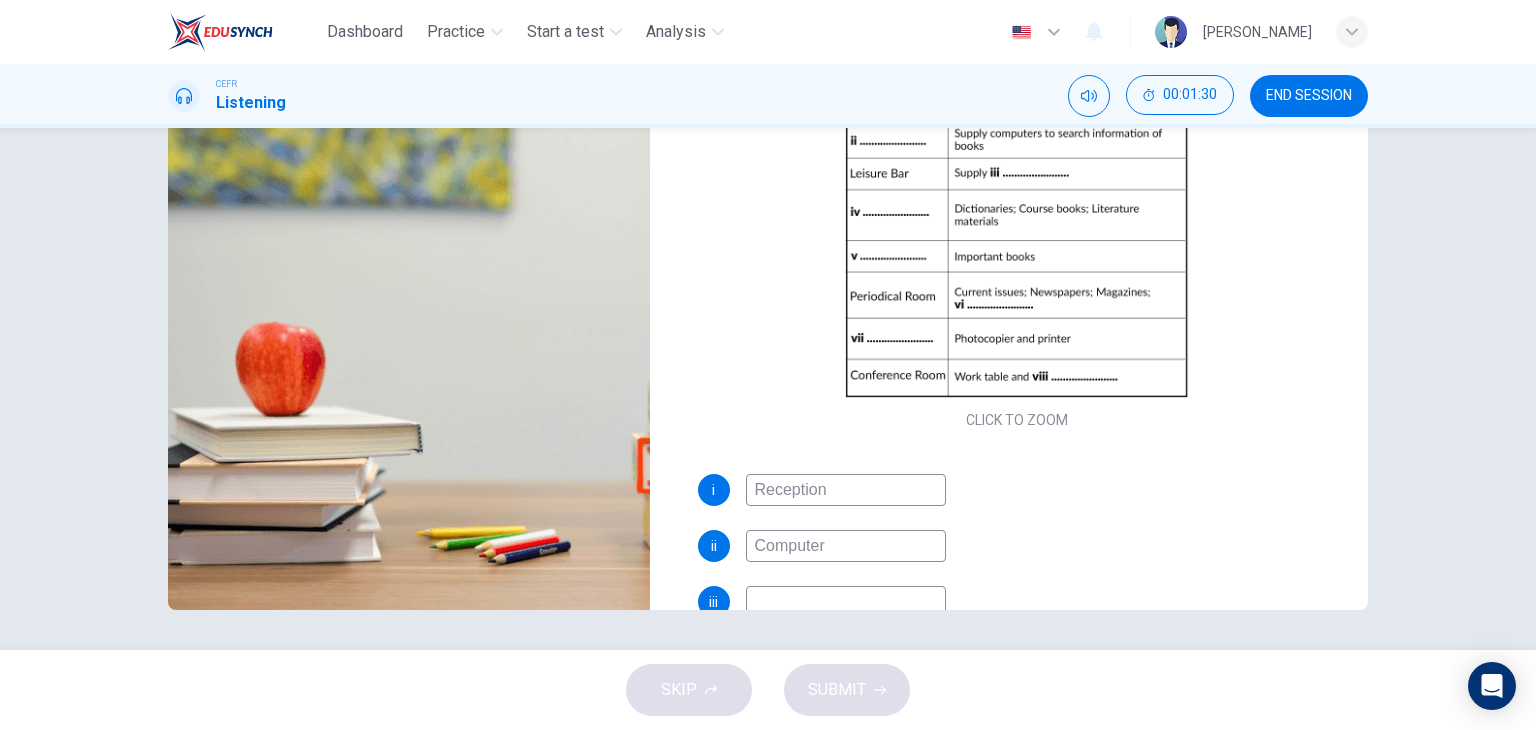 type on "24" 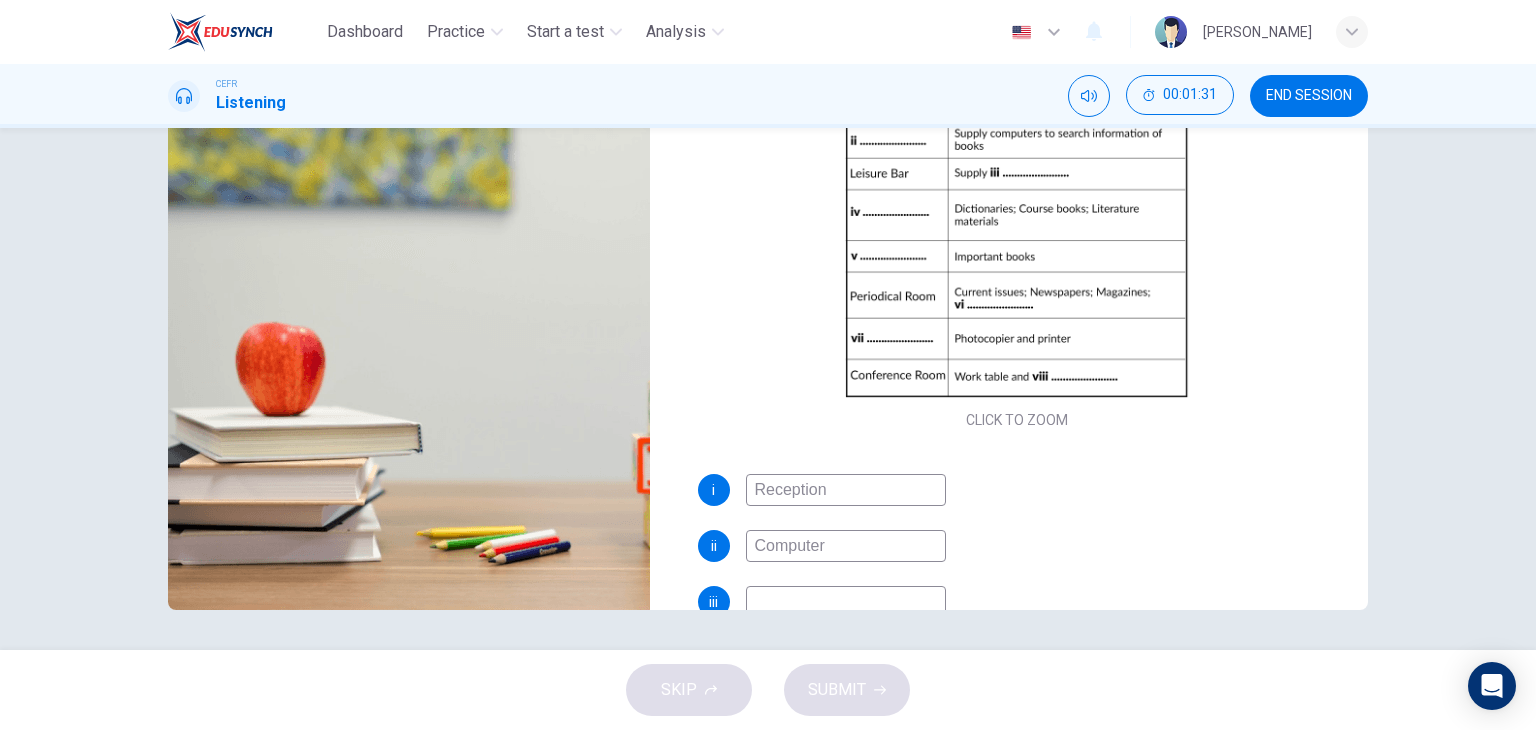type on "25" 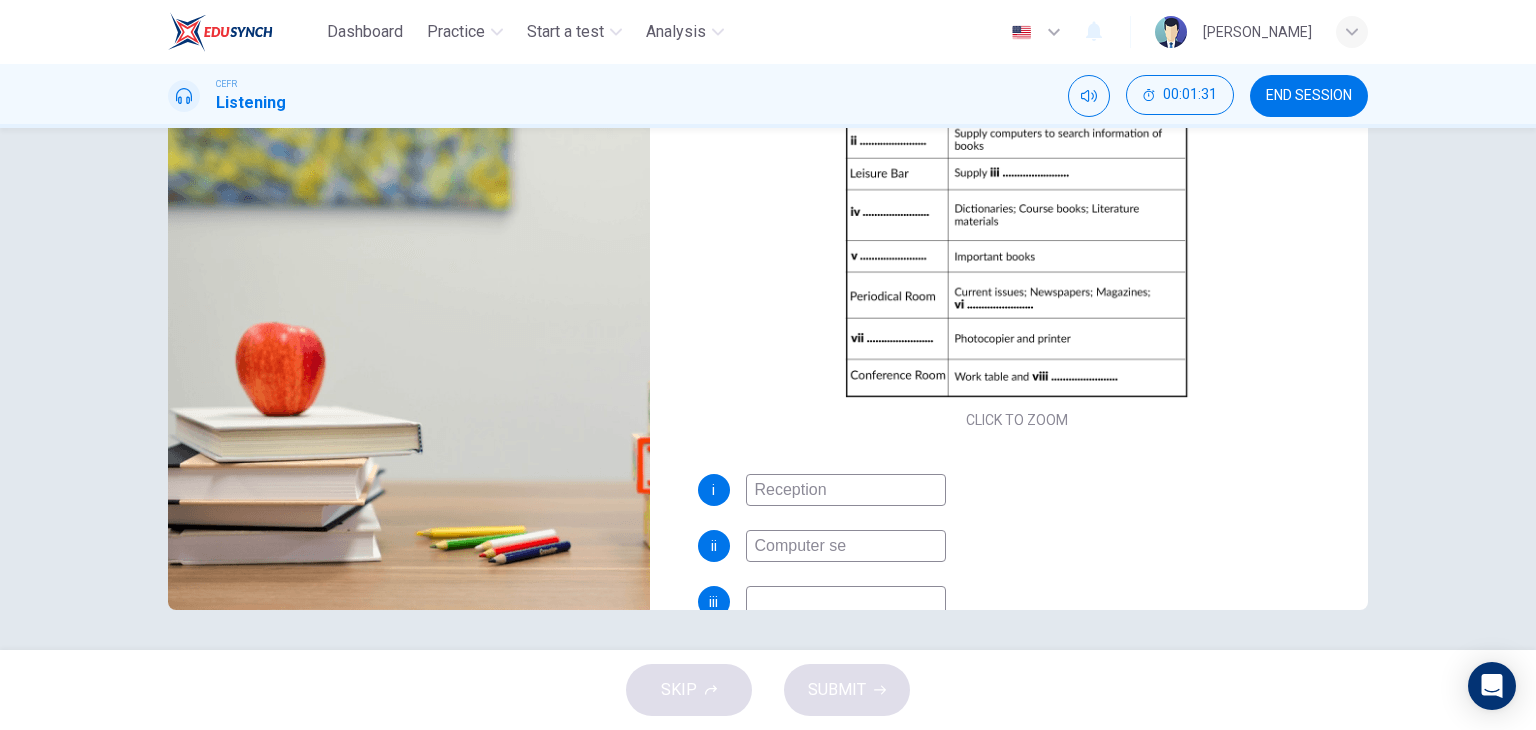 type on "Computer sec" 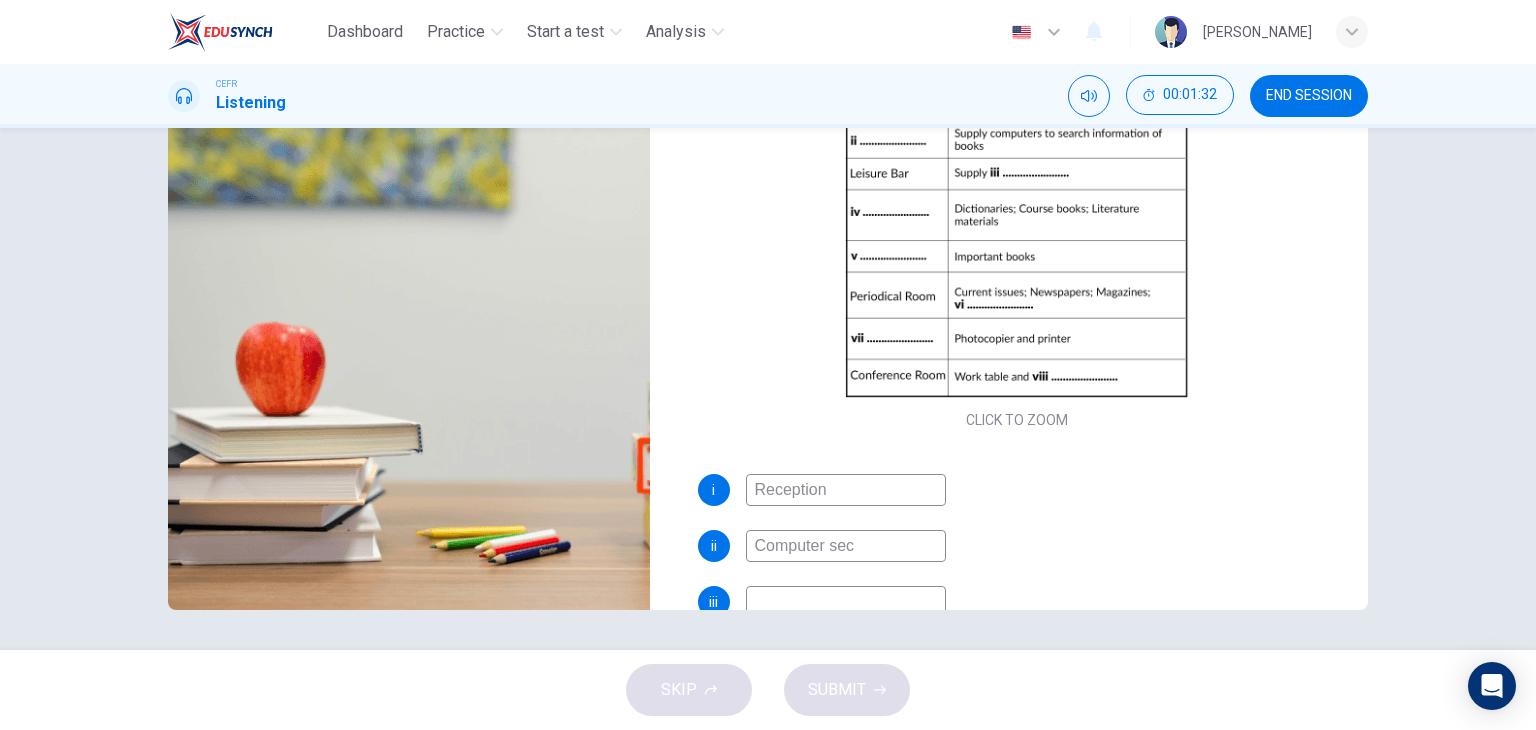 type on "25" 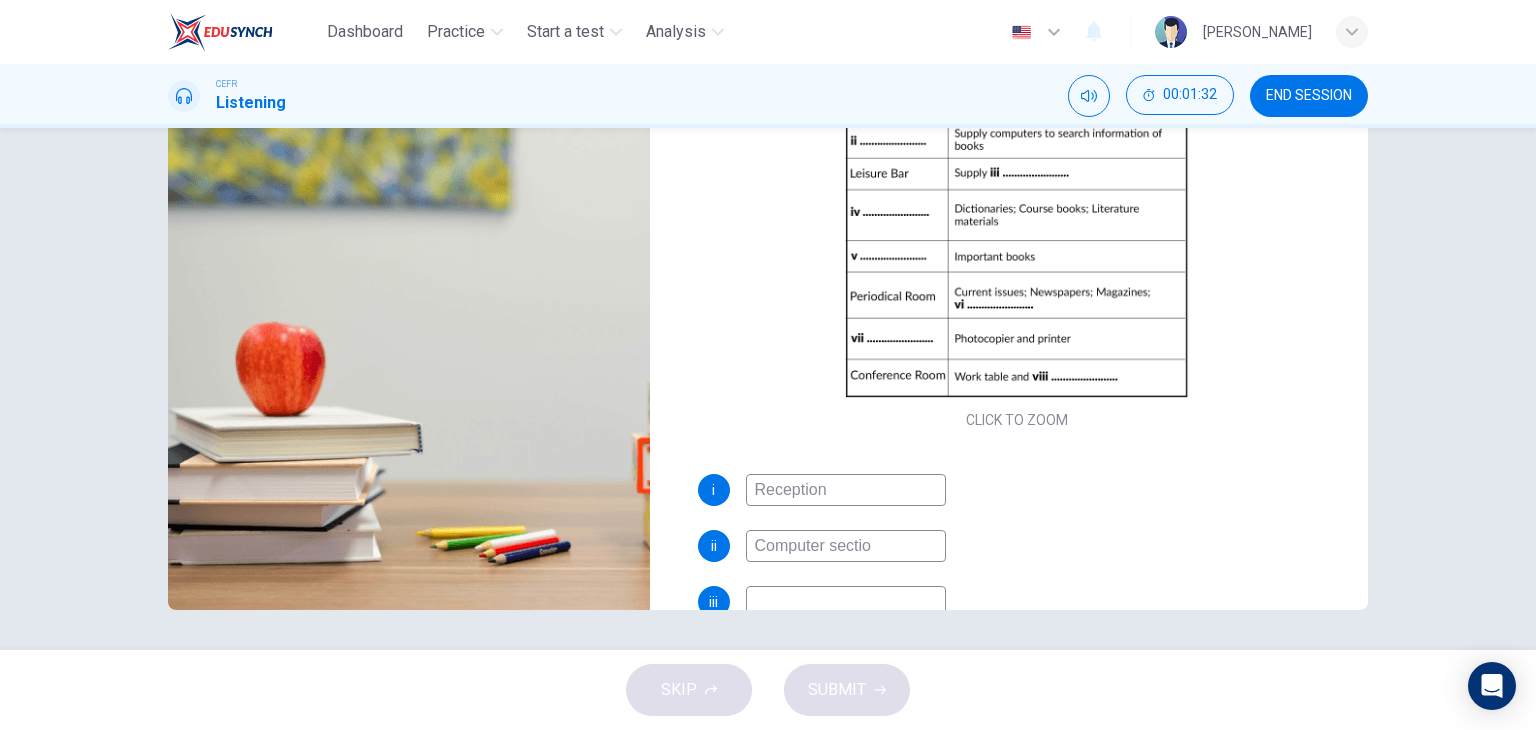 type on "Computer section" 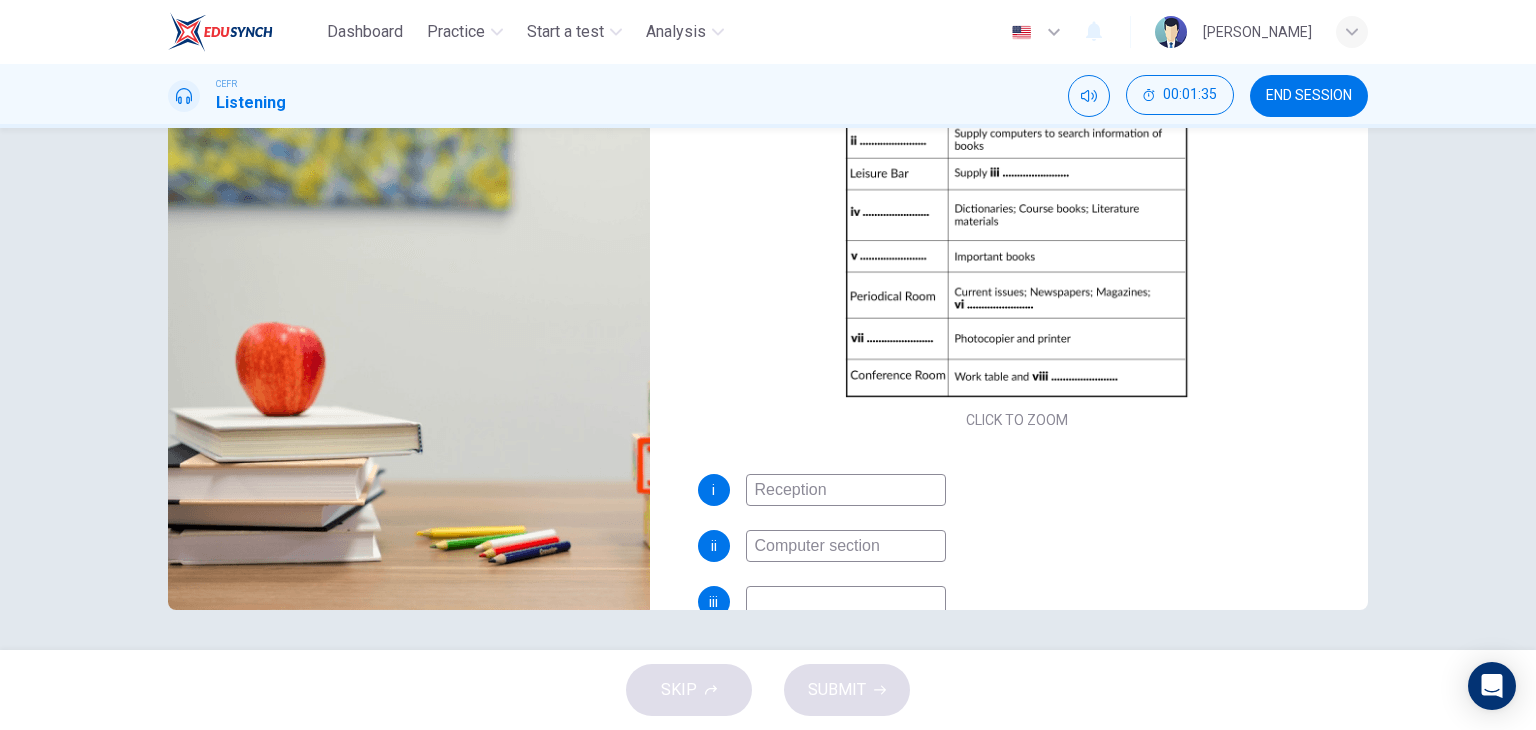 type on "26" 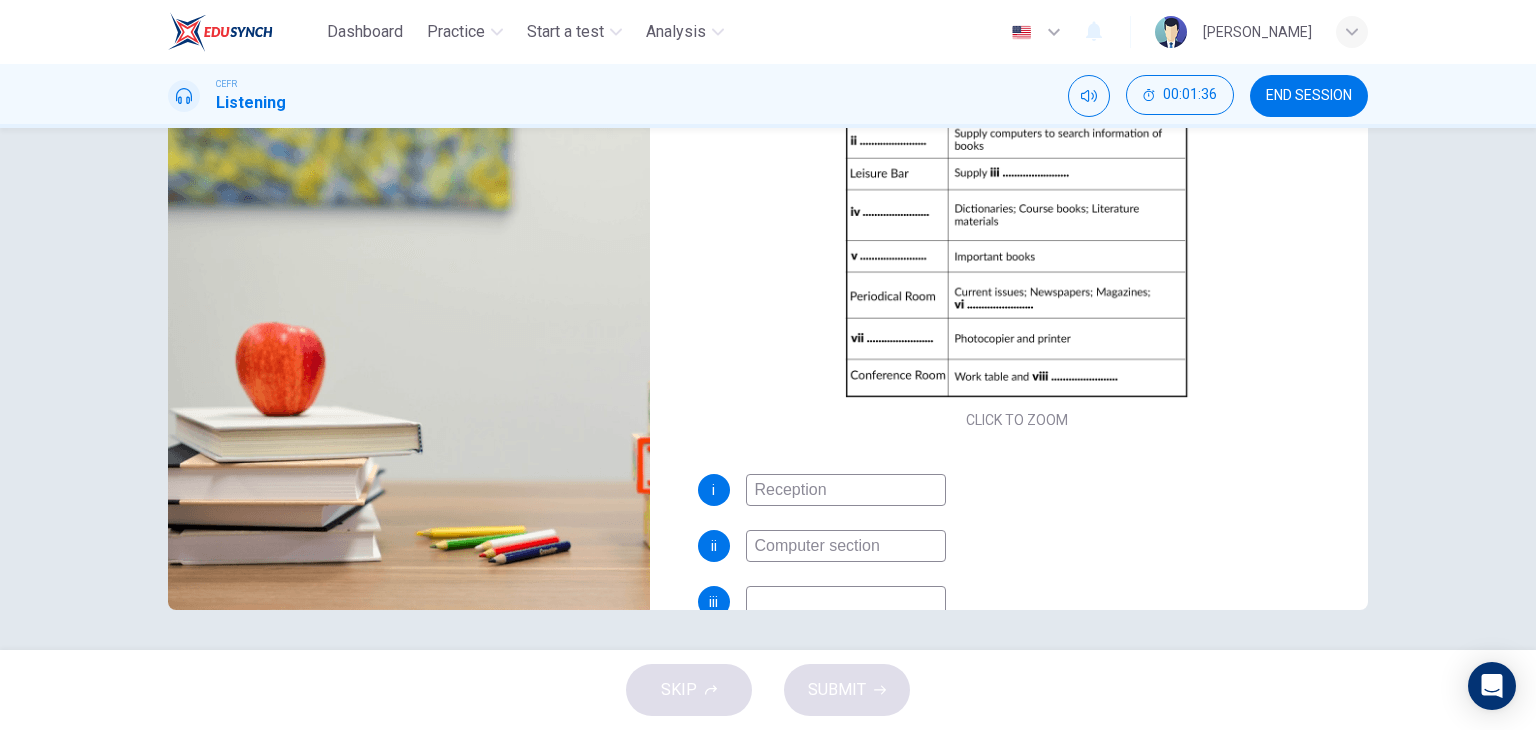 type on "Computer section" 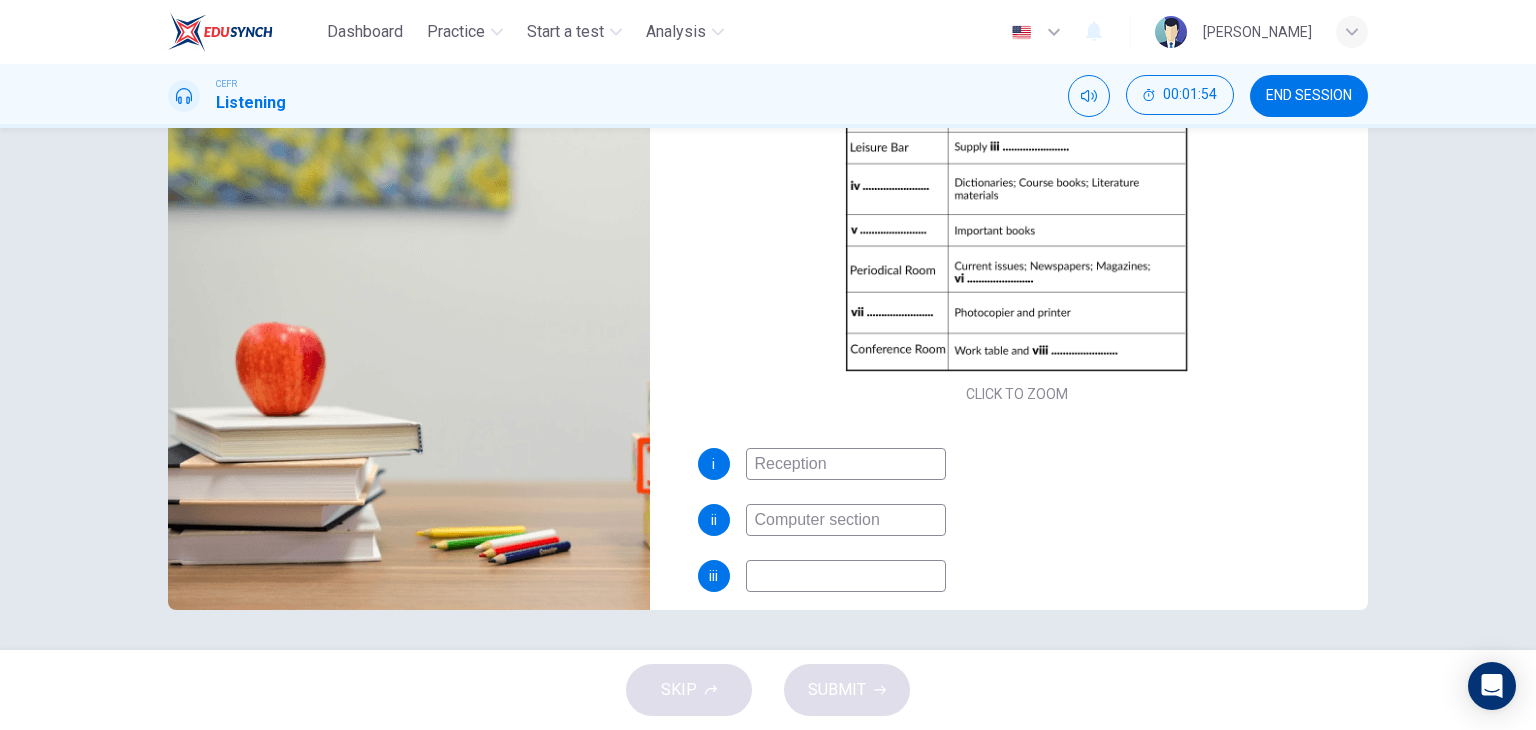 scroll, scrollTop: 96, scrollLeft: 0, axis: vertical 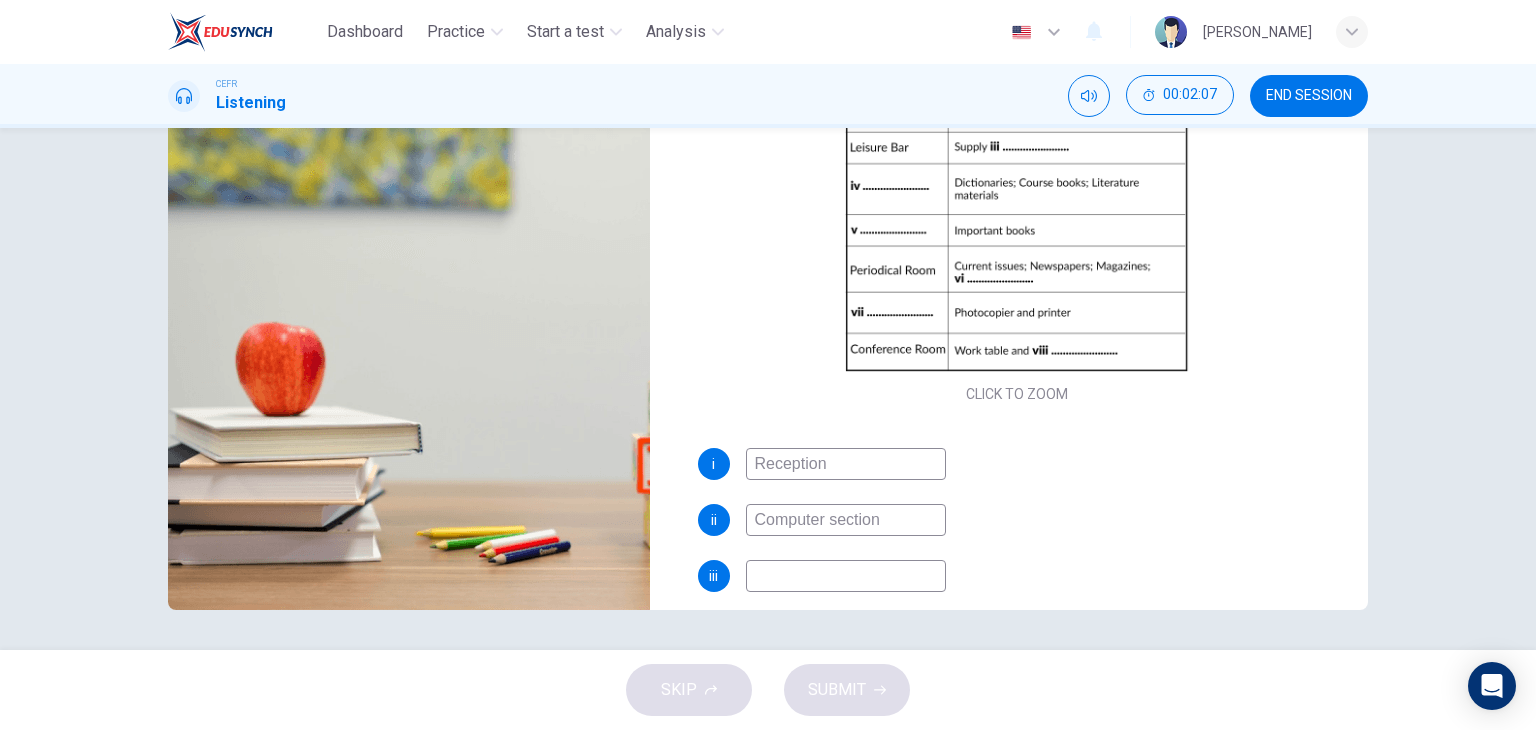 type on "35" 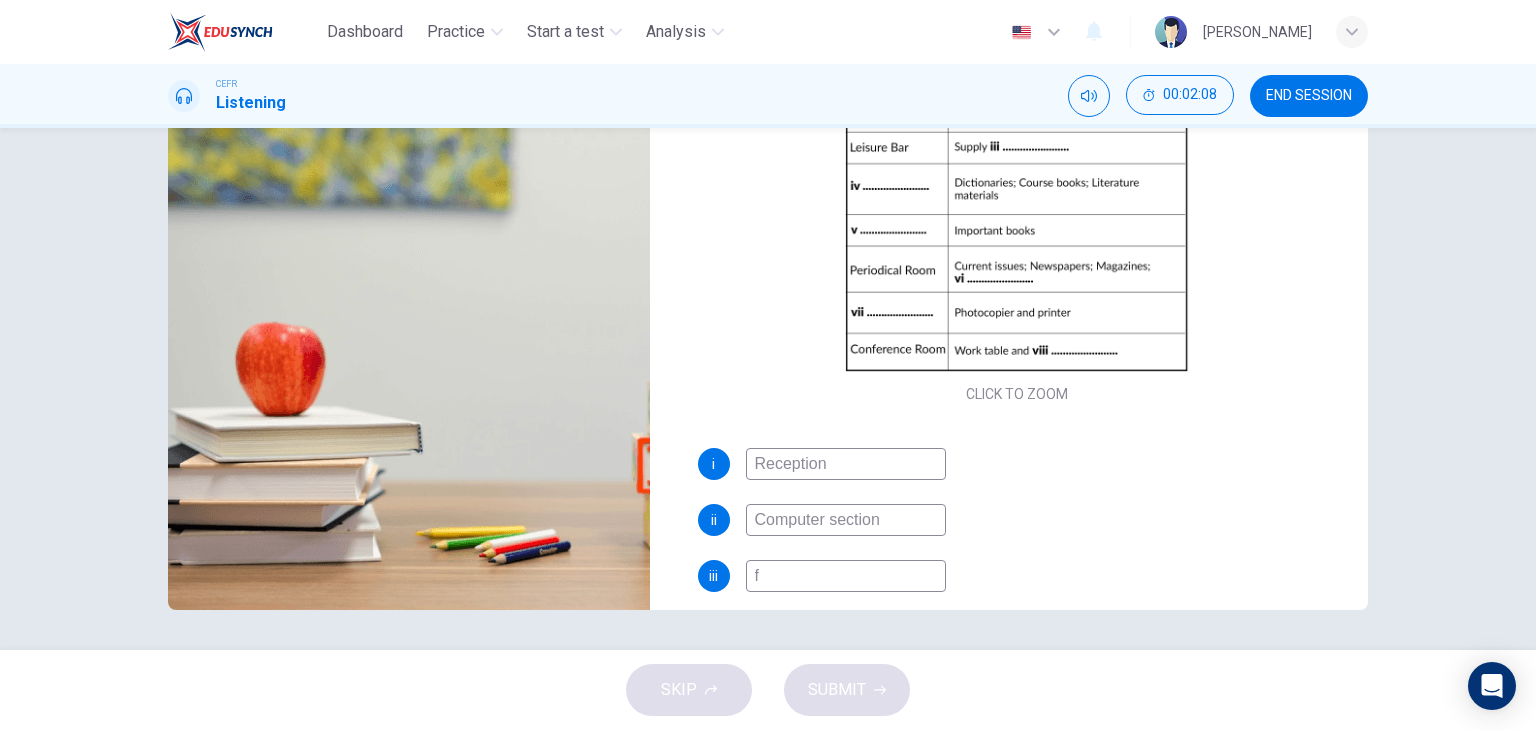 type on "fo" 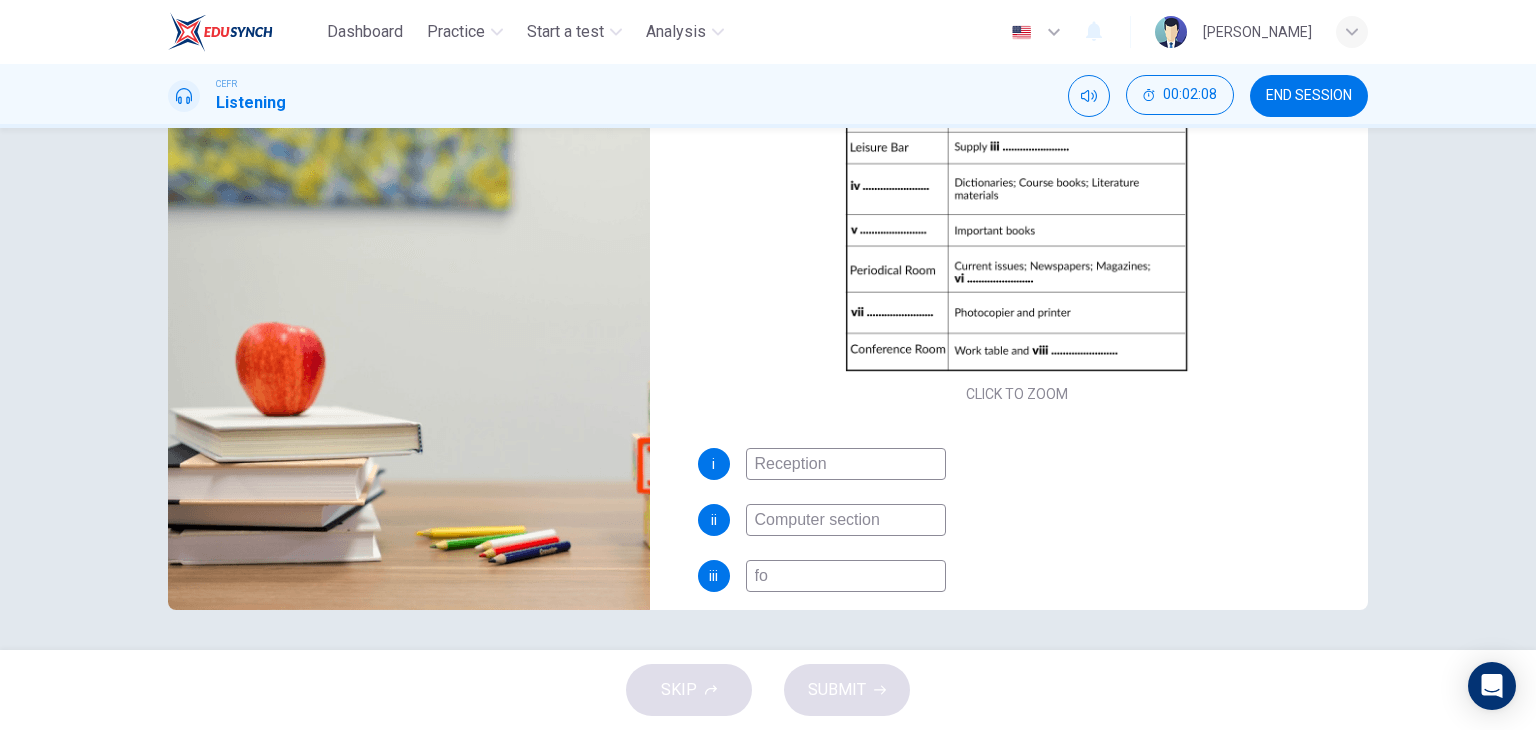 type on "35" 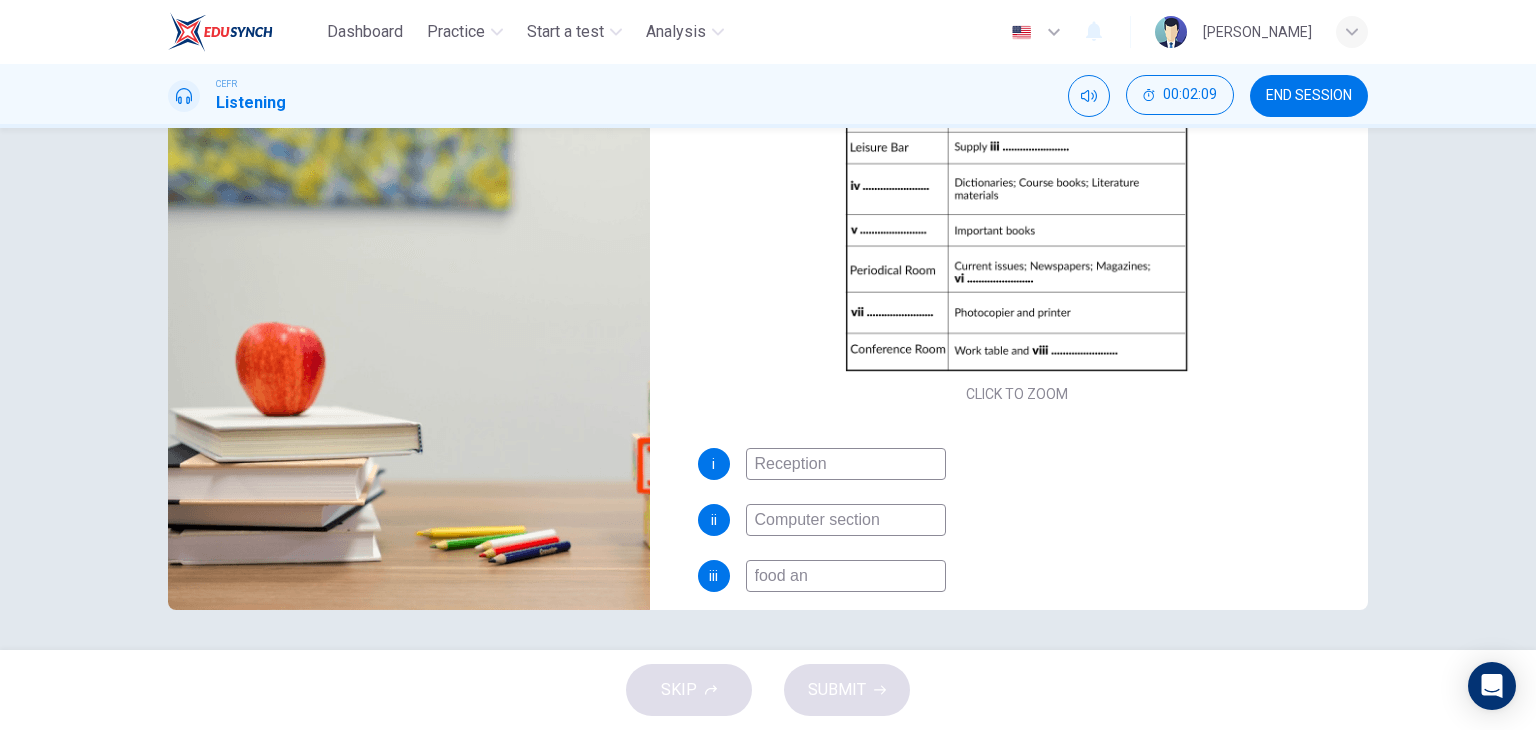 type on "food and" 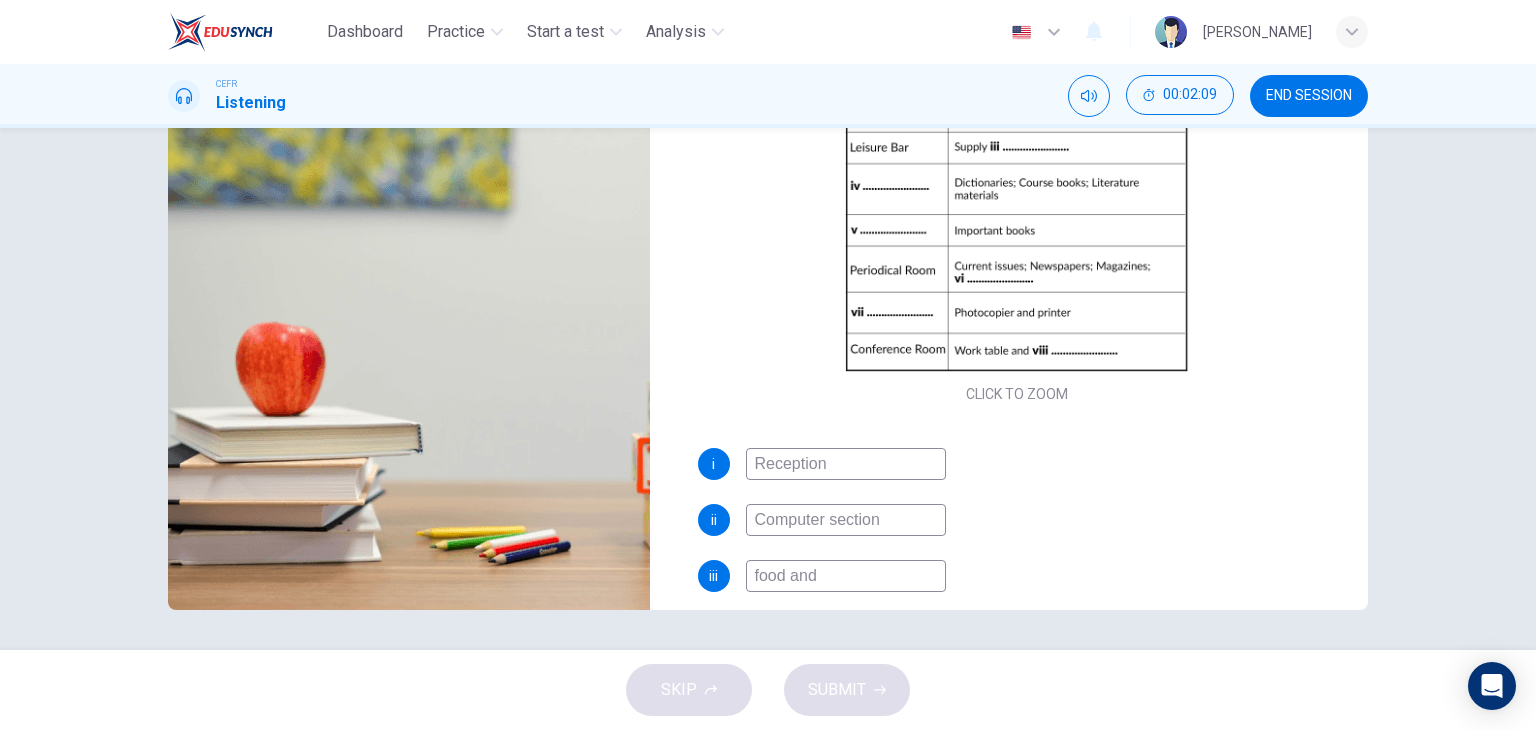 type on "36" 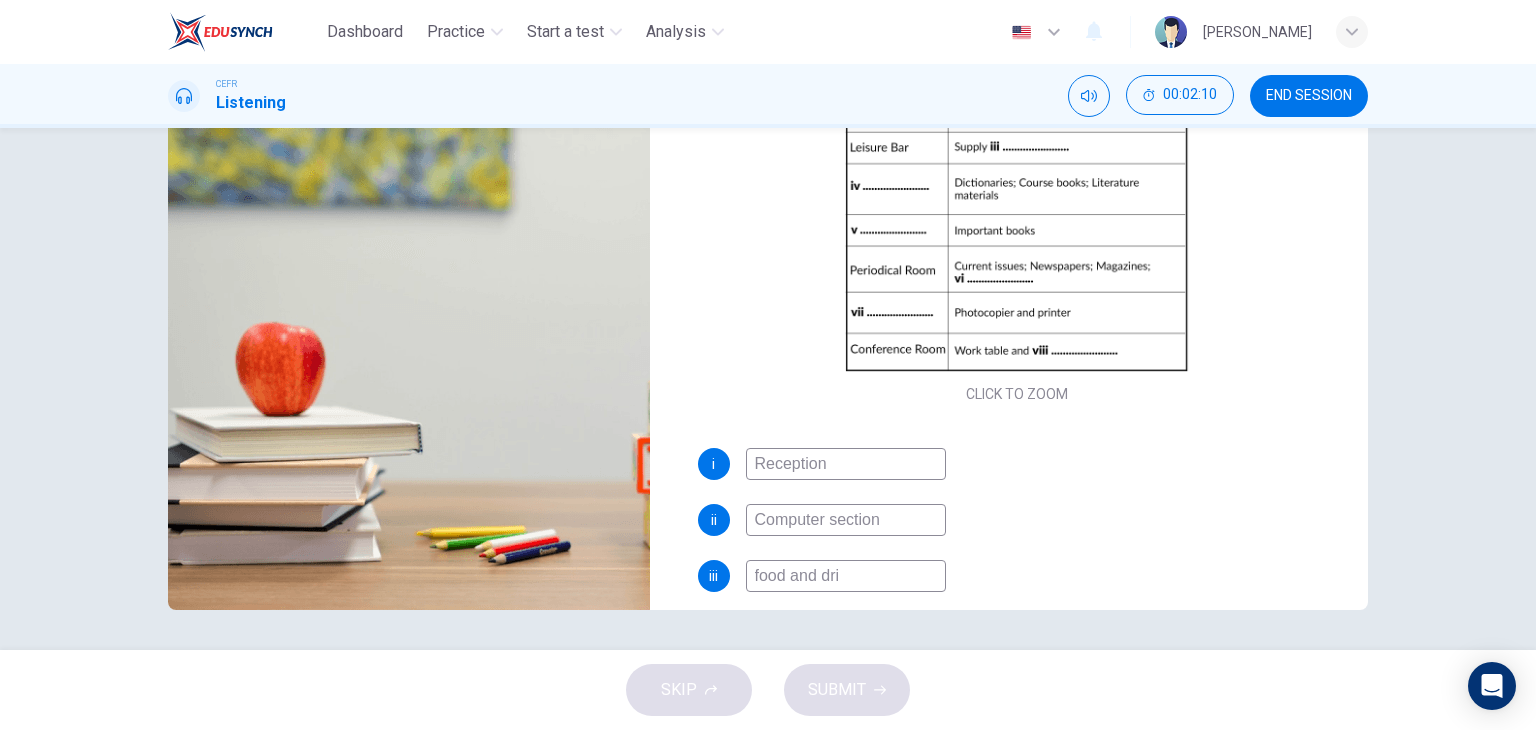 type on "food and drin" 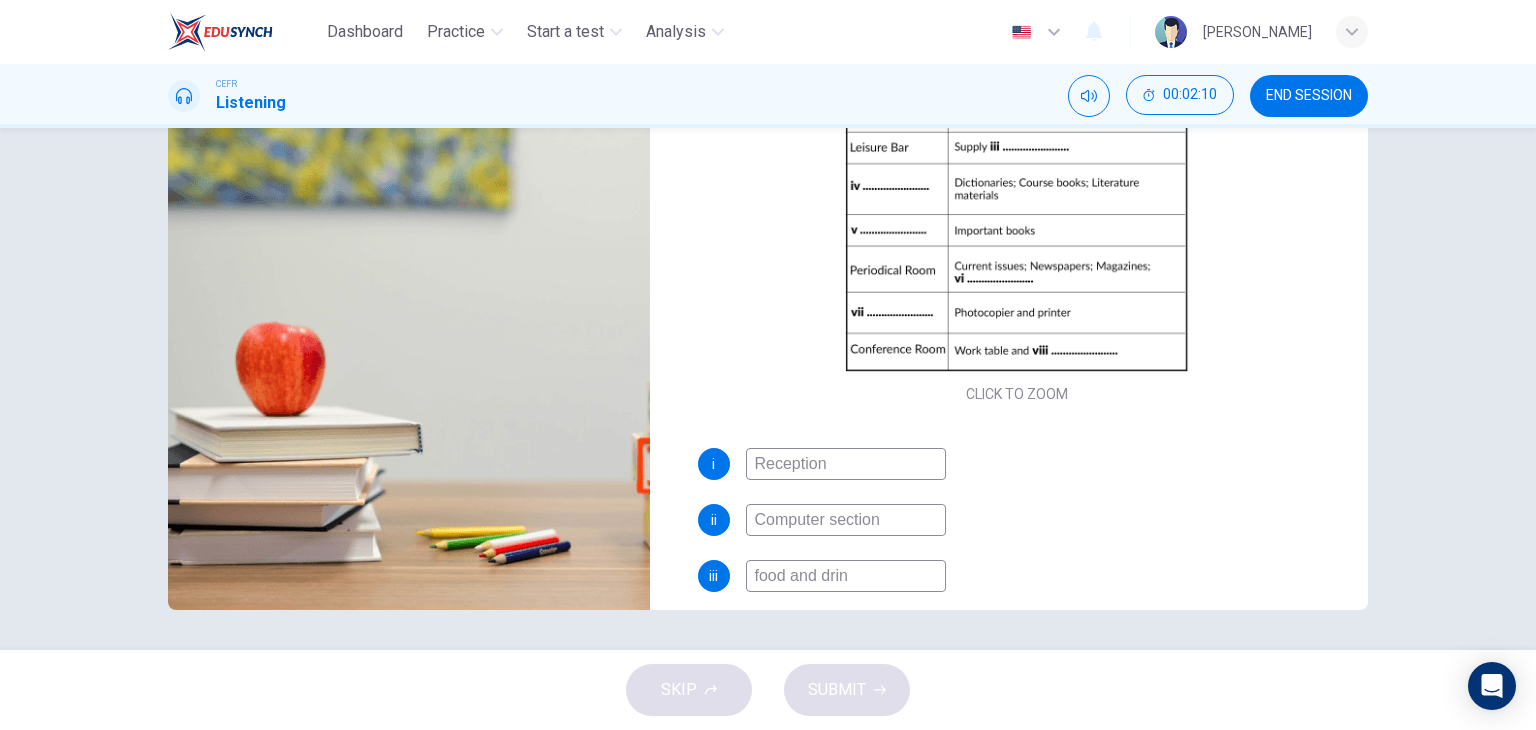 type on "36" 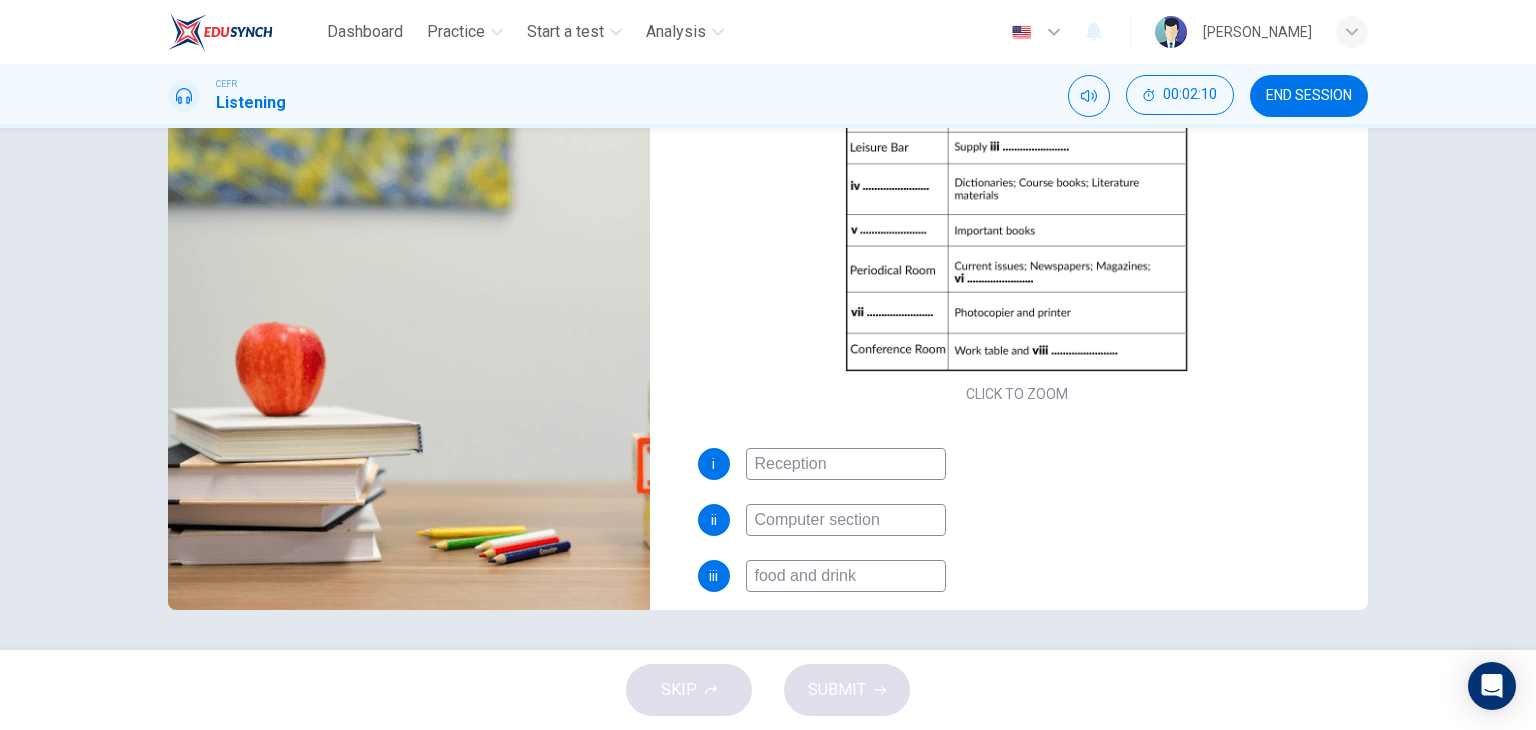 type on "food and drinks" 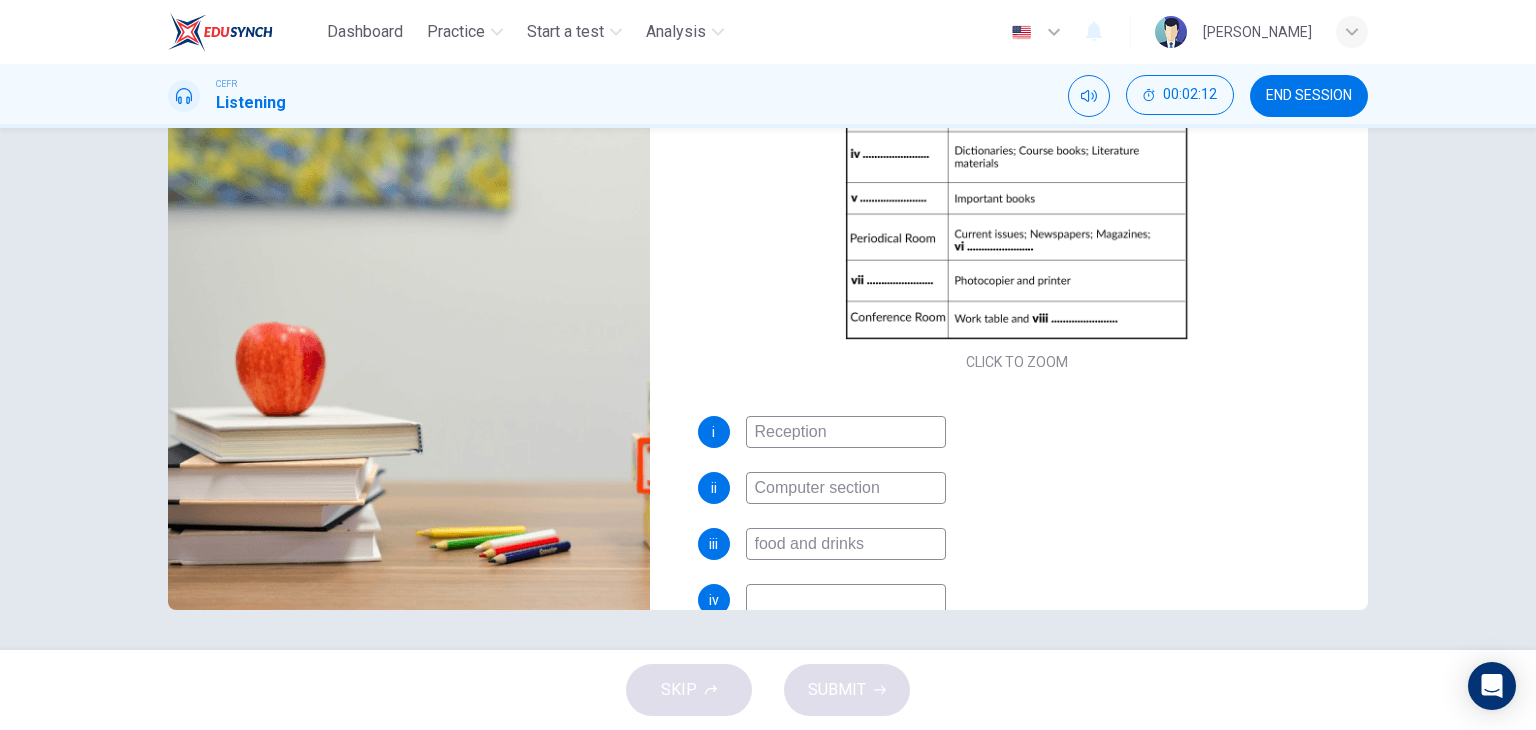 scroll, scrollTop: 136, scrollLeft: 0, axis: vertical 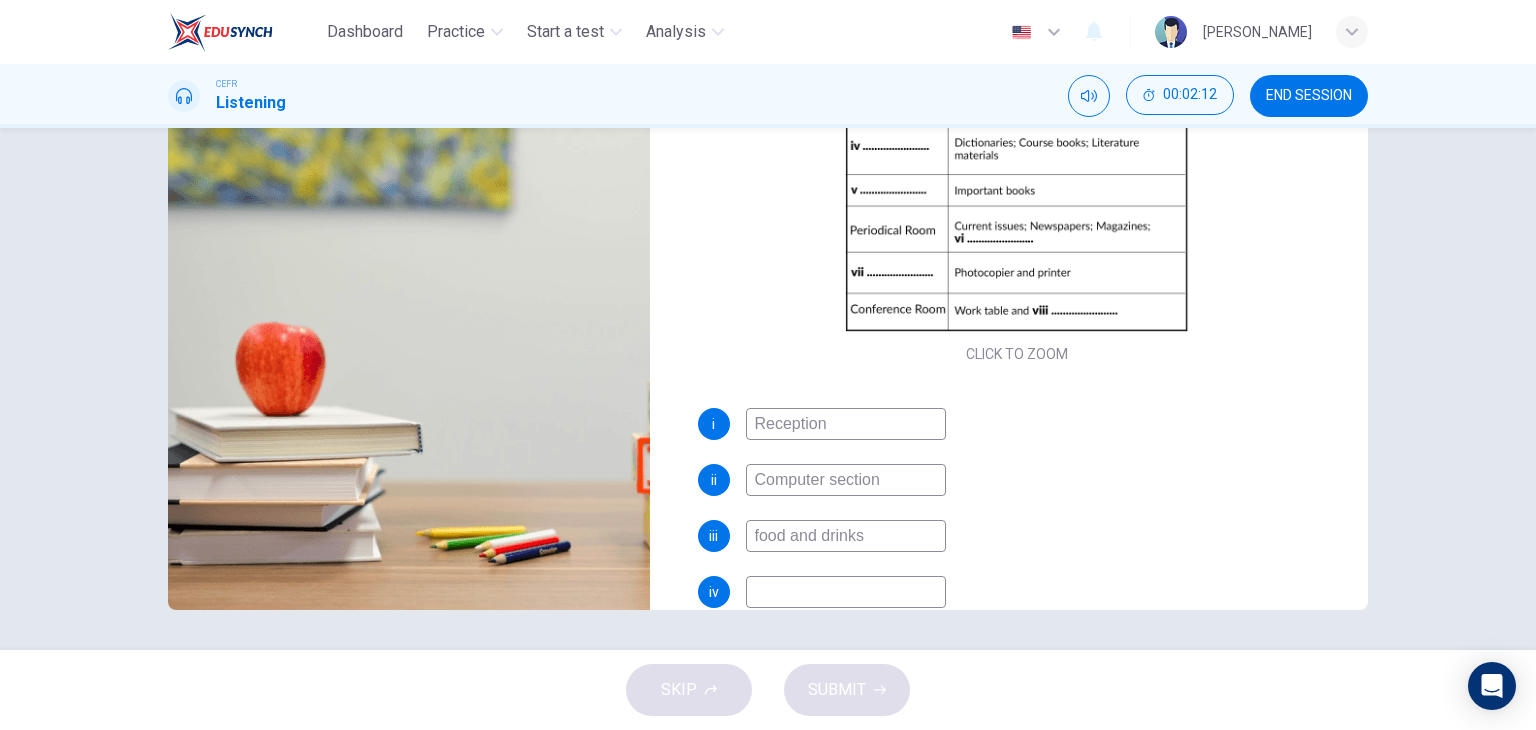 type on "37" 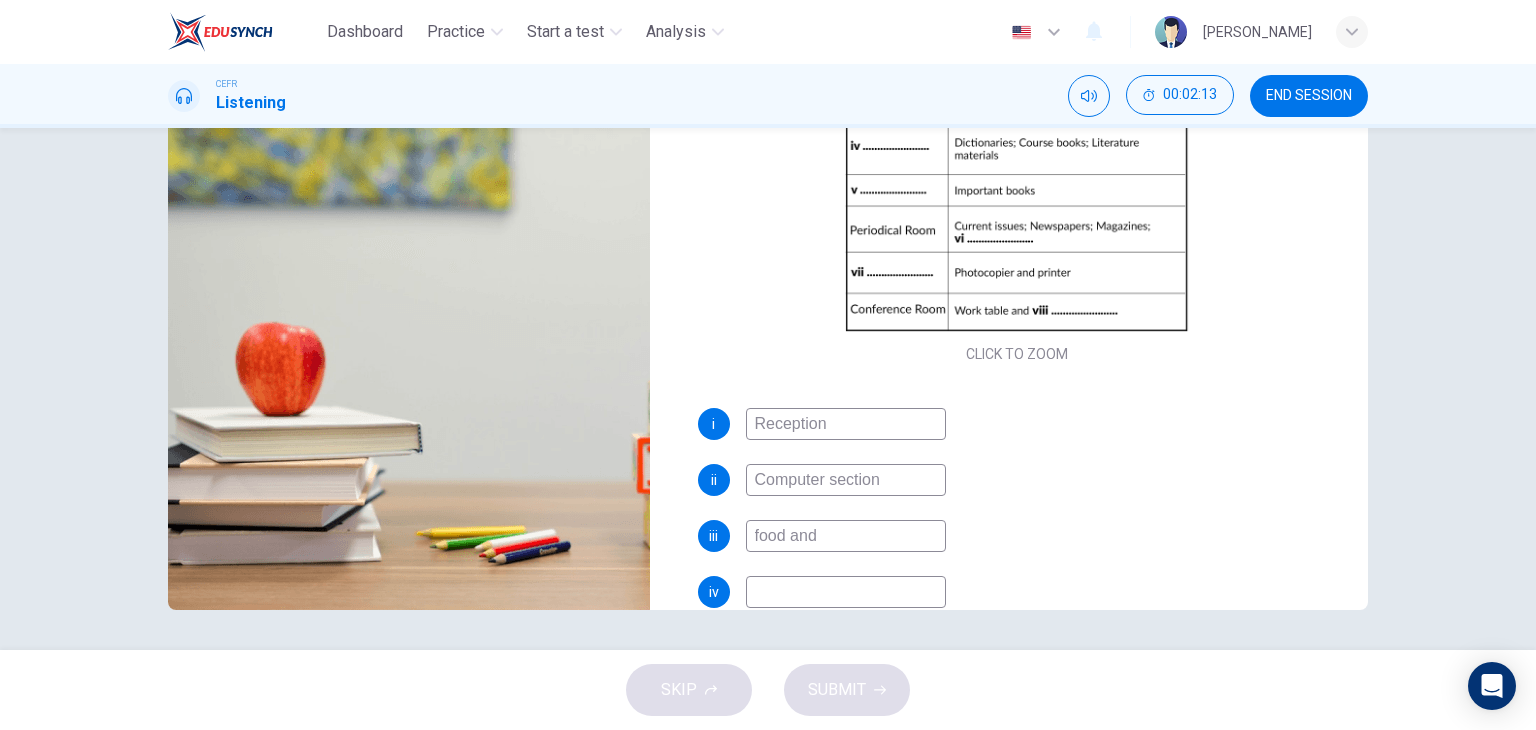 type on "food and" 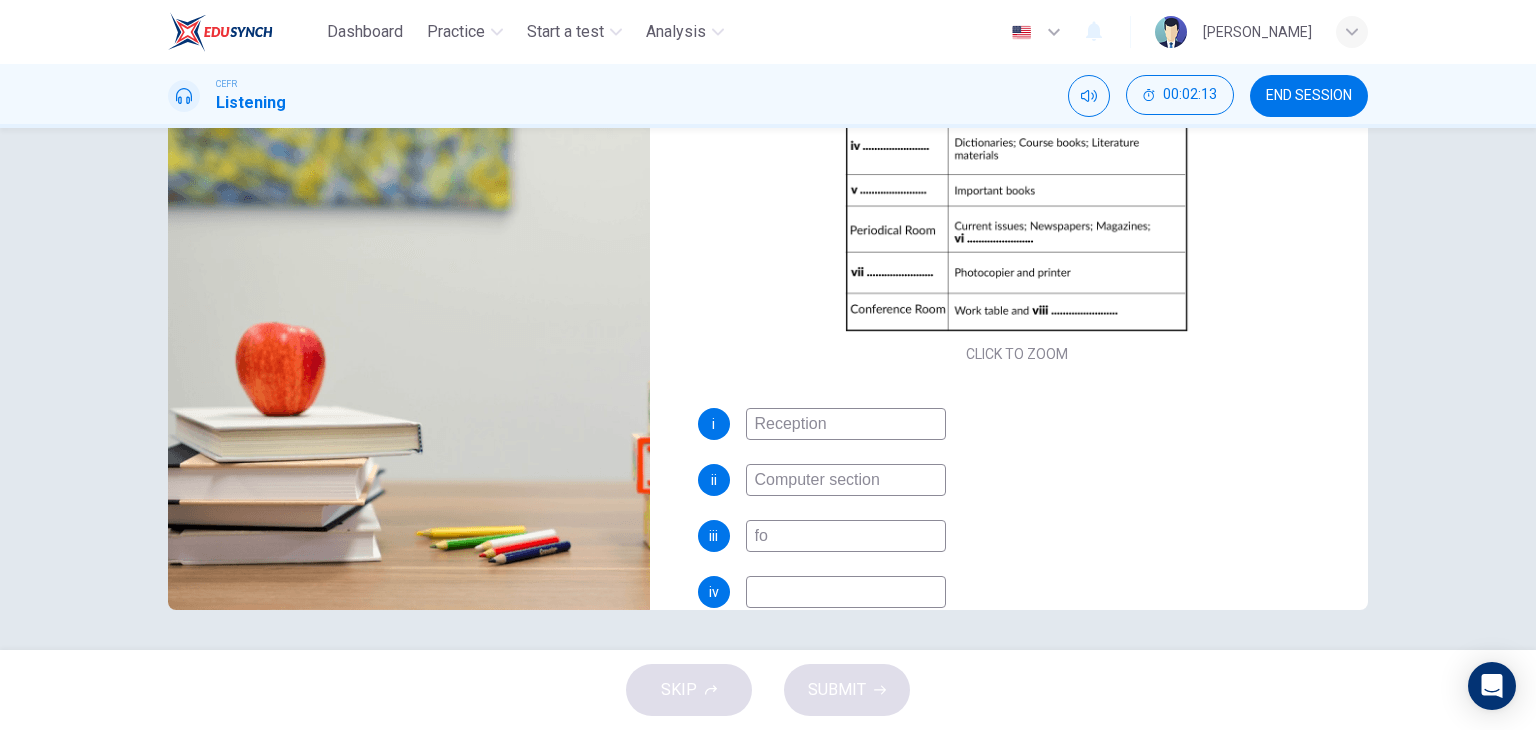 type on "f" 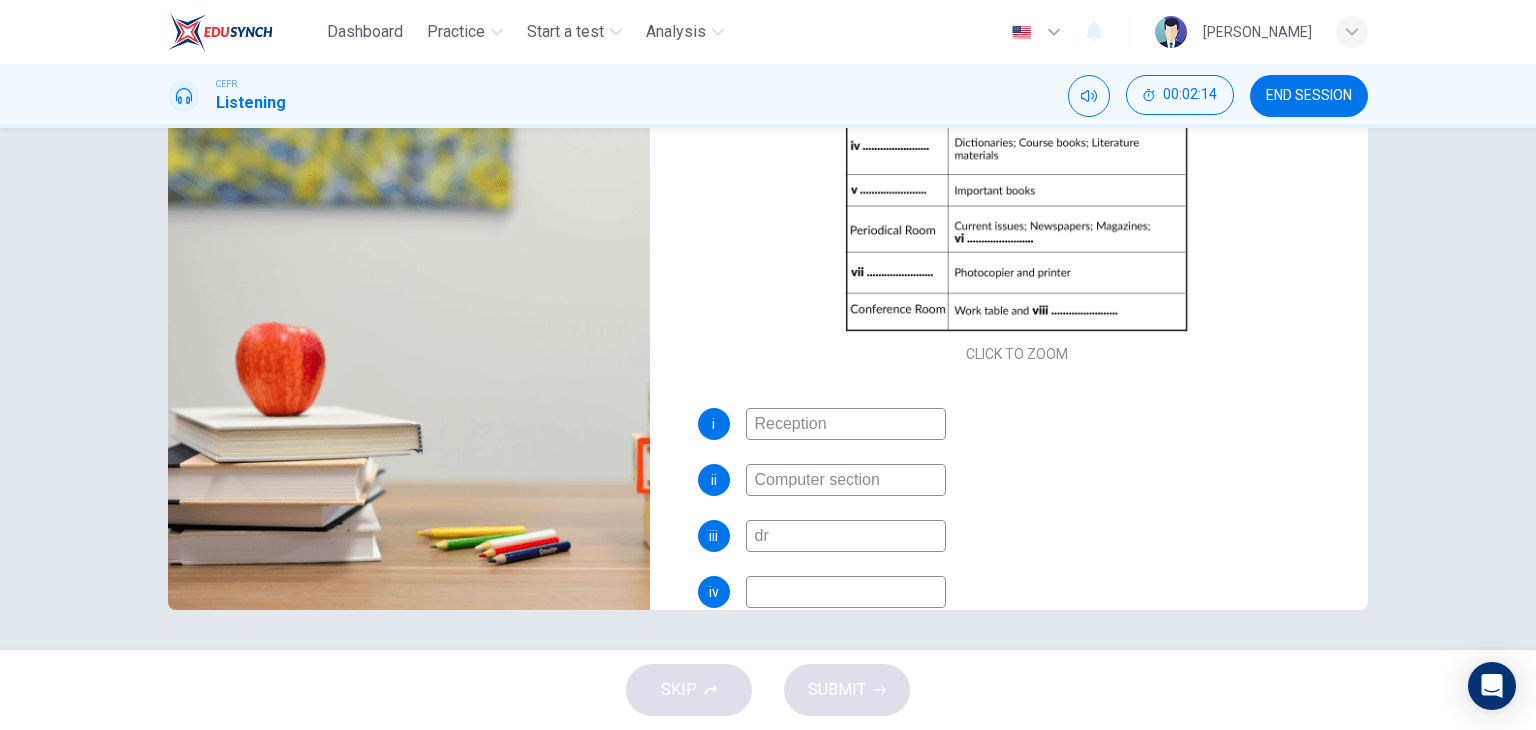 type on "dri" 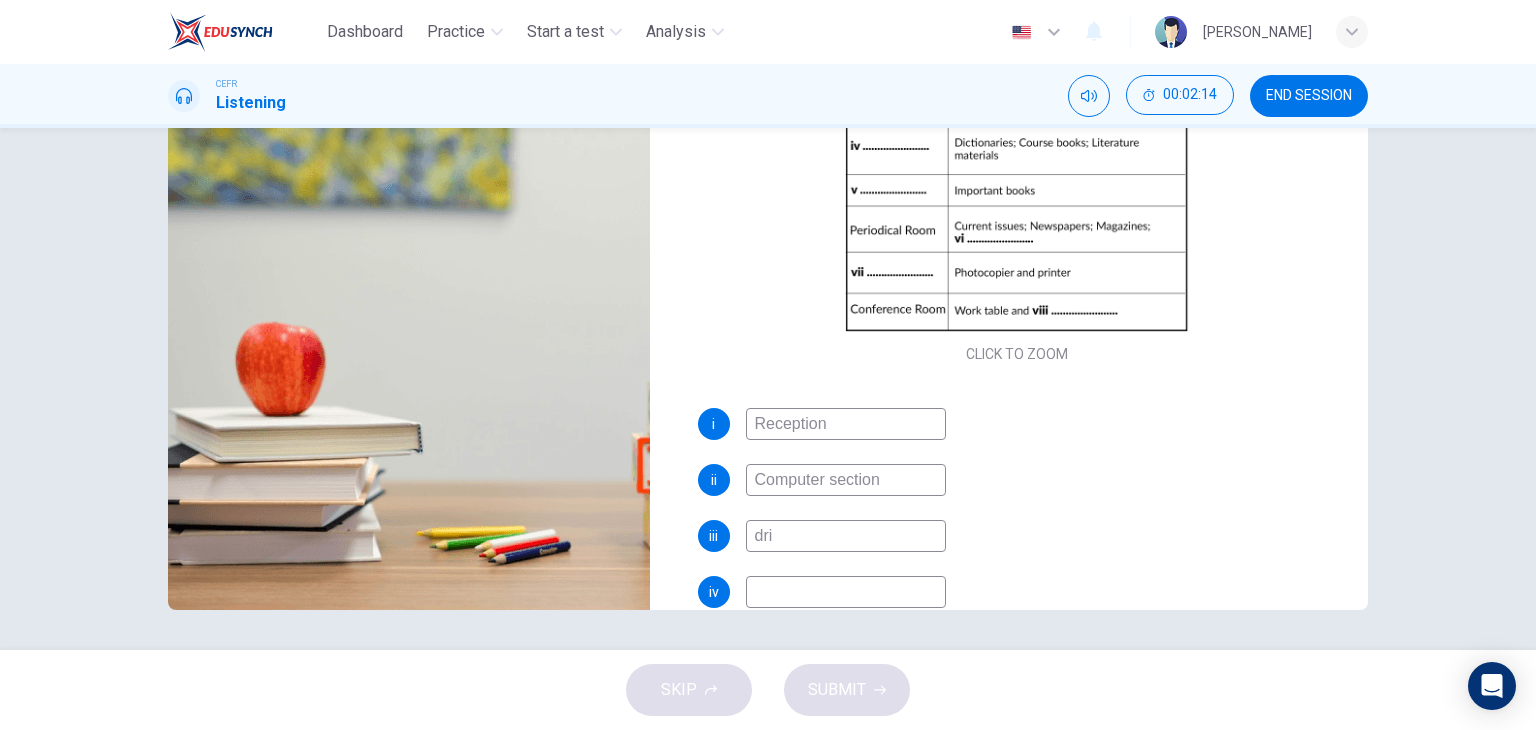 type on "37" 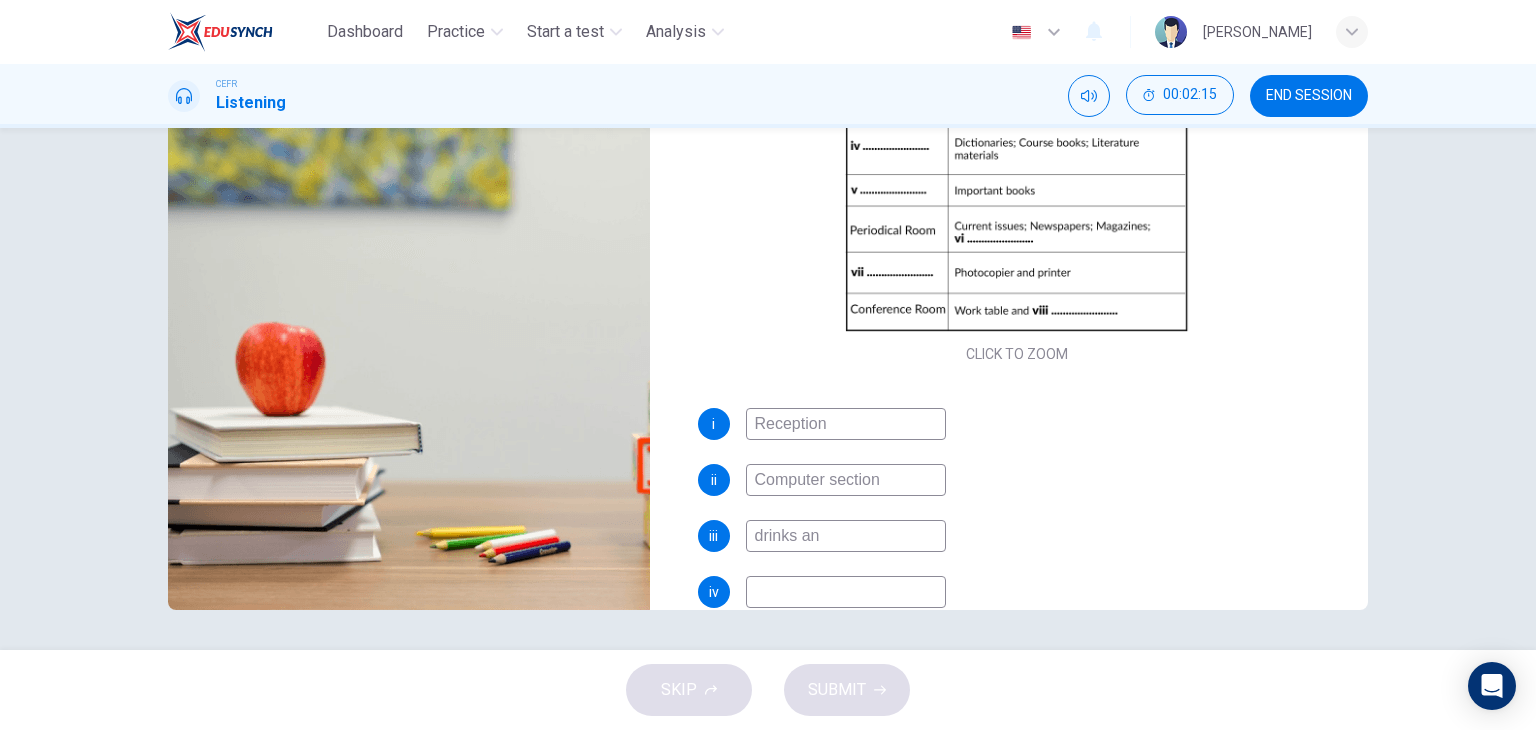 type on "drinks and" 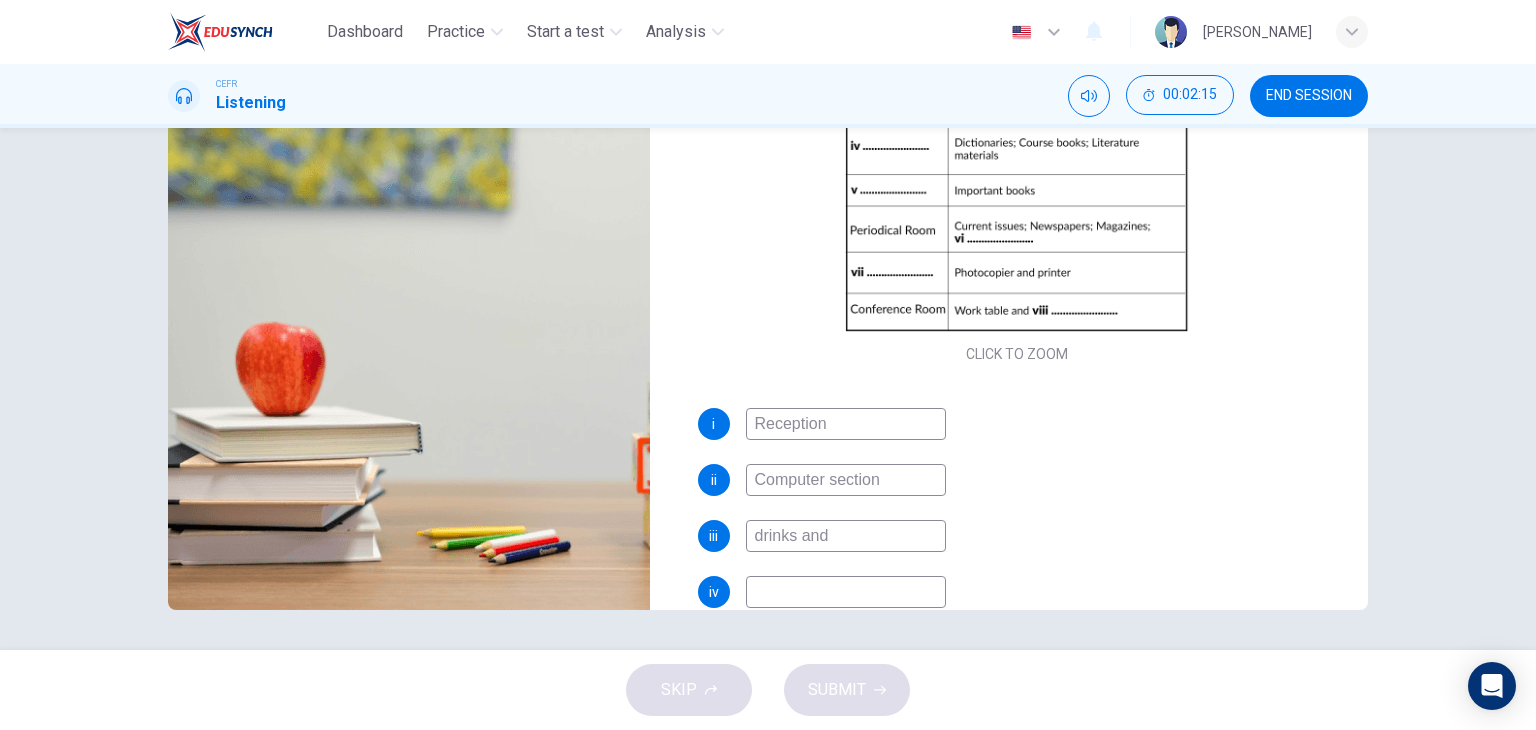 type on "37" 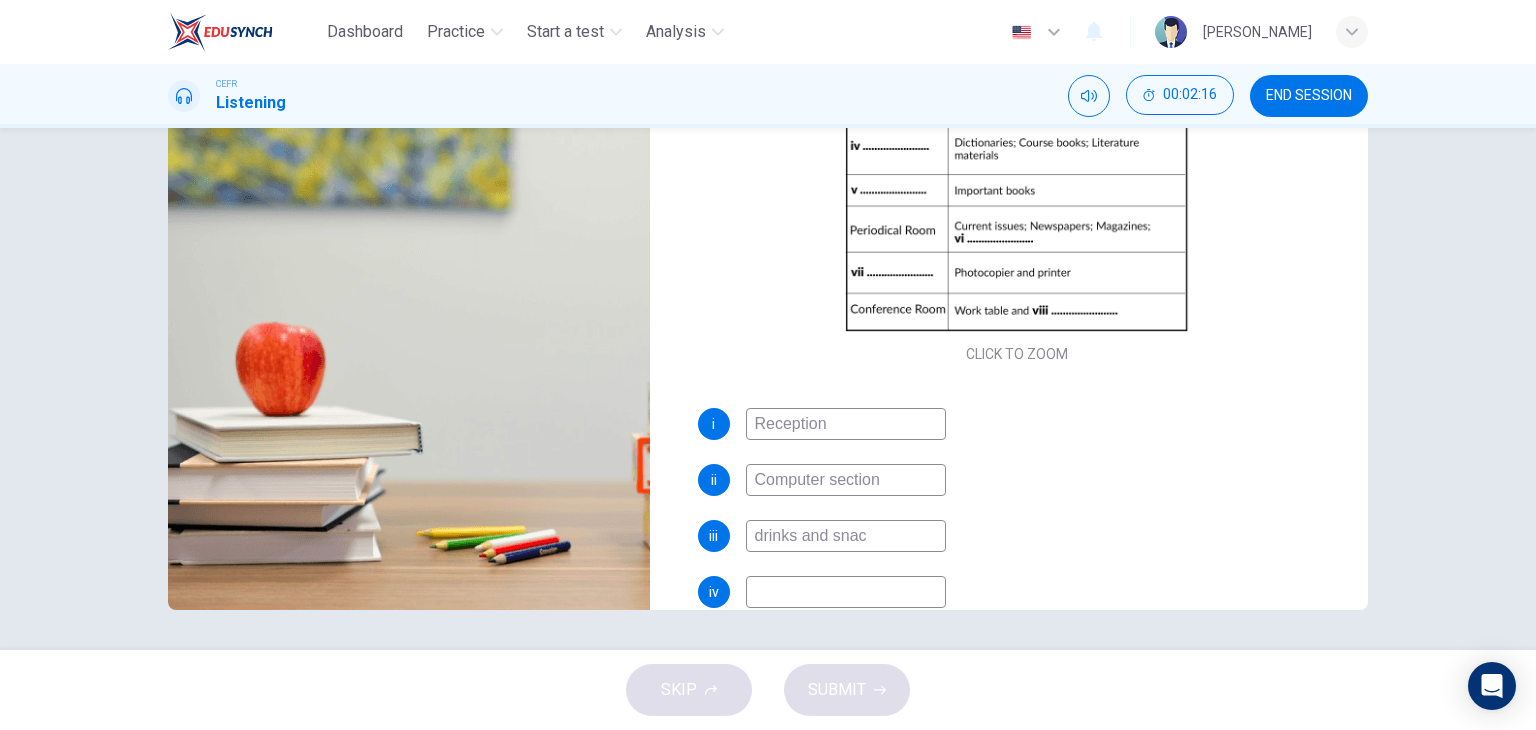 type on "drinks and snack" 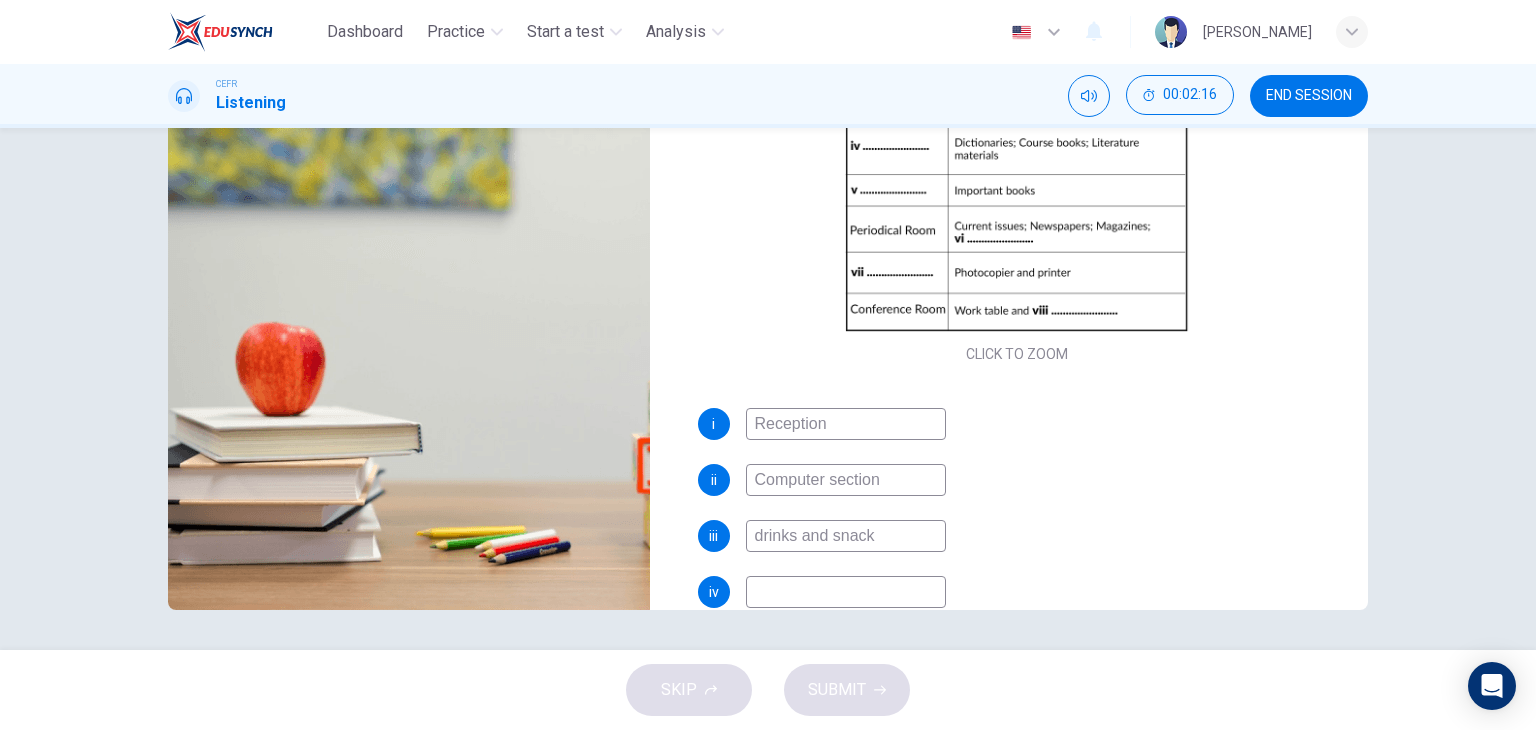 type on "38" 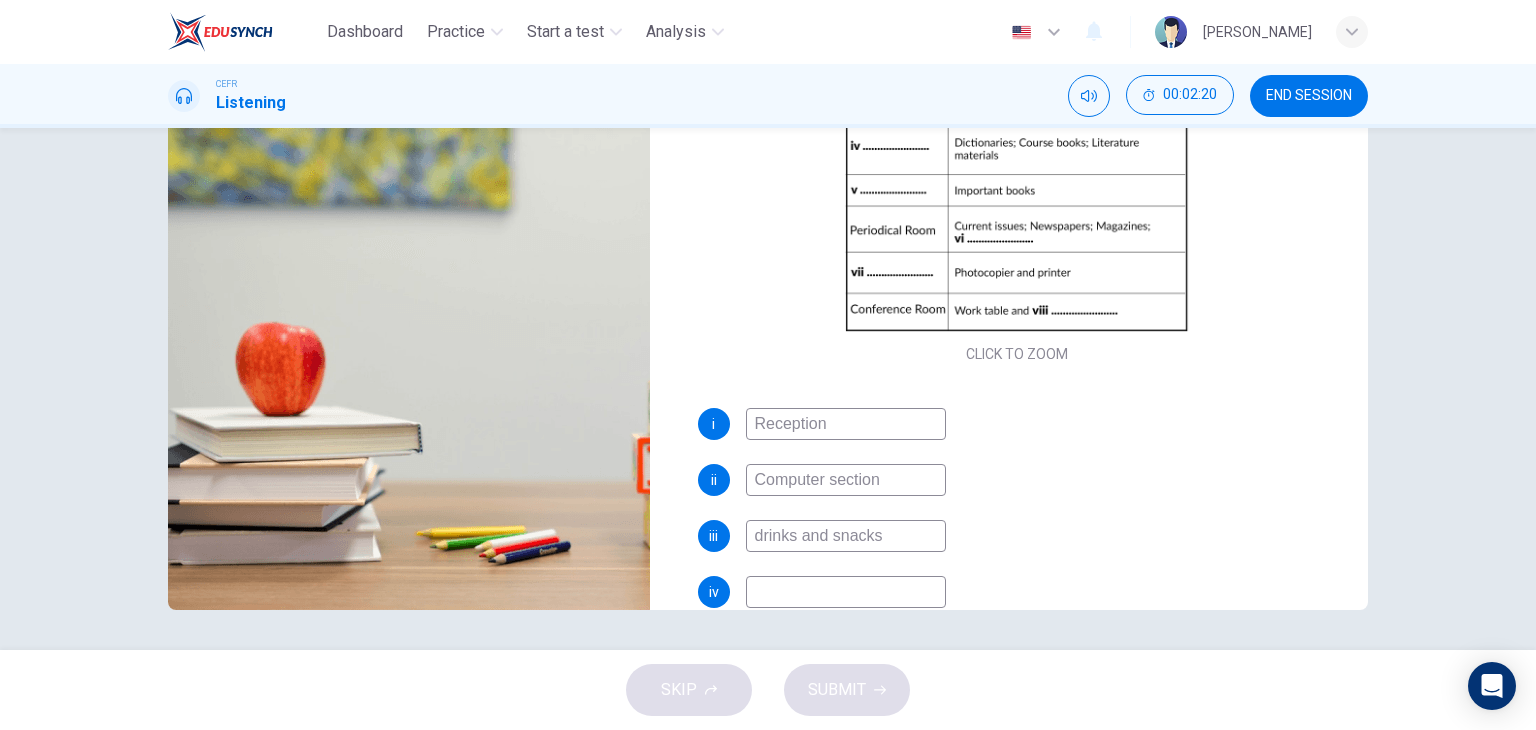 type on "39" 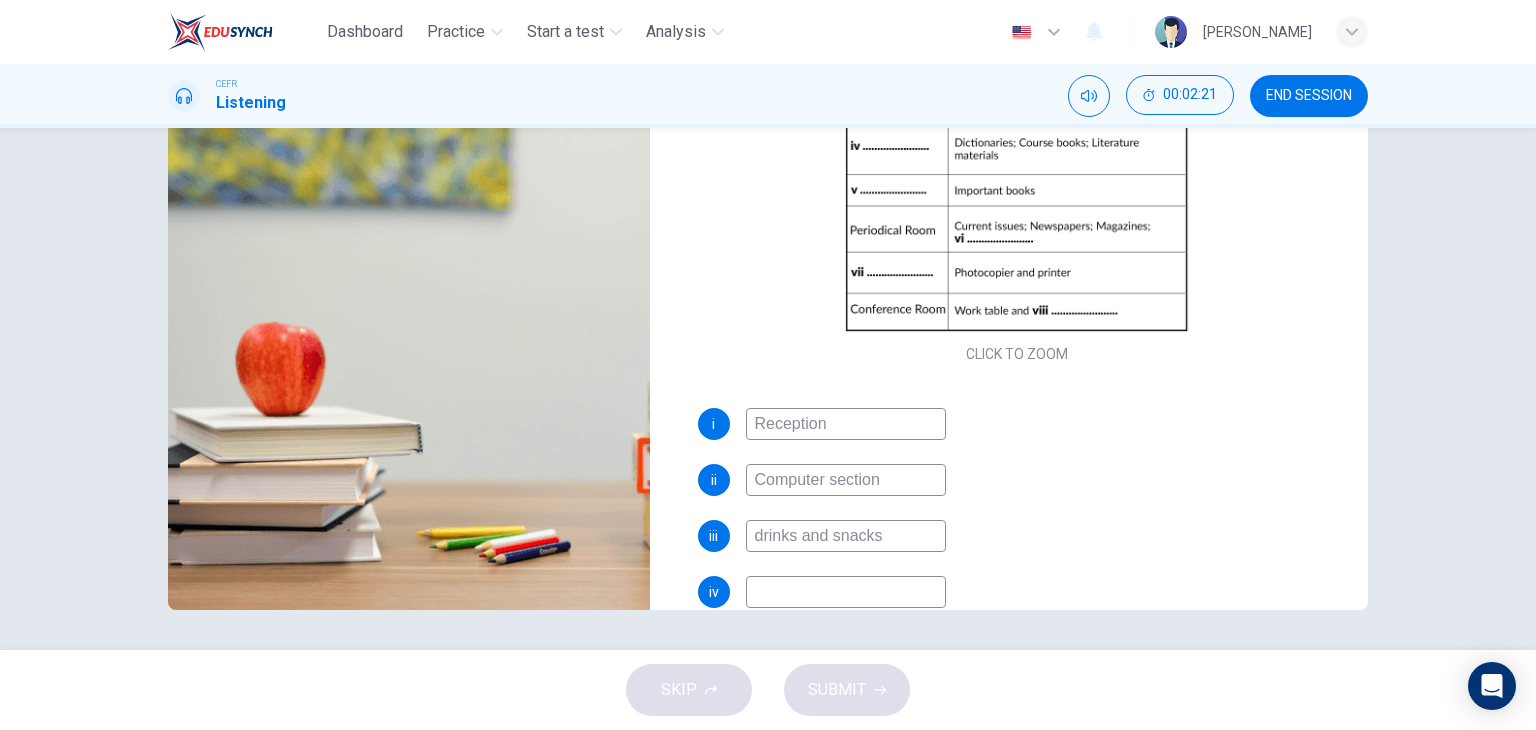 type on "39" 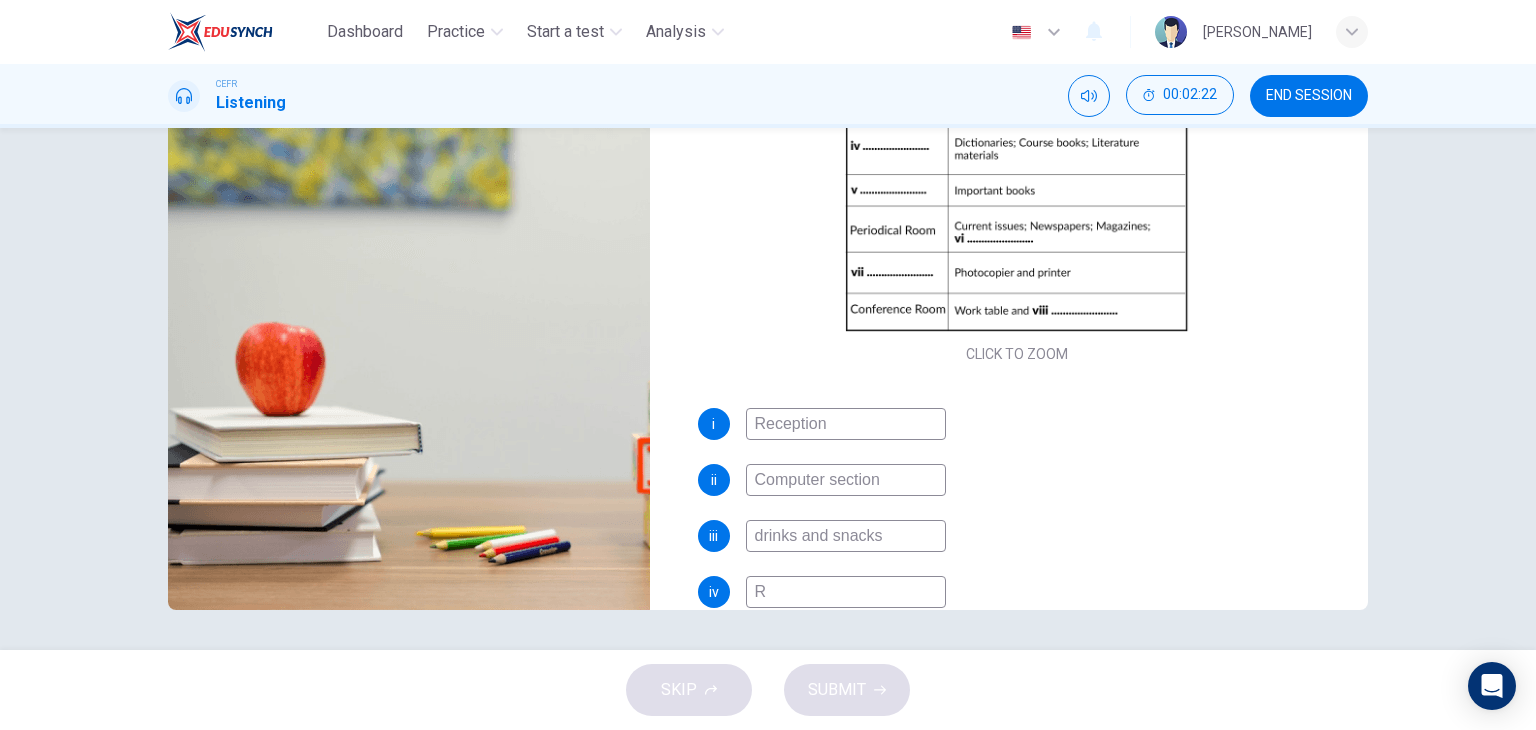 type on "40" 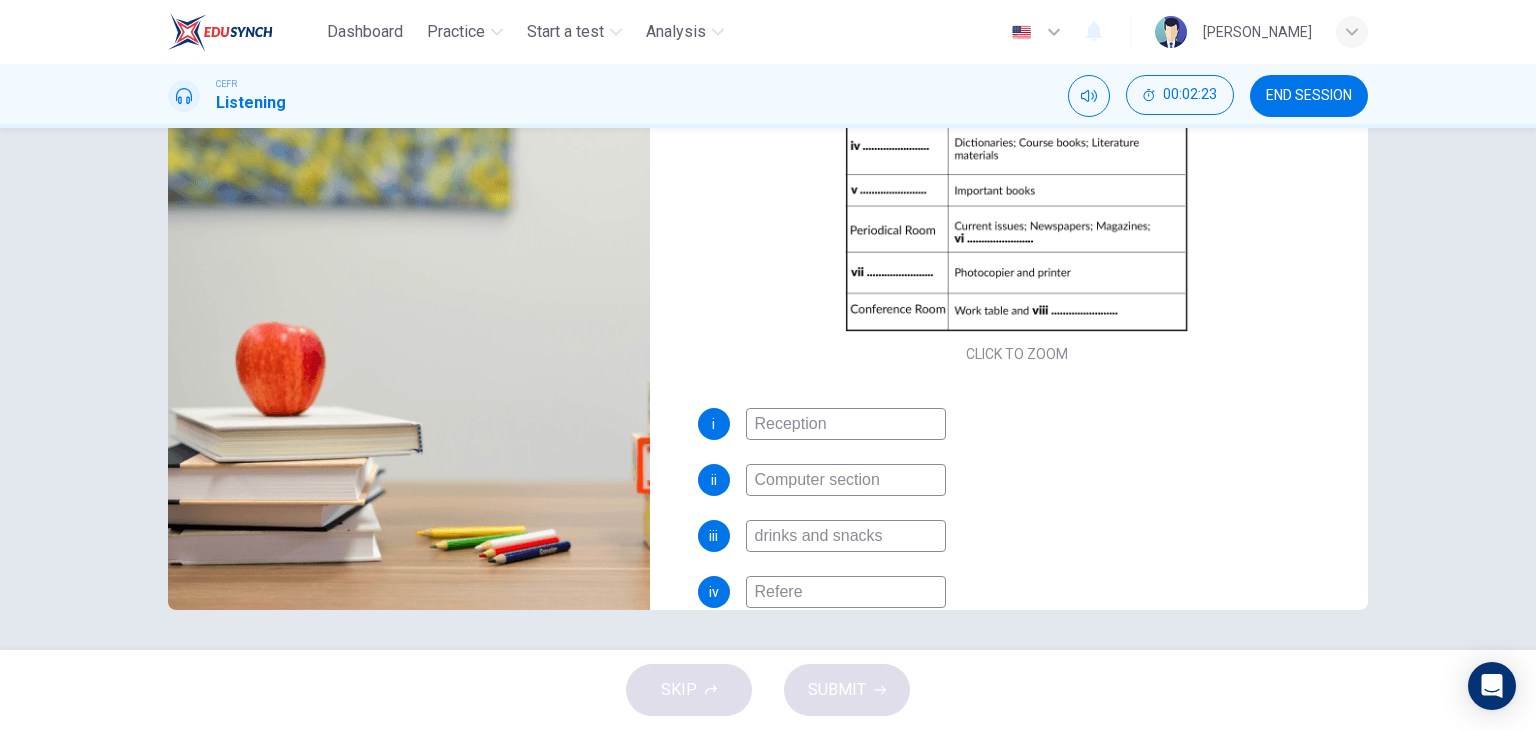type on "Referen" 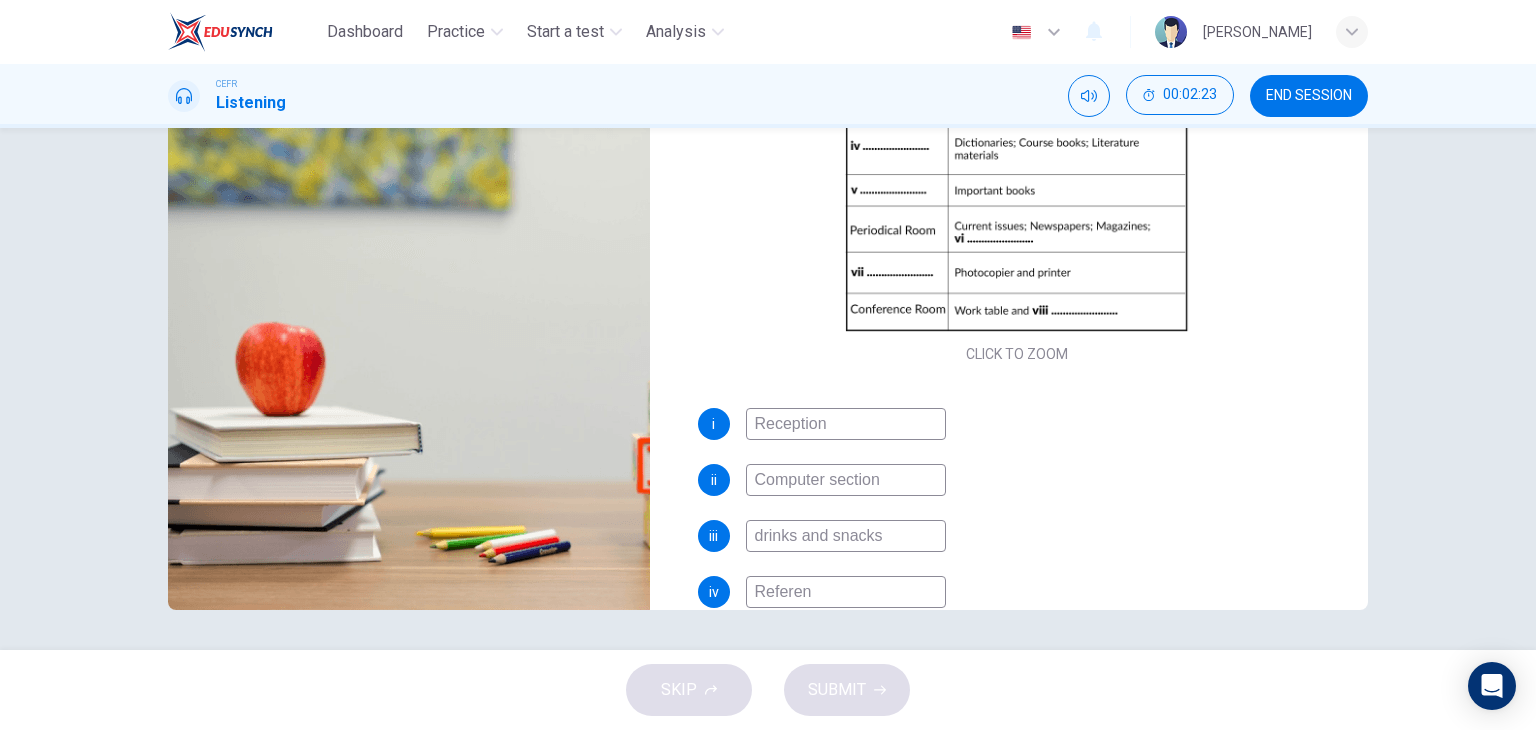 type on "40" 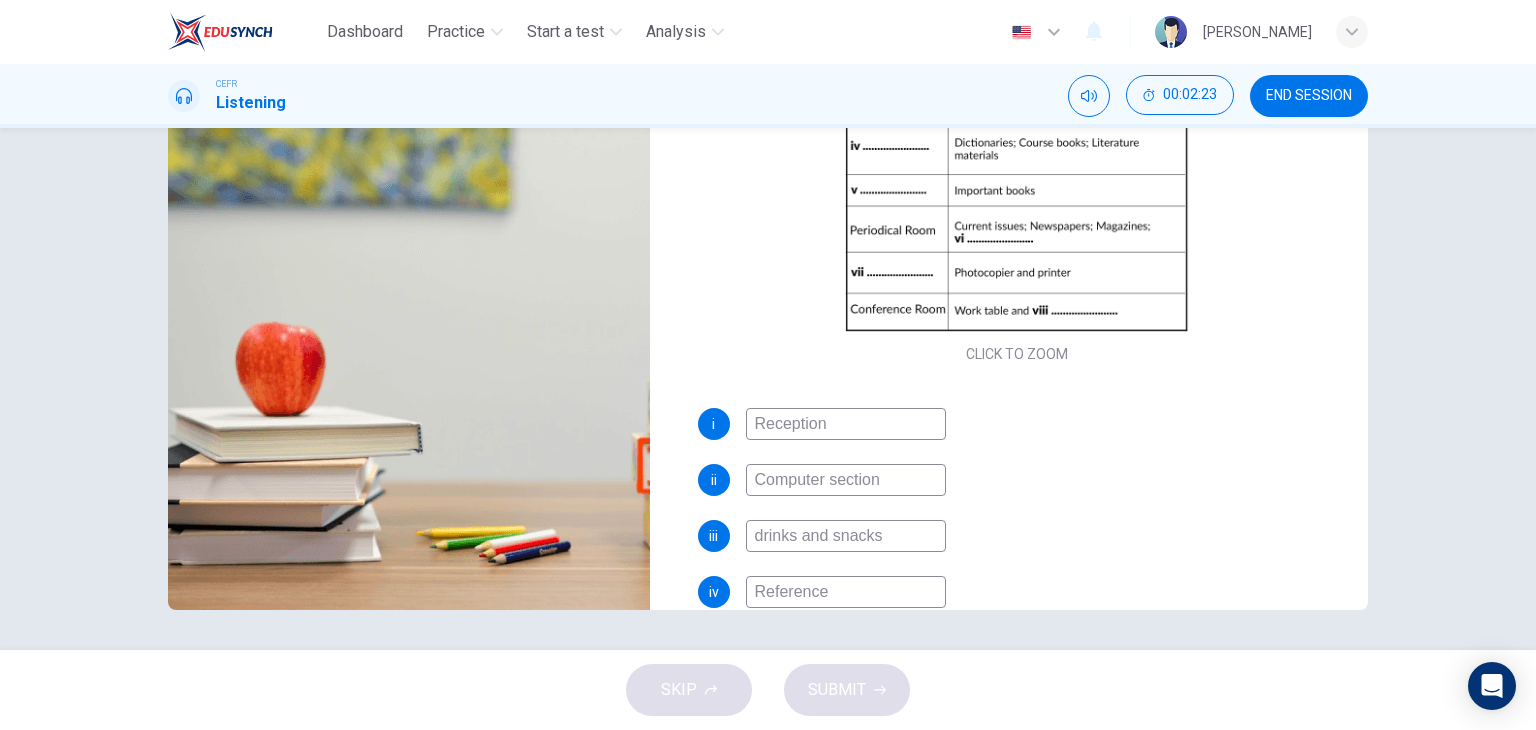 type on "Reference" 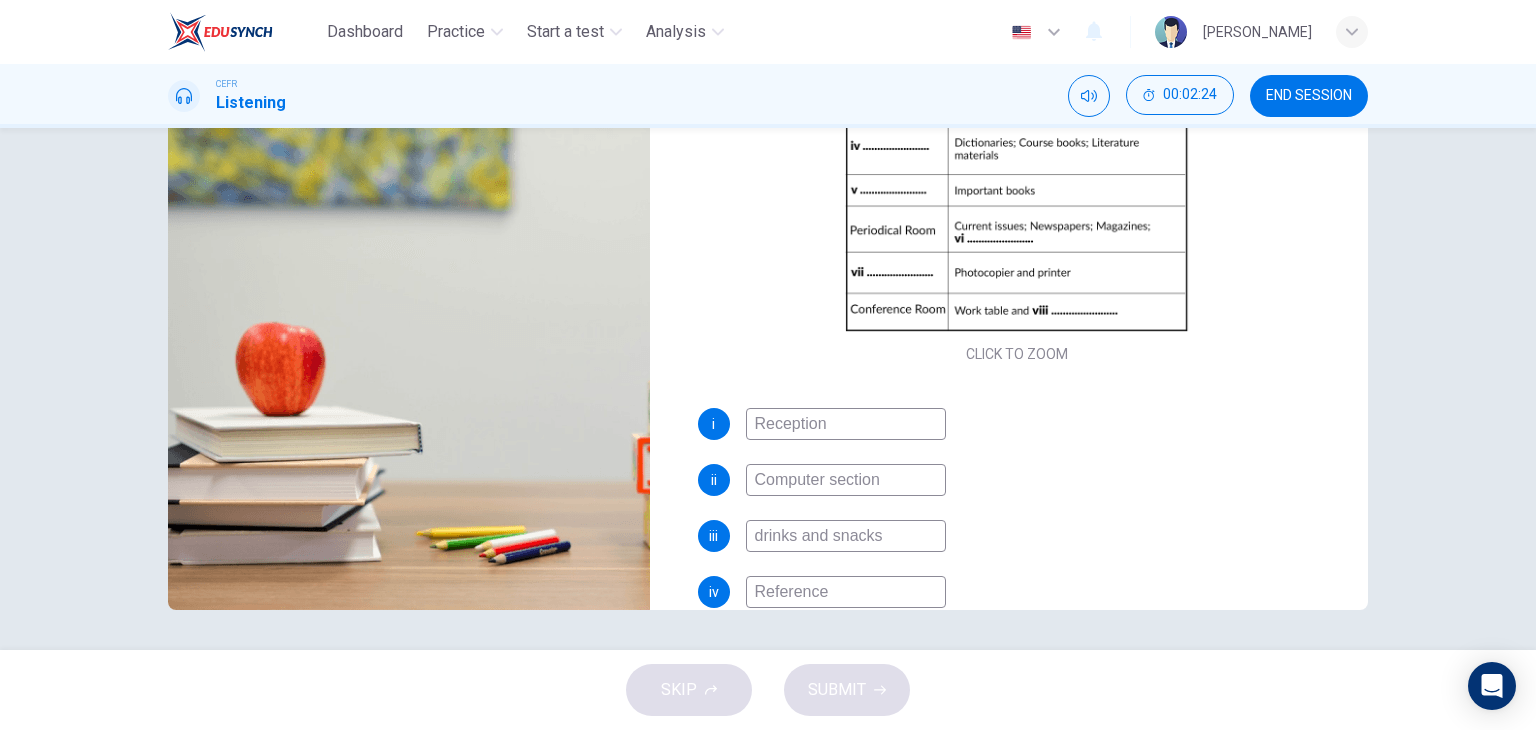 type on "40" 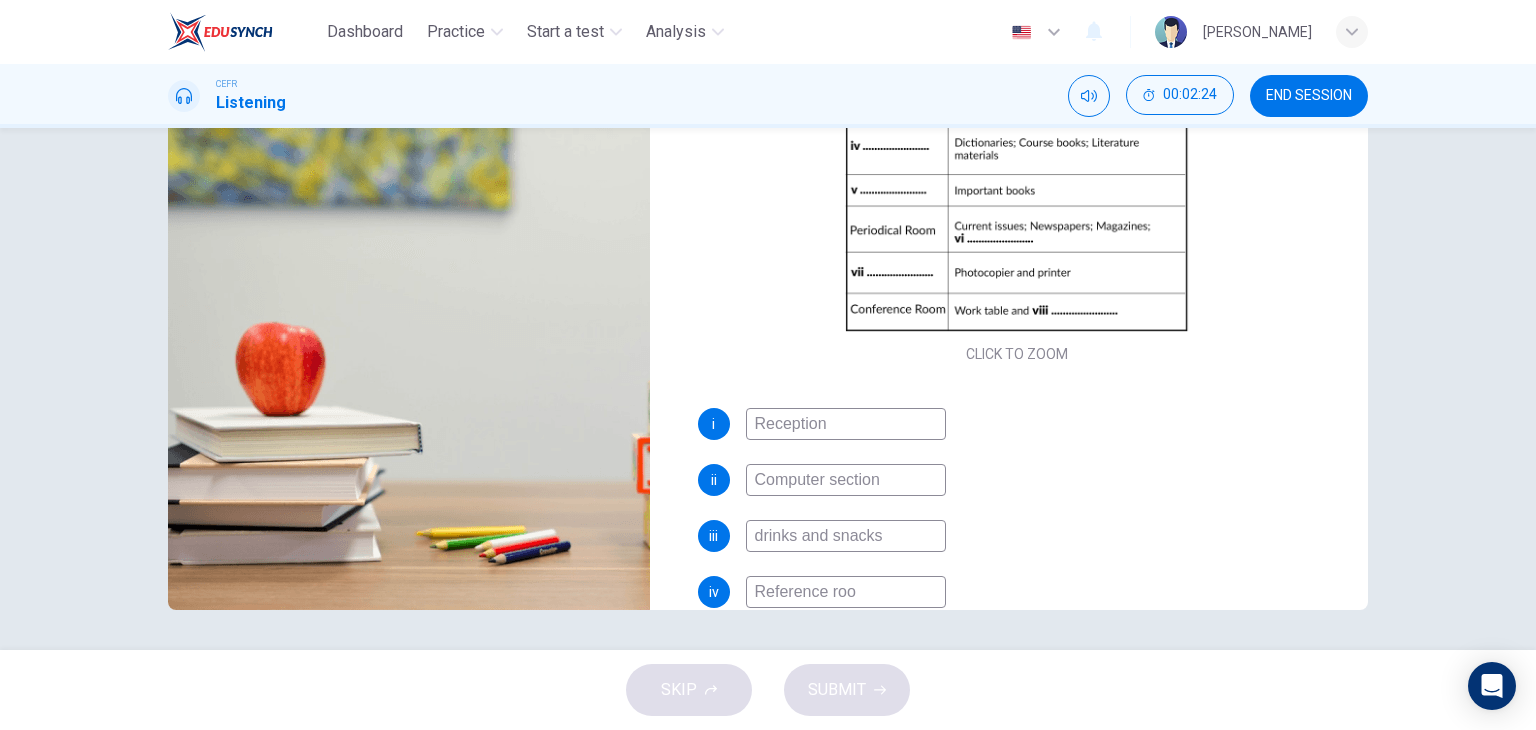 type on "Reference room" 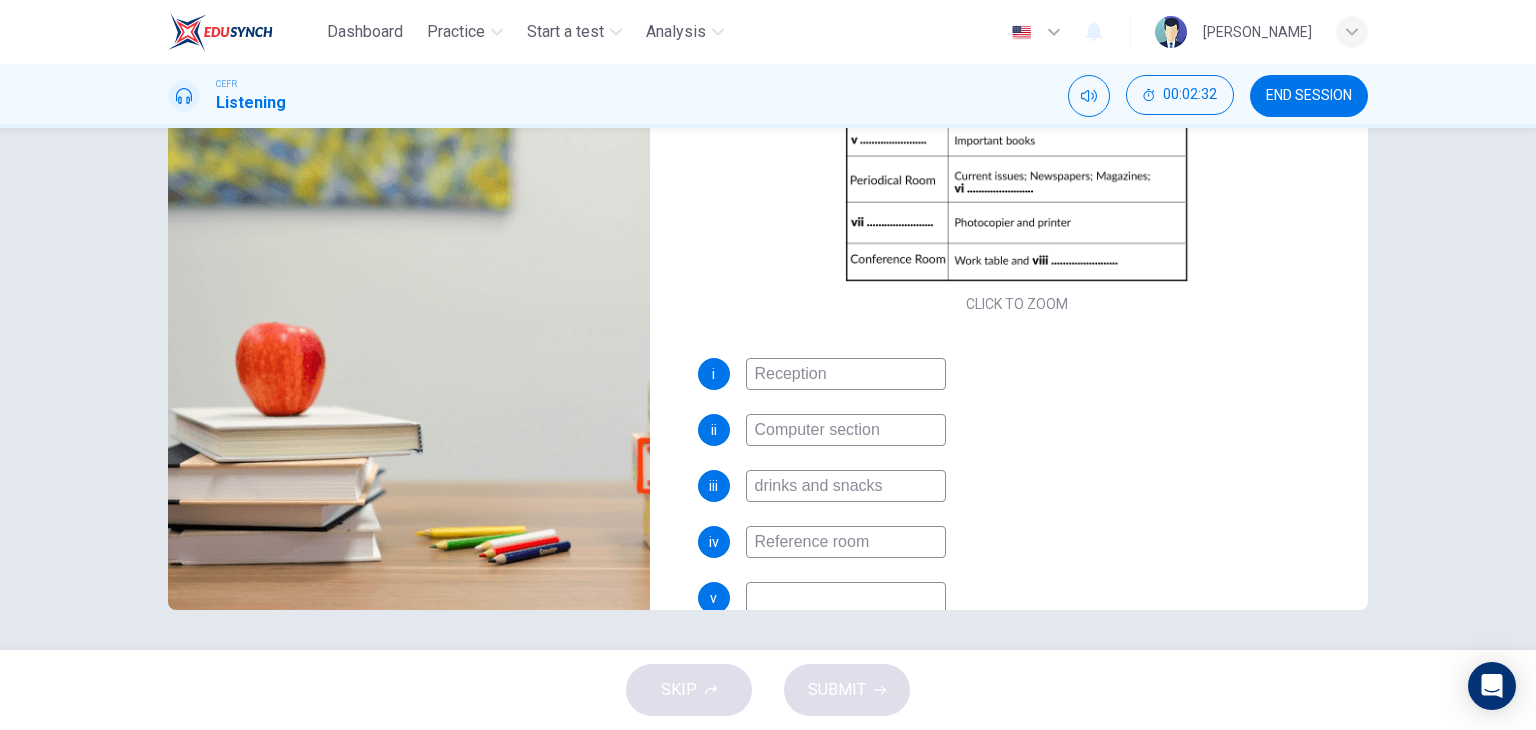 scroll, scrollTop: 188, scrollLeft: 0, axis: vertical 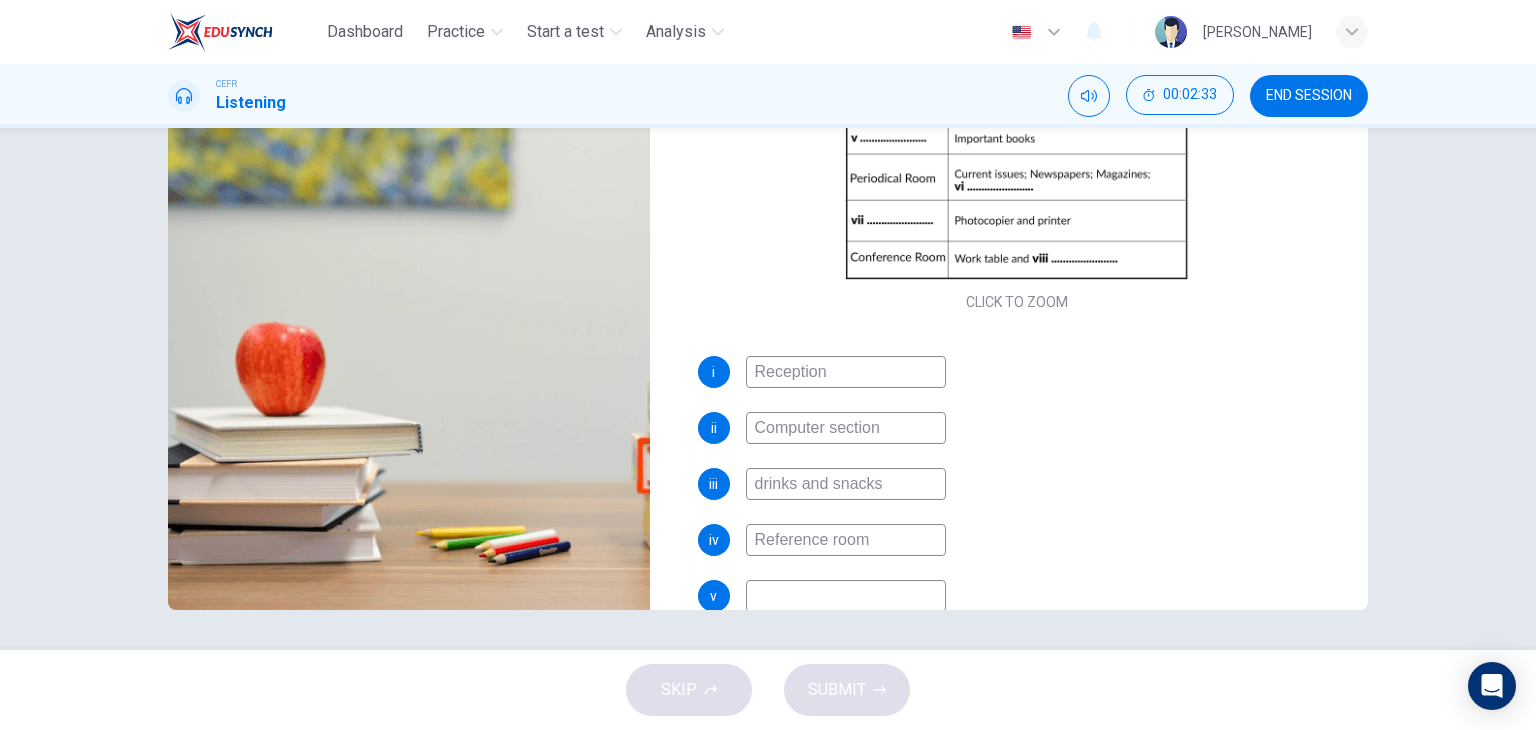 type on "43" 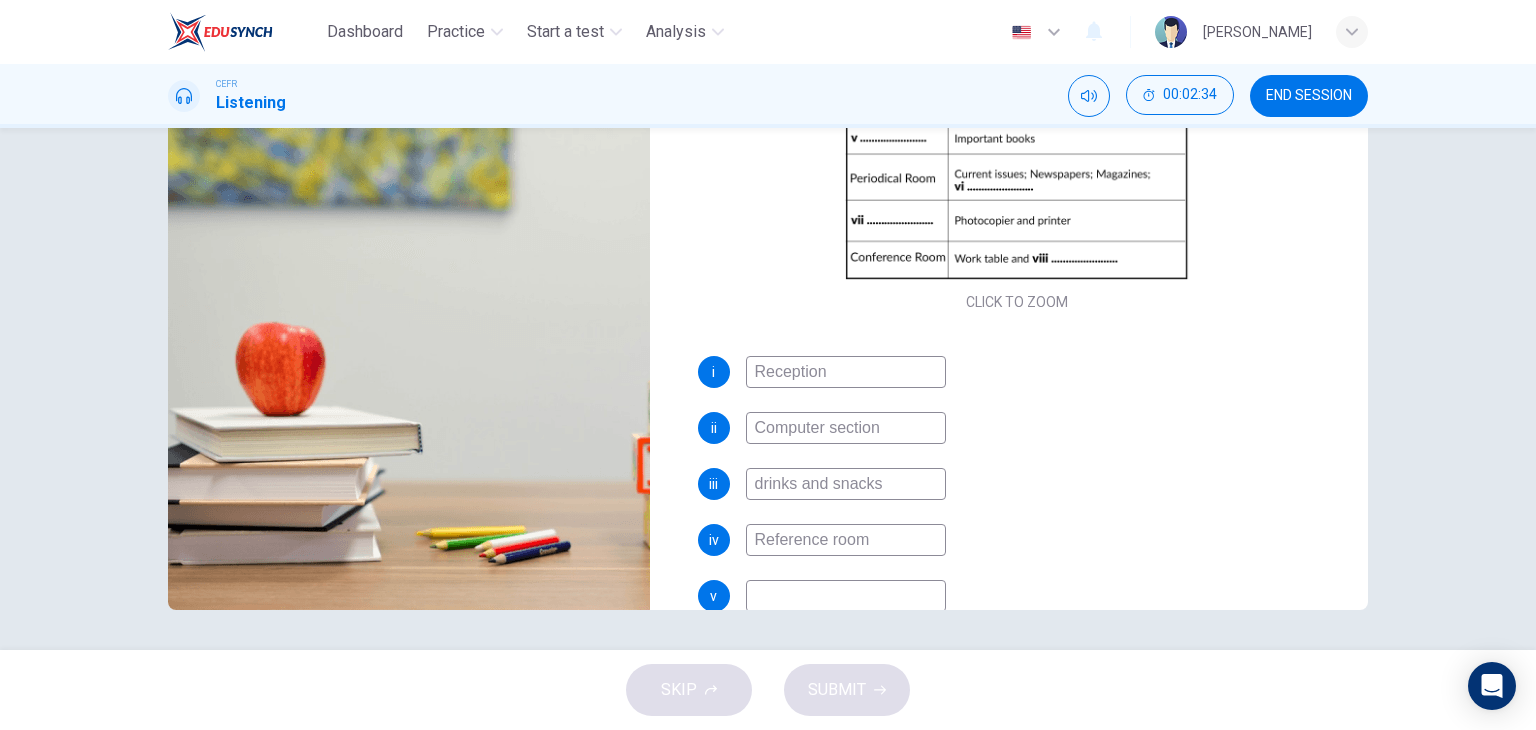 type on "43" 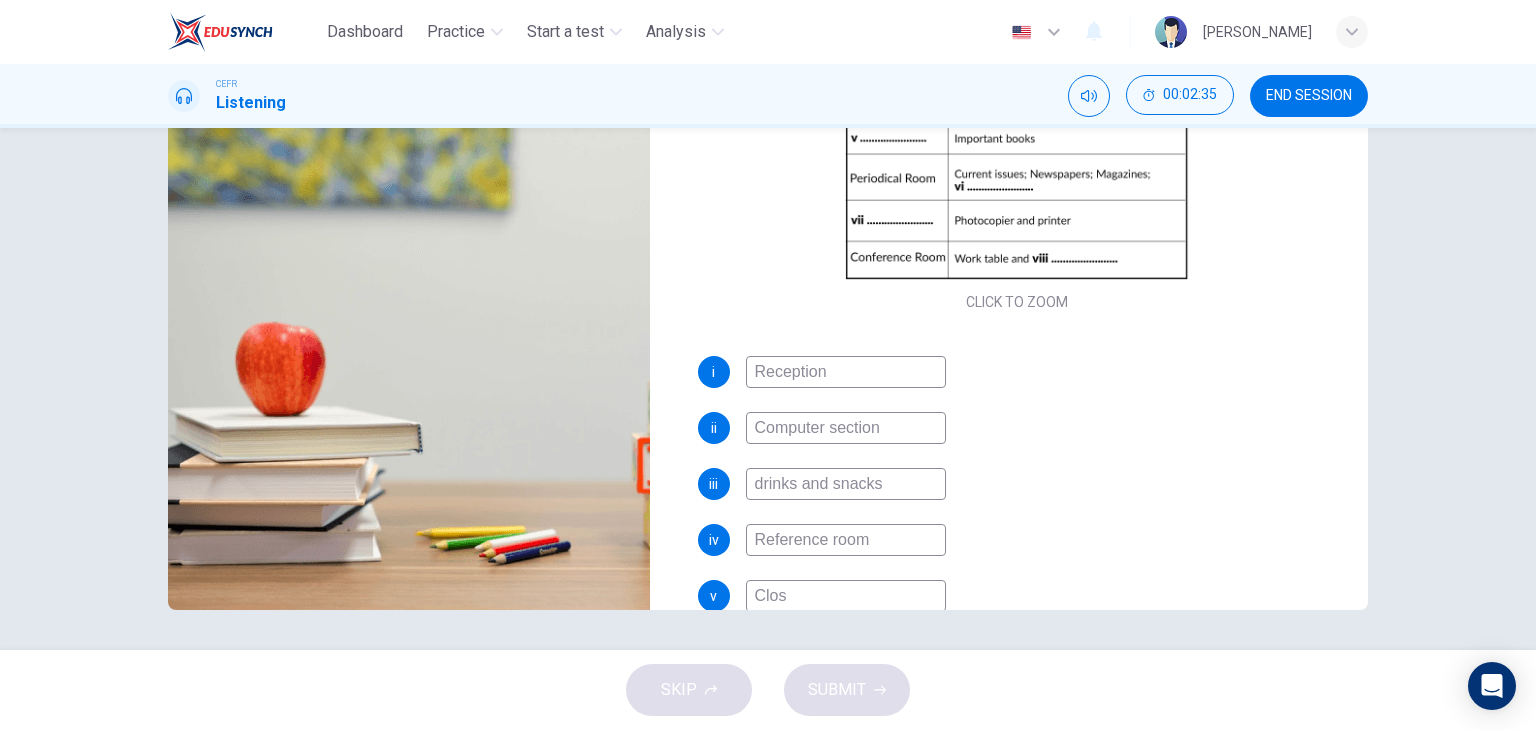type on "Close" 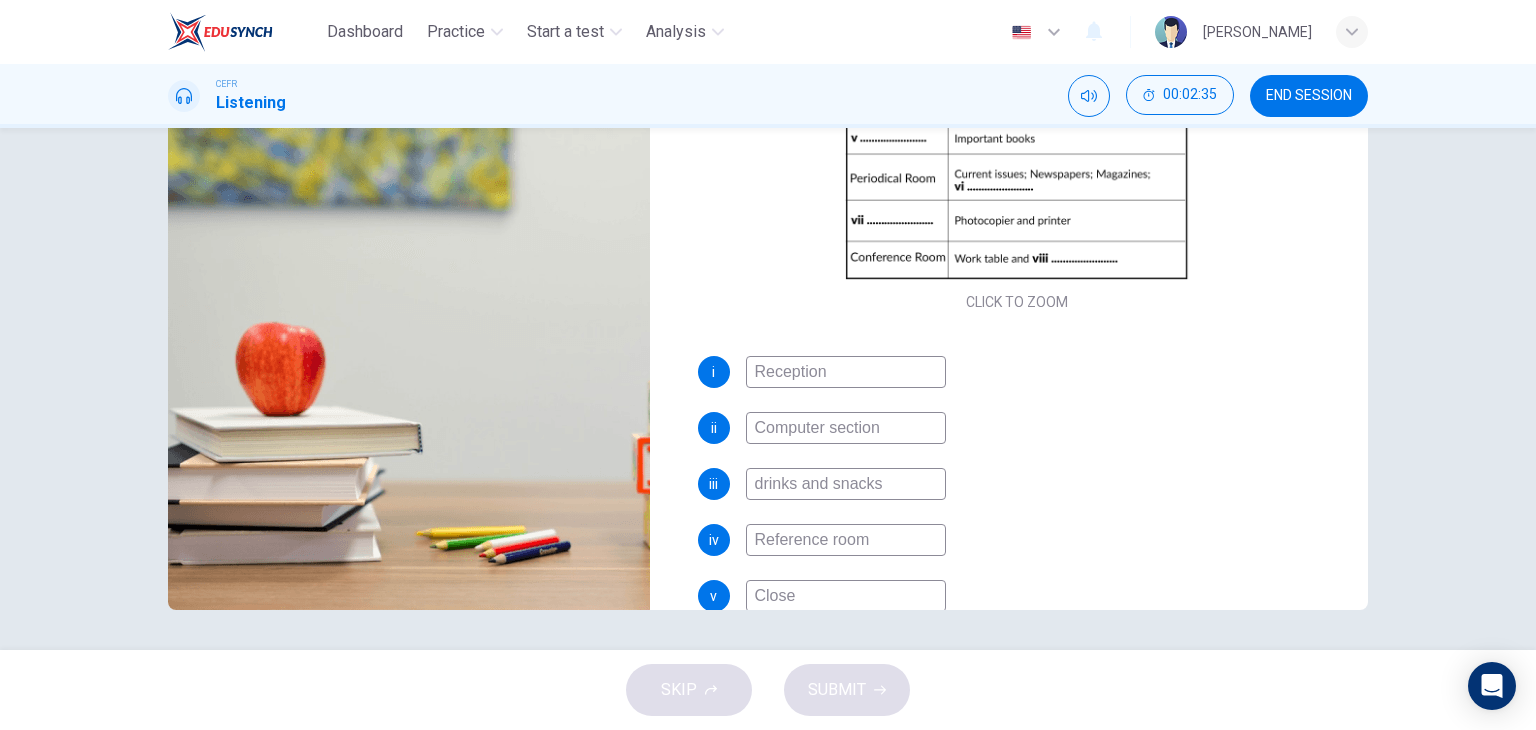 type on "43" 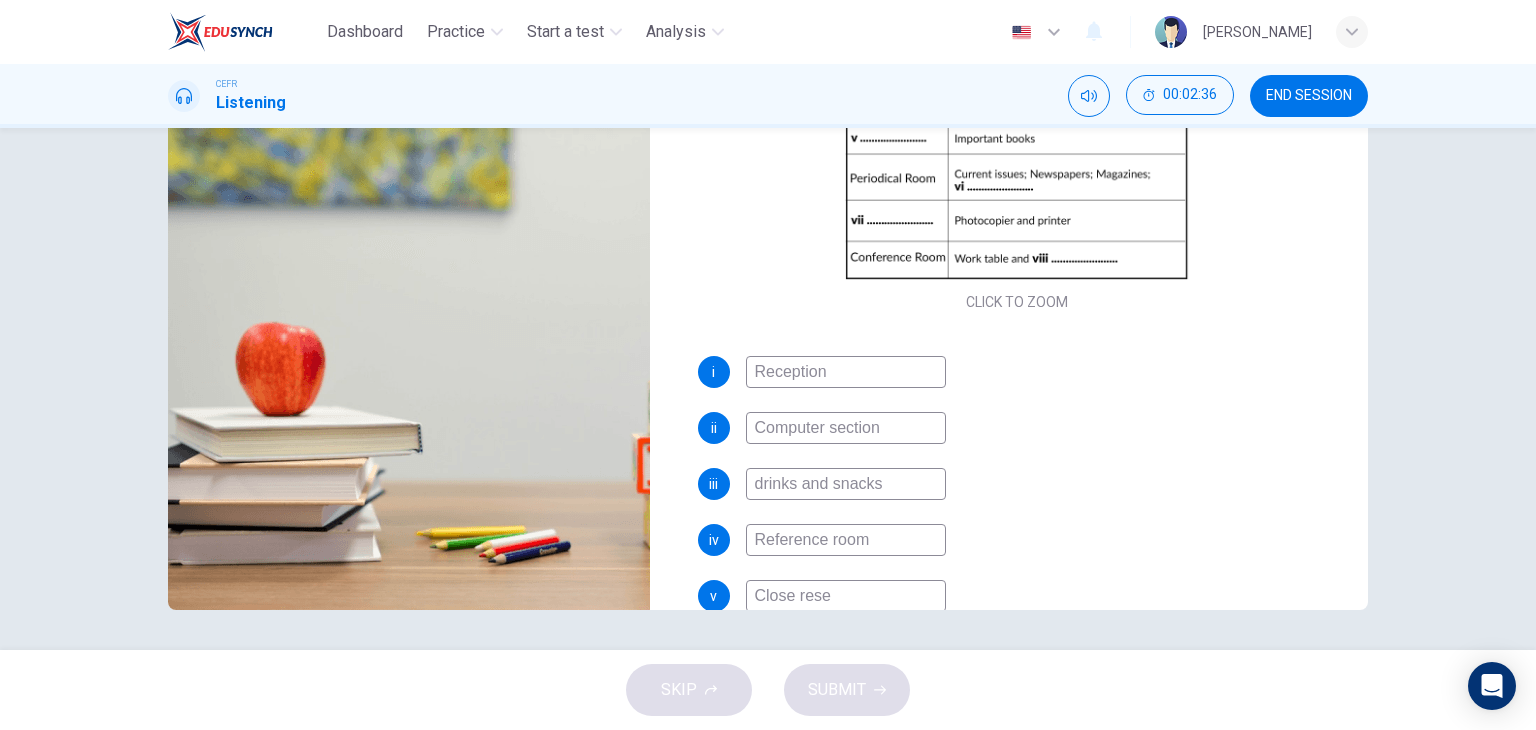 type on "Close reser" 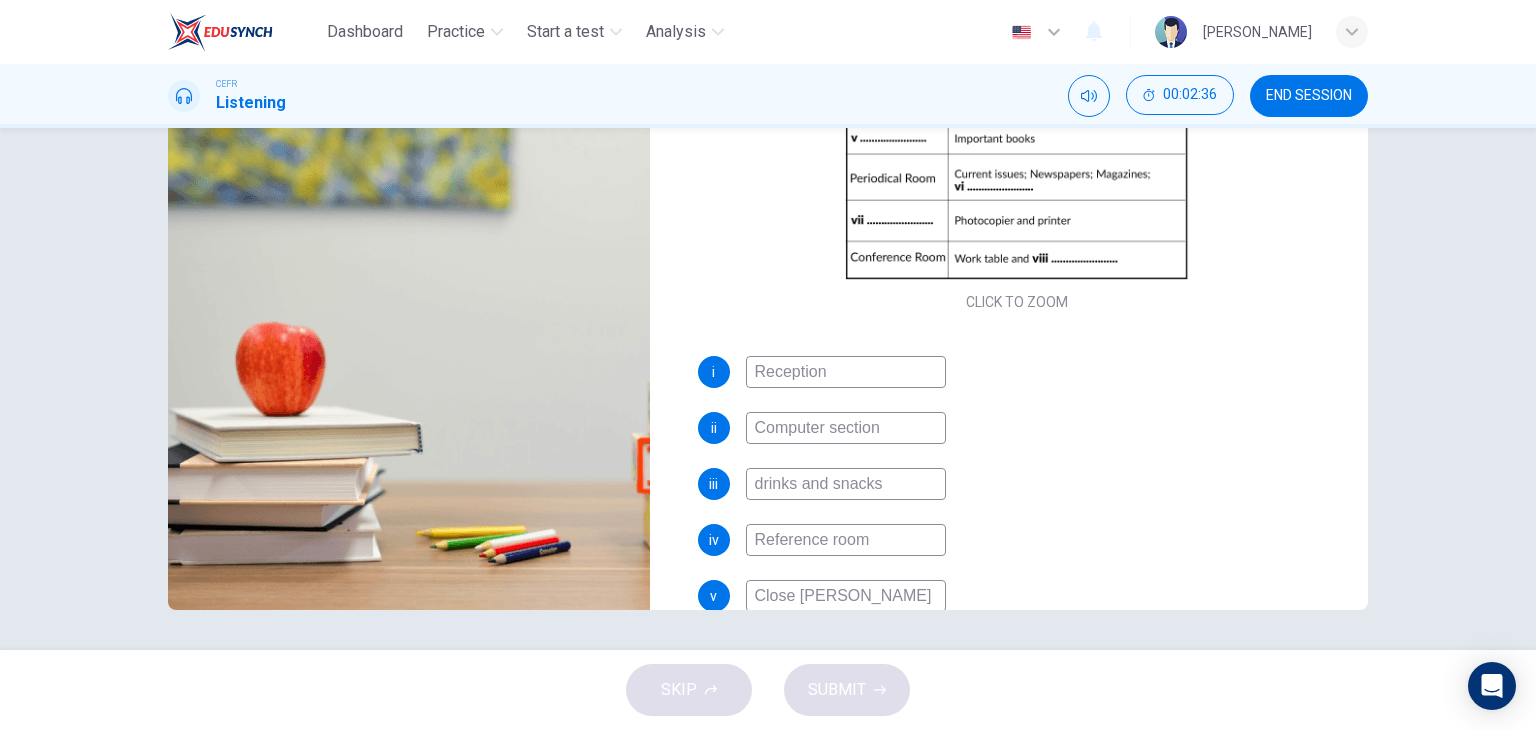 type on "44" 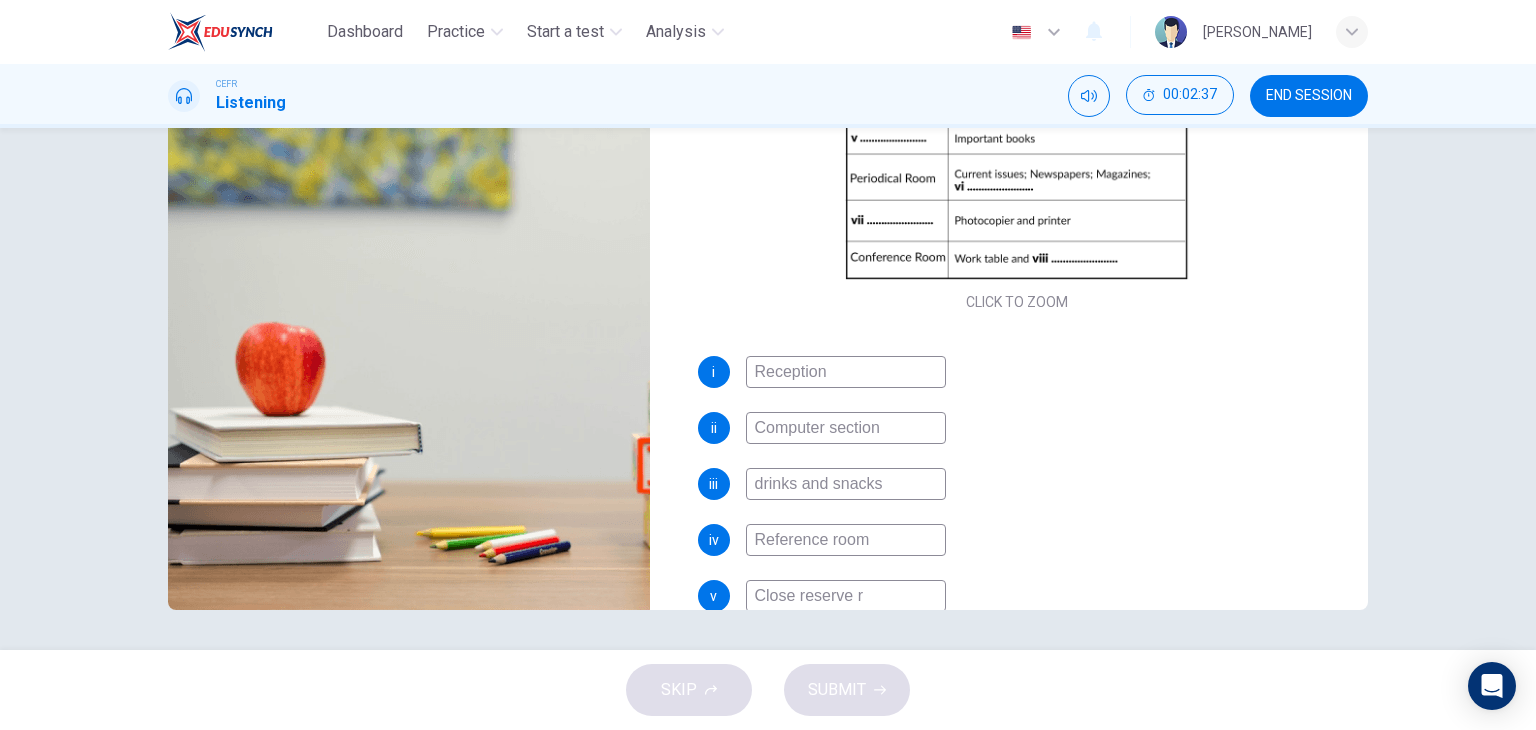 type on "Close reserve ro" 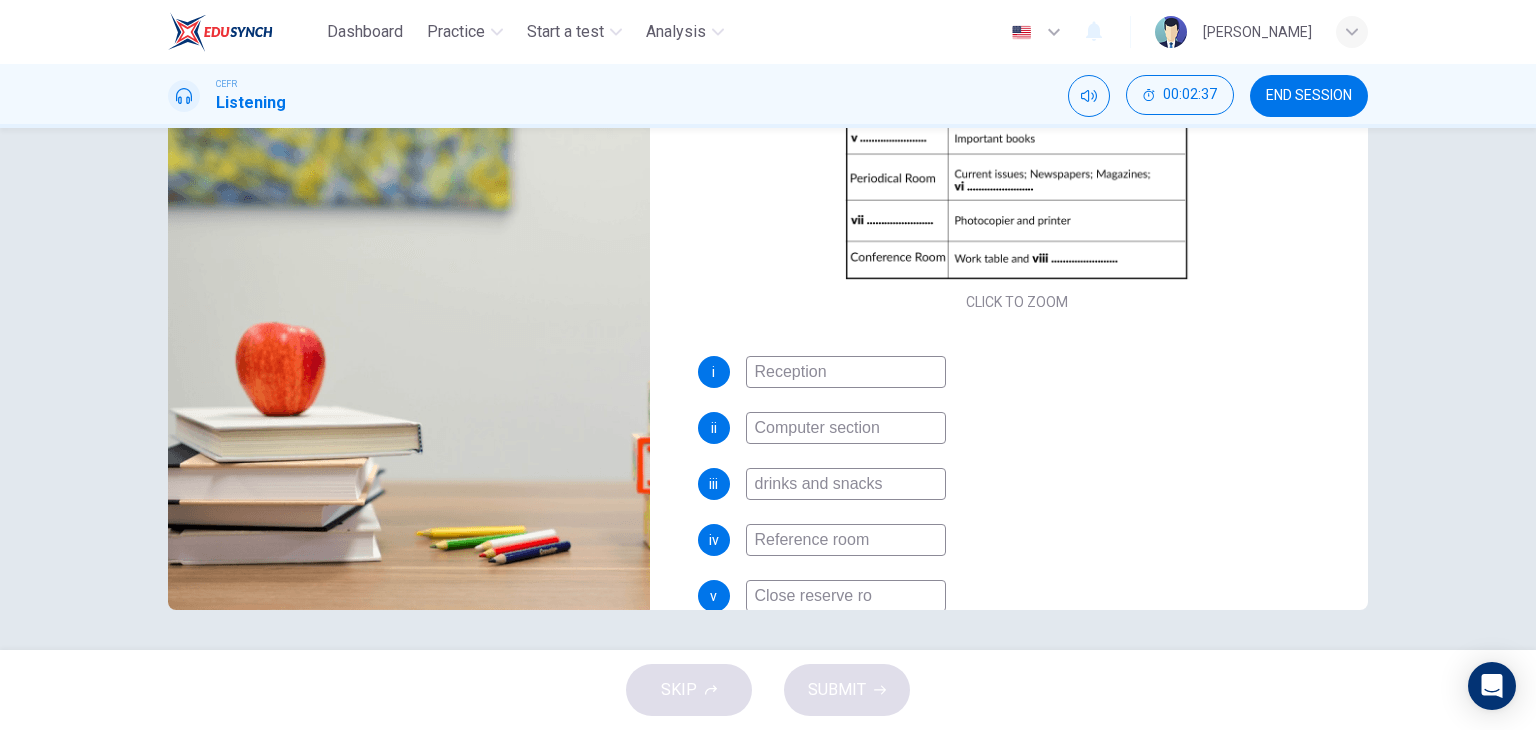 type on "44" 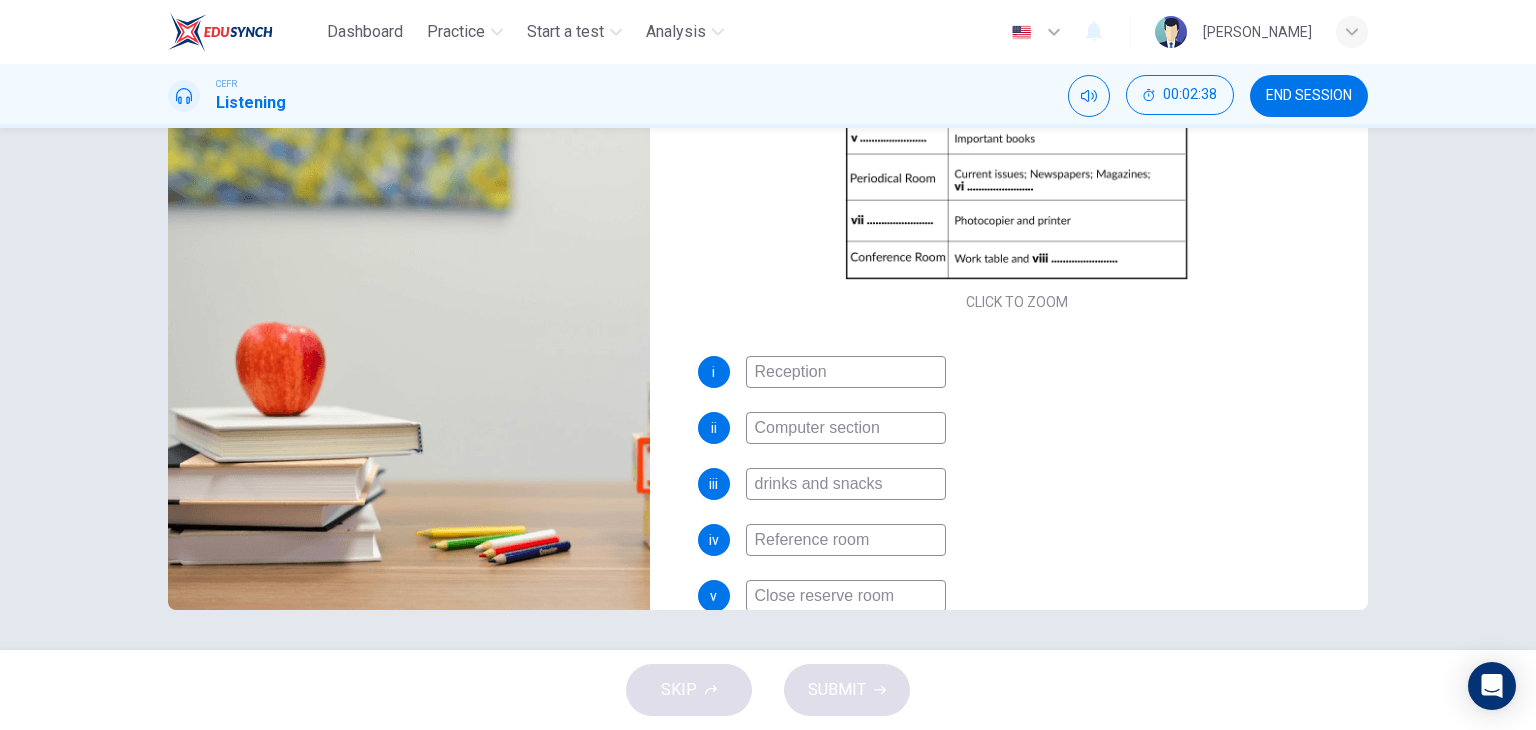 type on "Close reserve roo" 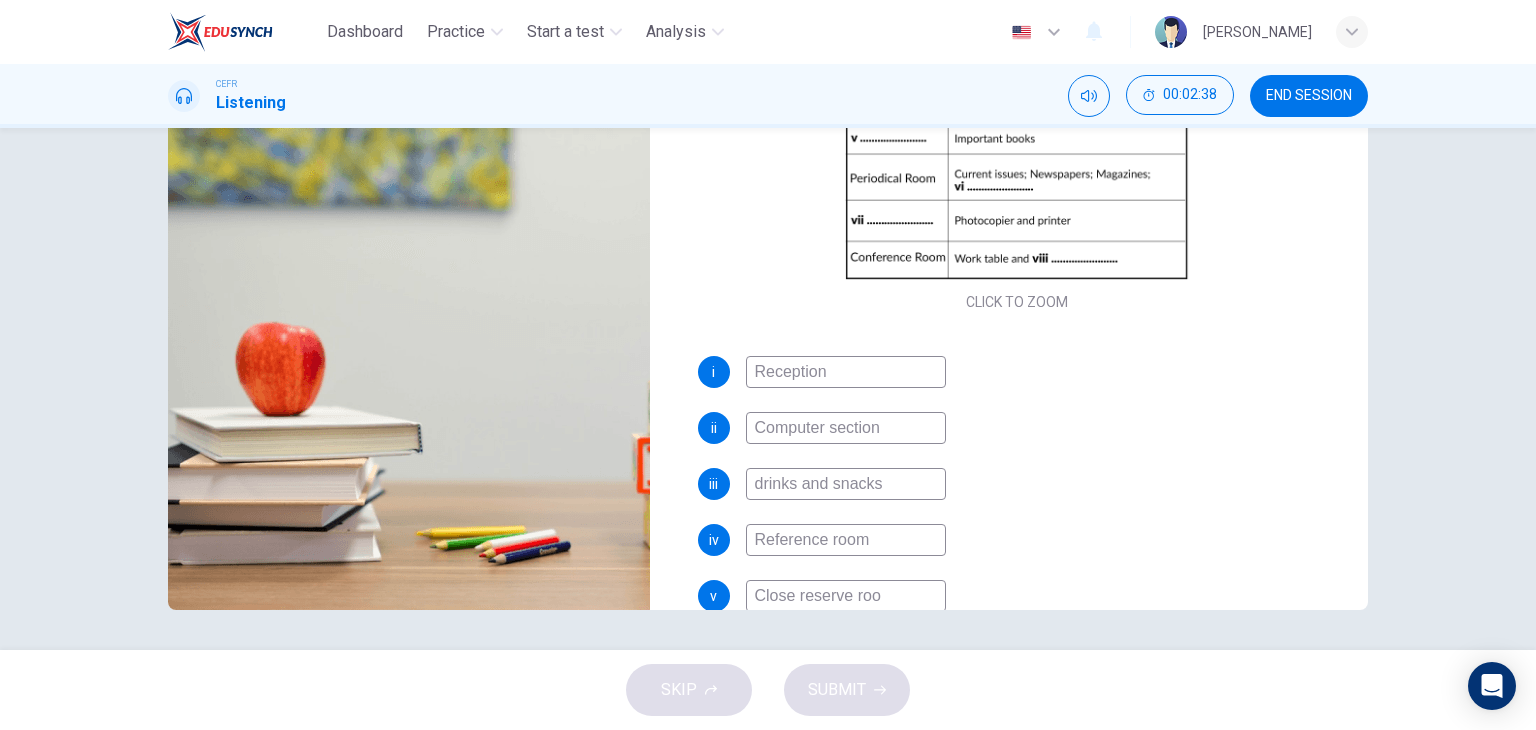 type on "44" 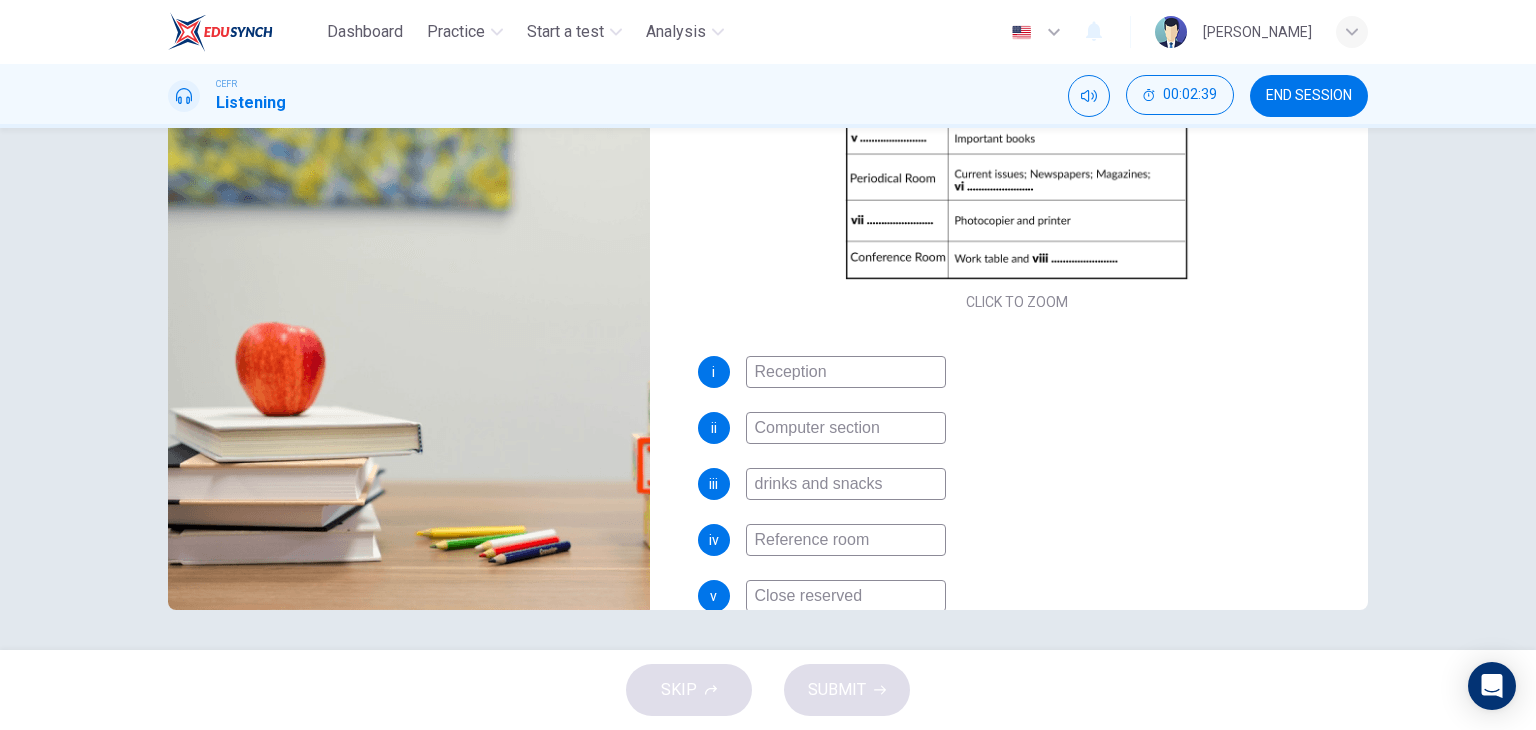 type on "Close reserved r" 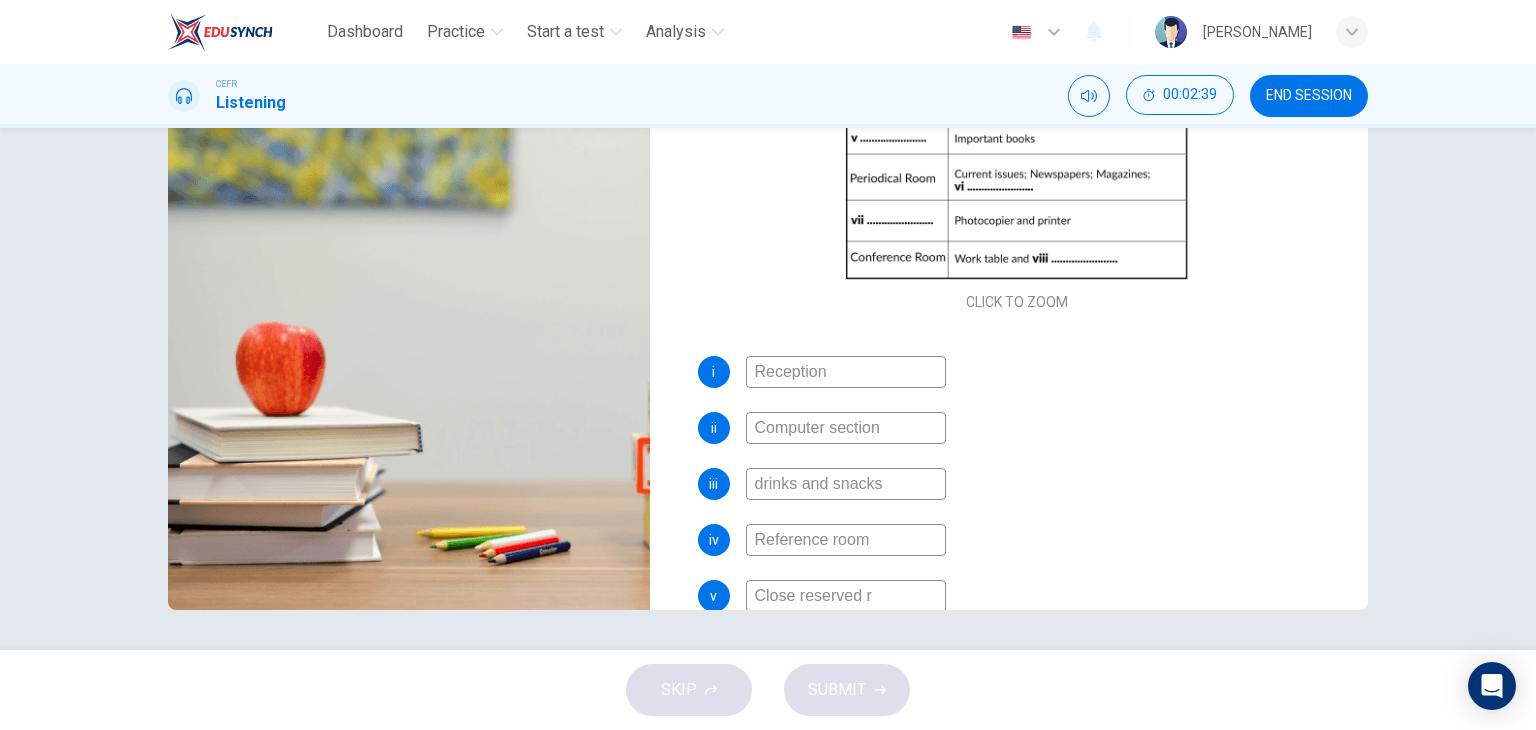 type on "44" 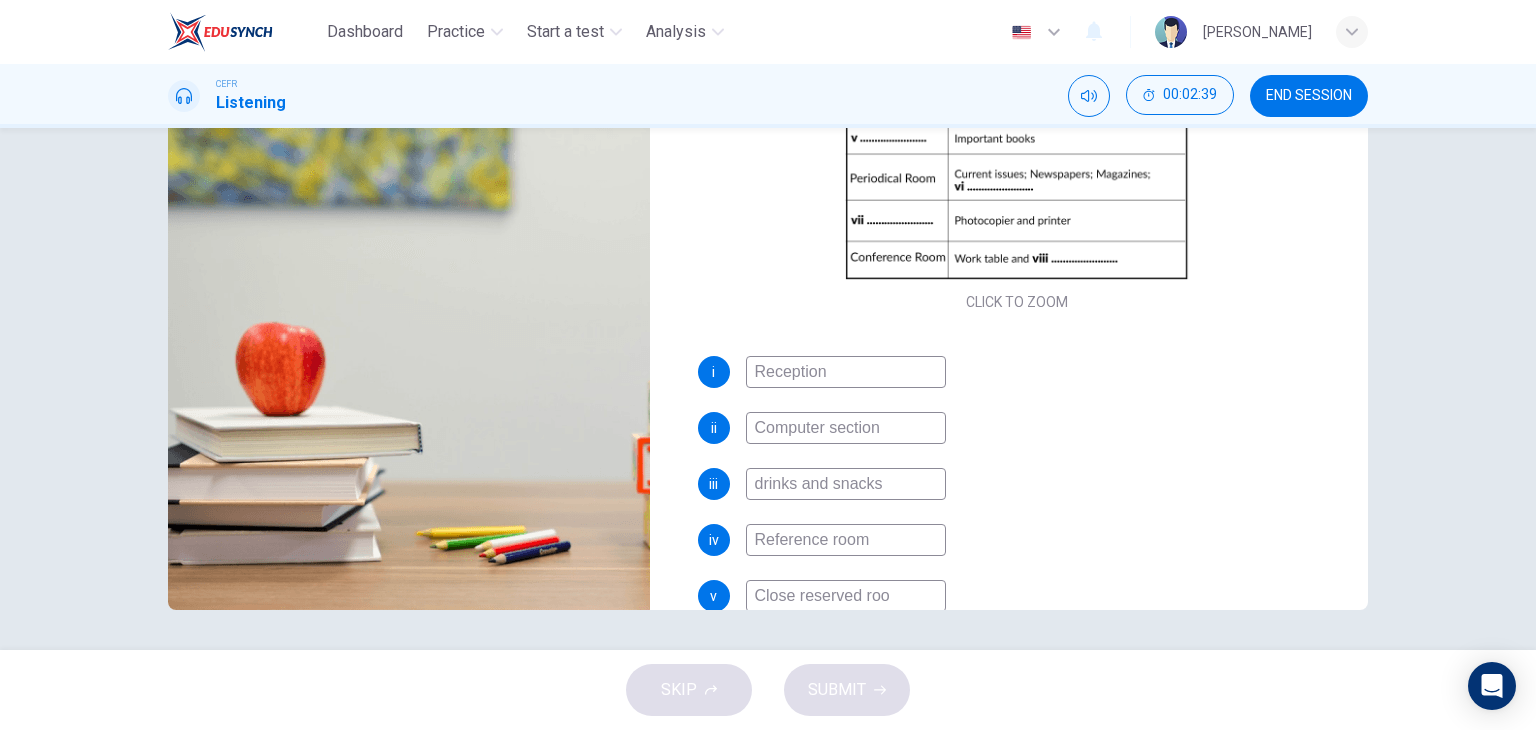 type on "Close reserved room" 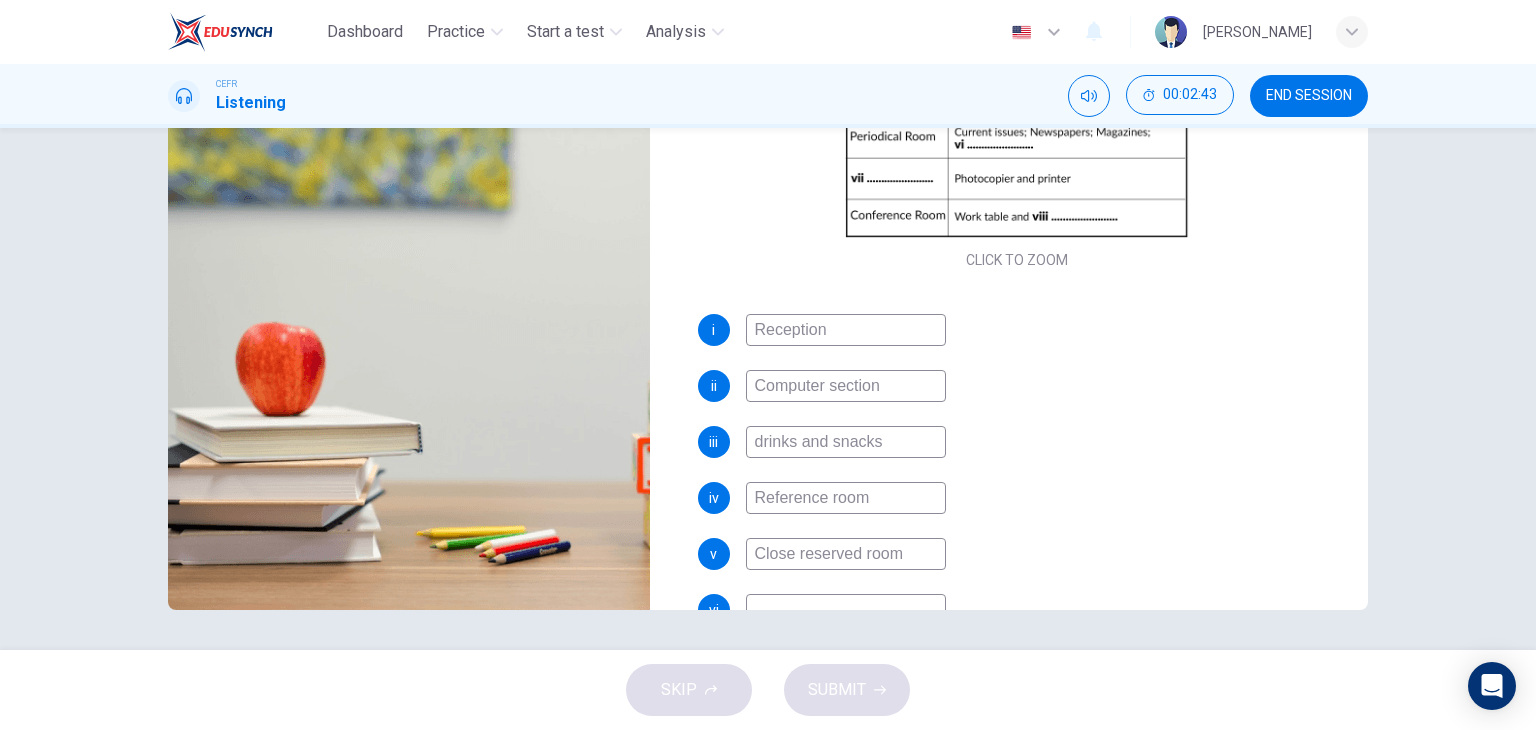 scroll, scrollTop: 231, scrollLeft: 0, axis: vertical 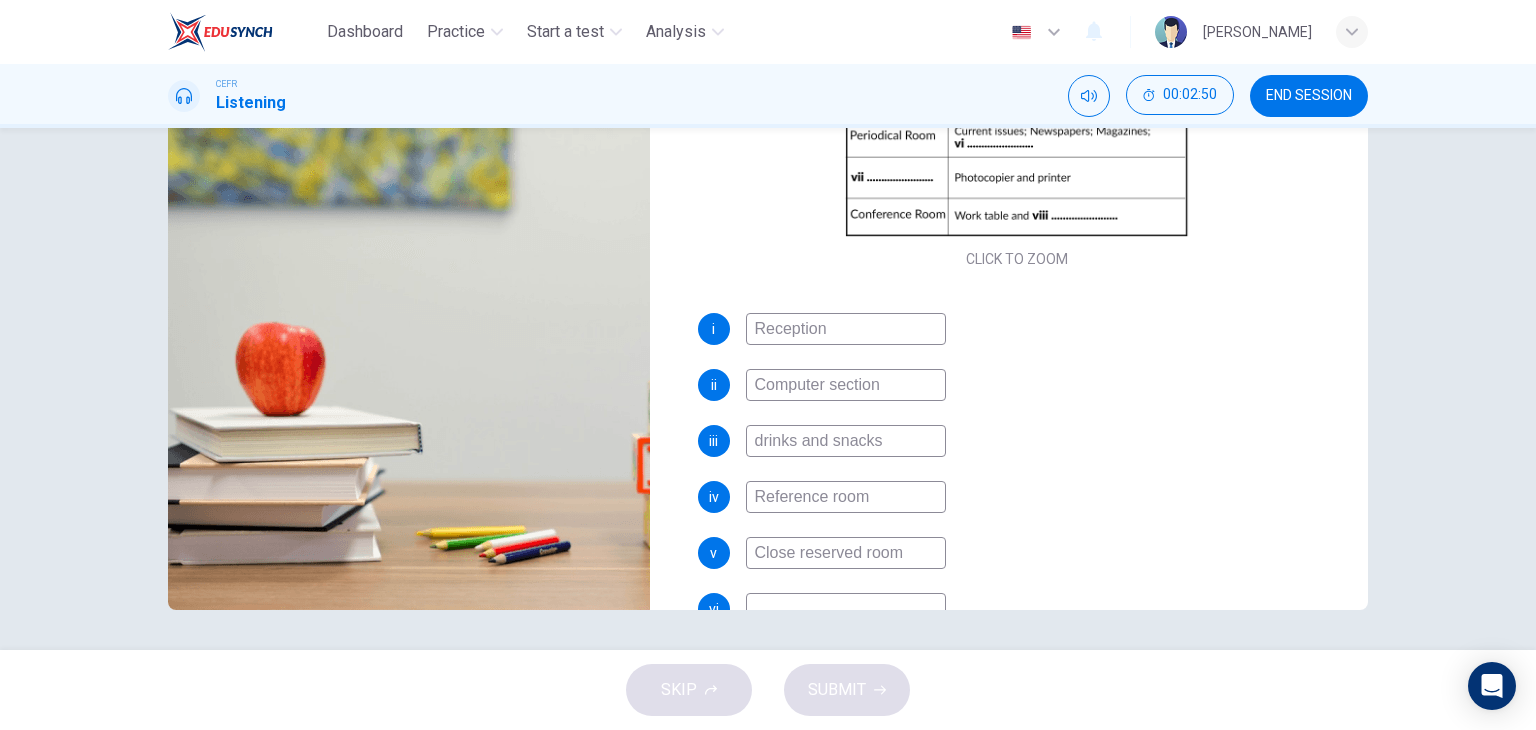 type on "48" 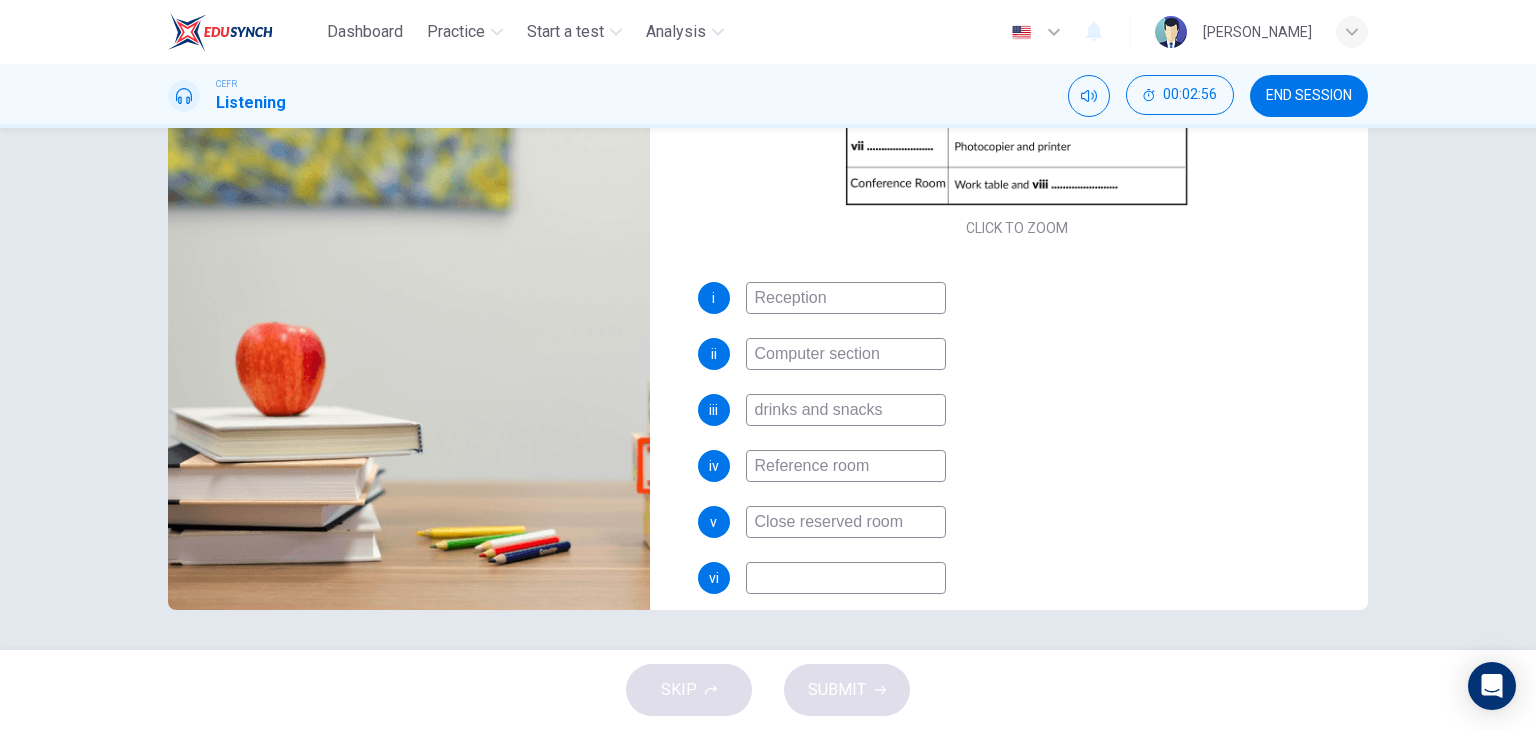 scroll, scrollTop: 264, scrollLeft: 0, axis: vertical 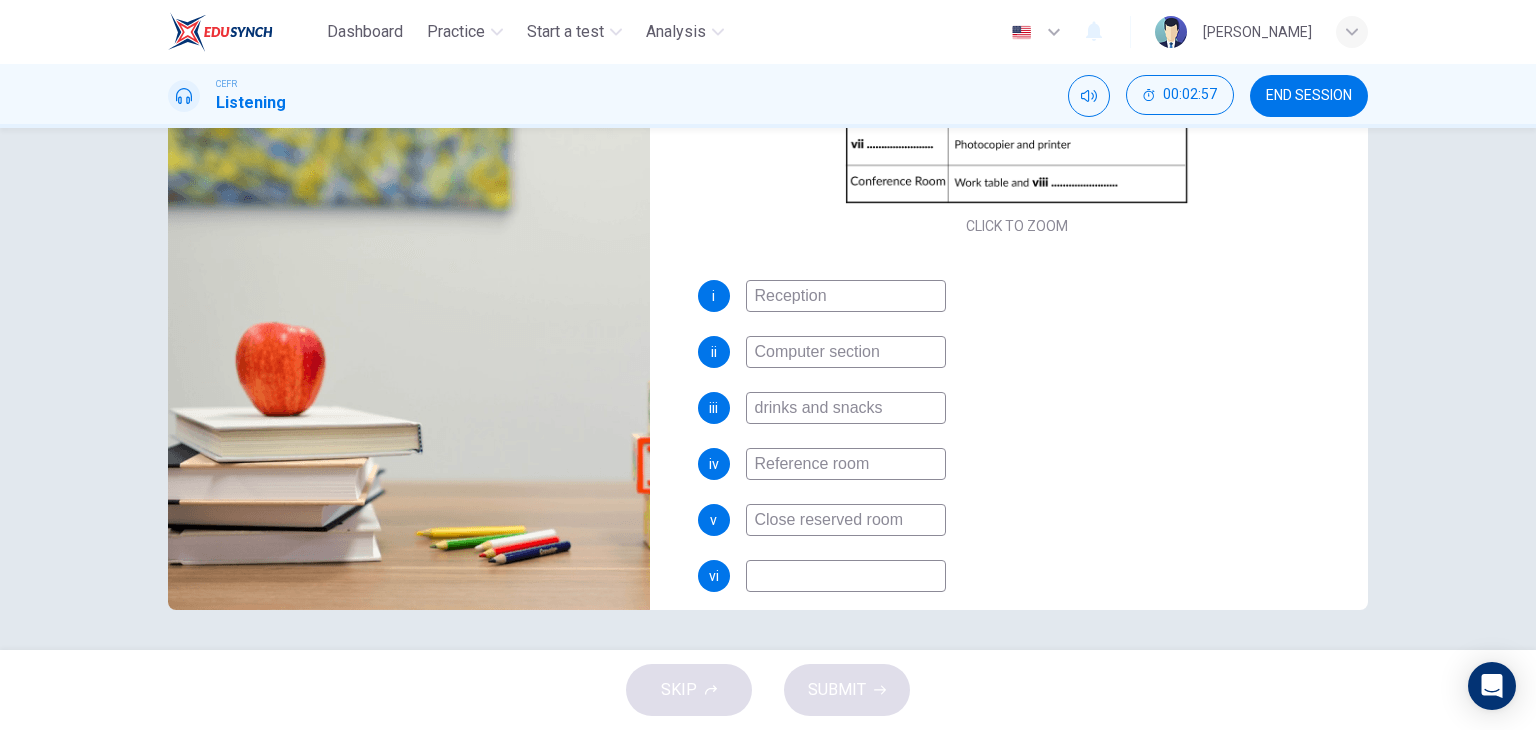 type on "50" 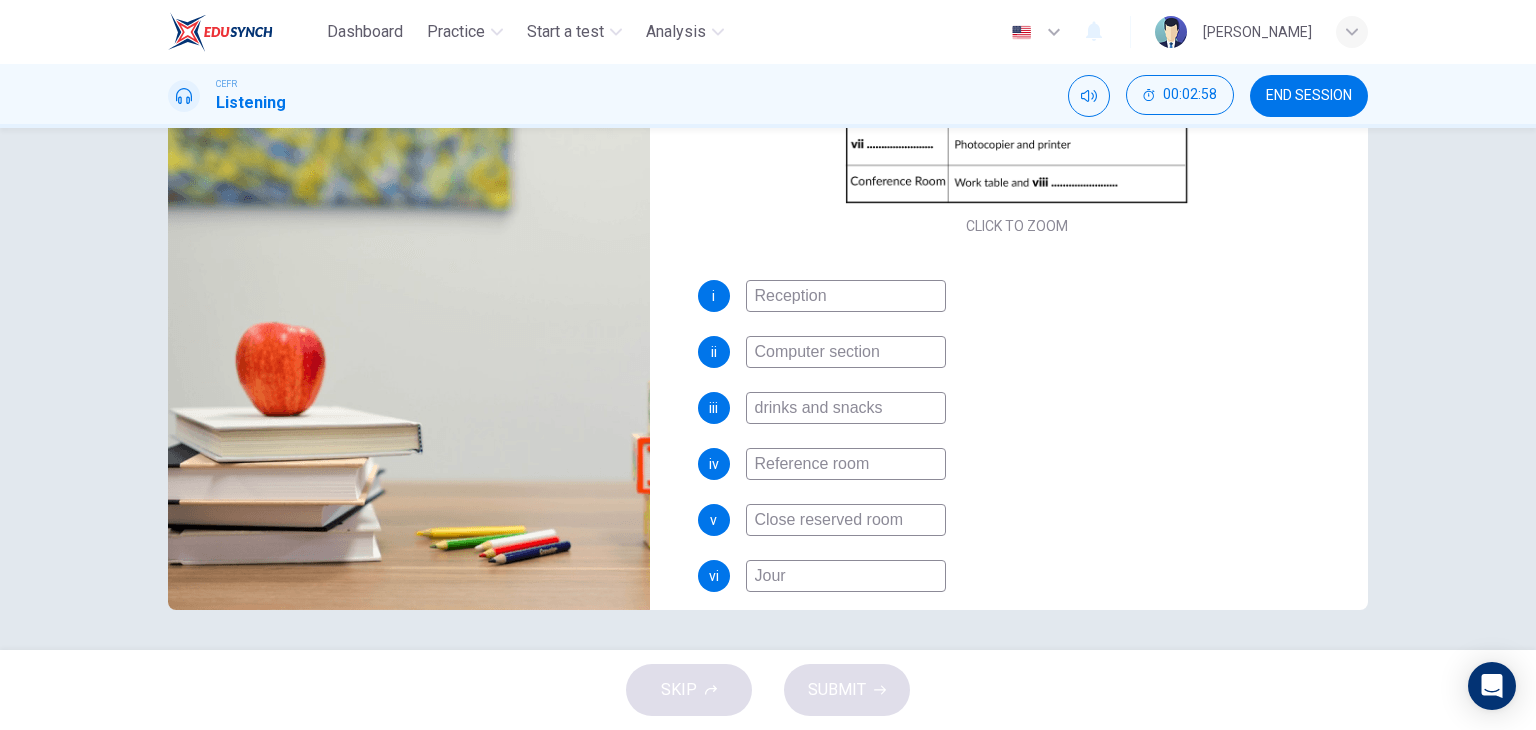 type on "Journ" 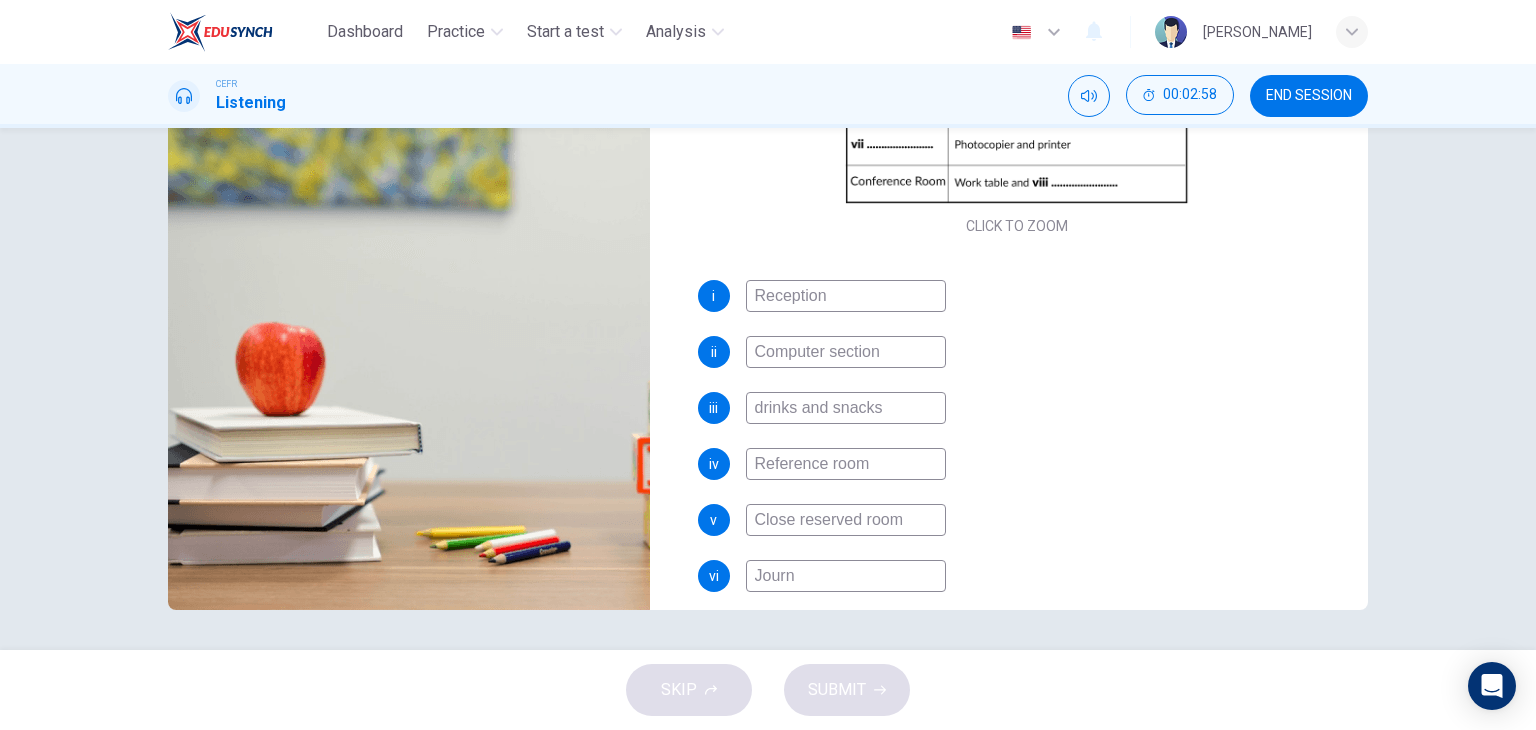 type on "50" 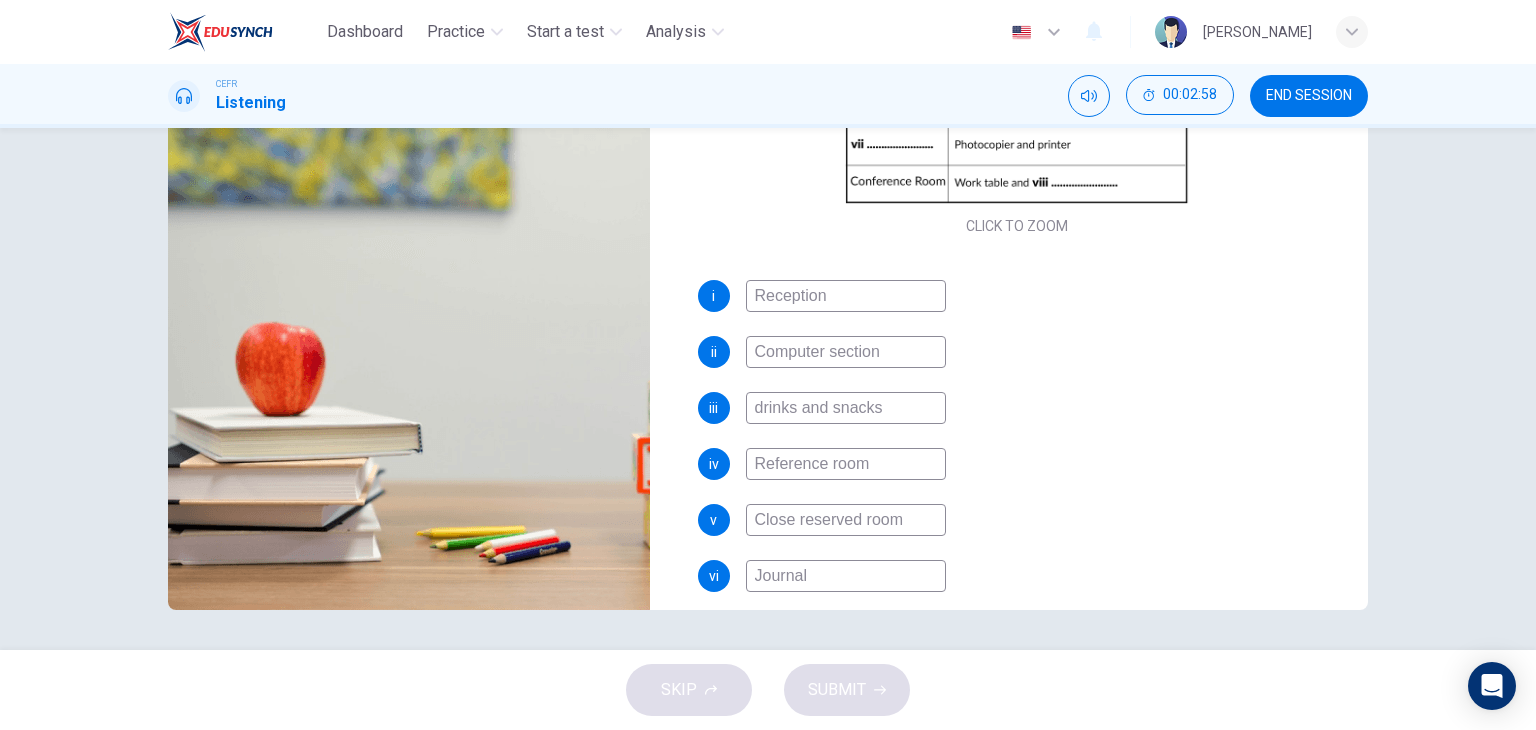 type on "Journals" 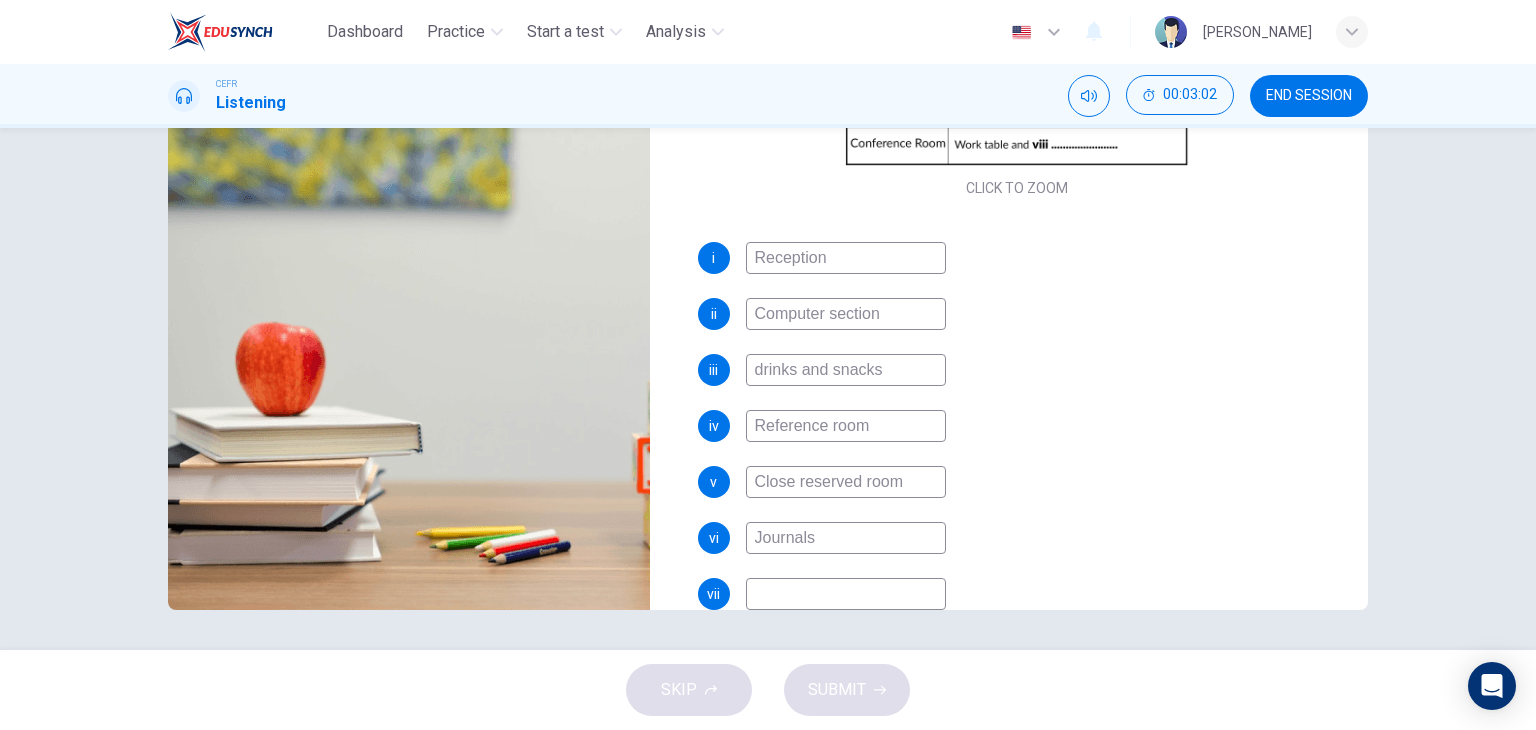 scroll, scrollTop: 303, scrollLeft: 0, axis: vertical 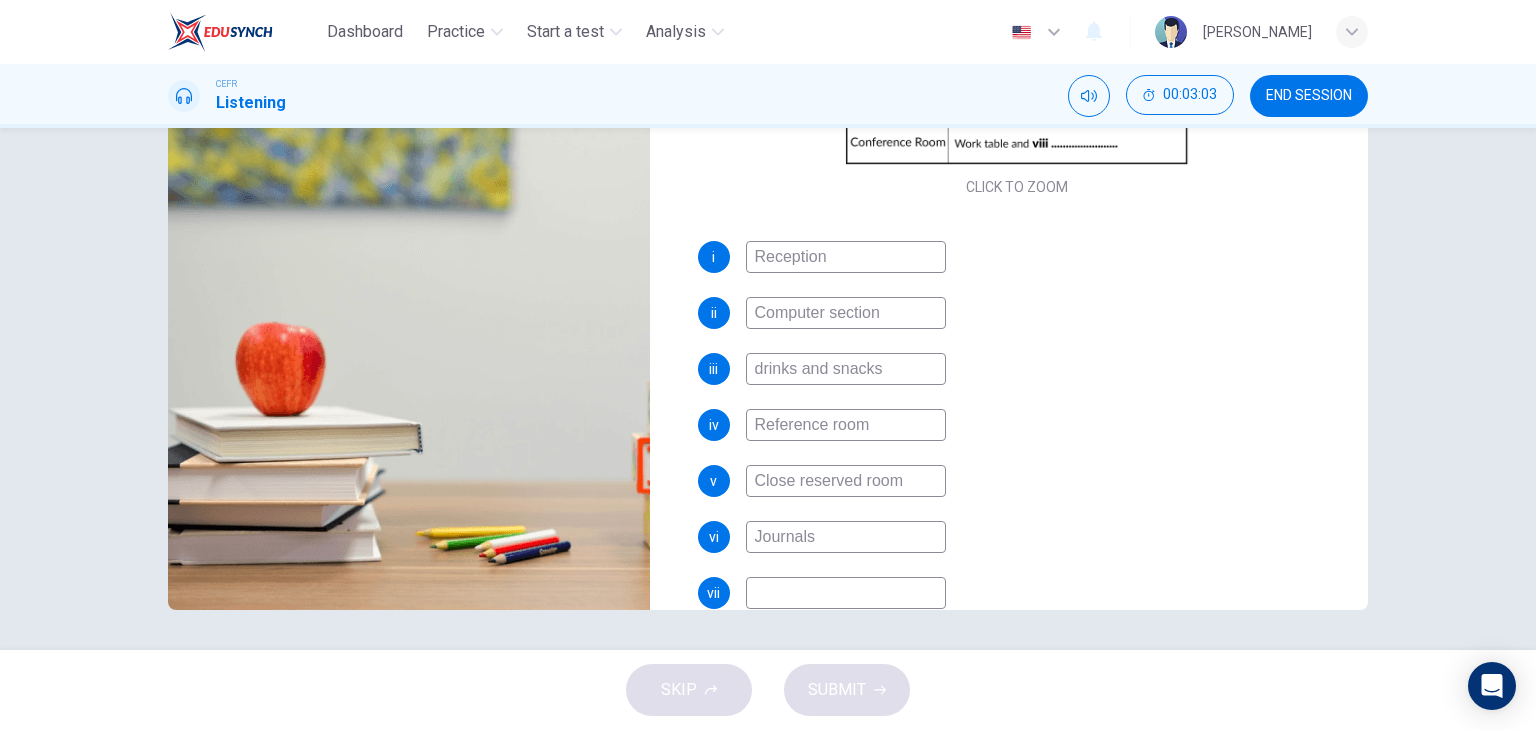 type on "52" 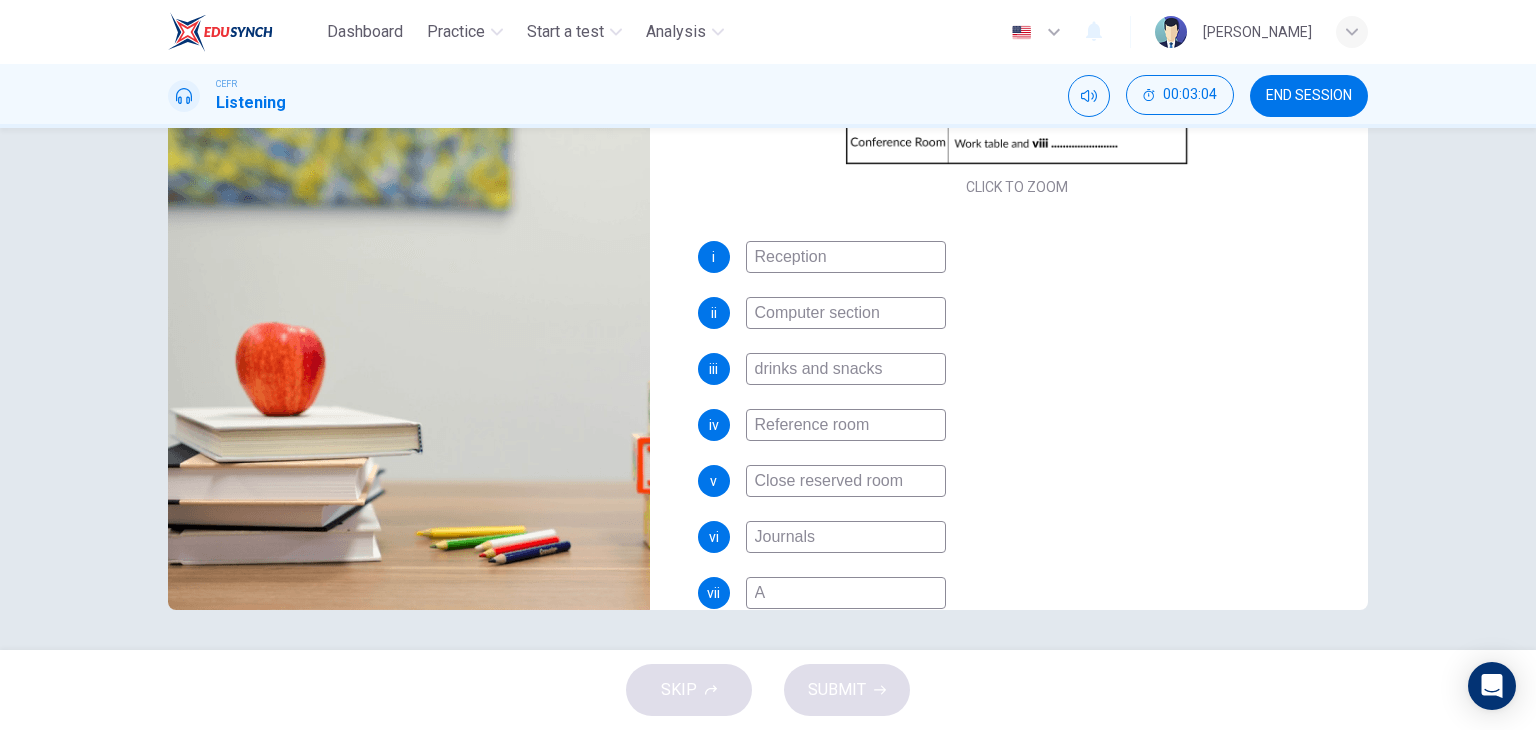 type on "52" 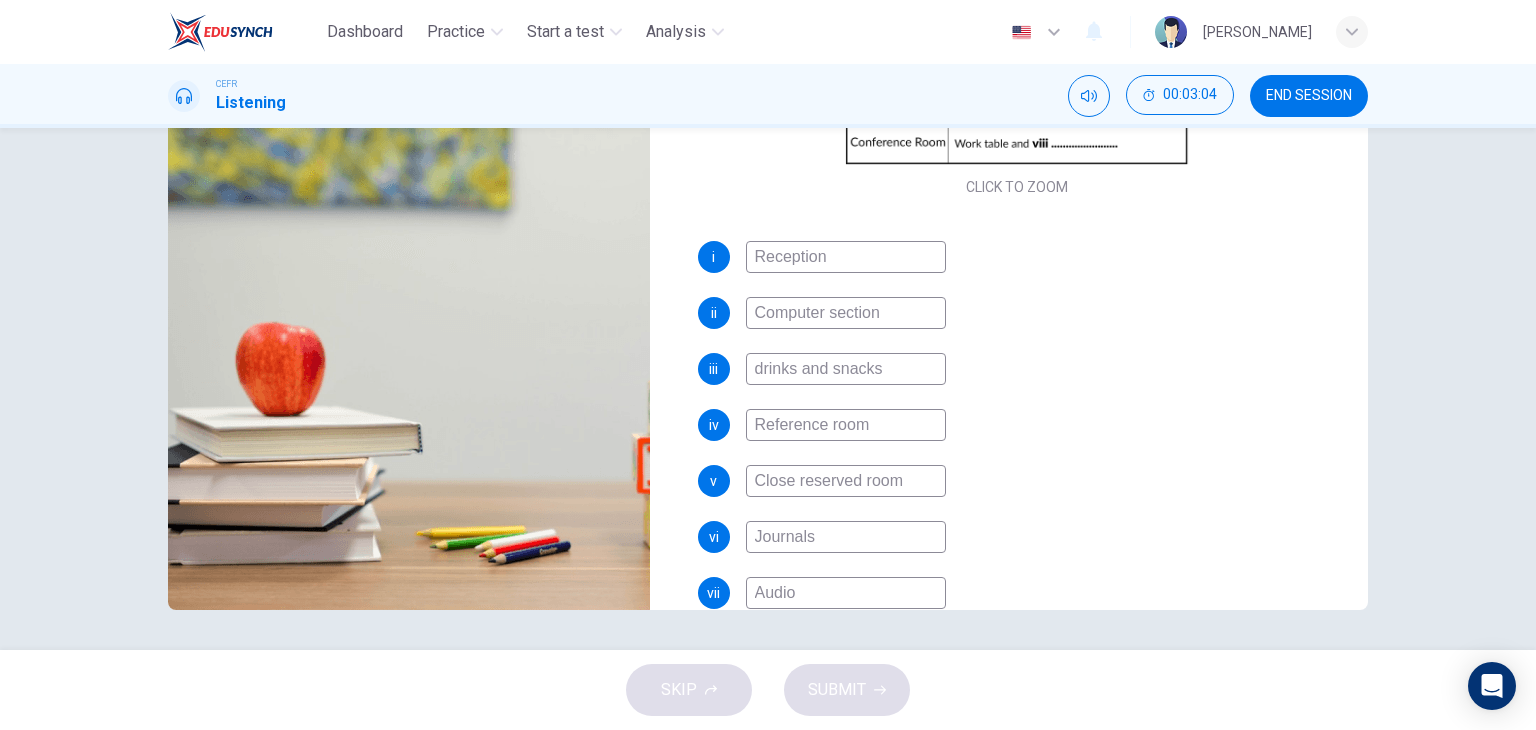 type on "Audio" 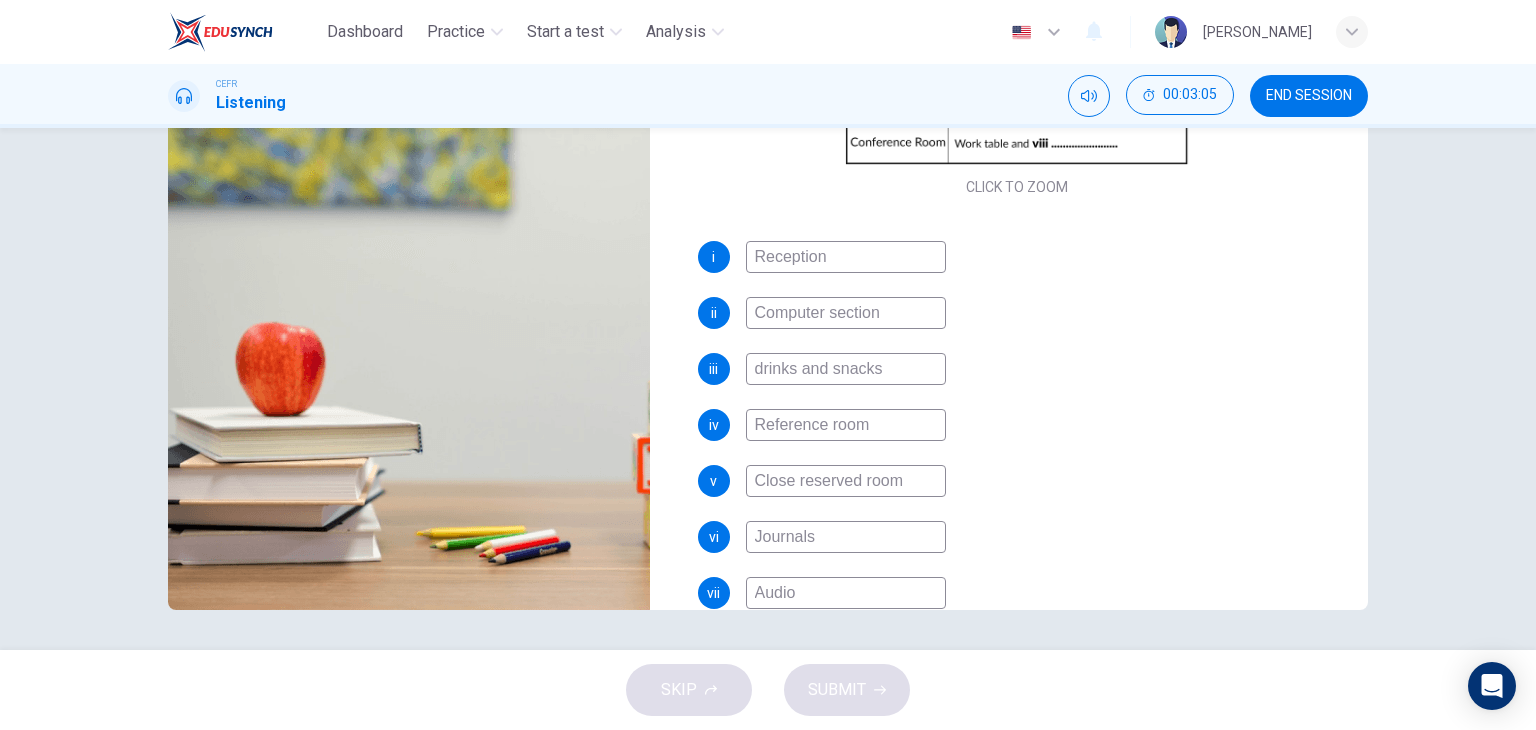 type on "52" 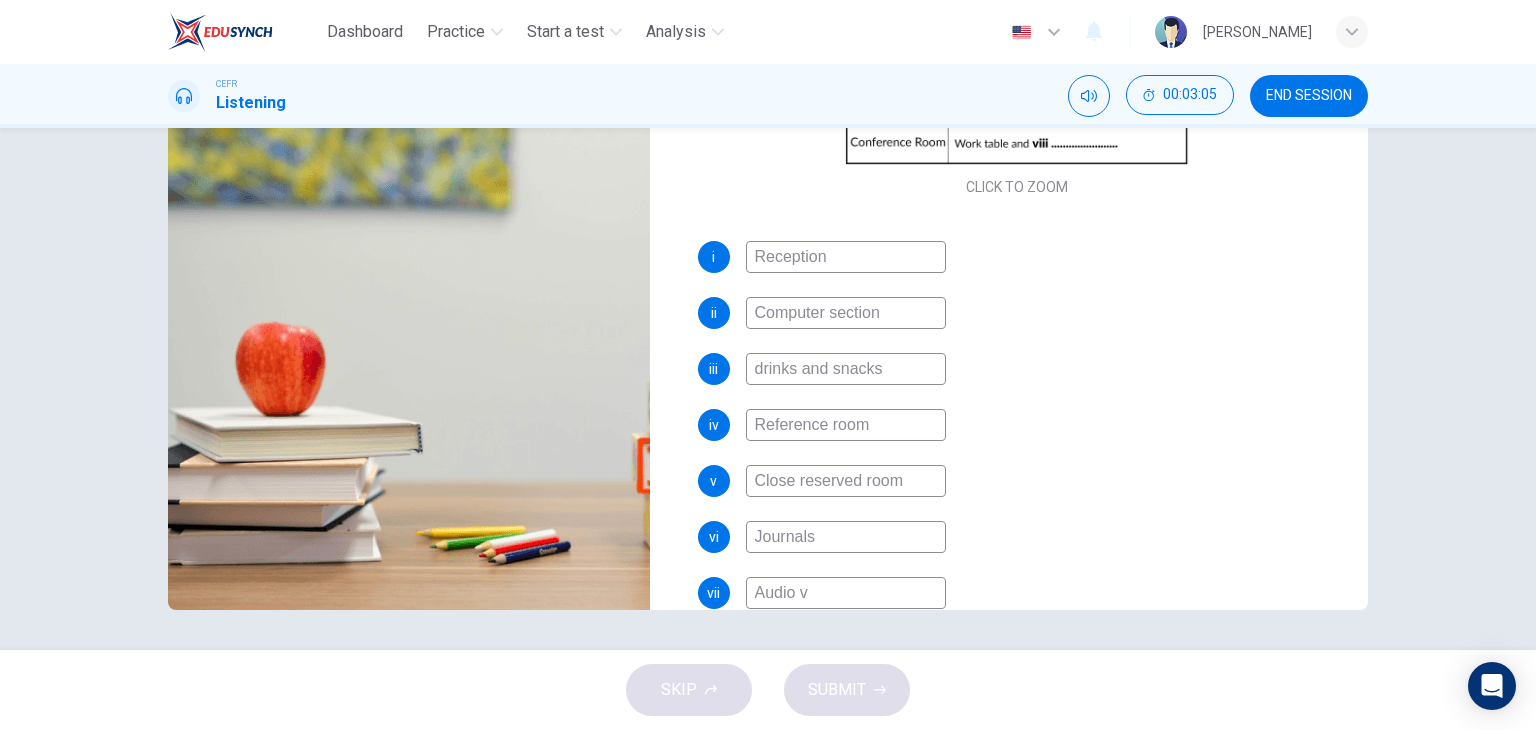 type on "Audio vi" 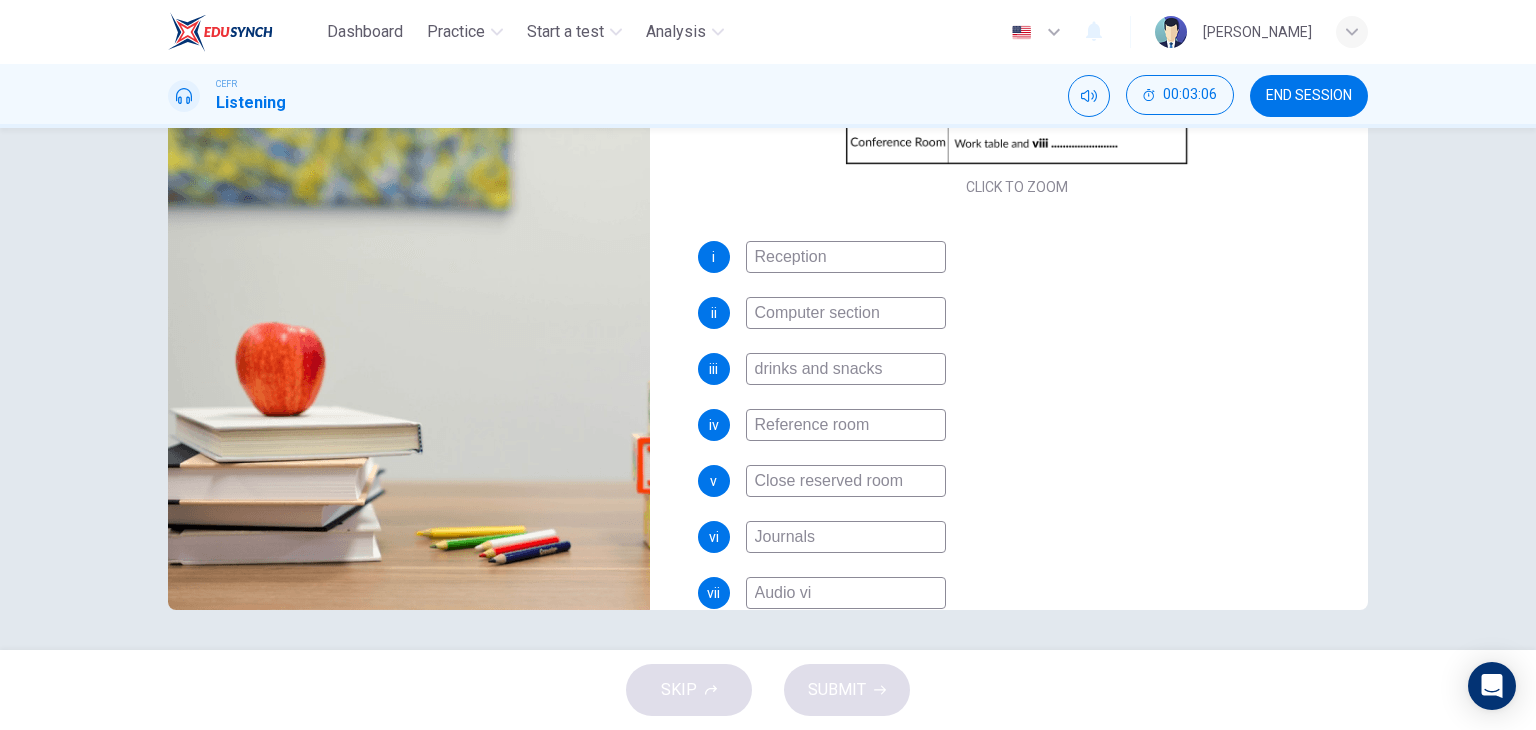 type on "52" 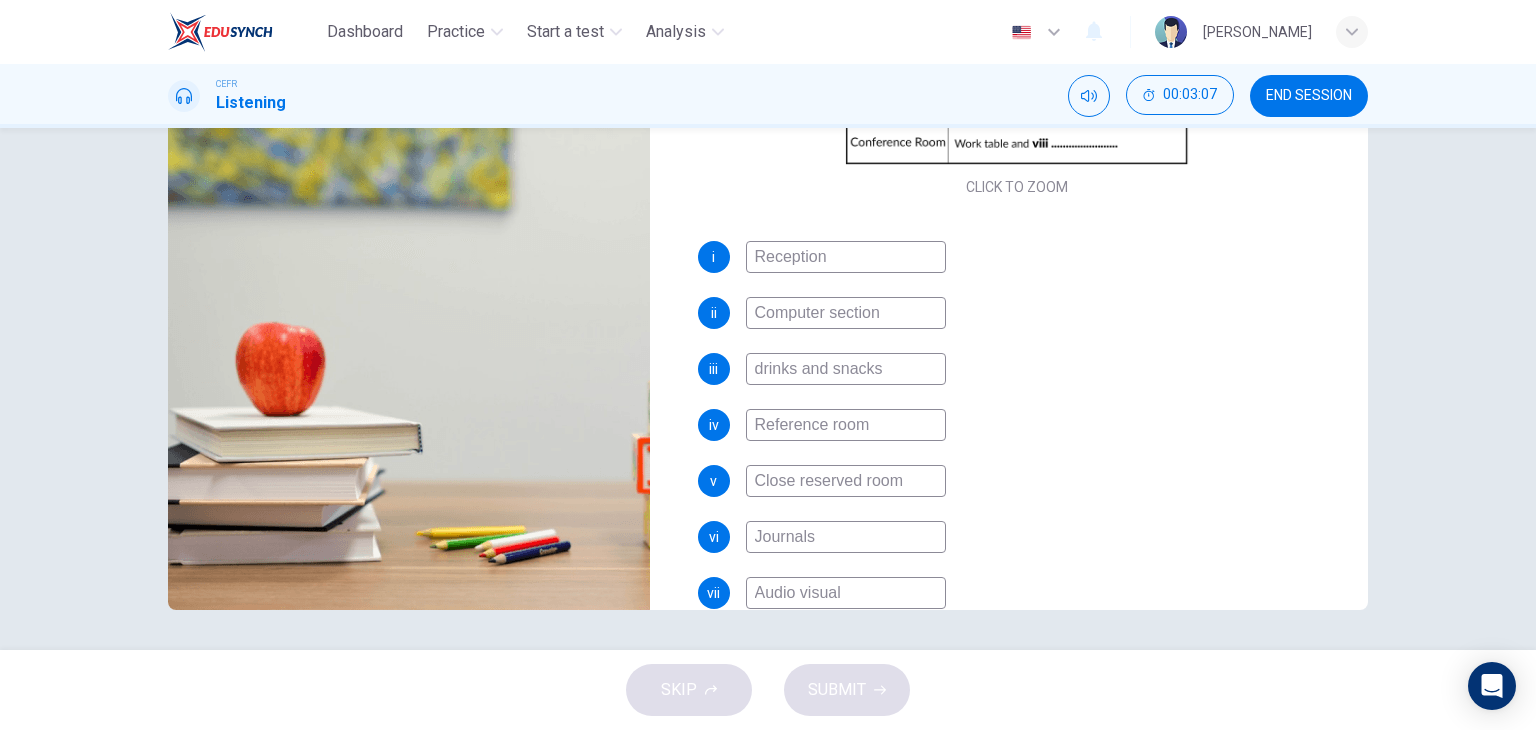 type on "Audio visual r" 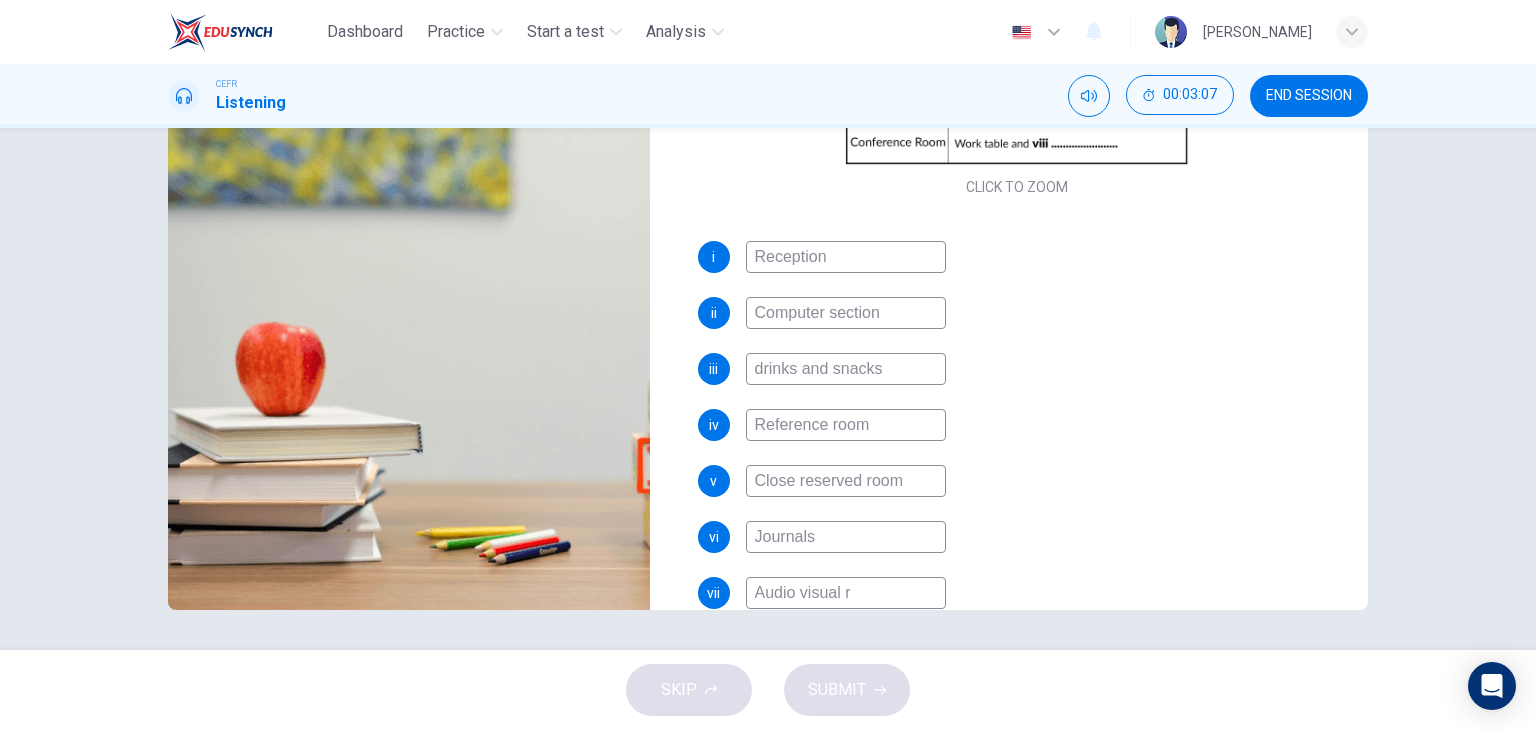 type on "53" 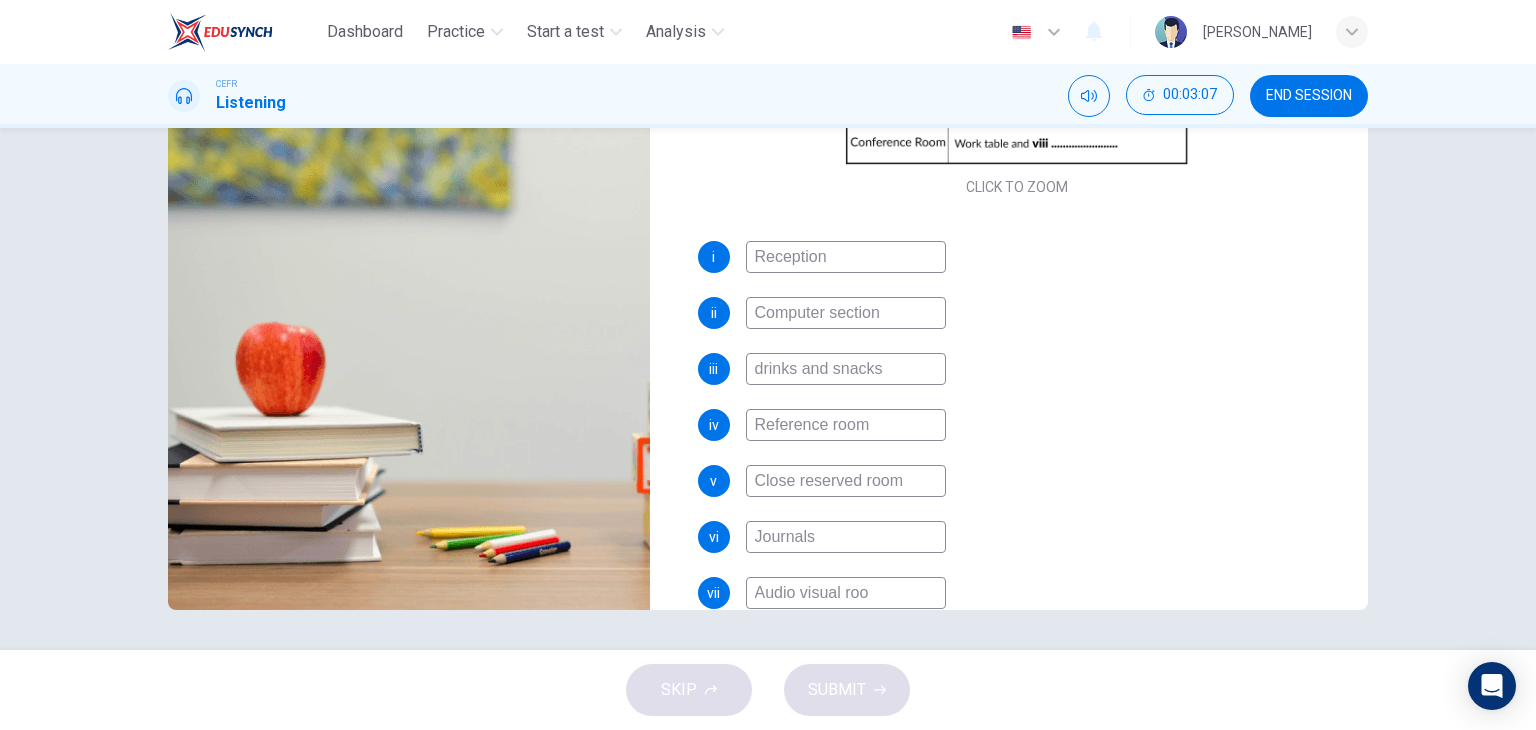 type on "Audio visual room" 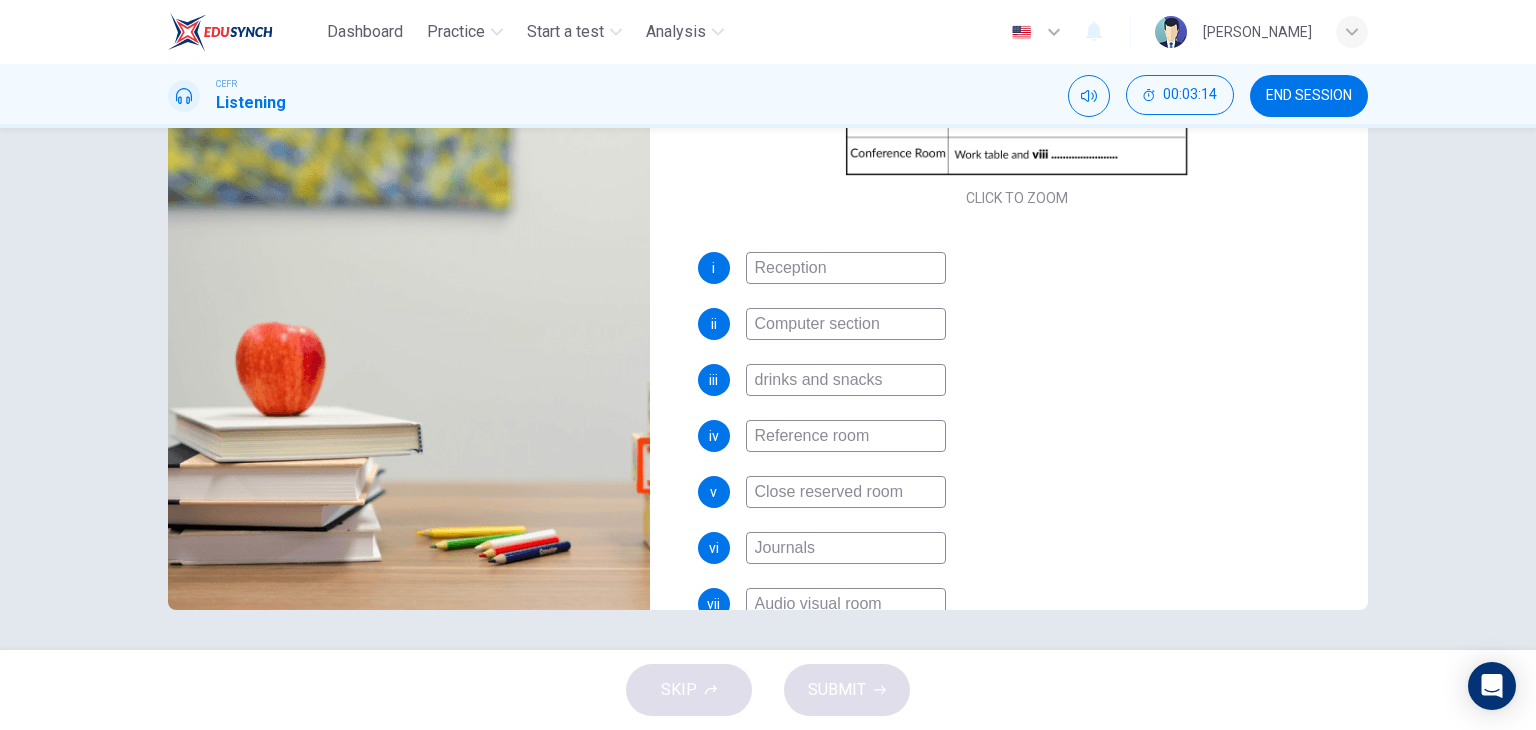 scroll, scrollTop: 294, scrollLeft: 0, axis: vertical 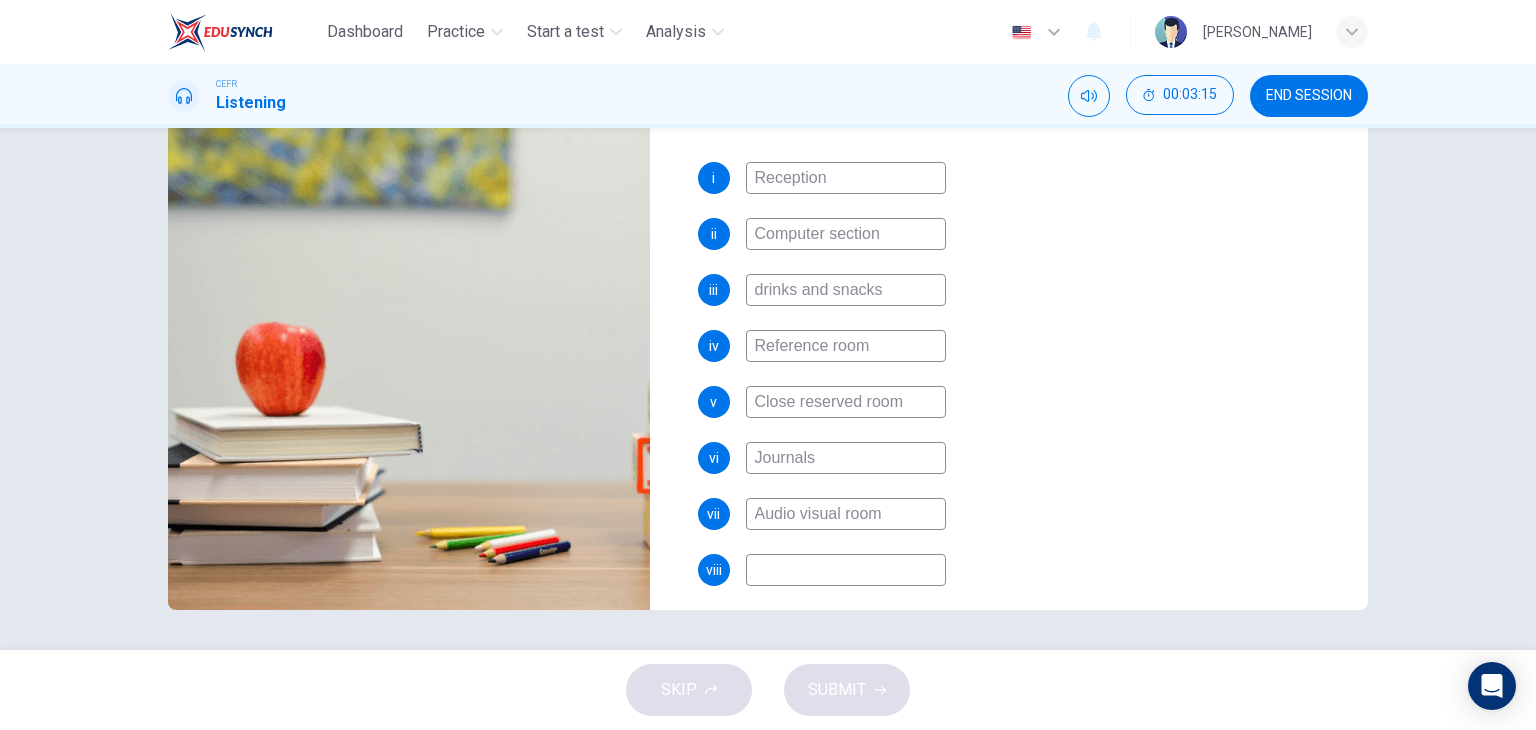 drag, startPoint x: 903, startPoint y: 595, endPoint x: 738, endPoint y: 598, distance: 165.02727 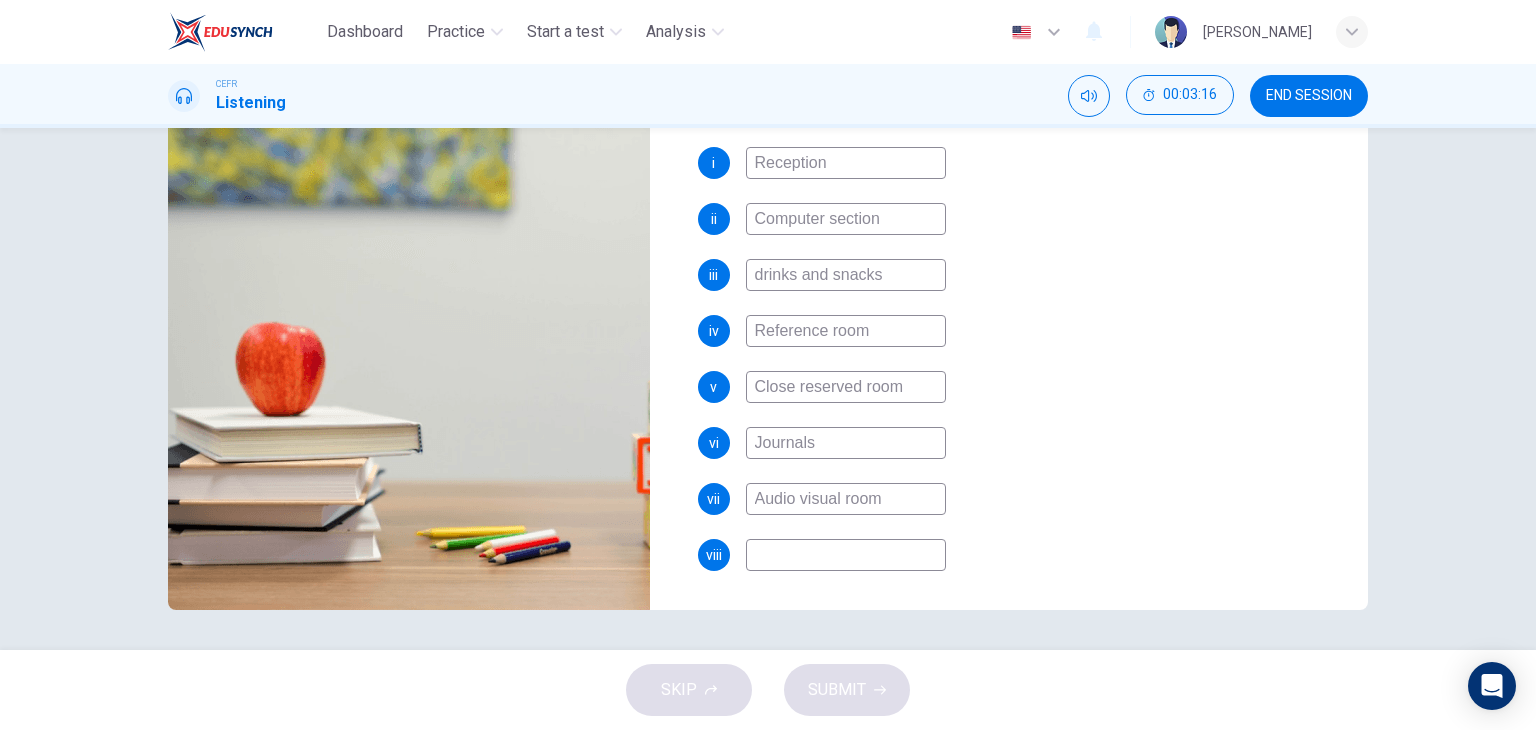 type on "55" 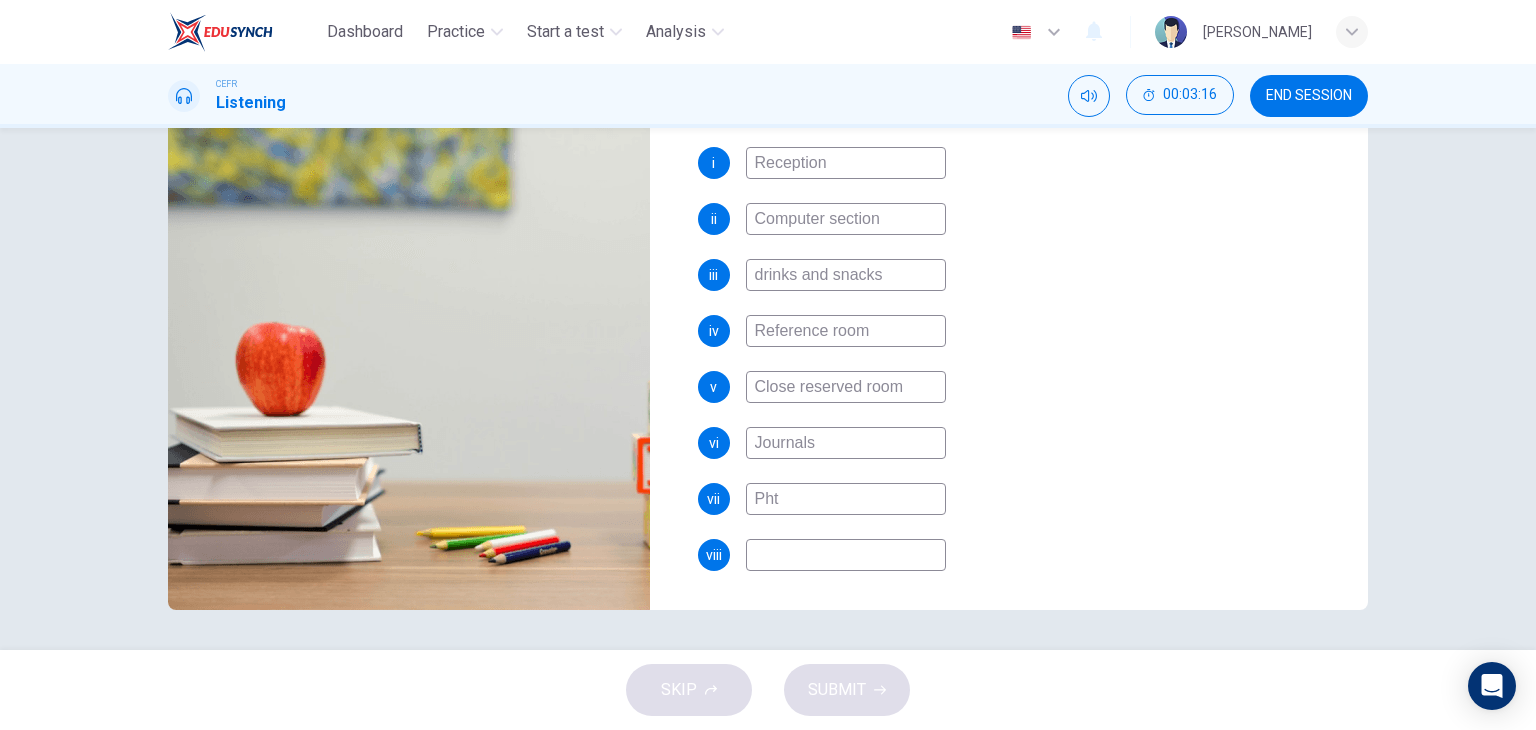 type on "Phto" 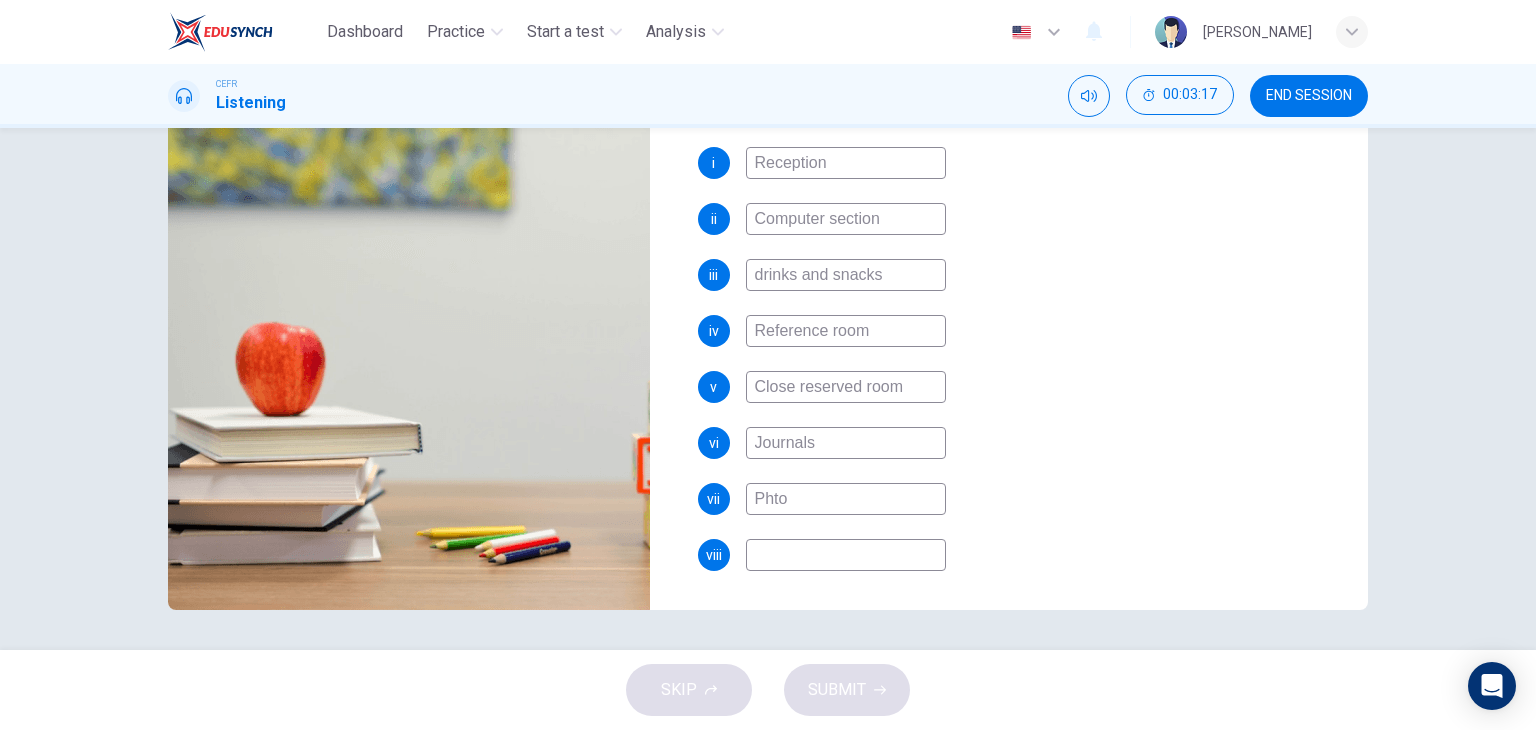 type on "56" 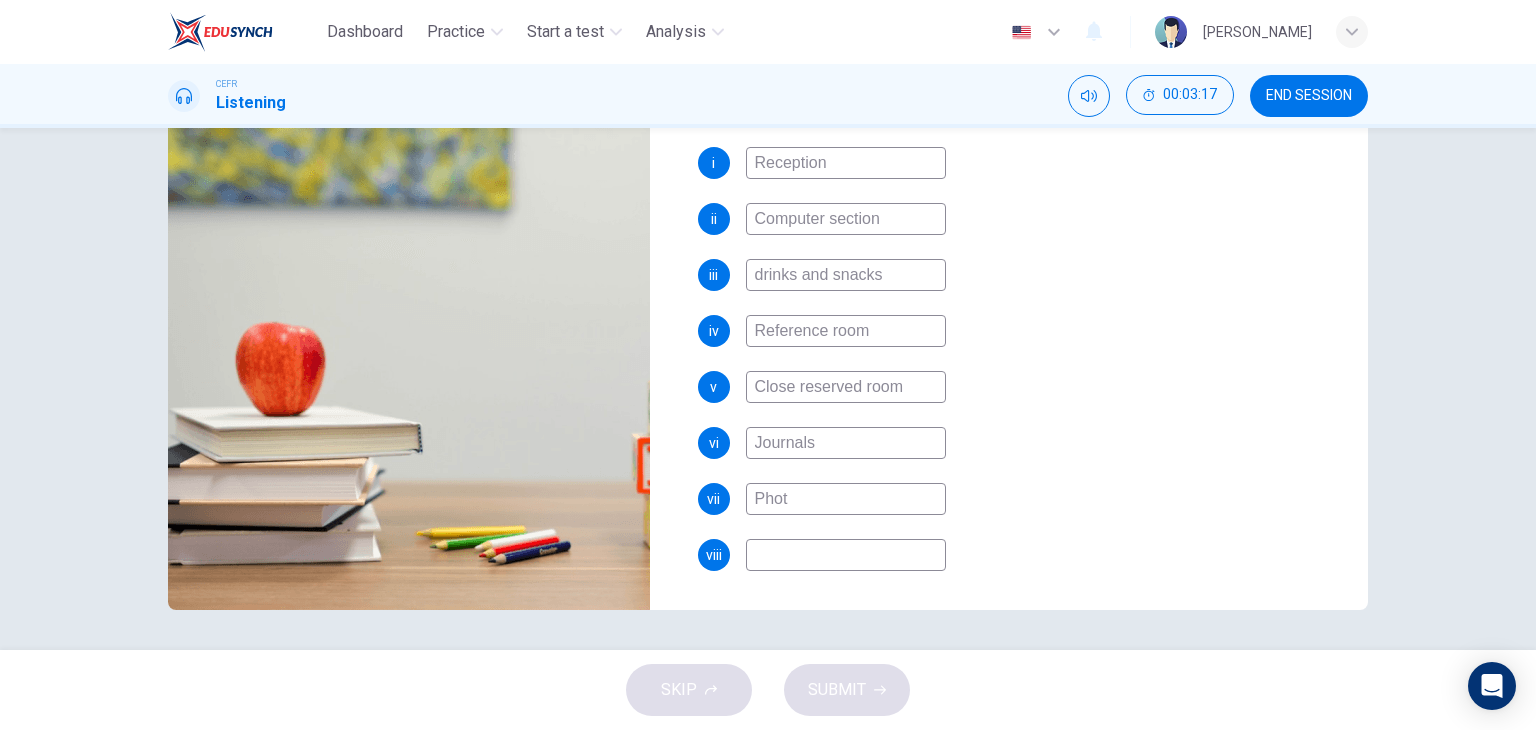 type on "Photo" 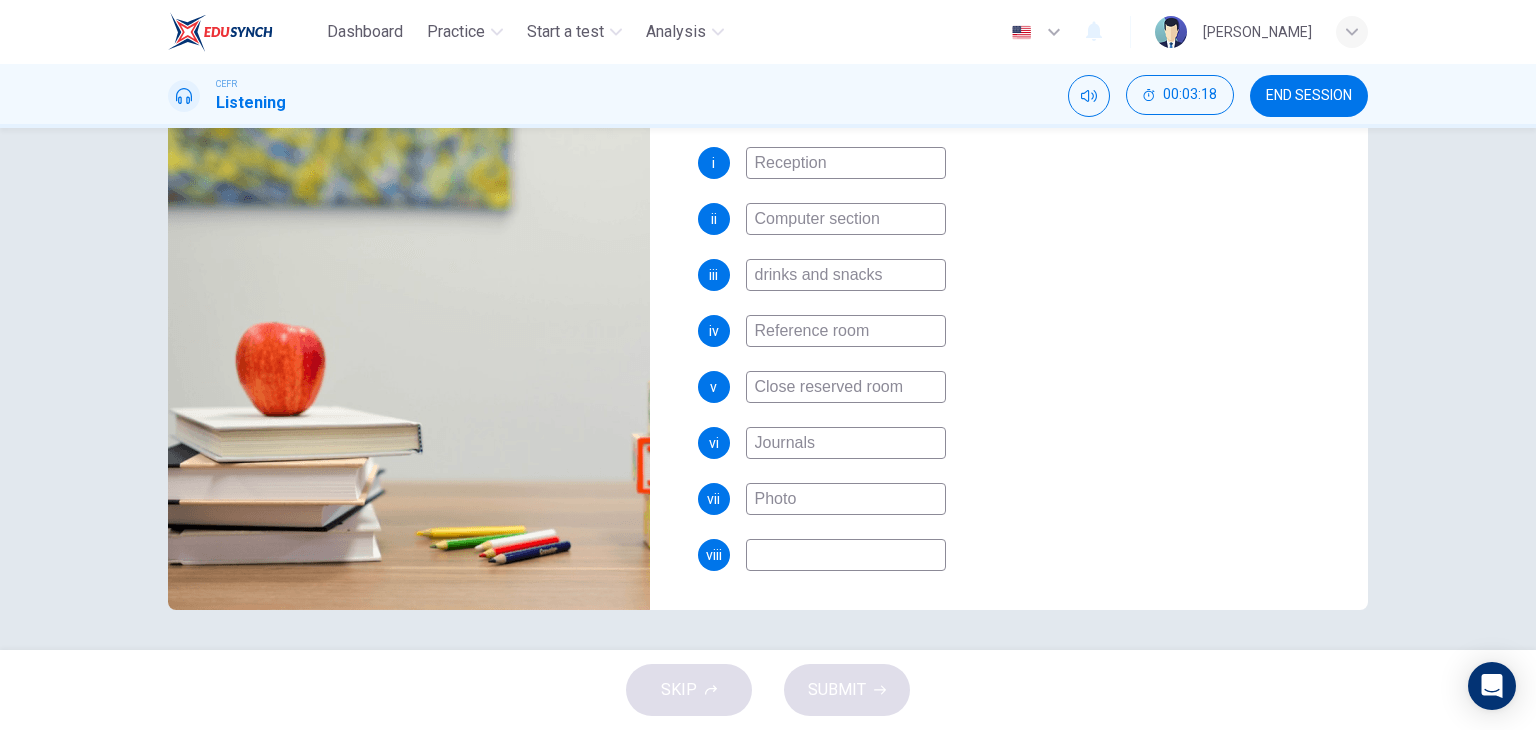 type on "56" 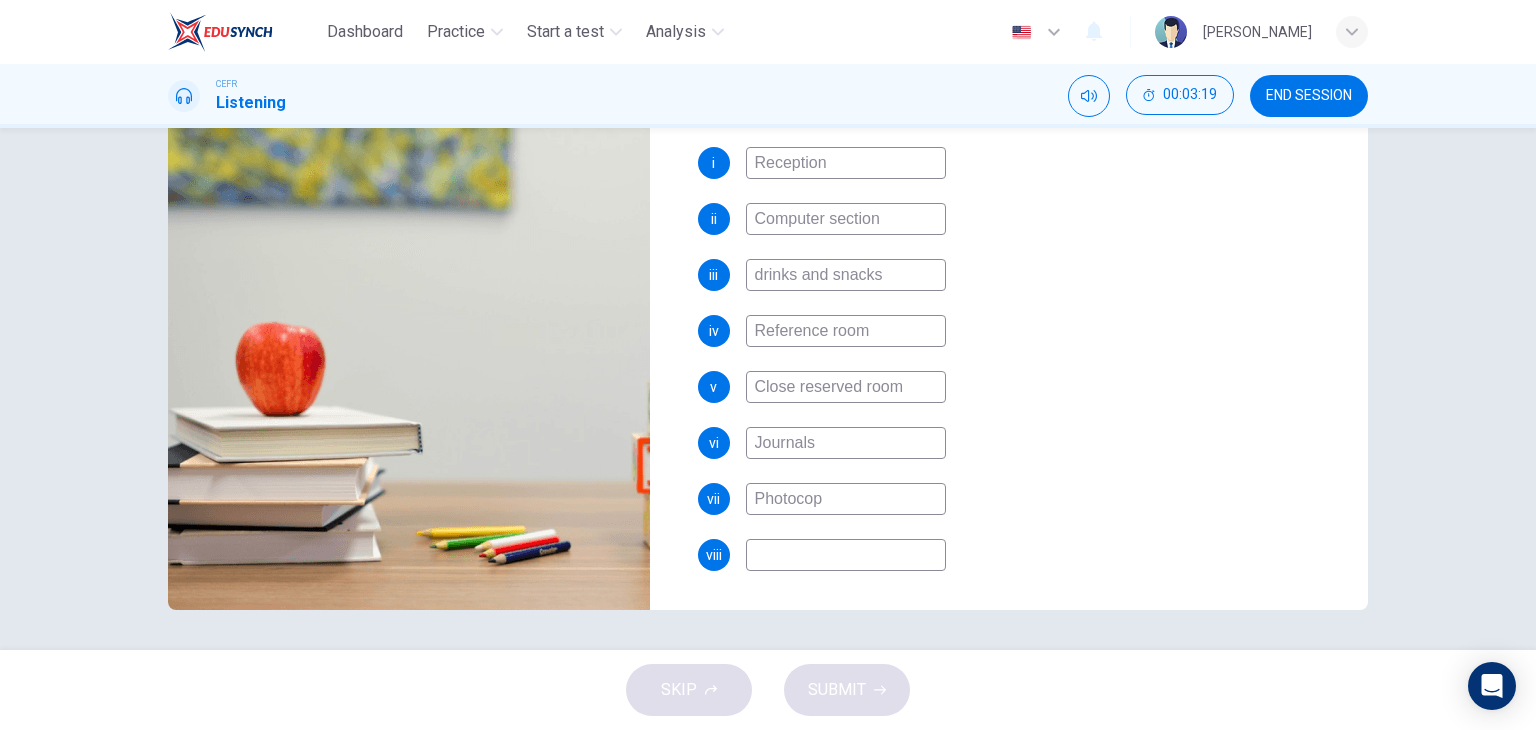 type on "Photocopy" 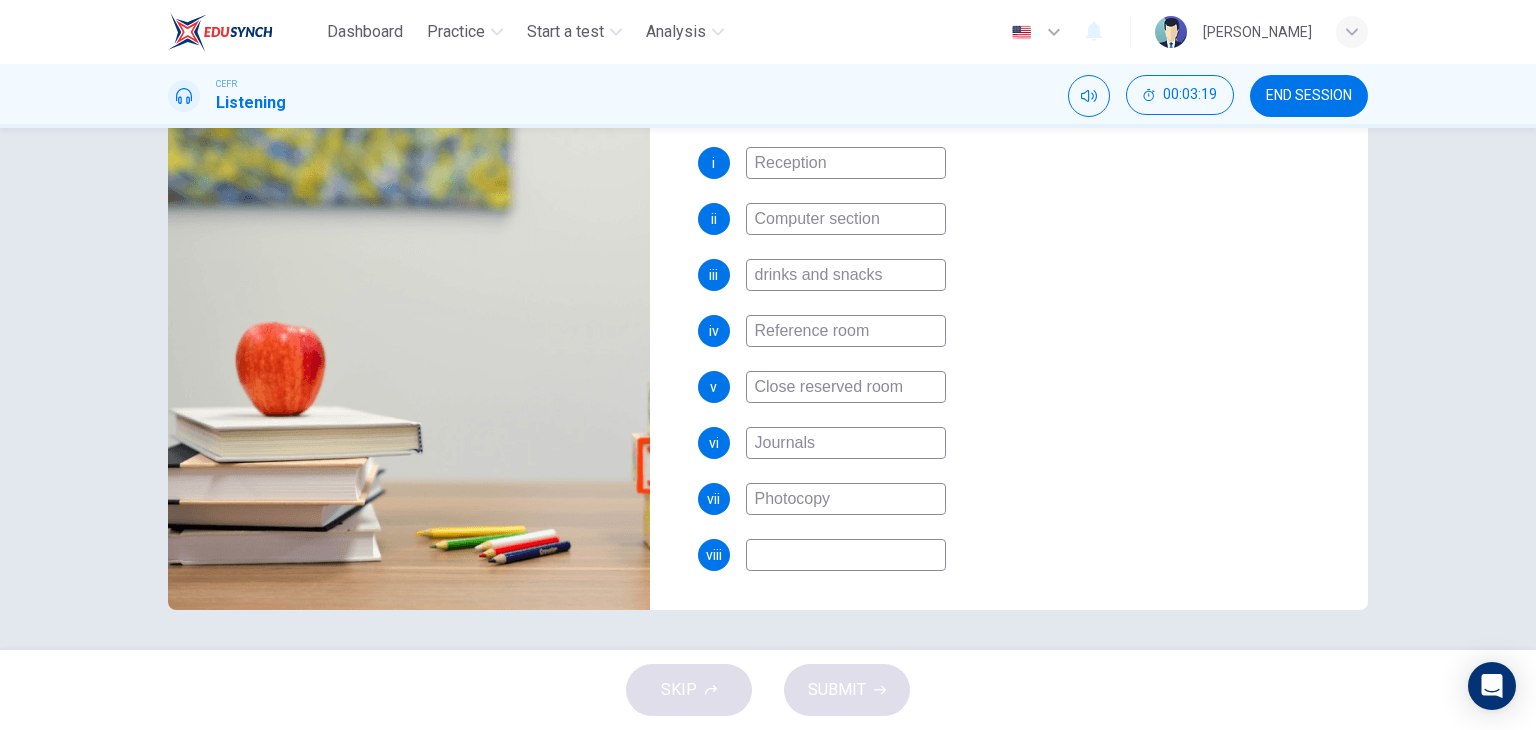 type on "56" 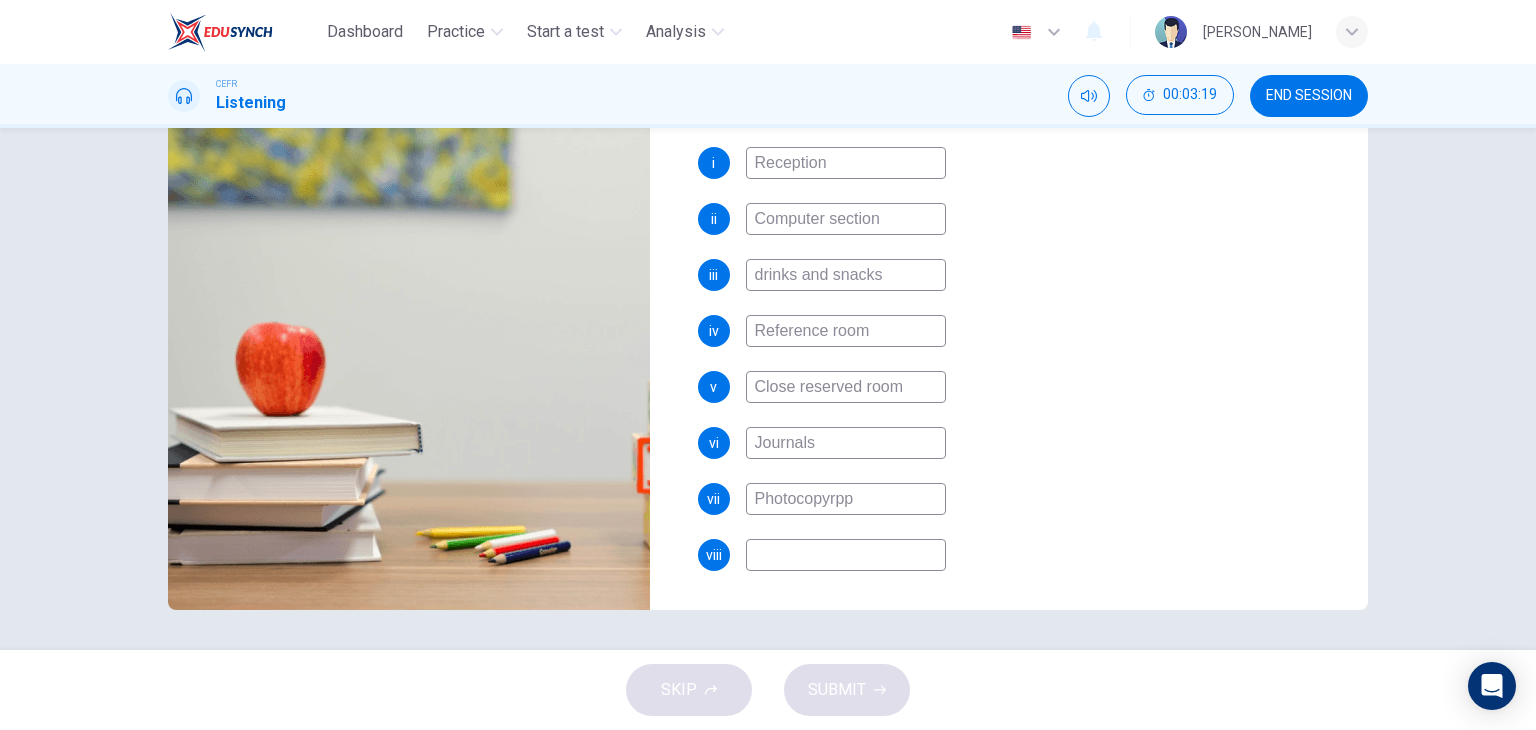 type on "Photocopyrppm" 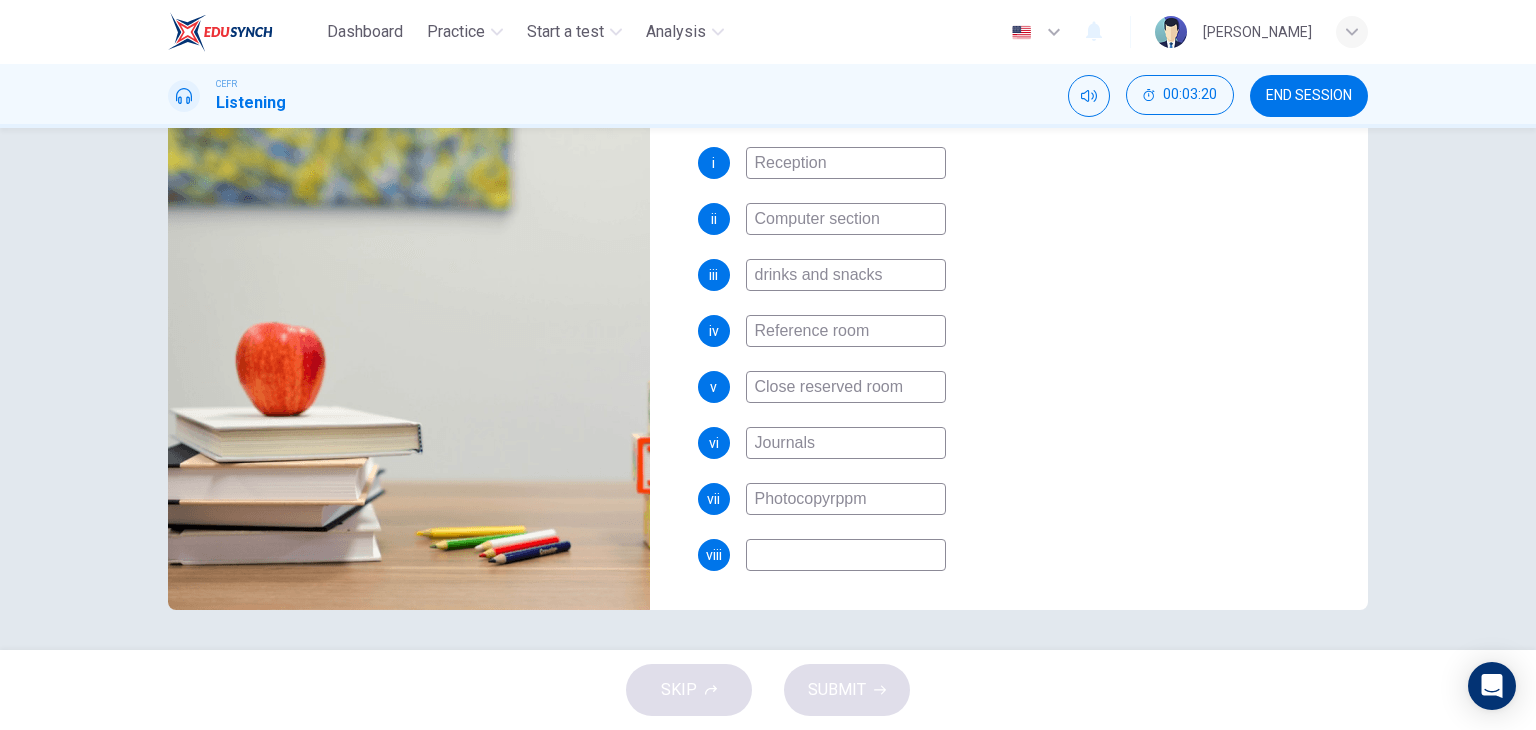 type on "56" 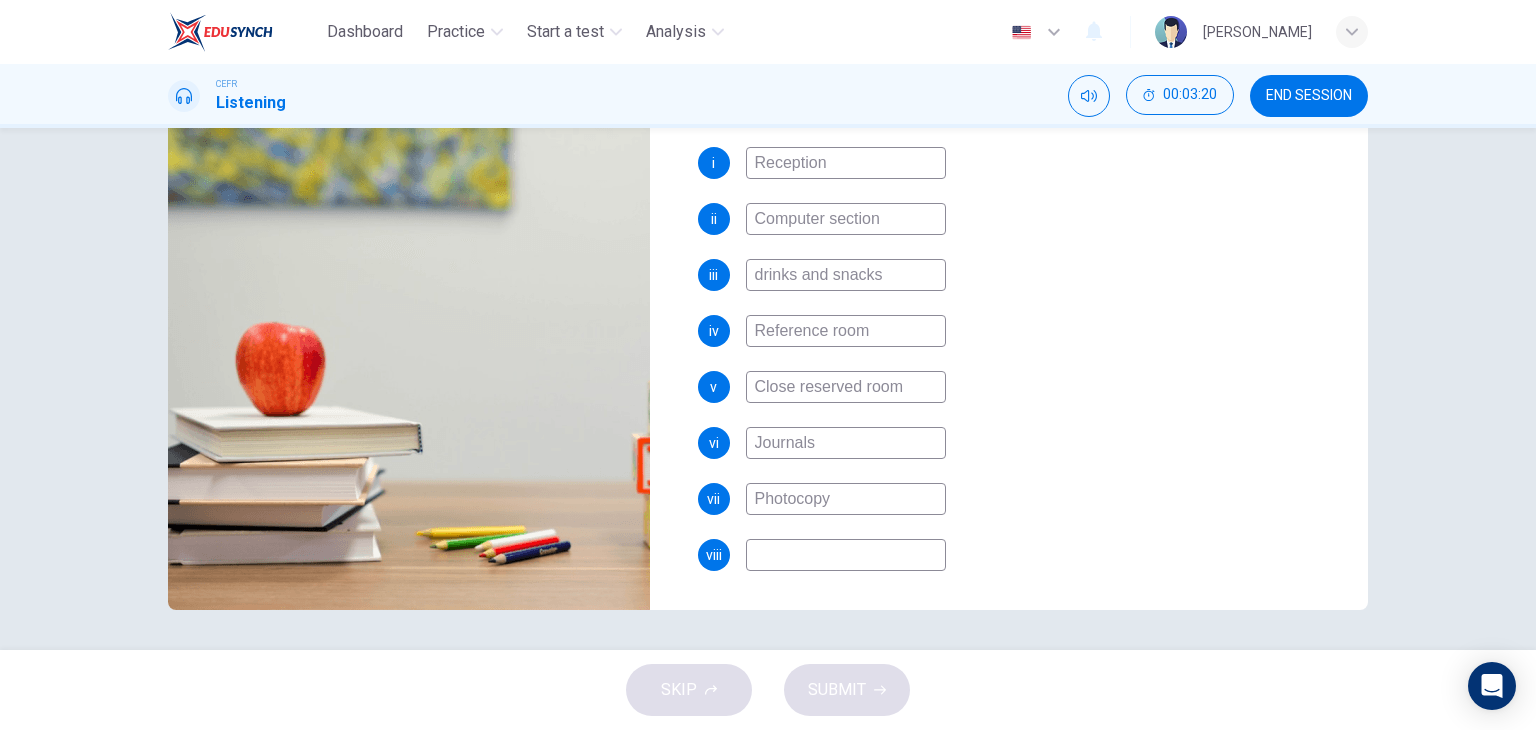 type on "Photocopy" 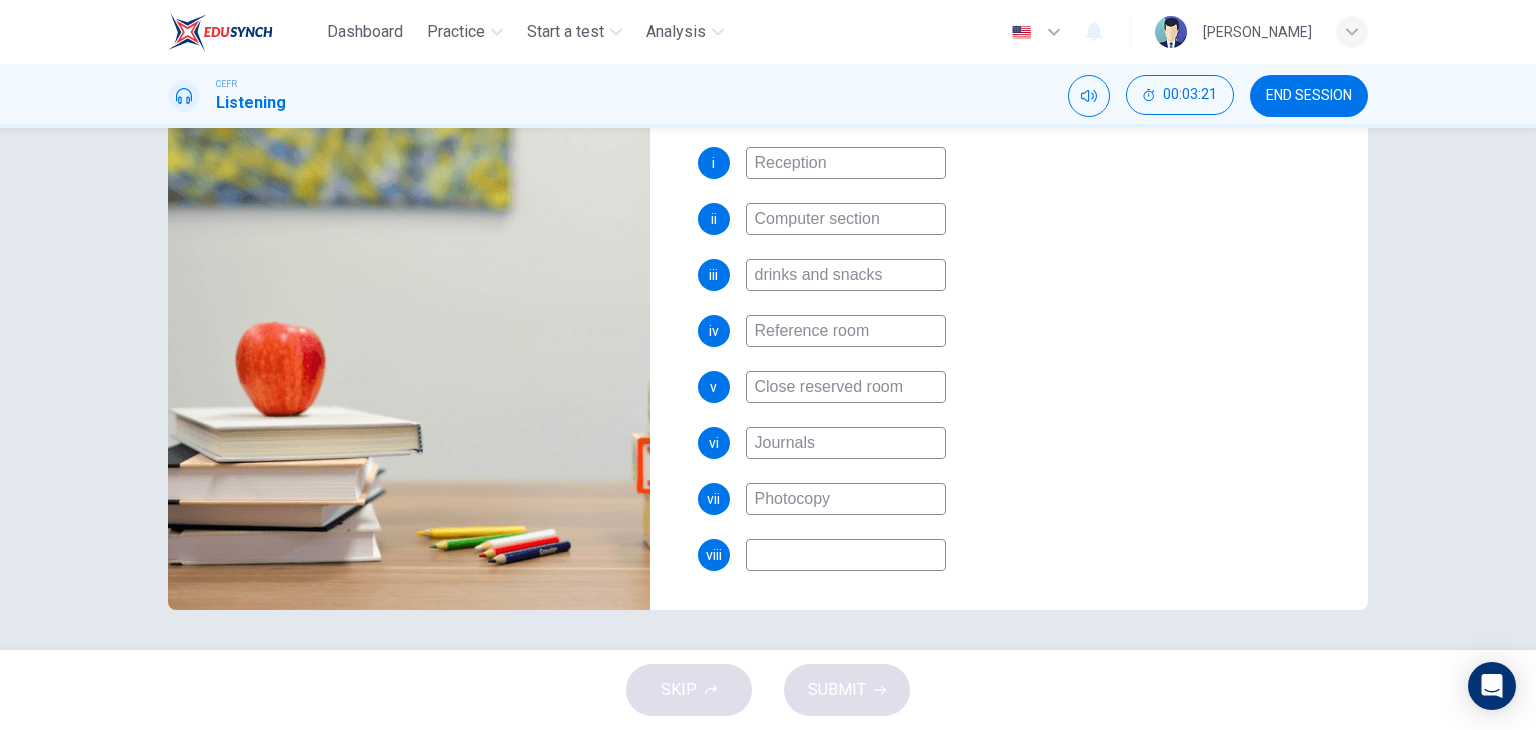 type on "57" 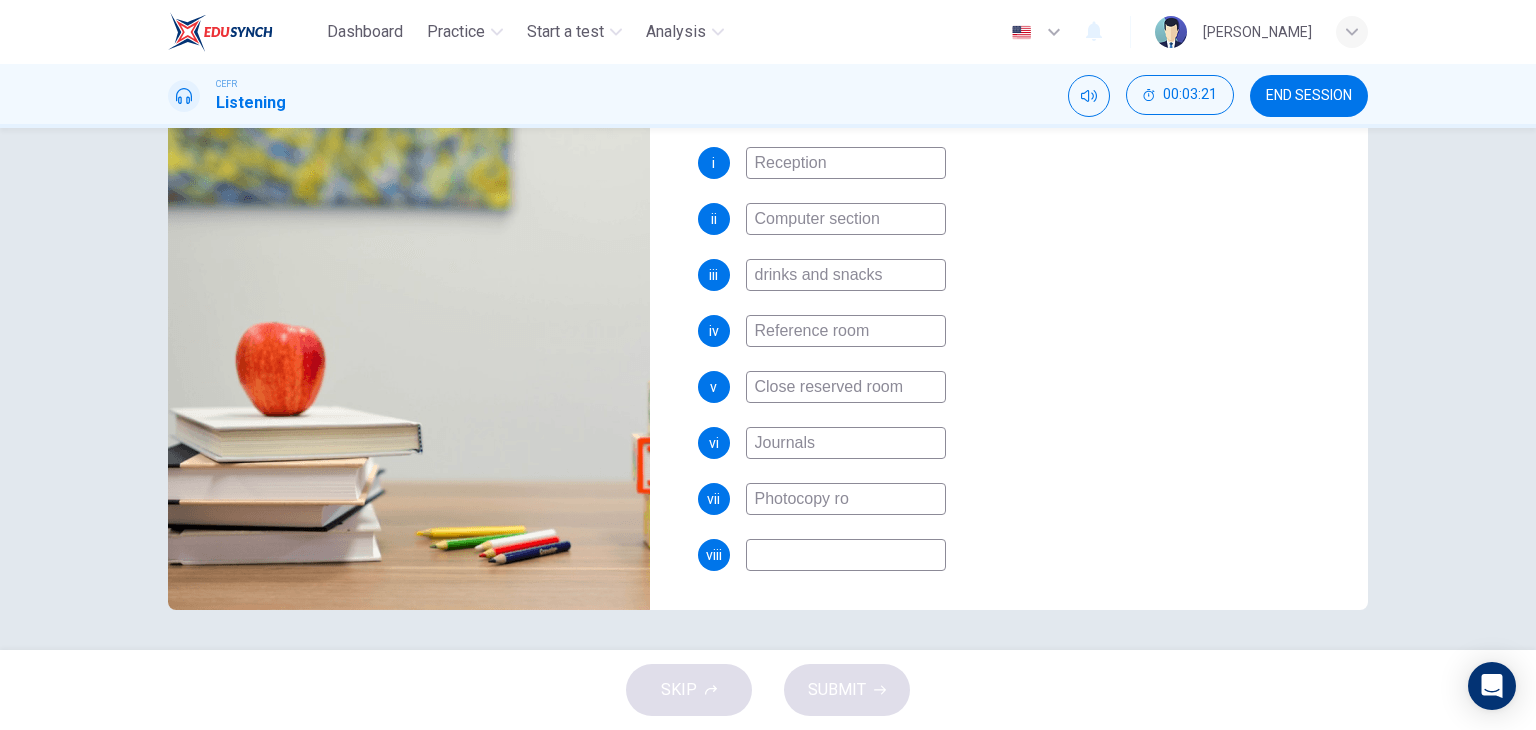type on "Photocopy roo" 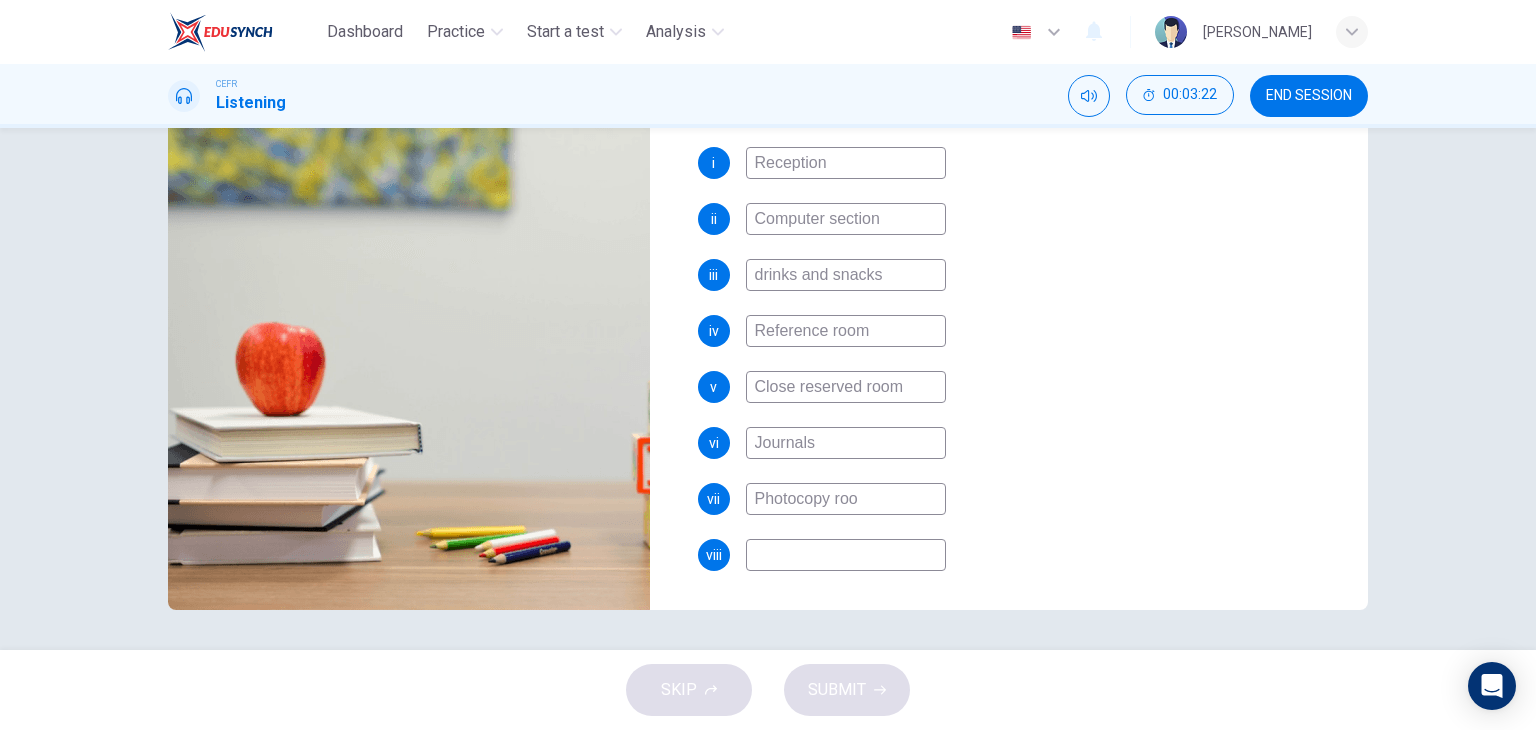 type on "57" 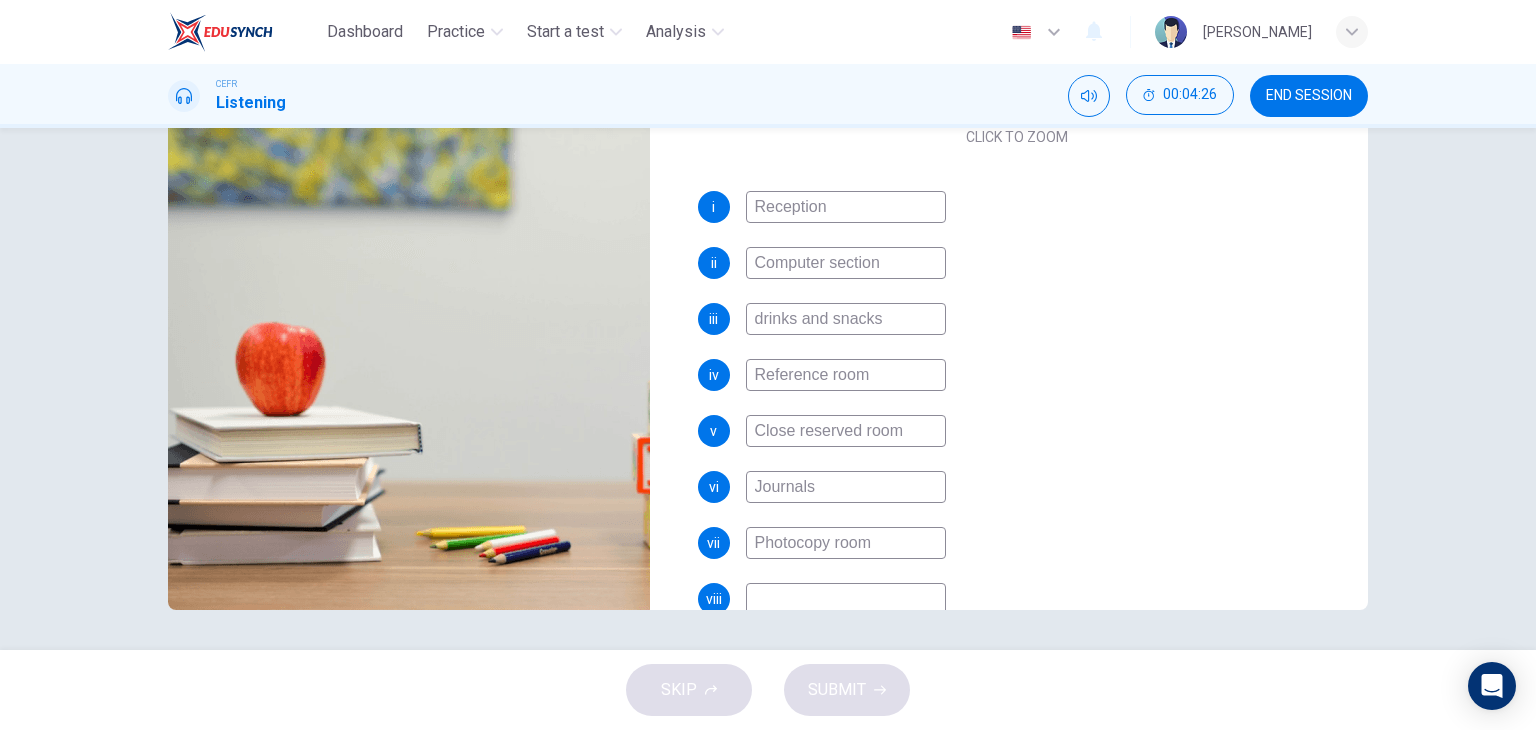 scroll, scrollTop: 397, scrollLeft: 0, axis: vertical 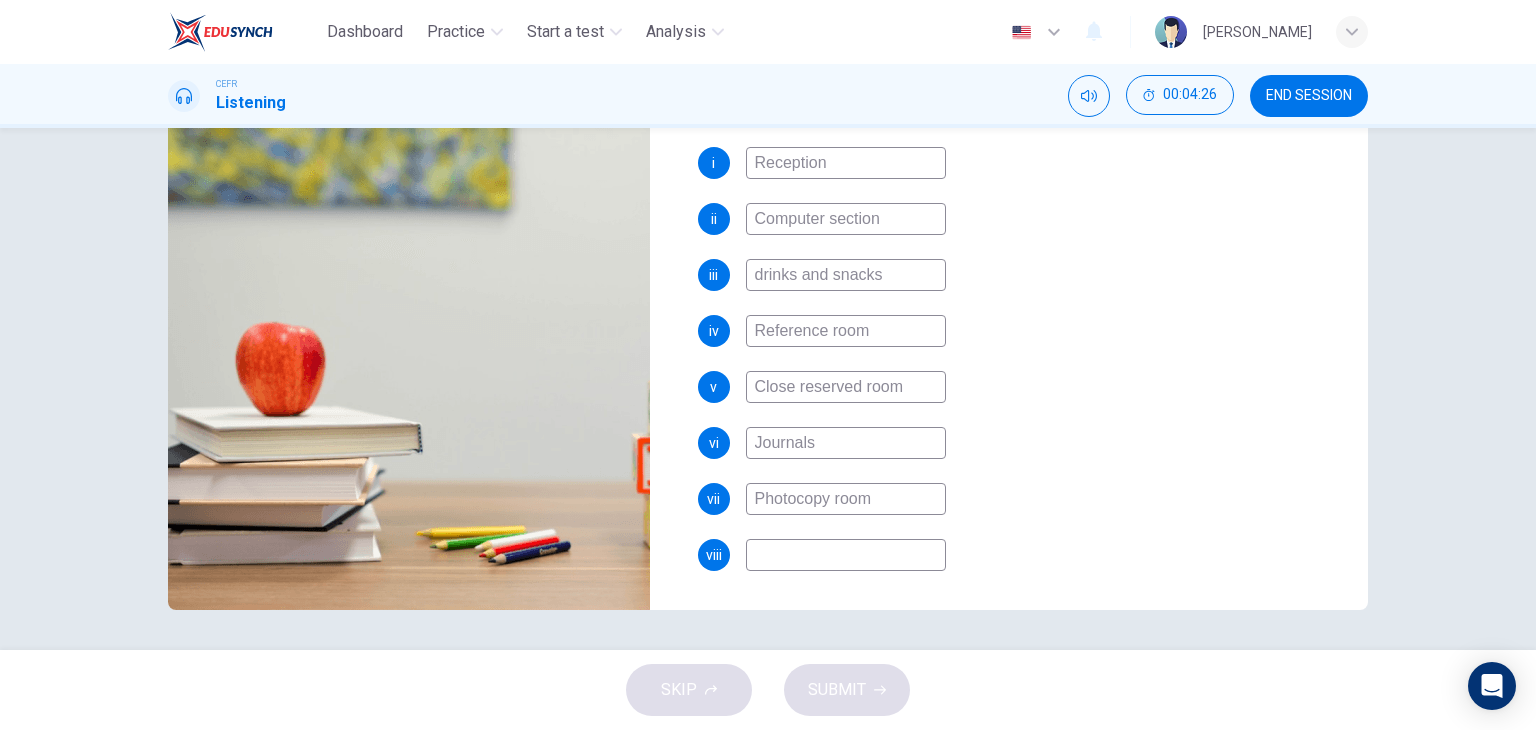 type on "76" 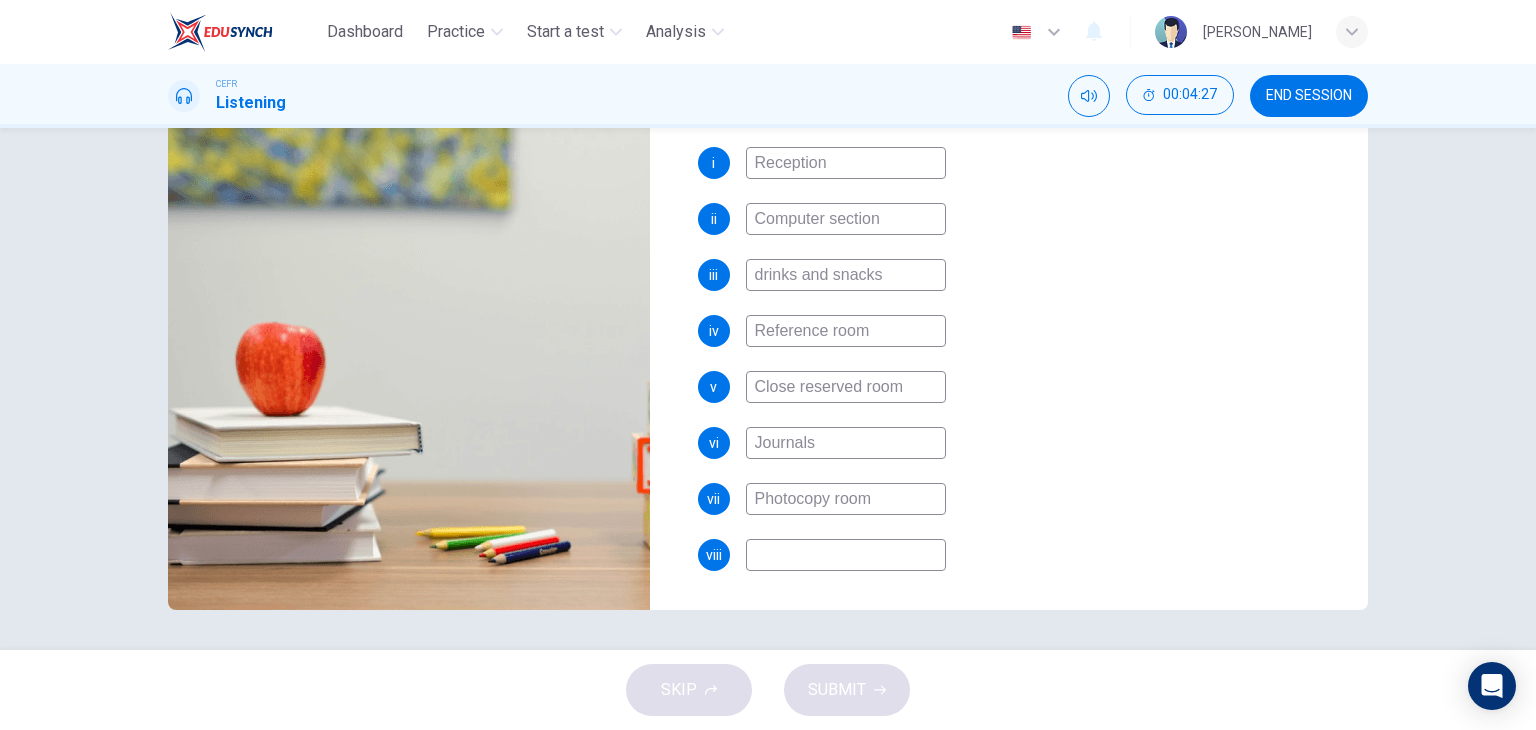 type on "Photocopy room" 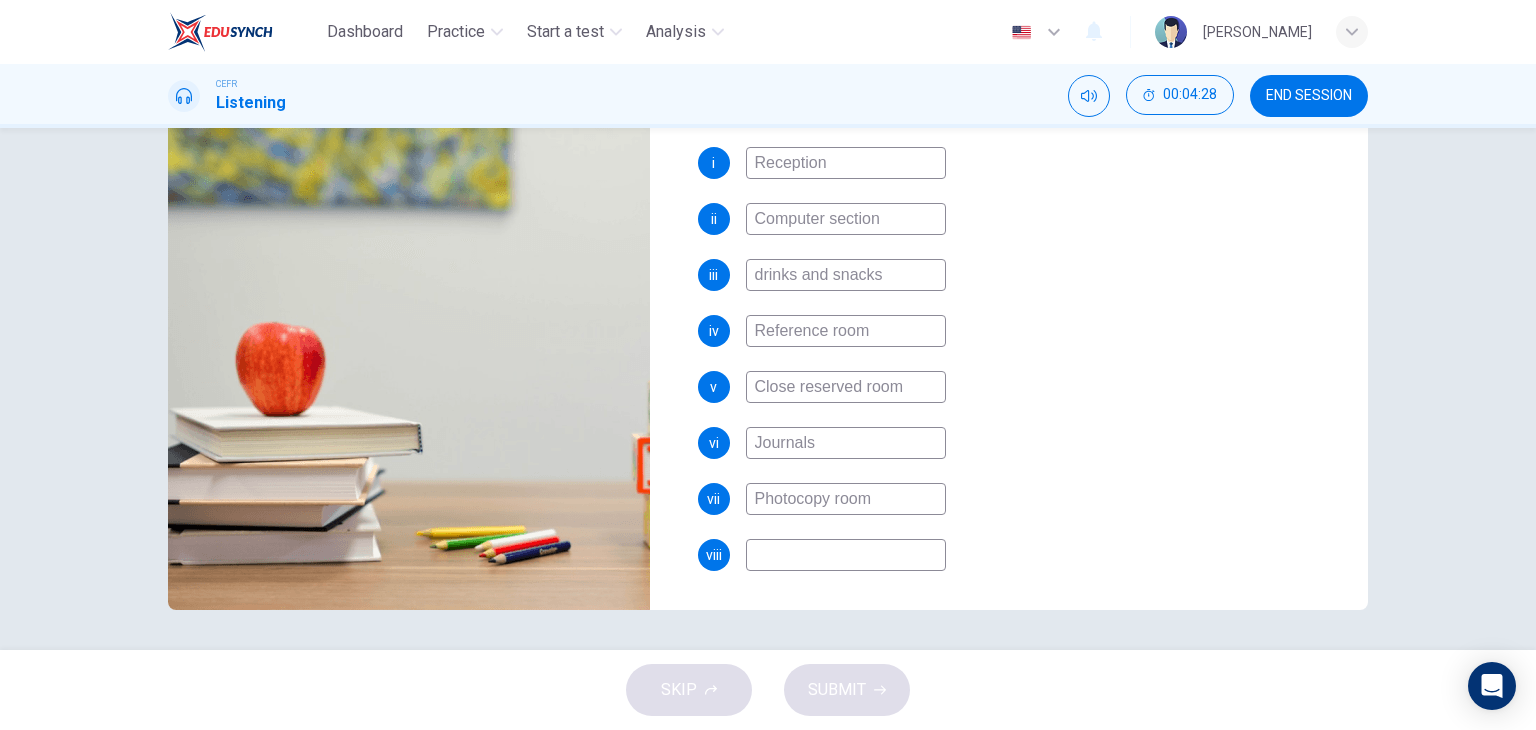 type on "m" 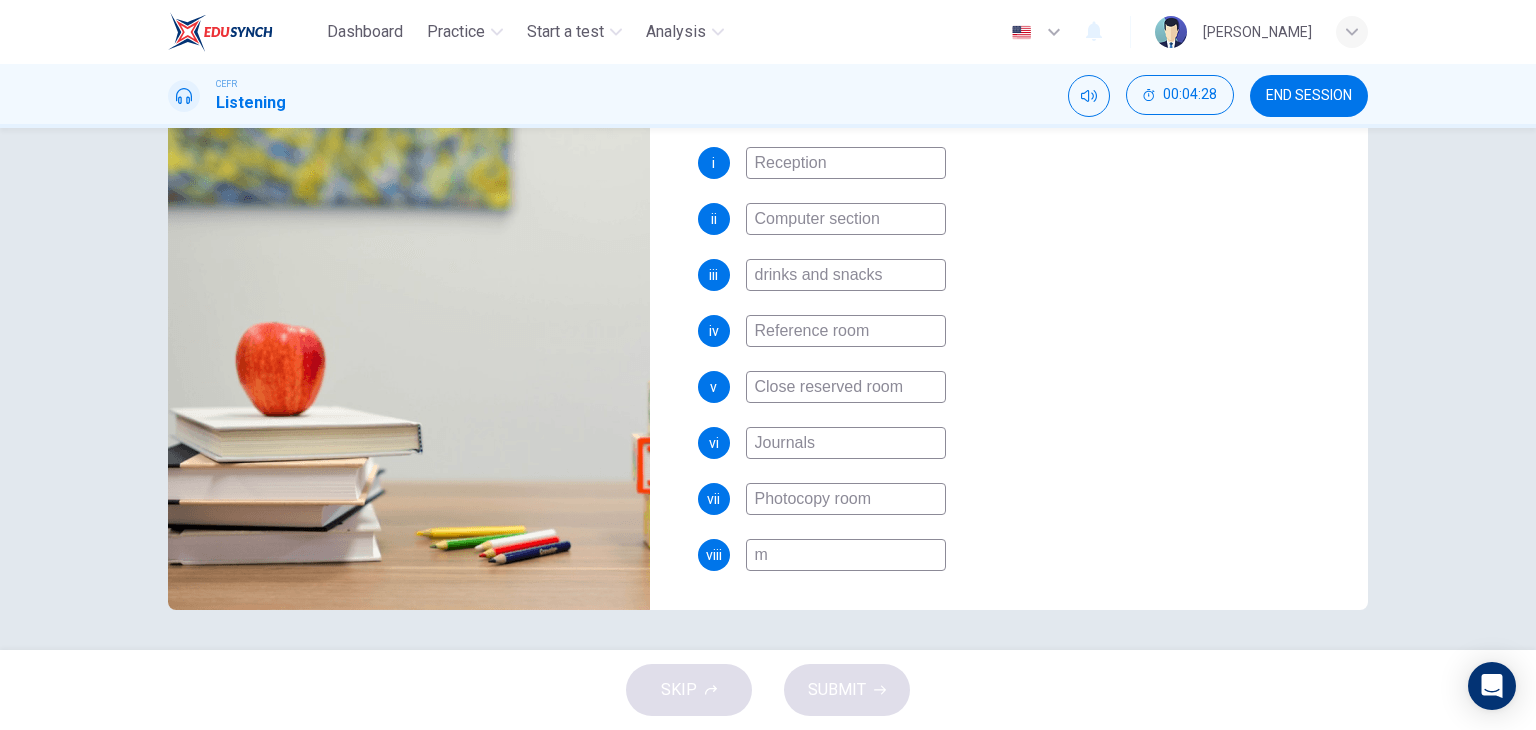 type on "76" 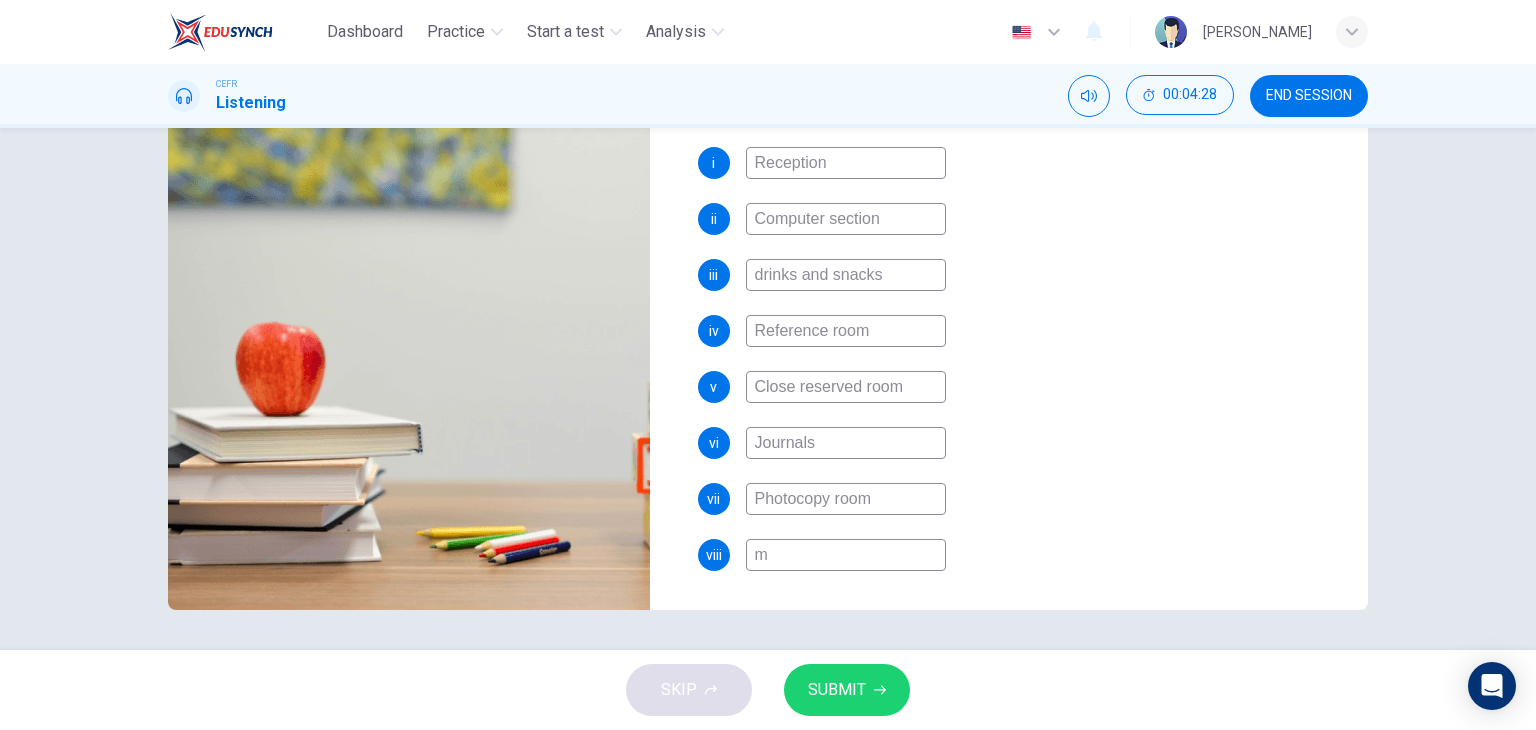 type on "mu" 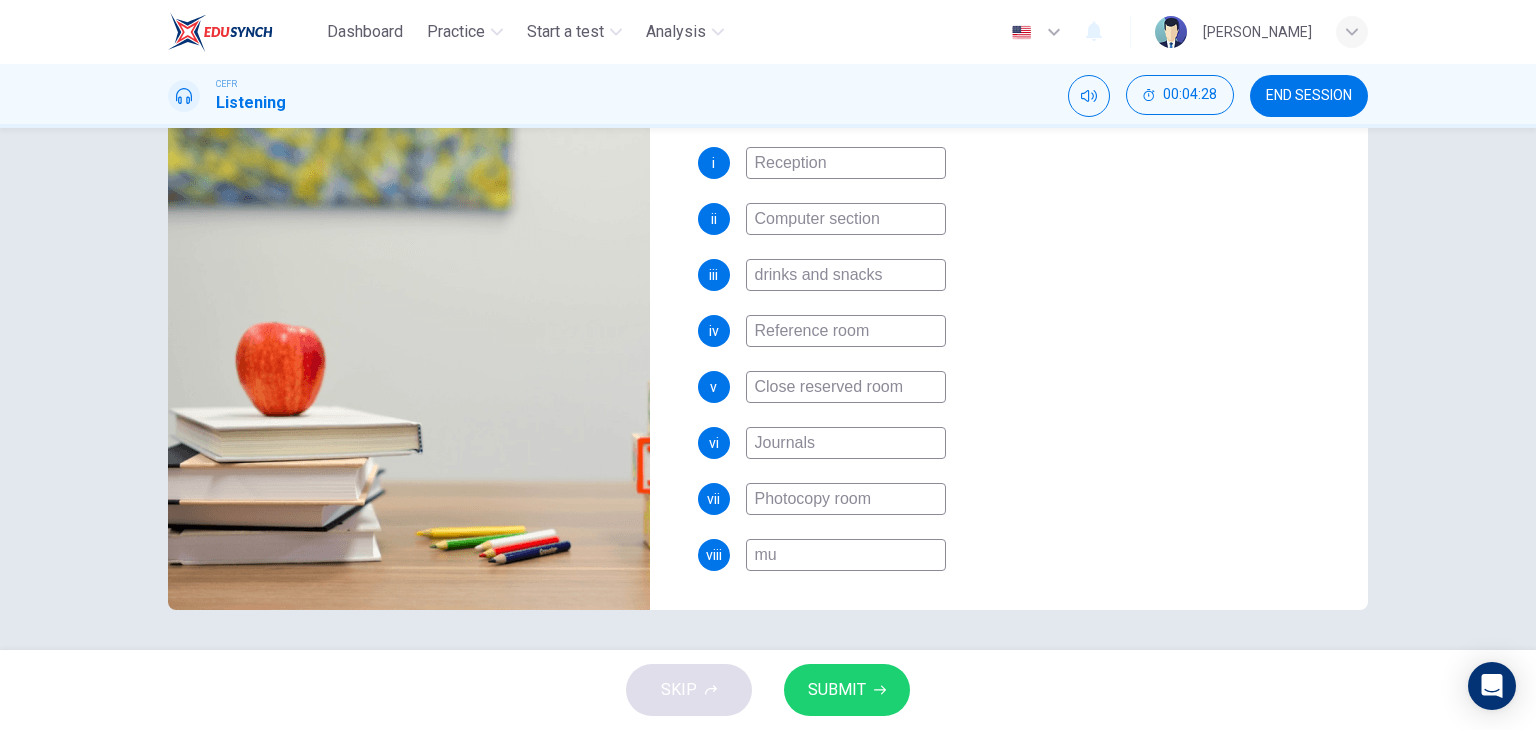 type on "76" 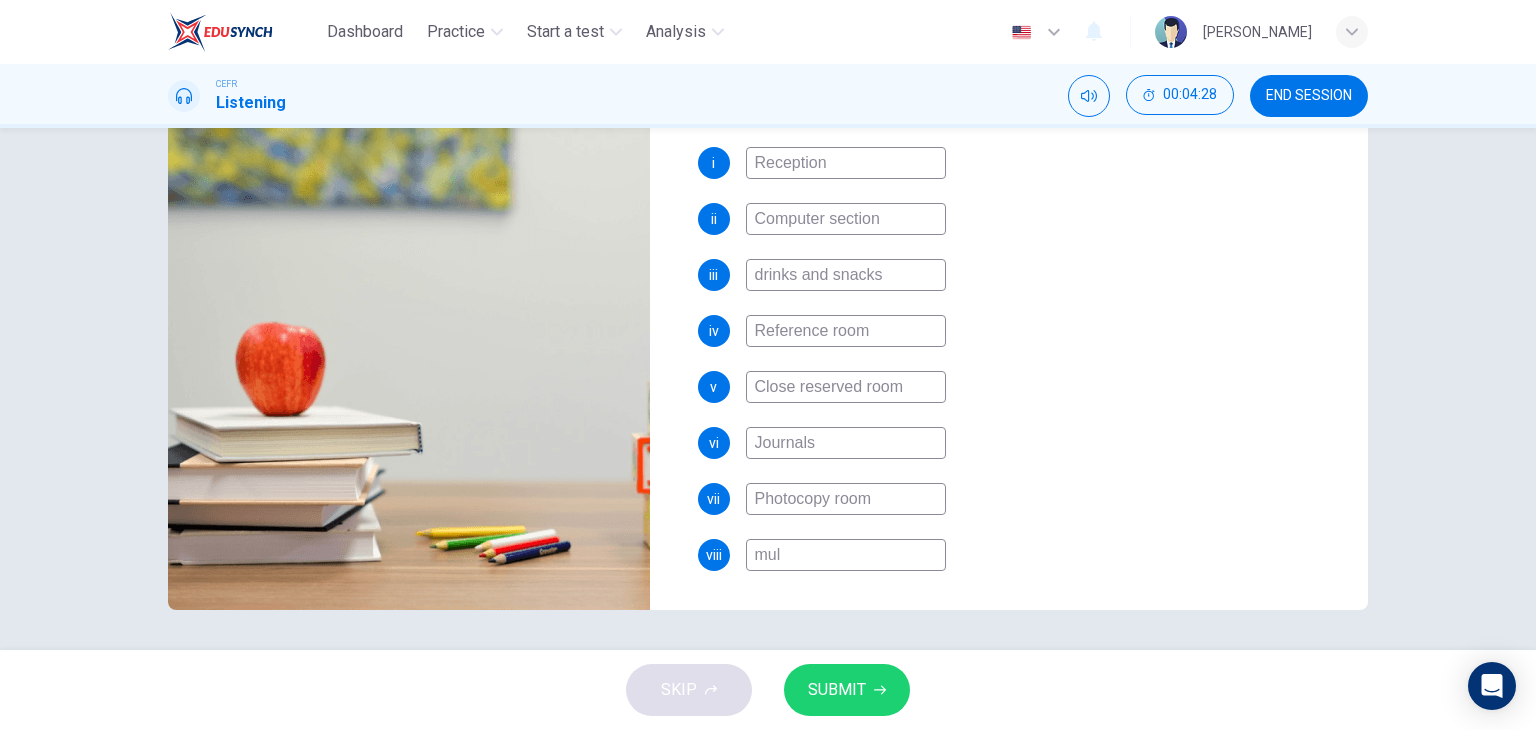 type on "76" 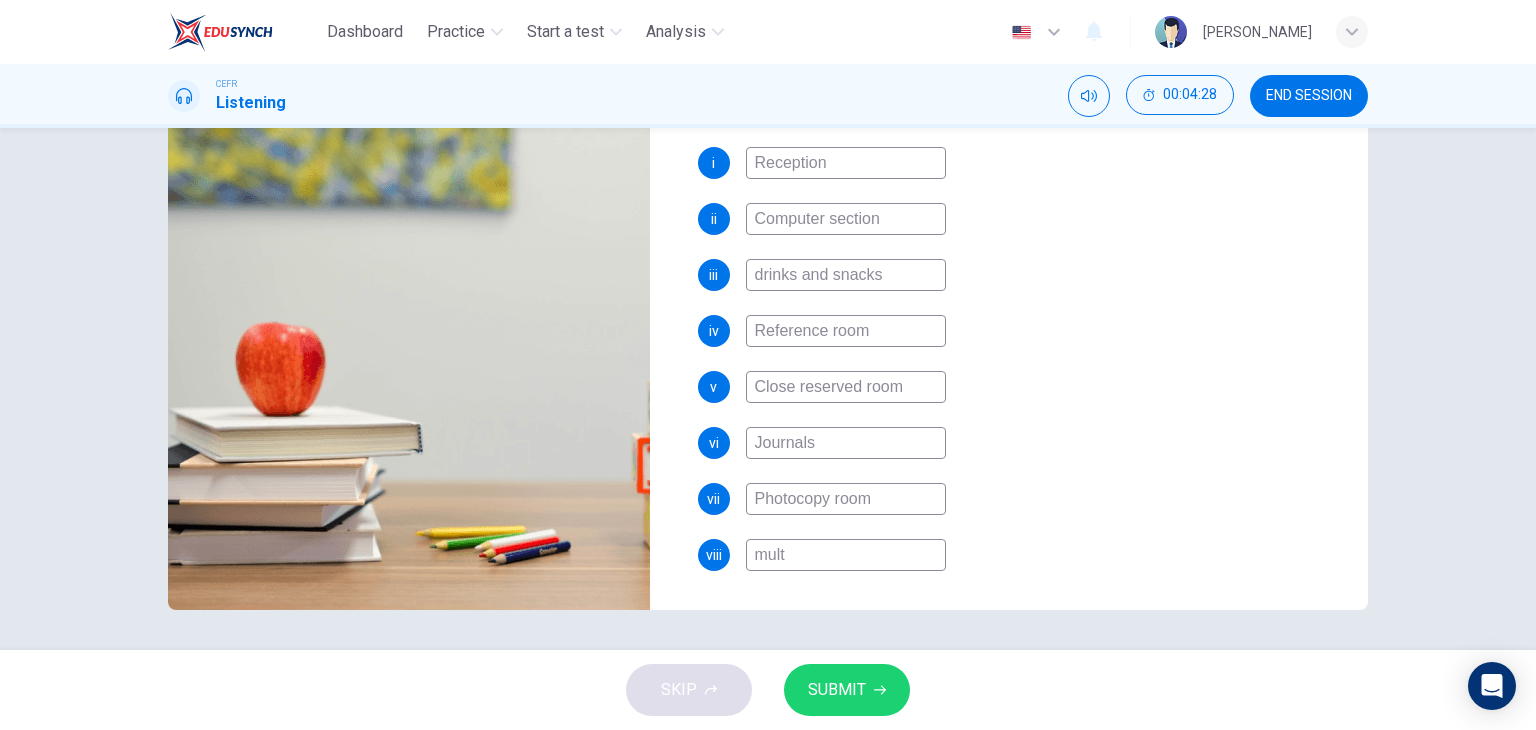 type on "76" 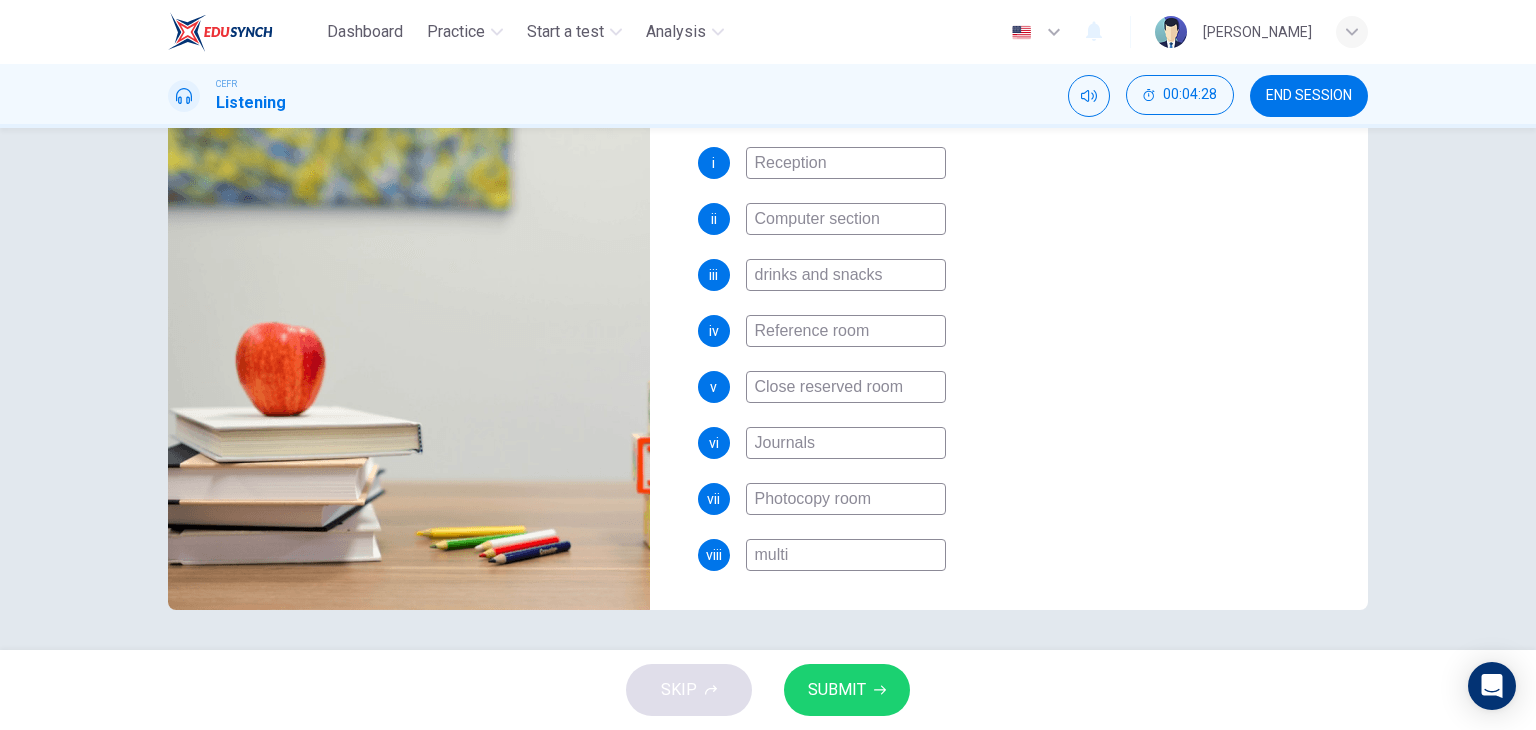 type on "76" 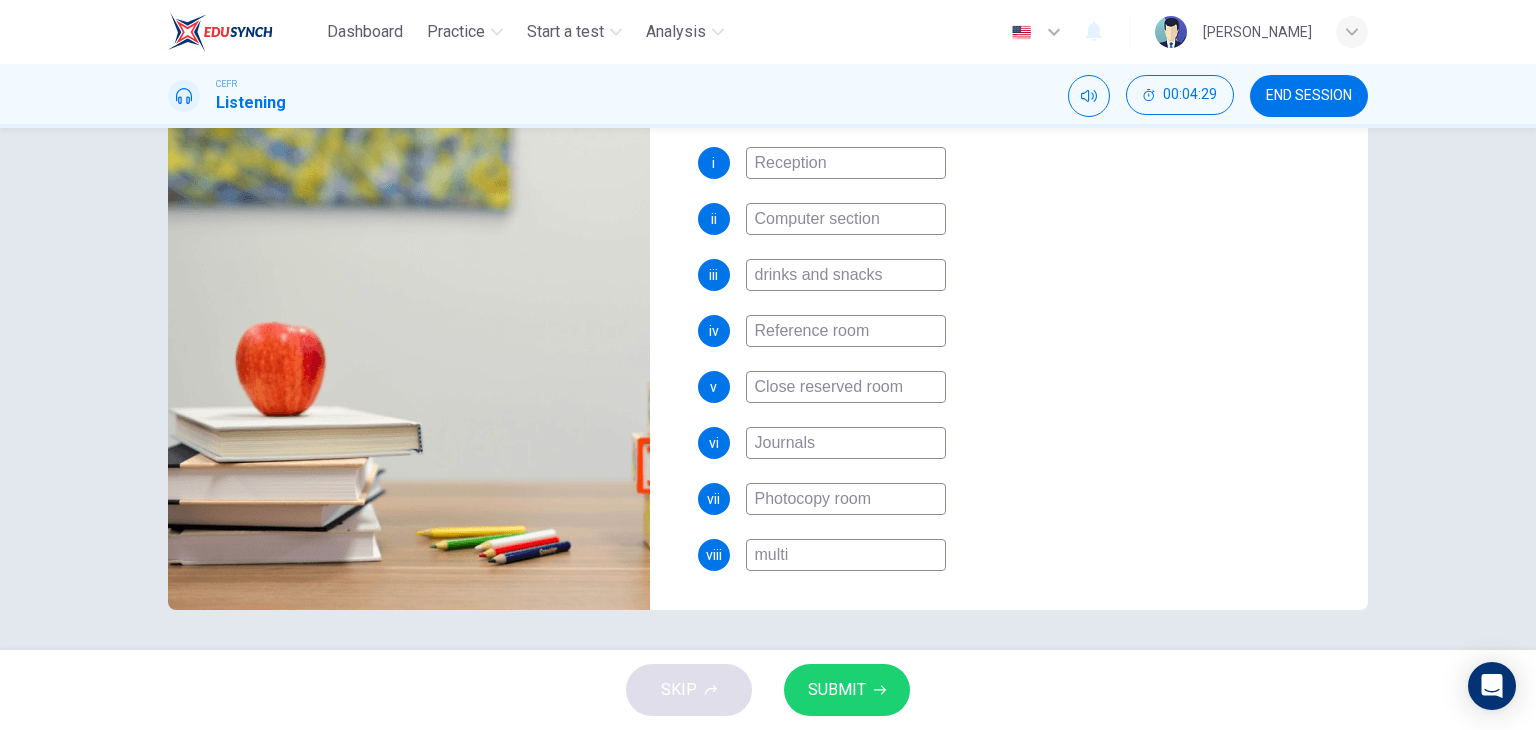 type on "multim" 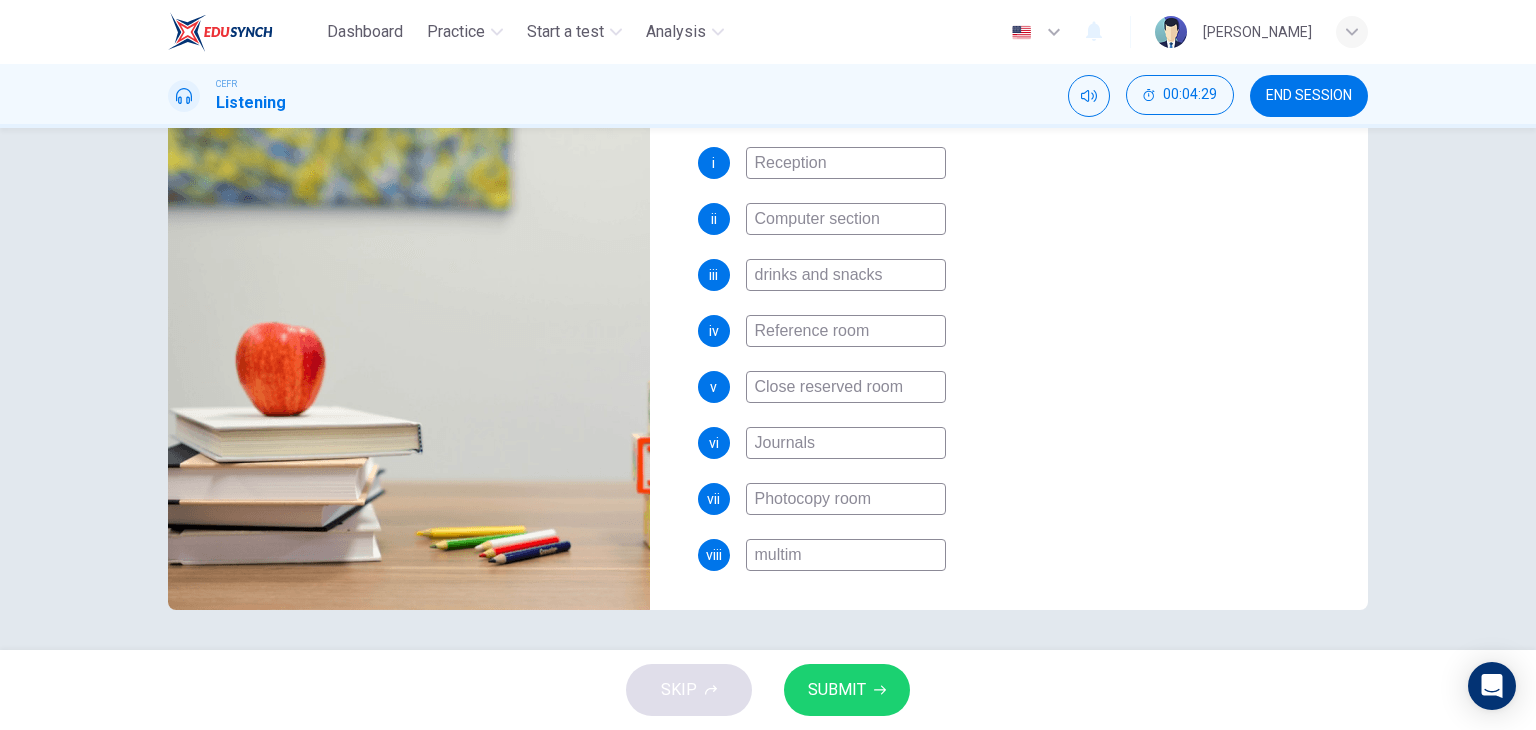 type on "77" 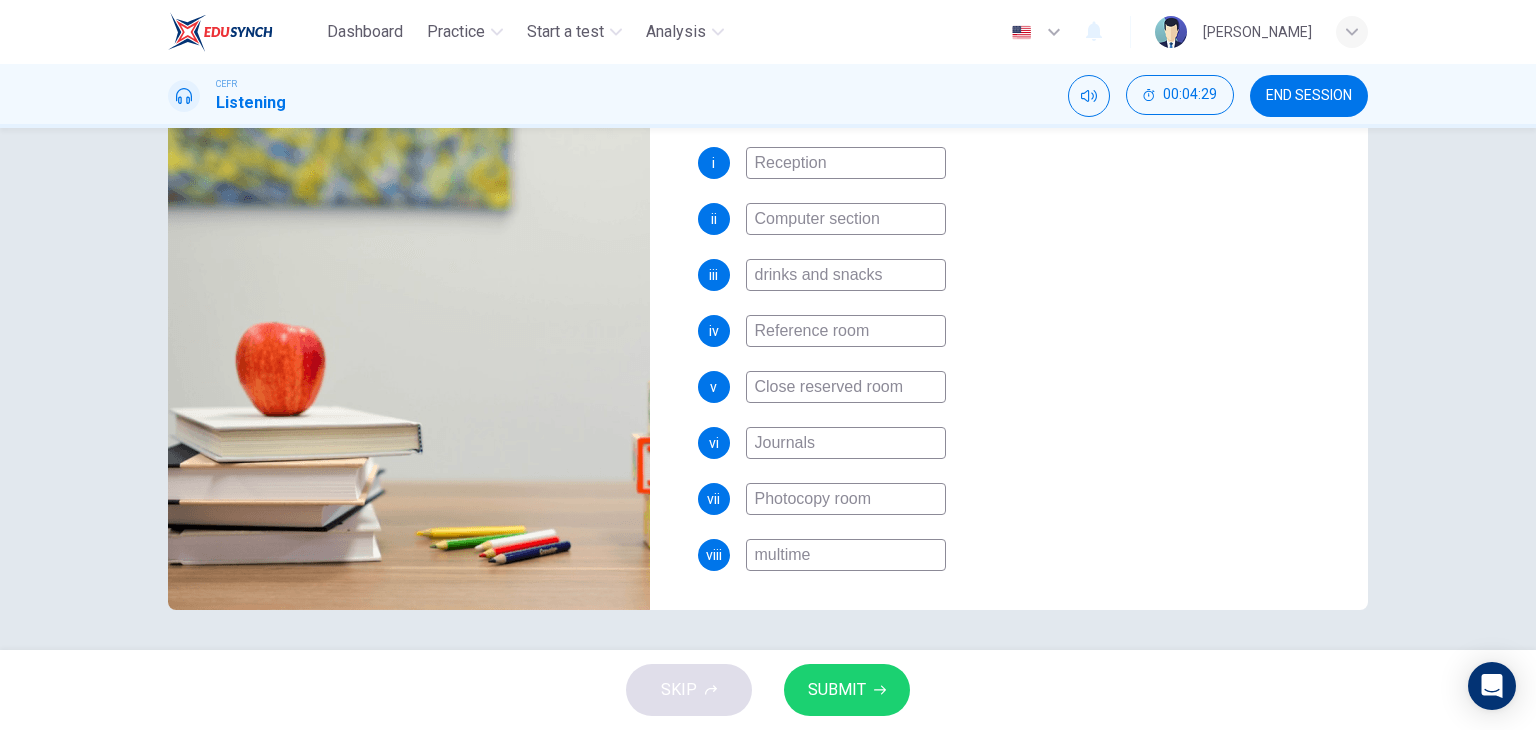 type on "77" 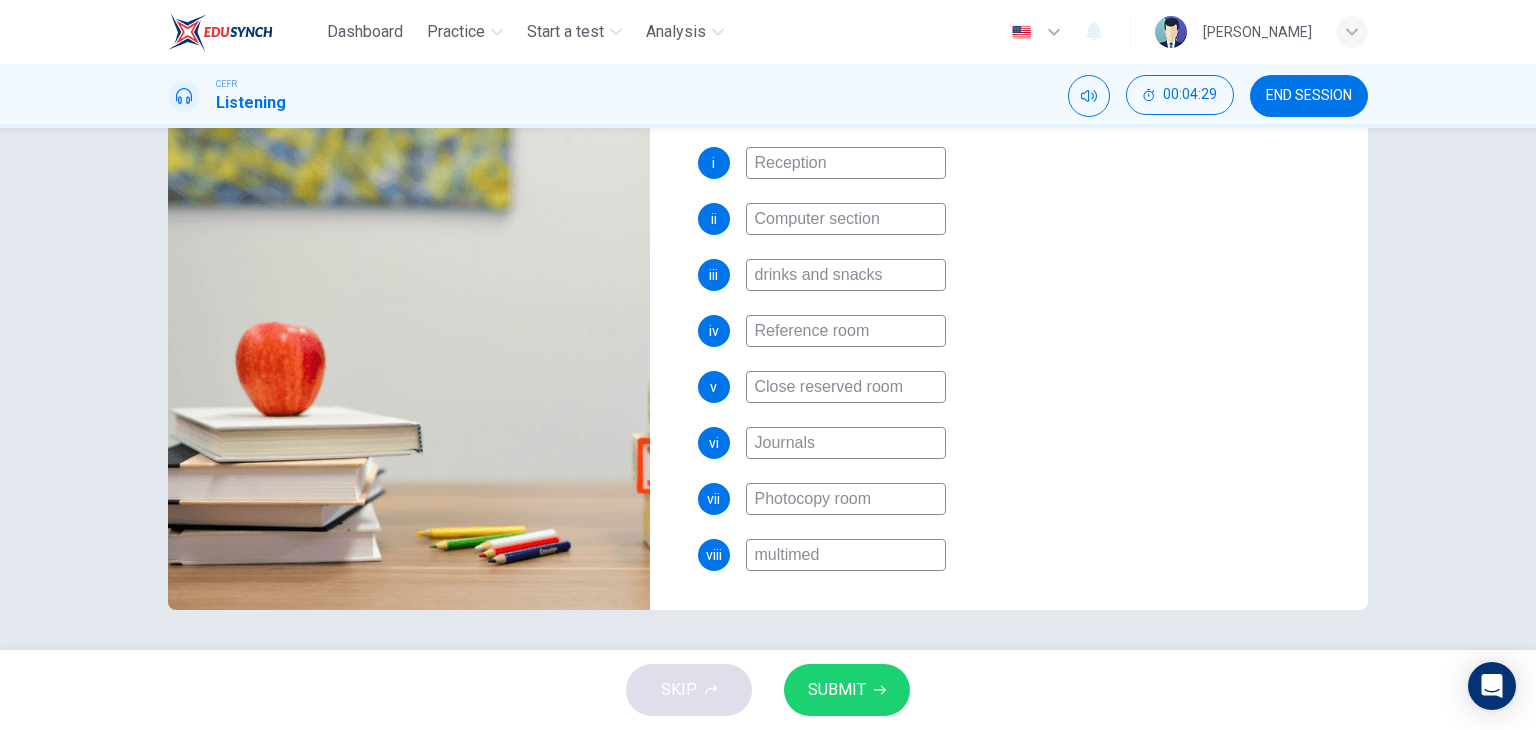 type on "77" 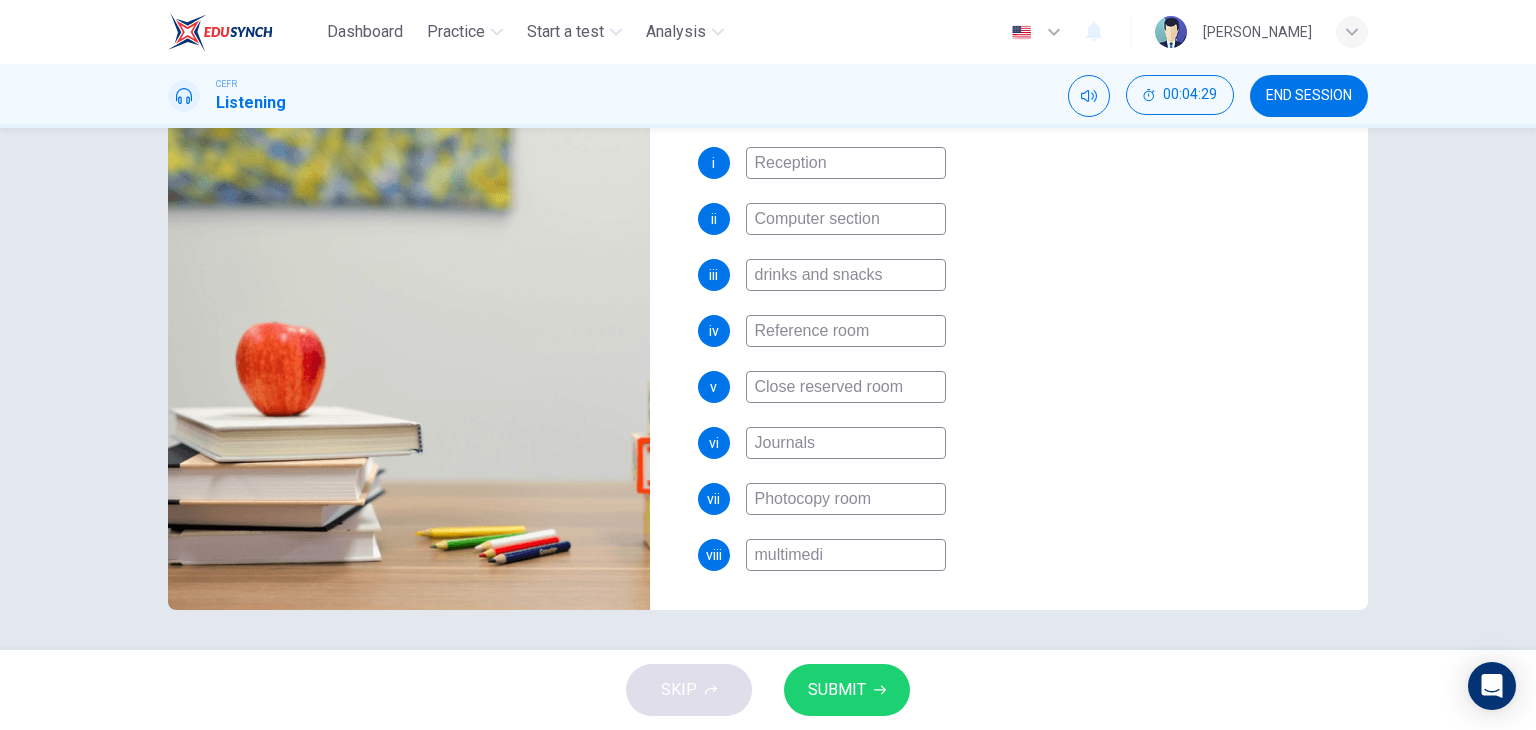 type on "77" 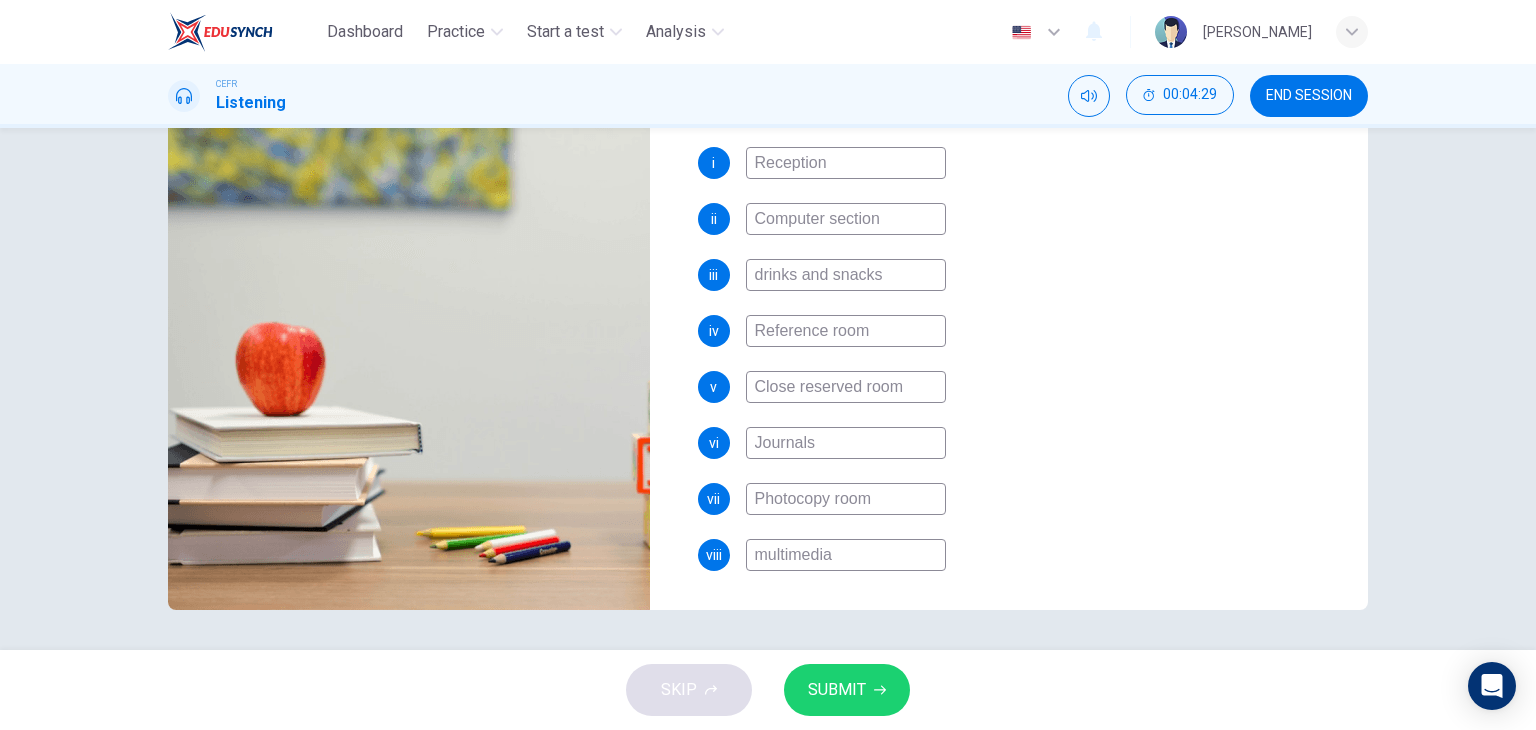 type on "77" 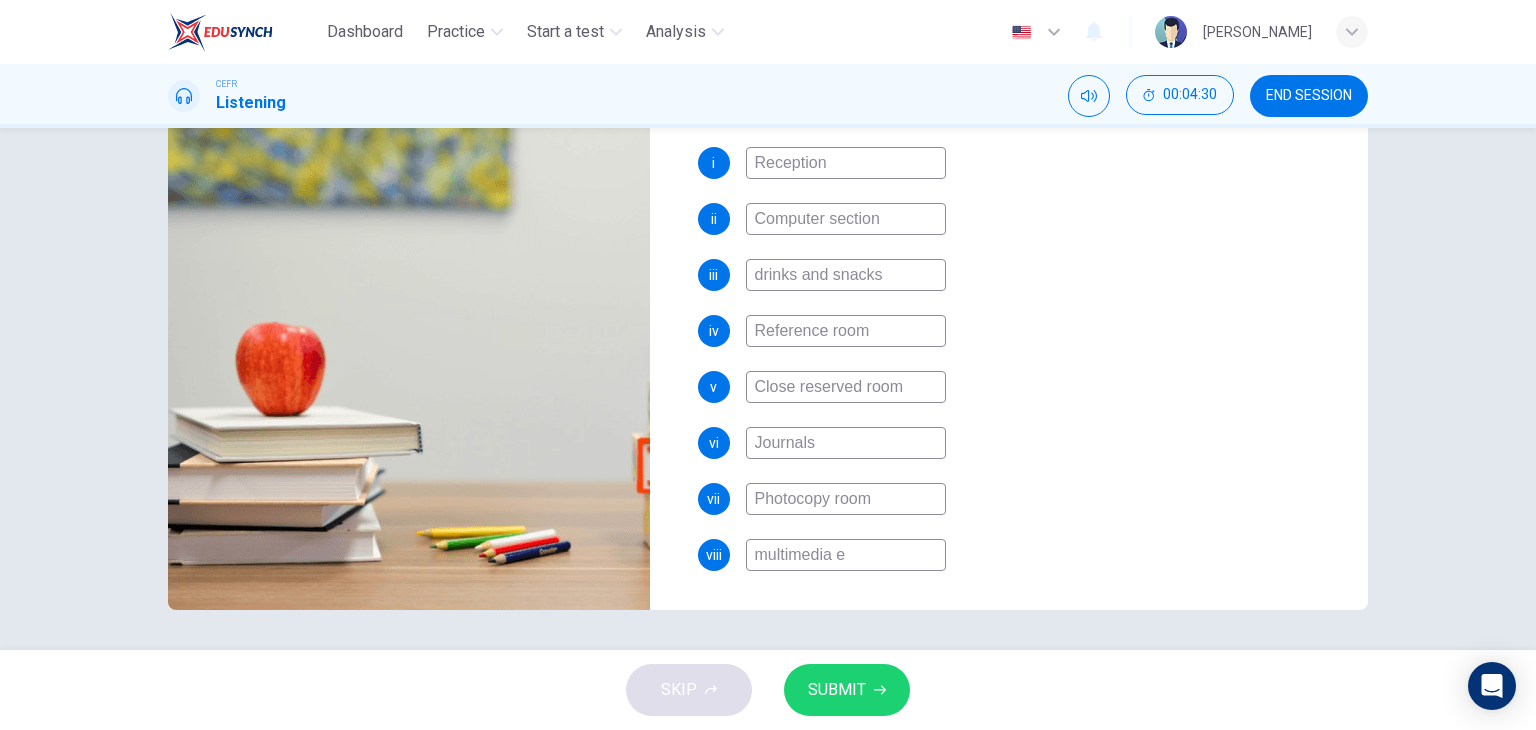 type on "77" 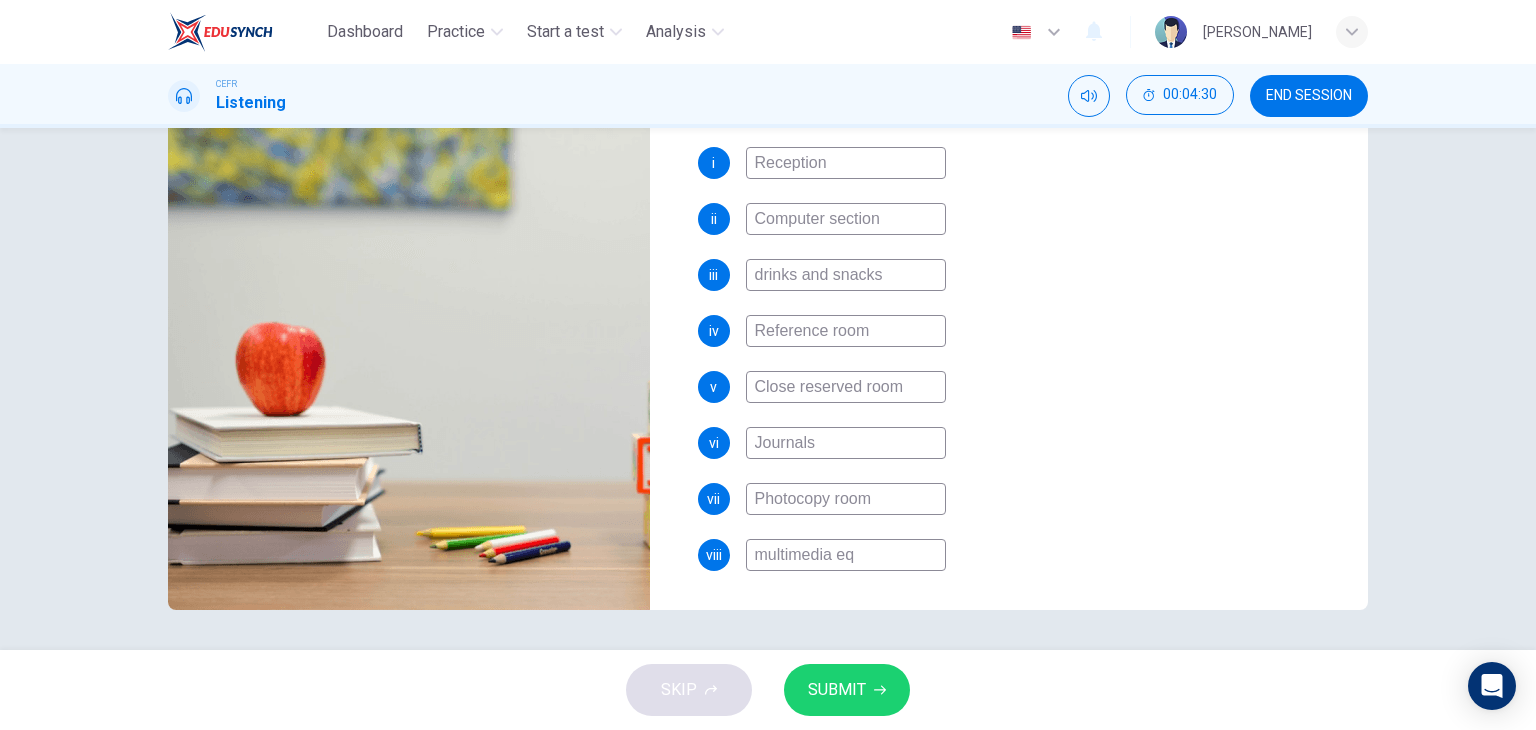 type on "77" 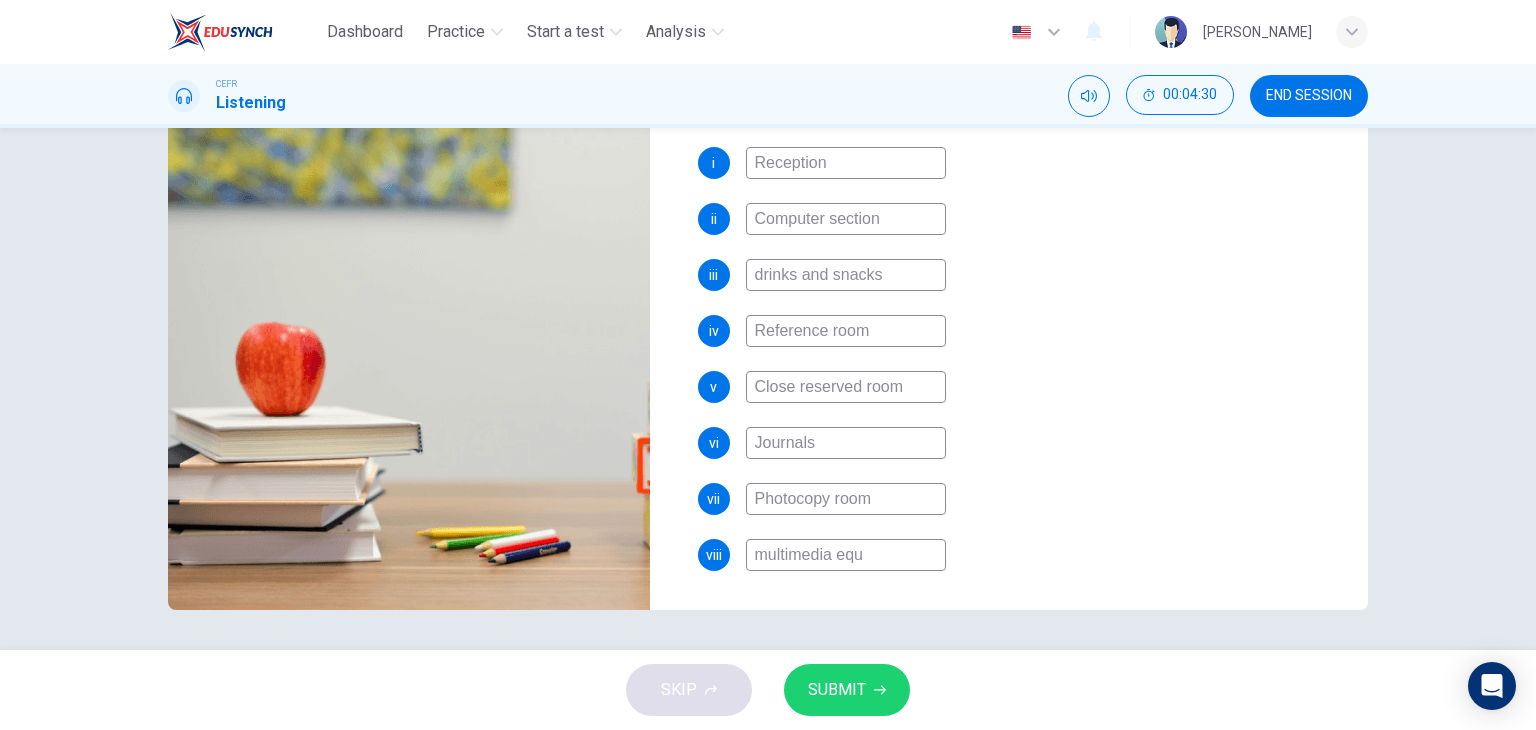 type on "77" 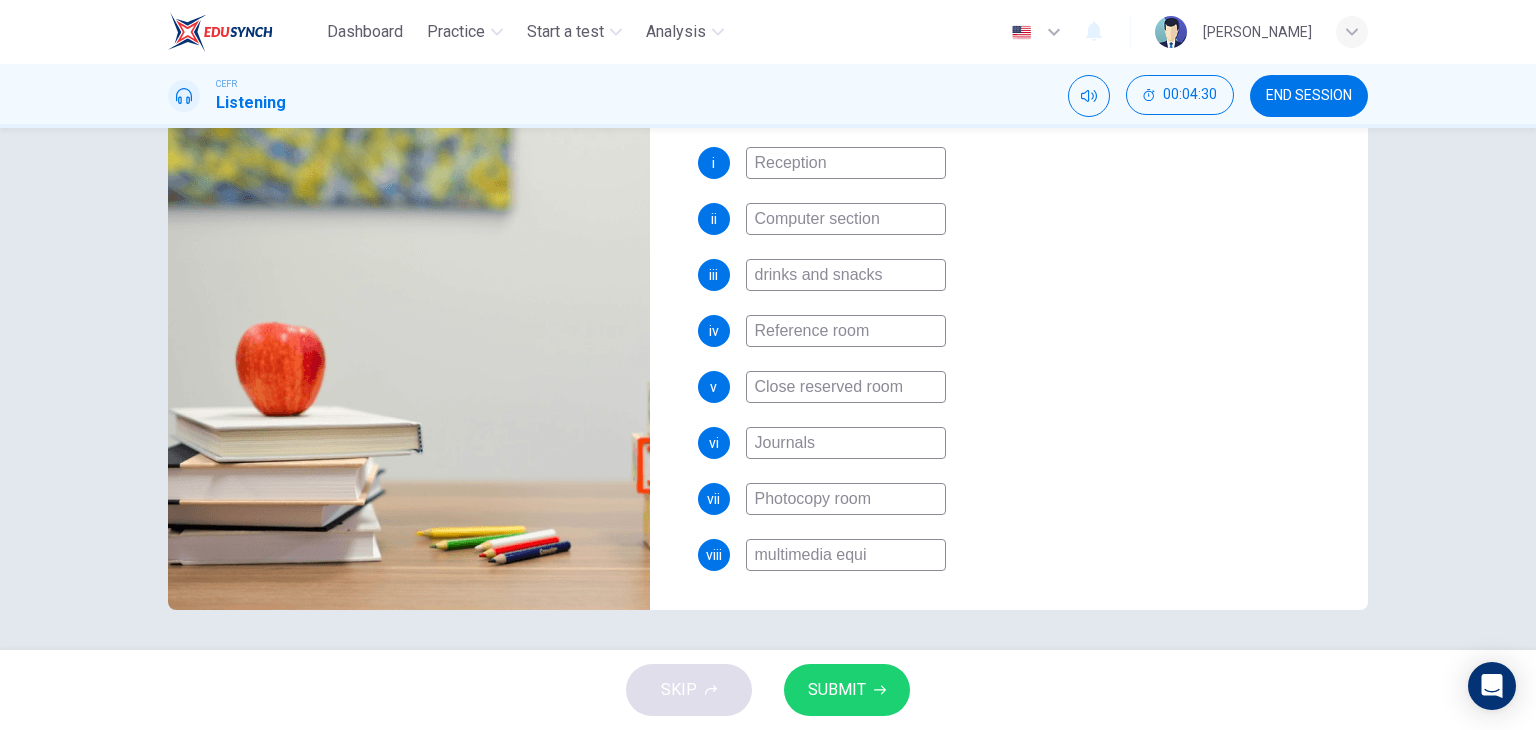 type on "77" 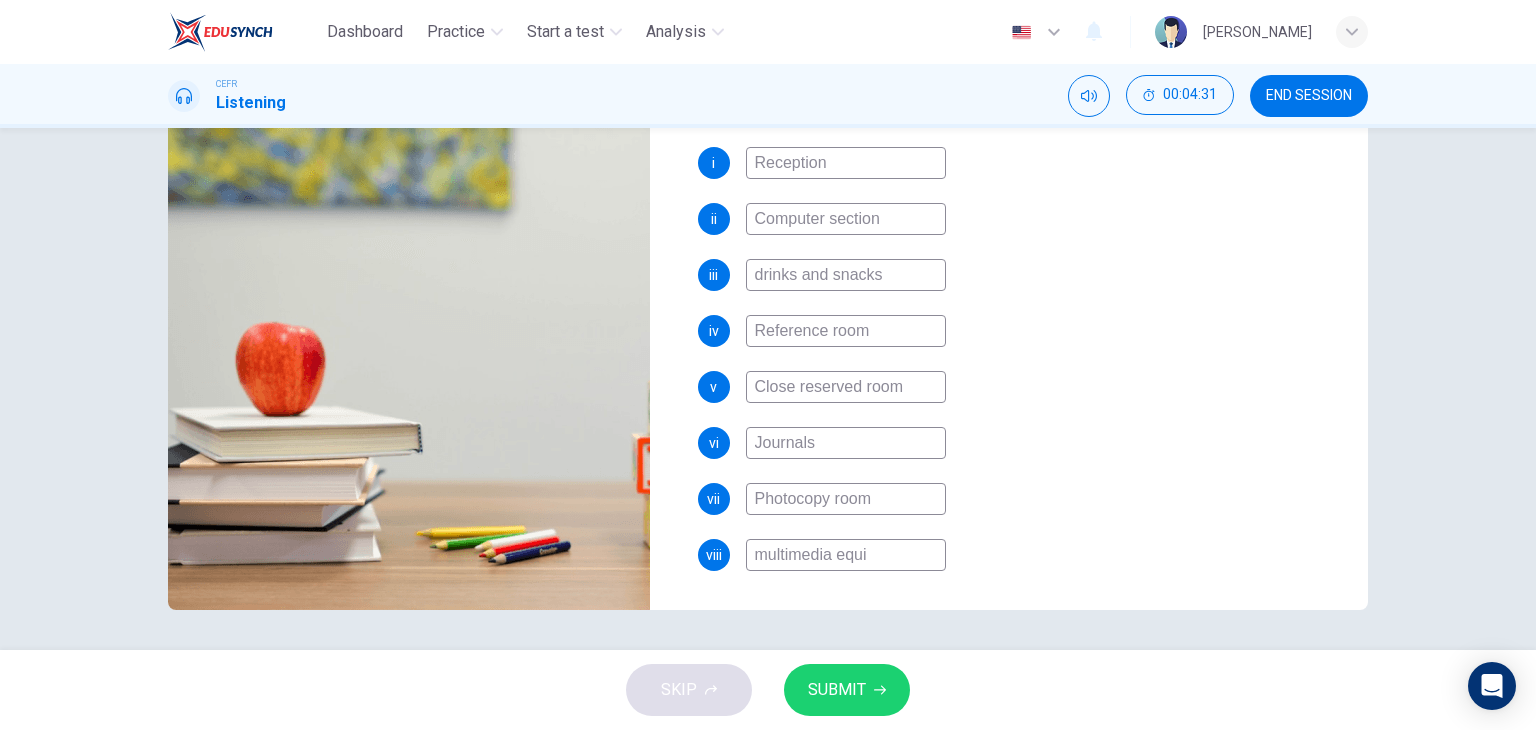 type on "multimedia equip" 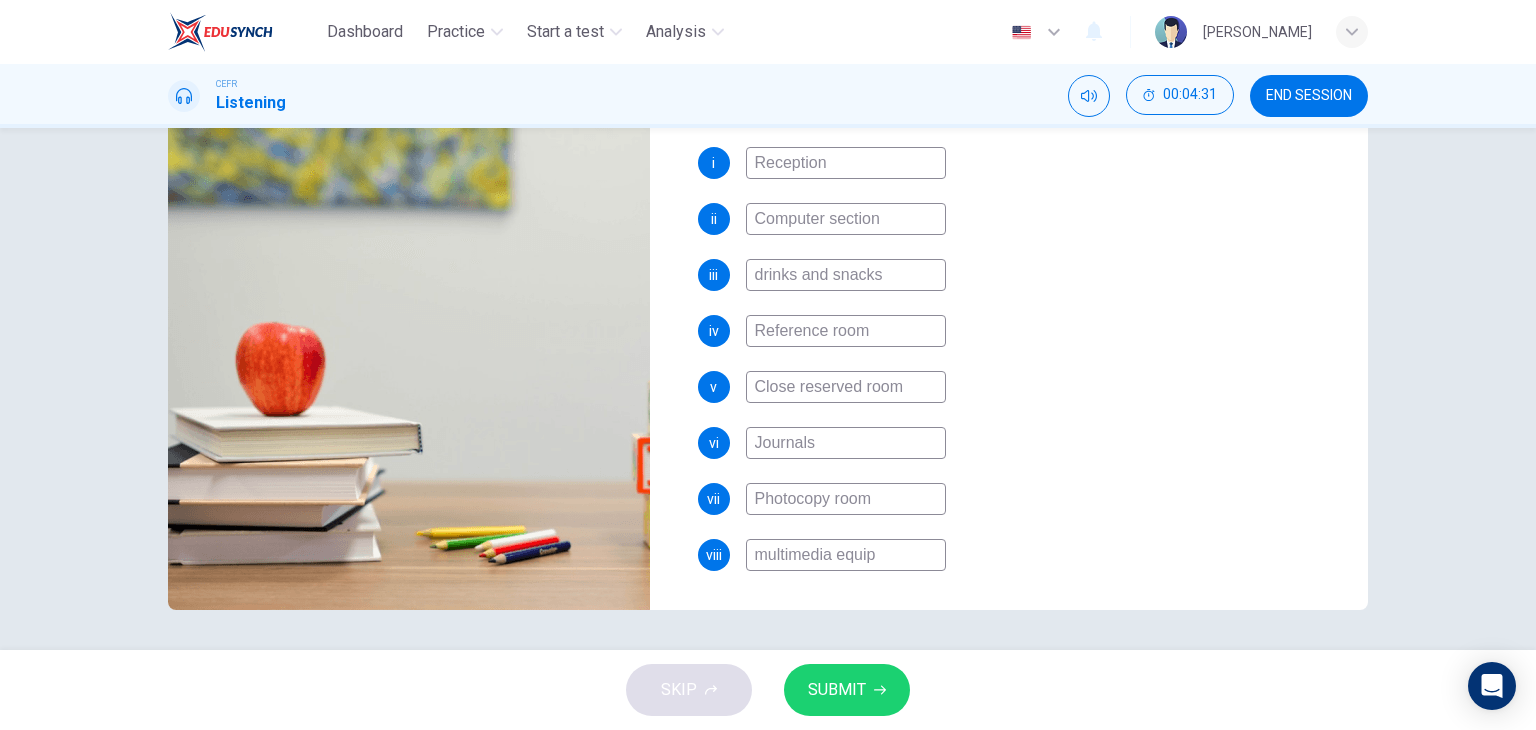 type on "77" 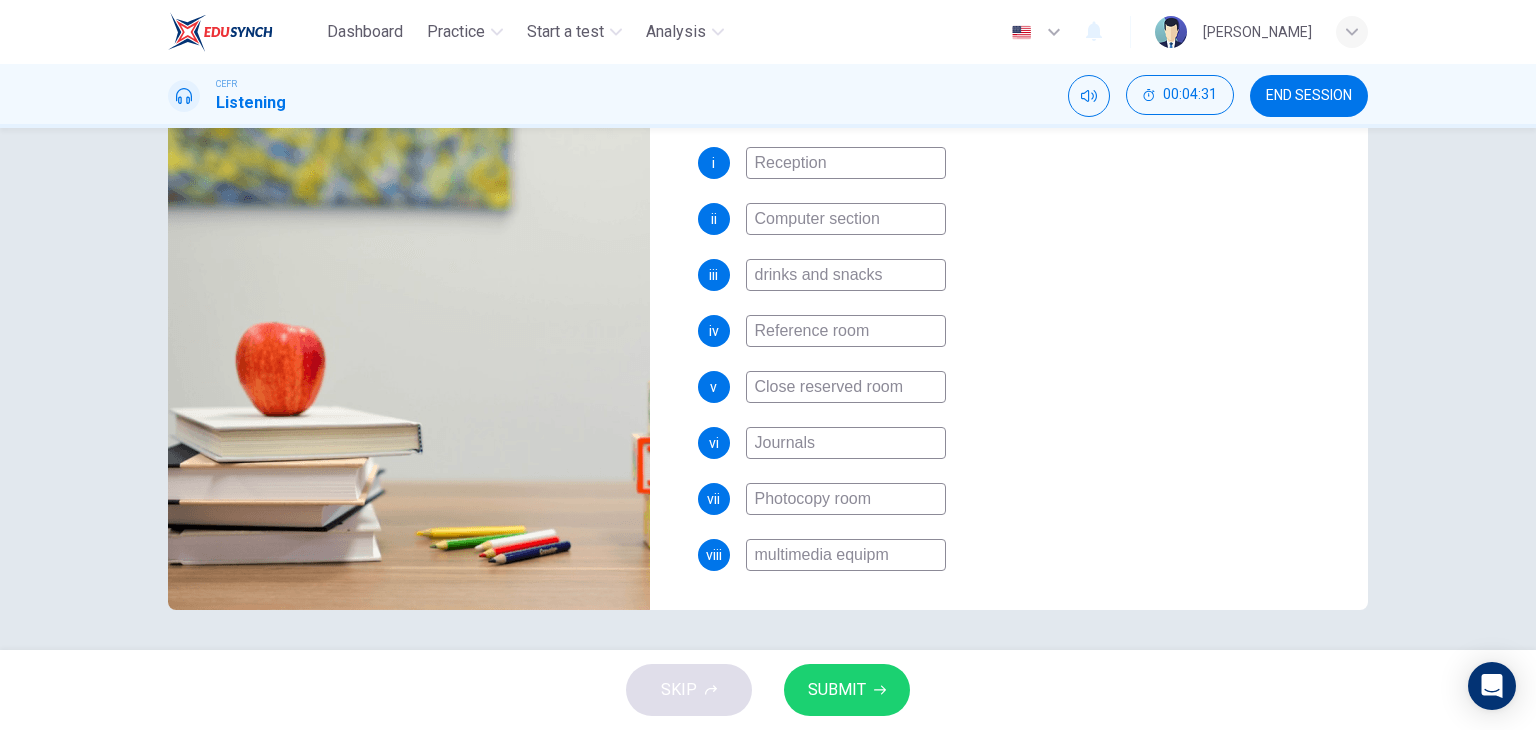 type on "77" 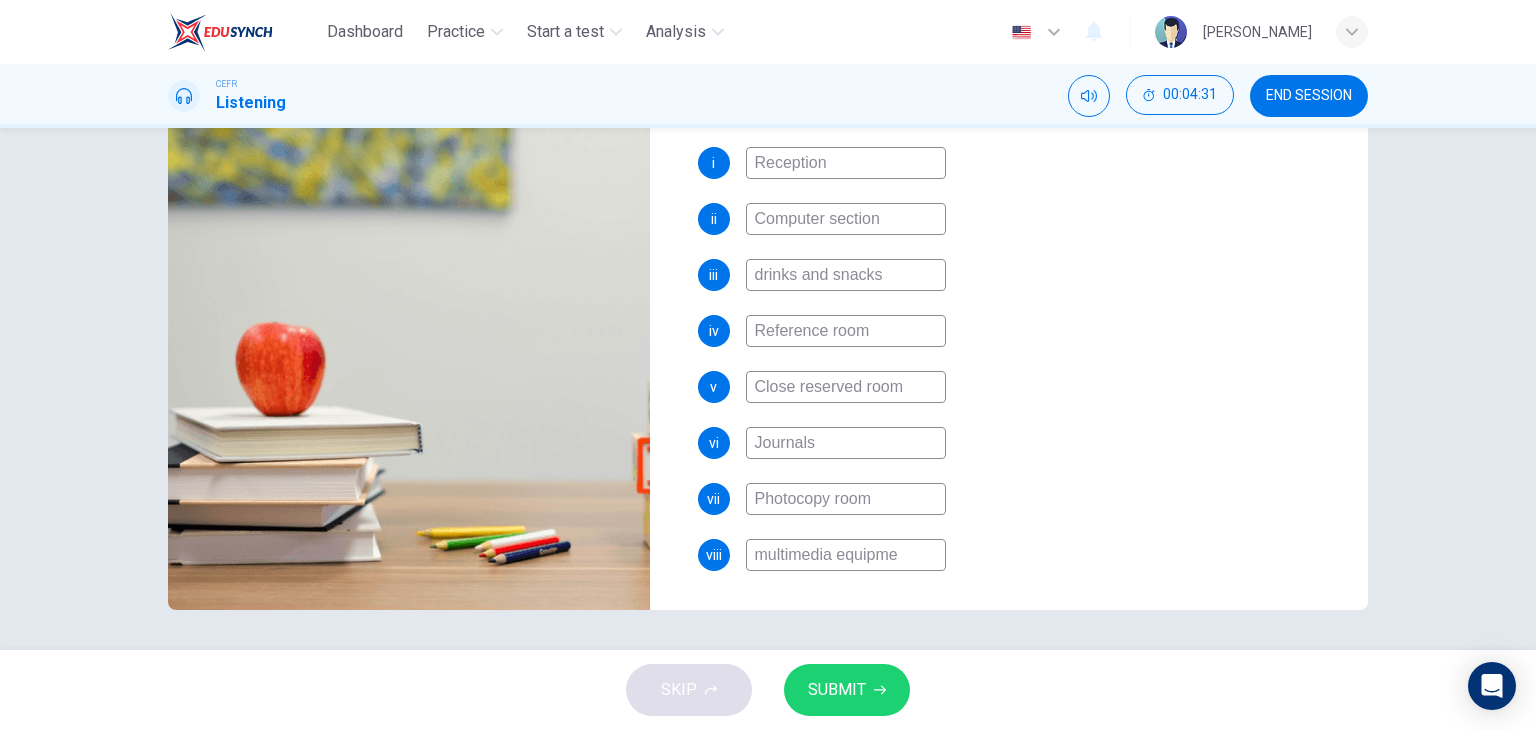 type on "77" 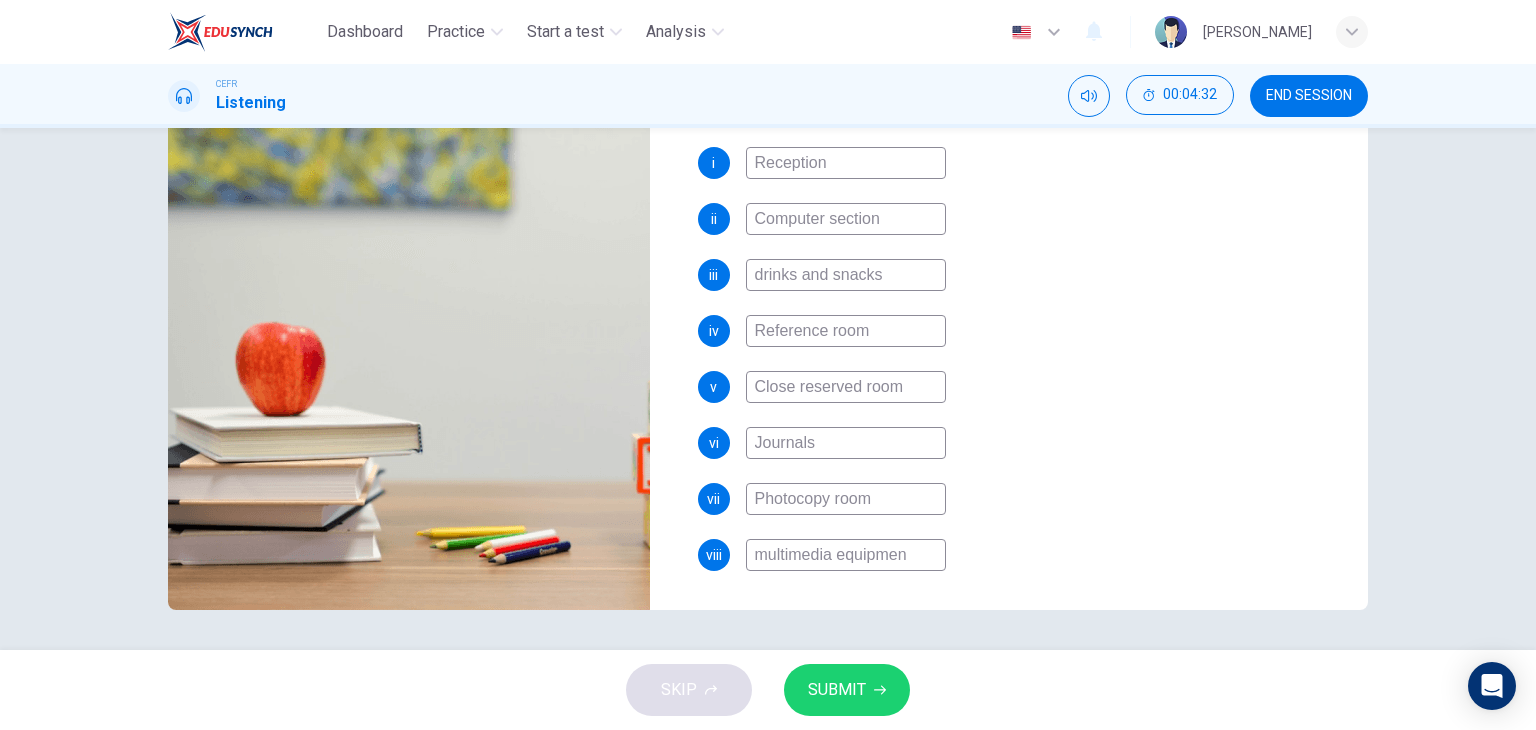 type on "78" 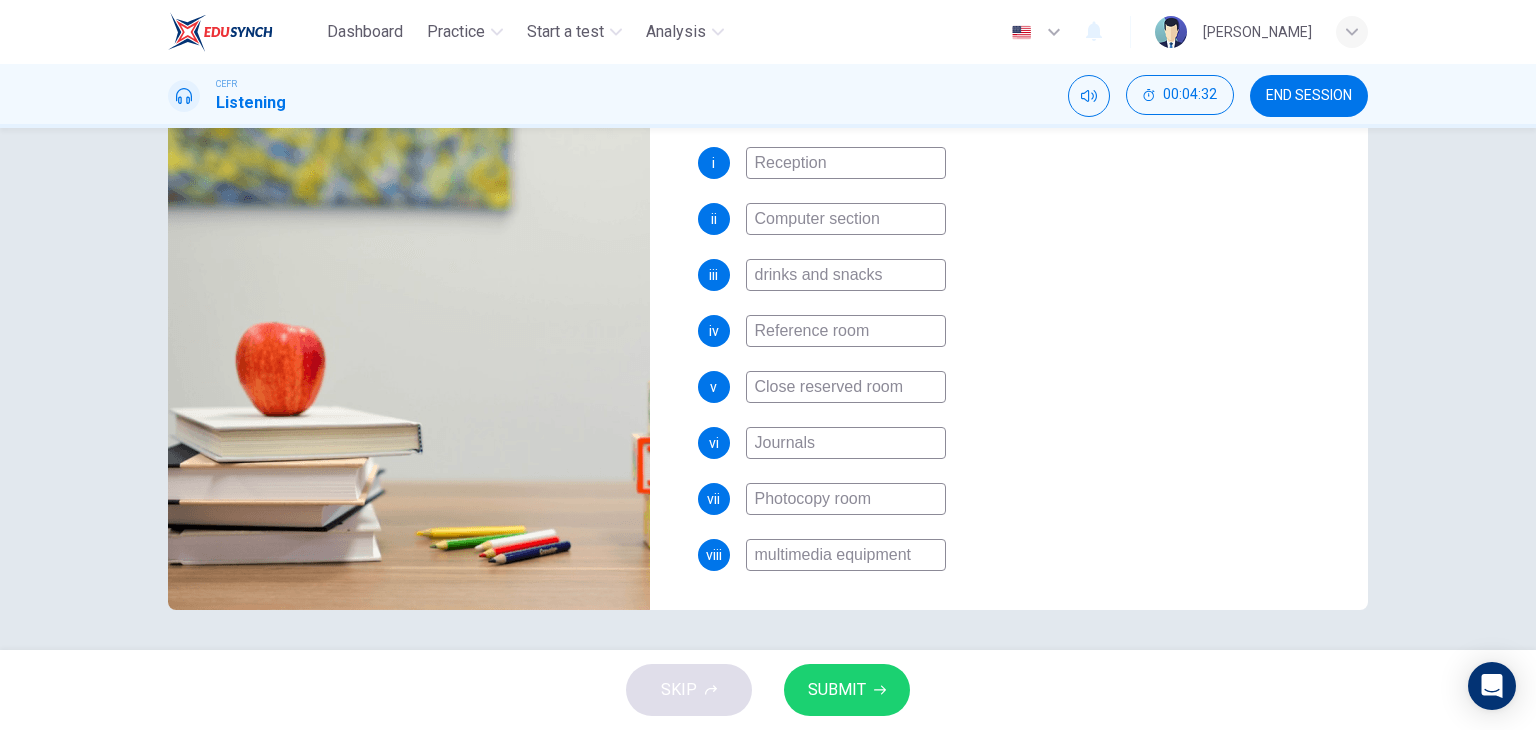 type on "78" 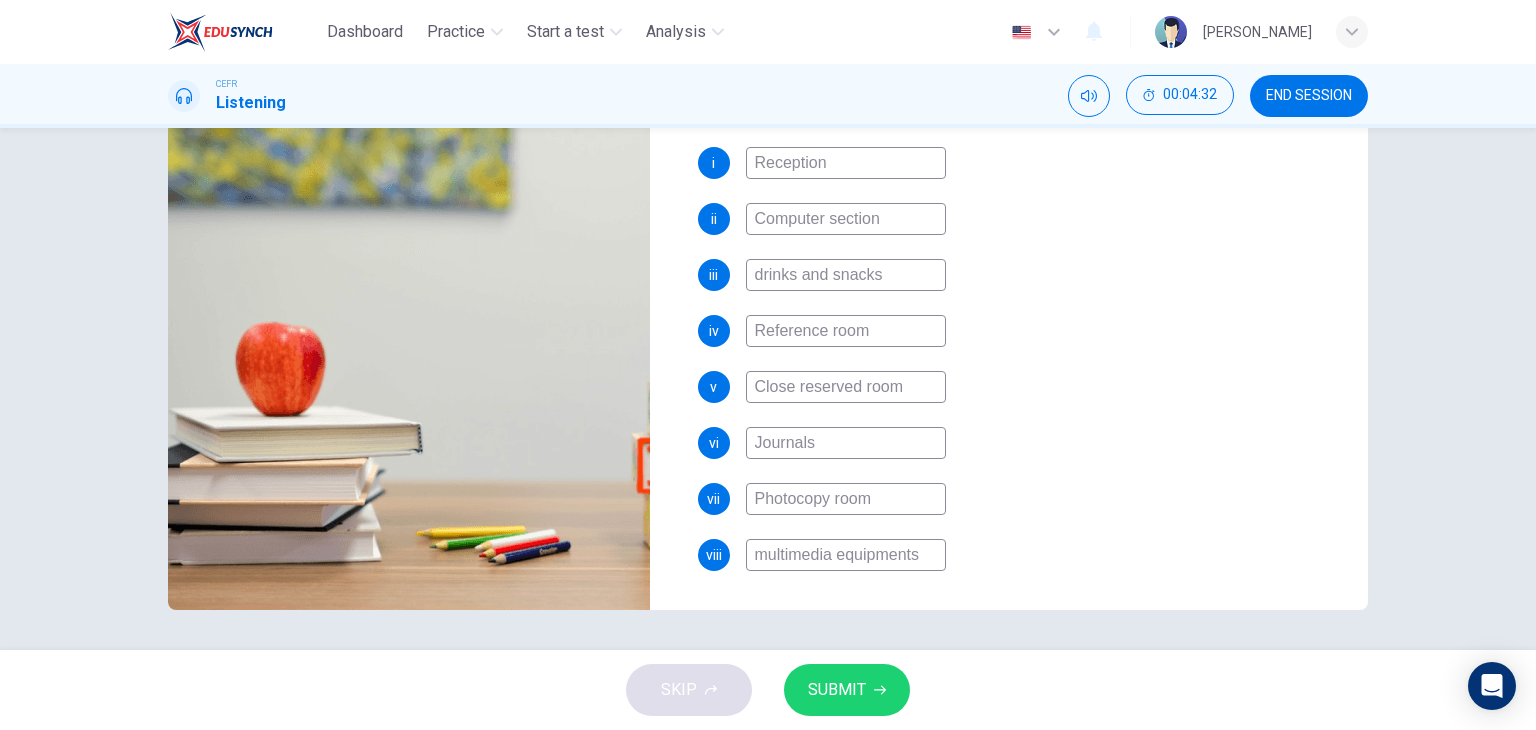 type on "78" 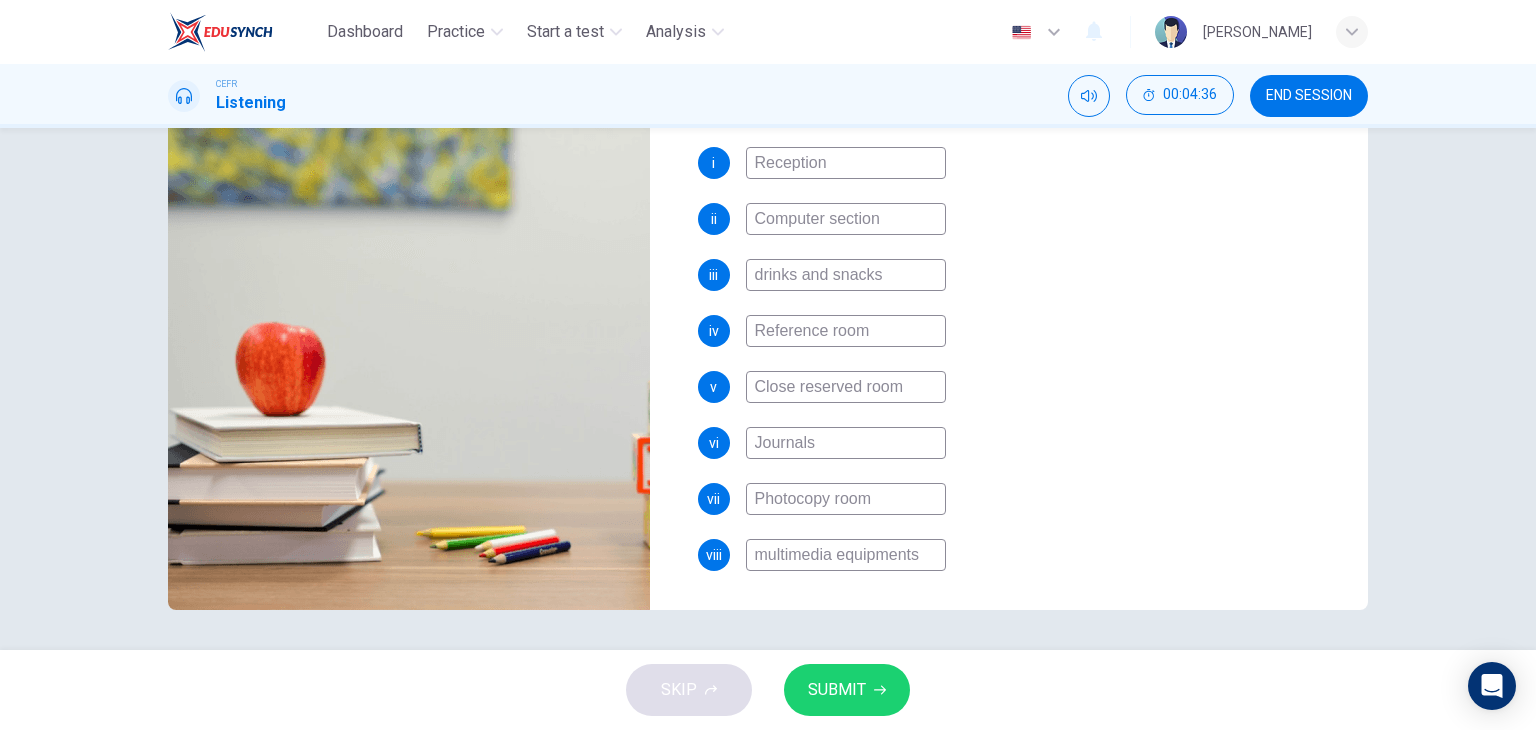 click on "multimedia equipments" at bounding box center (846, 555) 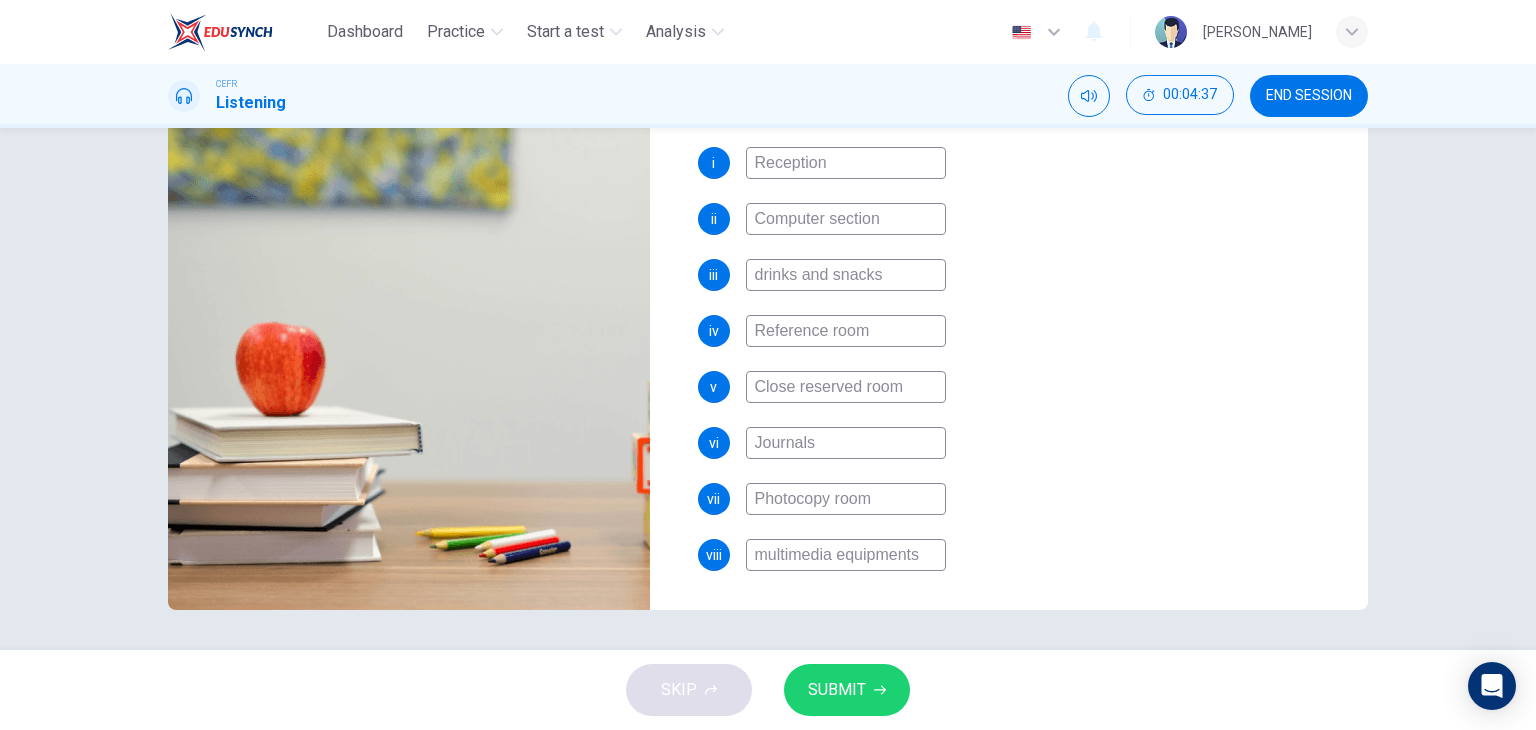 type on "79" 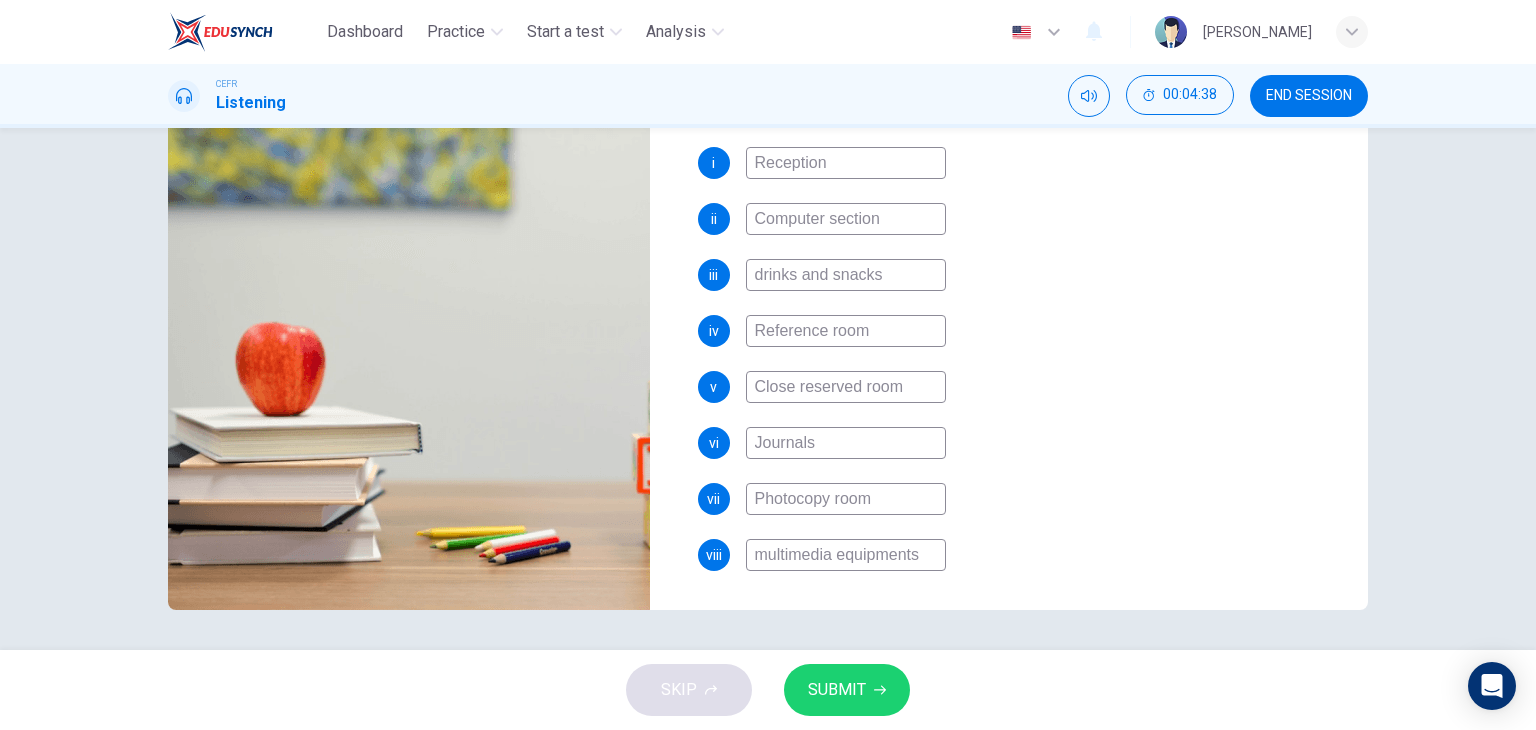 type on "multimedia equipment" 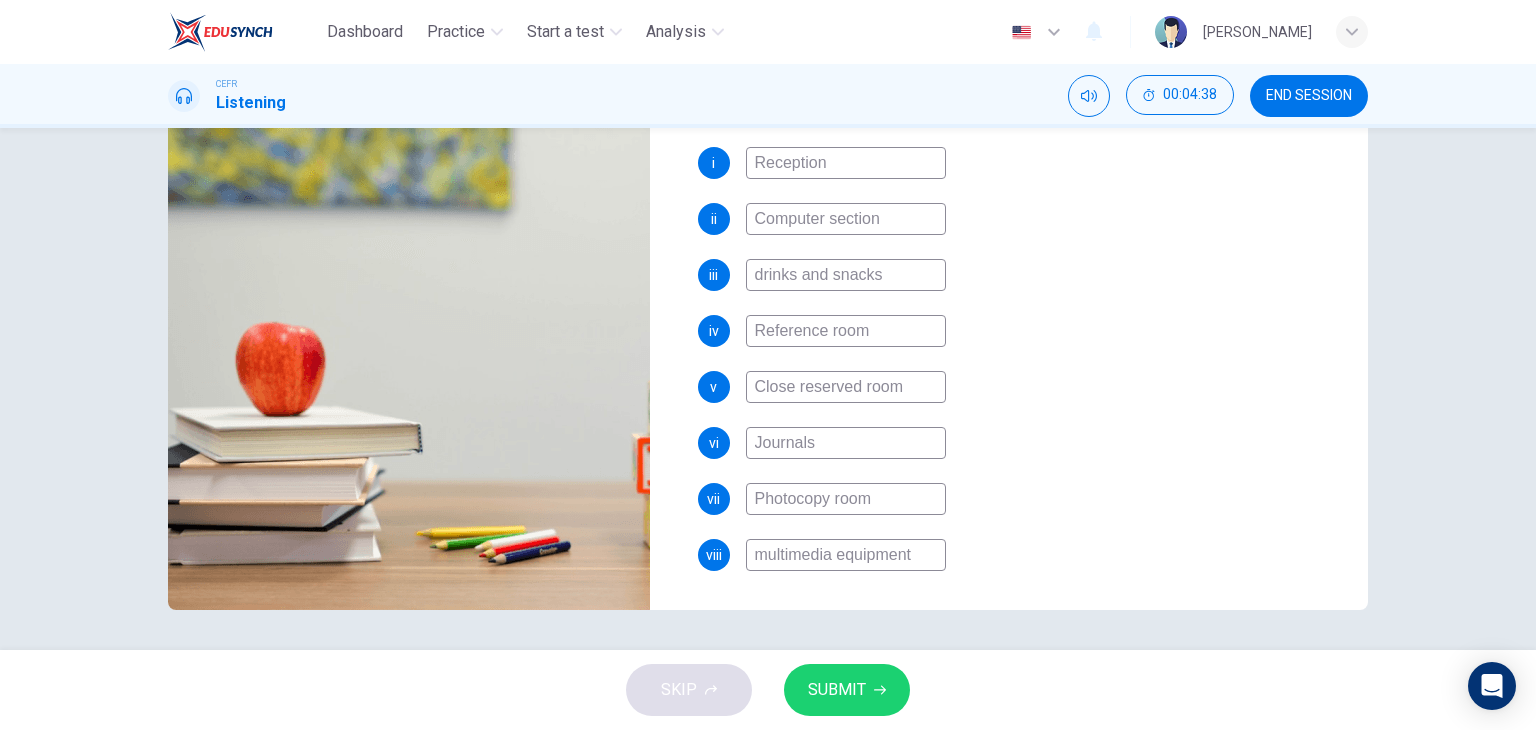 type on "79" 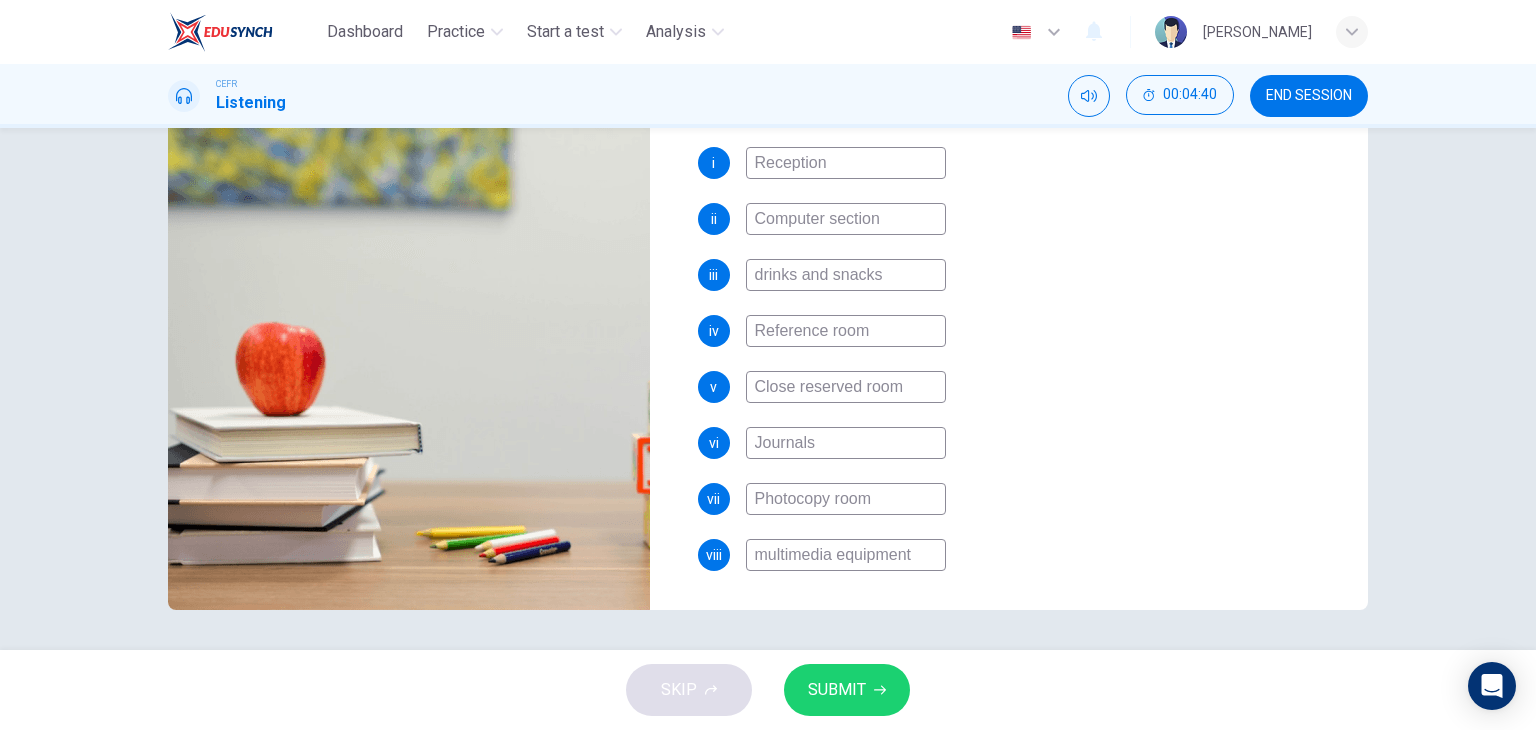 type on "80" 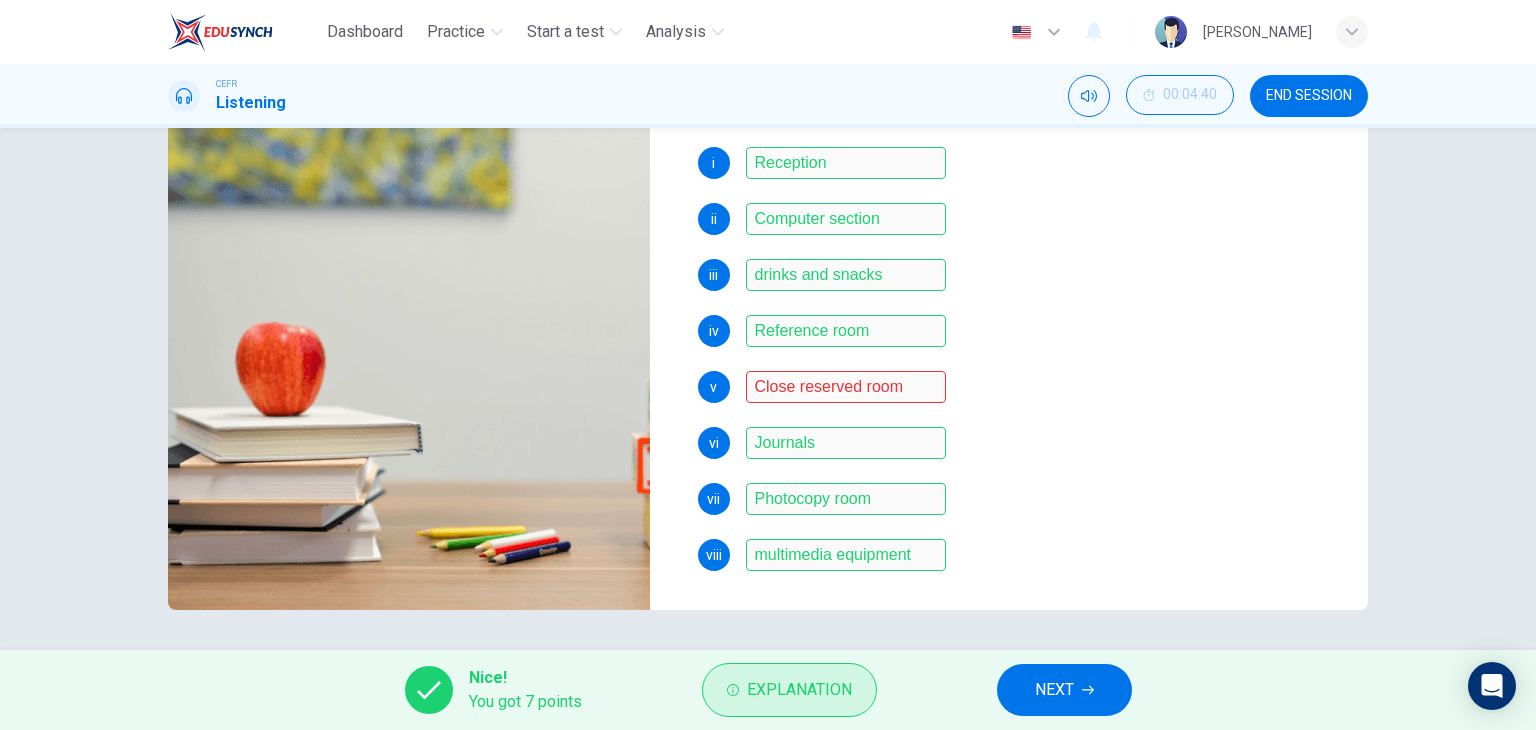 click on "Explanation" at bounding box center [799, 690] 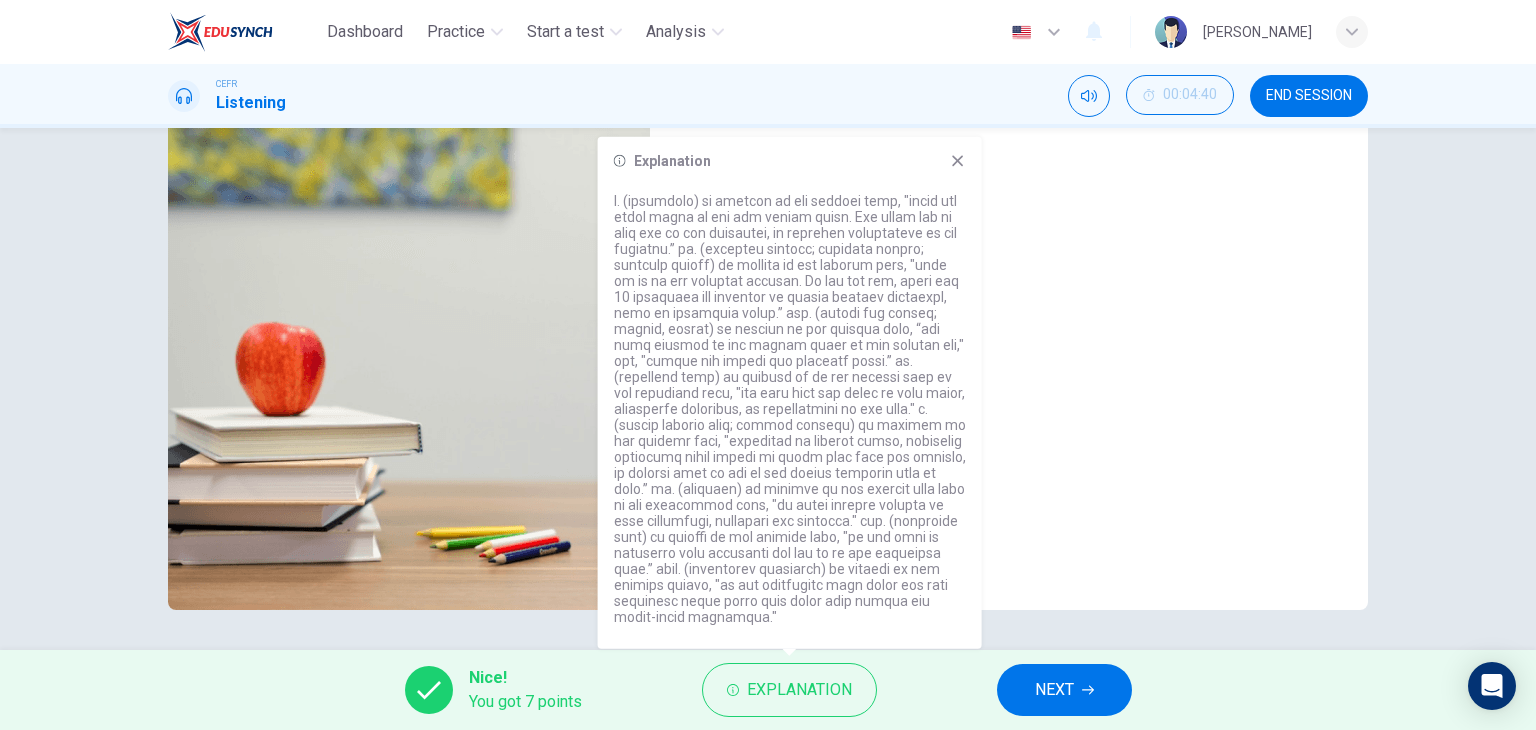 click on "vi Journals" at bounding box center [1017, 443] 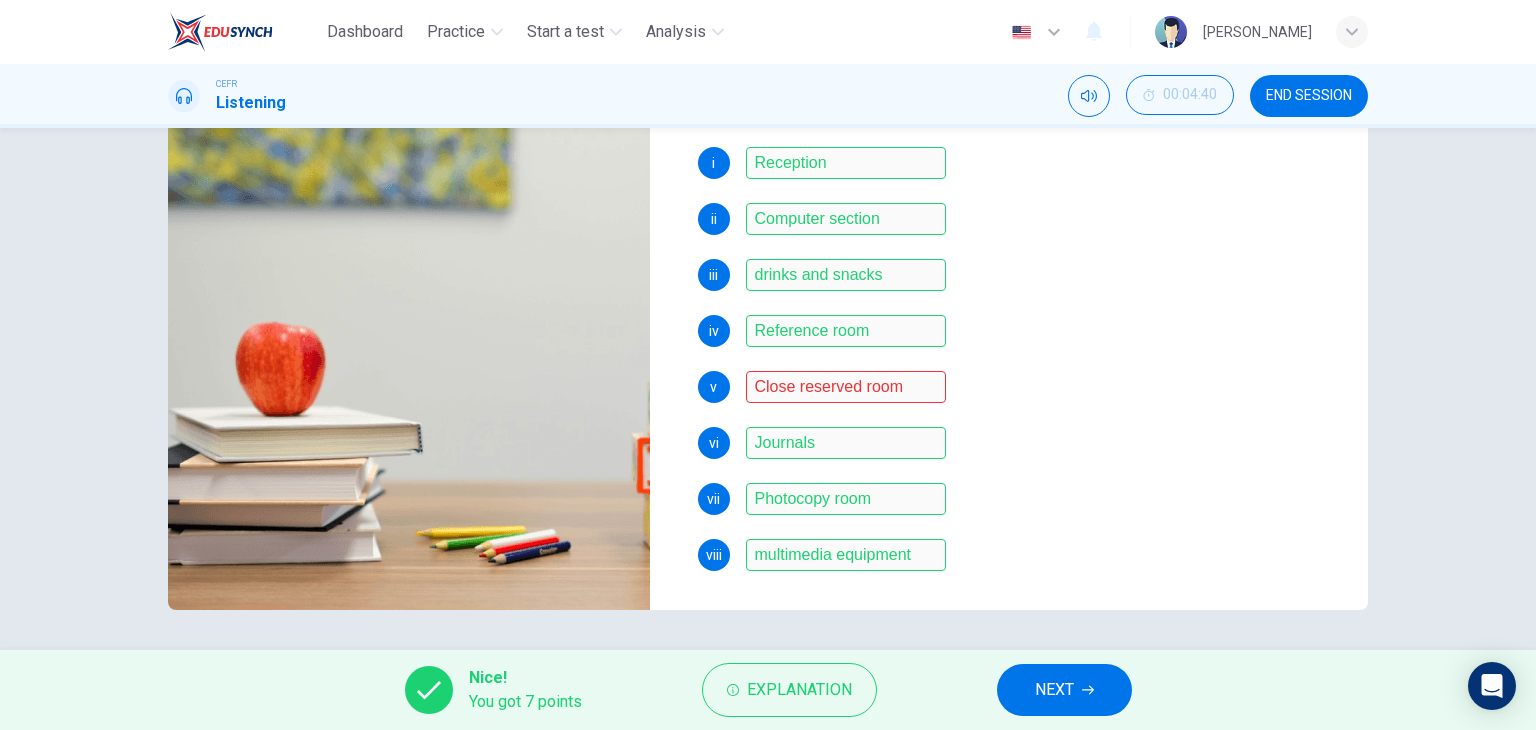 click on "NEXT" at bounding box center [1064, 690] 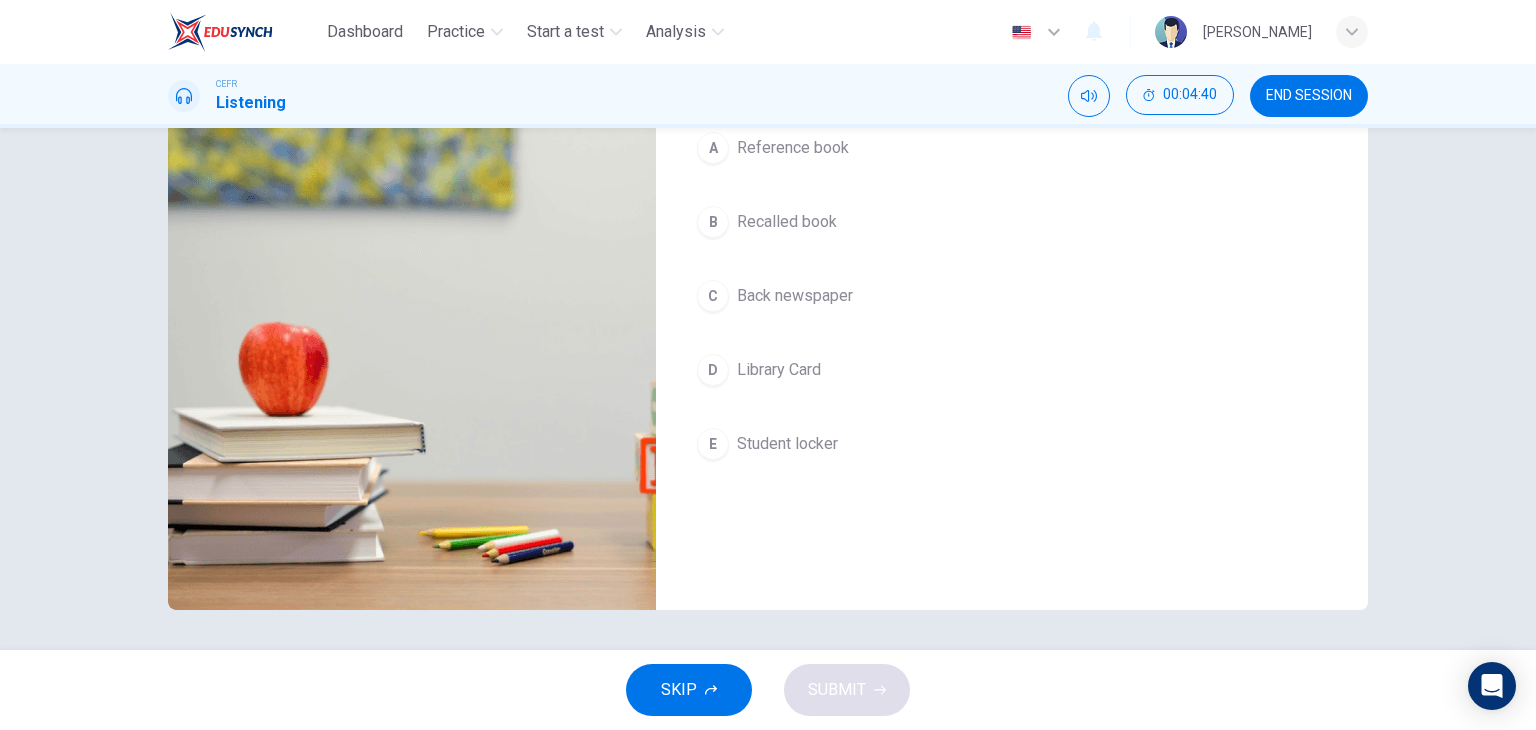 scroll, scrollTop: 0, scrollLeft: 0, axis: both 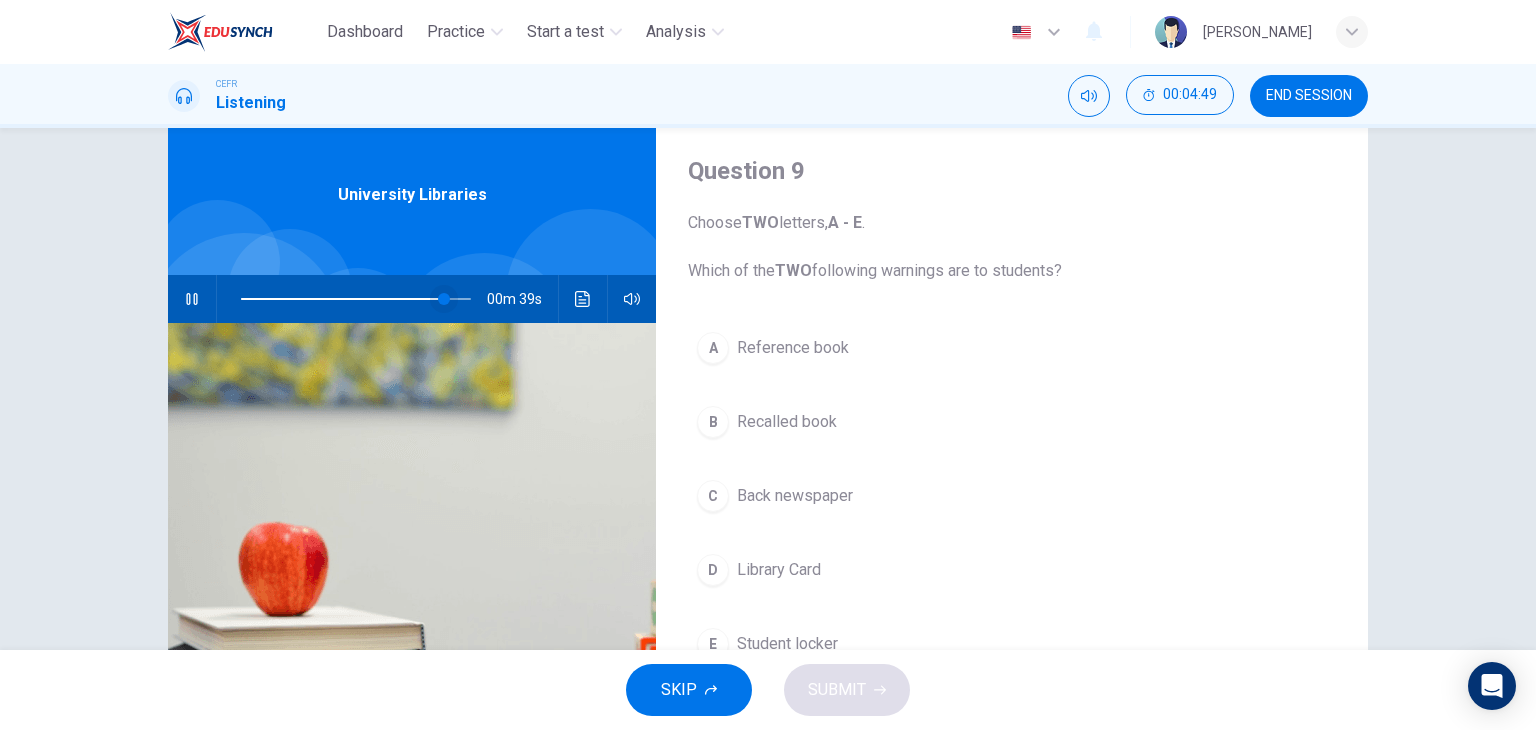 click at bounding box center [444, 299] 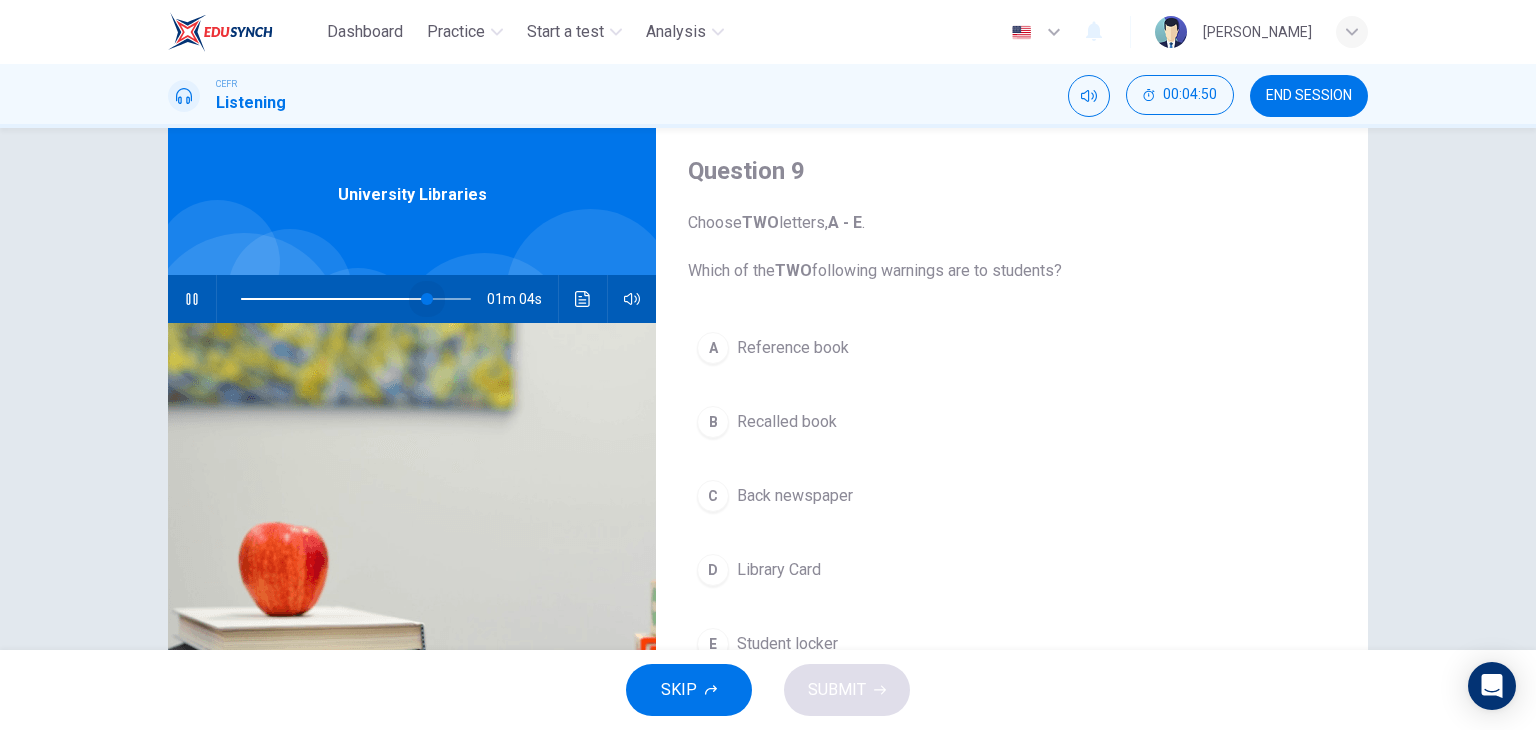 click at bounding box center (427, 299) 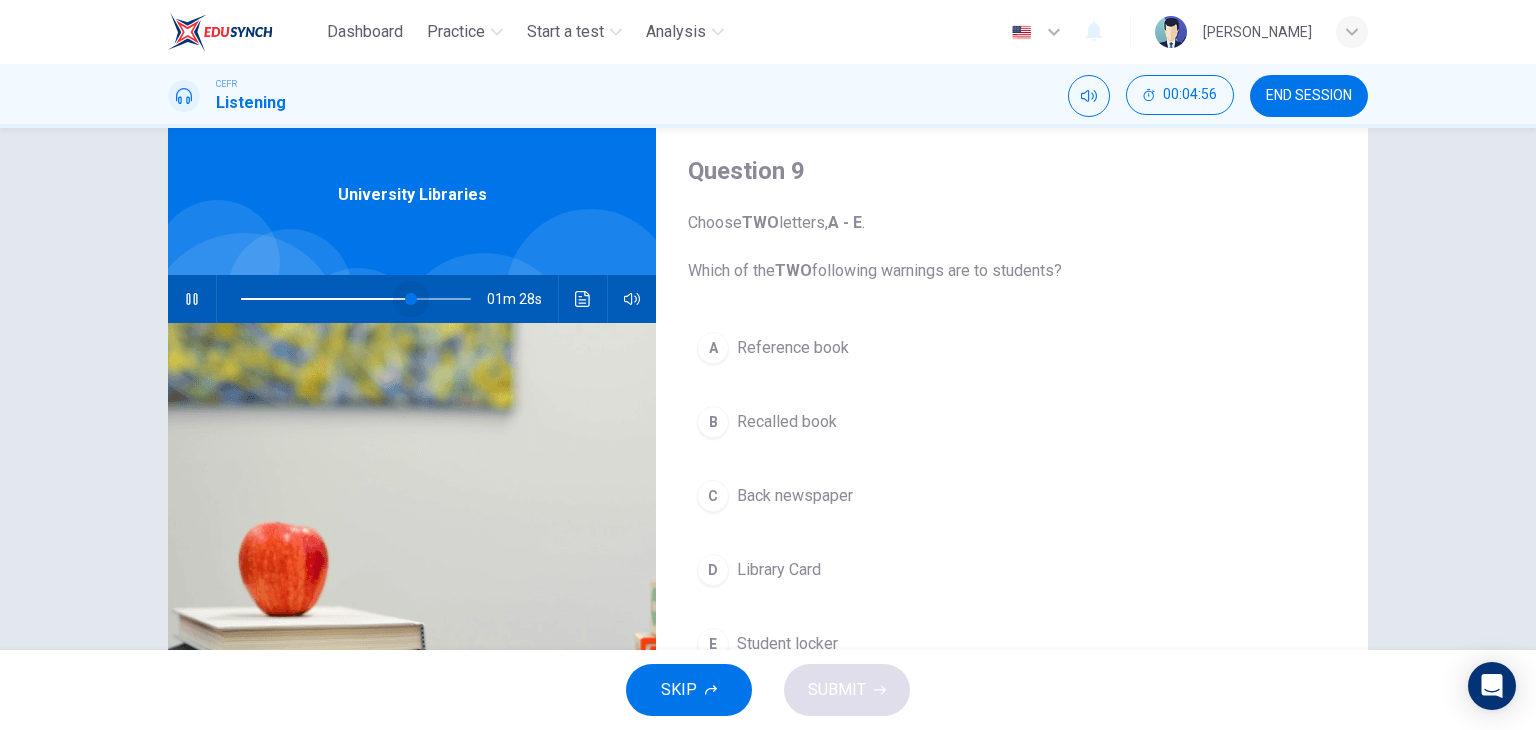 drag, startPoint x: 417, startPoint y: 305, endPoint x: 404, endPoint y: 305, distance: 13 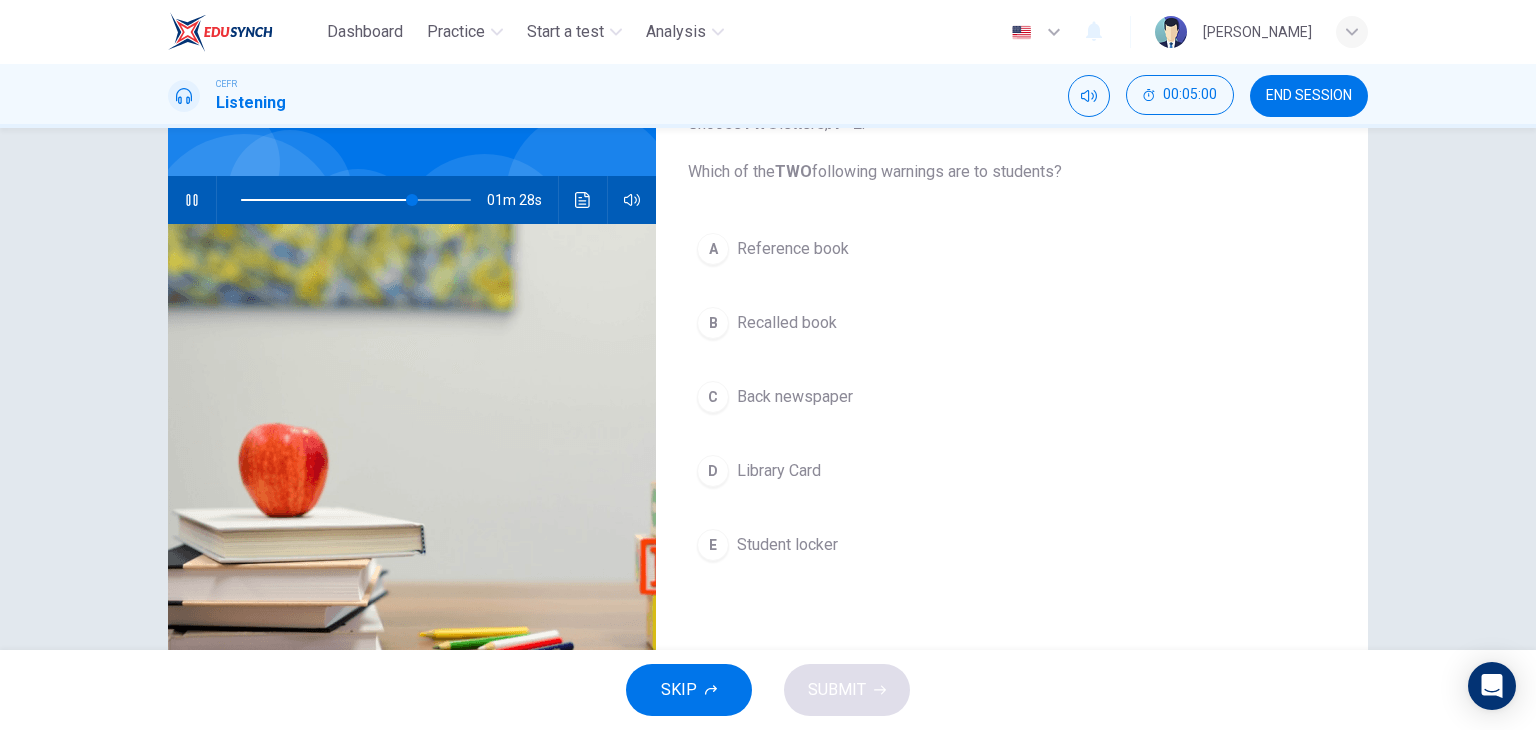 scroll, scrollTop: 153, scrollLeft: 0, axis: vertical 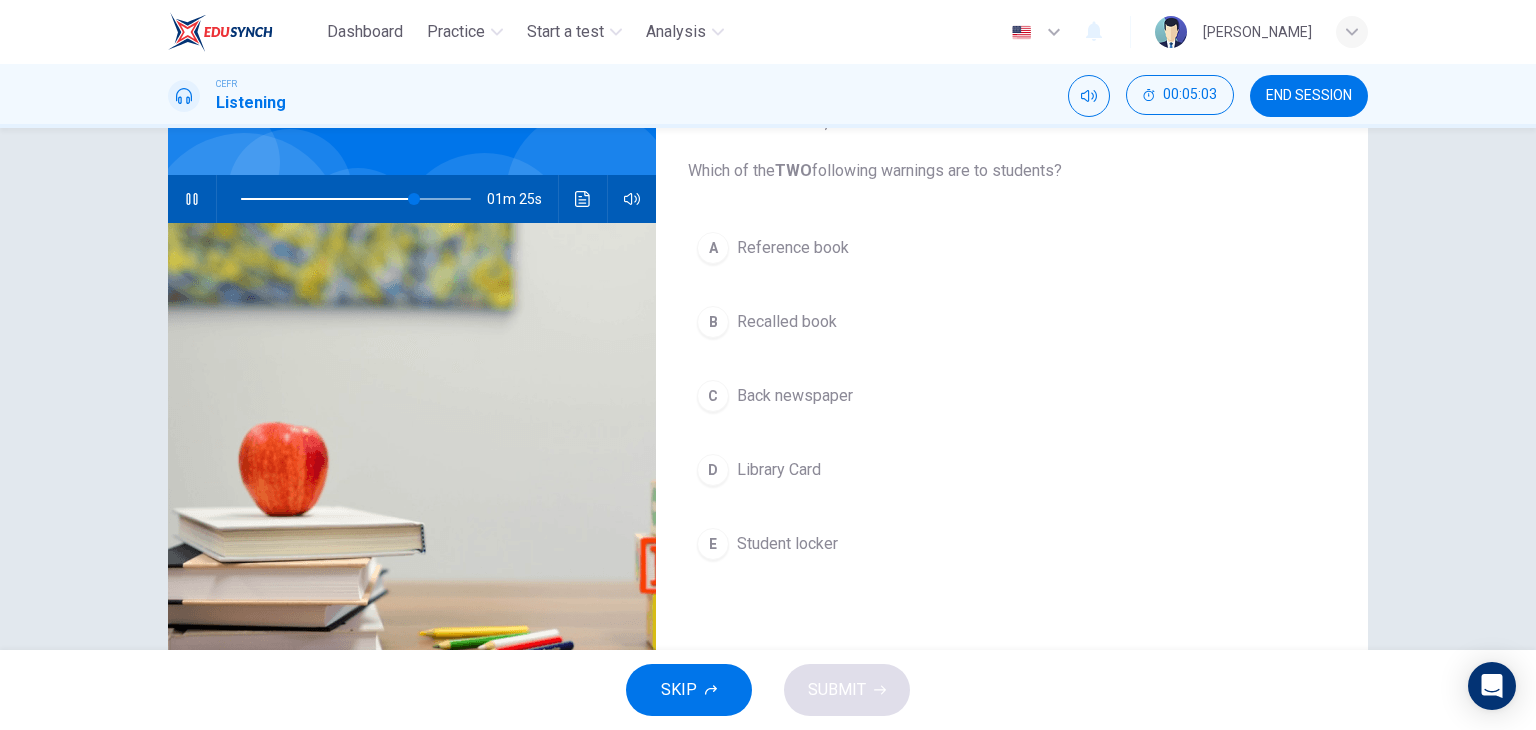 click on "Recalled book" at bounding box center [787, 322] 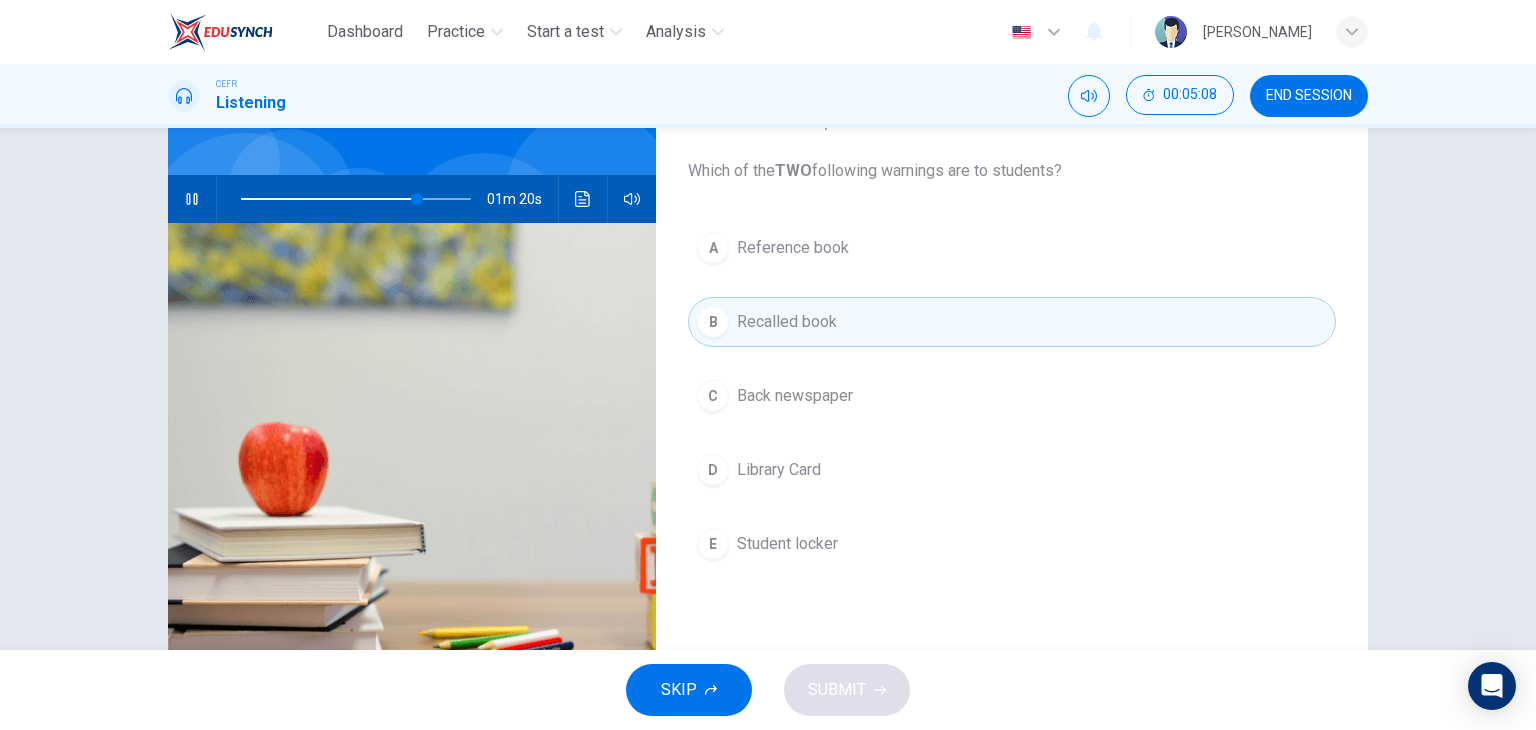 click on "Reference book" at bounding box center (793, 248) 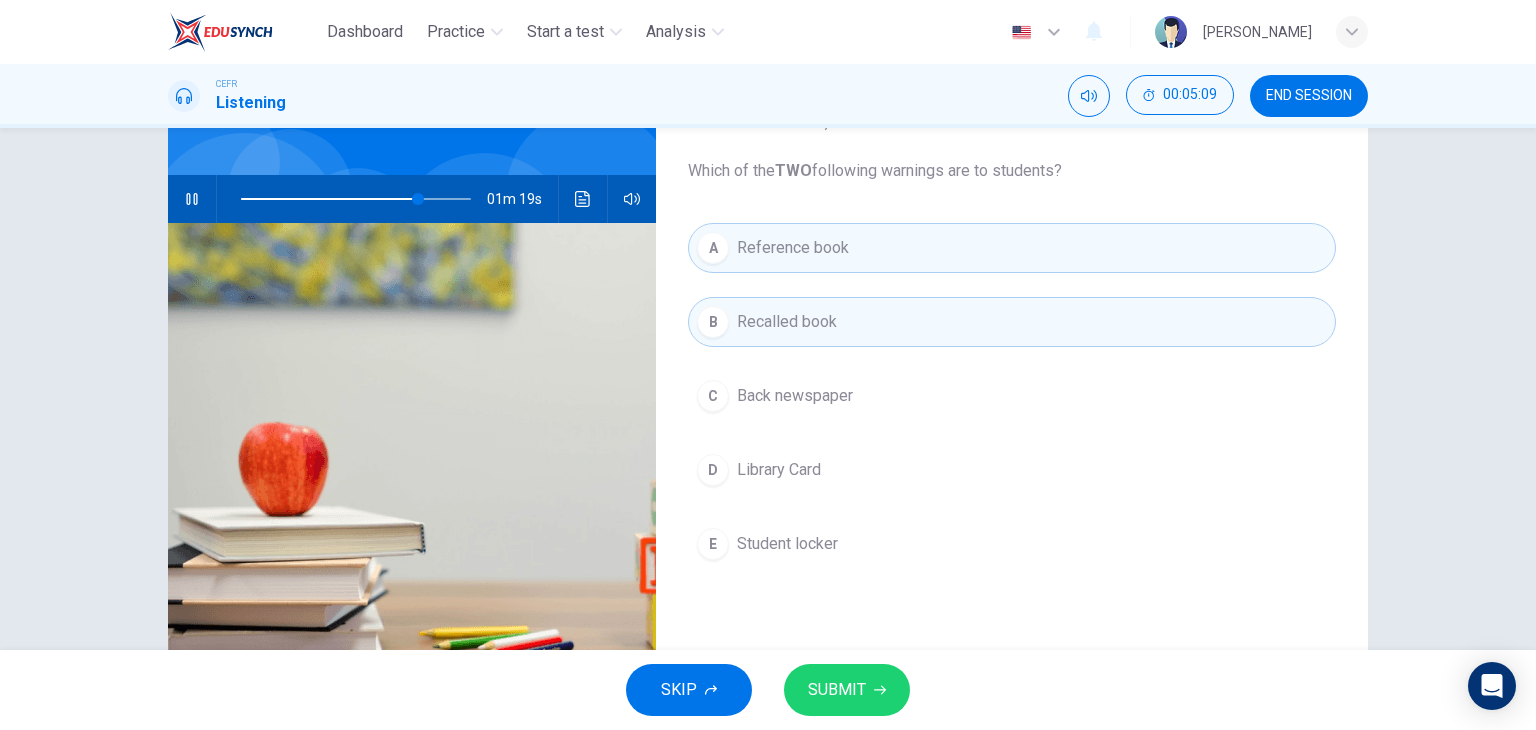 click on "SUBMIT" at bounding box center [837, 690] 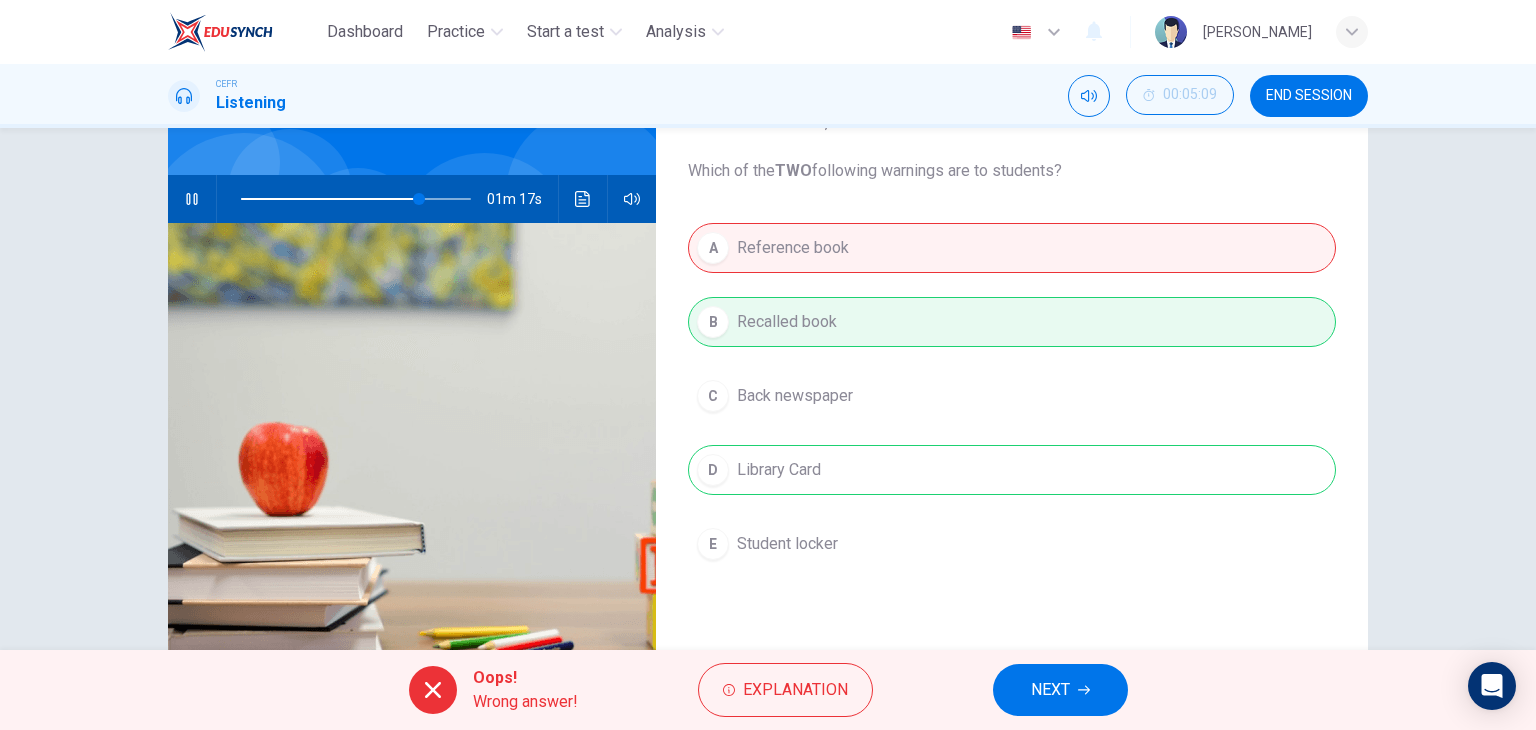 type on "78" 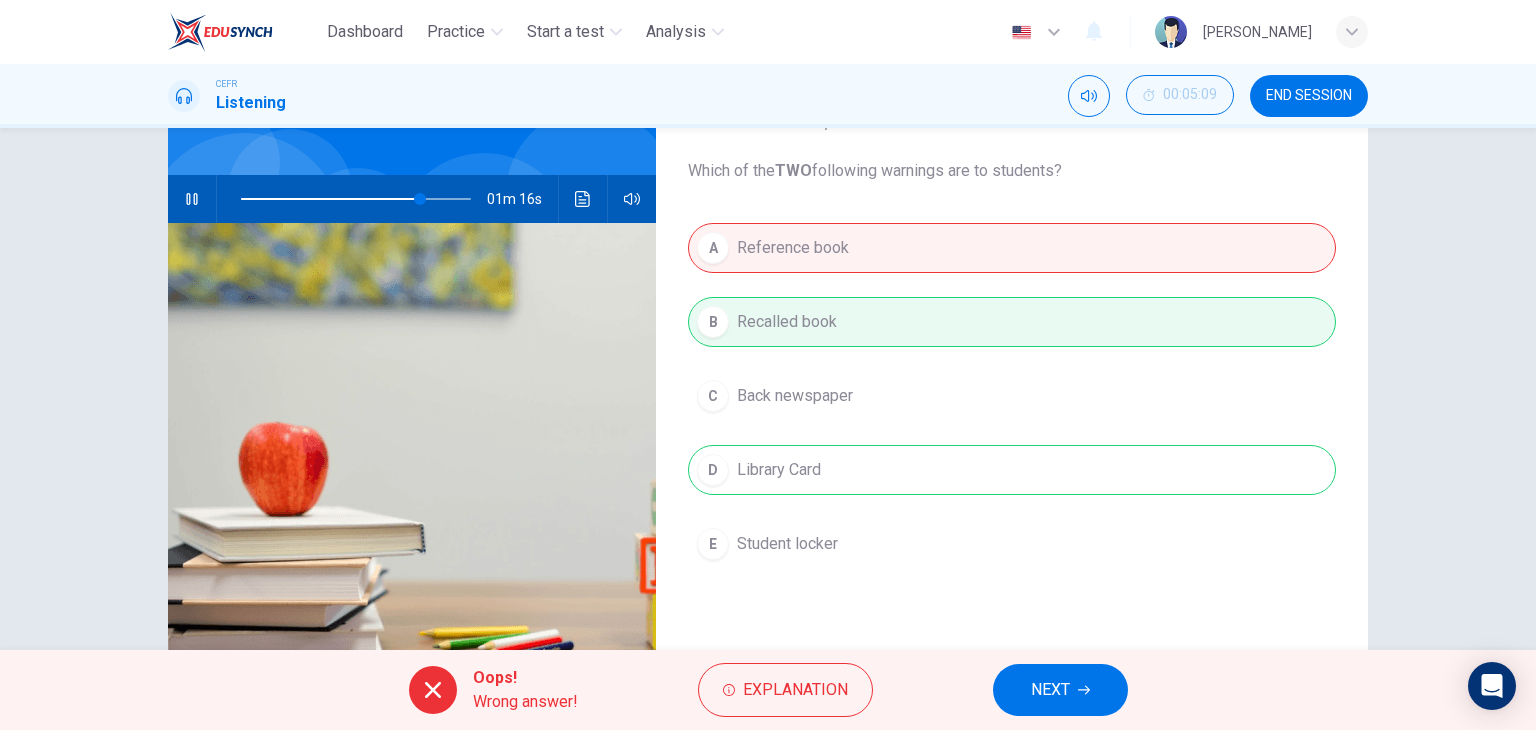 click on "NEXT" at bounding box center (1050, 690) 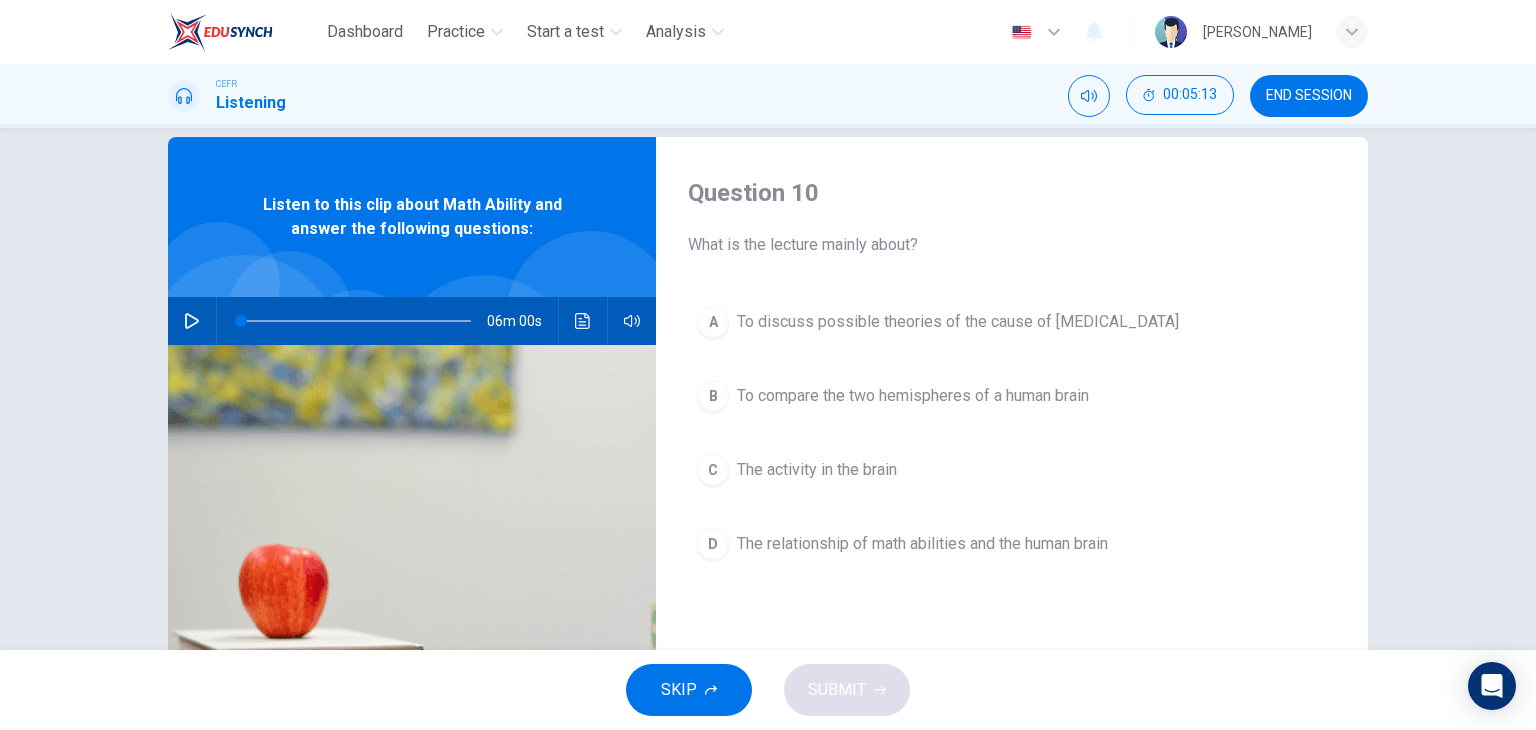 scroll, scrollTop: 0, scrollLeft: 0, axis: both 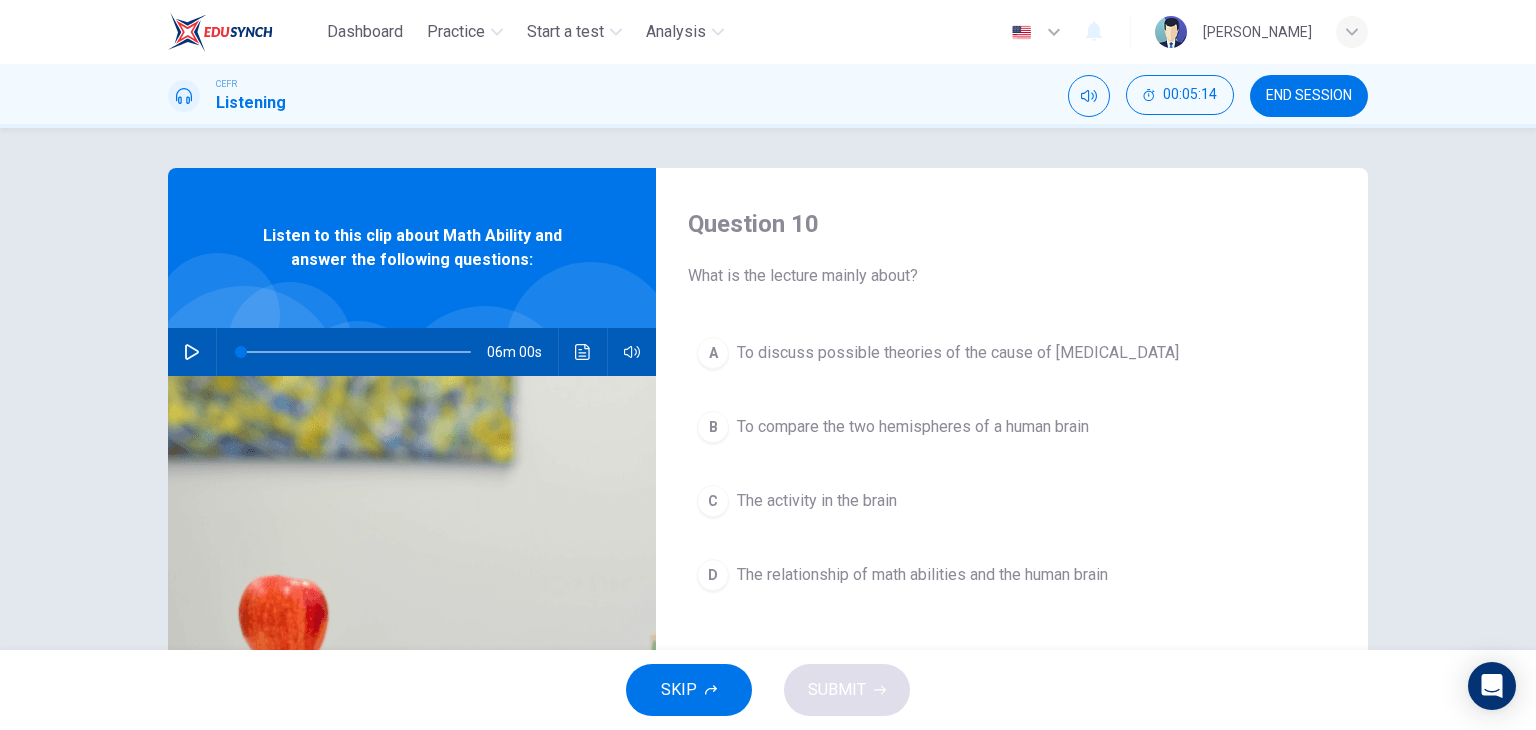 click 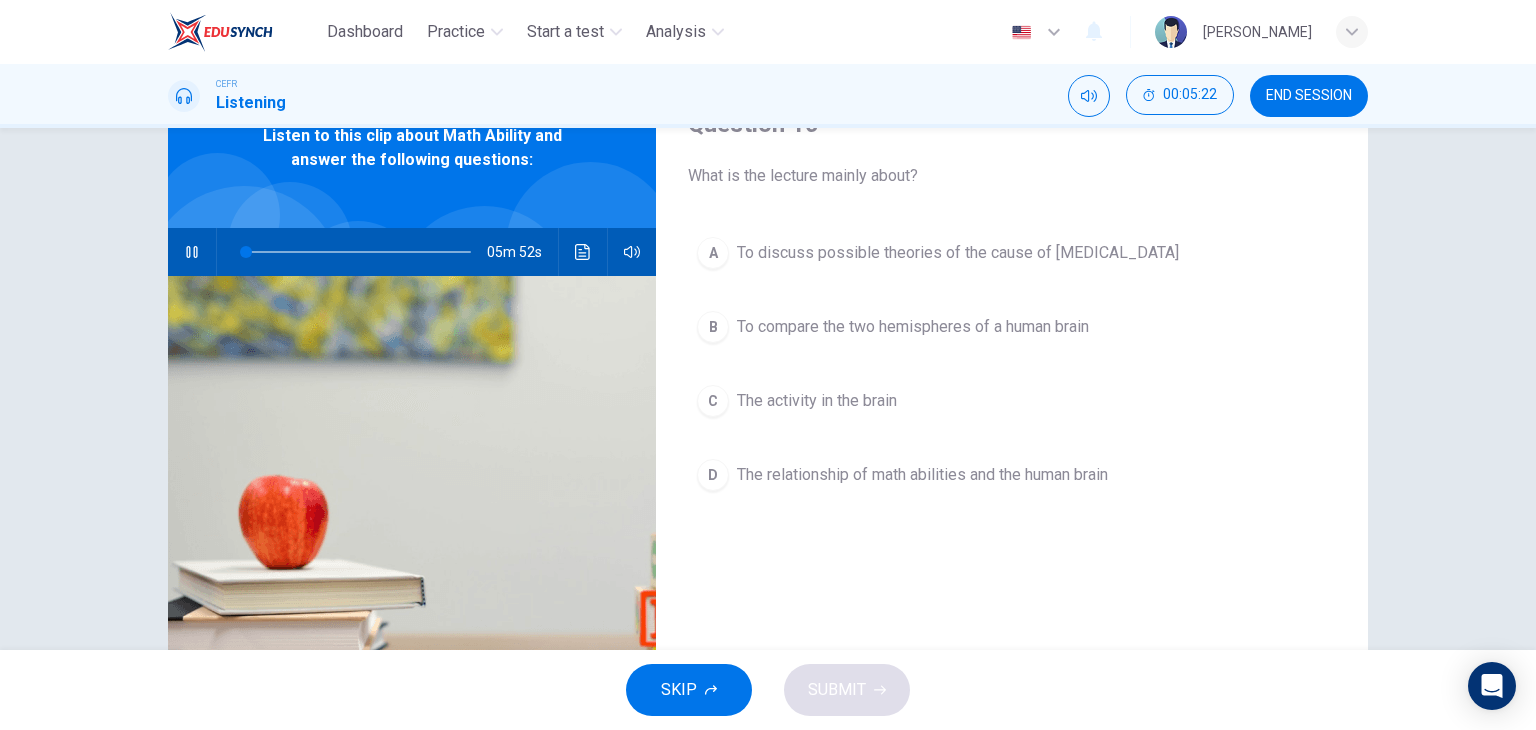 scroll, scrollTop: 0, scrollLeft: 0, axis: both 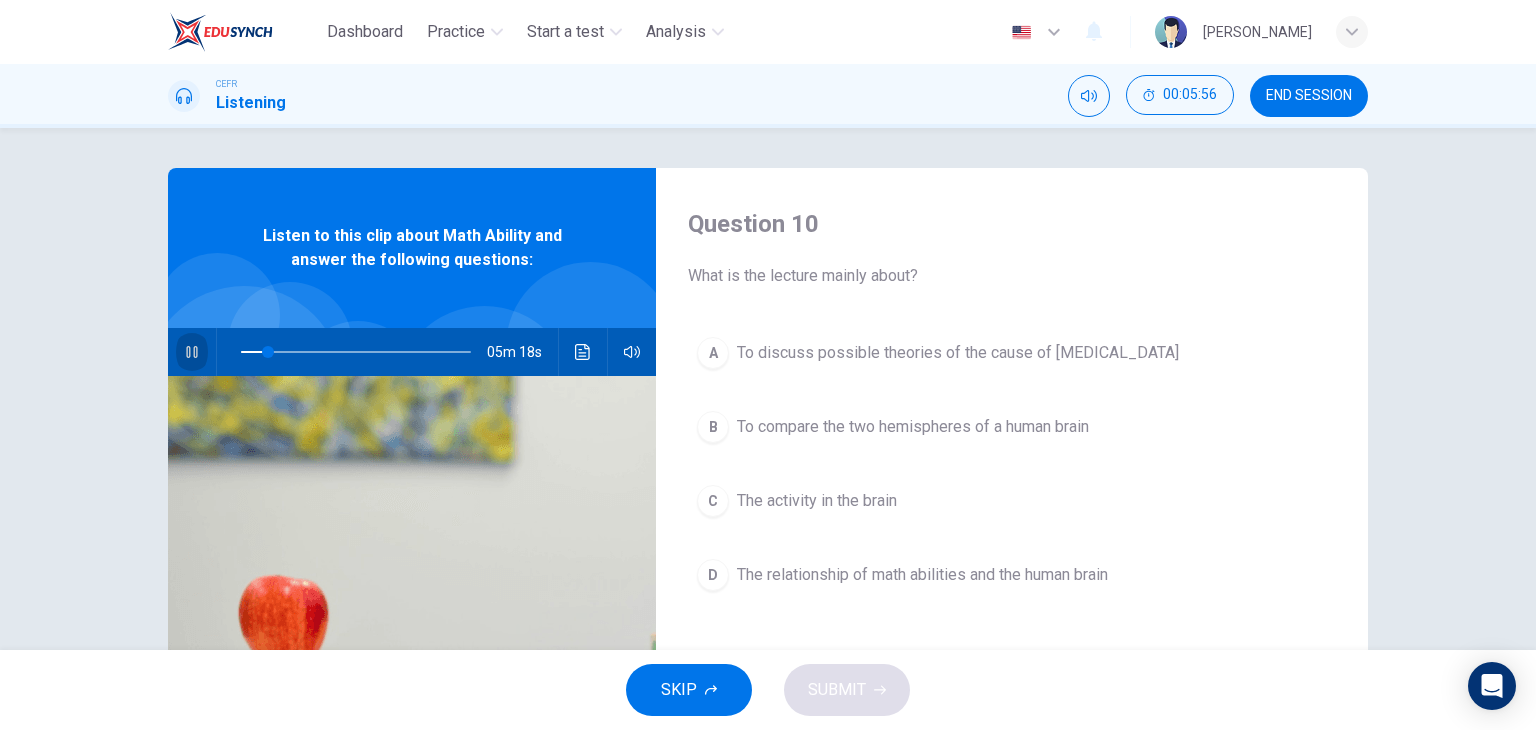 click 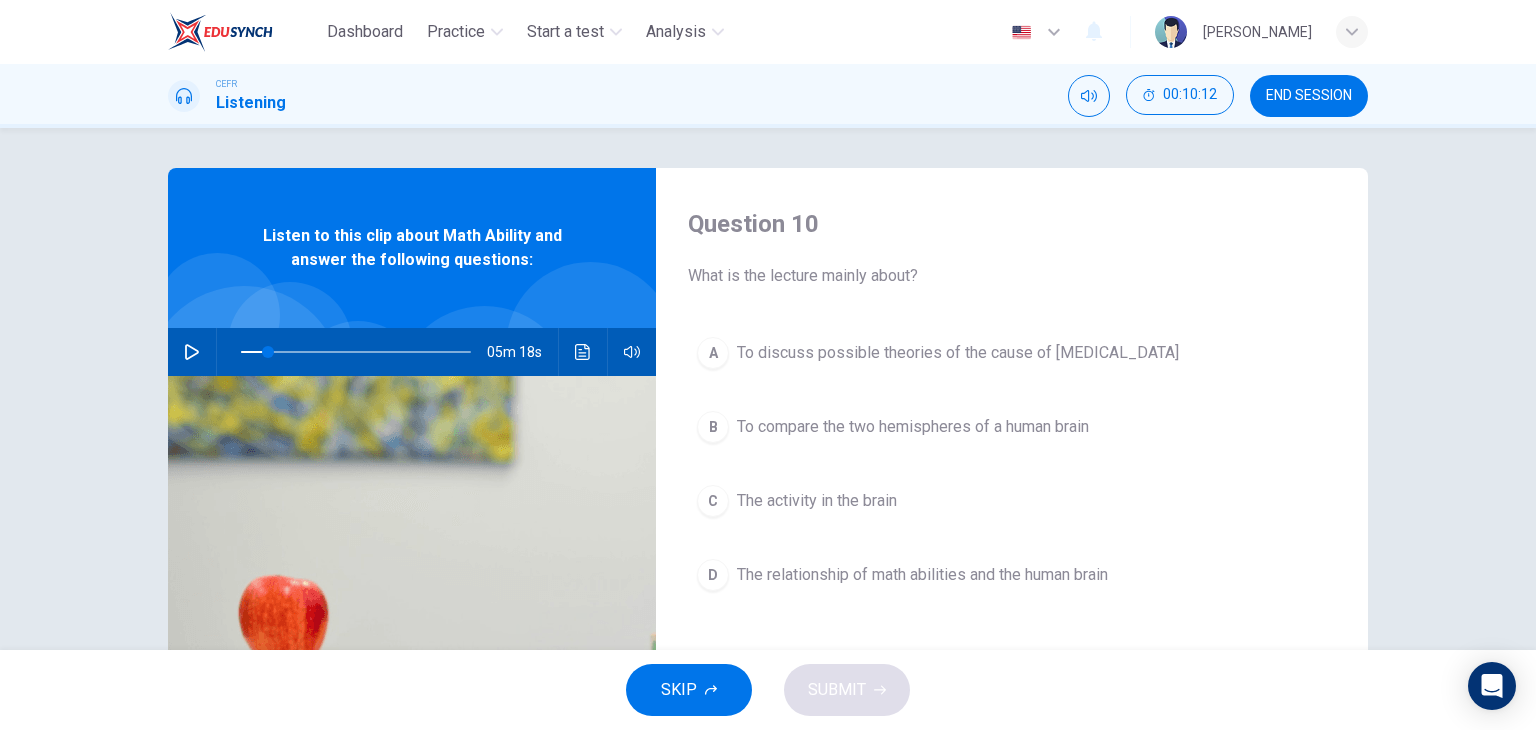 click 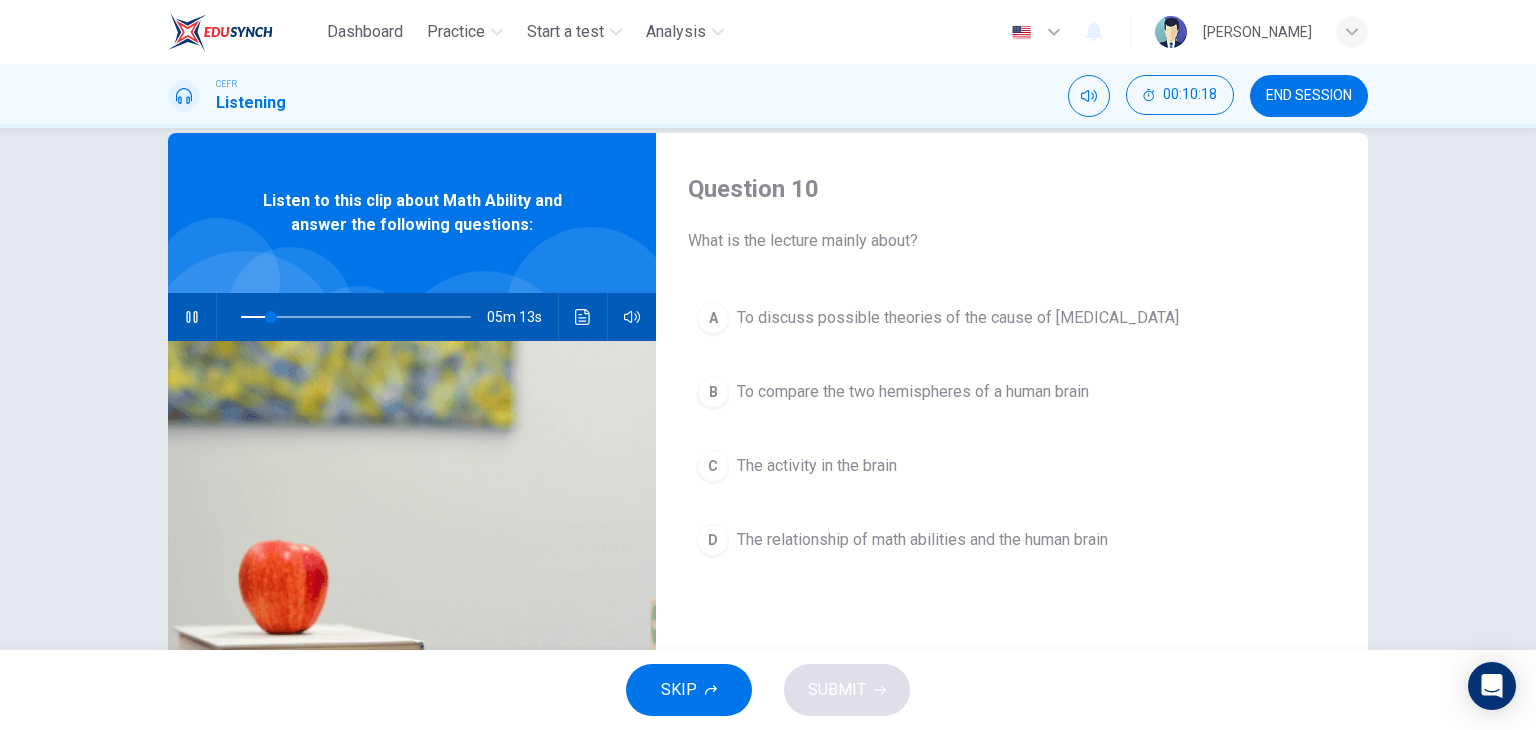 scroll, scrollTop: 0, scrollLeft: 0, axis: both 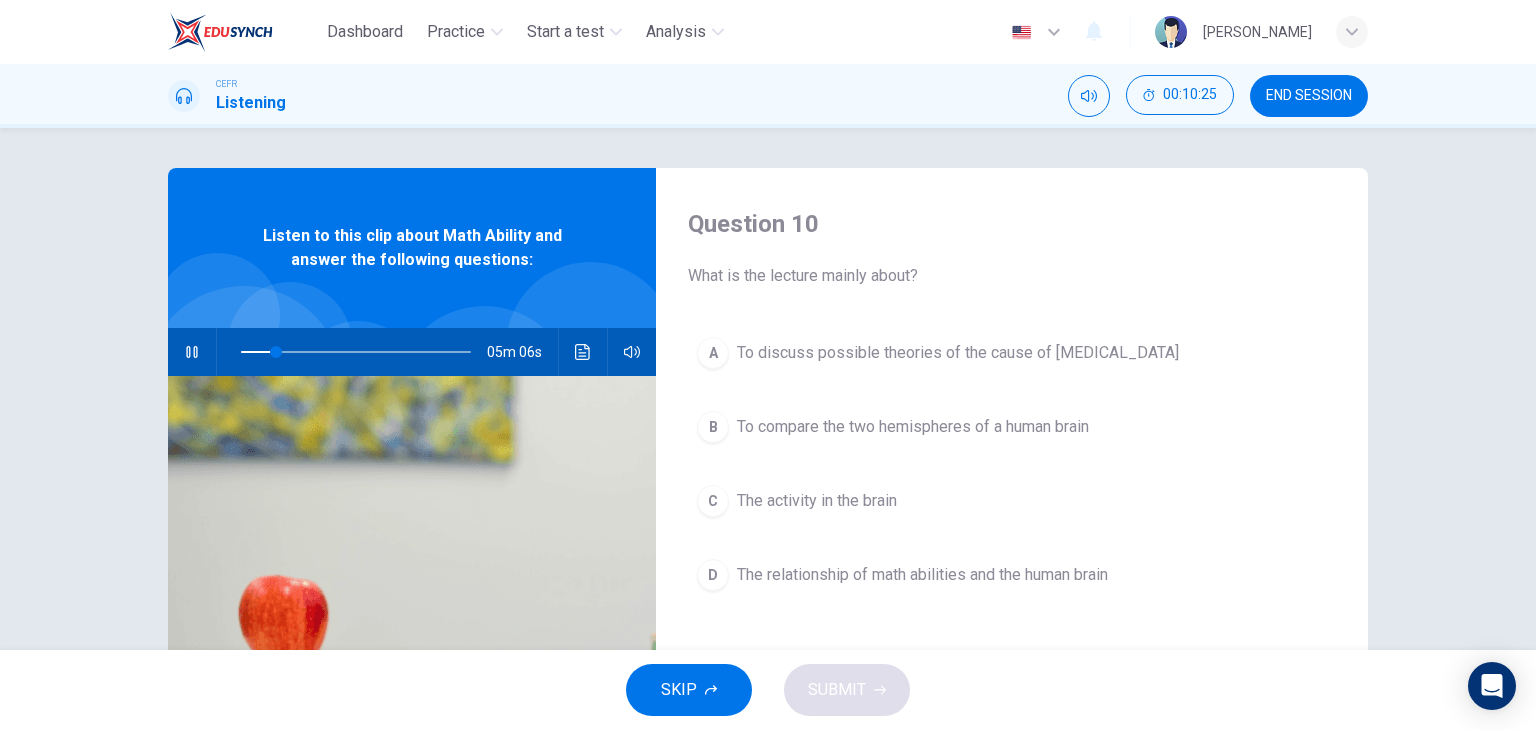 click on "The relationship of math abilities and the human brain" at bounding box center (922, 575) 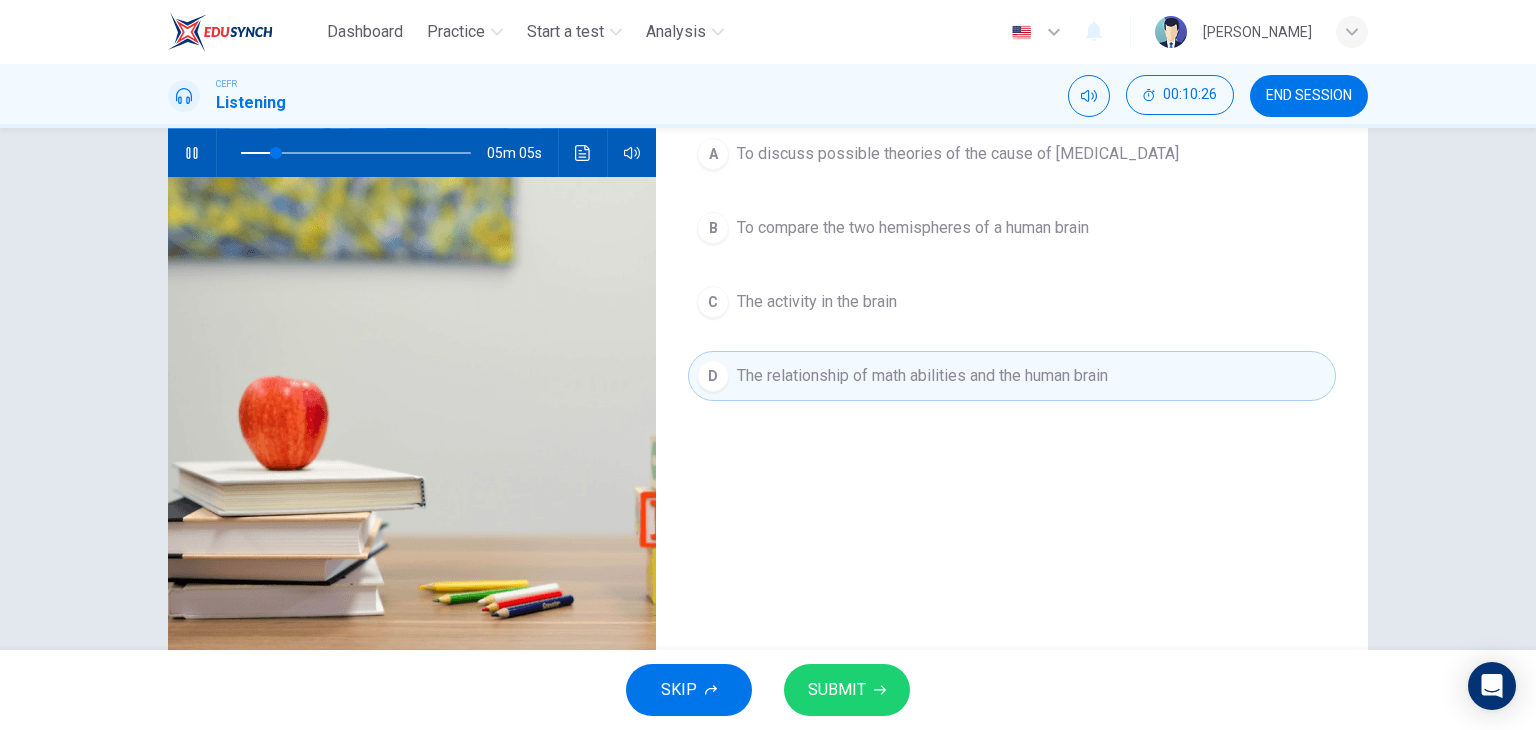 scroll, scrollTop: 200, scrollLeft: 0, axis: vertical 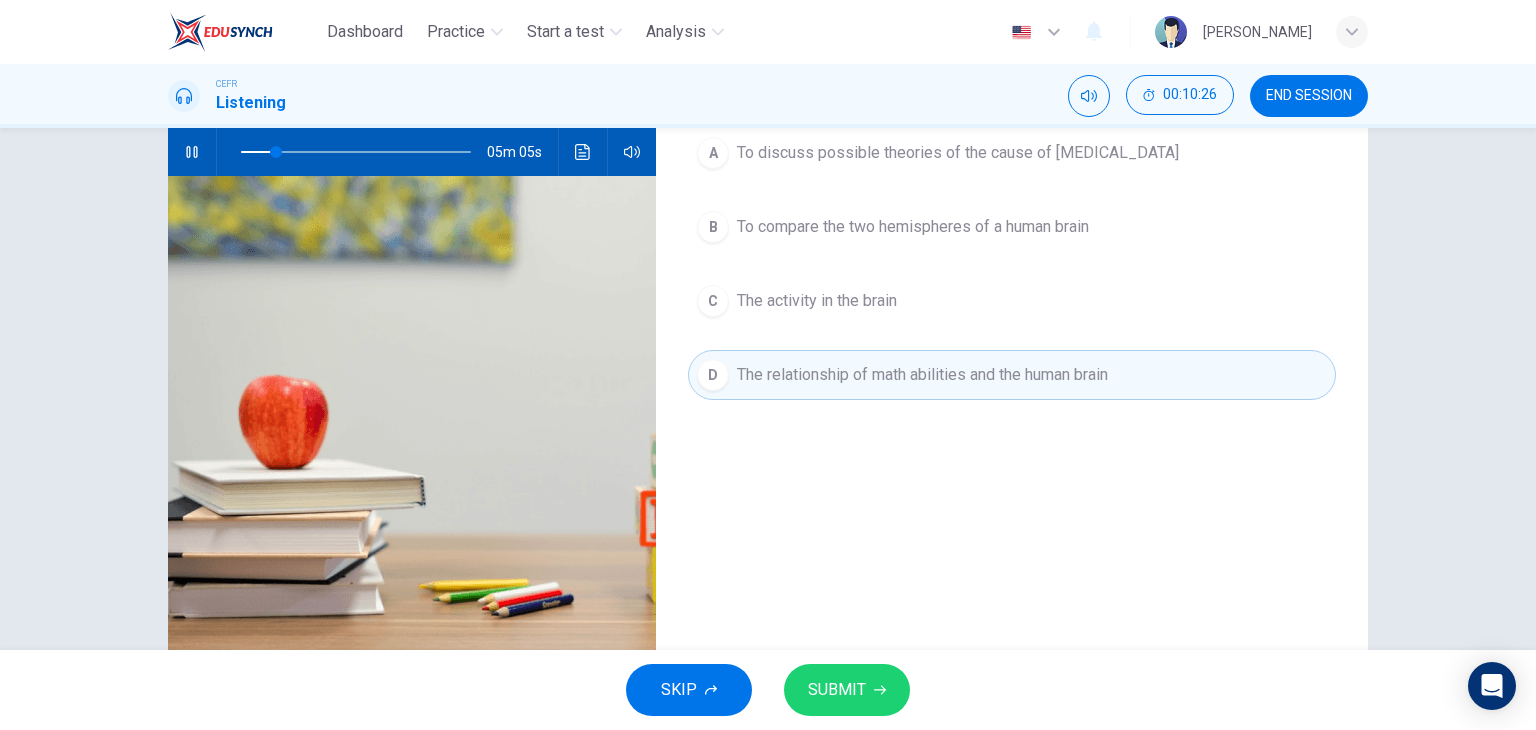 click on "SUBMIT" at bounding box center (847, 690) 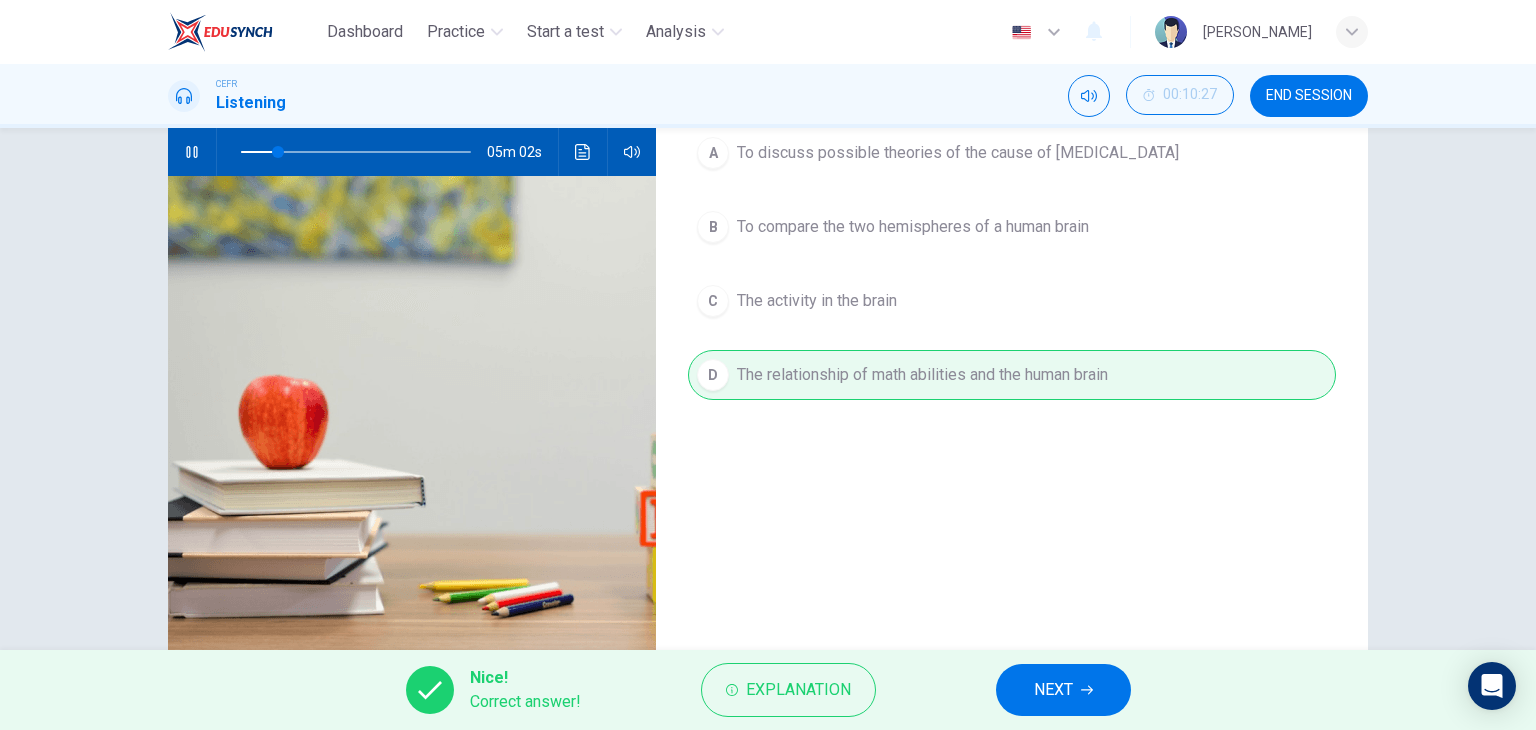 click on "NEXT" at bounding box center [1053, 690] 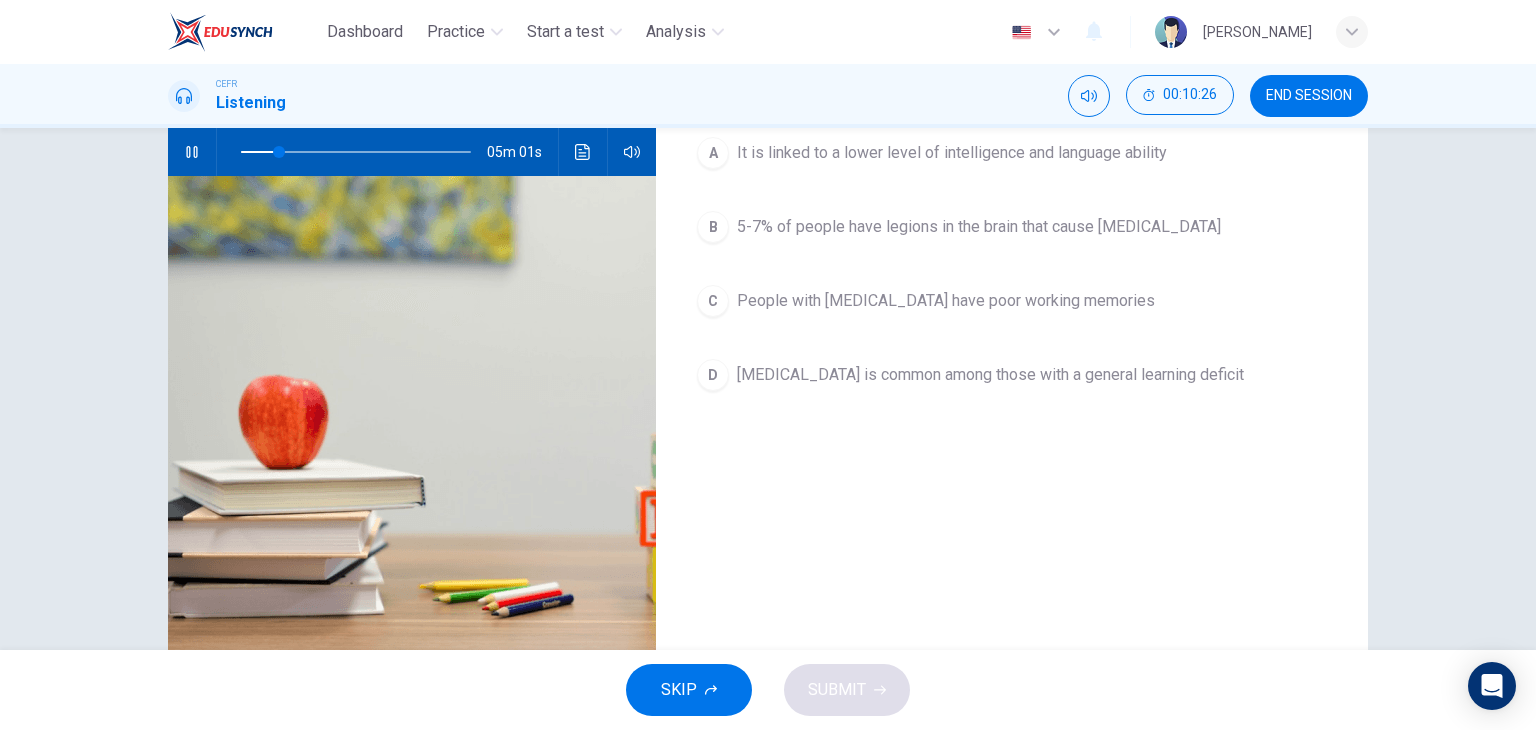 scroll, scrollTop: 100, scrollLeft: 0, axis: vertical 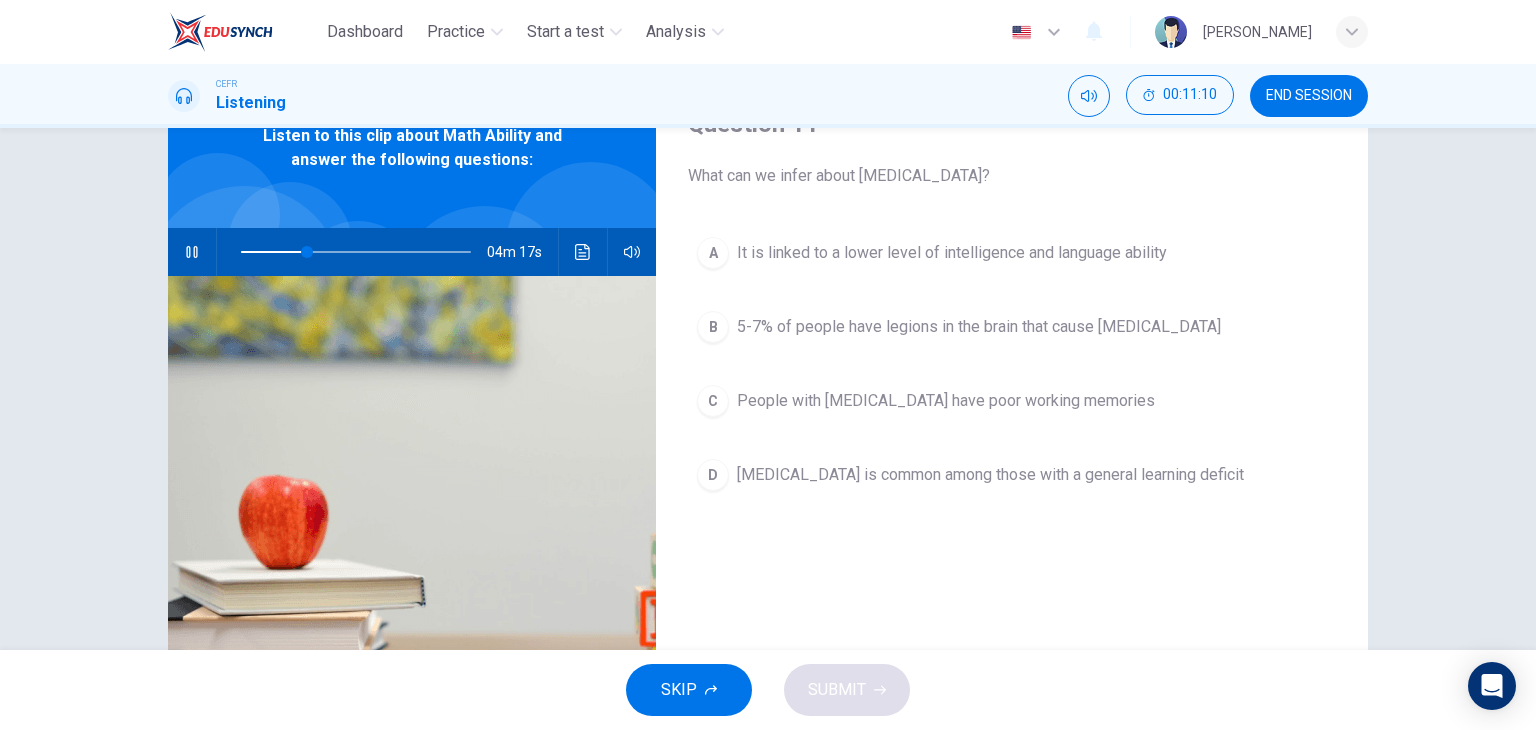 click on "People with dyscalculia have poor working memories" at bounding box center [946, 401] 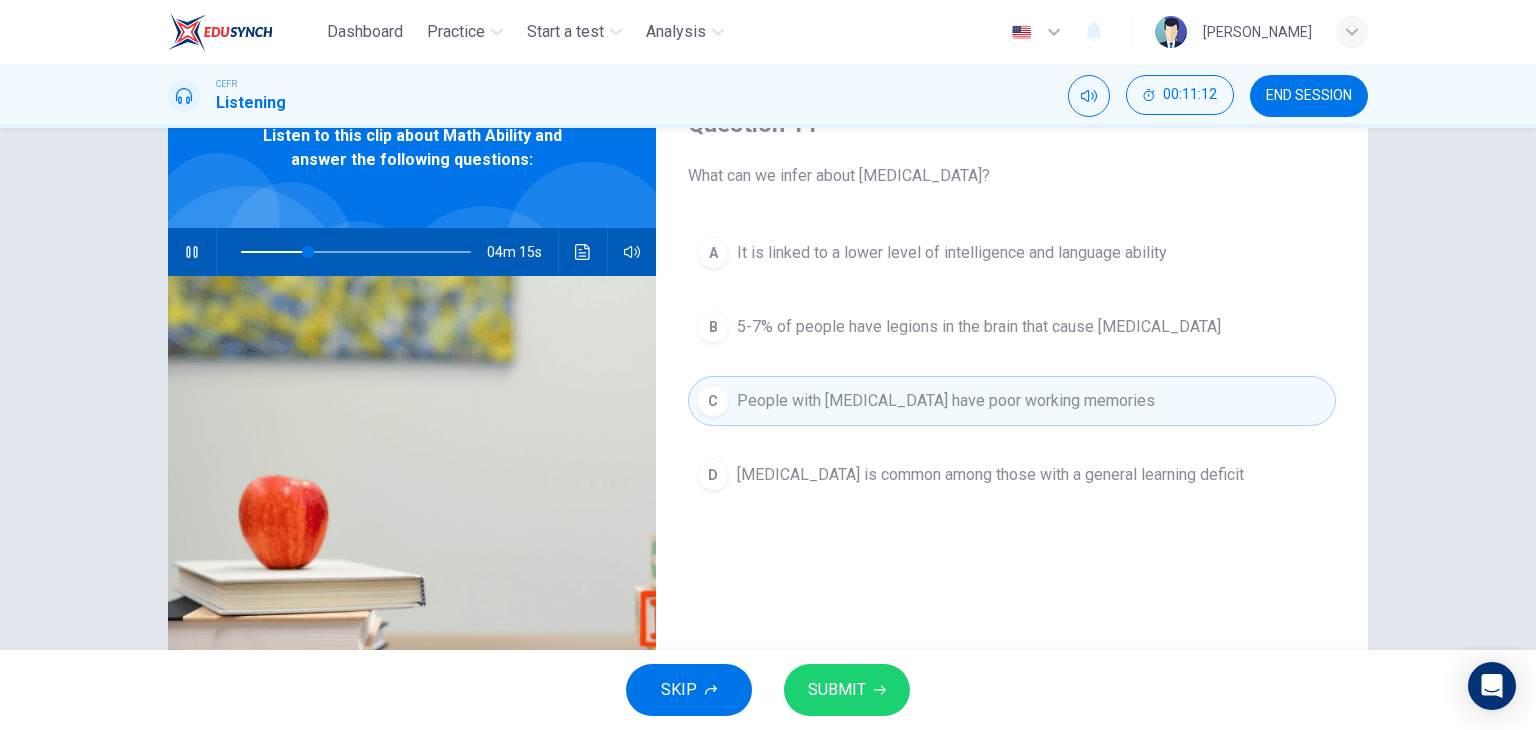 click 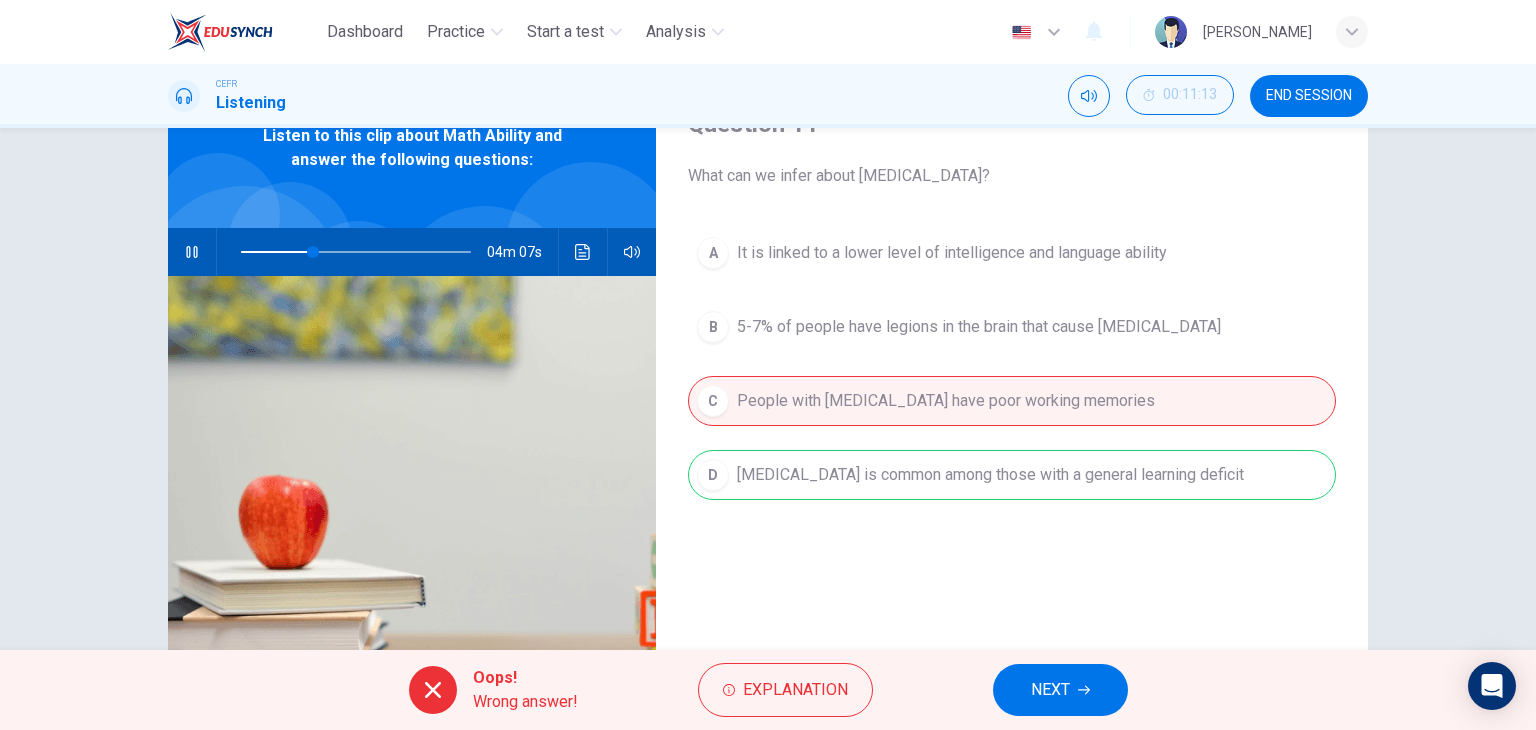 click on "NEXT" at bounding box center [1050, 690] 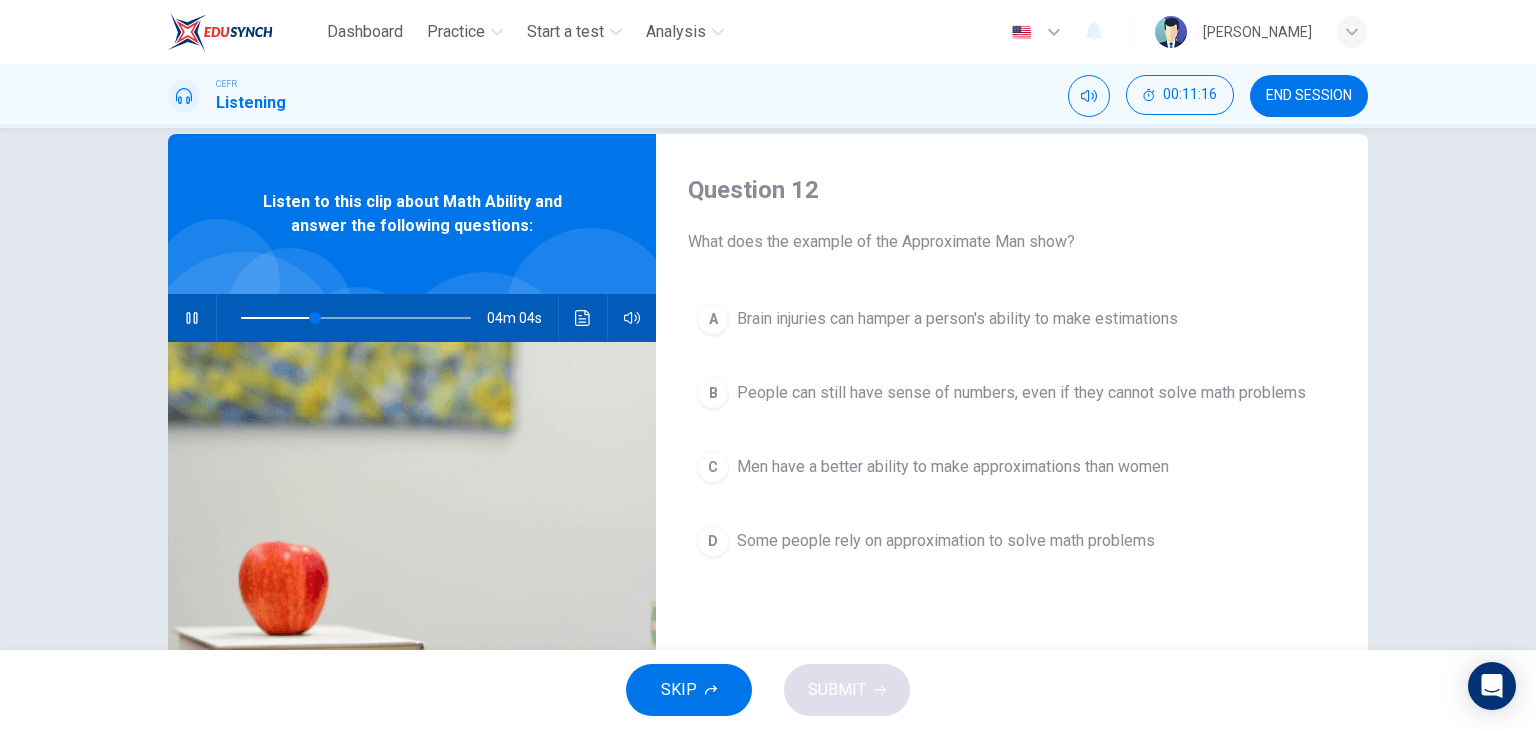 scroll, scrollTop: 0, scrollLeft: 0, axis: both 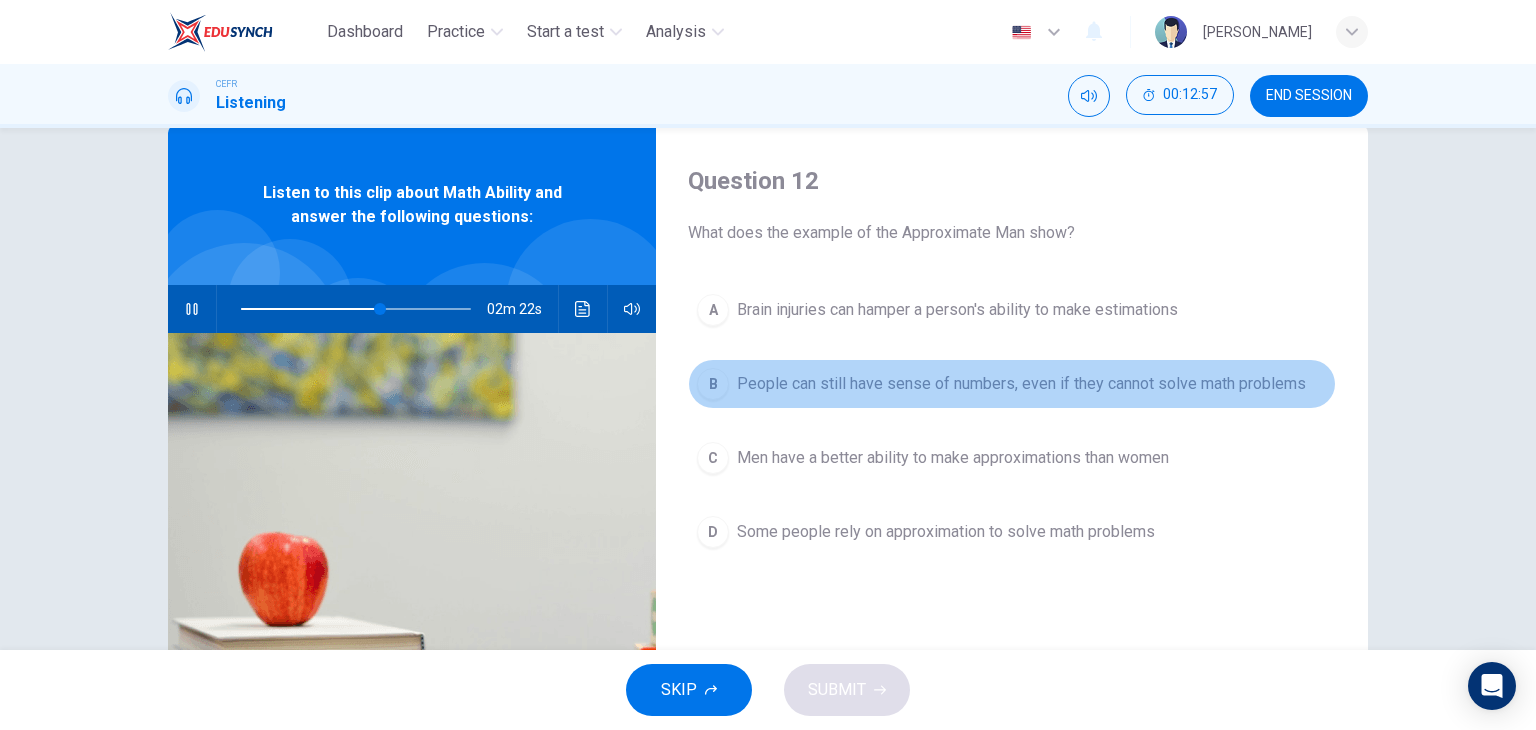 click on "People can still have sense of numbers, even if they cannot solve math problems" at bounding box center [1021, 384] 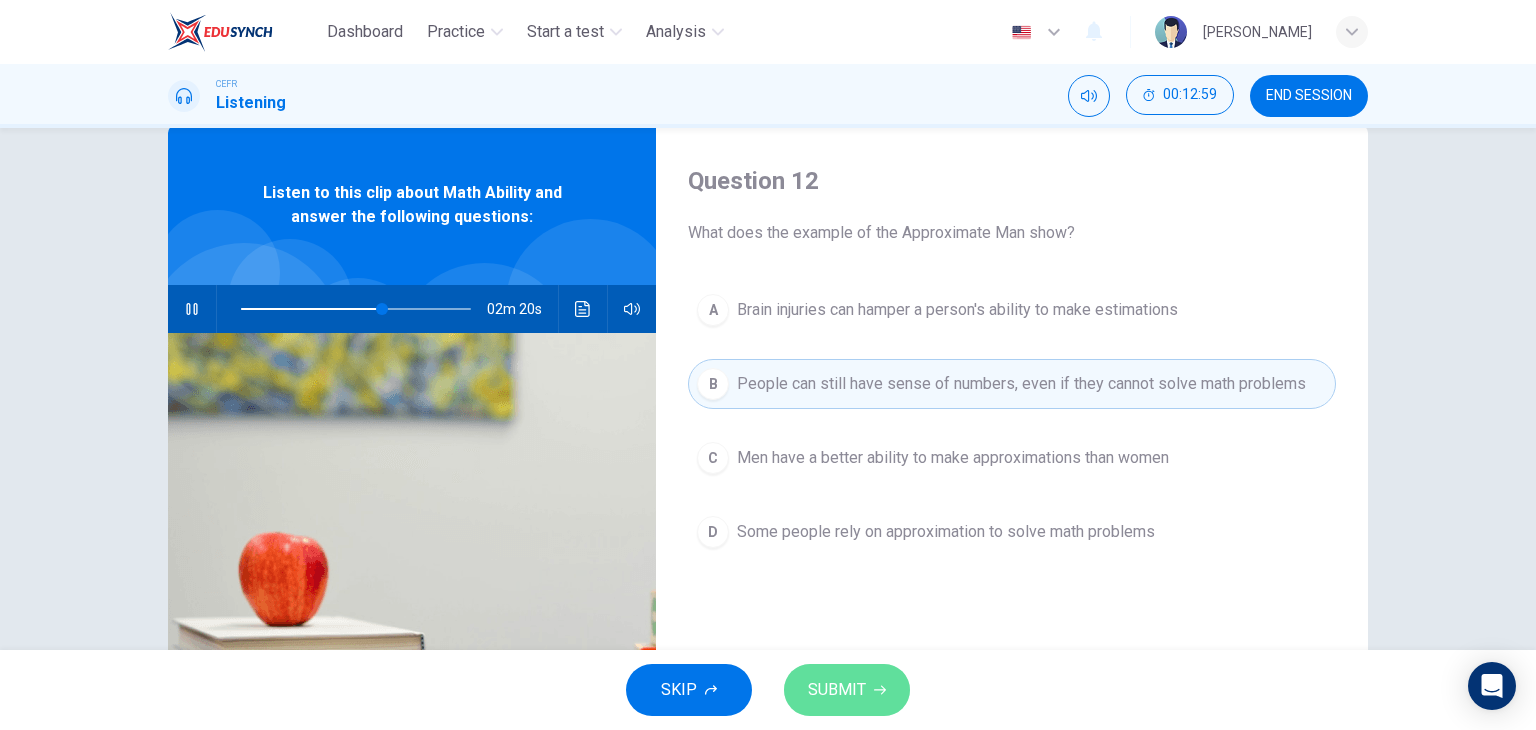 click on "SUBMIT" at bounding box center [837, 690] 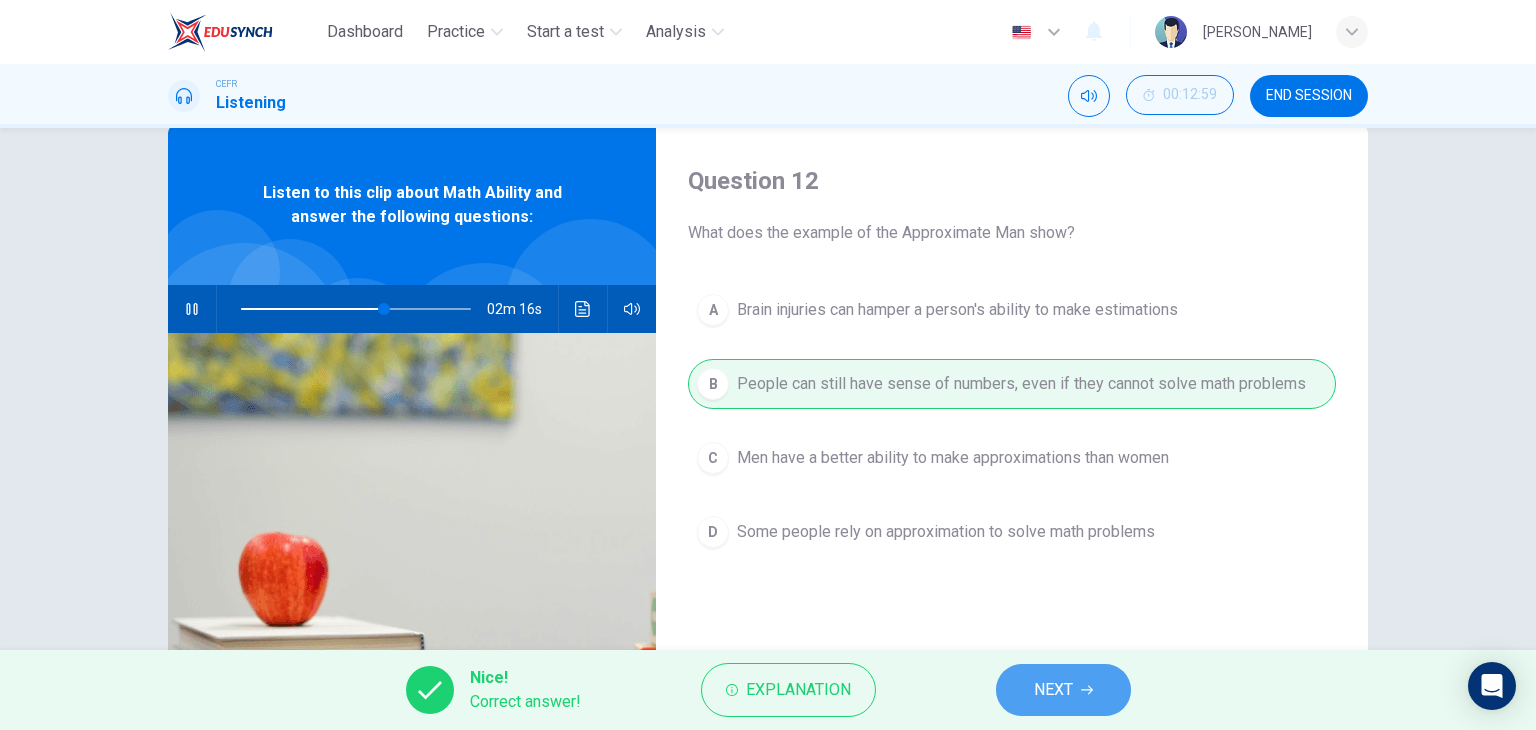 click on "NEXT" at bounding box center [1053, 690] 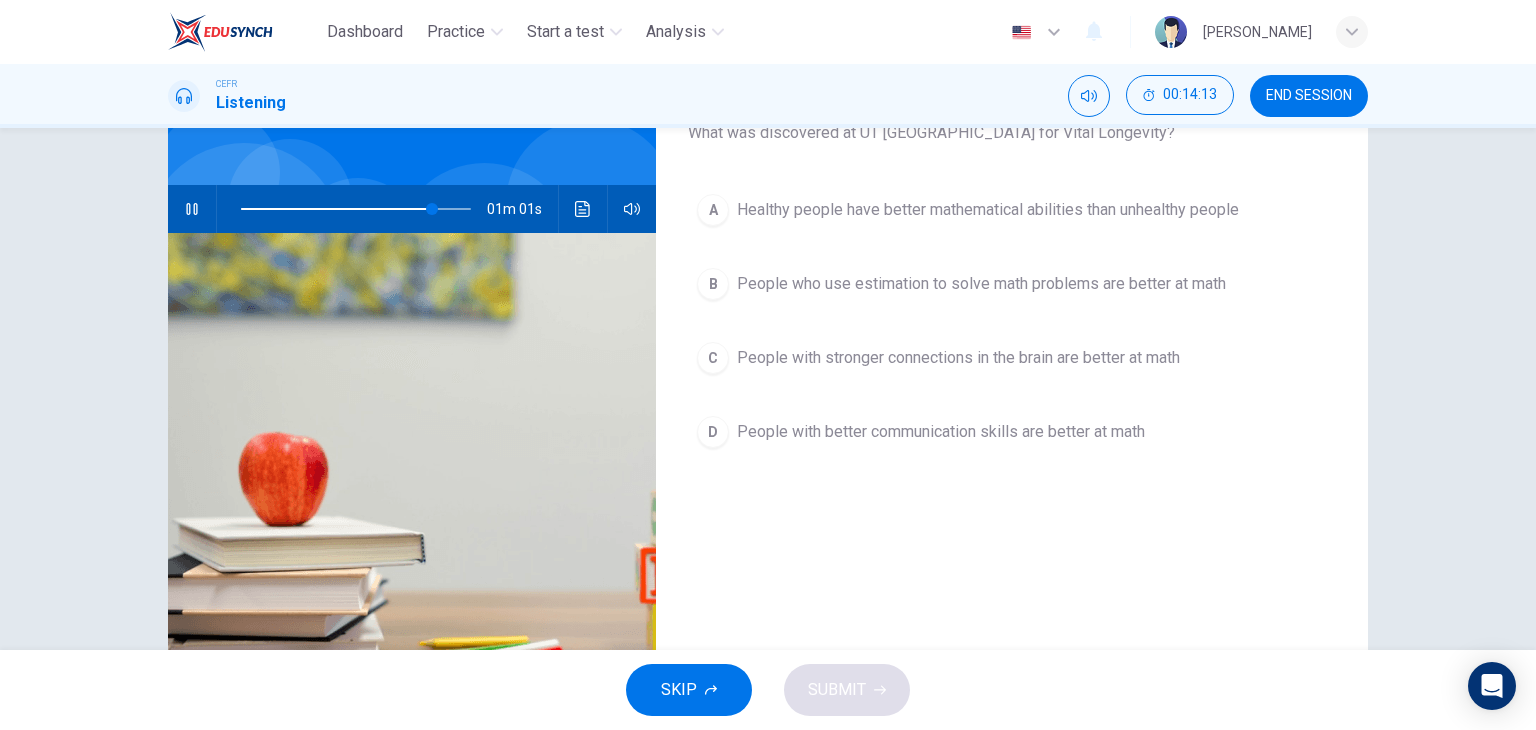 scroll, scrollTop: 43, scrollLeft: 0, axis: vertical 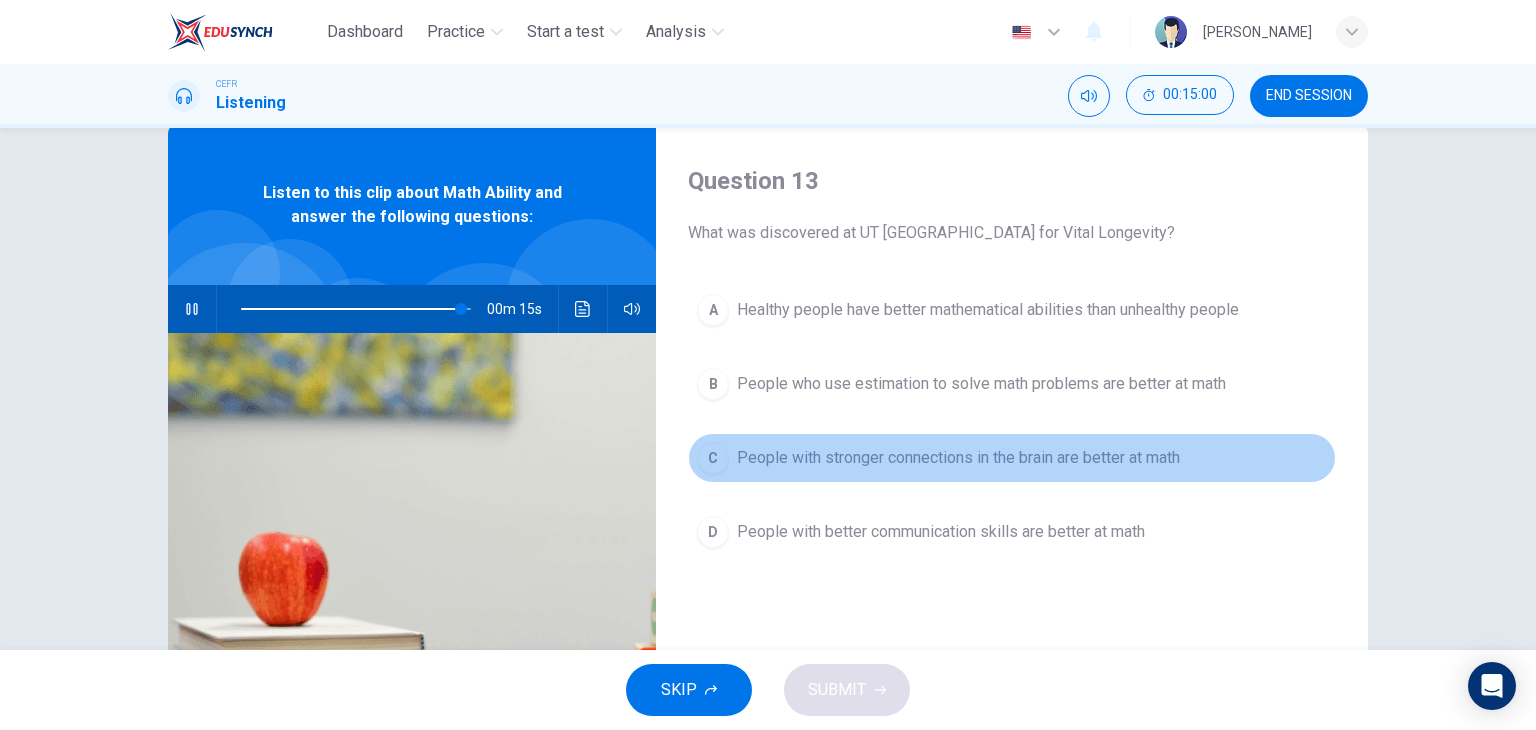 click on "People with stronger connections in the brain are better at math" at bounding box center [958, 458] 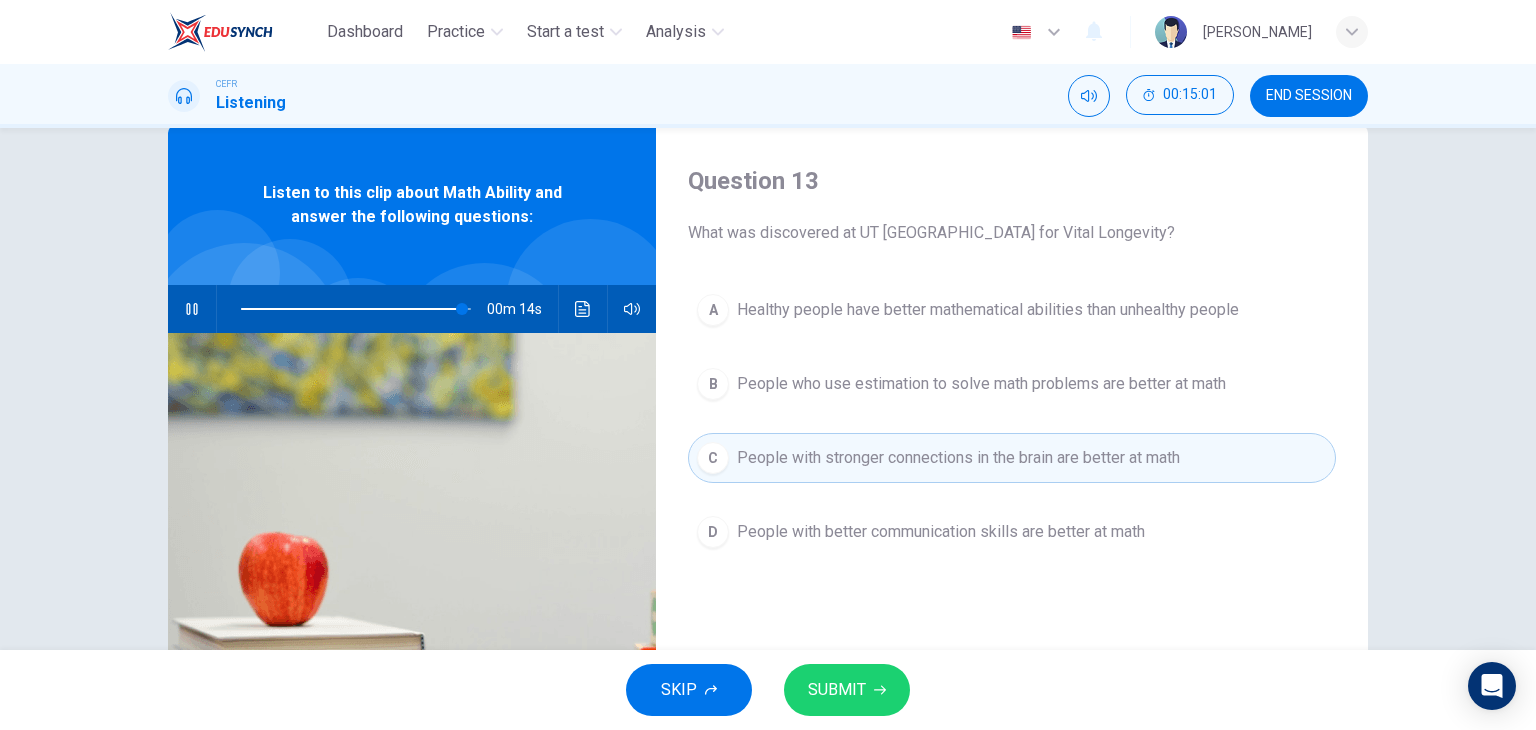 click on "SUBMIT" at bounding box center [837, 690] 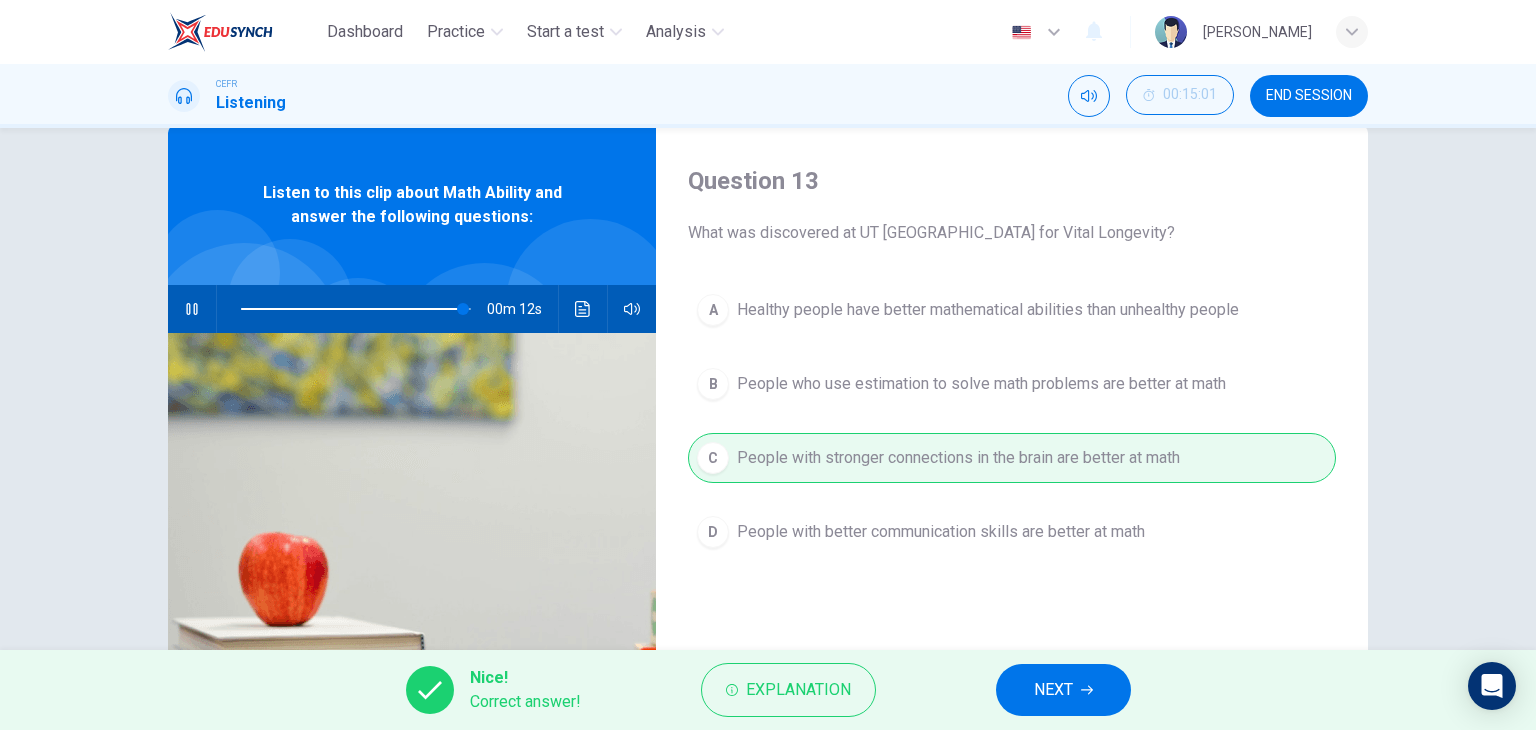 type on "97" 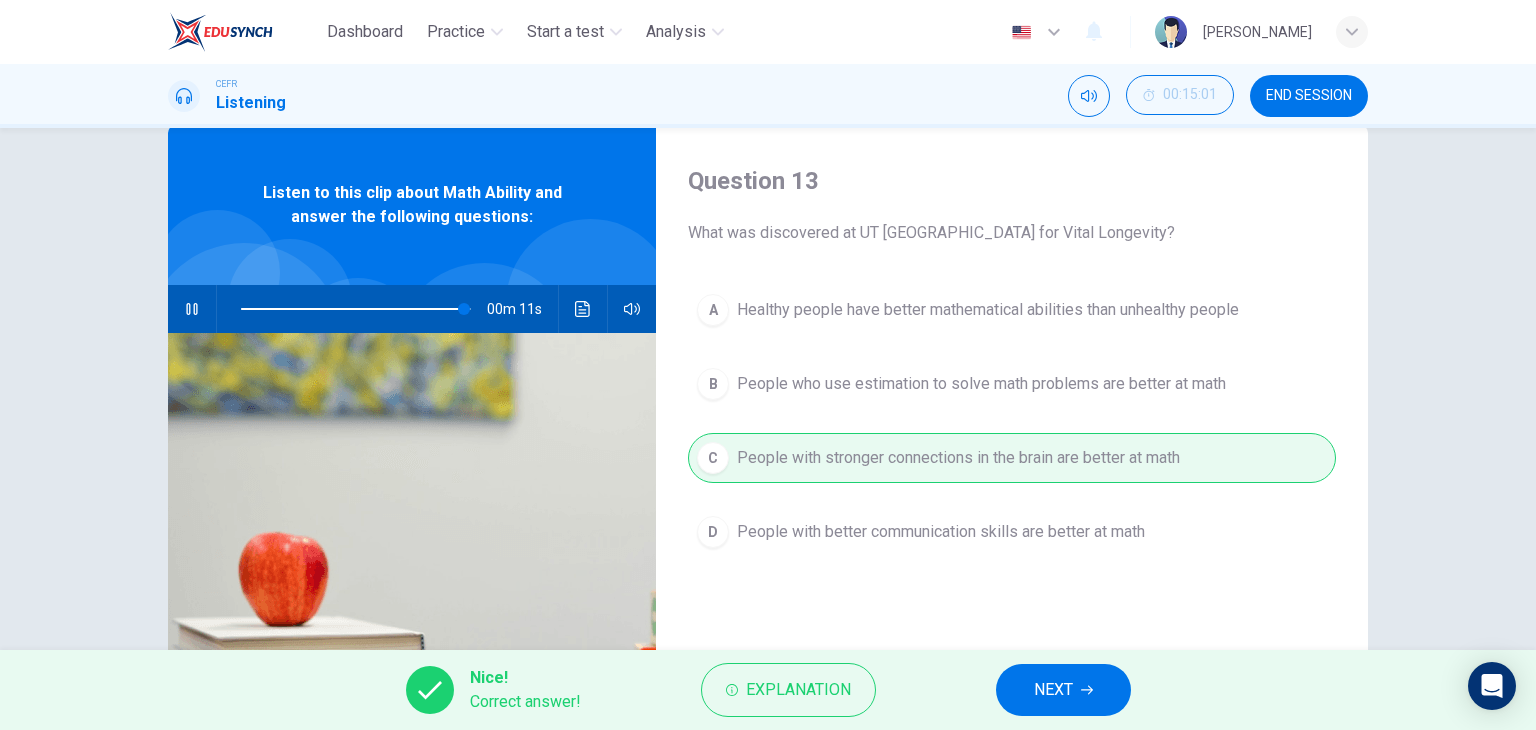 click on "NEXT" at bounding box center [1053, 690] 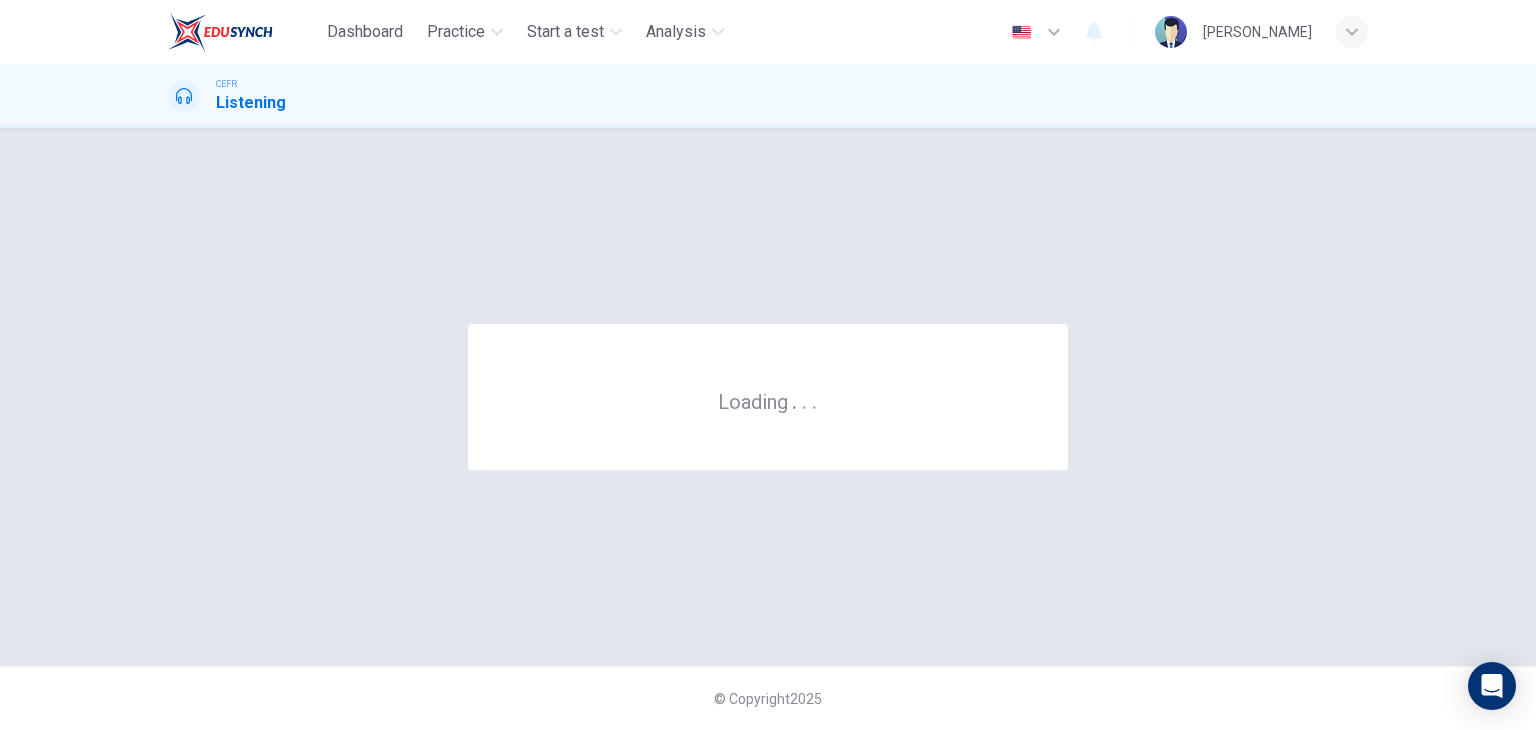 scroll, scrollTop: 0, scrollLeft: 0, axis: both 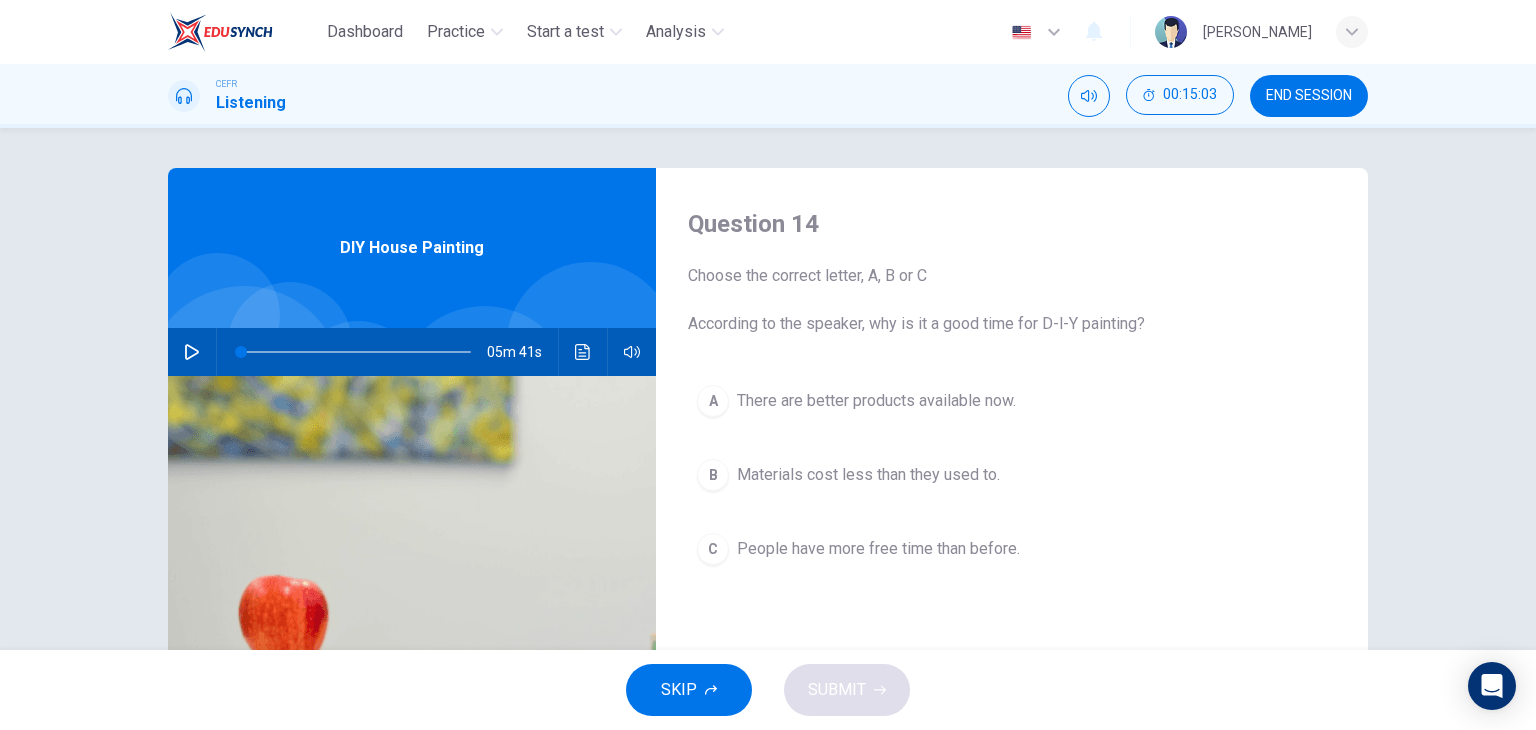 click 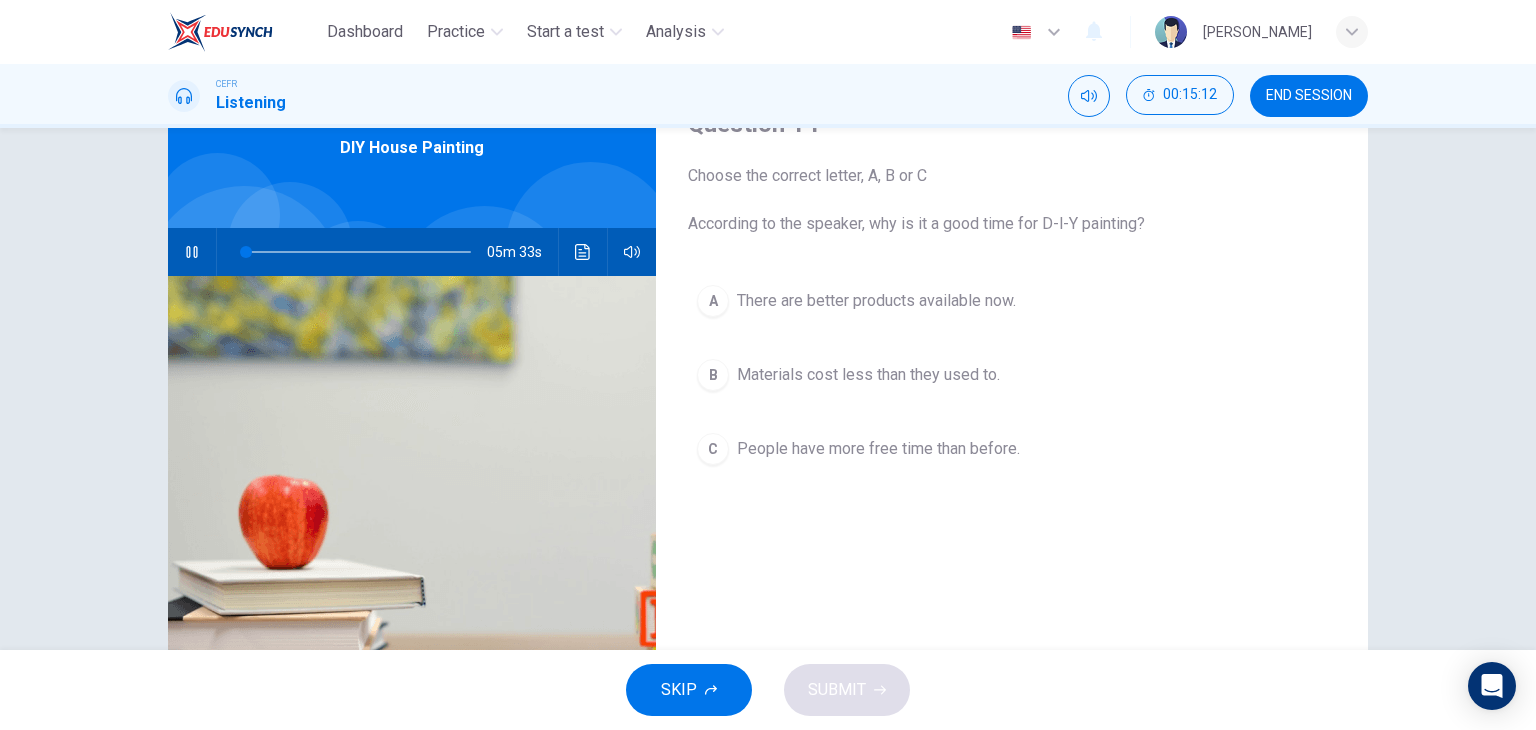 scroll, scrollTop: 0, scrollLeft: 0, axis: both 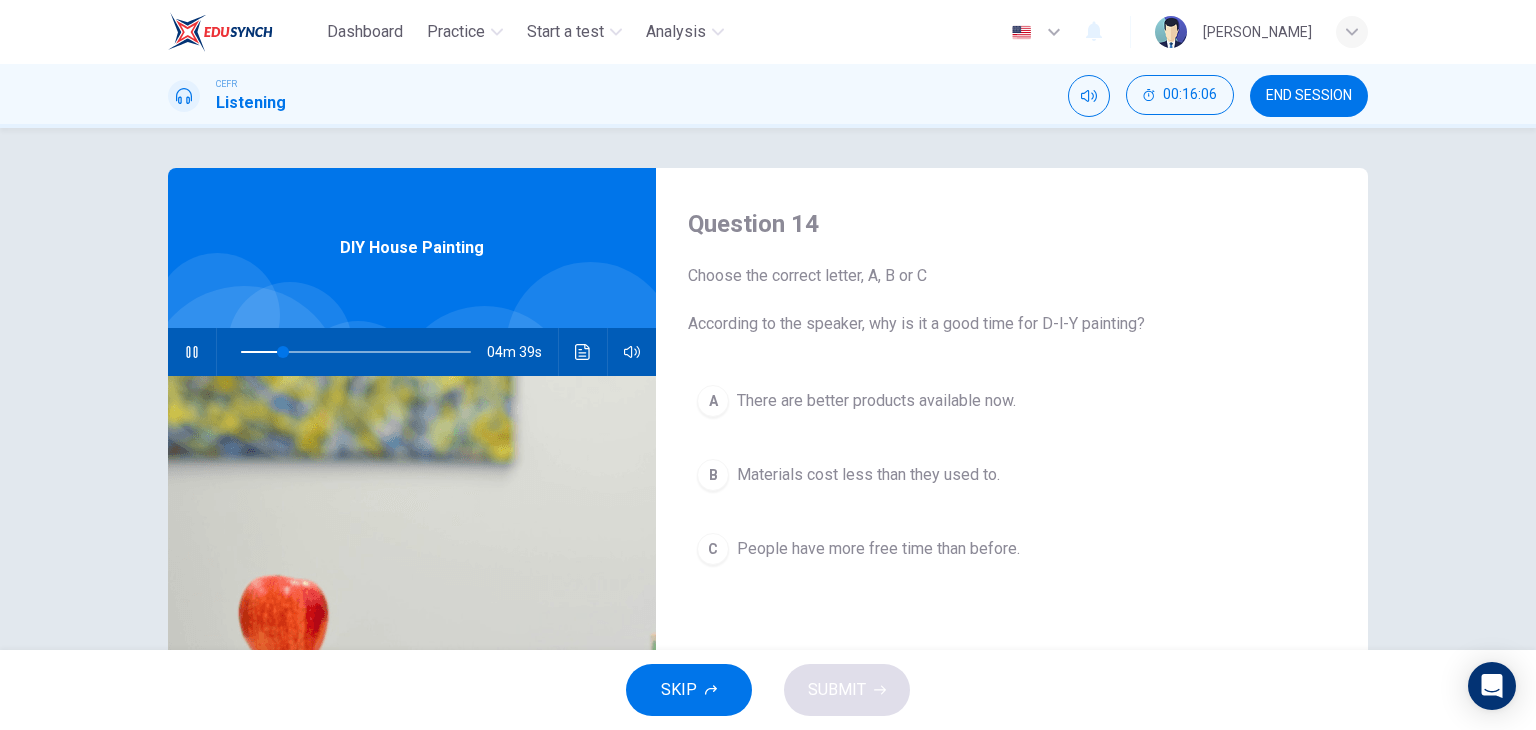 click on "There are better products available now." at bounding box center [876, 401] 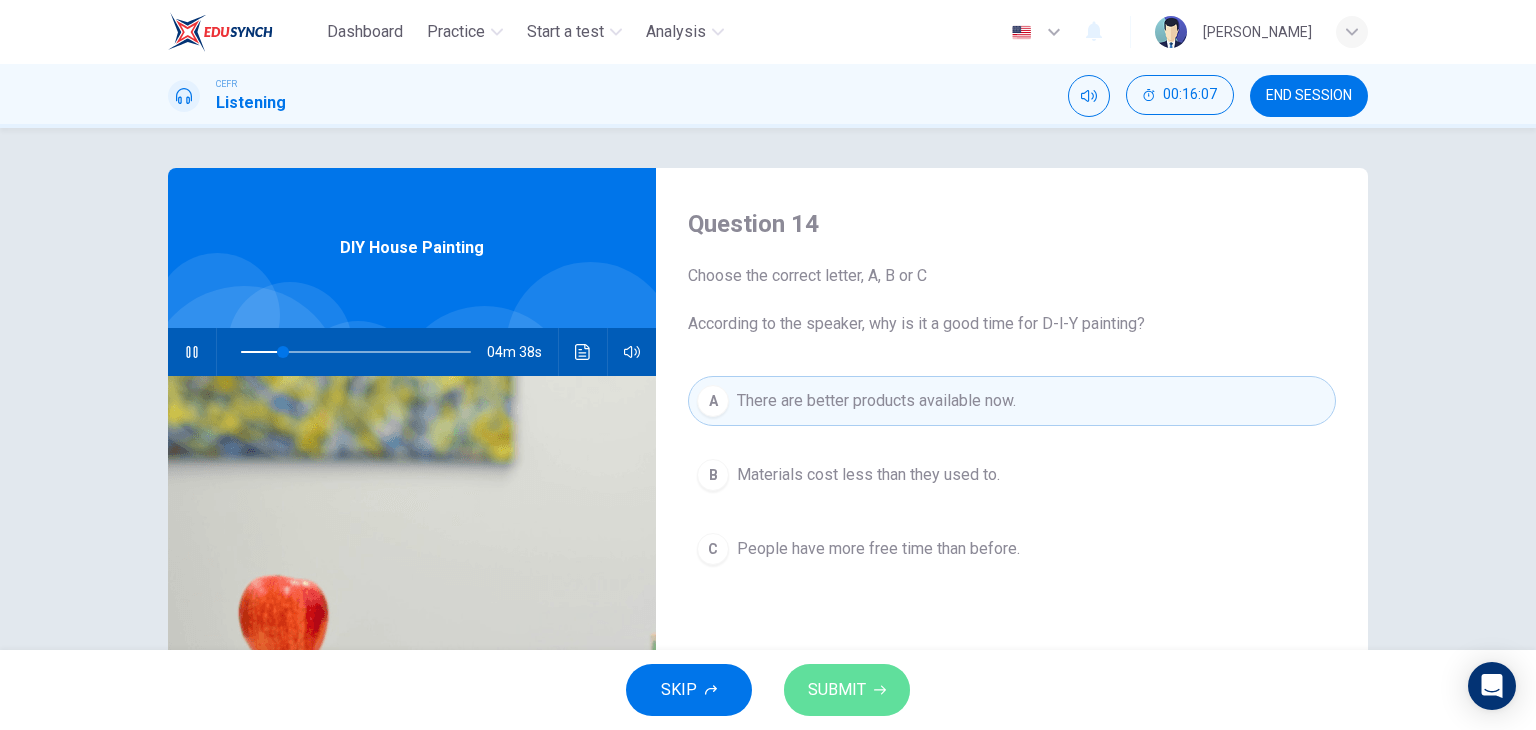 click on "SUBMIT" at bounding box center (847, 690) 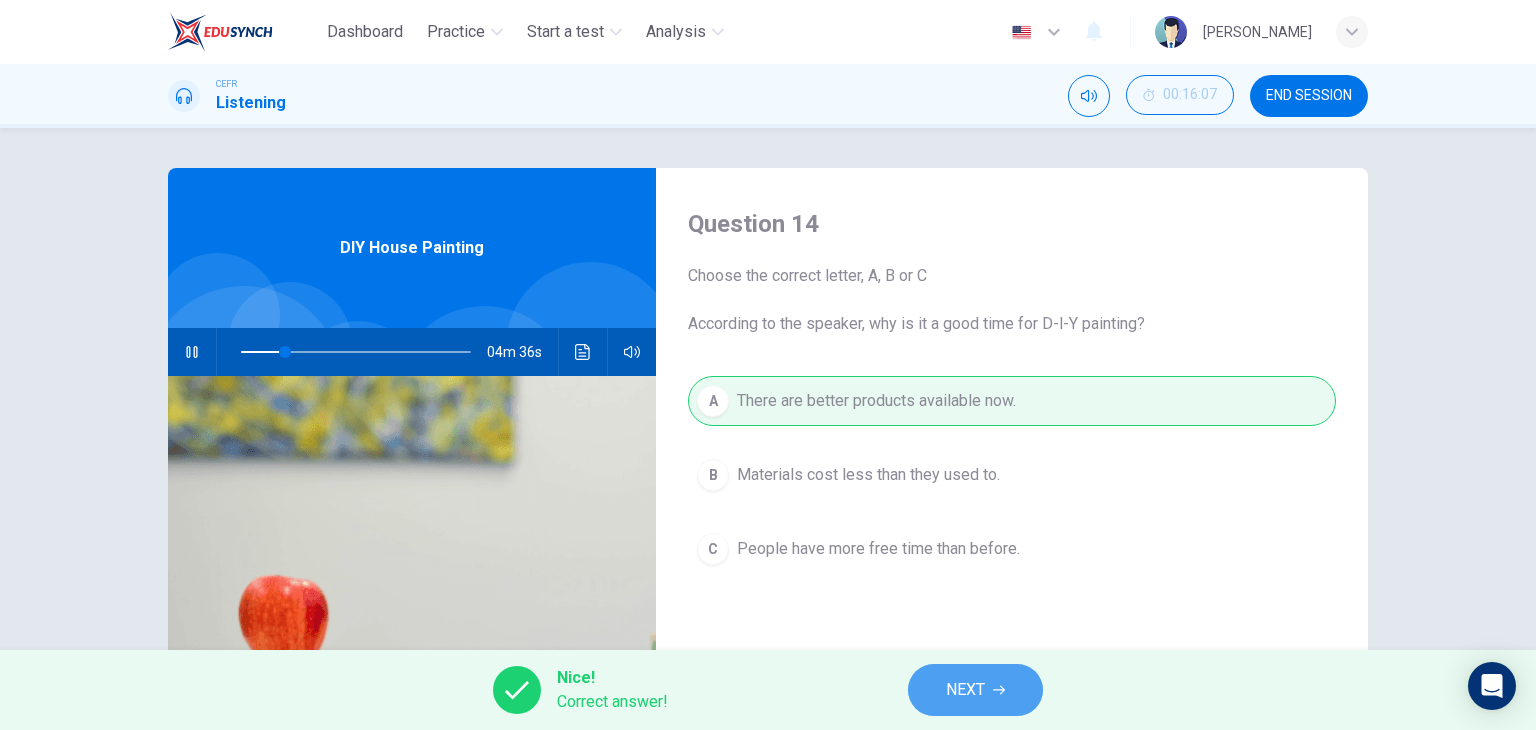 click on "NEXT" at bounding box center [975, 690] 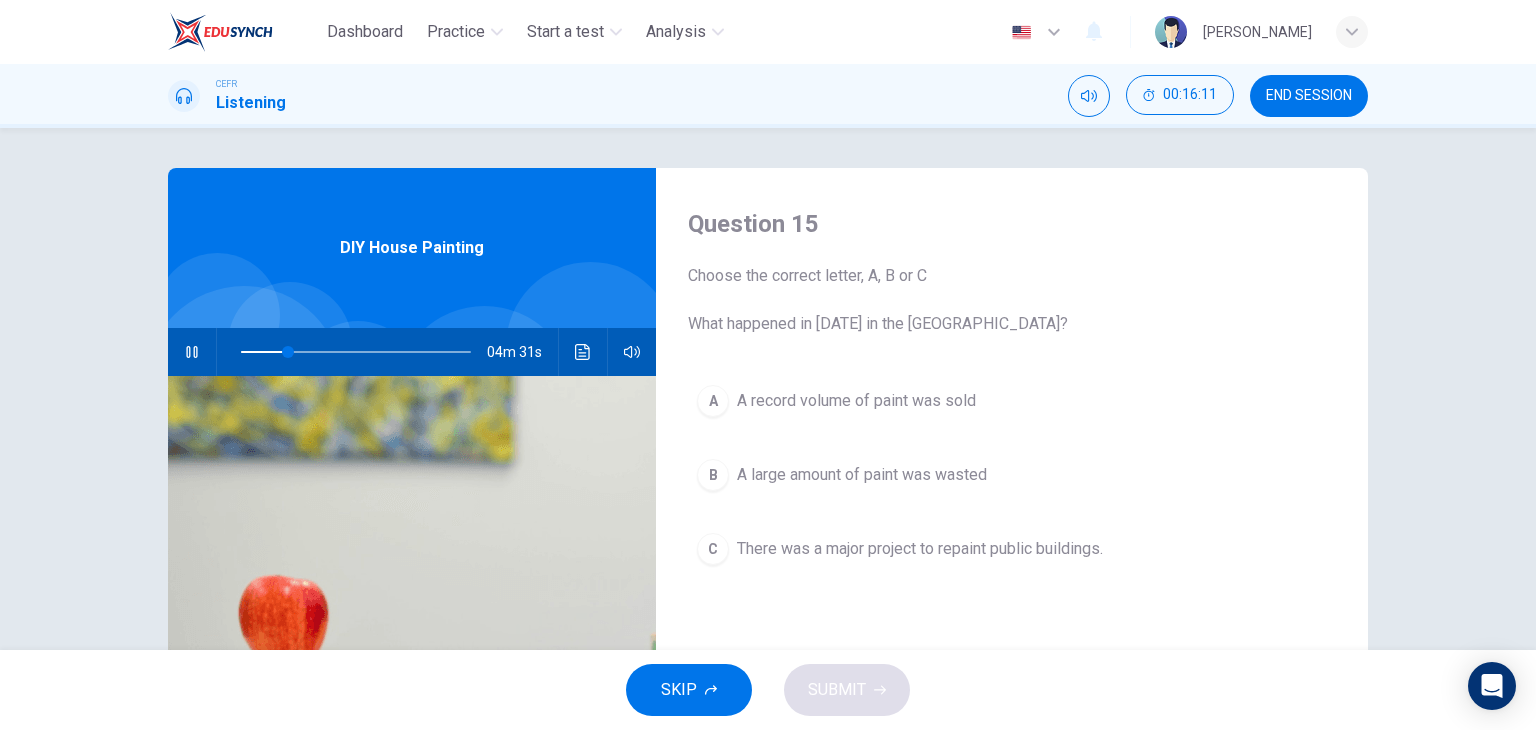 click on "A large amount of paint was wasted" at bounding box center [862, 475] 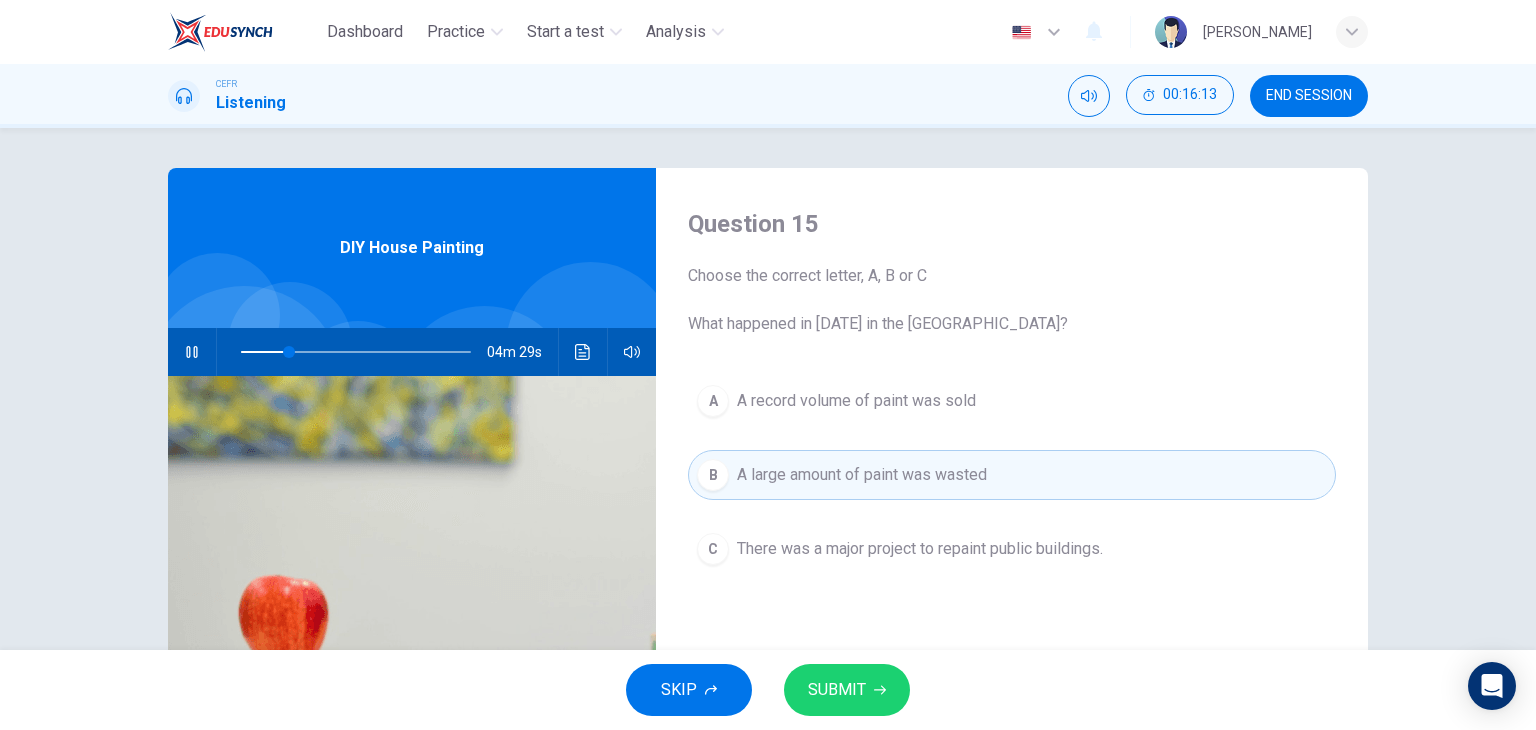 click on "SUBMIT" at bounding box center [837, 690] 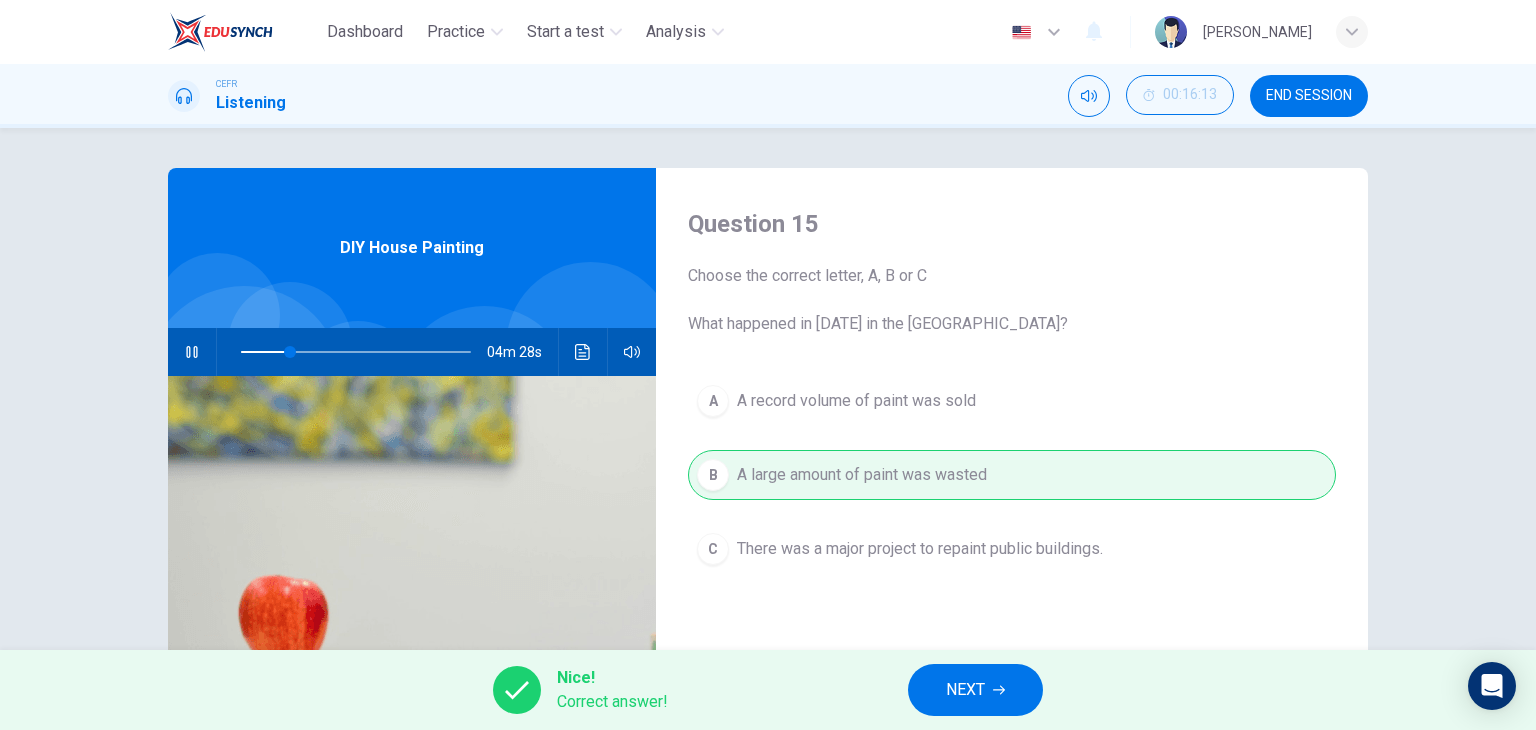 click on "NEXT" at bounding box center (975, 690) 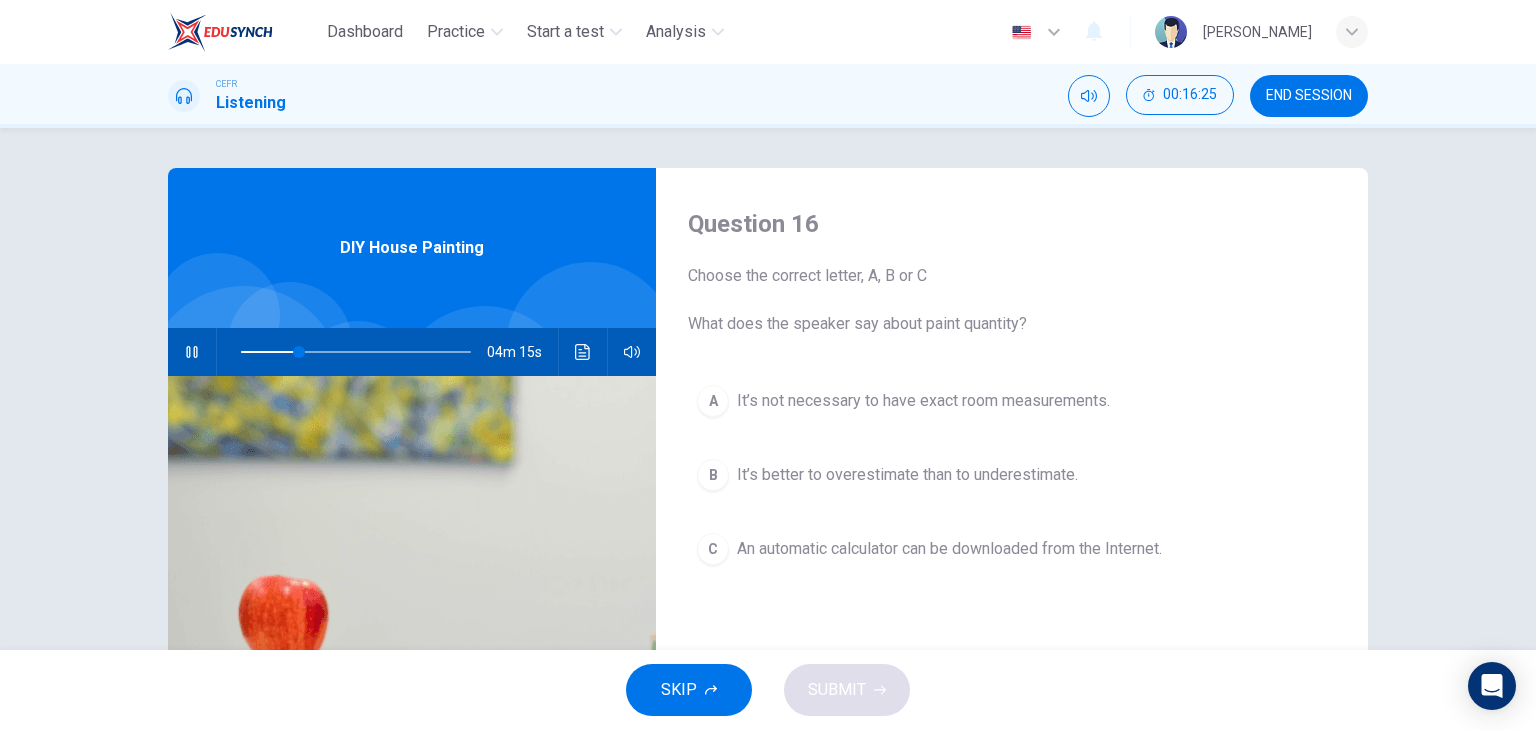 click on "It’s better to overestimate than to underestimate." at bounding box center (907, 475) 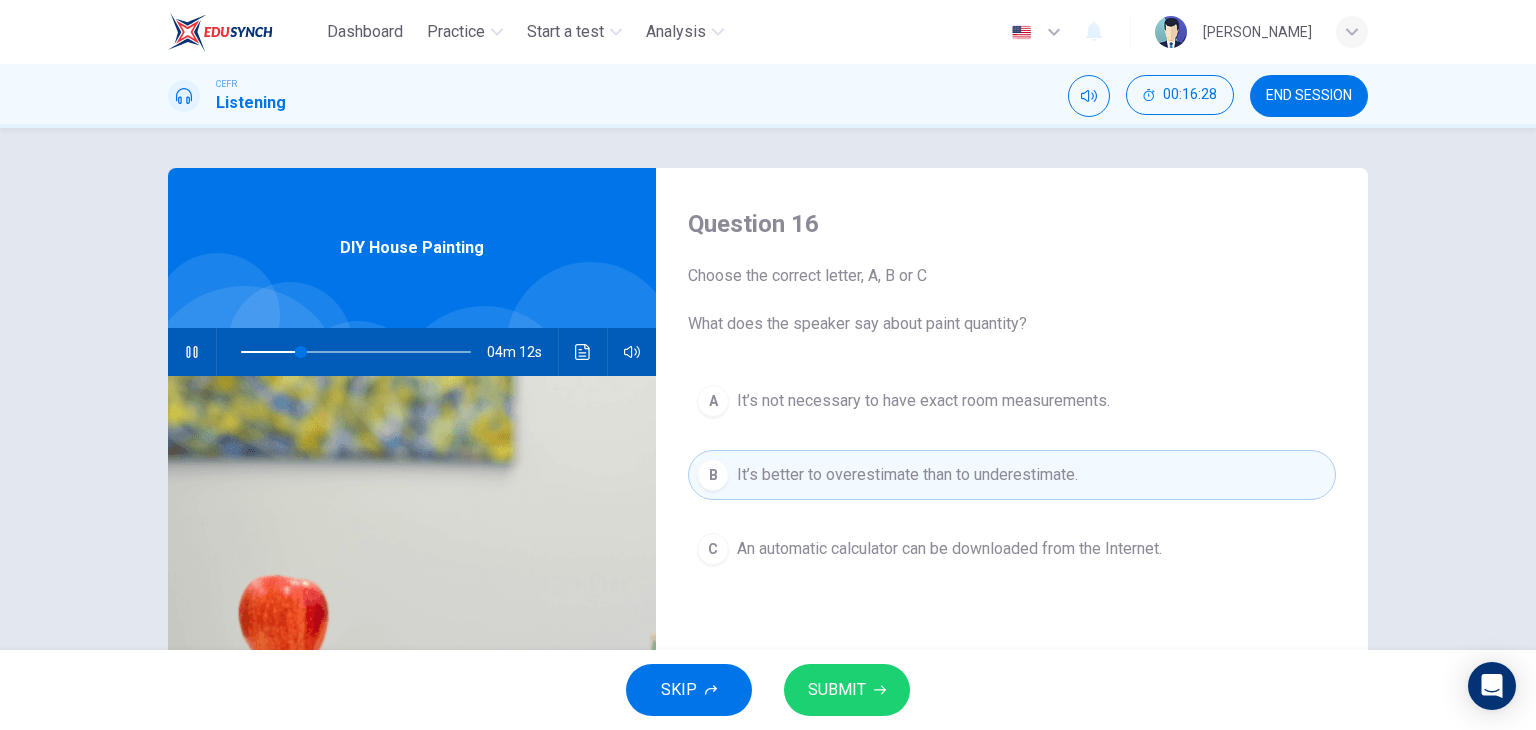 click on "An automatic calculator can be downloaded from the Internet." at bounding box center [949, 549] 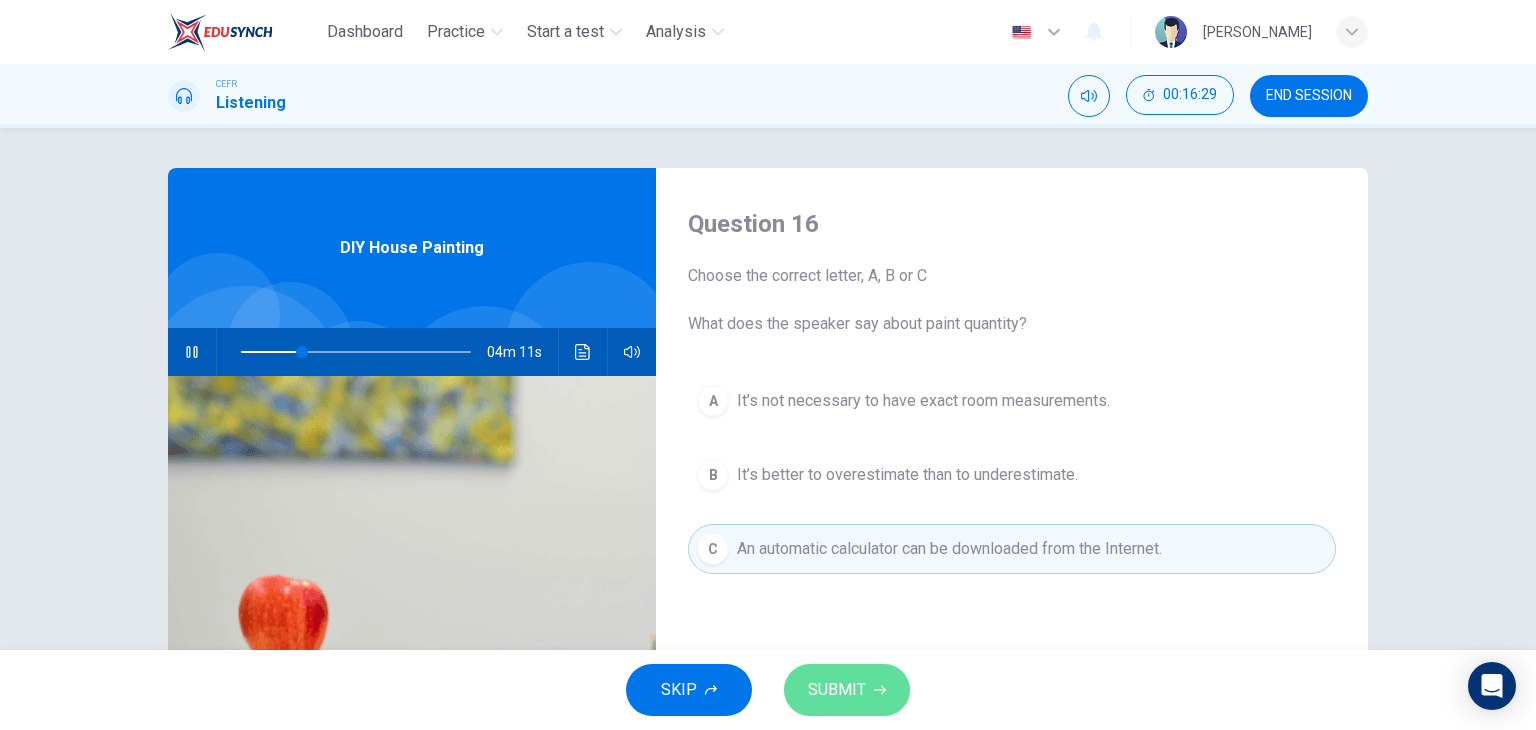 click 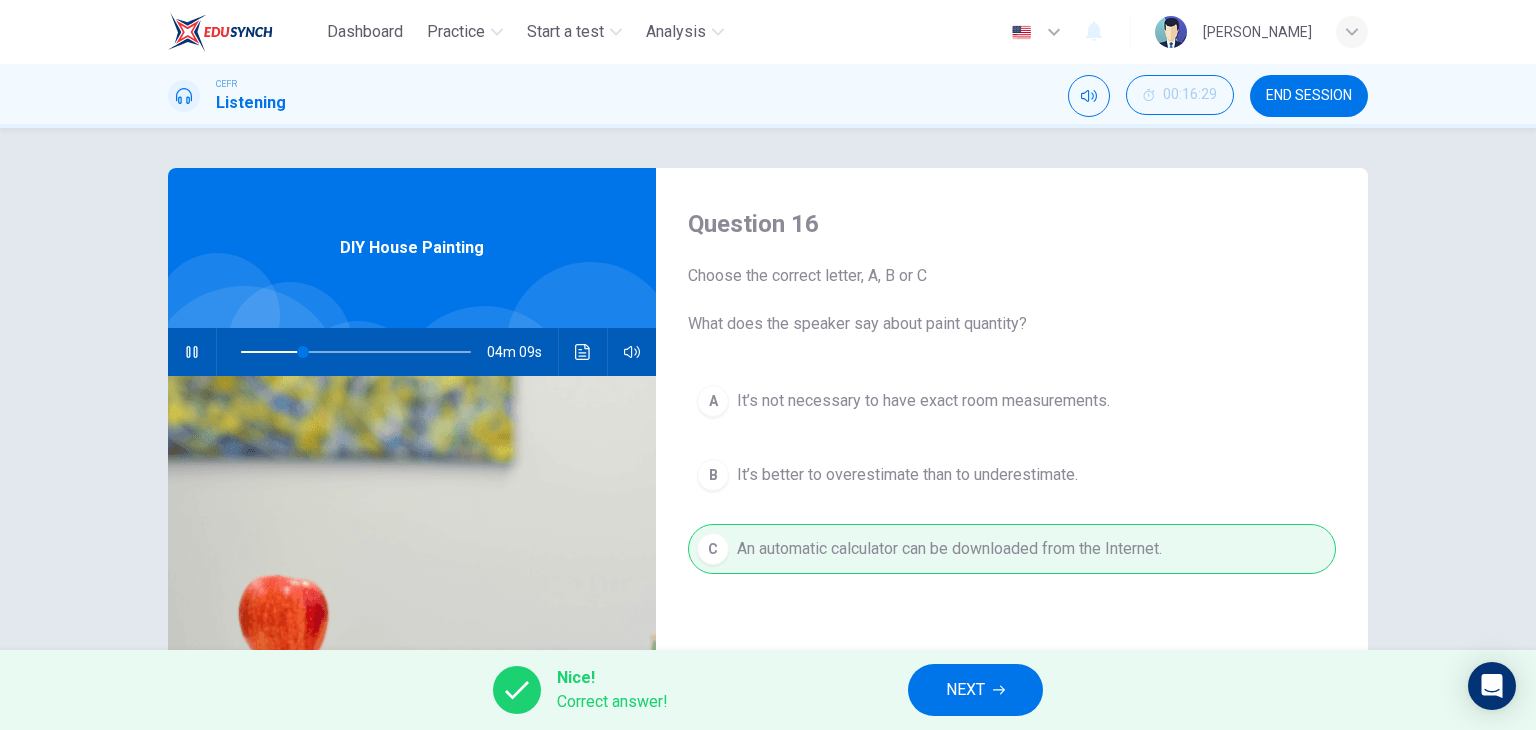 click on "NEXT" at bounding box center [965, 690] 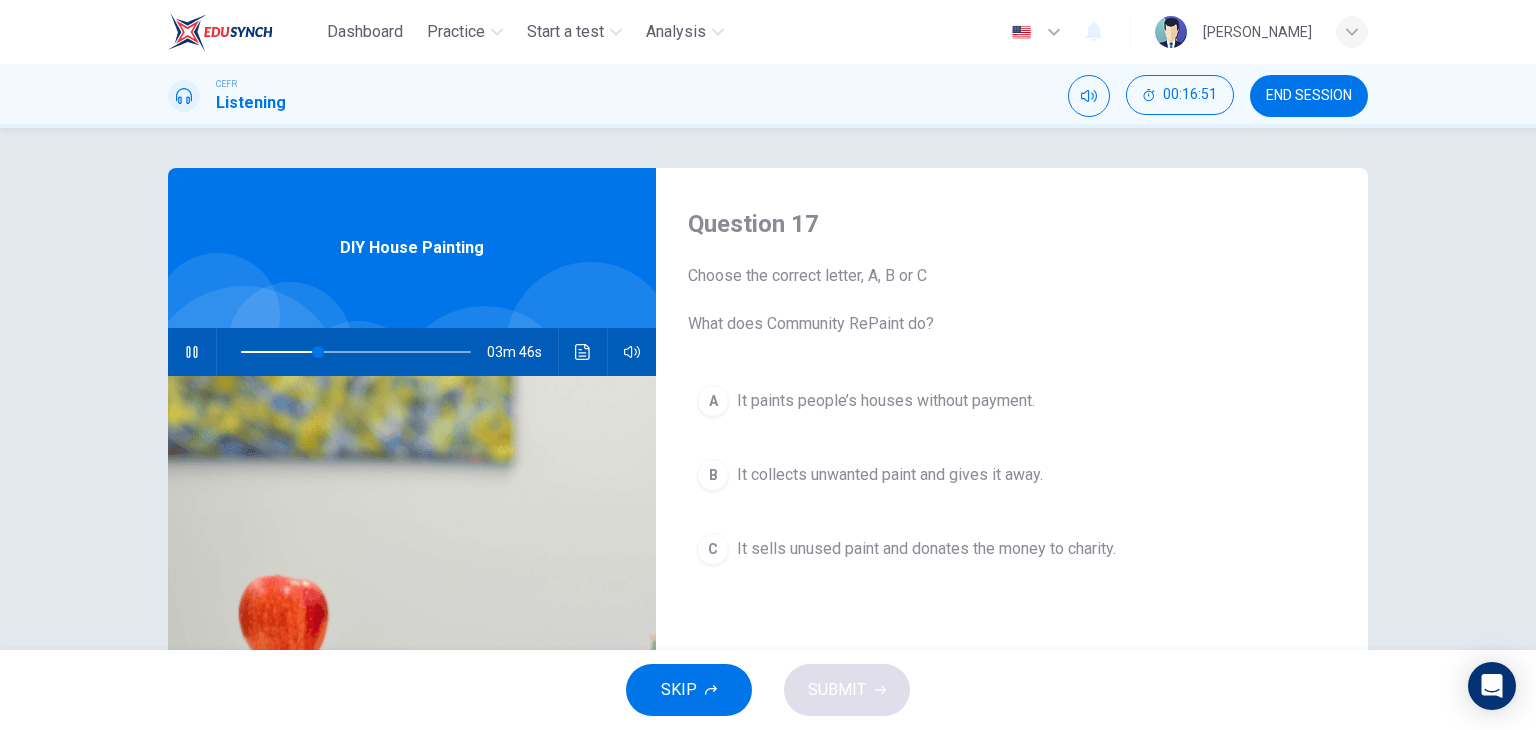 click on "It collects unwanted paint and gives it away." at bounding box center [890, 475] 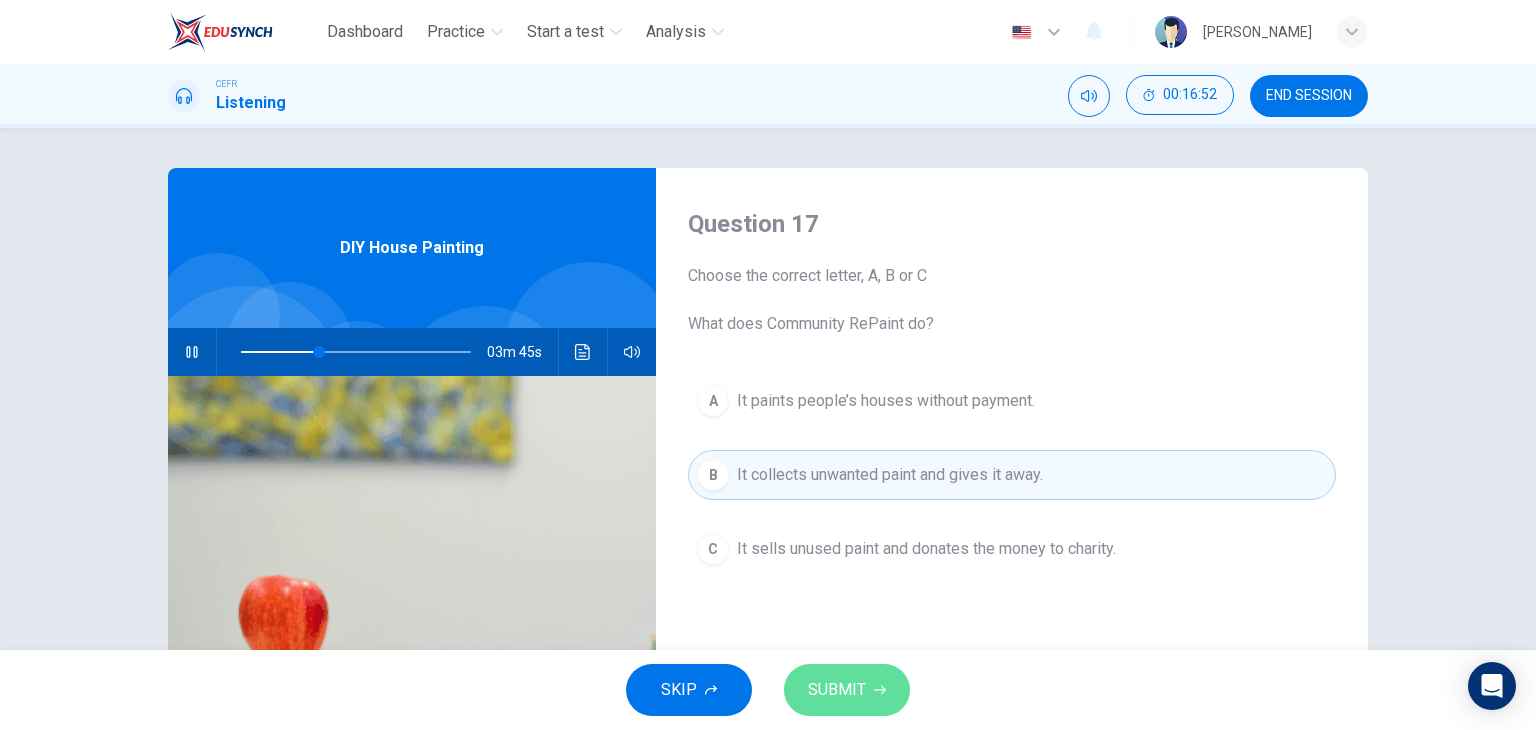 click on "SUBMIT" at bounding box center [837, 690] 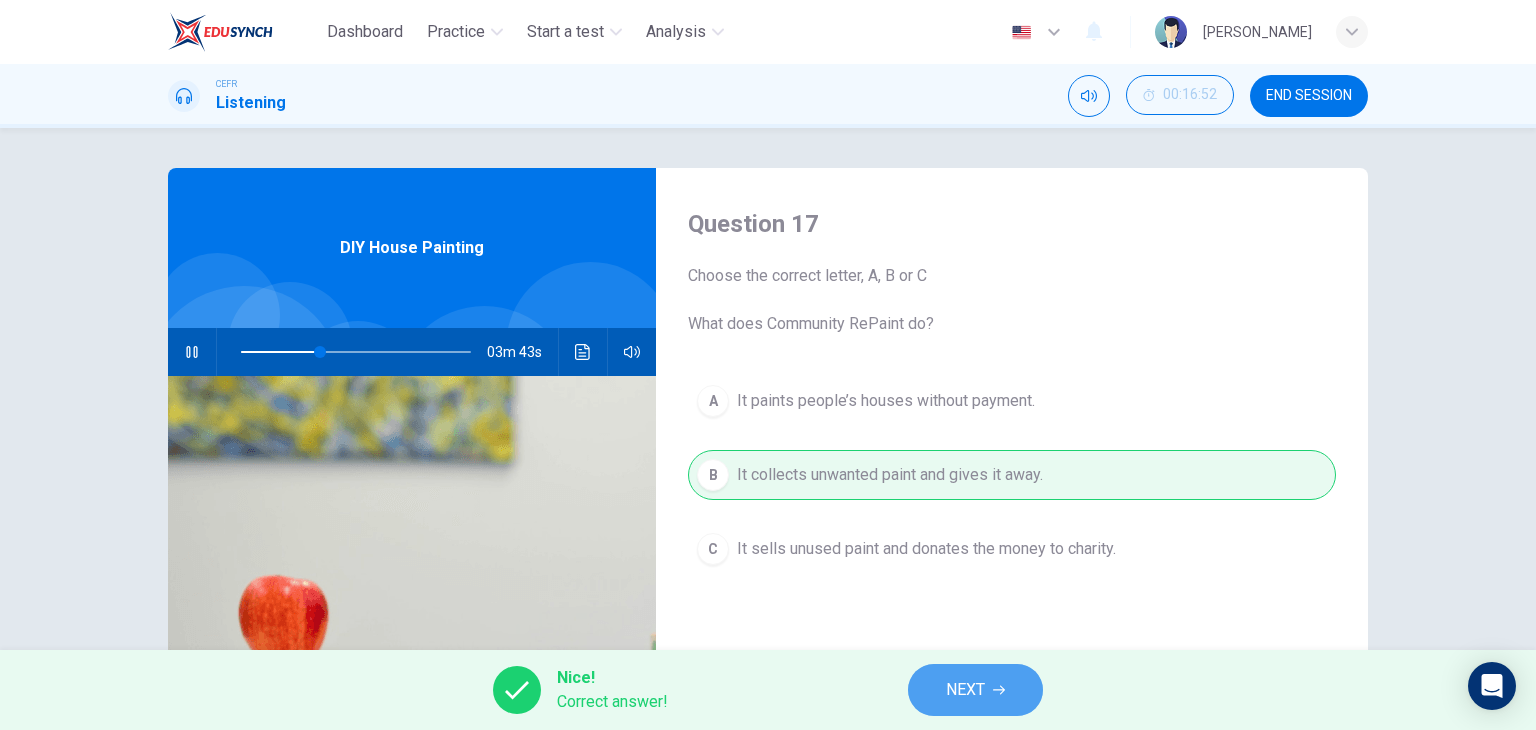 click on "NEXT" at bounding box center [975, 690] 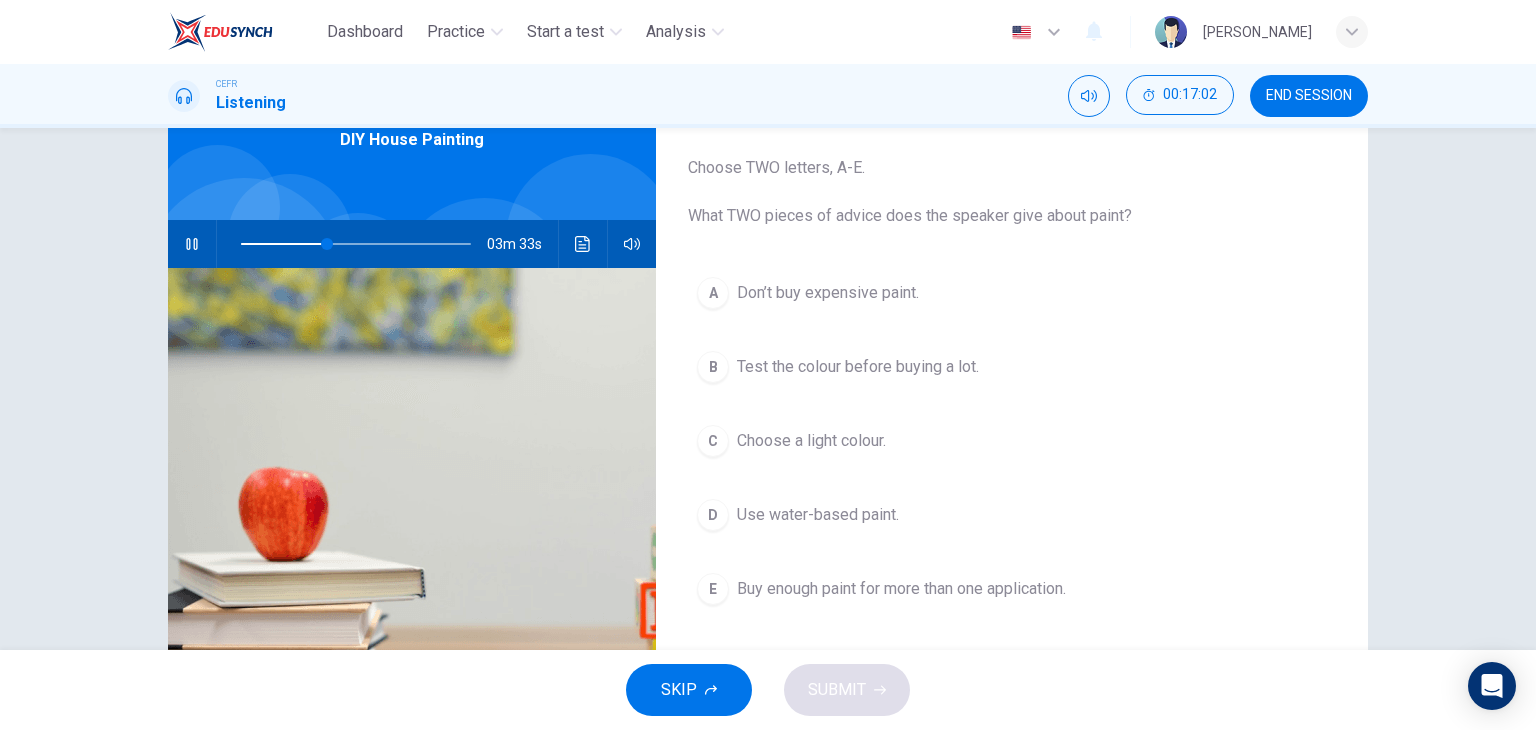 scroll, scrollTop: 100, scrollLeft: 0, axis: vertical 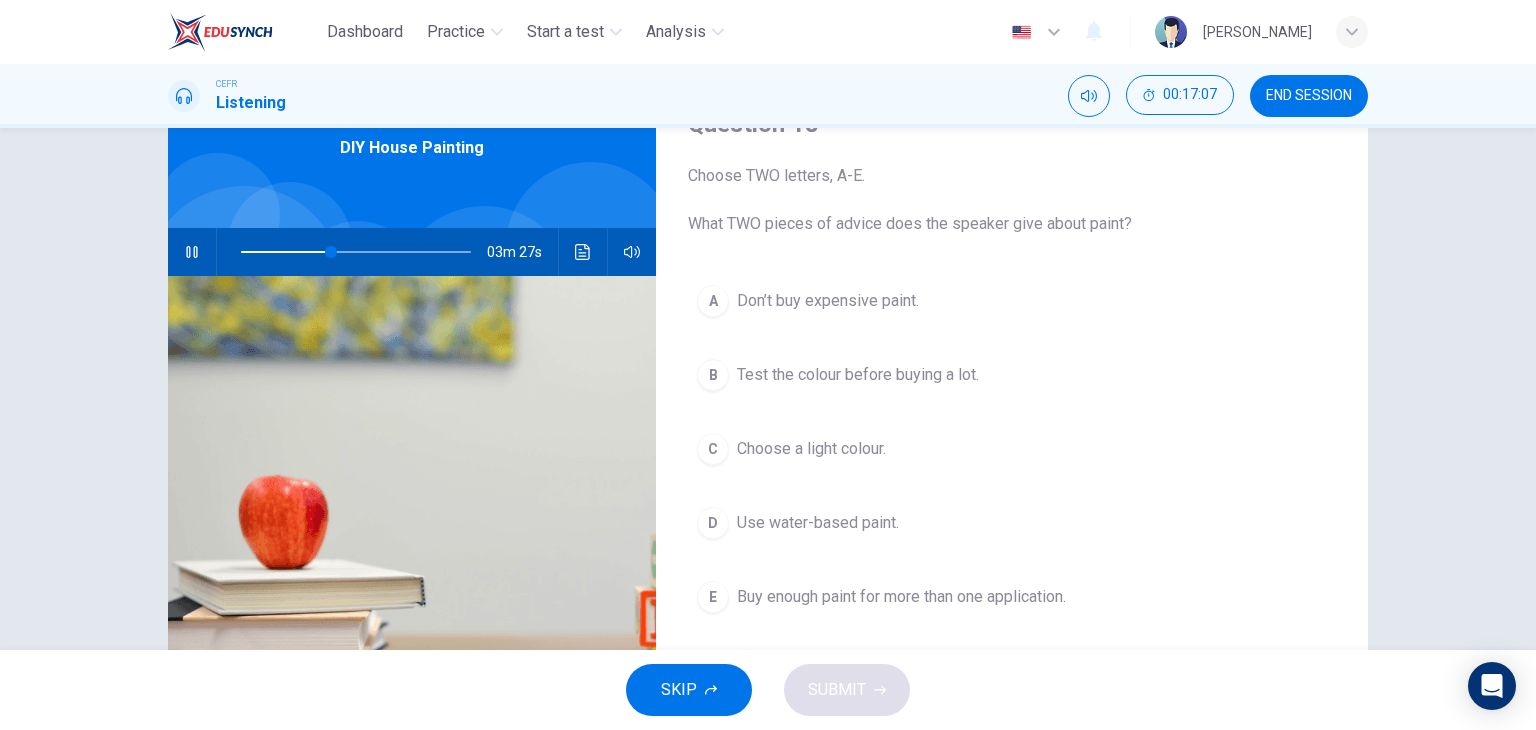click on "Test the colour before buying a lot." at bounding box center (858, 375) 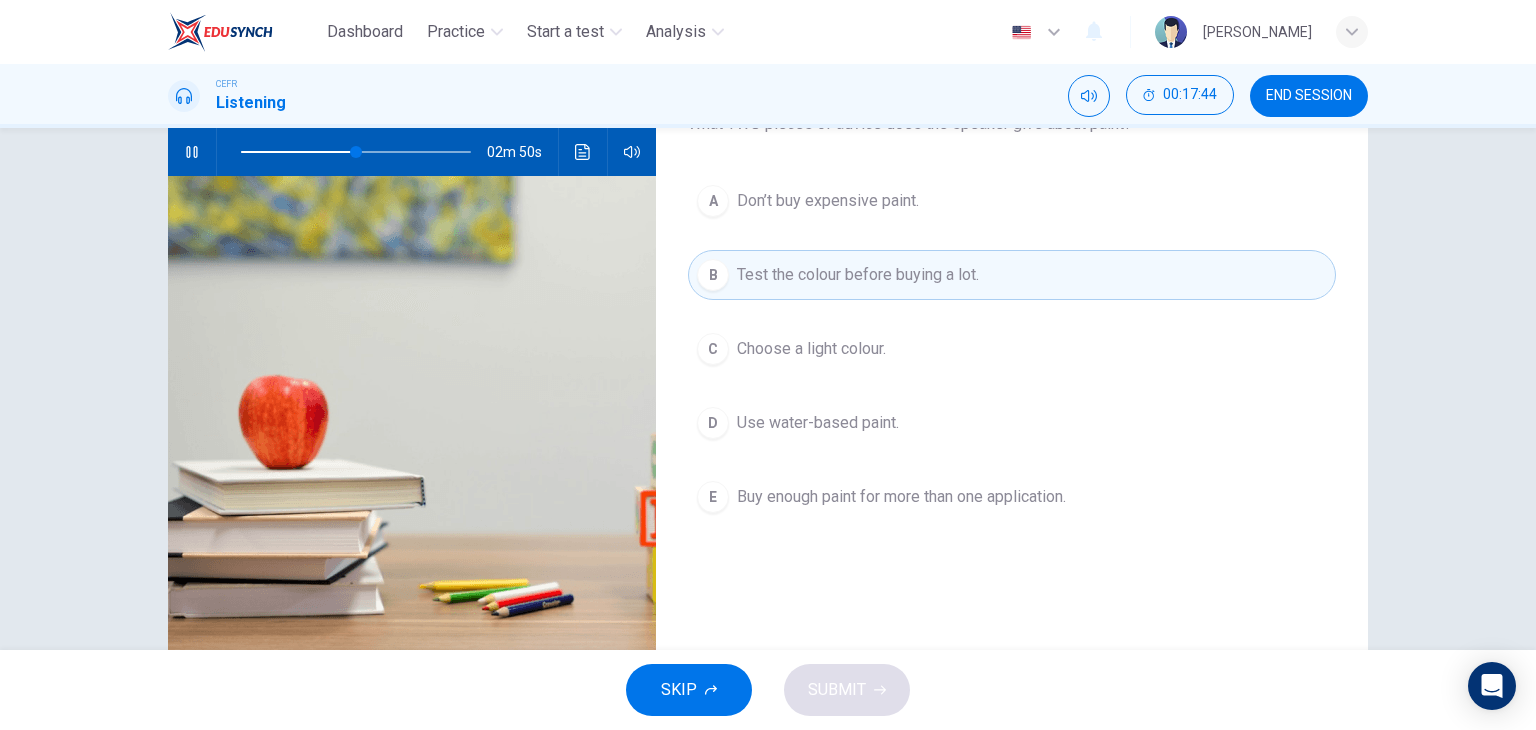 scroll, scrollTop: 100, scrollLeft: 0, axis: vertical 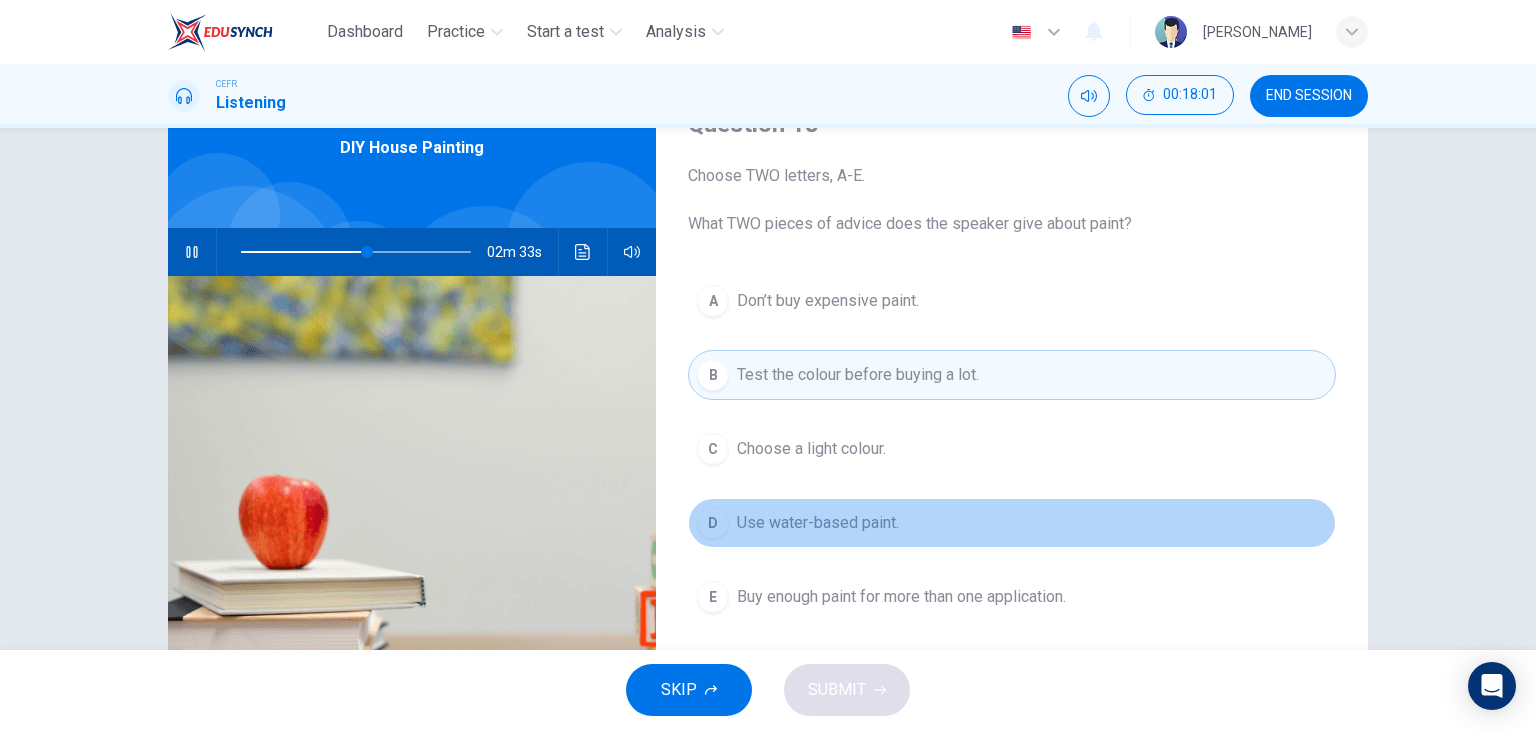 click on "D Use water-based paint." at bounding box center (1012, 523) 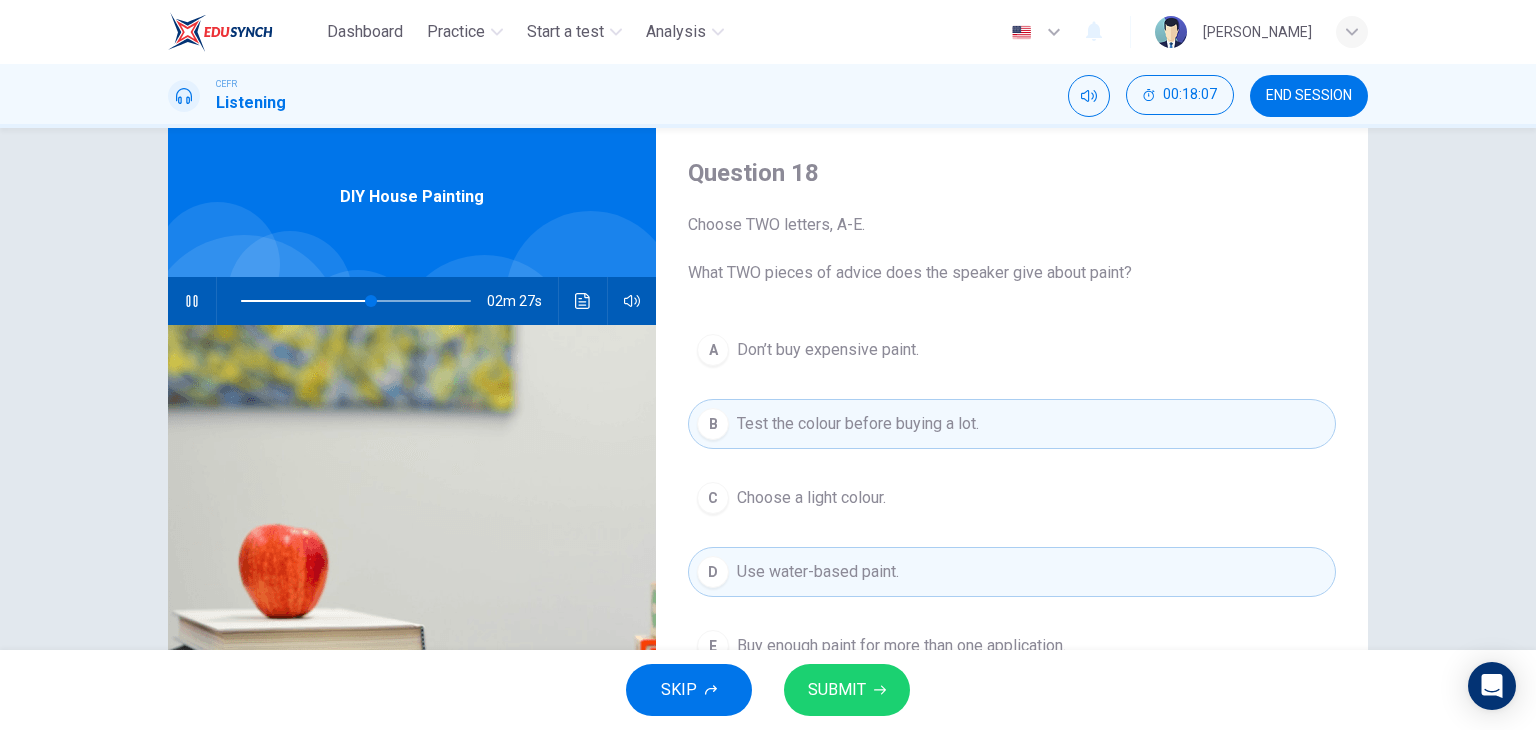scroll, scrollTop: 100, scrollLeft: 0, axis: vertical 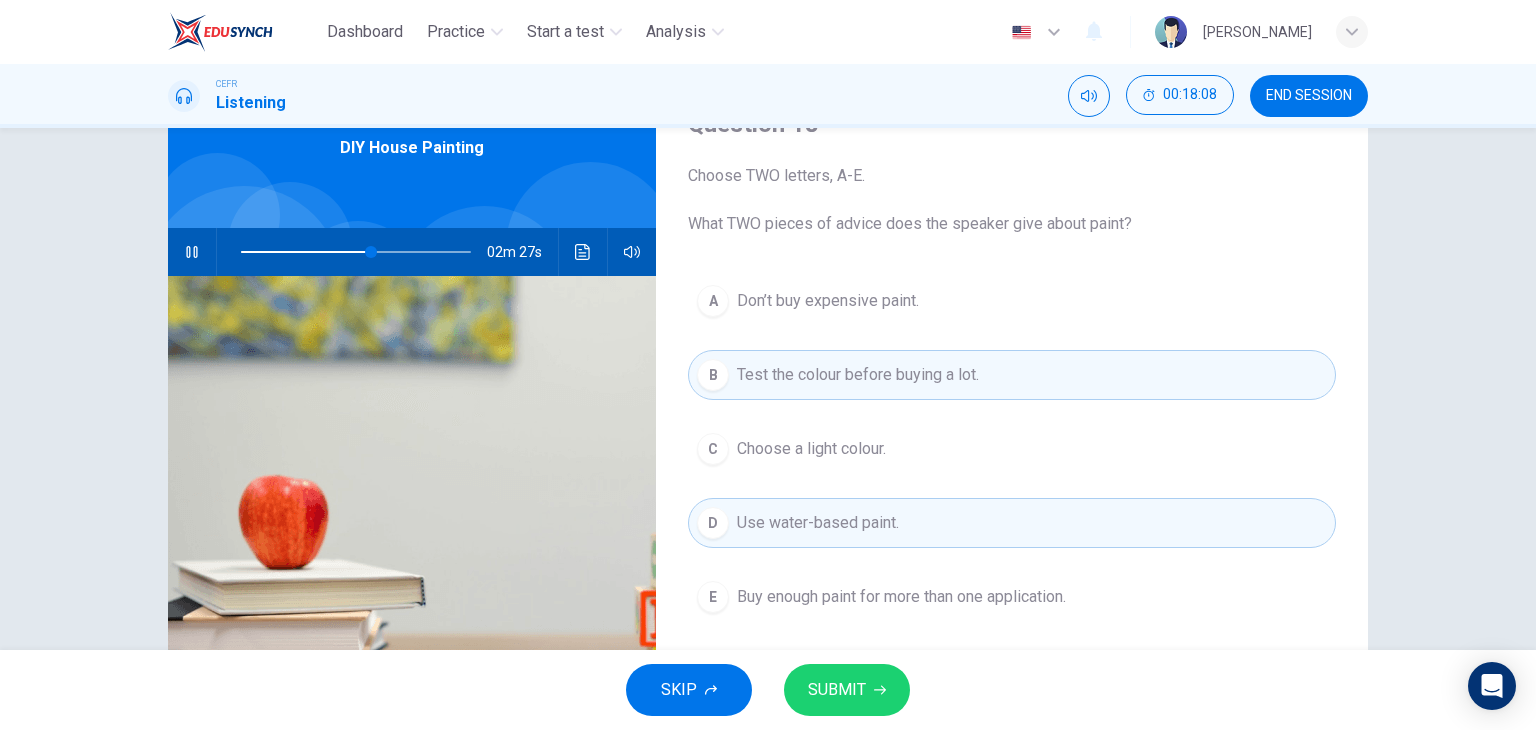 click on "SUBMIT" at bounding box center (847, 690) 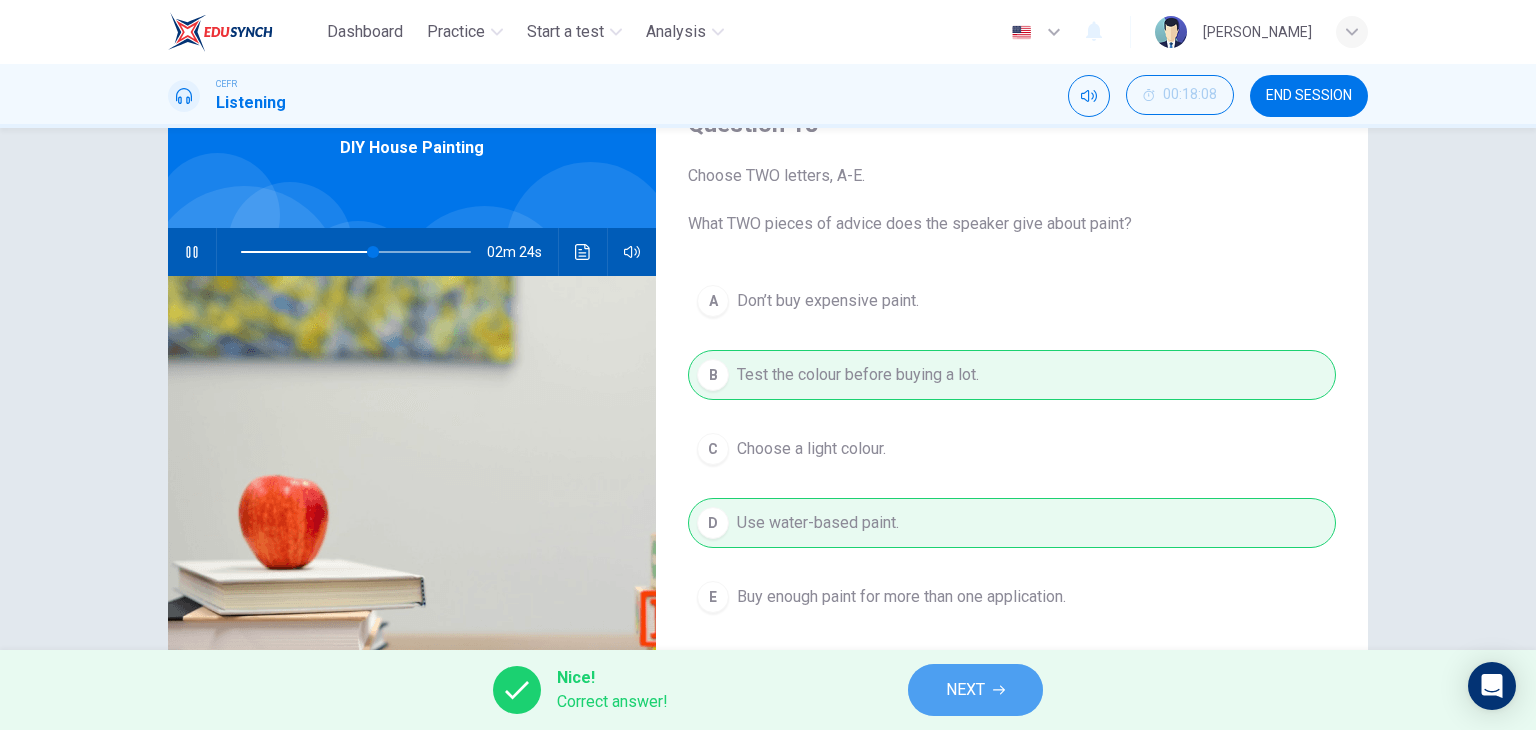 click on "NEXT" at bounding box center (965, 690) 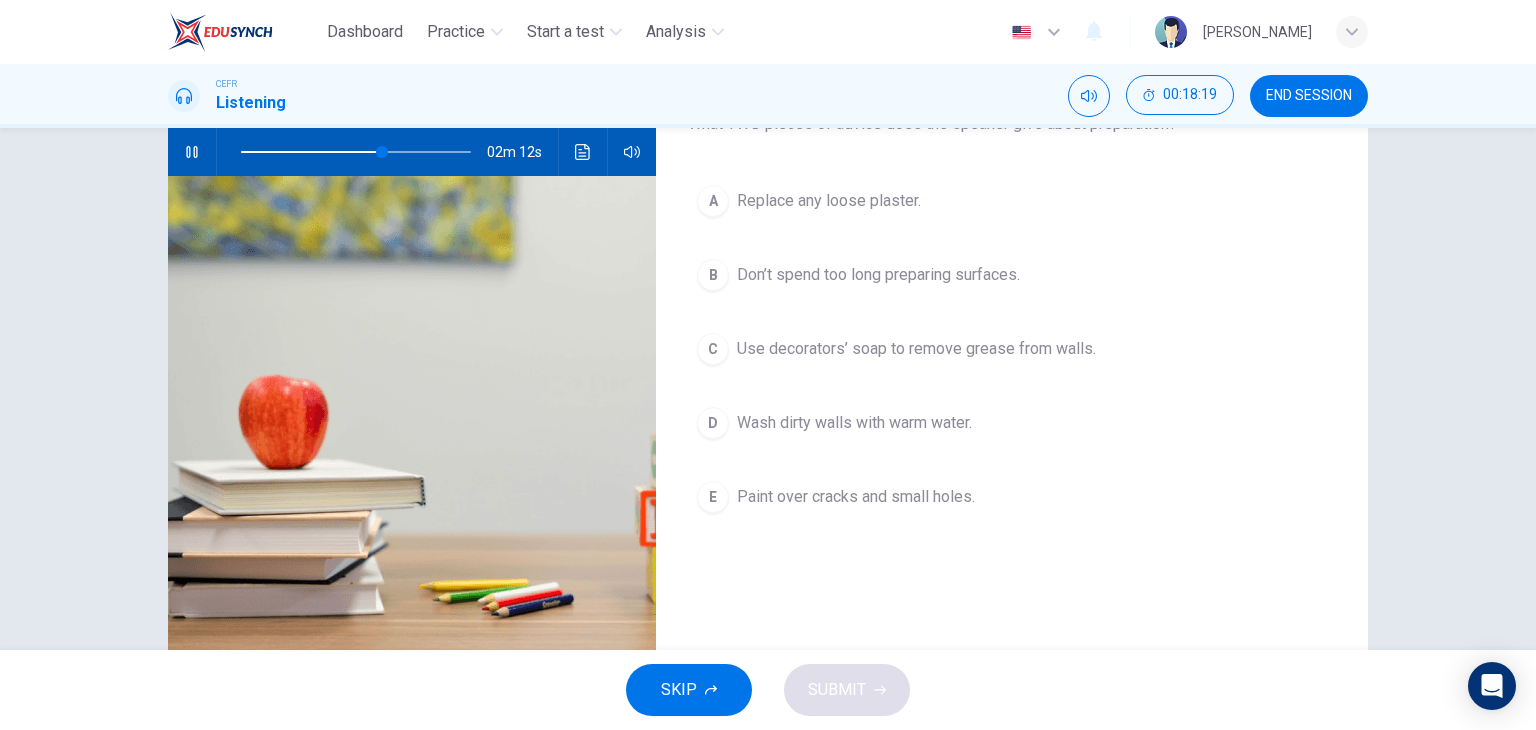 scroll, scrollTop: 100, scrollLeft: 0, axis: vertical 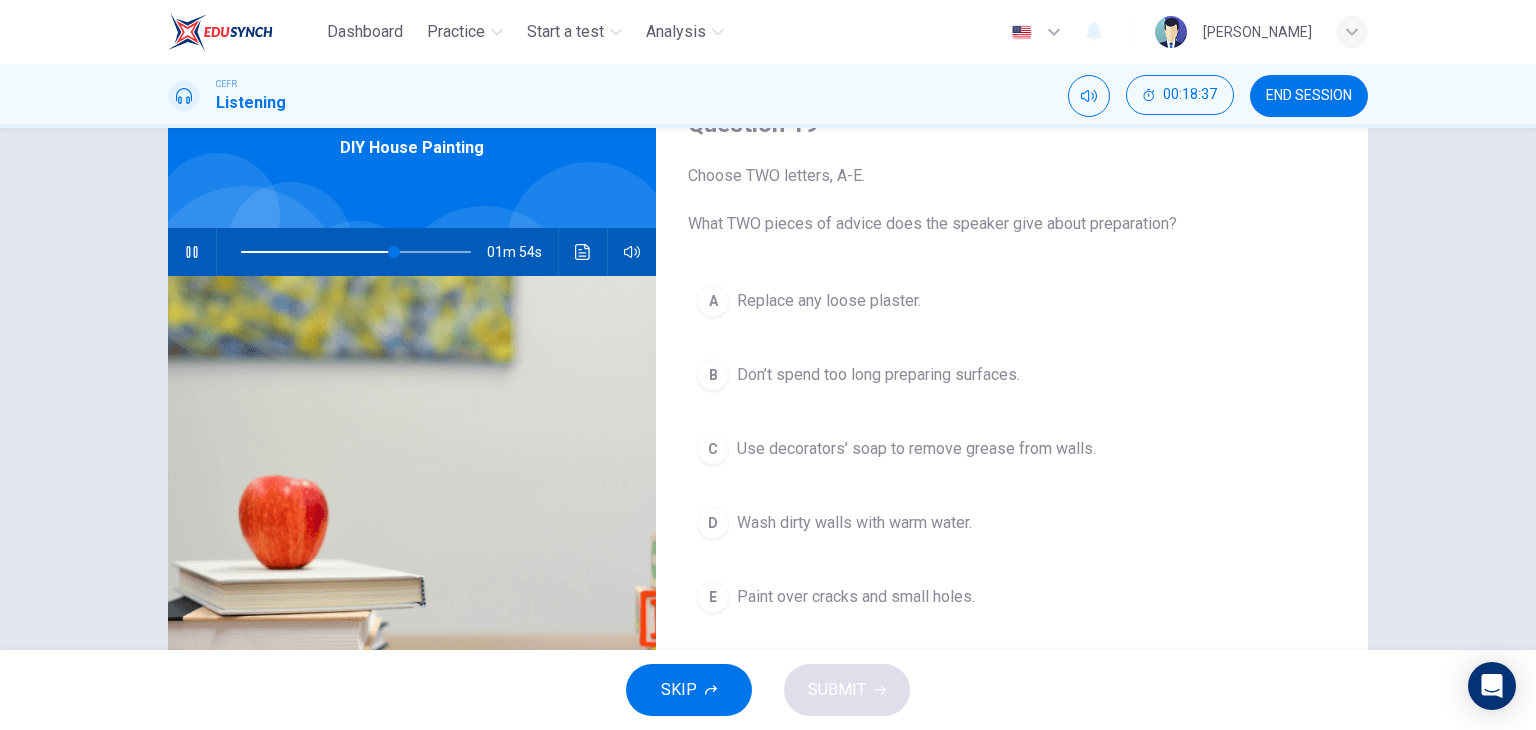 click on "Replace any loose plaster." at bounding box center [829, 301] 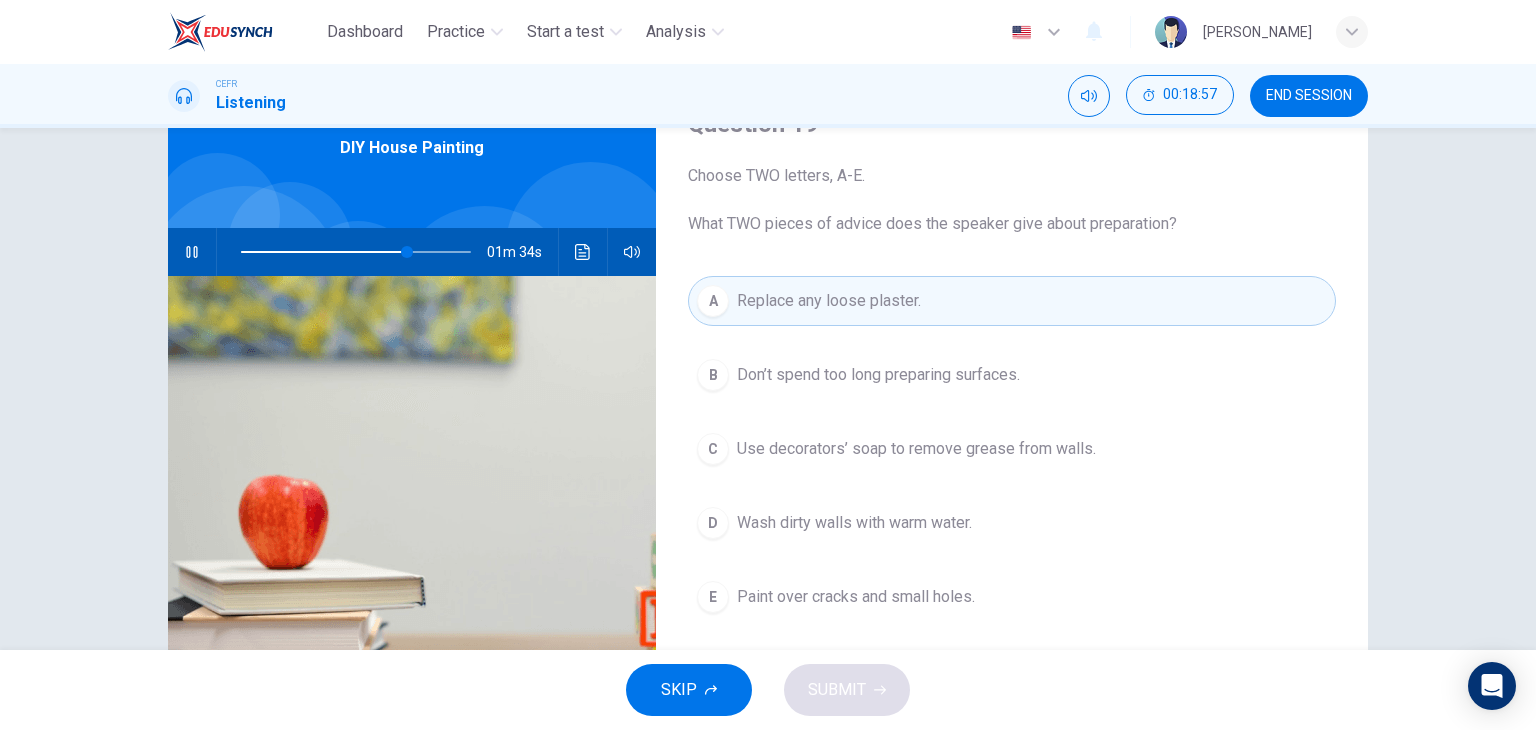 click on "Use decorators’ soap to remove grease from walls." at bounding box center [916, 449] 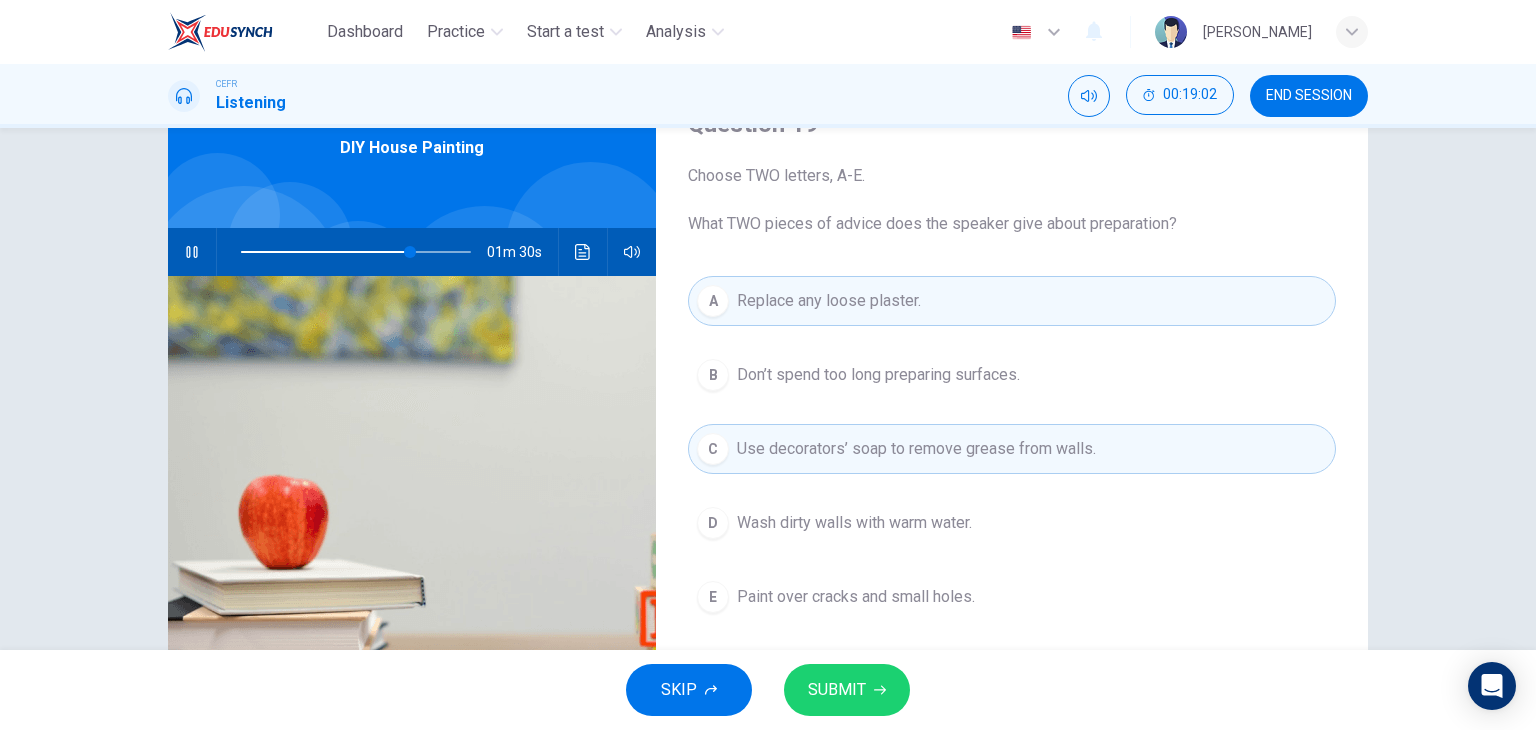 click on "SUBMIT" at bounding box center (837, 690) 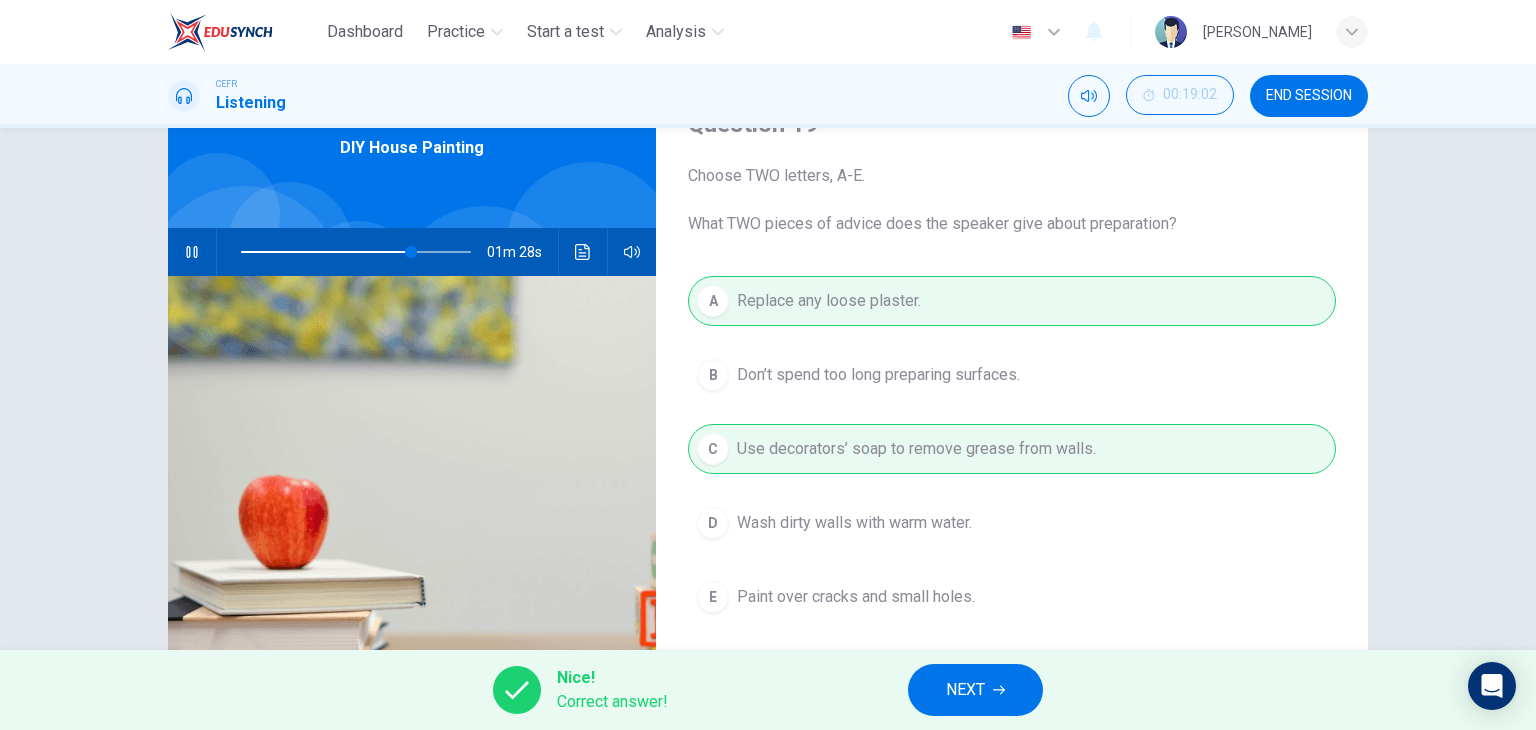 click on "NEXT" at bounding box center (975, 690) 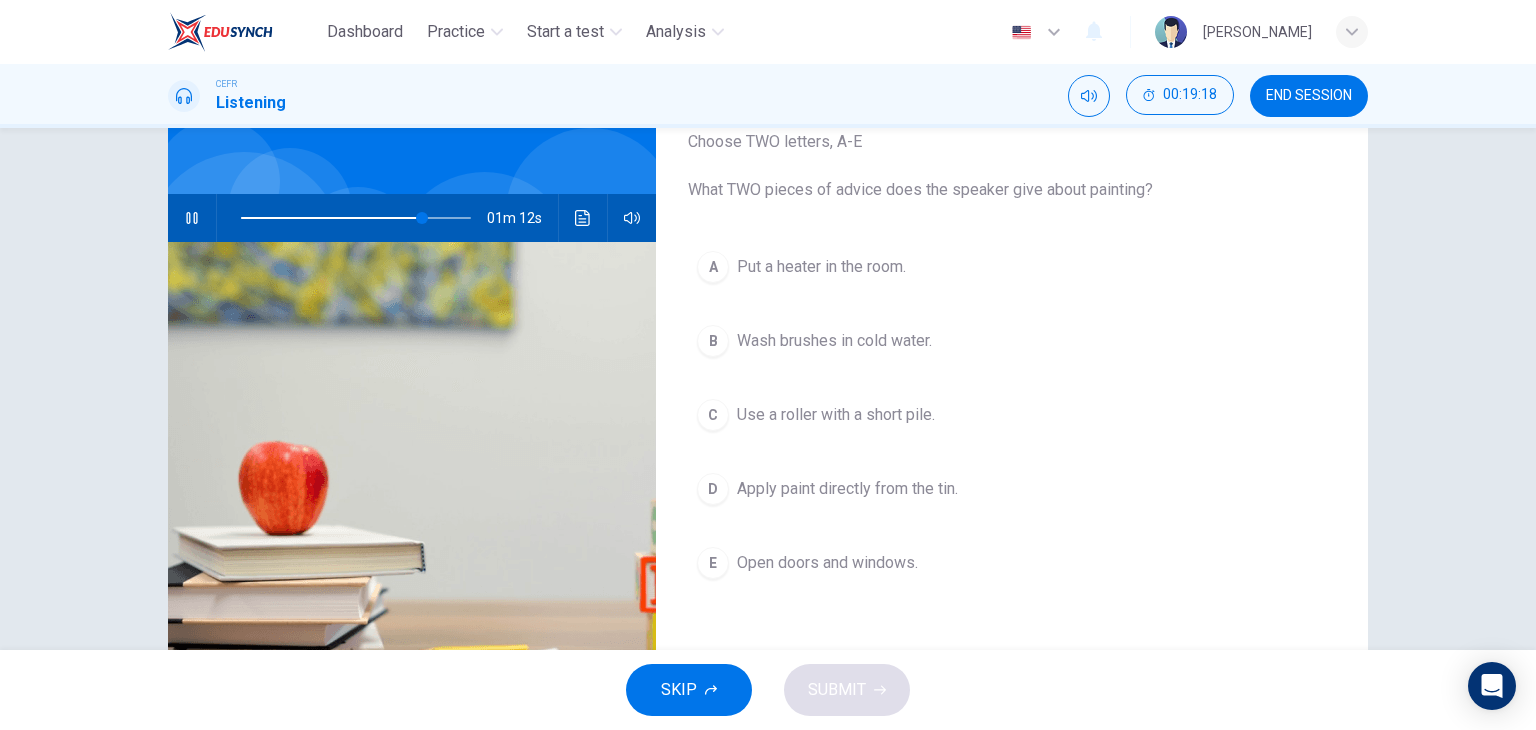 scroll, scrollTop: 100, scrollLeft: 0, axis: vertical 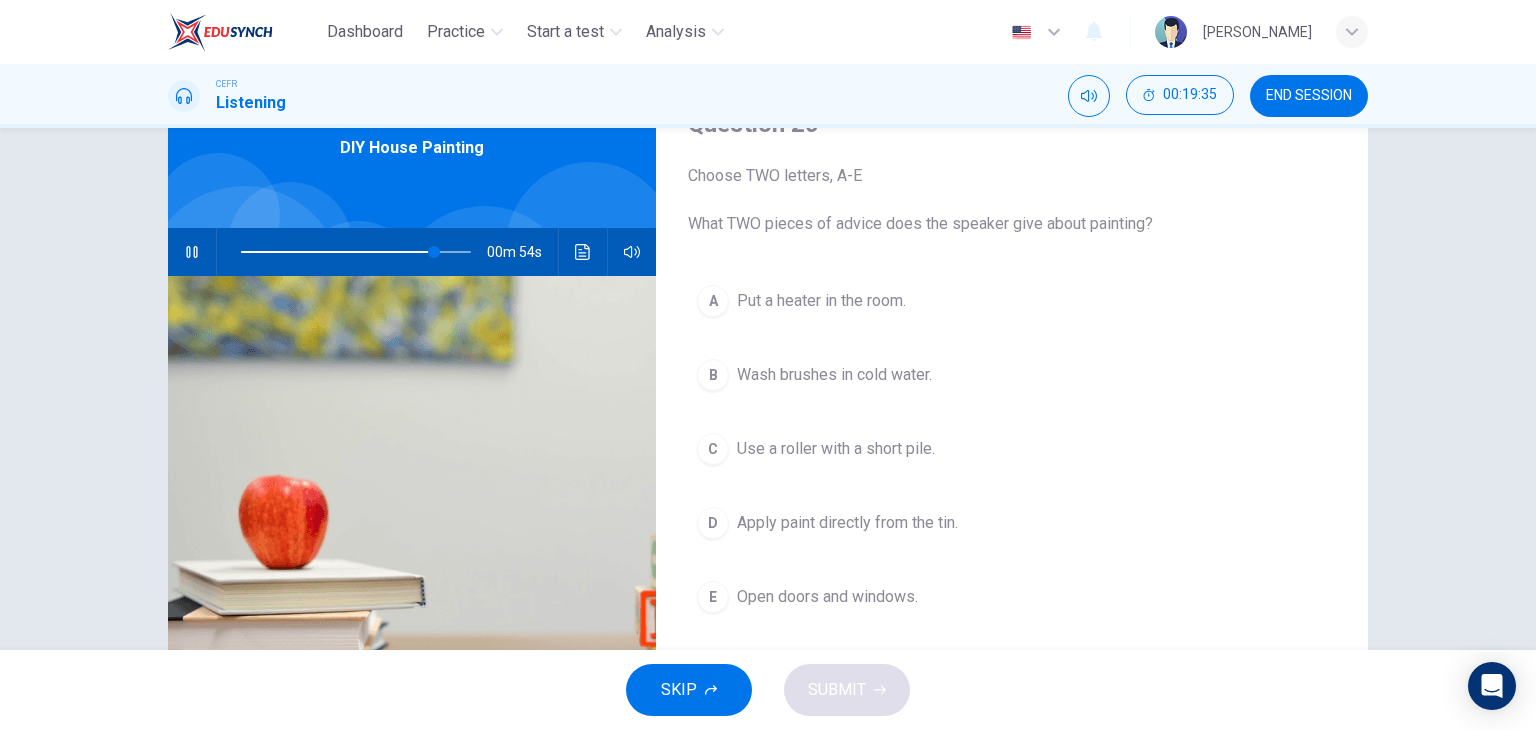 click on "Wash brushes in cold water." at bounding box center (834, 375) 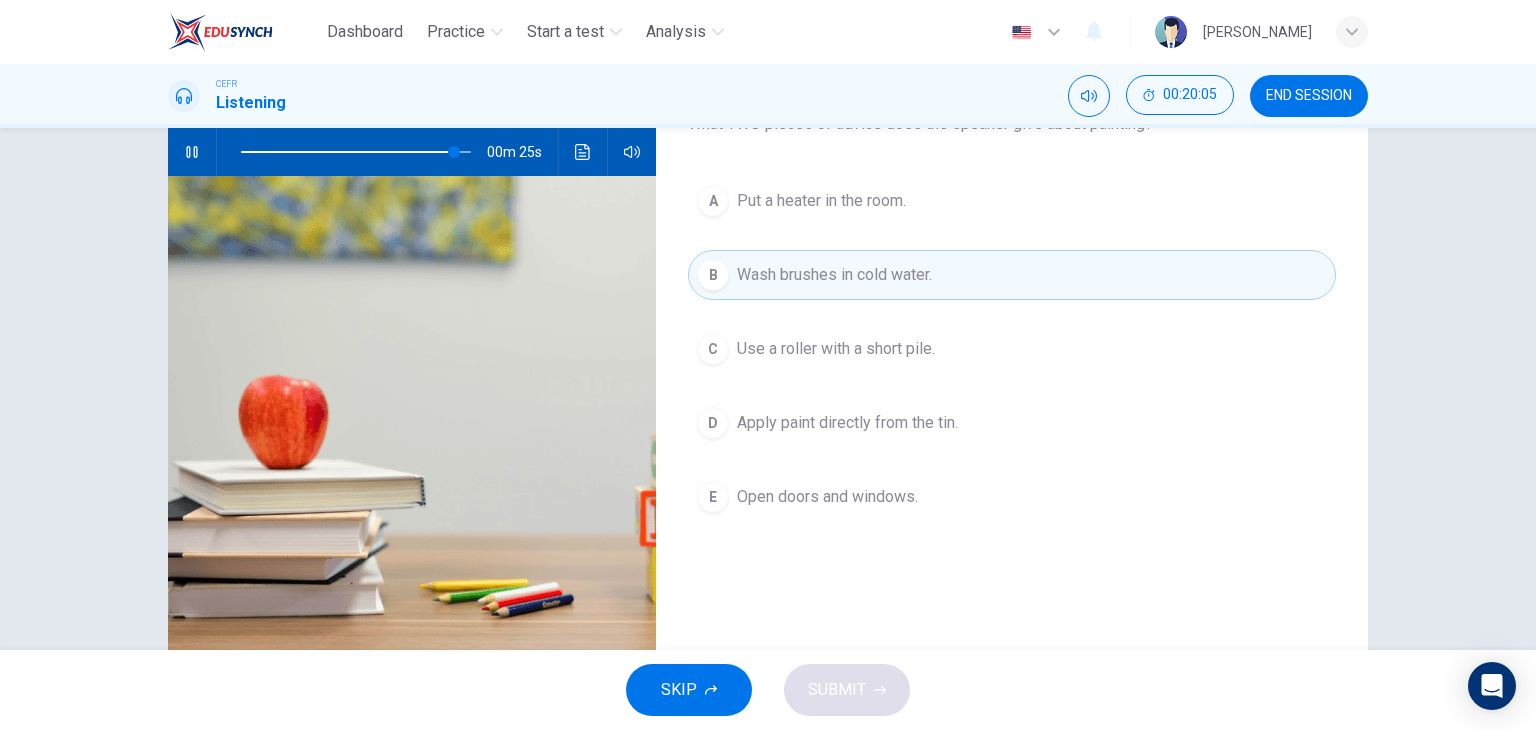 scroll, scrollTop: 100, scrollLeft: 0, axis: vertical 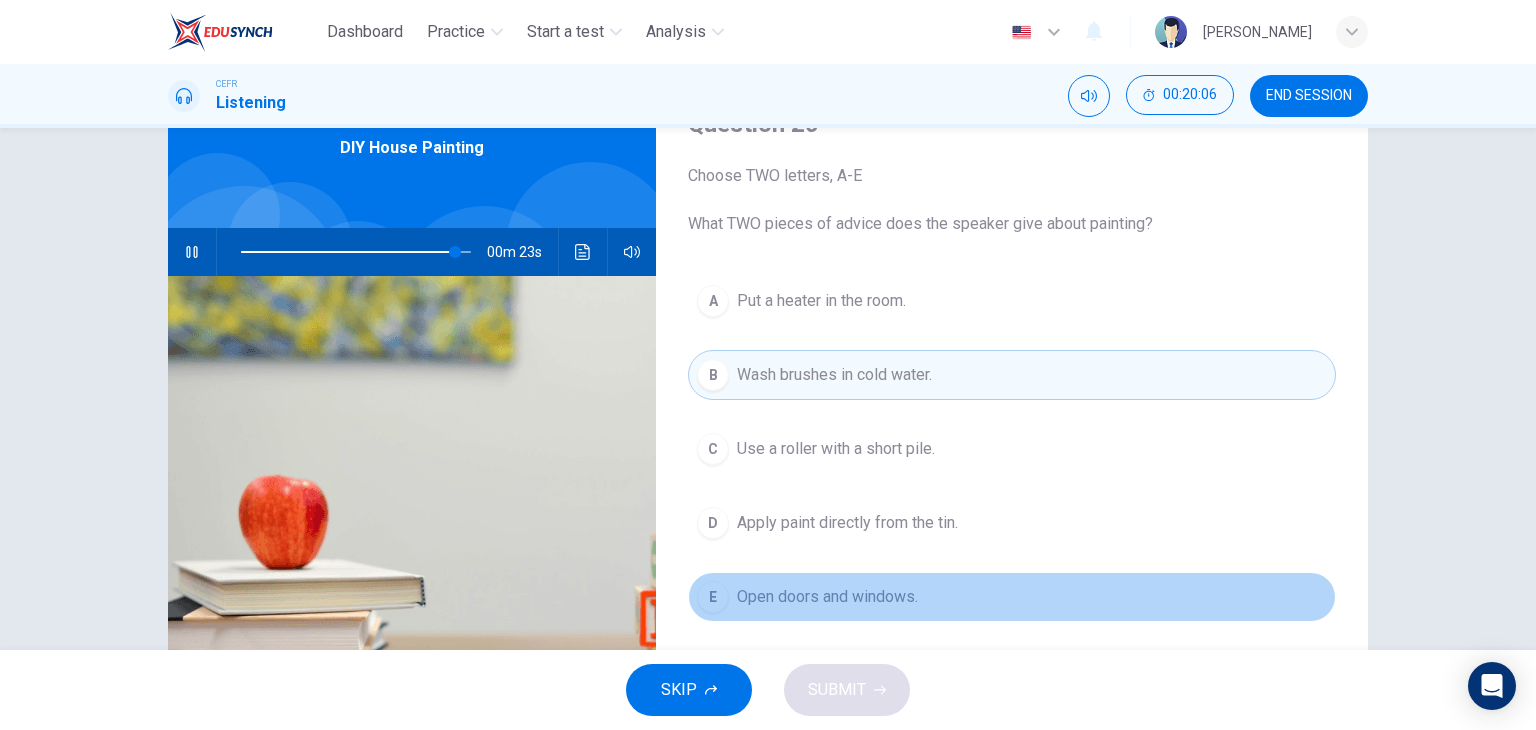 click on "Open doors and windows." at bounding box center [827, 597] 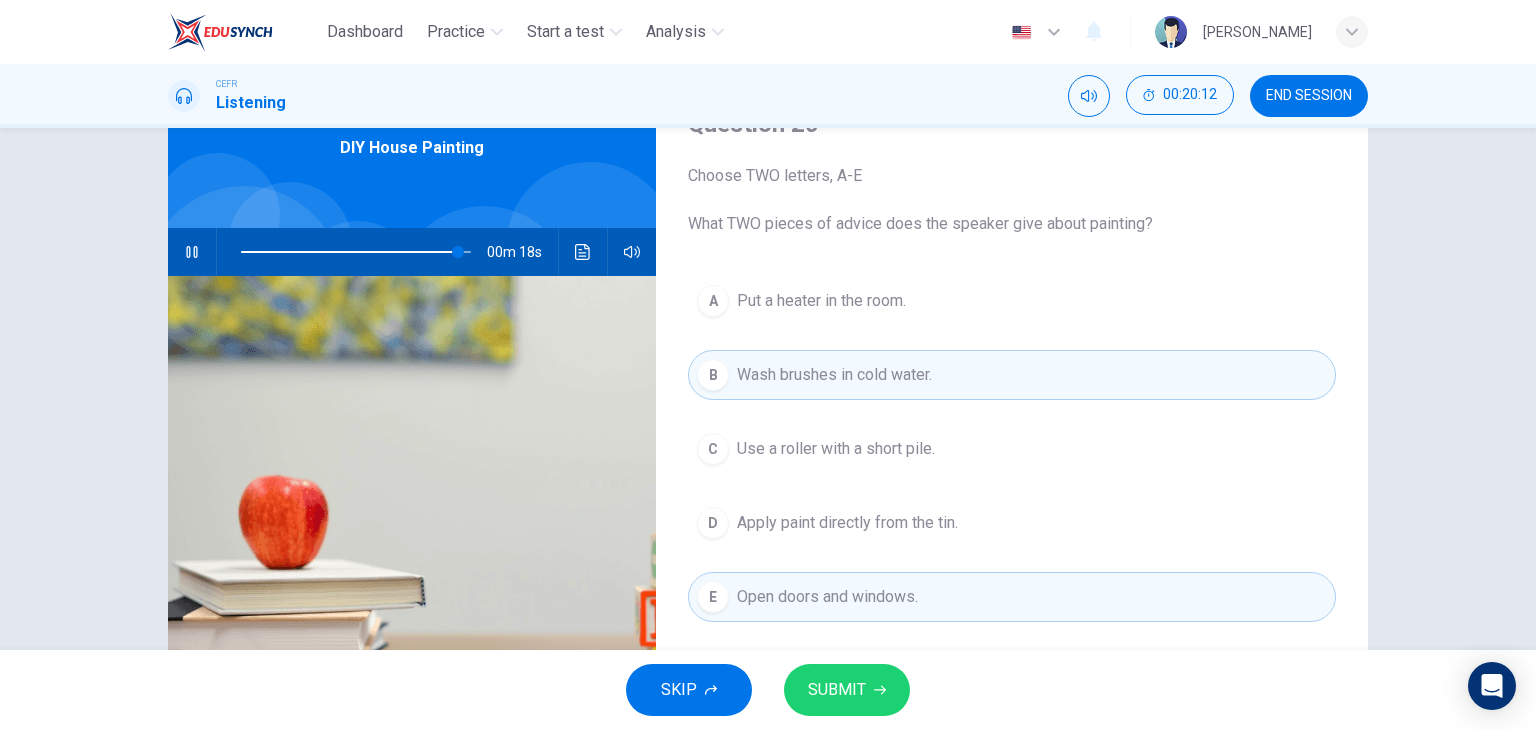 click on "SUBMIT" at bounding box center (837, 690) 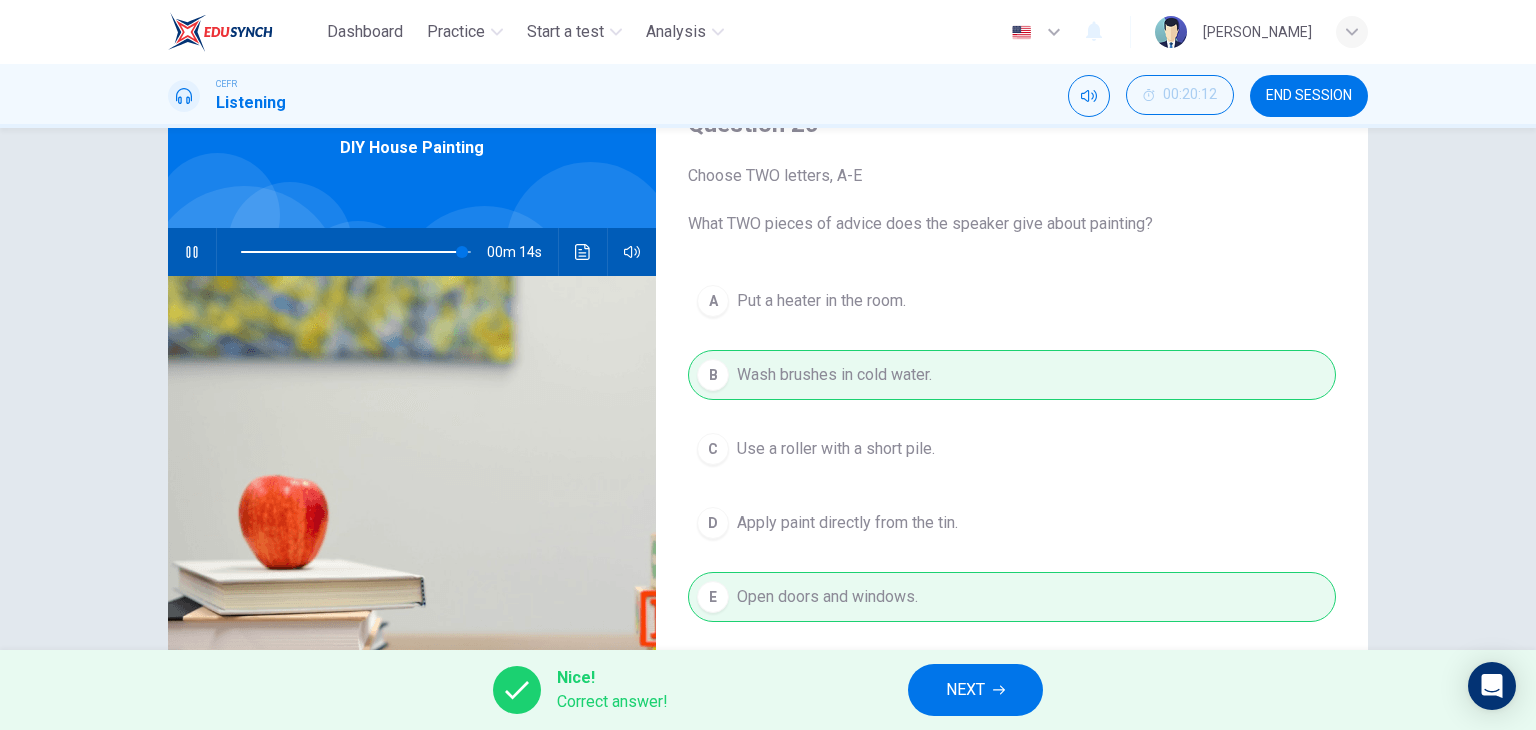type on "96" 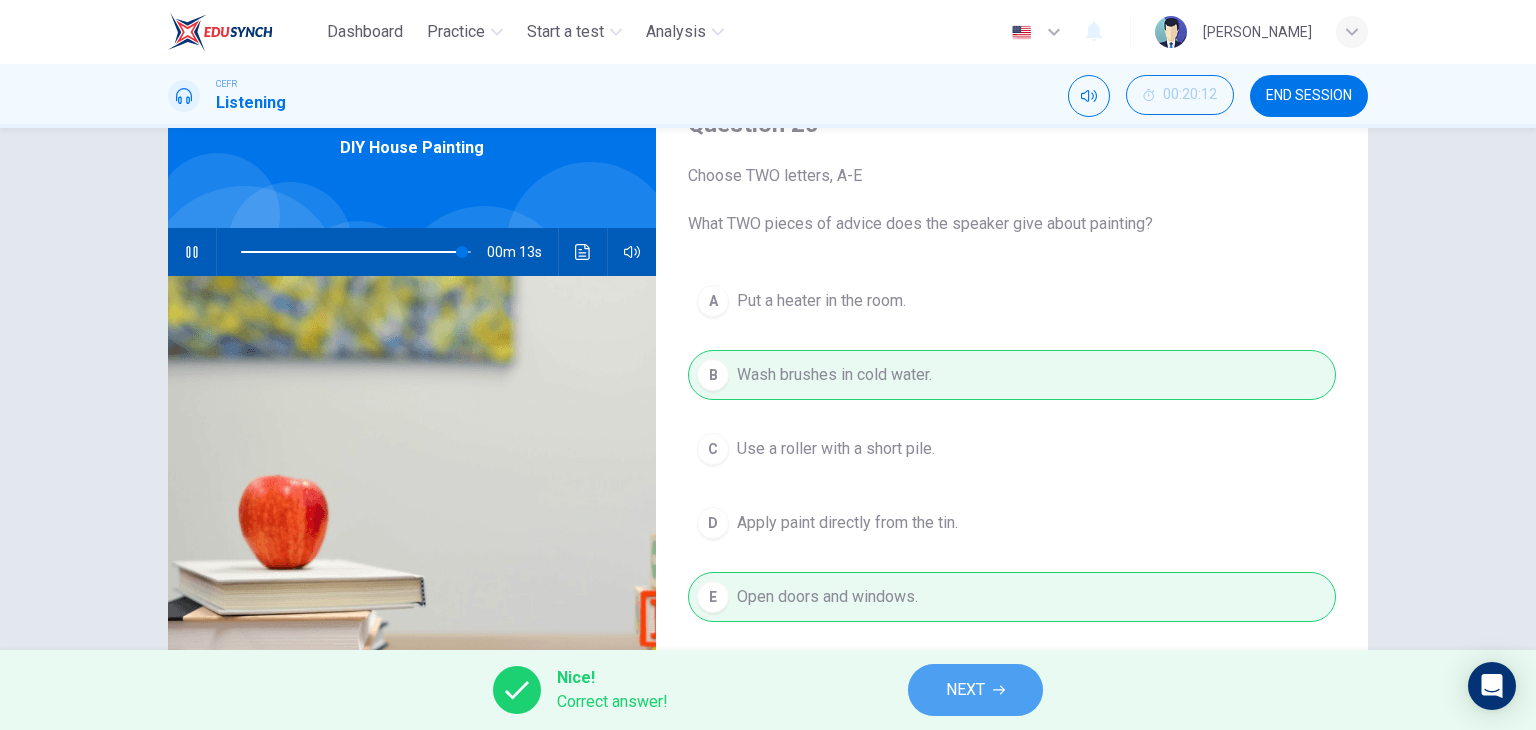 click on "NEXT" at bounding box center (975, 690) 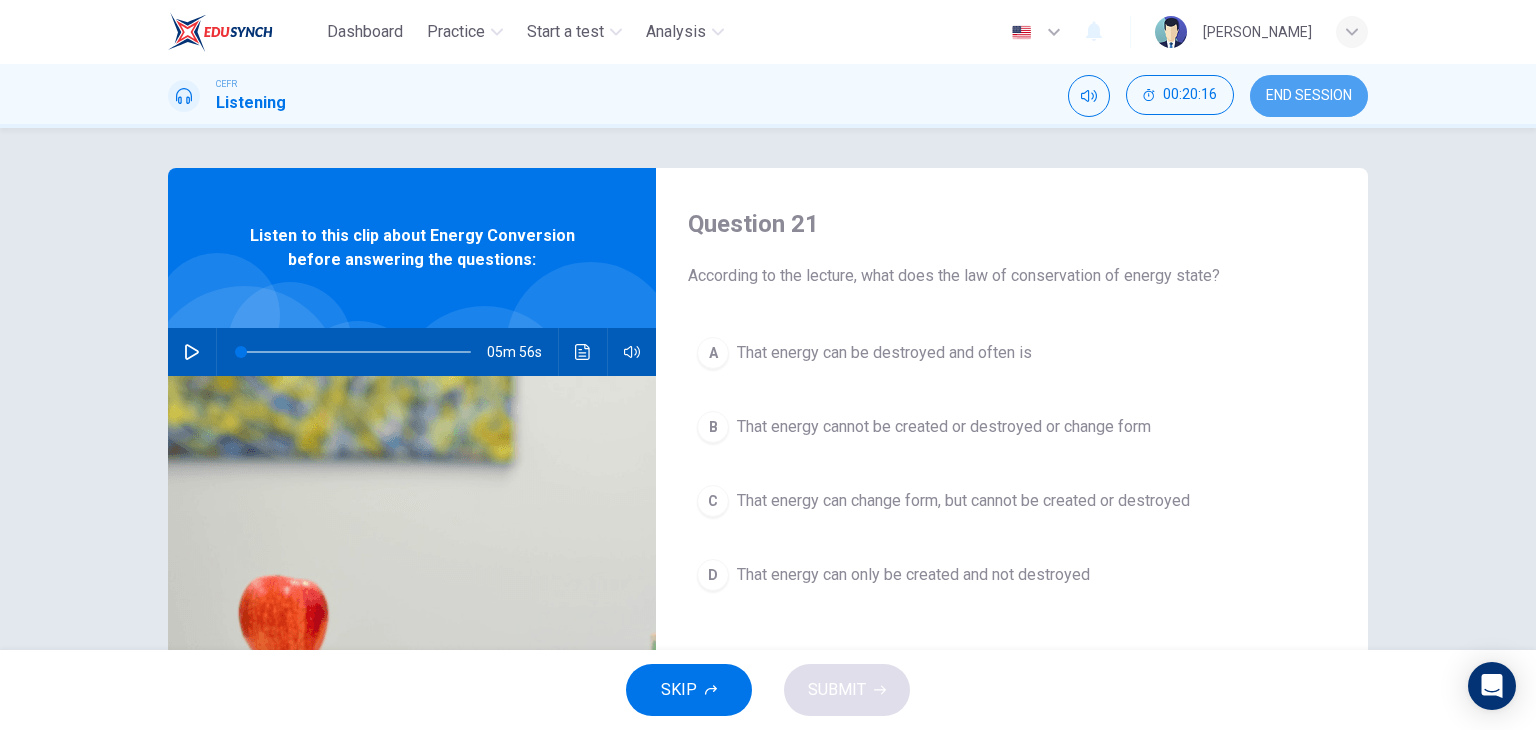 click on "END SESSION" at bounding box center [1309, 96] 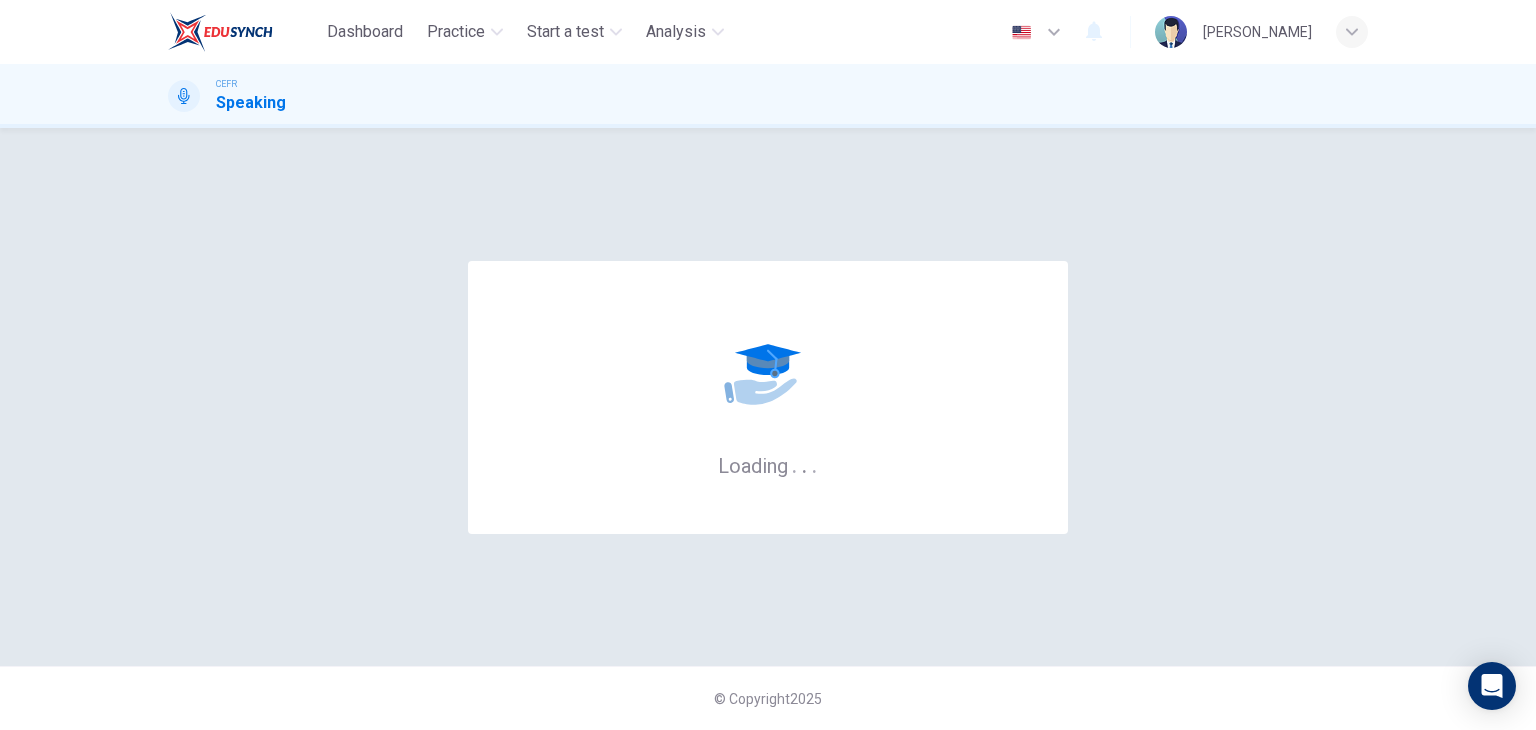 scroll, scrollTop: 0, scrollLeft: 0, axis: both 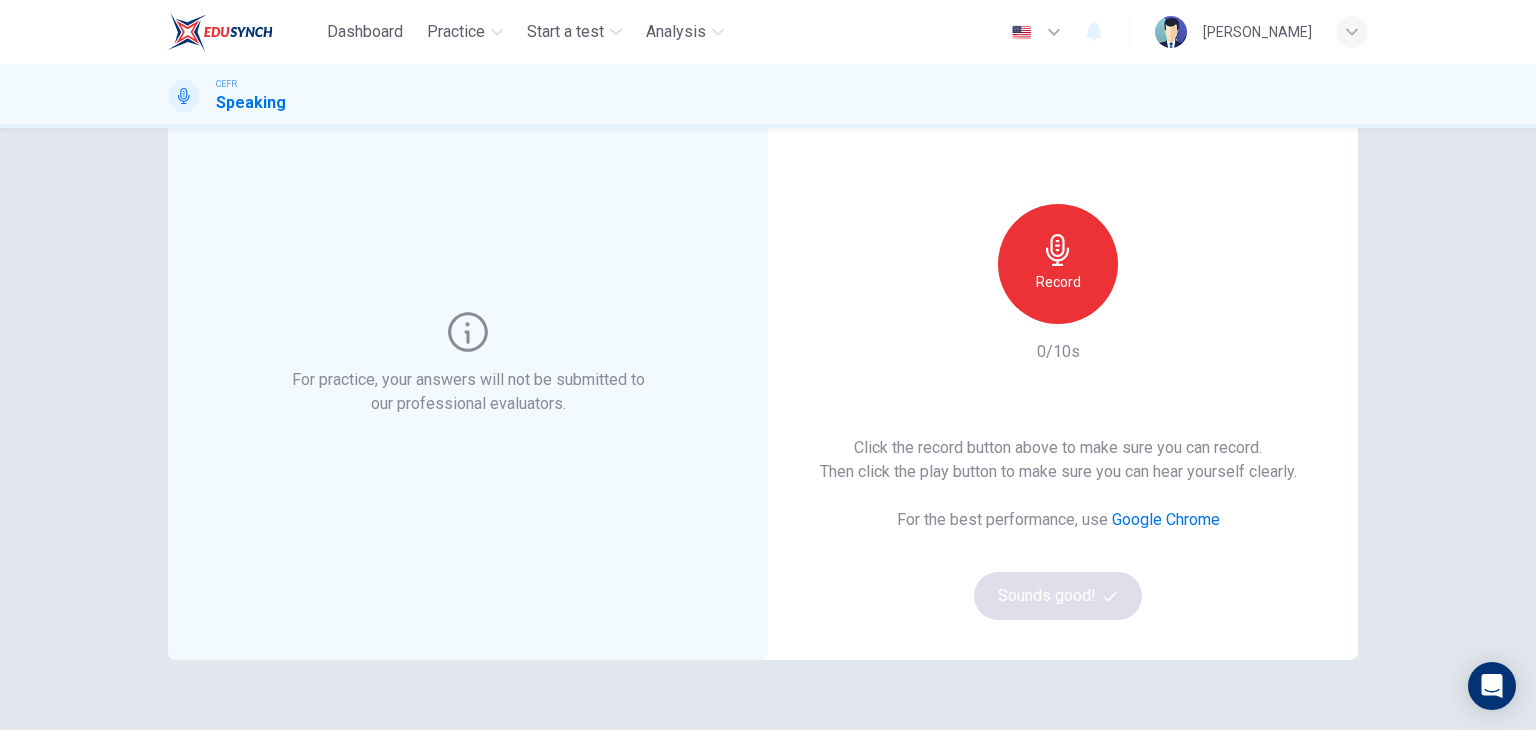 click on "Record" at bounding box center (1058, 264) 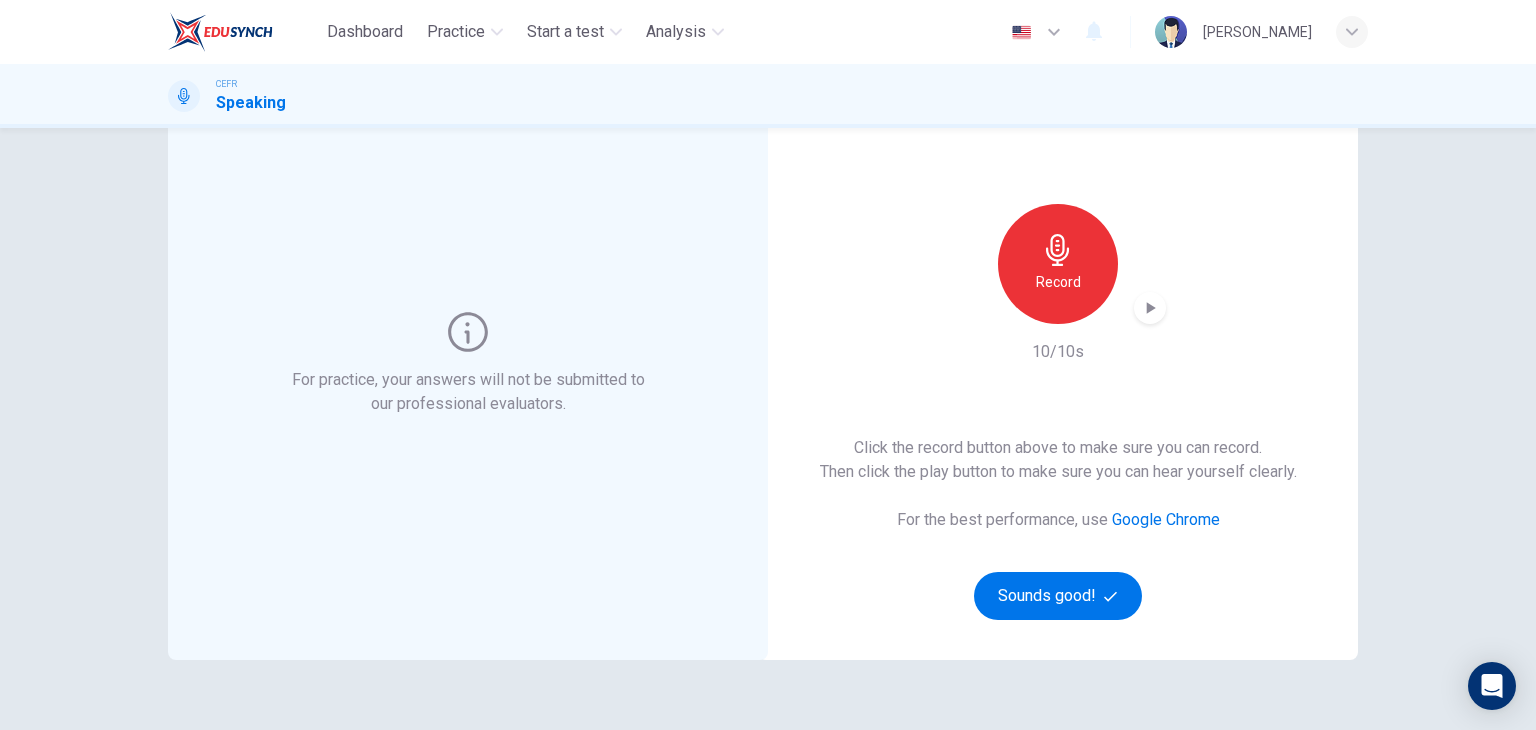 click 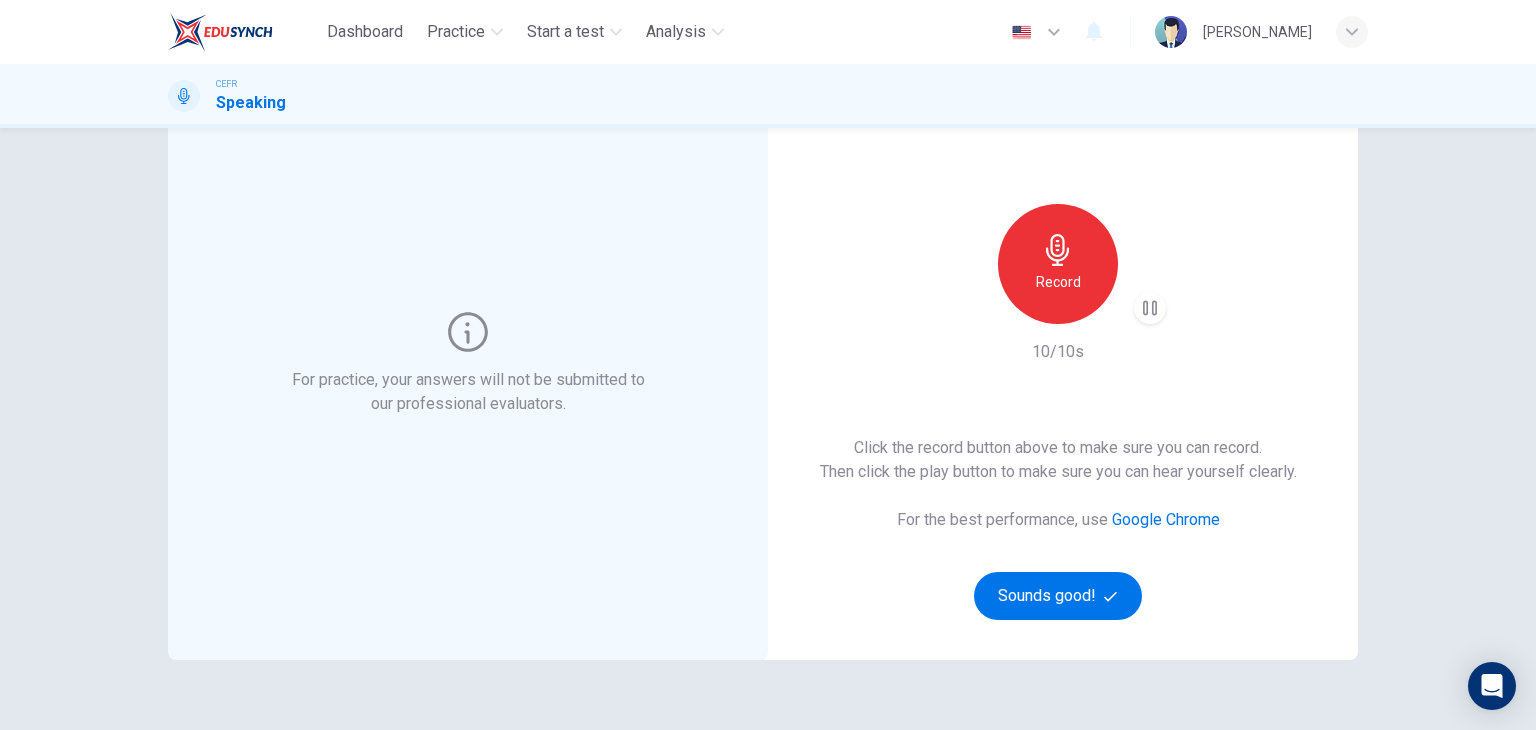 click 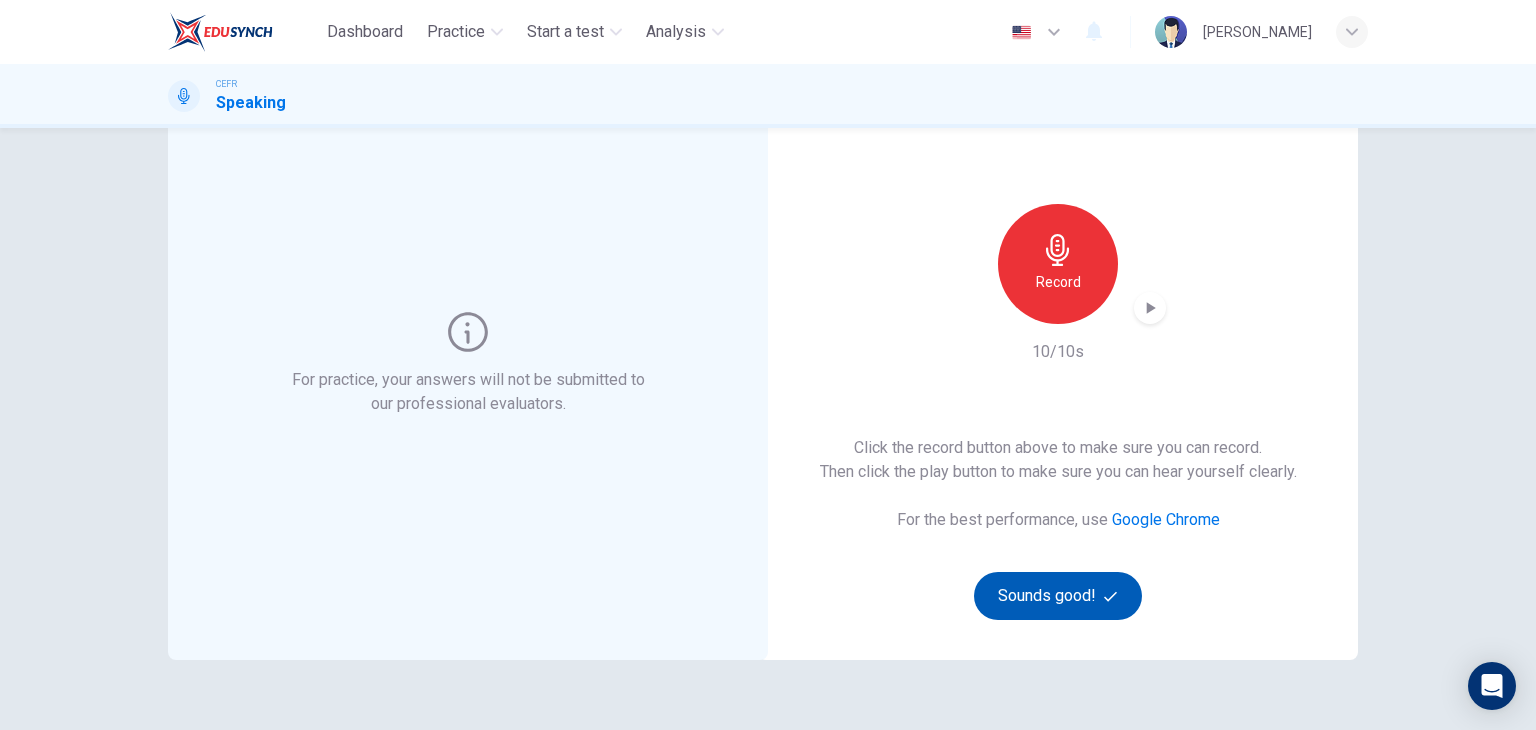 click on "Sounds good!" at bounding box center (1058, 596) 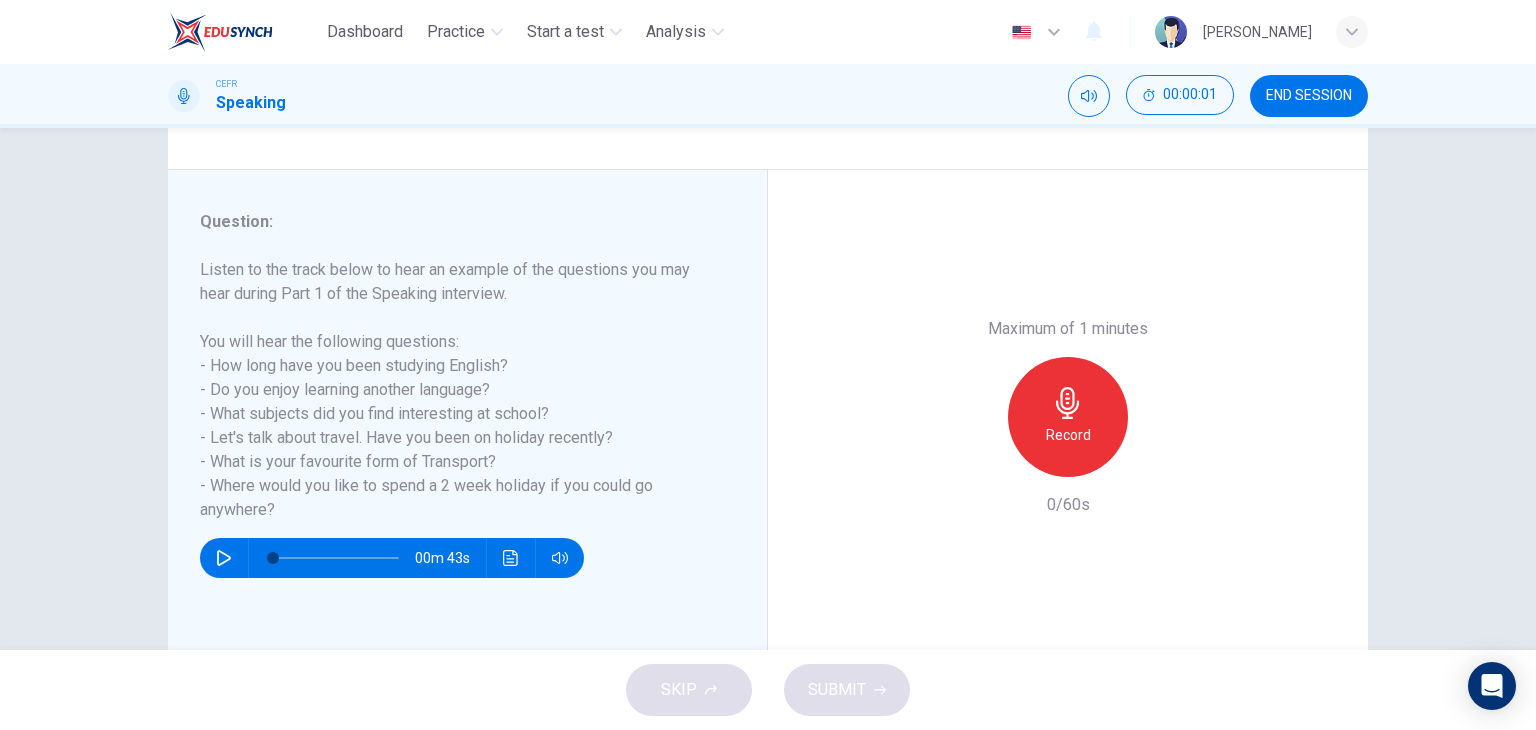 scroll, scrollTop: 200, scrollLeft: 0, axis: vertical 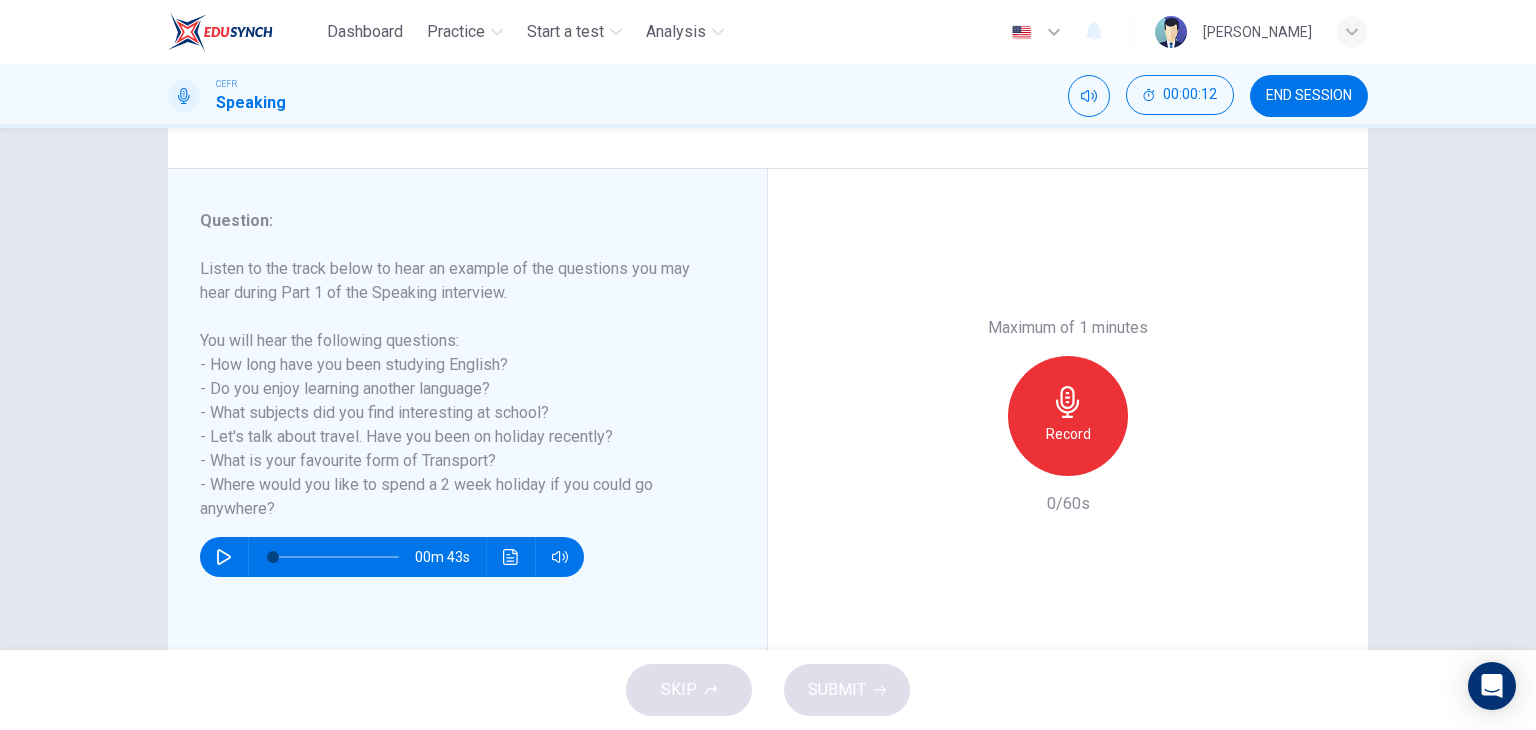 click 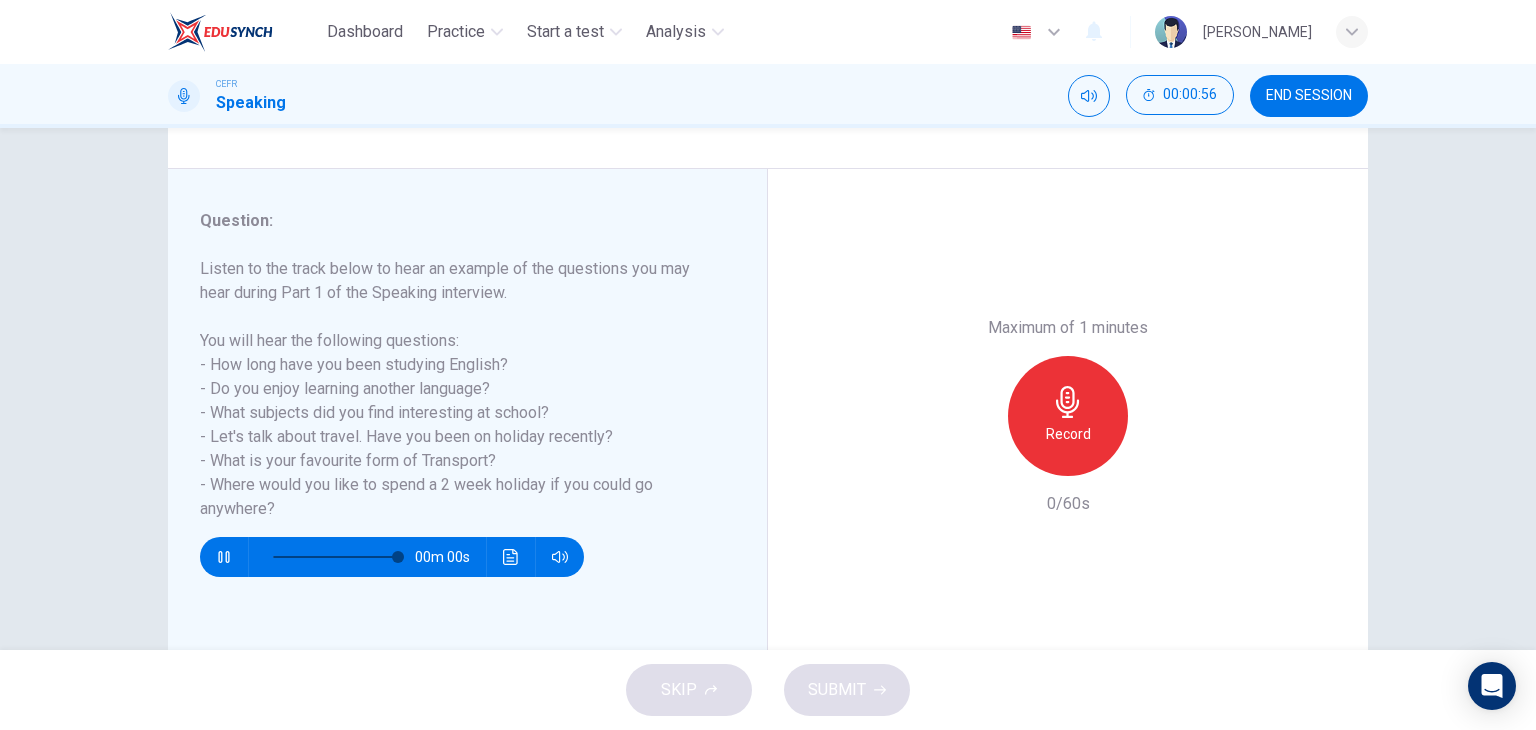 type on "0" 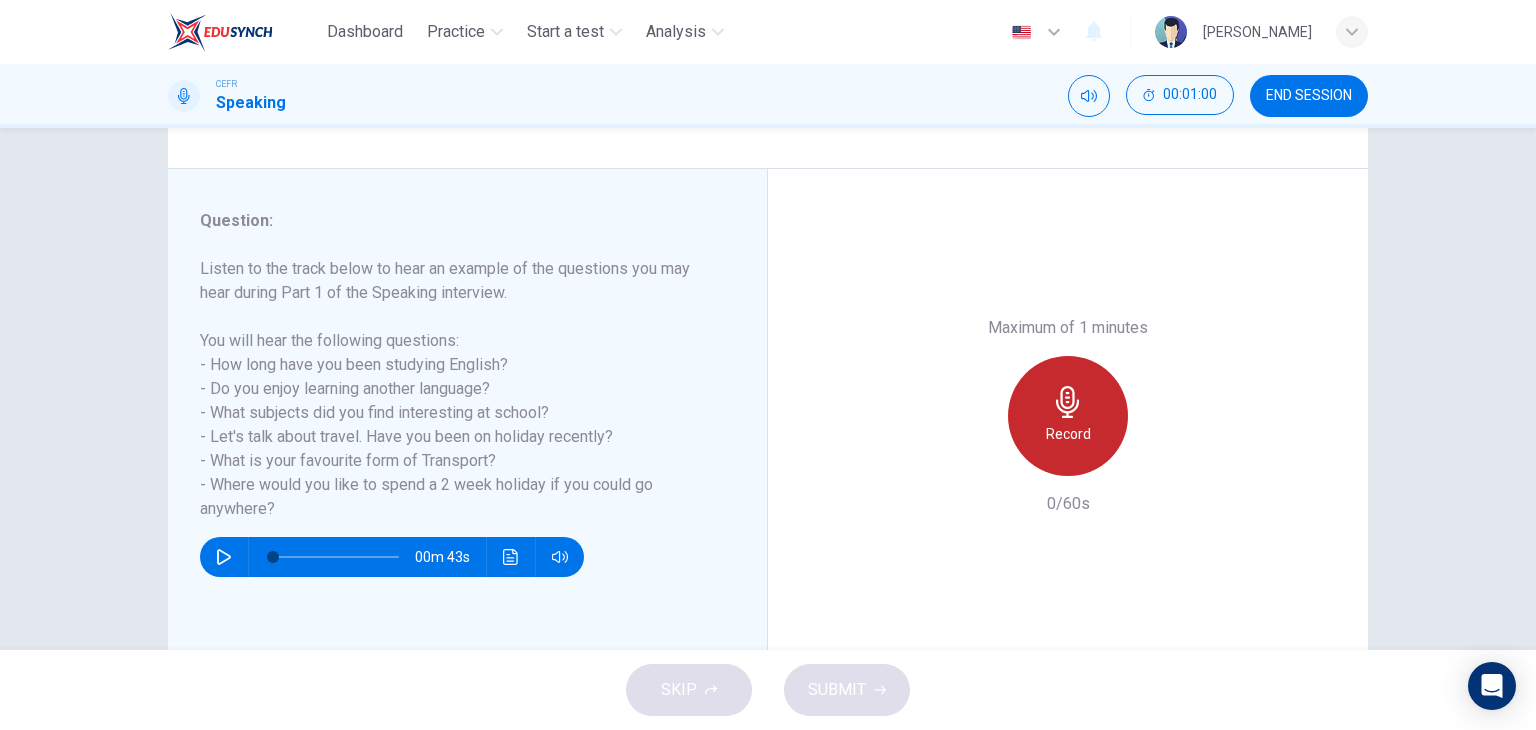 click on "Record" at bounding box center (1068, 416) 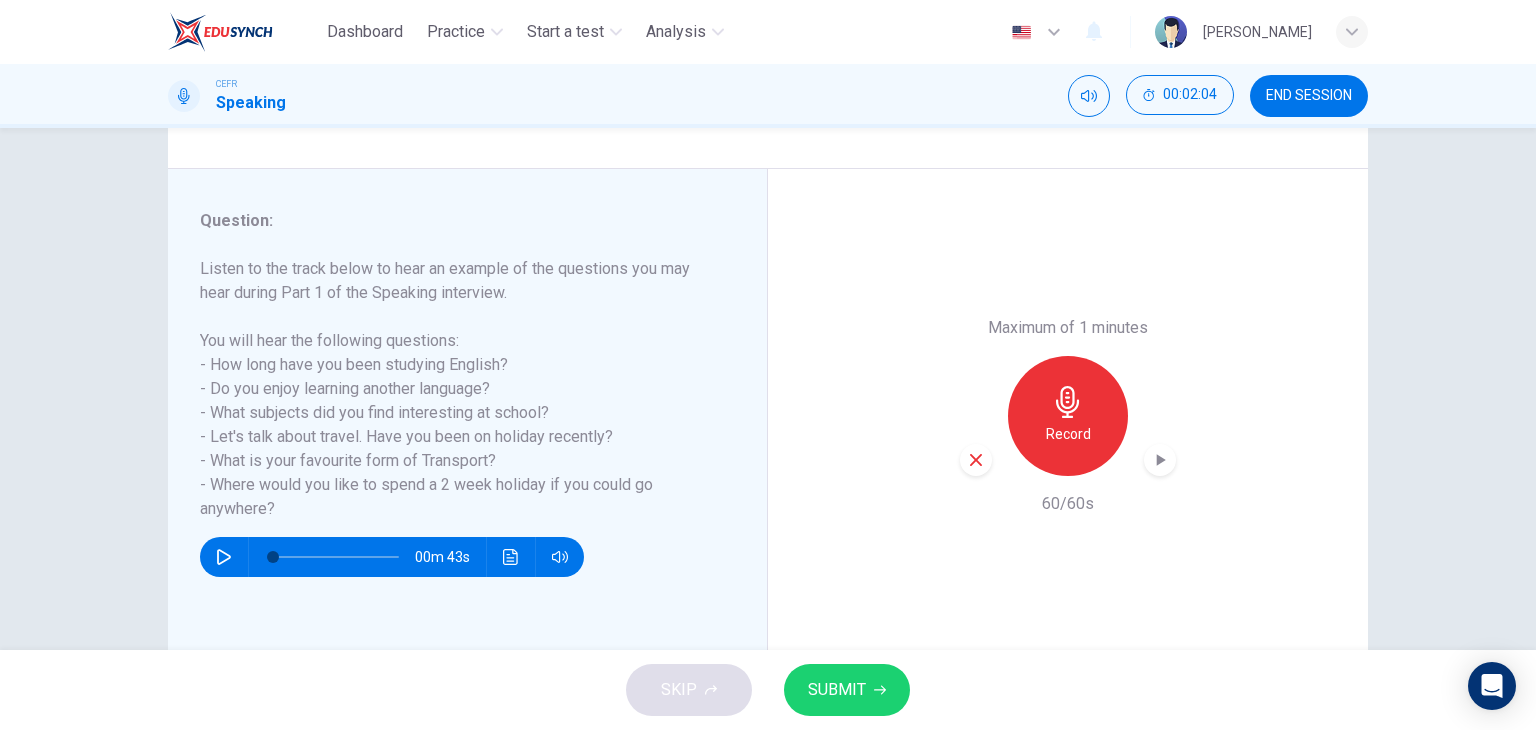 click 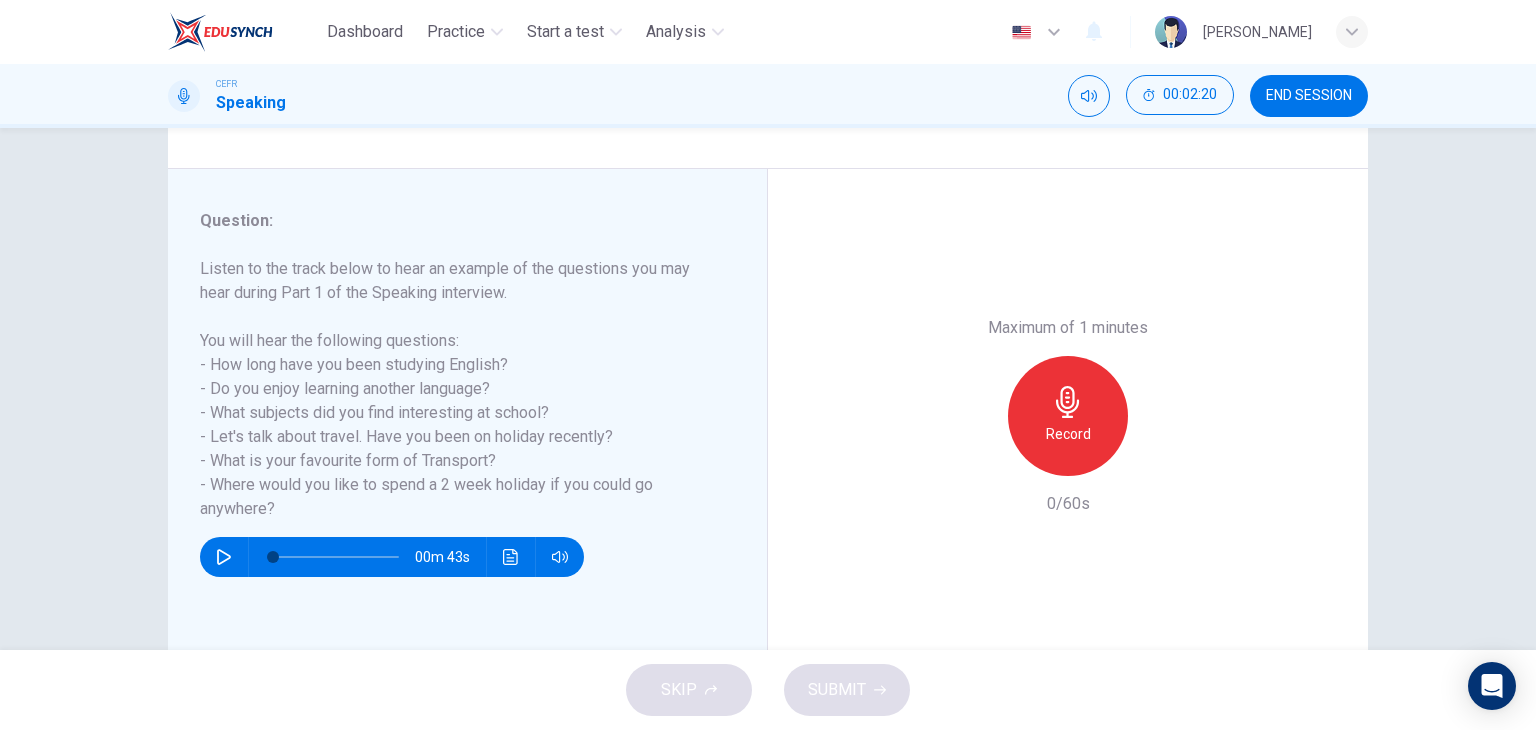 click 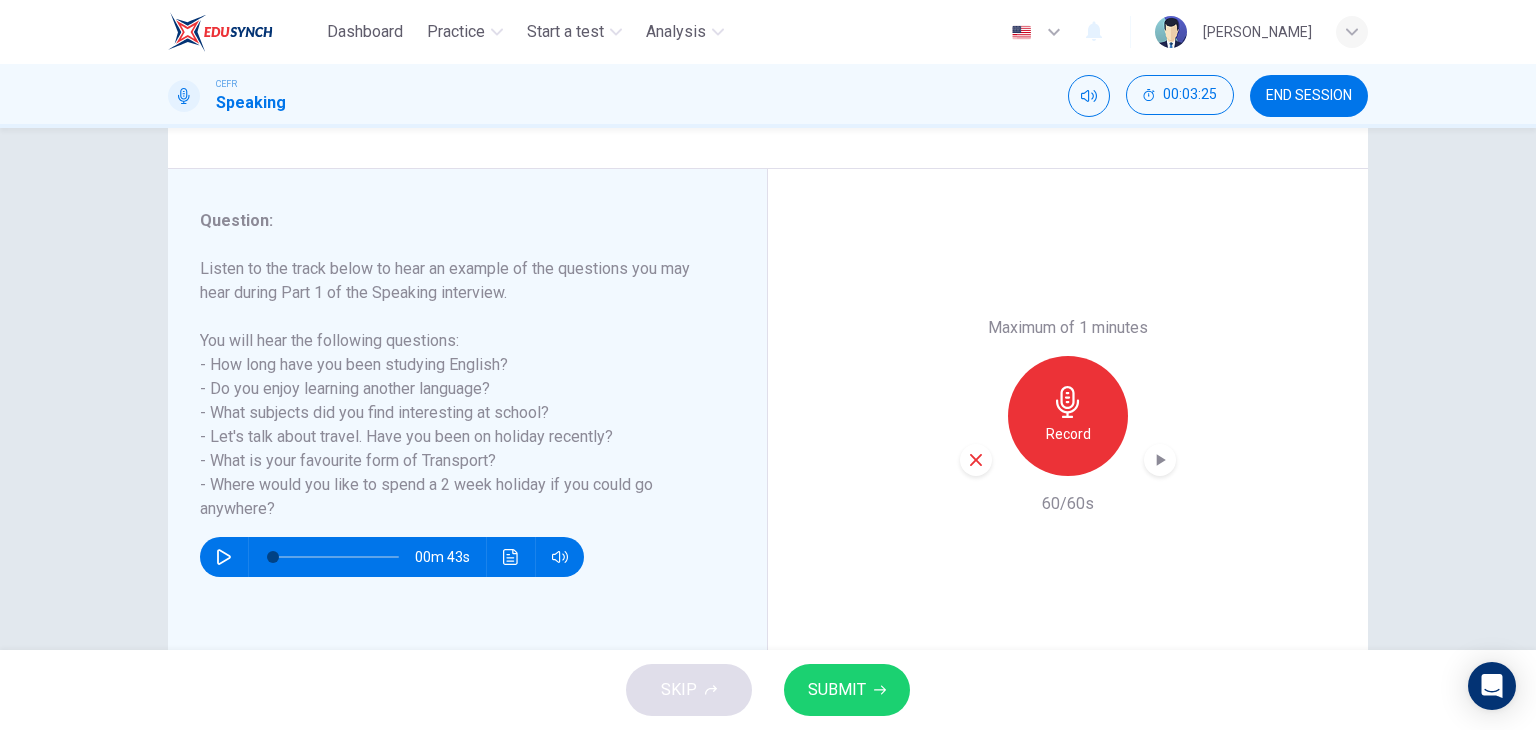 click on "SUBMIT" at bounding box center (847, 690) 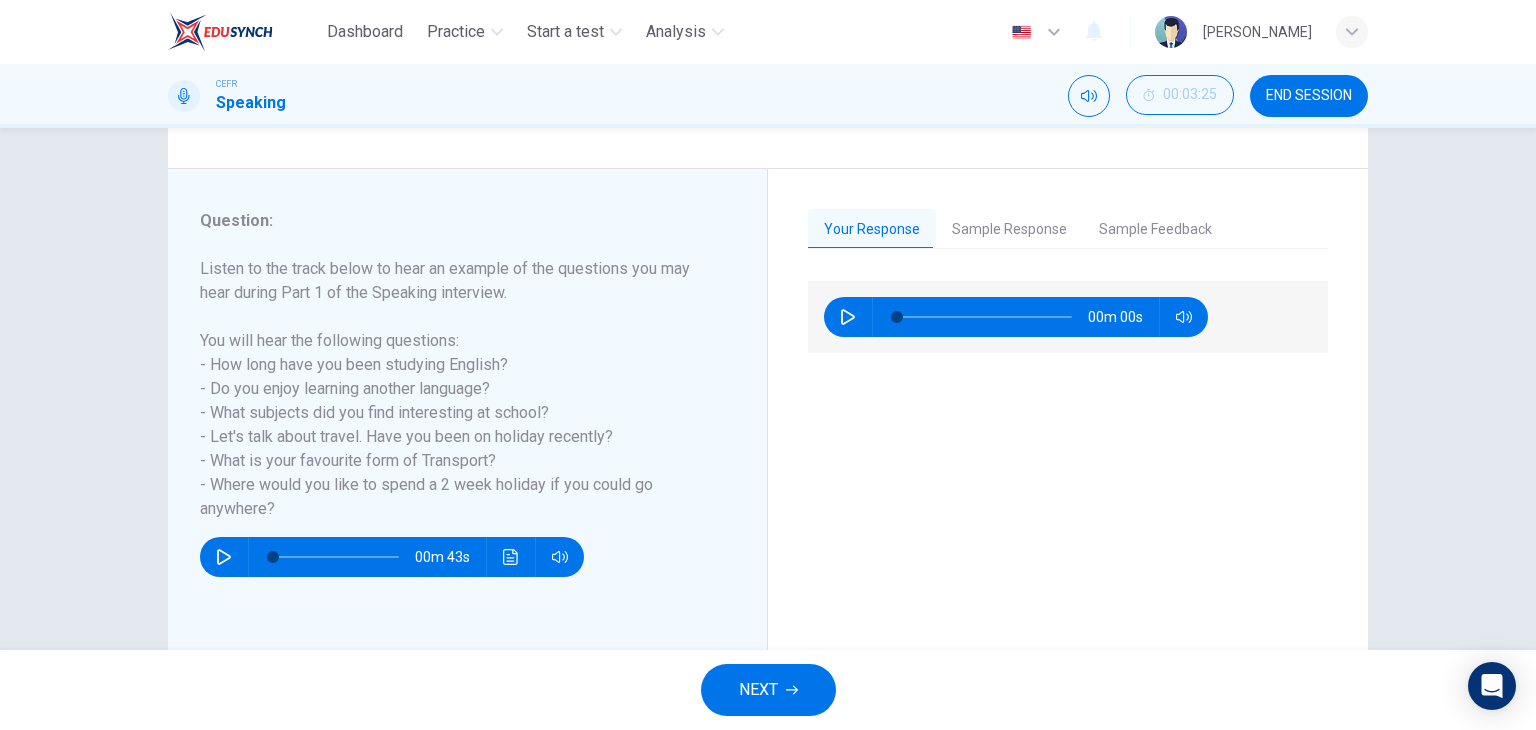 click at bounding box center [848, 317] 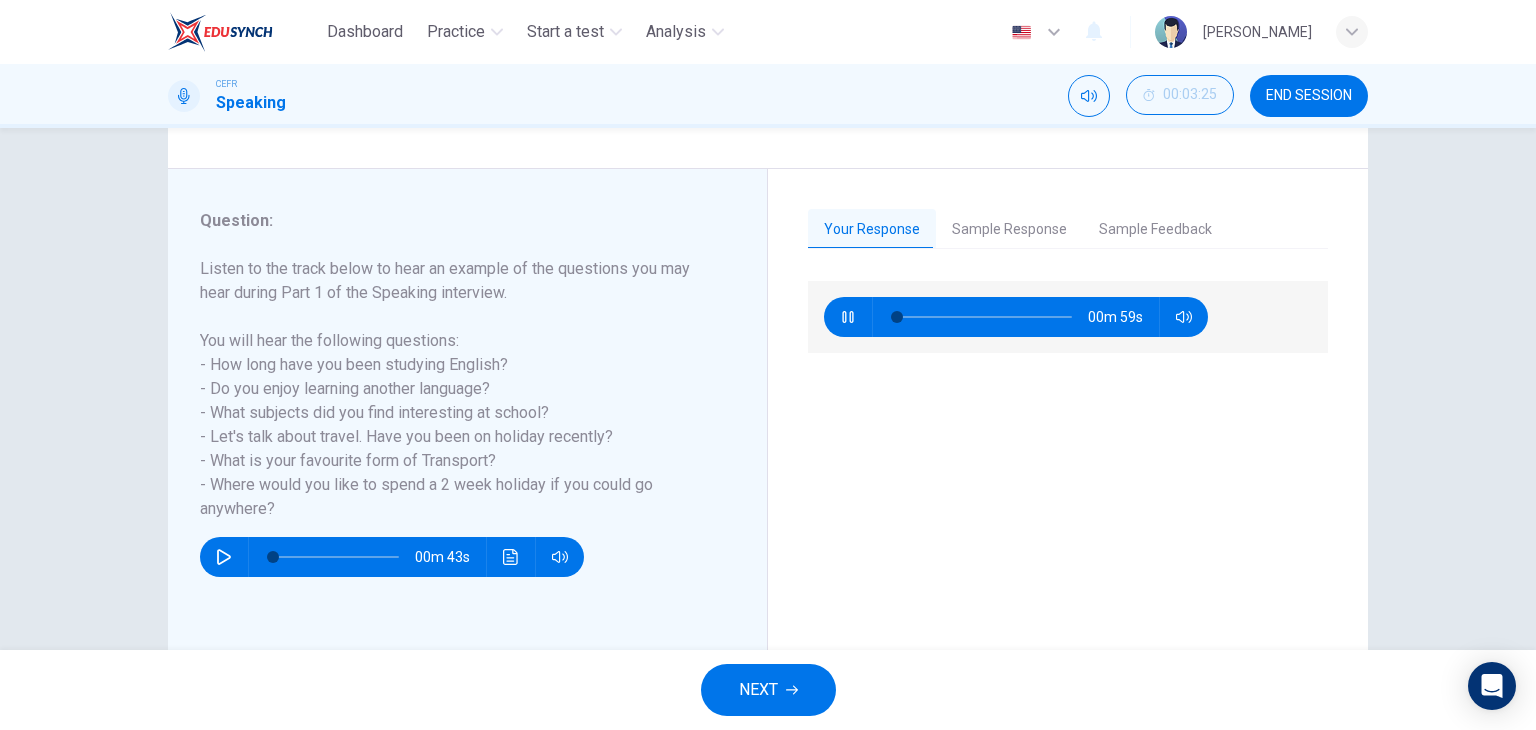 type on "2" 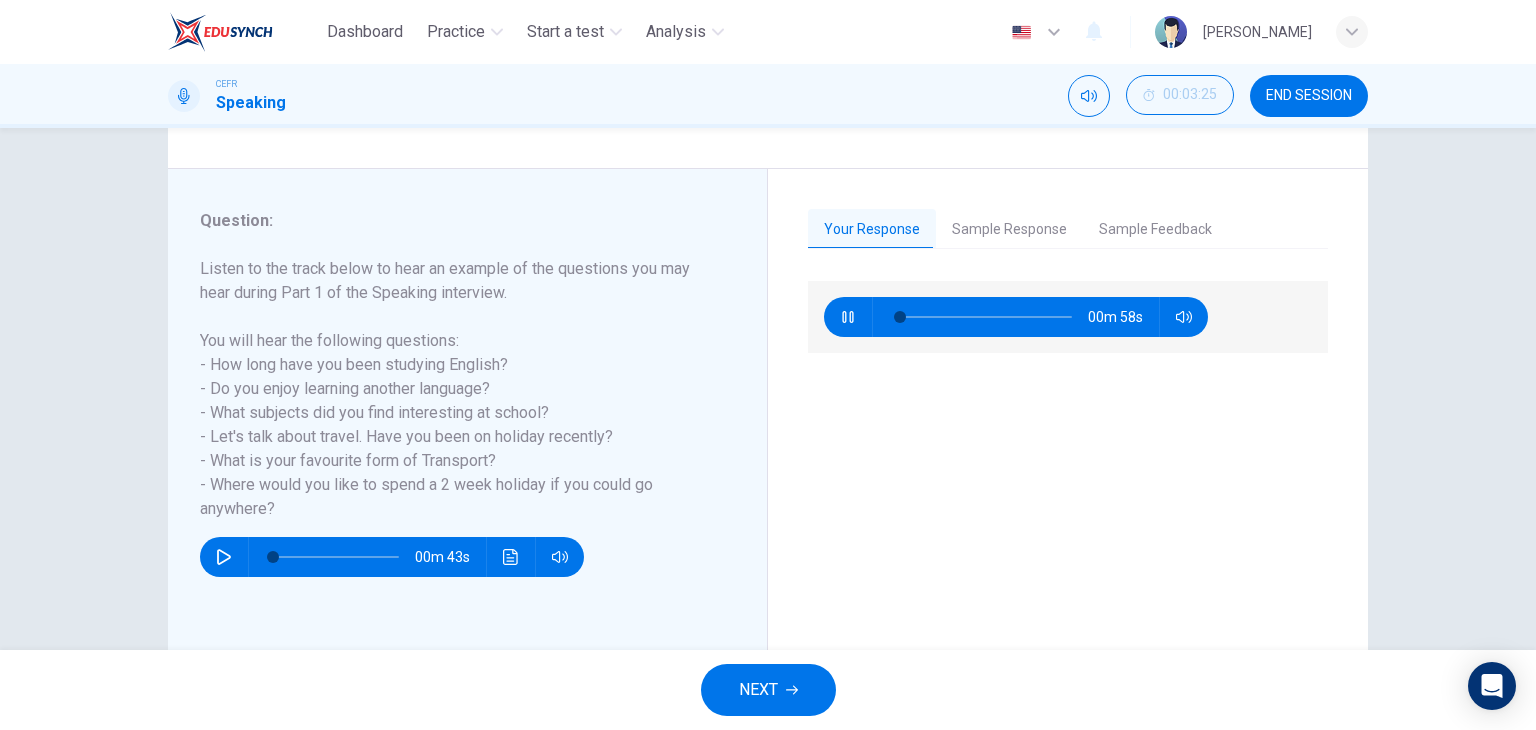 click on "Sample Response" at bounding box center [1009, 230] 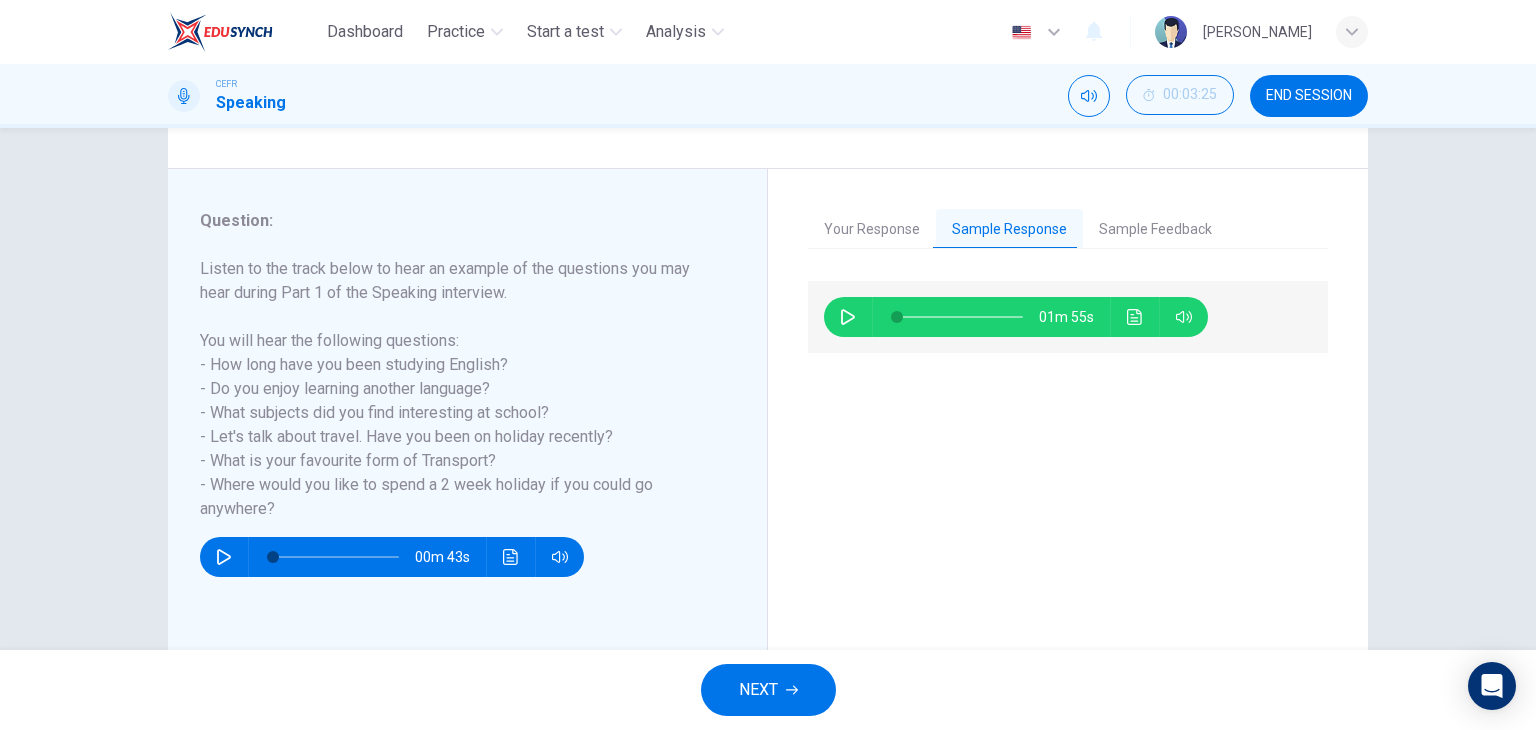 click 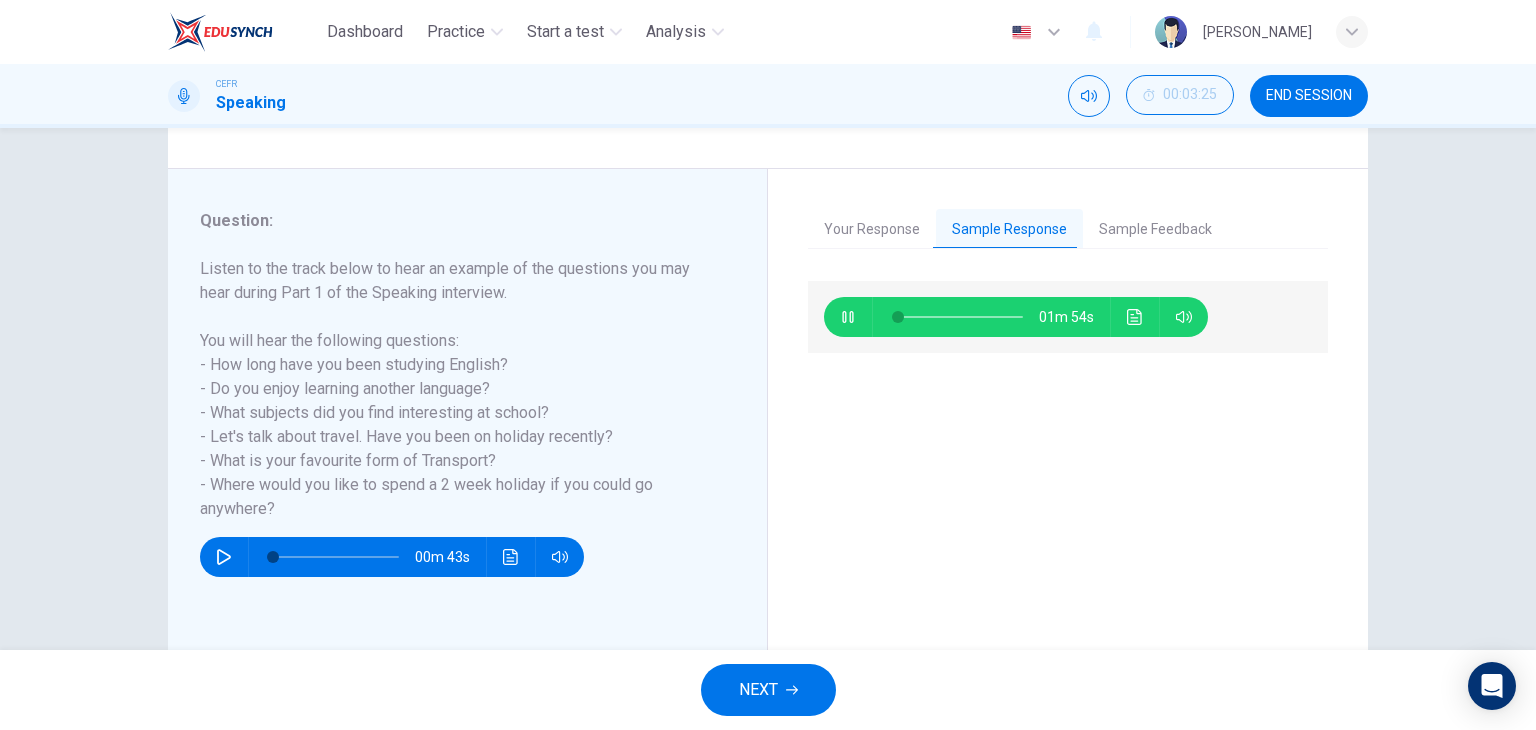 type on "2" 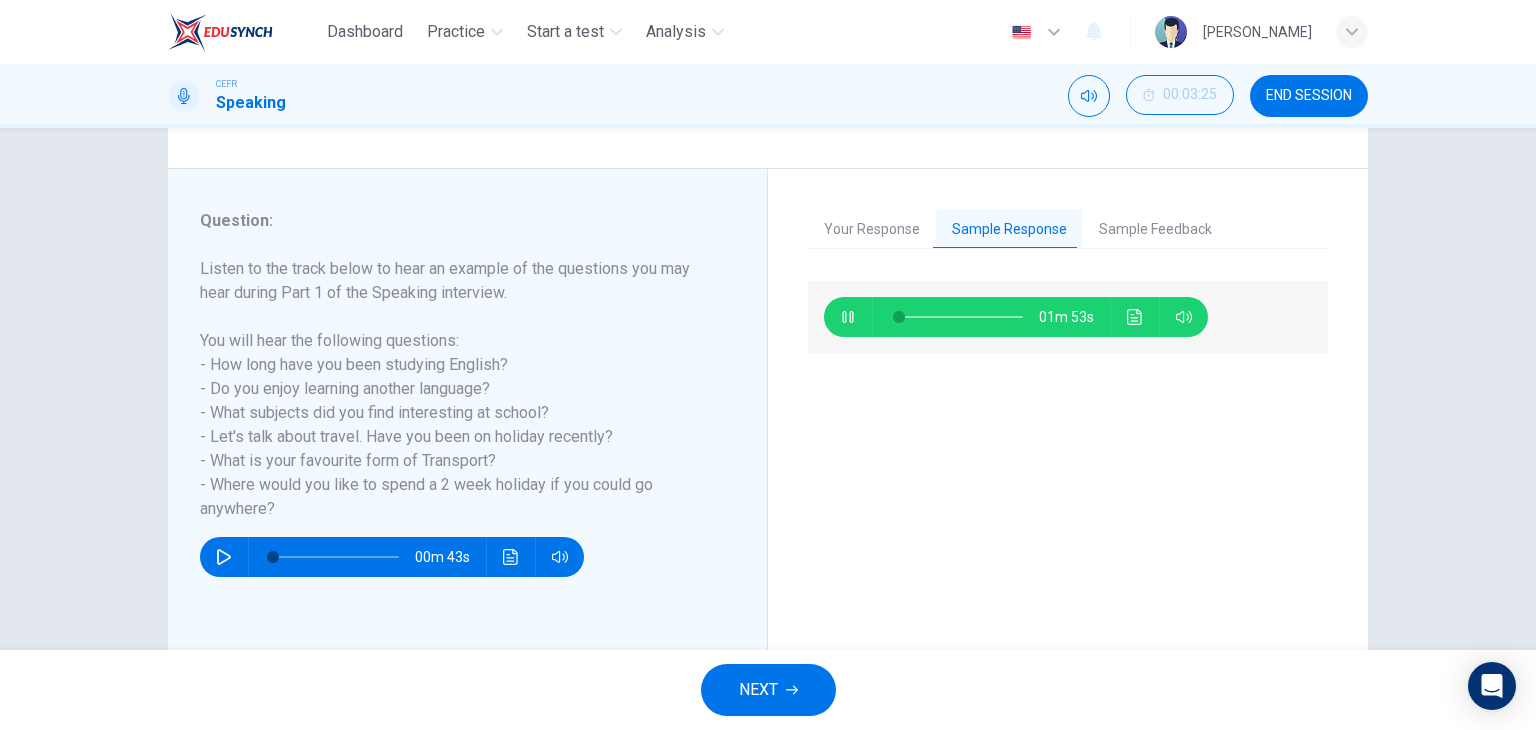 type on "8" 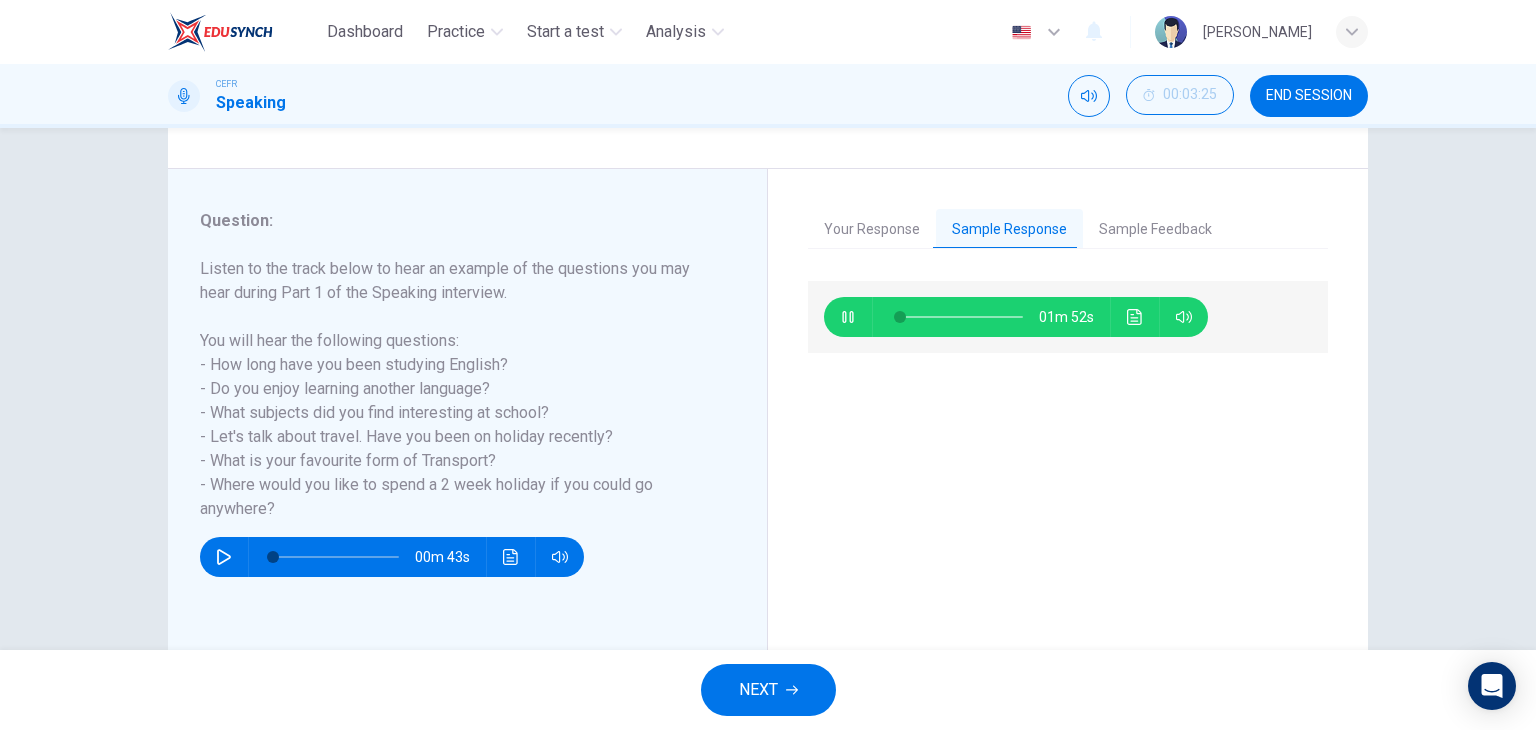 click 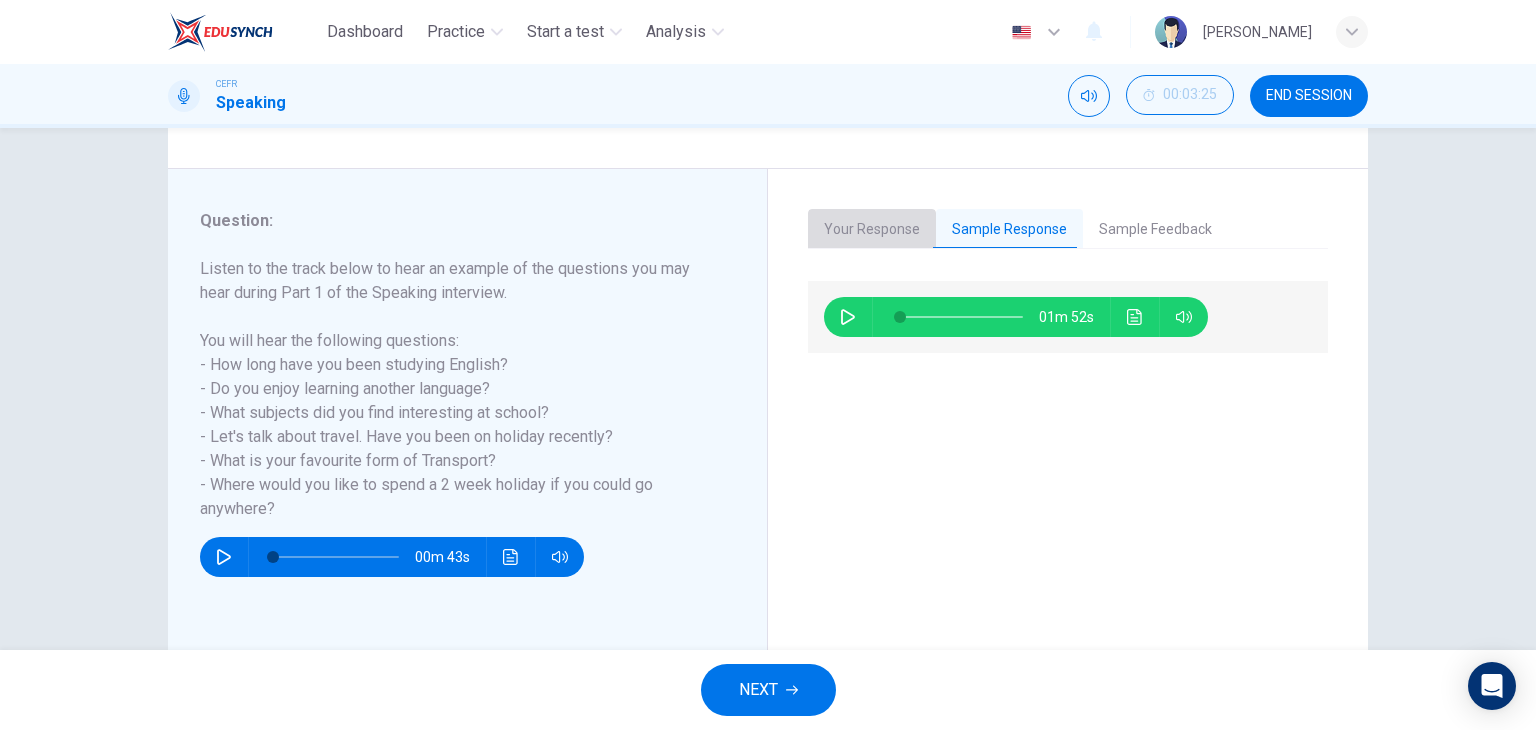 click on "Your Response" at bounding box center [872, 230] 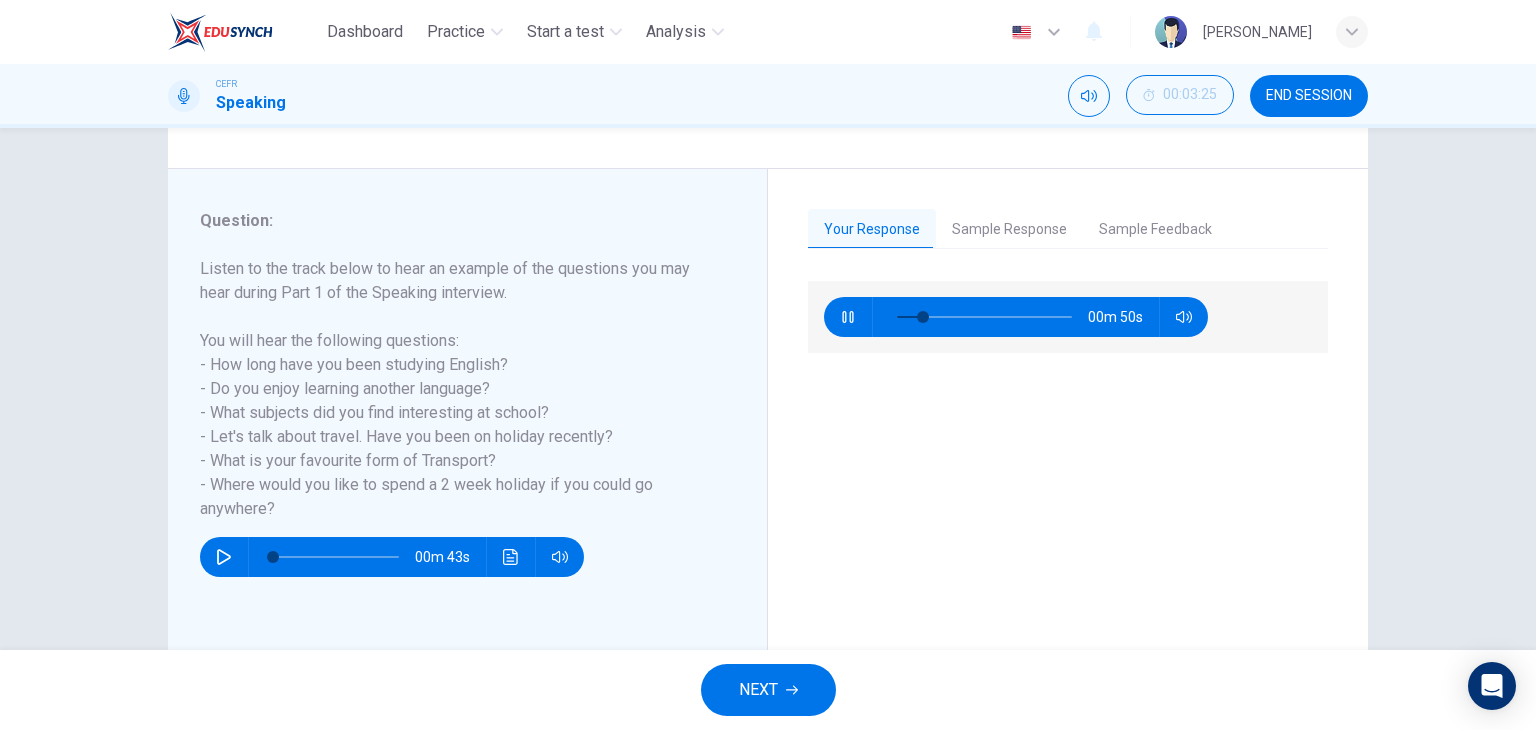 click on "Sample Feedback" at bounding box center [1155, 230] 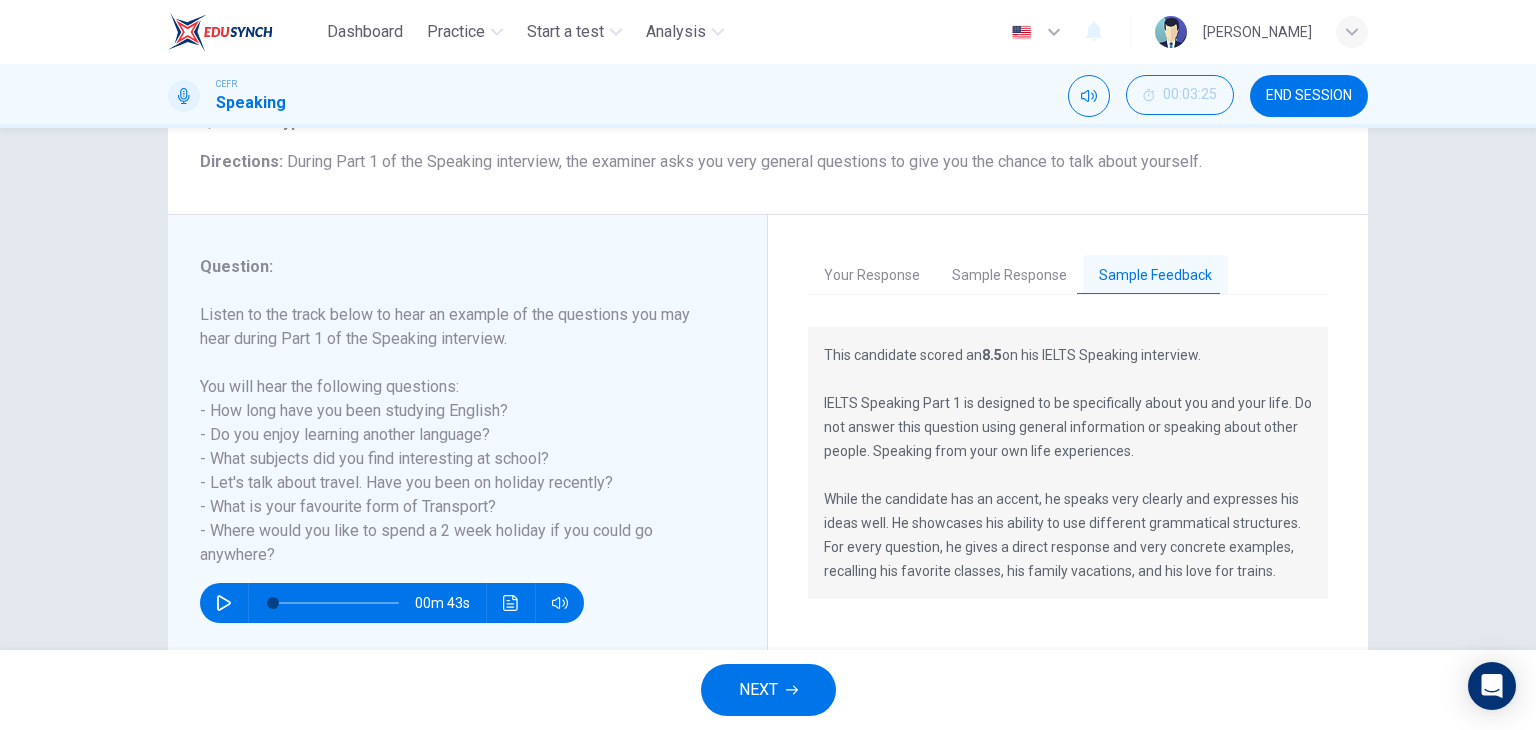 scroll, scrollTop: 153, scrollLeft: 0, axis: vertical 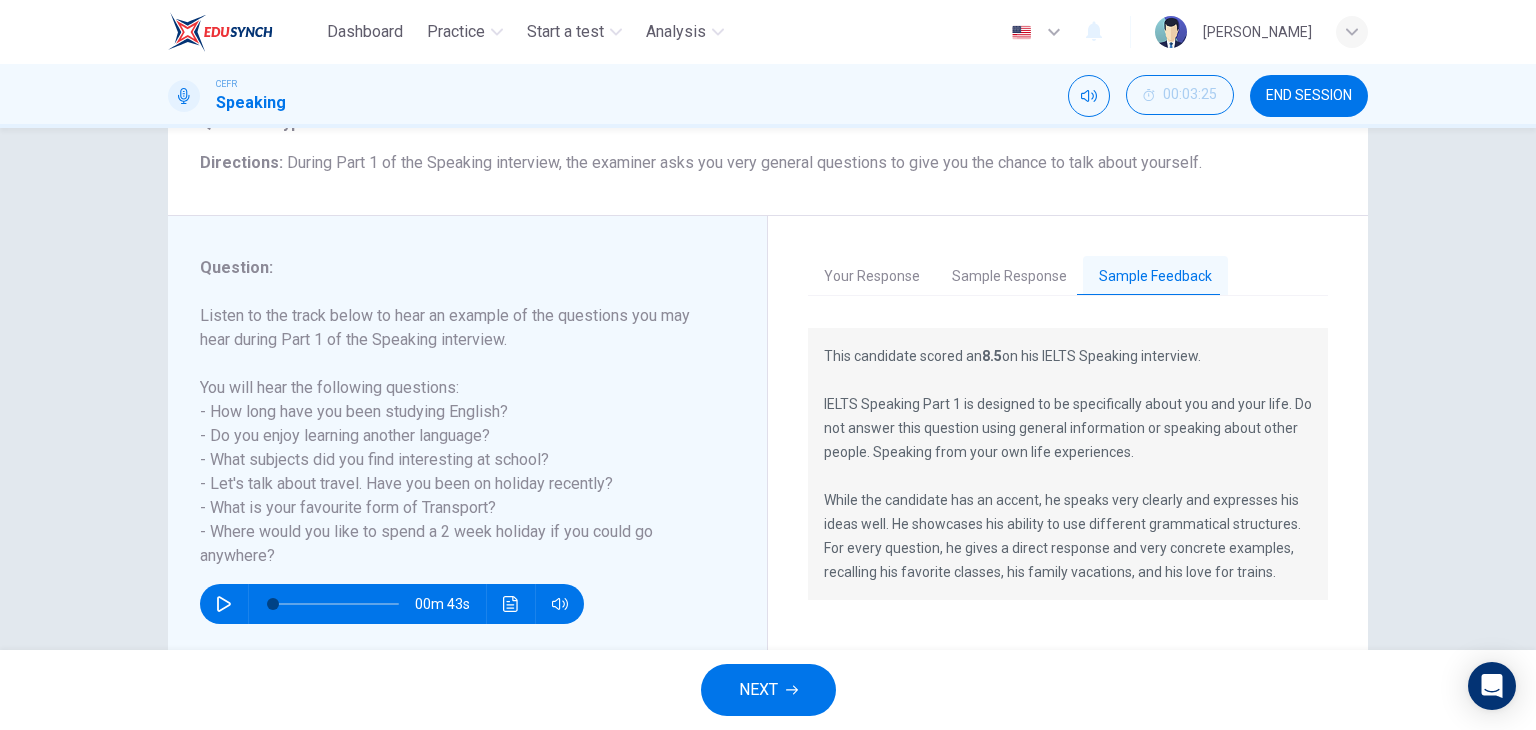 click on "Your Response" at bounding box center (872, 277) 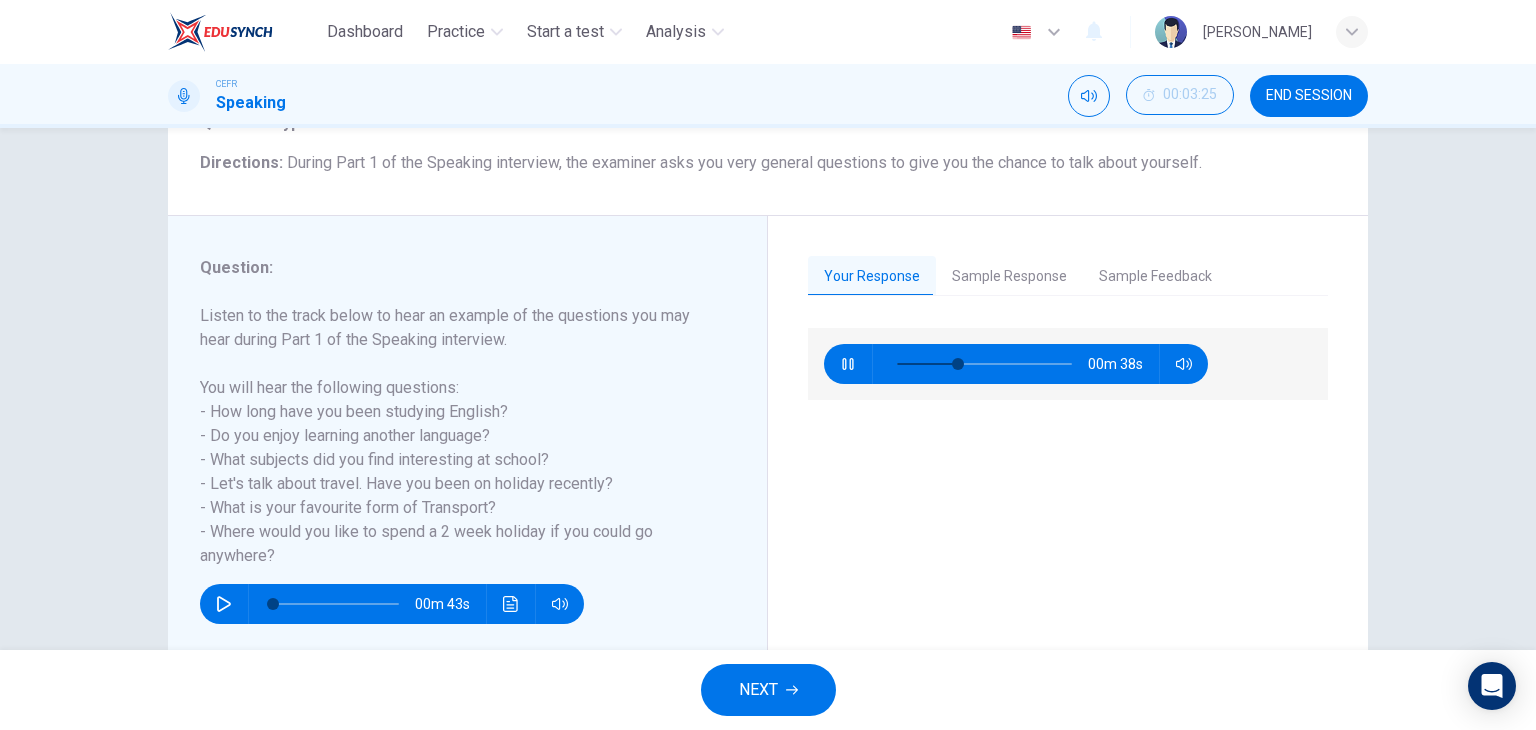 click 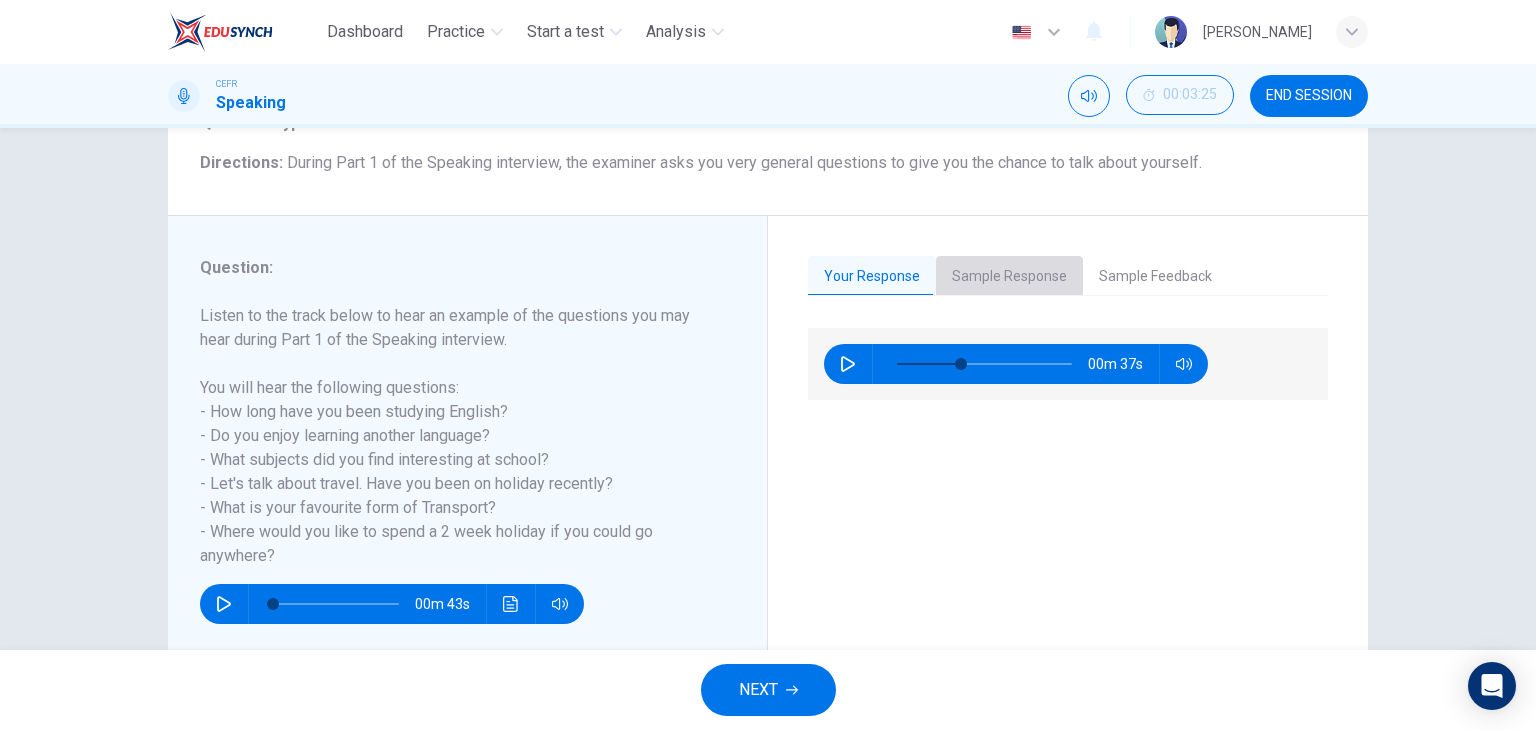 click on "Sample Response" at bounding box center [1009, 277] 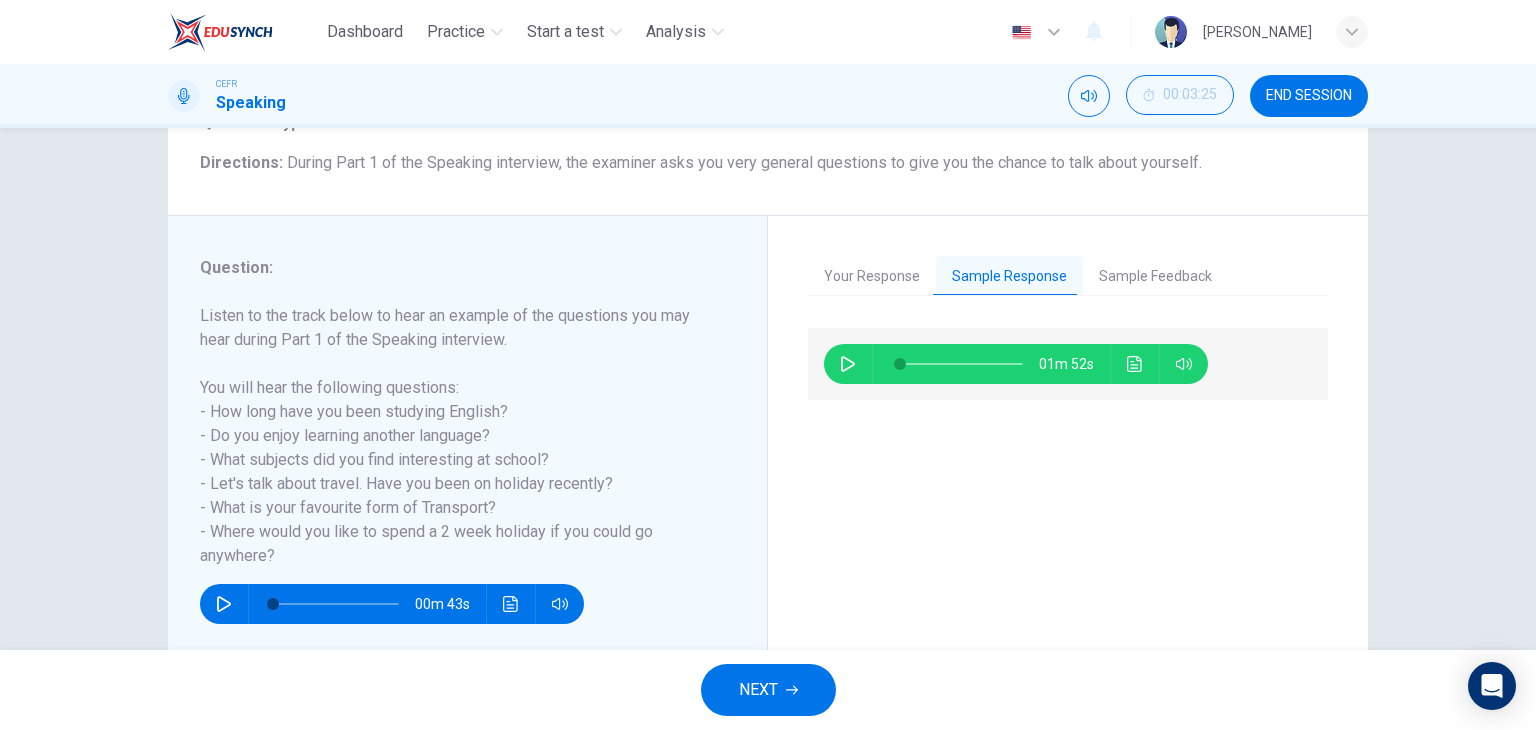click on "01m 52s" at bounding box center [1068, 364] 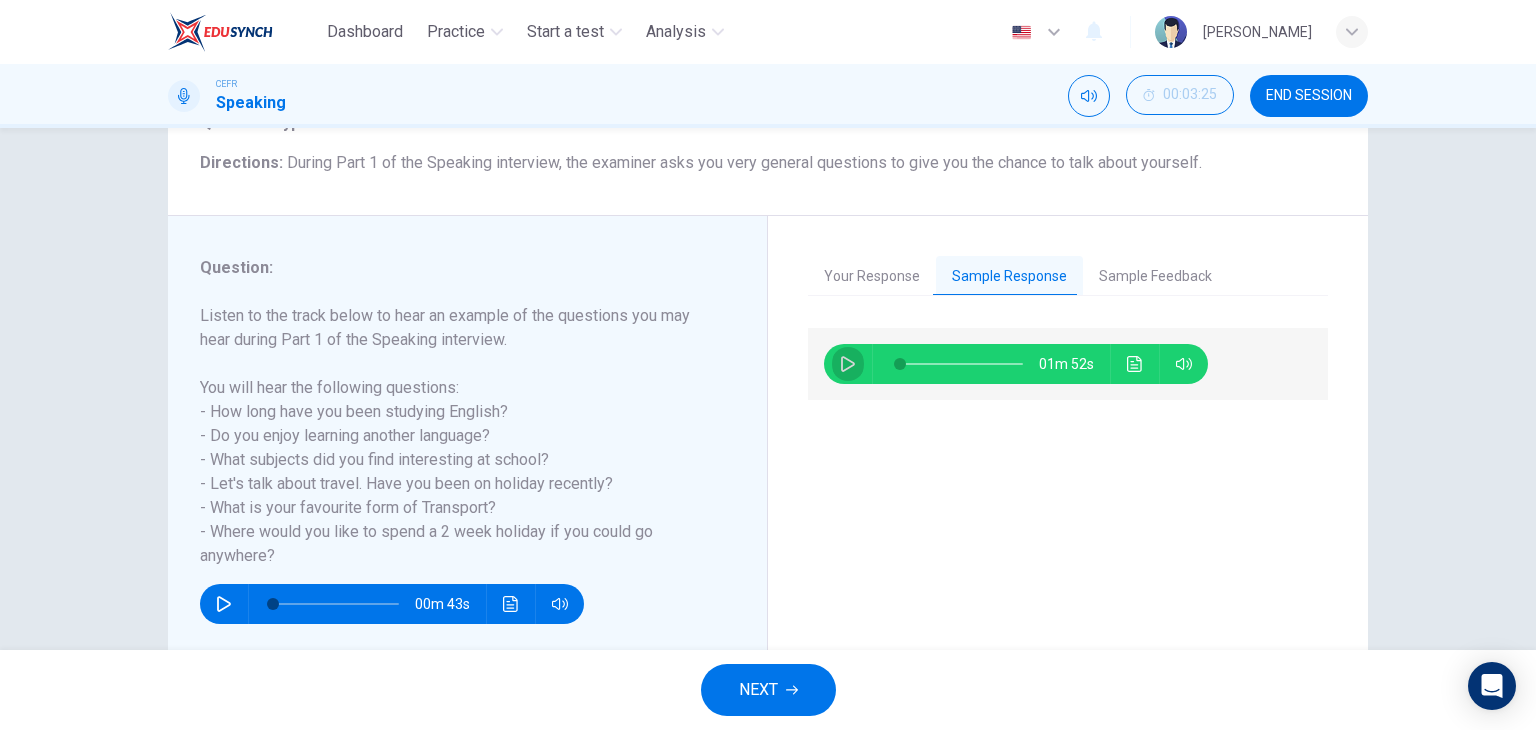 click at bounding box center (848, 364) 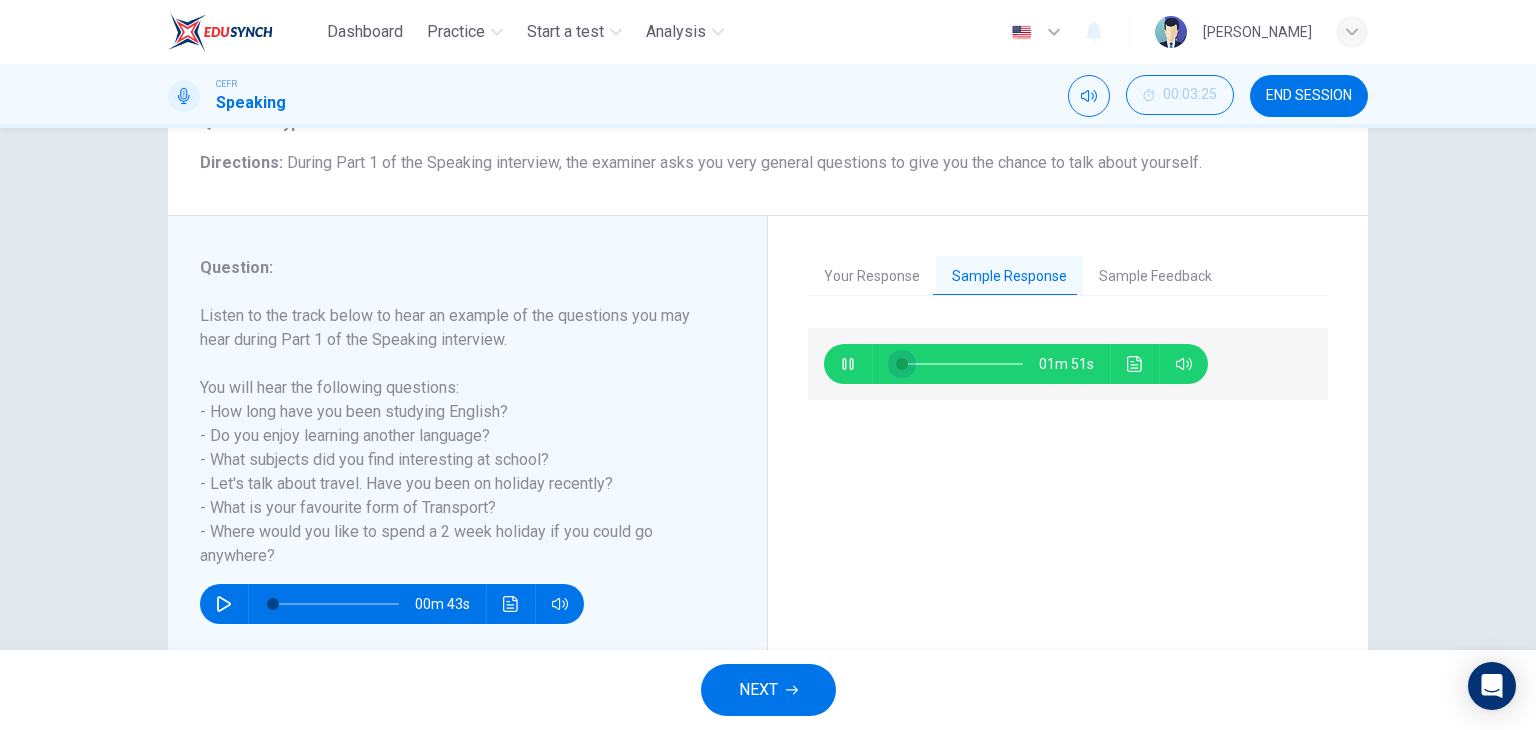 click at bounding box center [902, 364] 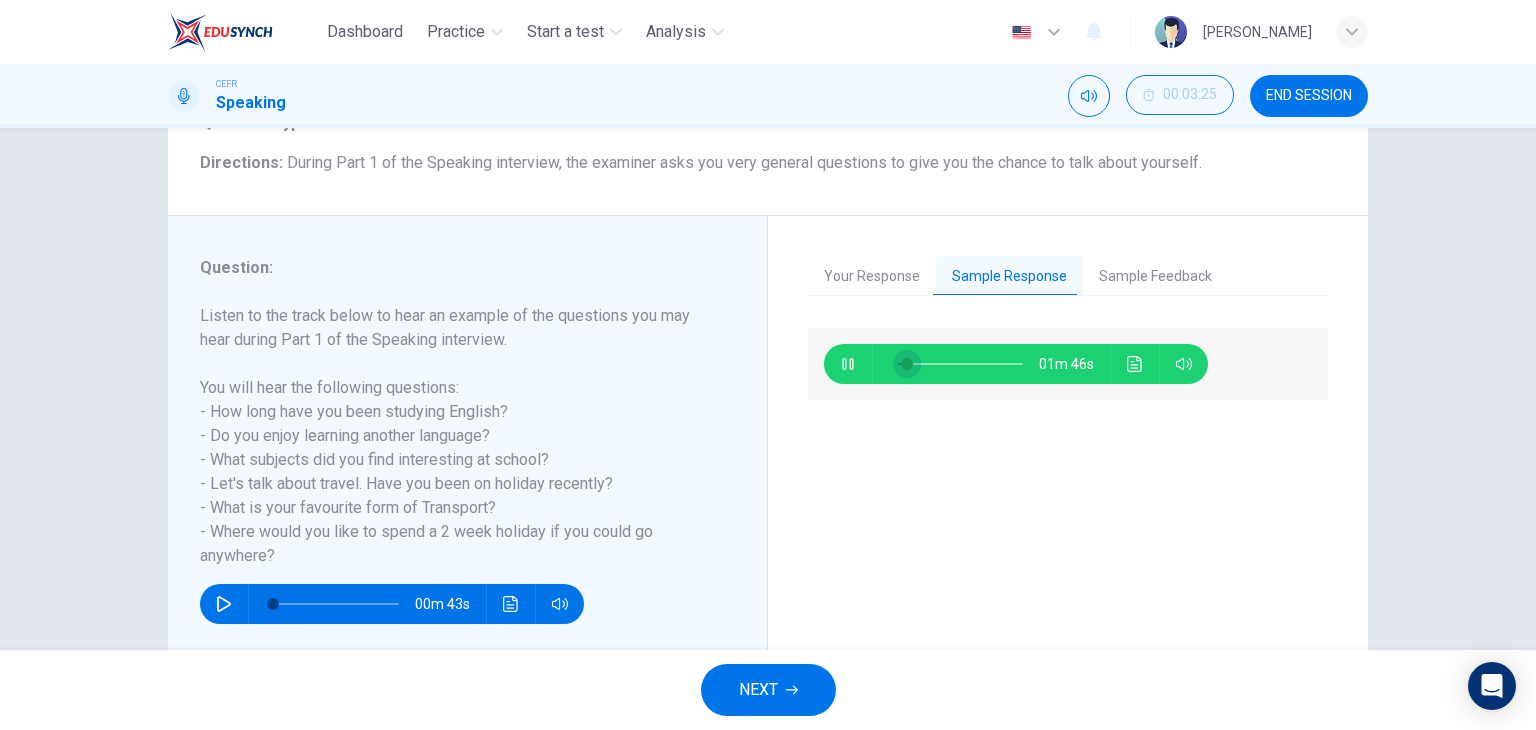 click at bounding box center [907, 364] 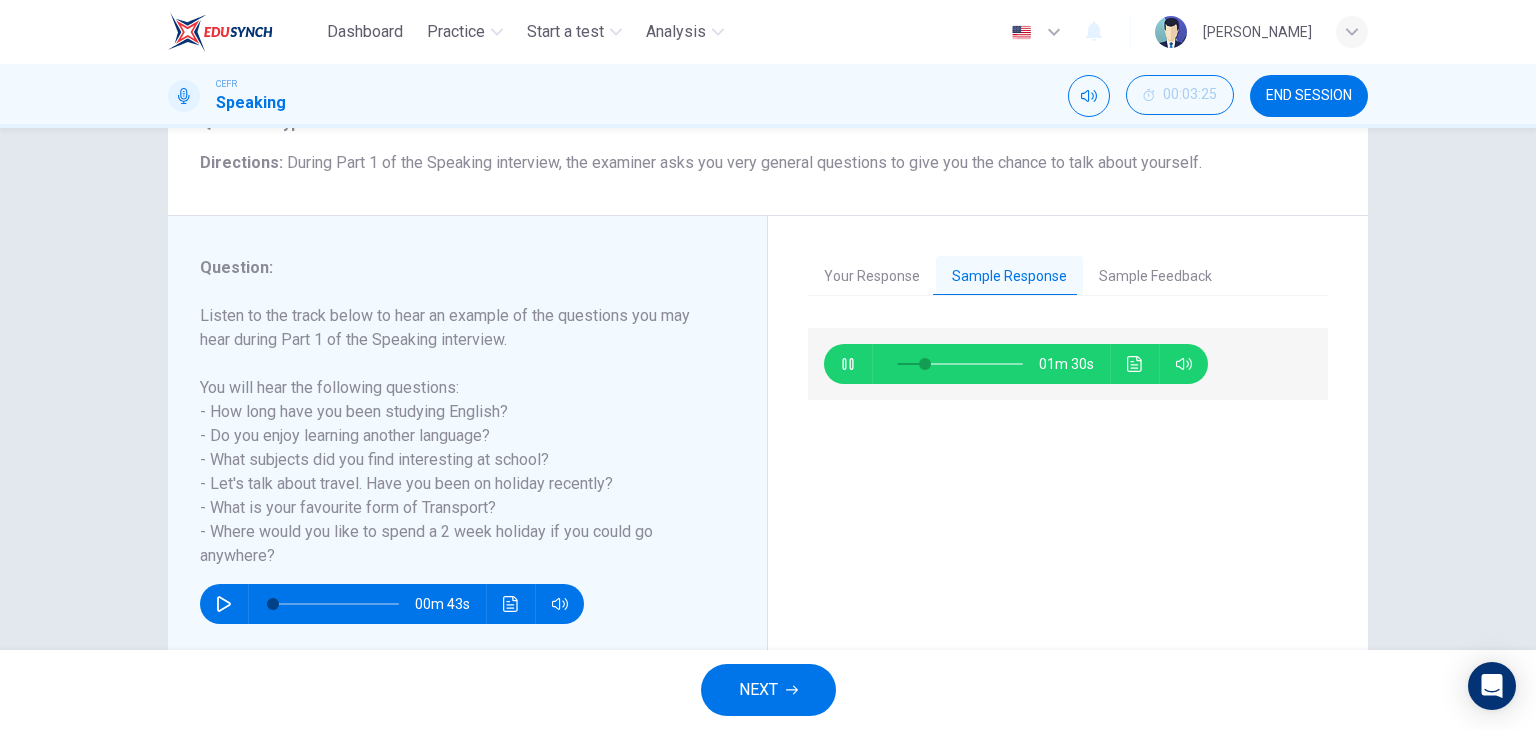 click at bounding box center (960, 364) 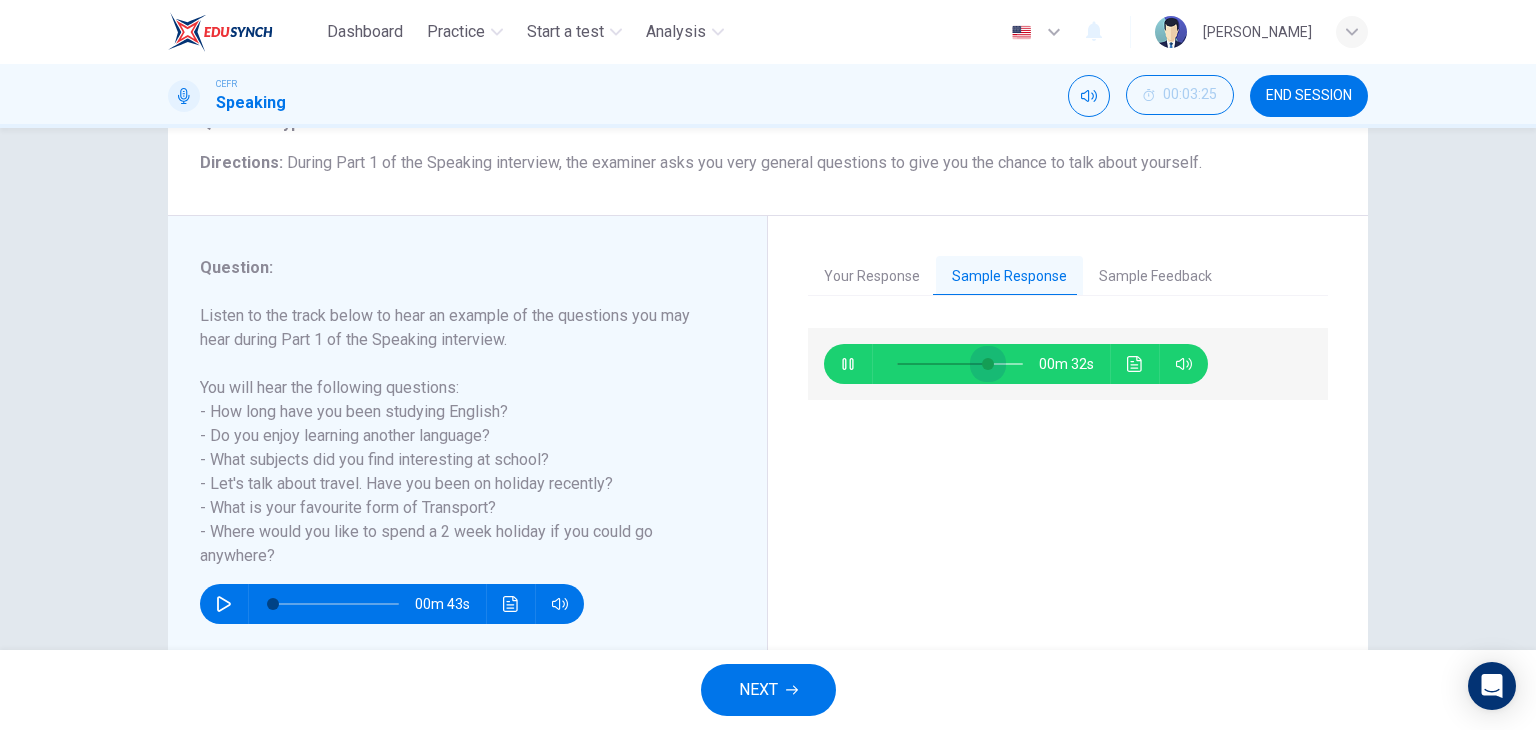 click at bounding box center [960, 364] 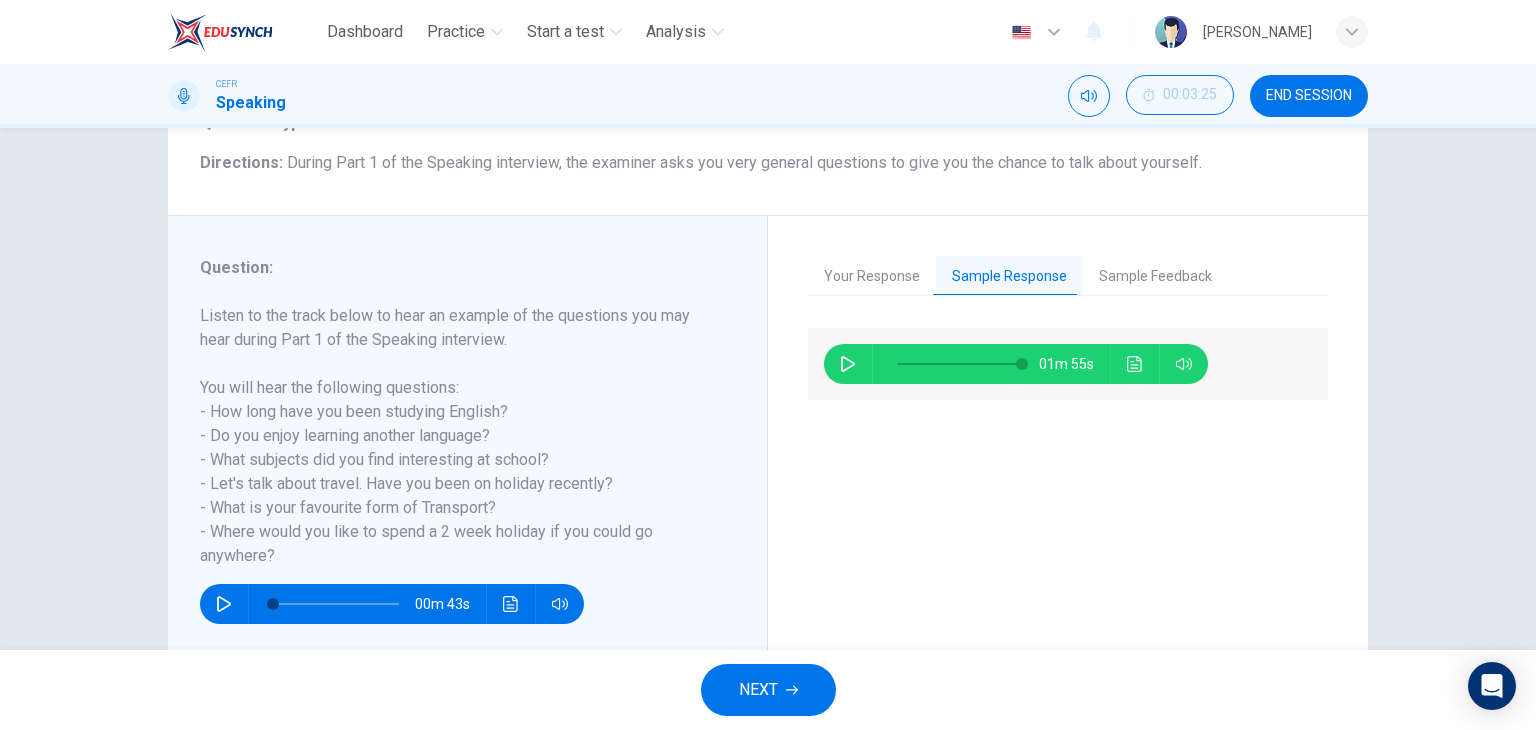 type on "0" 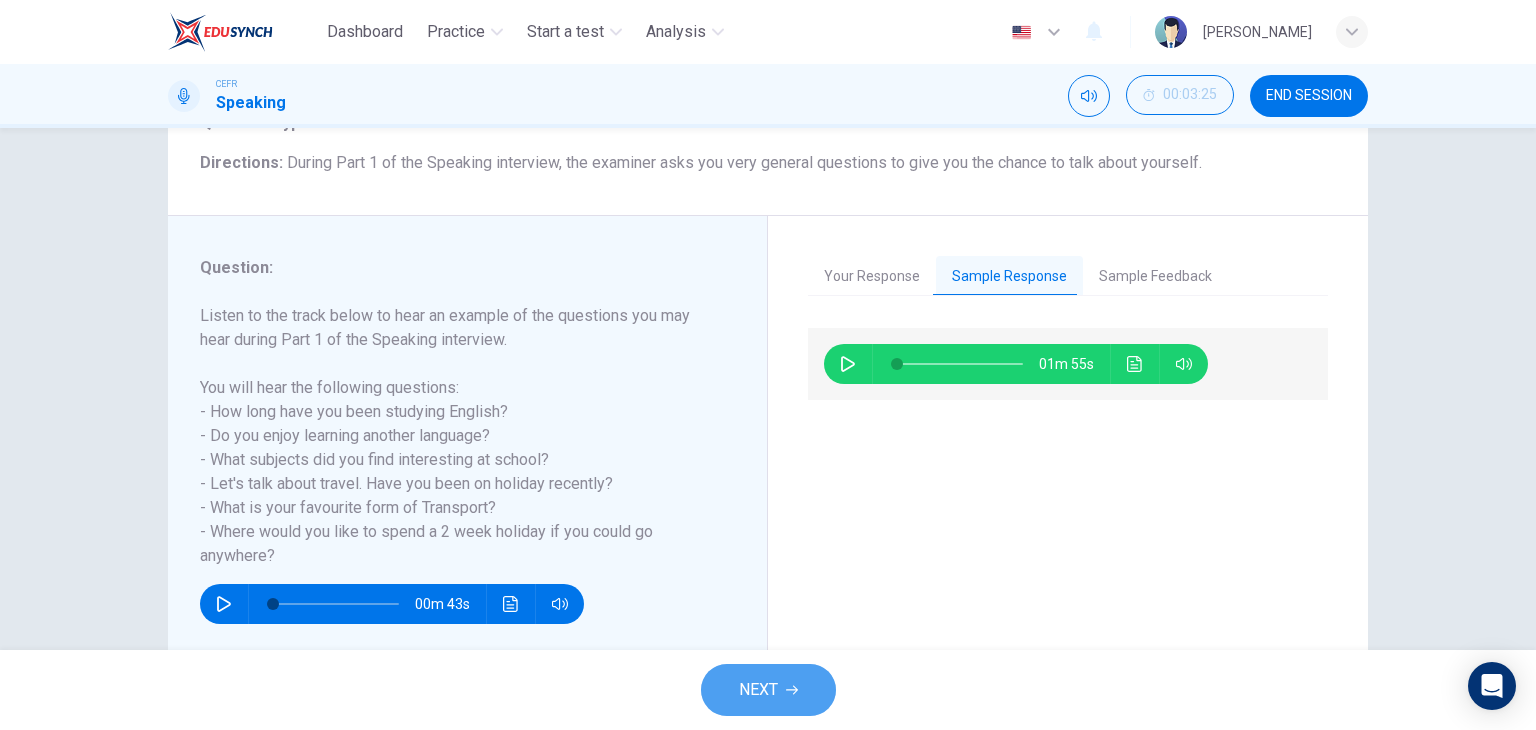 click on "NEXT" at bounding box center [768, 690] 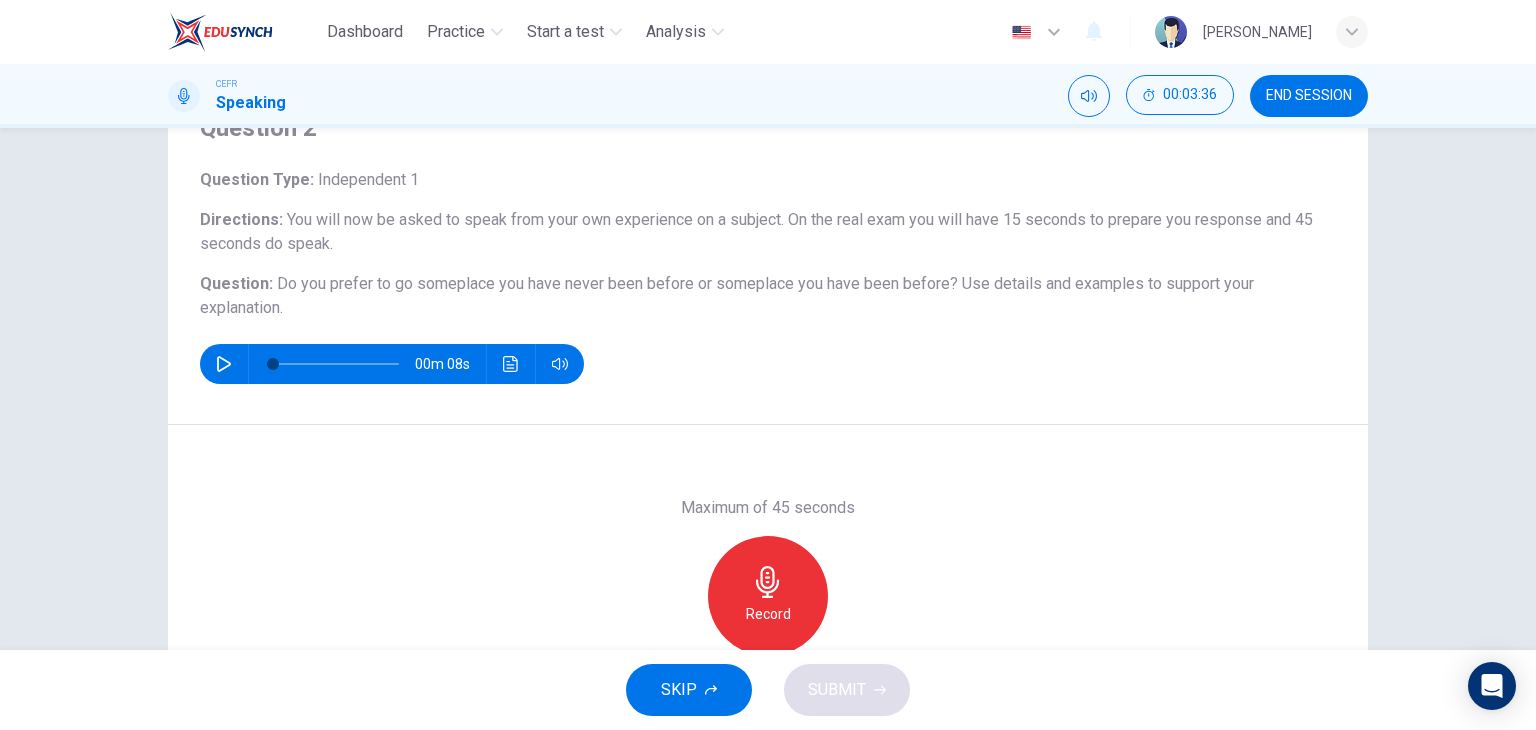 scroll, scrollTop: 100, scrollLeft: 0, axis: vertical 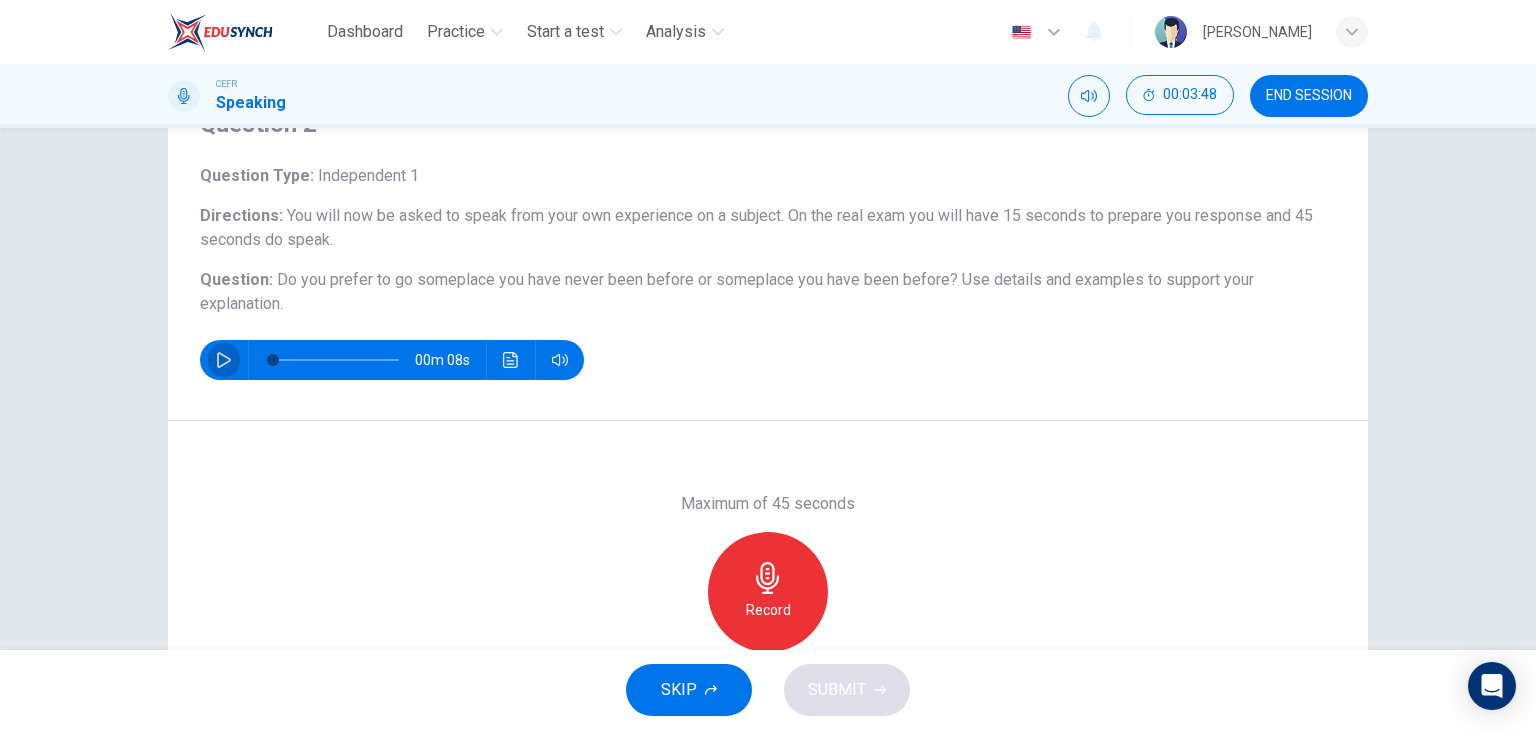 click 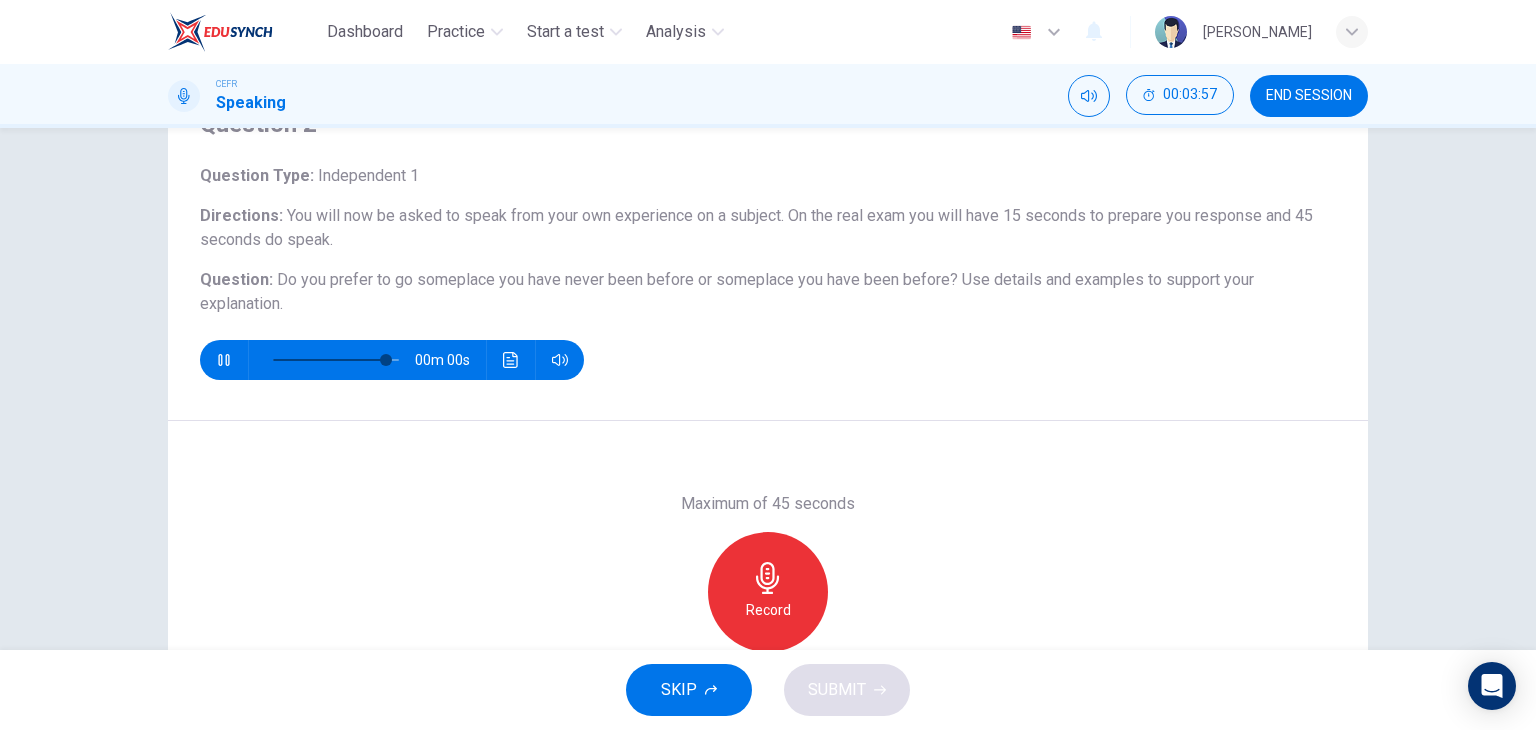 type on "0" 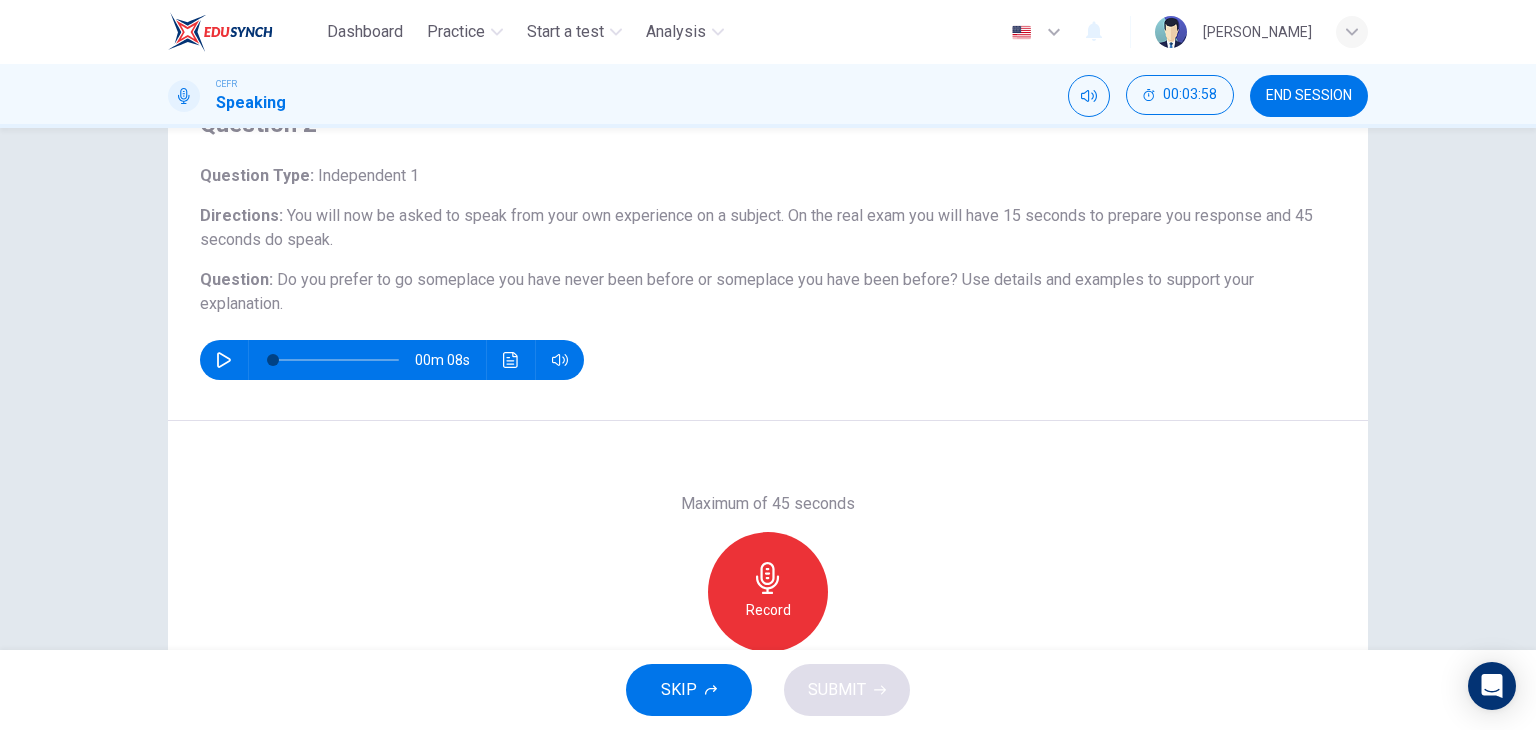 scroll, scrollTop: 200, scrollLeft: 0, axis: vertical 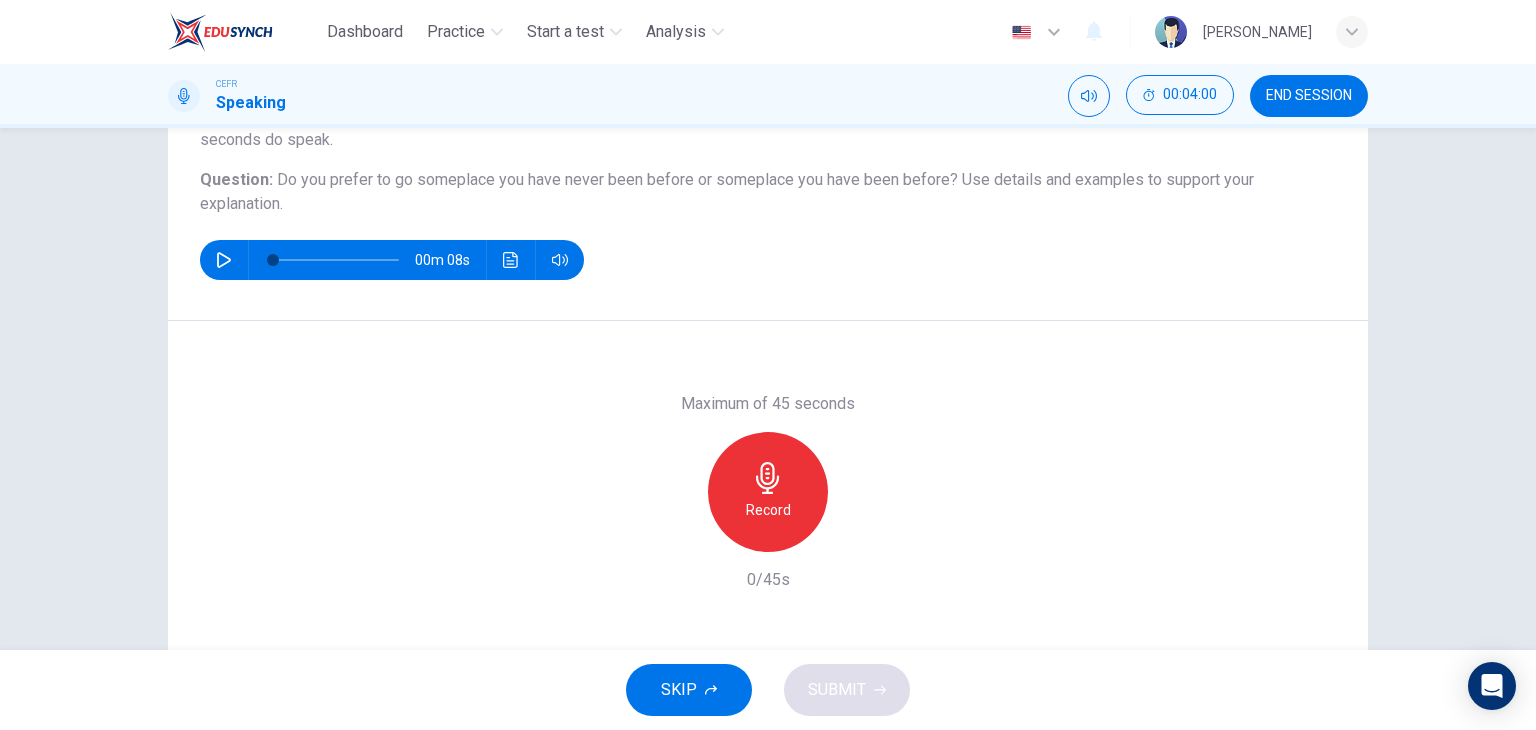 click on "Record" at bounding box center [768, 492] 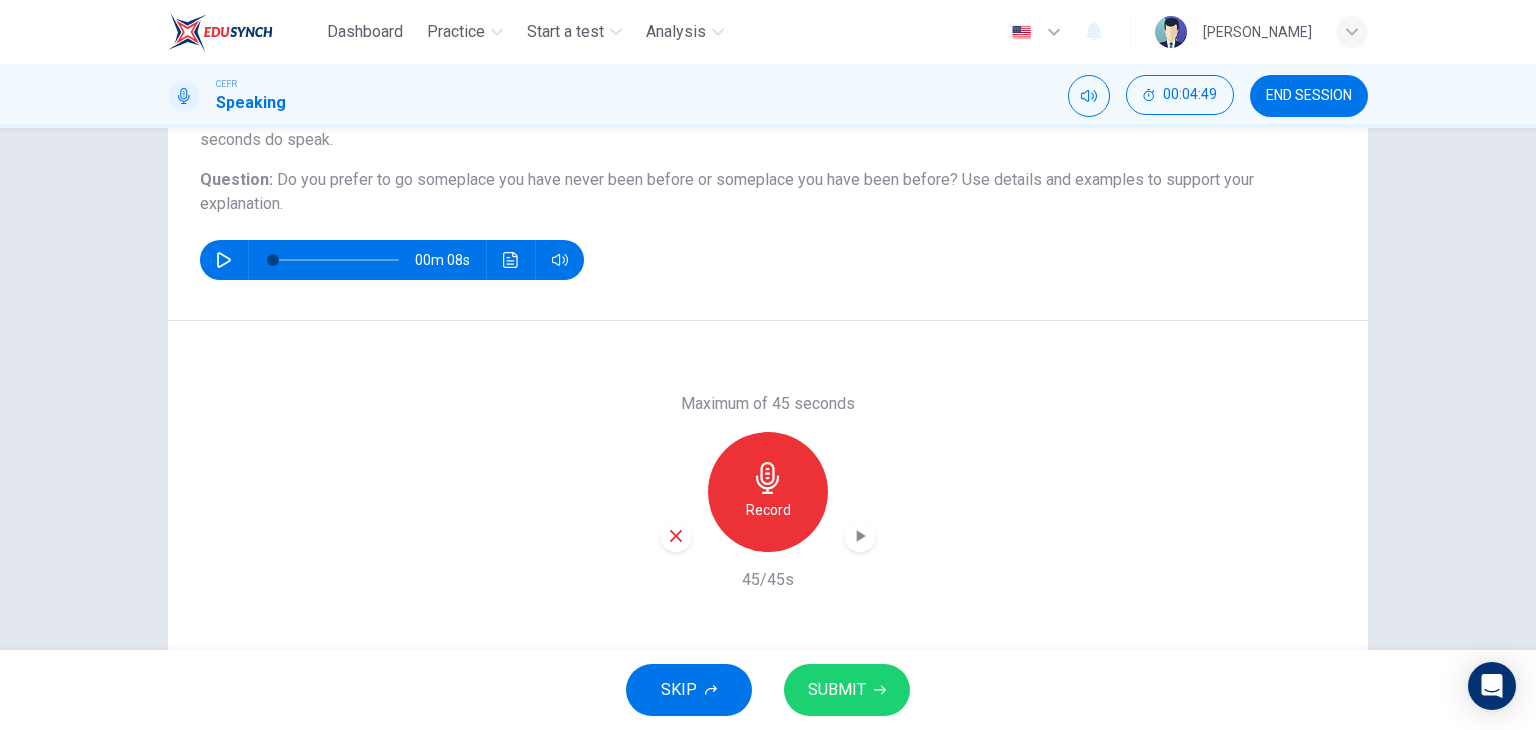 click 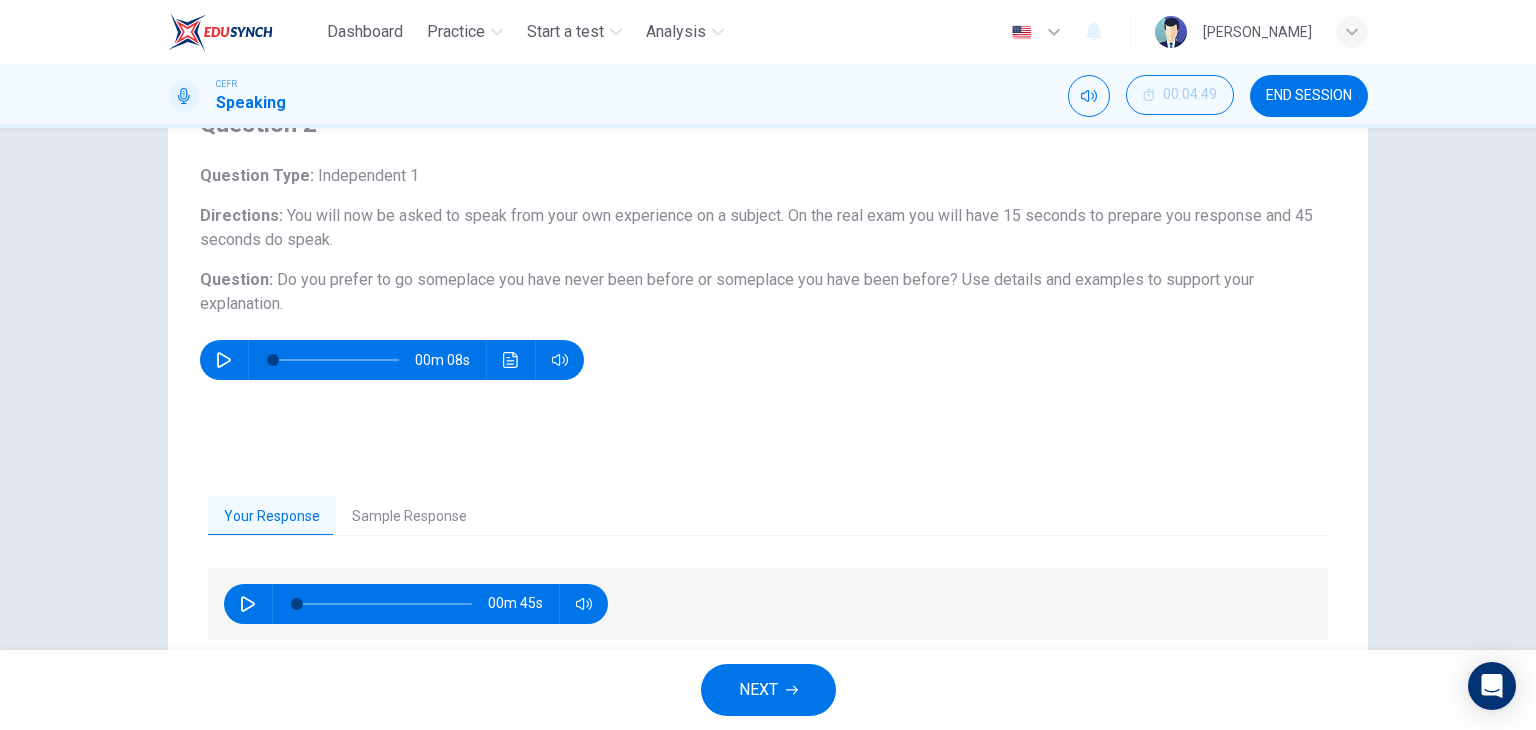 scroll, scrollTop: 200, scrollLeft: 0, axis: vertical 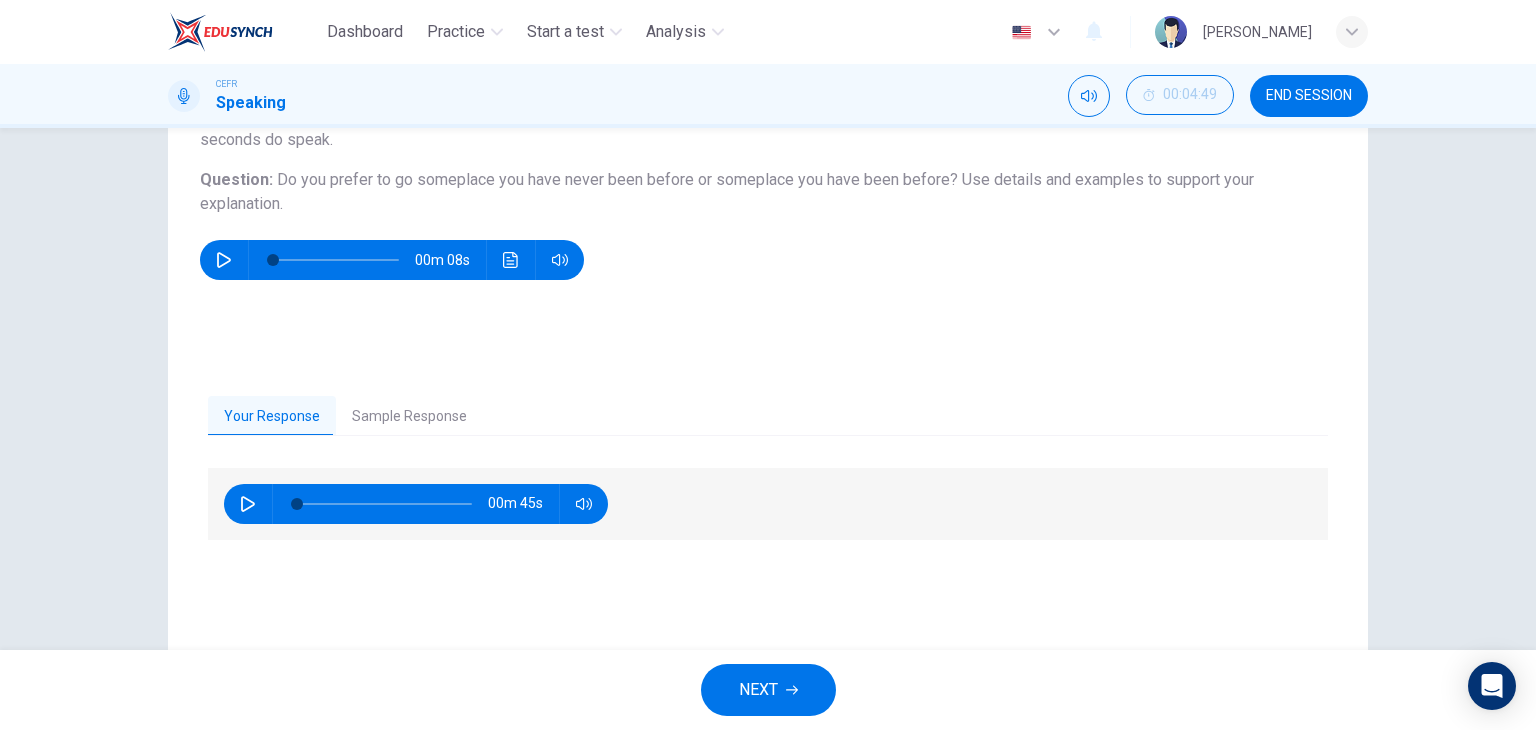 click on "Sample Response" at bounding box center (409, 417) 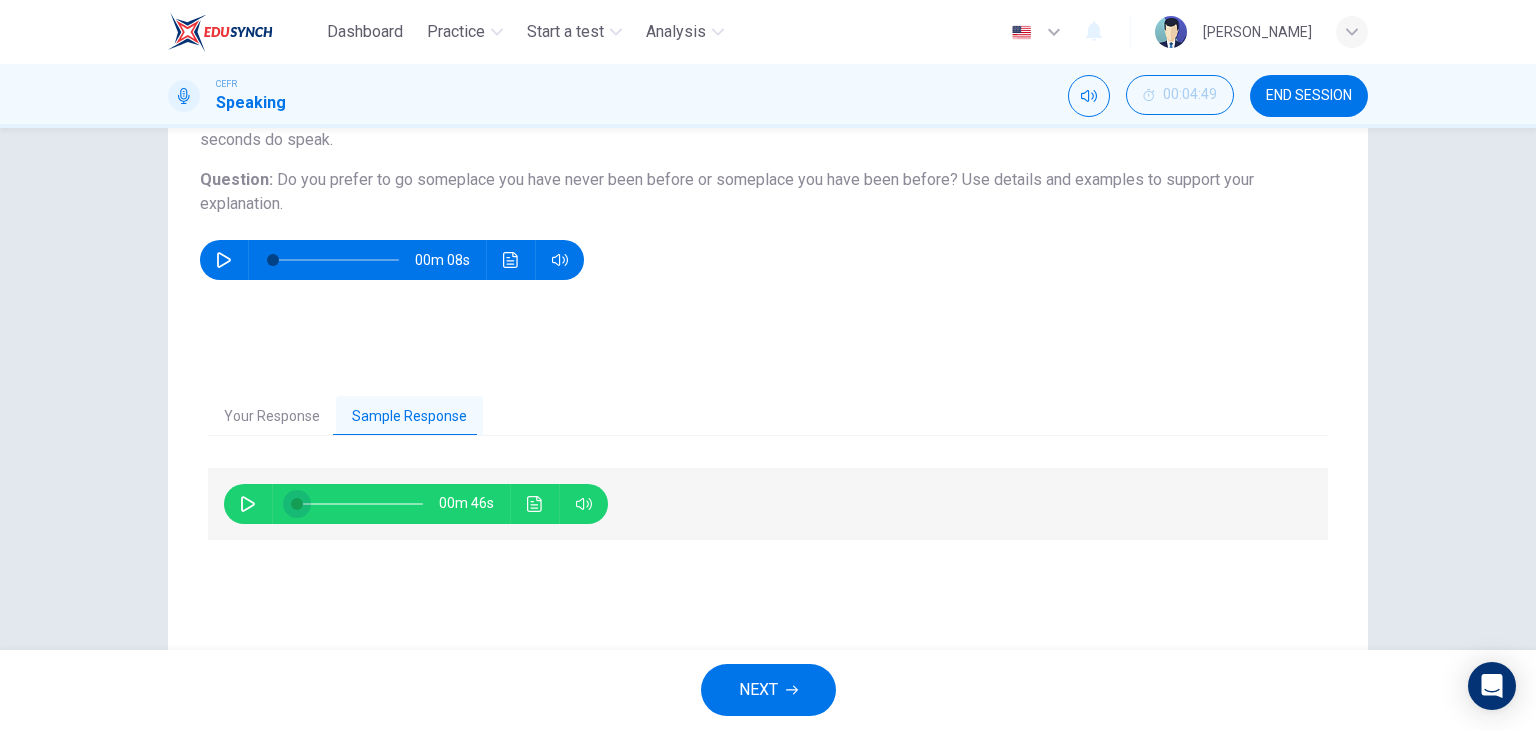 click at bounding box center [297, 504] 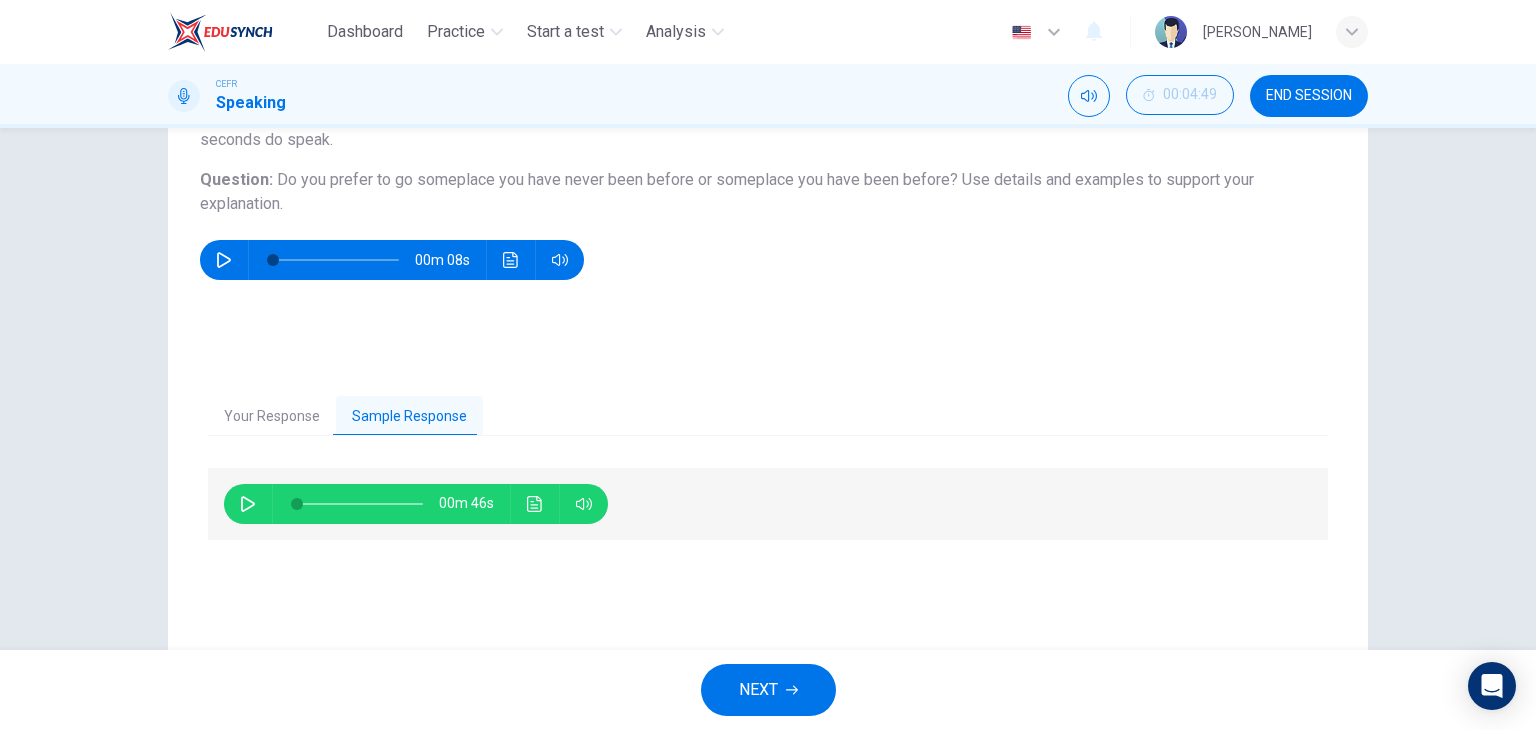 click at bounding box center (248, 504) 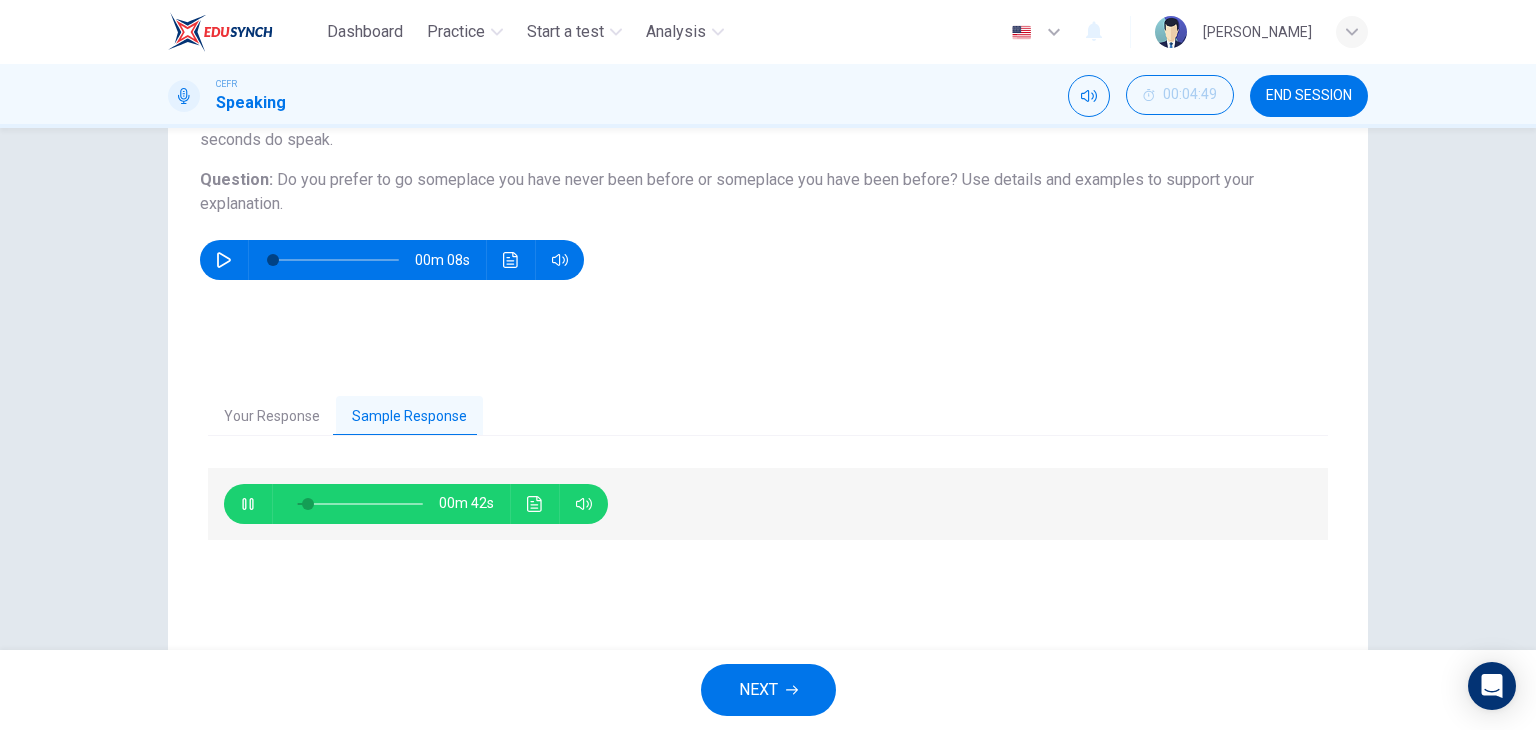 click 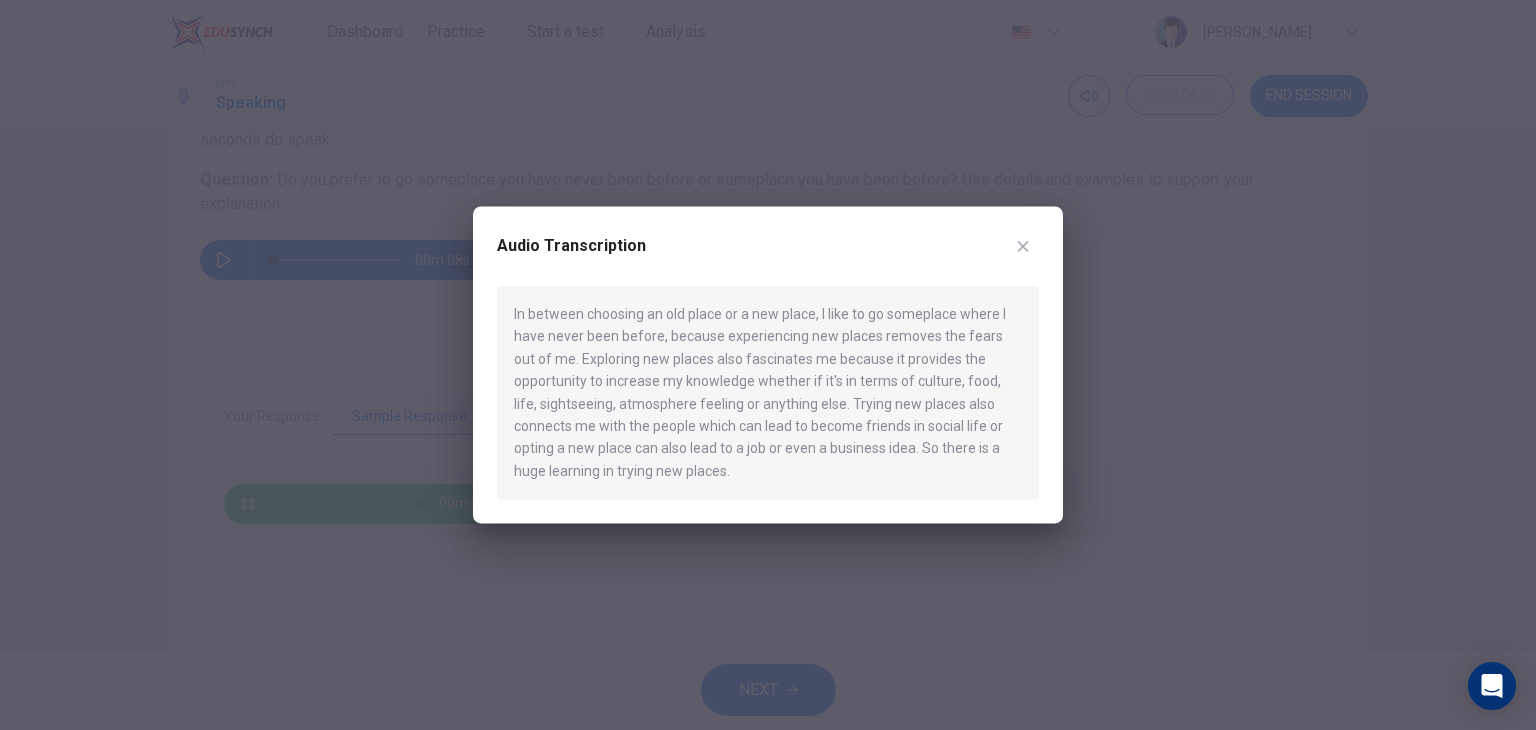 type on "0" 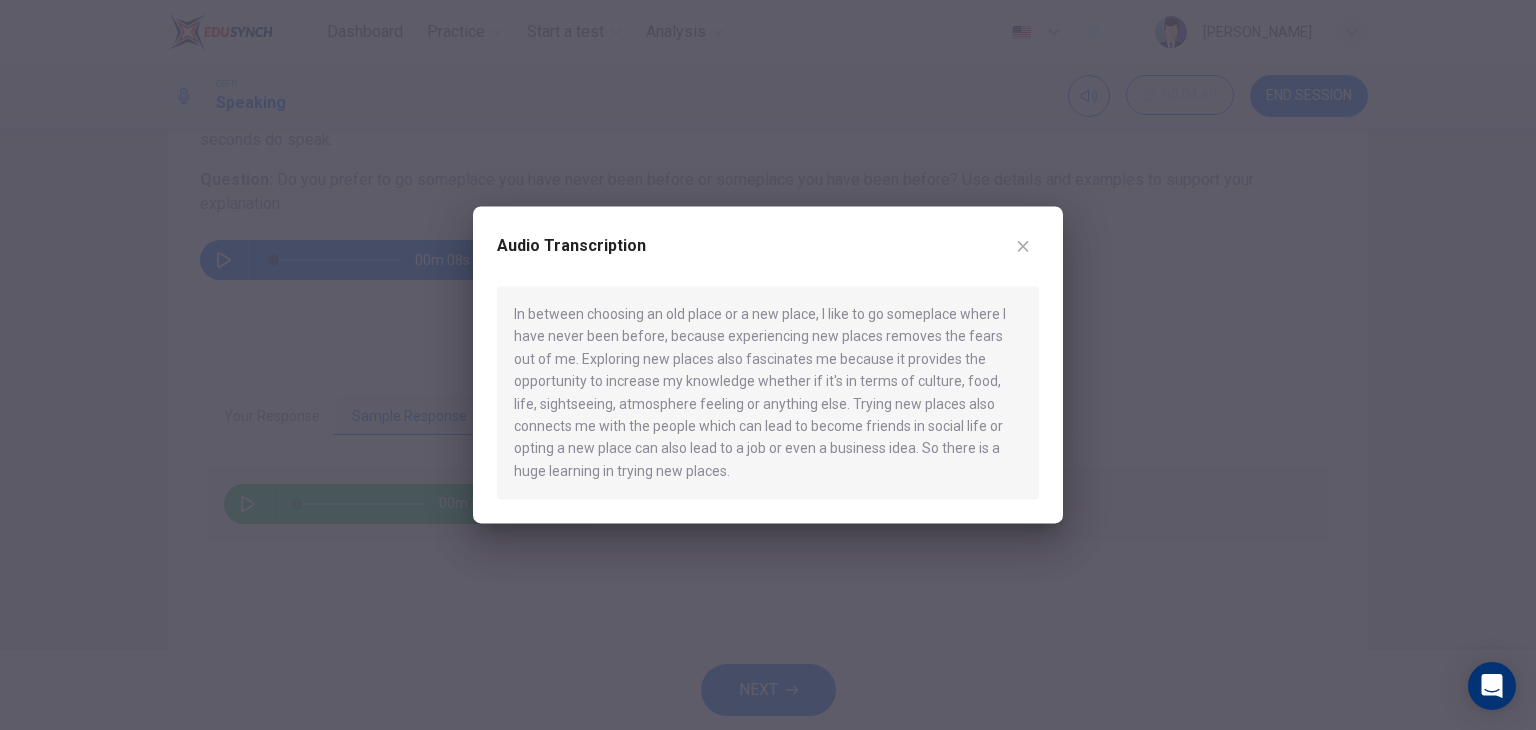 click 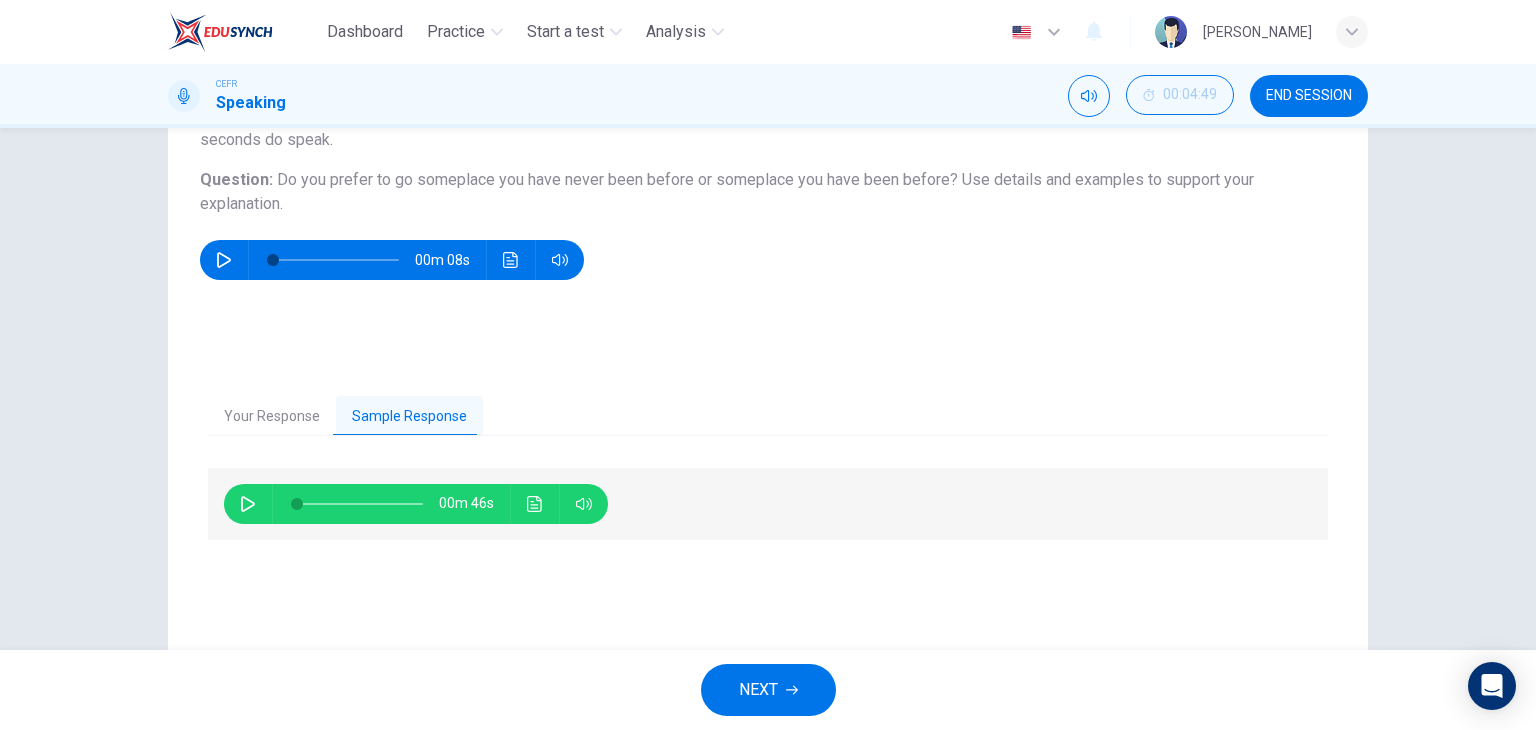 click on "NEXT" at bounding box center (758, 690) 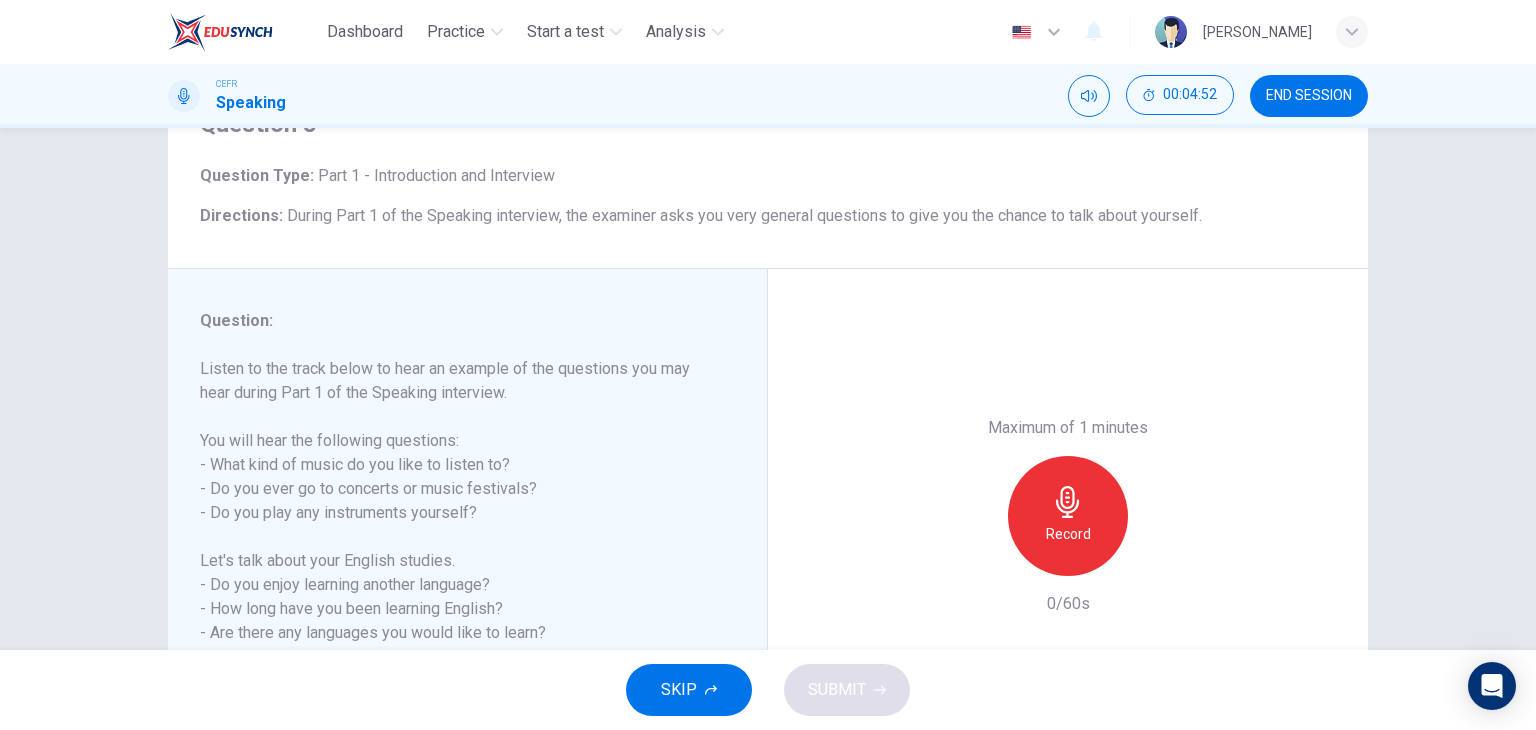 scroll, scrollTop: 200, scrollLeft: 0, axis: vertical 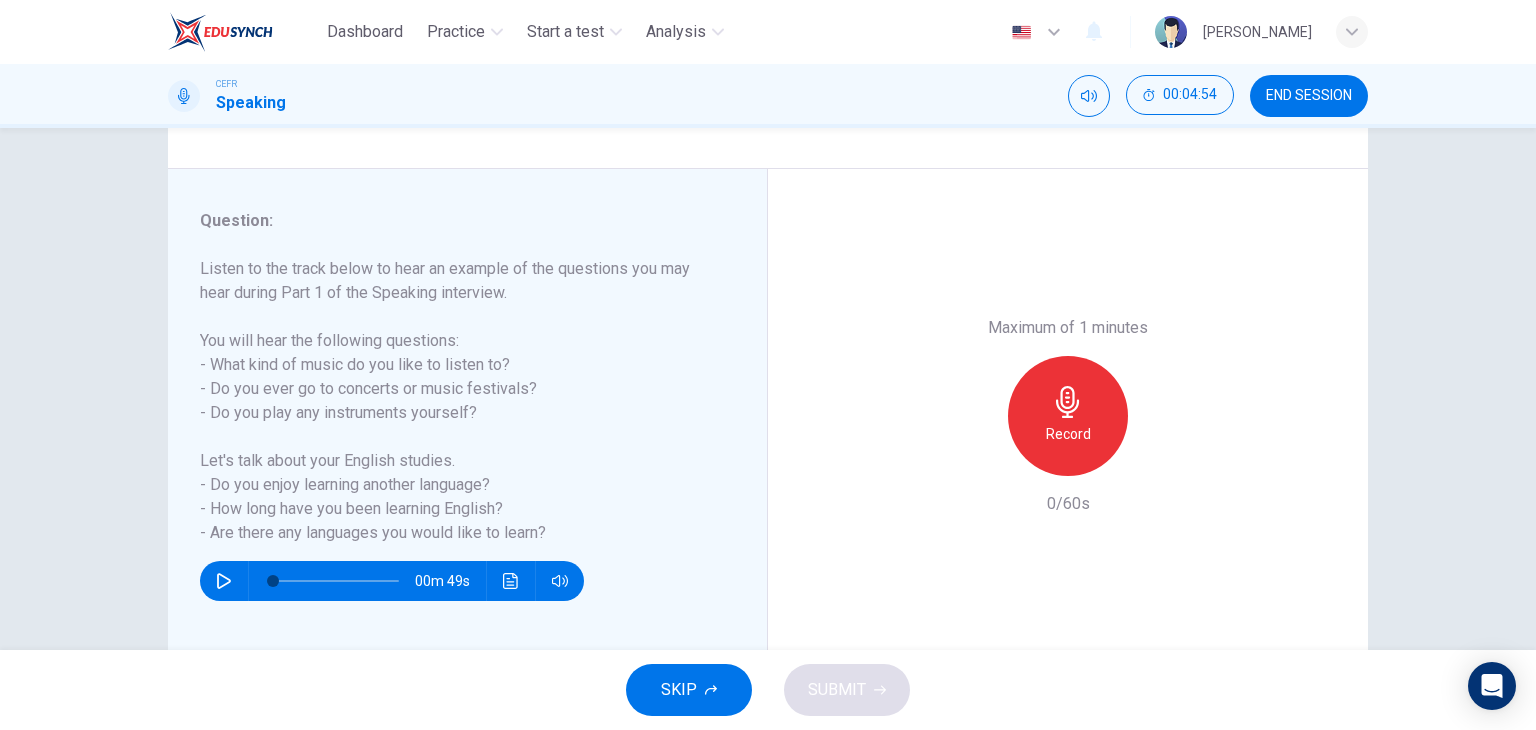 click on "SKIP" at bounding box center (679, 690) 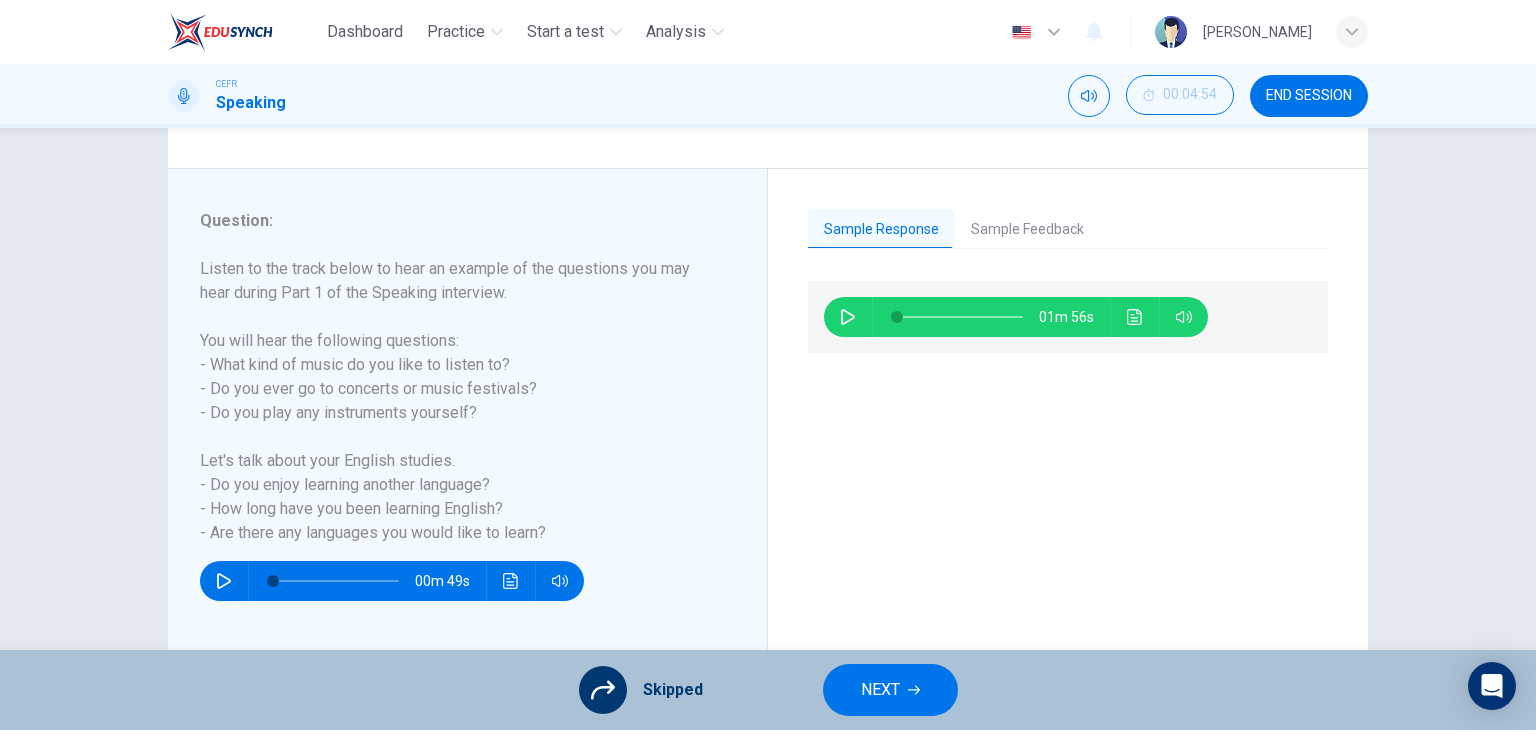 click on "NEXT" at bounding box center [880, 690] 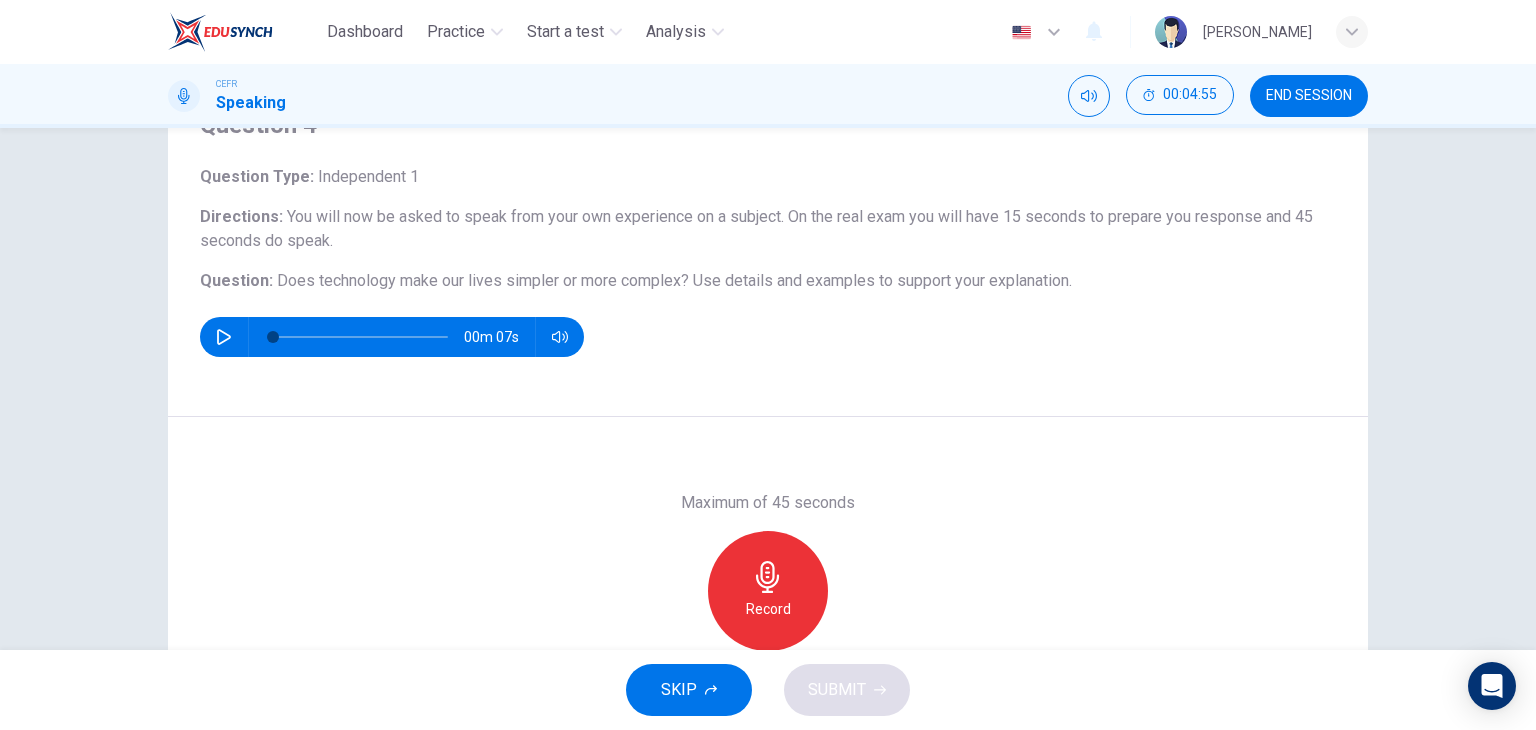 scroll, scrollTop: 100, scrollLeft: 0, axis: vertical 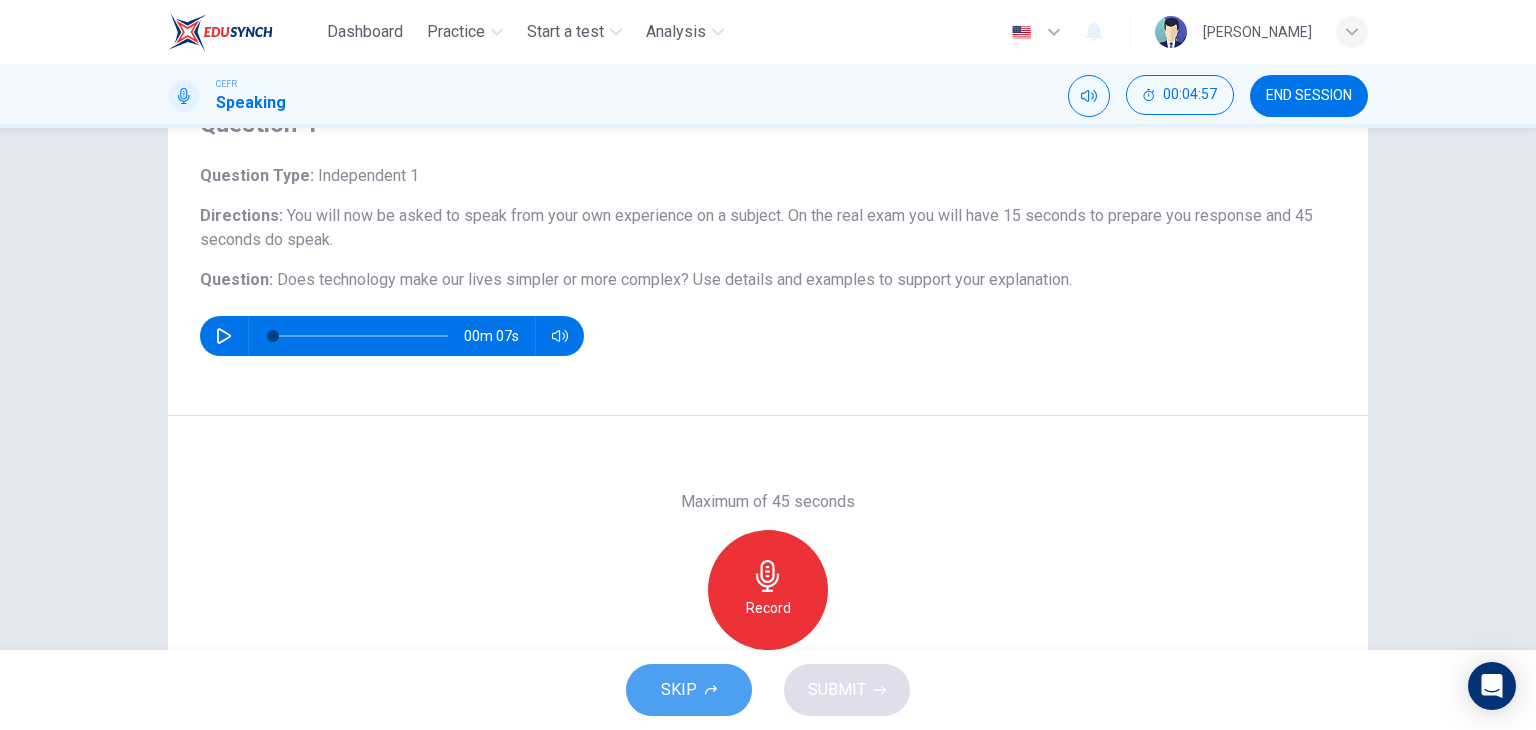 click on "SKIP" at bounding box center (689, 690) 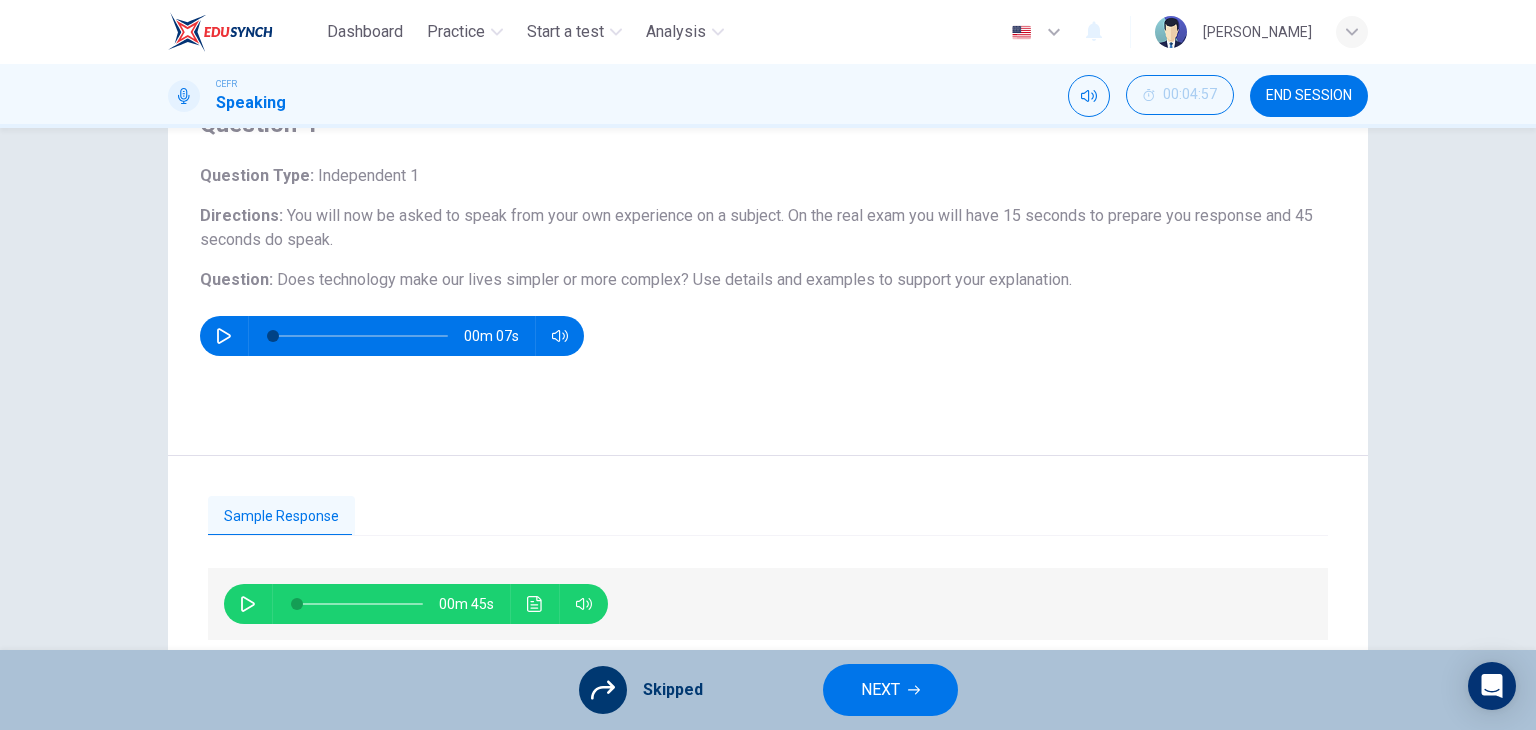click 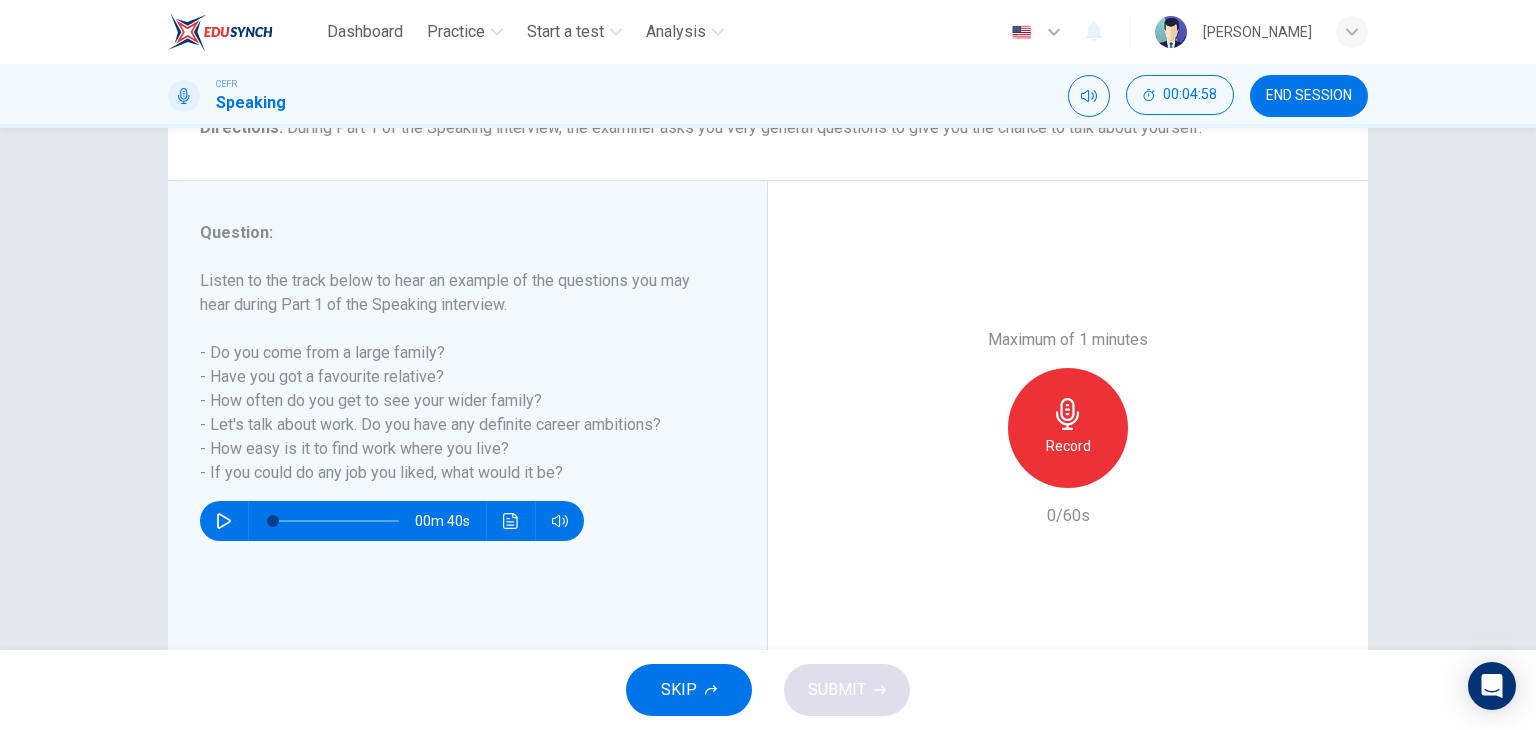 scroll, scrollTop: 253, scrollLeft: 0, axis: vertical 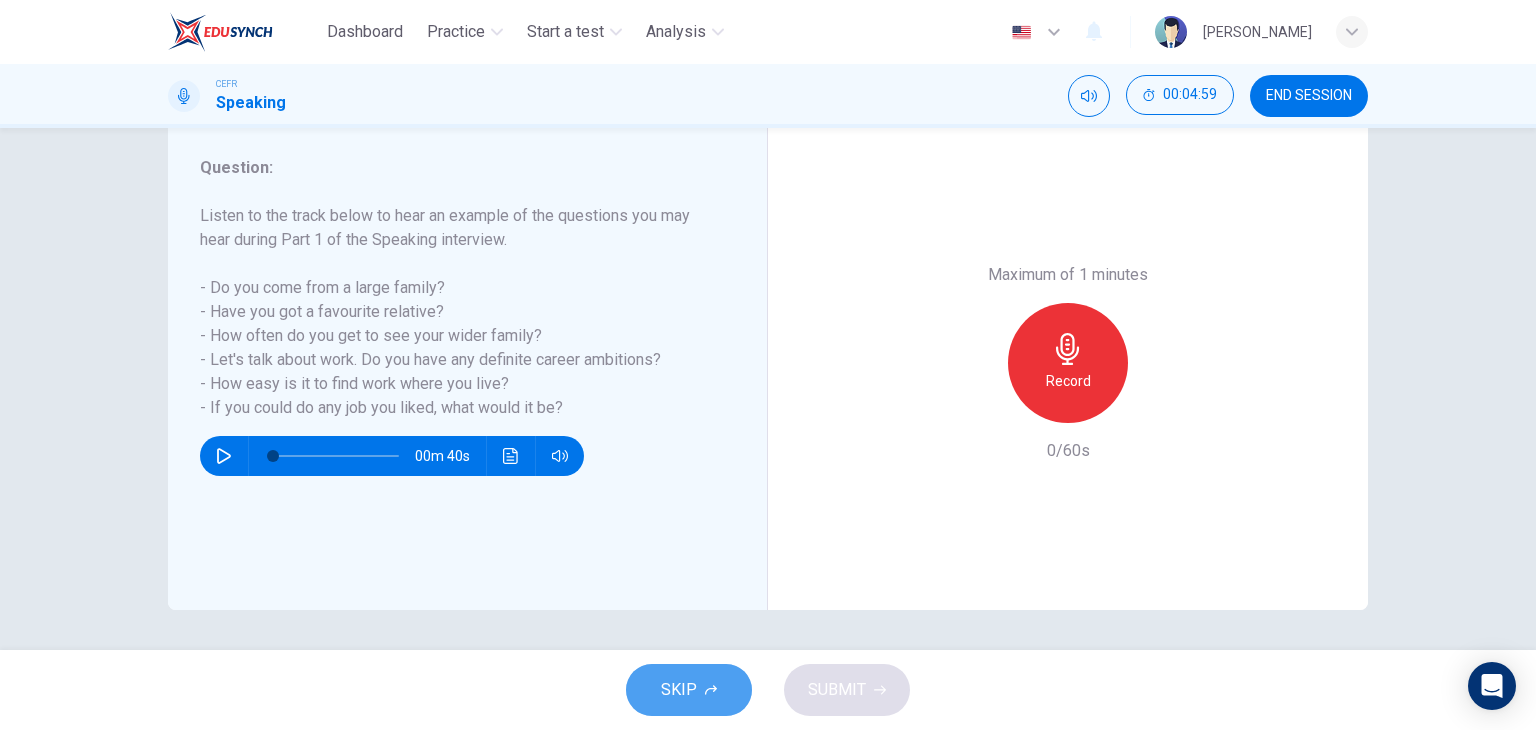 click on "SKIP" at bounding box center (689, 690) 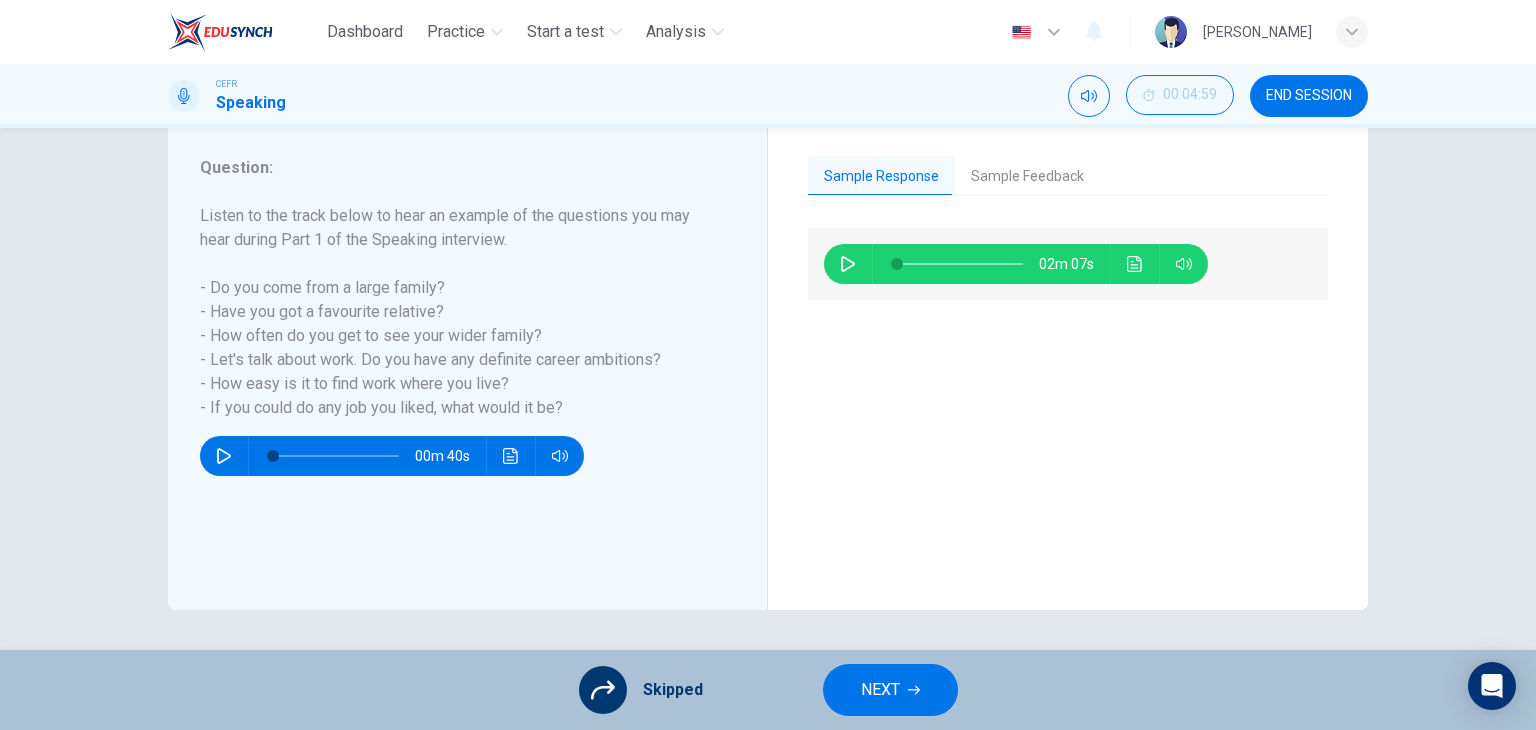click on "NEXT" at bounding box center [880, 690] 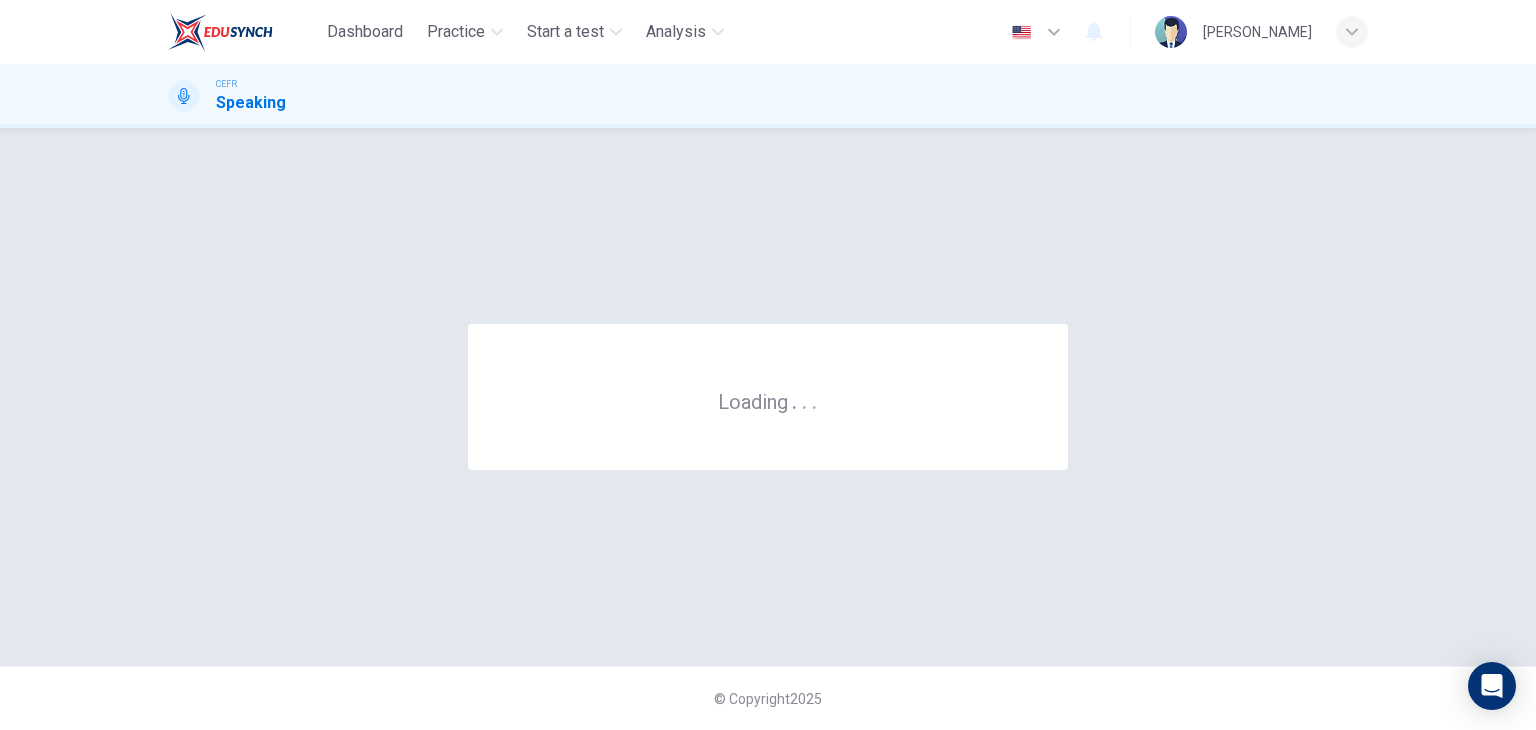 scroll, scrollTop: 0, scrollLeft: 0, axis: both 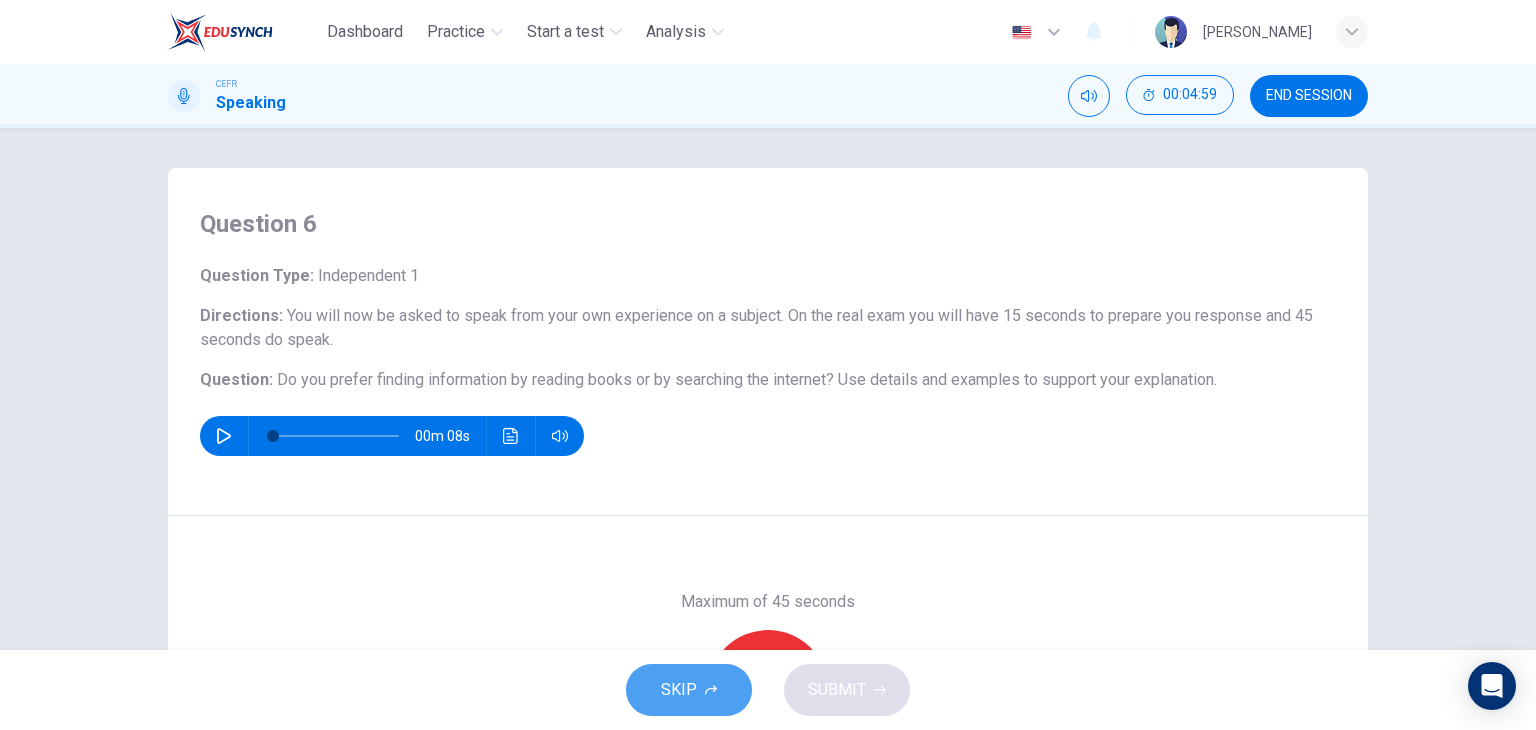 click on "SKIP" at bounding box center (689, 690) 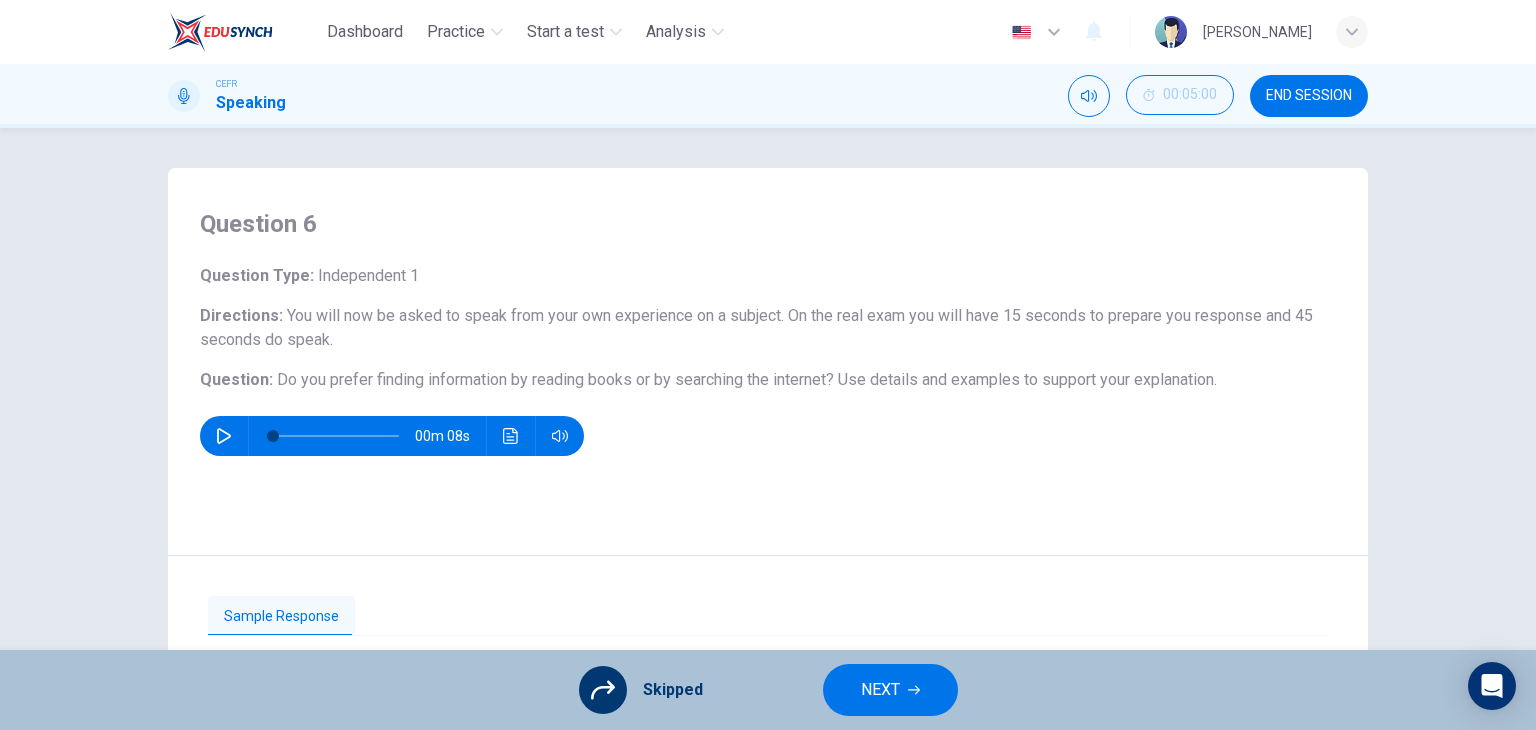 click on "NEXT" at bounding box center (890, 690) 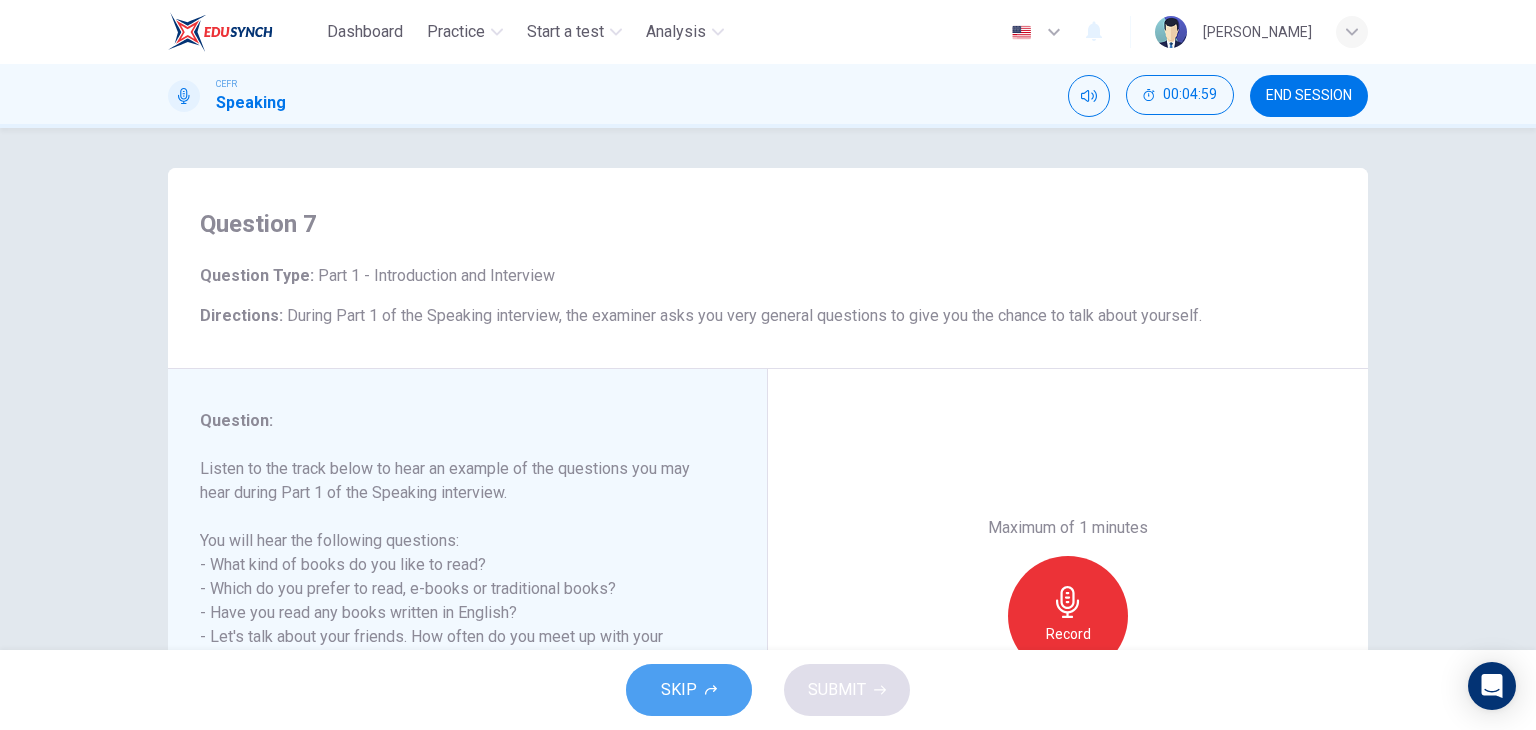 click on "SKIP" at bounding box center (689, 690) 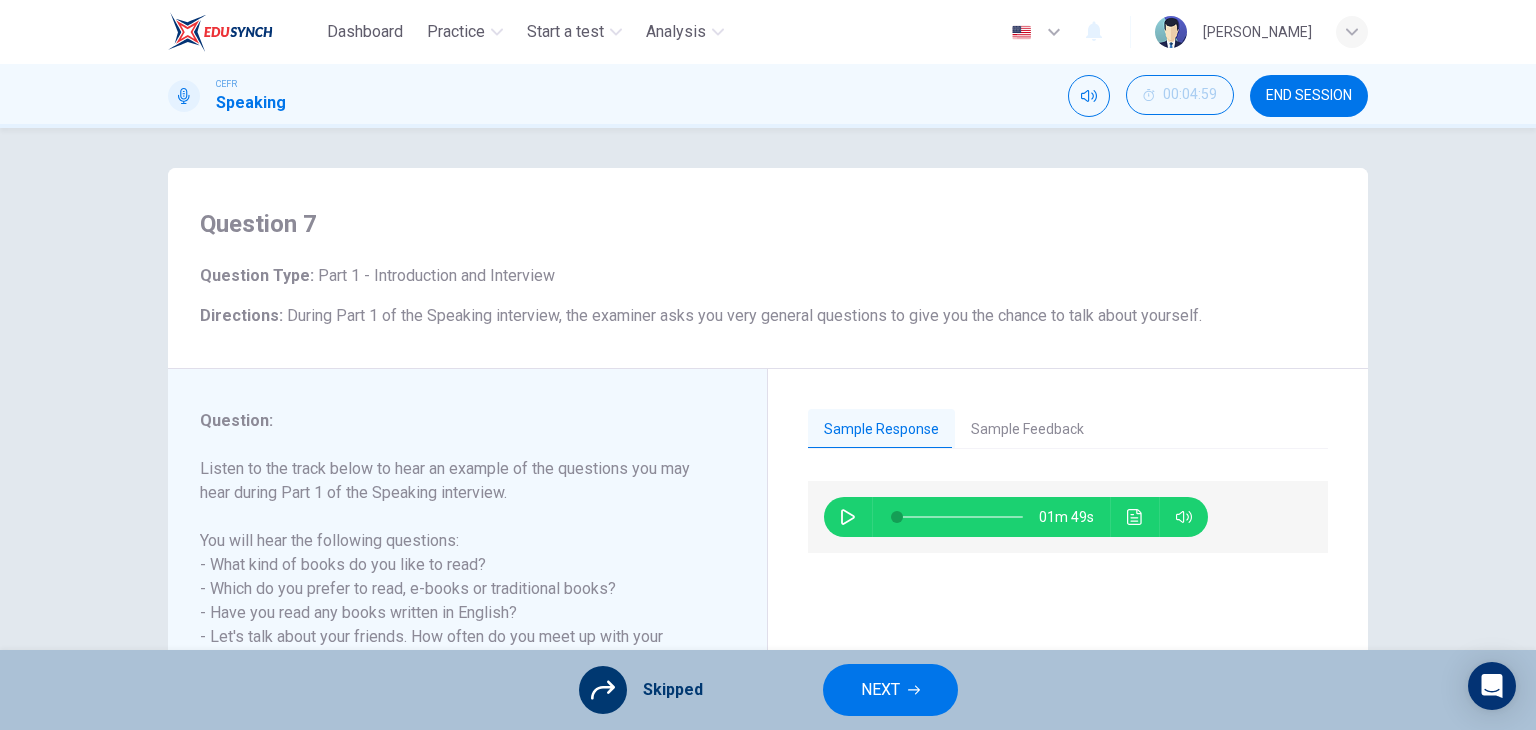 click on "NEXT" at bounding box center (880, 690) 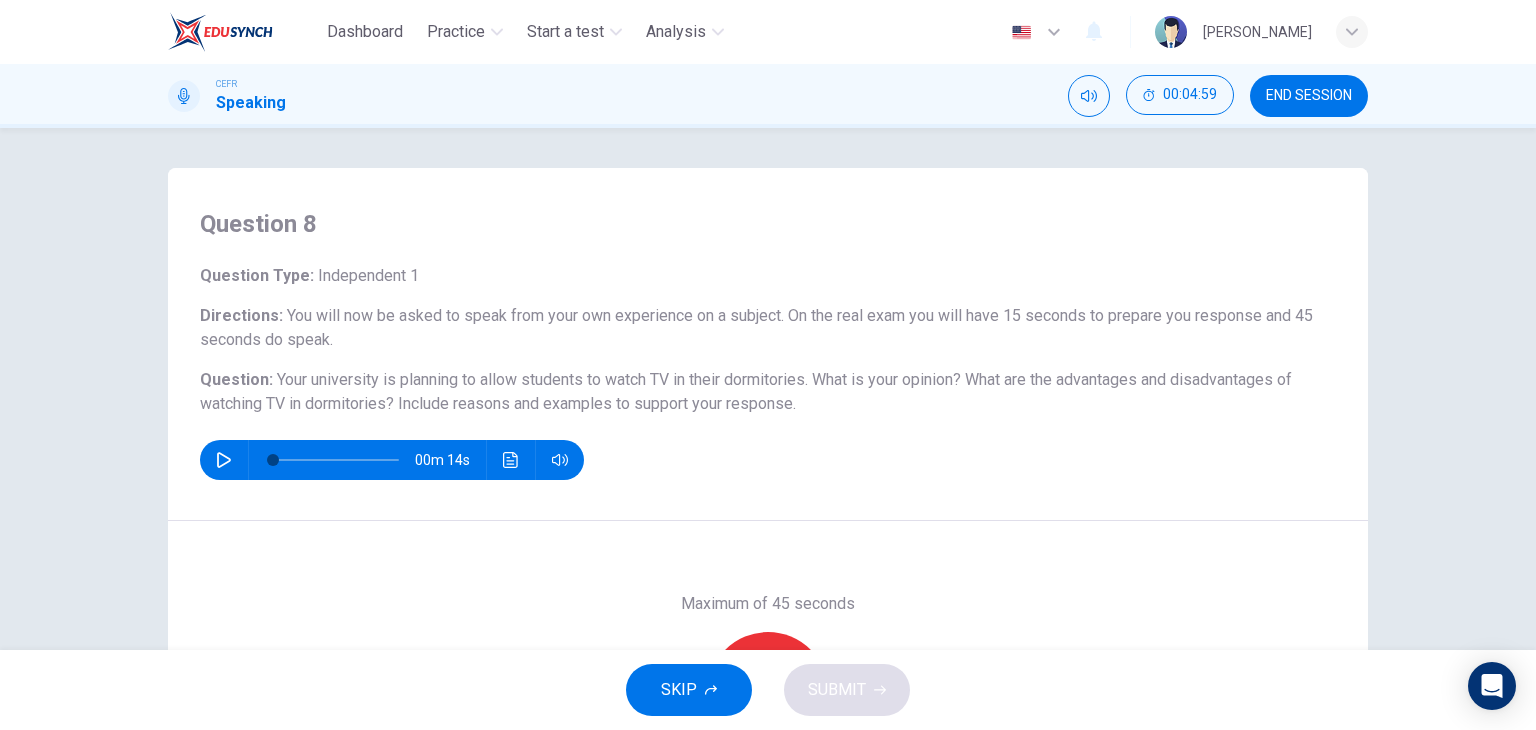 click on "SKIP" at bounding box center (679, 690) 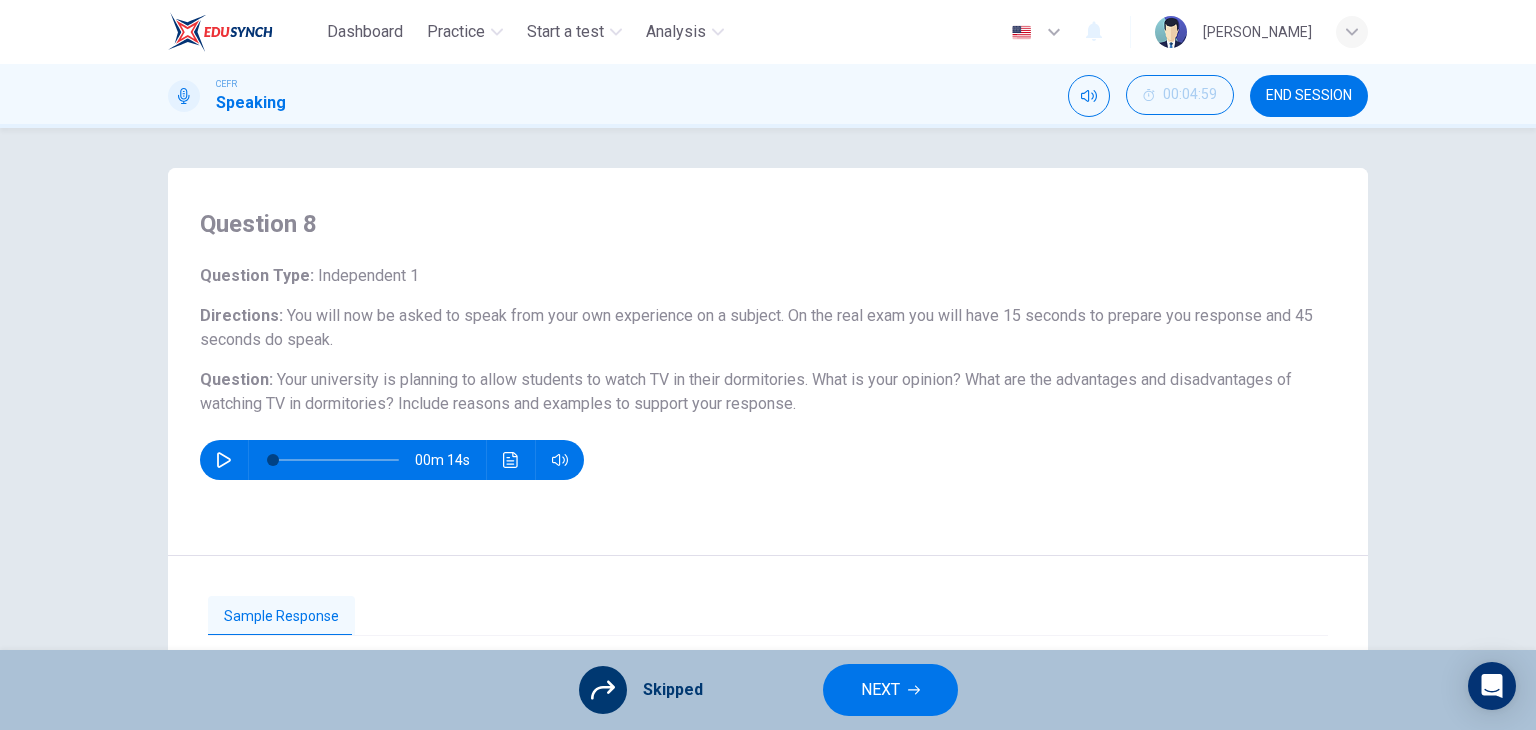 click 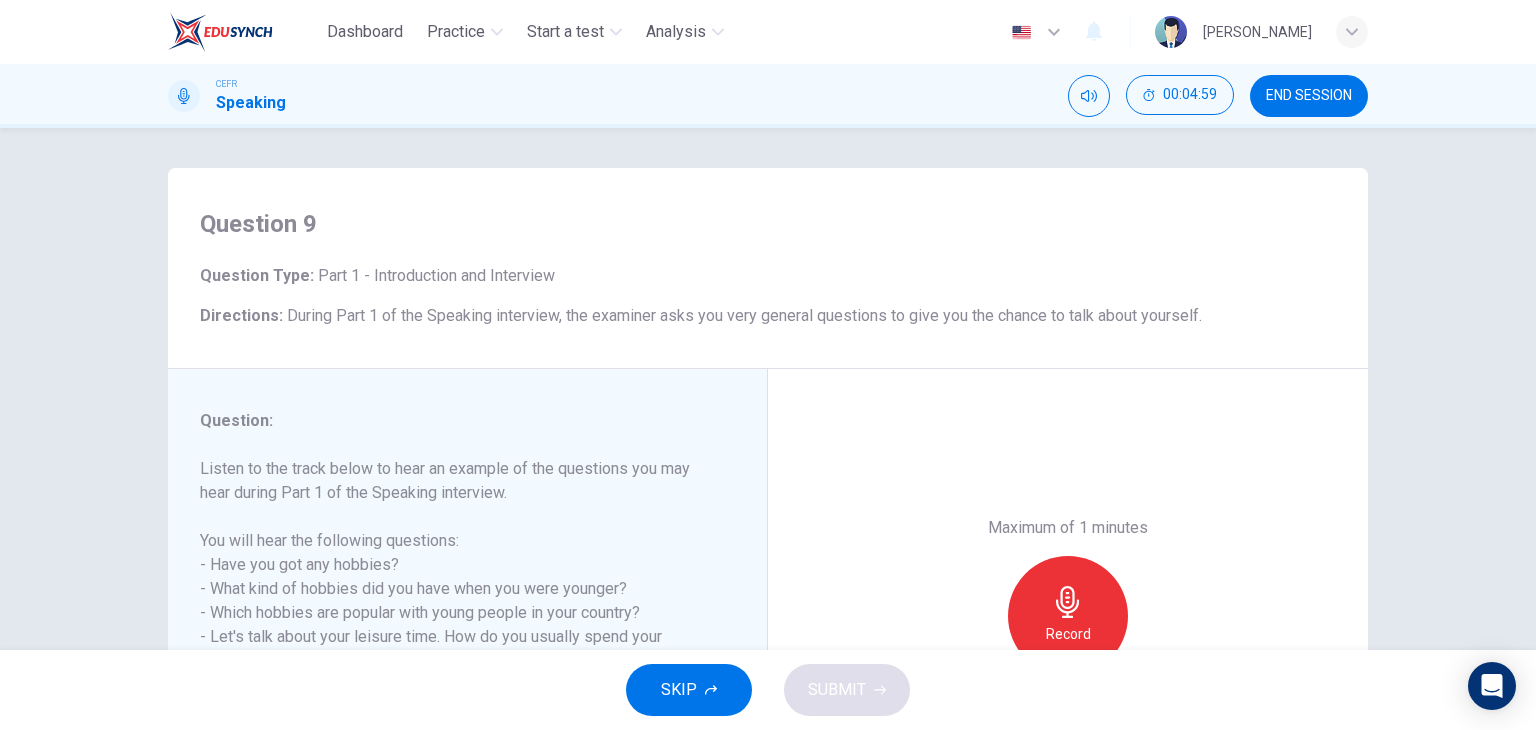 scroll, scrollTop: 100, scrollLeft: 0, axis: vertical 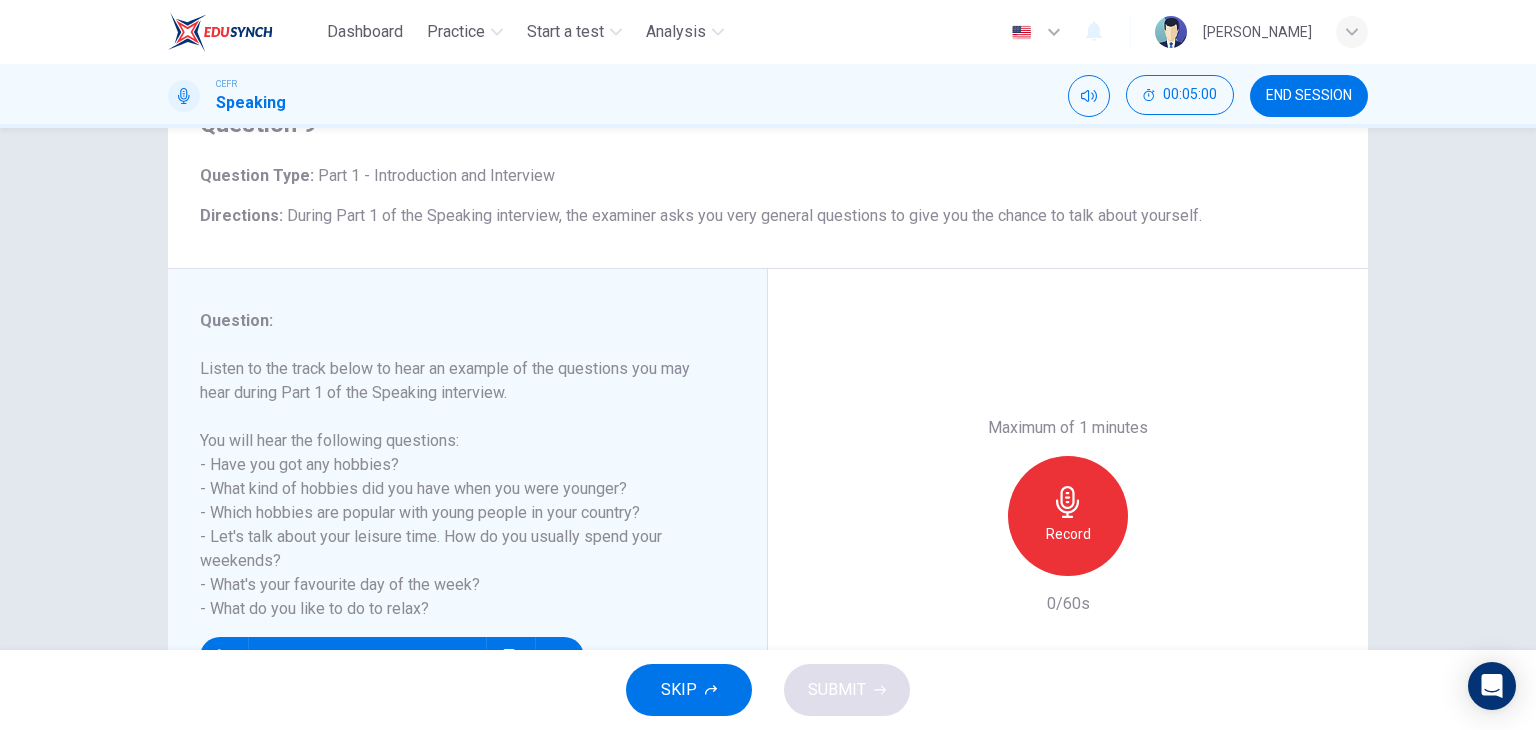 click on "SKIP" at bounding box center (689, 690) 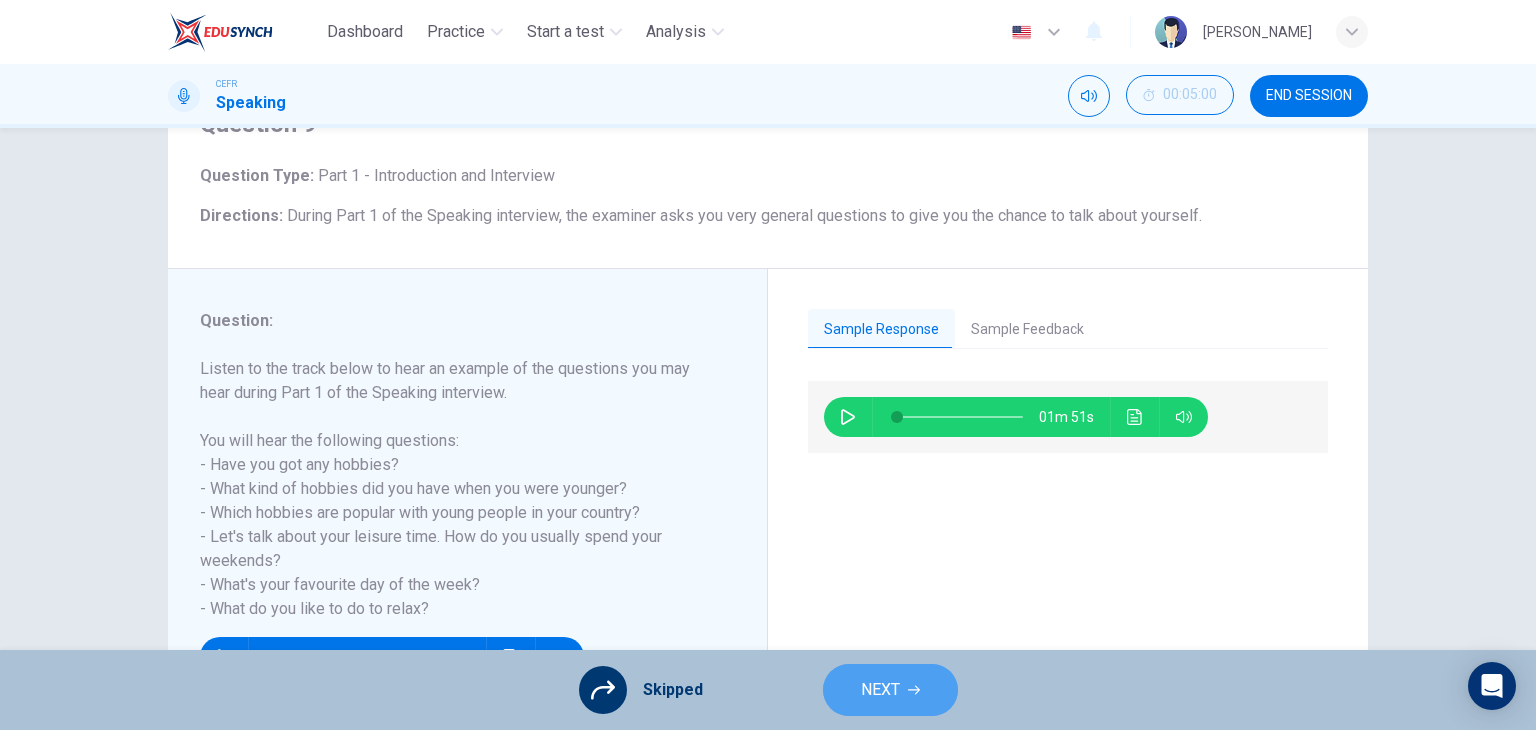 click on "NEXT" at bounding box center (890, 690) 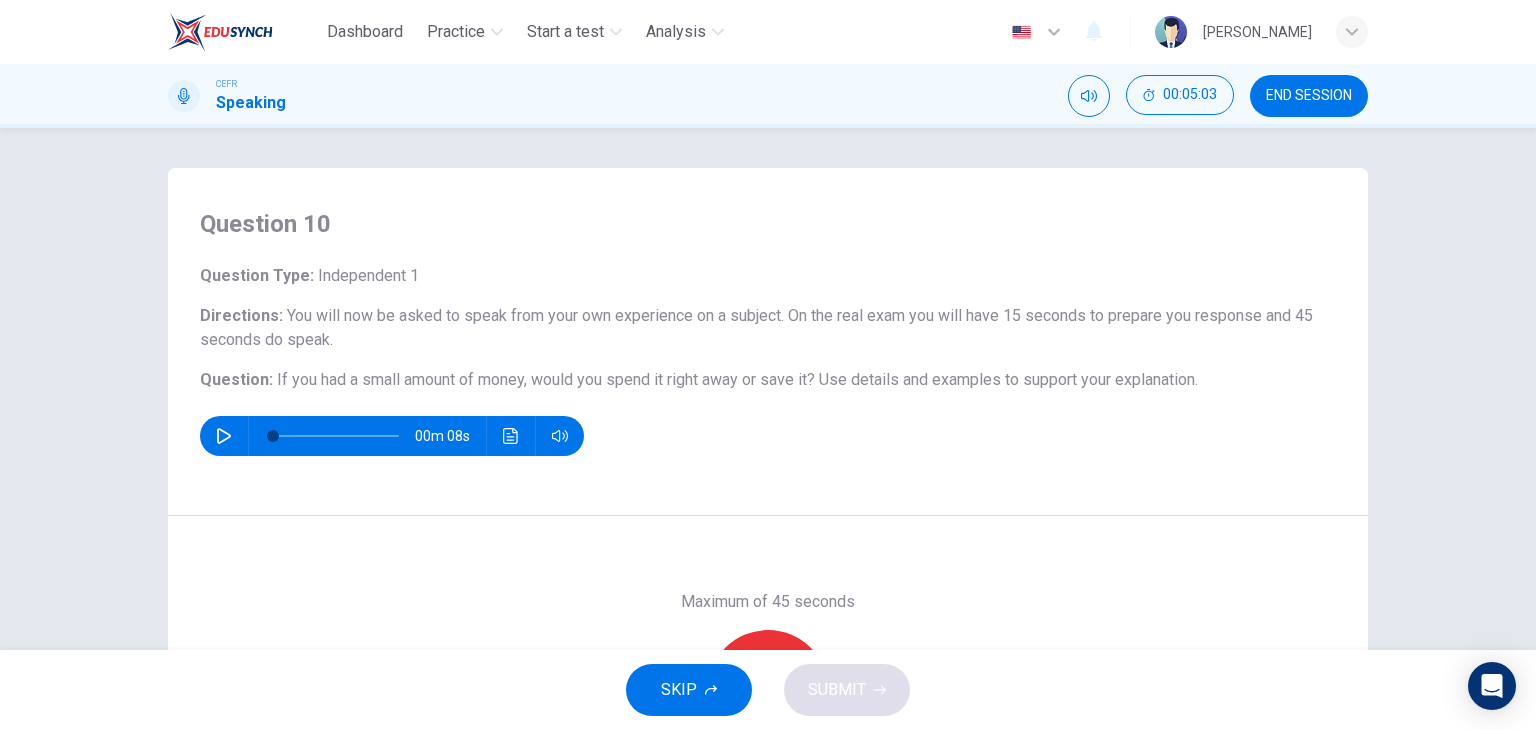 click on "SKIP" at bounding box center [689, 690] 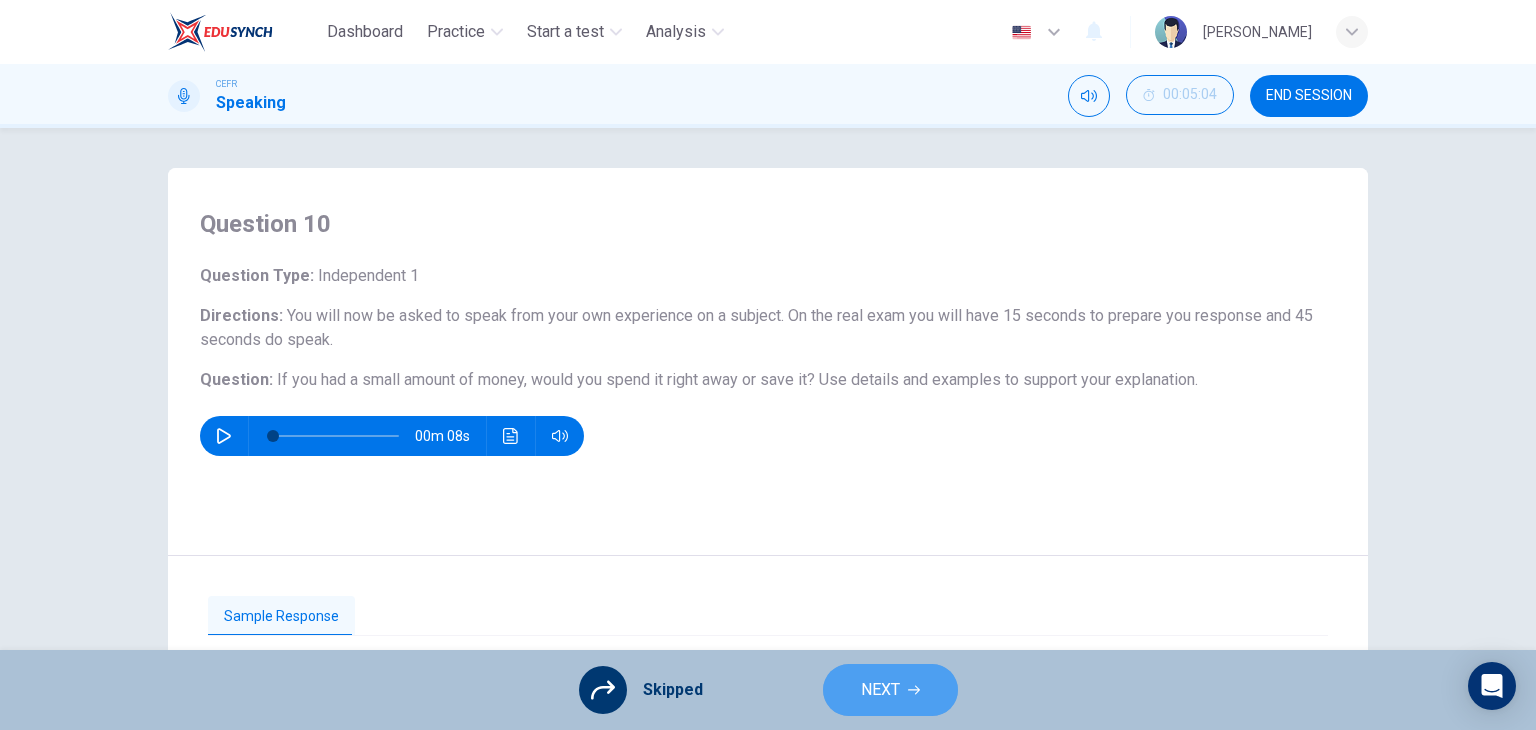 click on "NEXT" at bounding box center (880, 690) 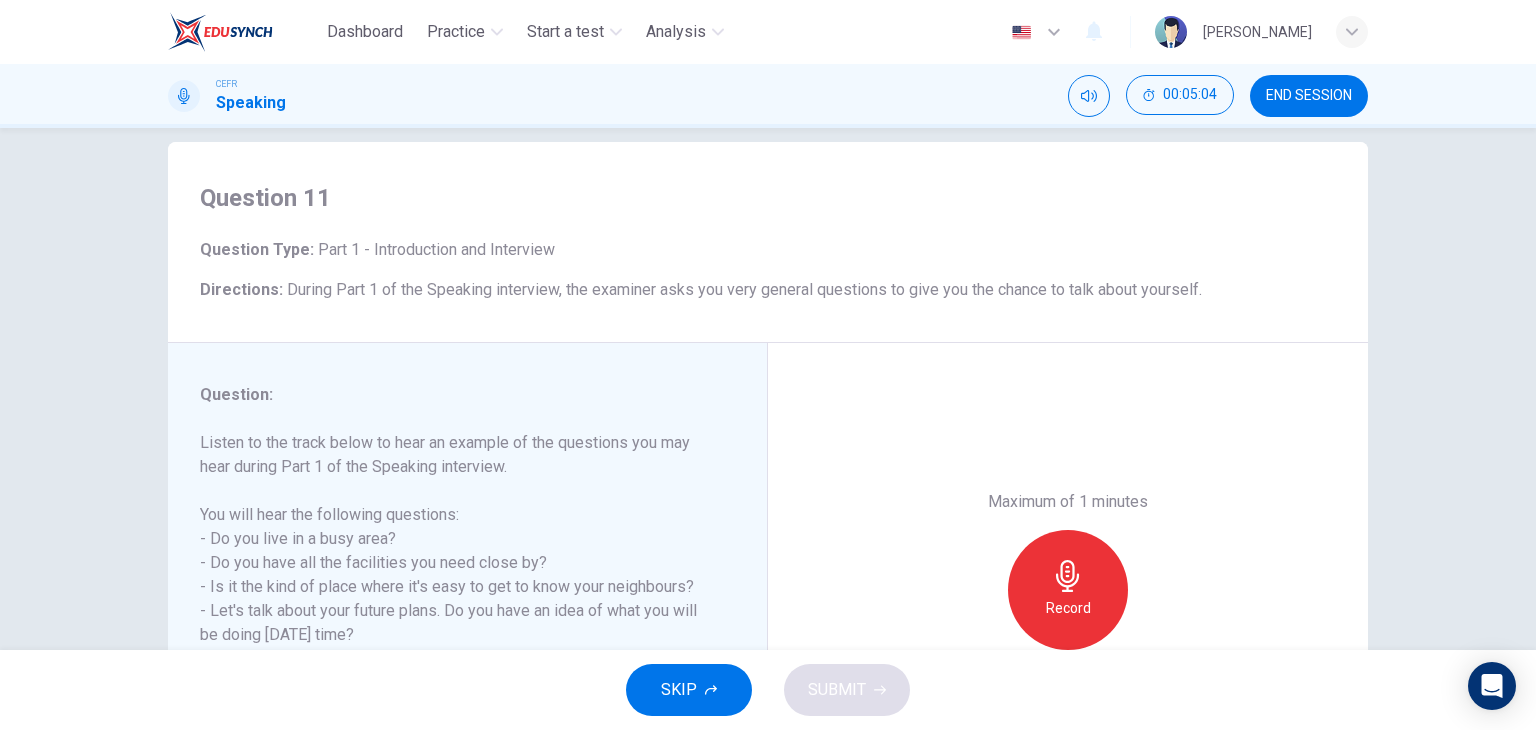 scroll, scrollTop: 100, scrollLeft: 0, axis: vertical 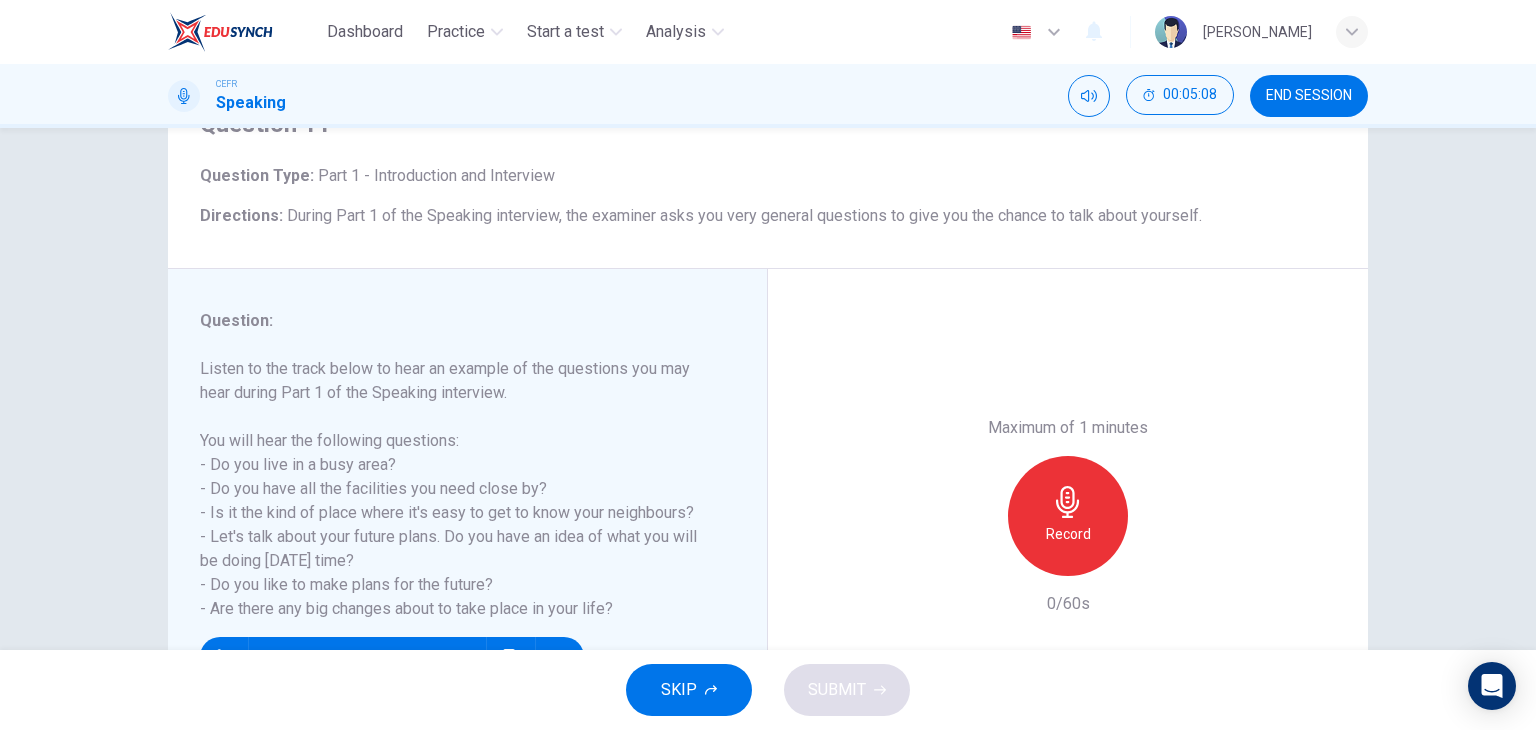 click on "SKIP" at bounding box center (679, 690) 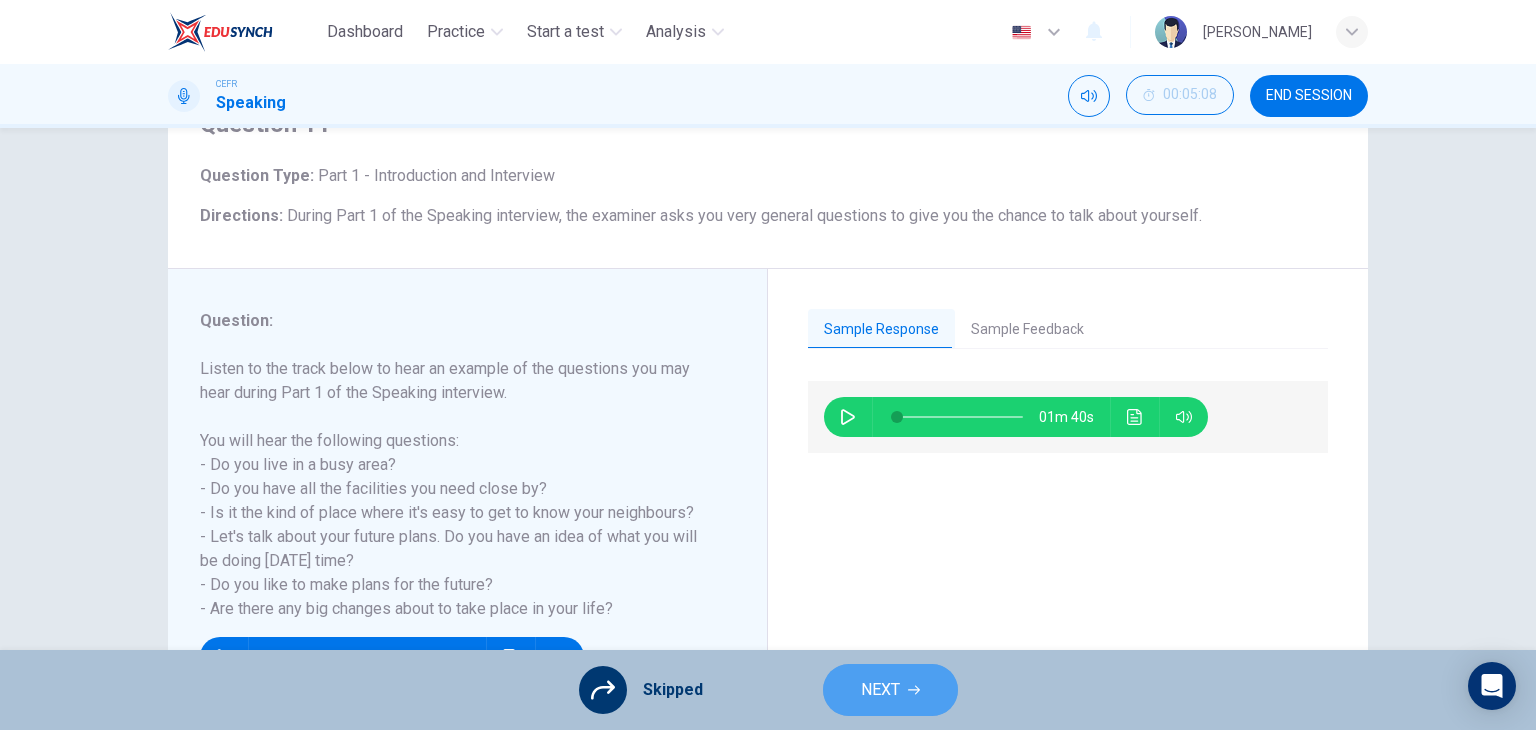 click on "NEXT" at bounding box center (890, 690) 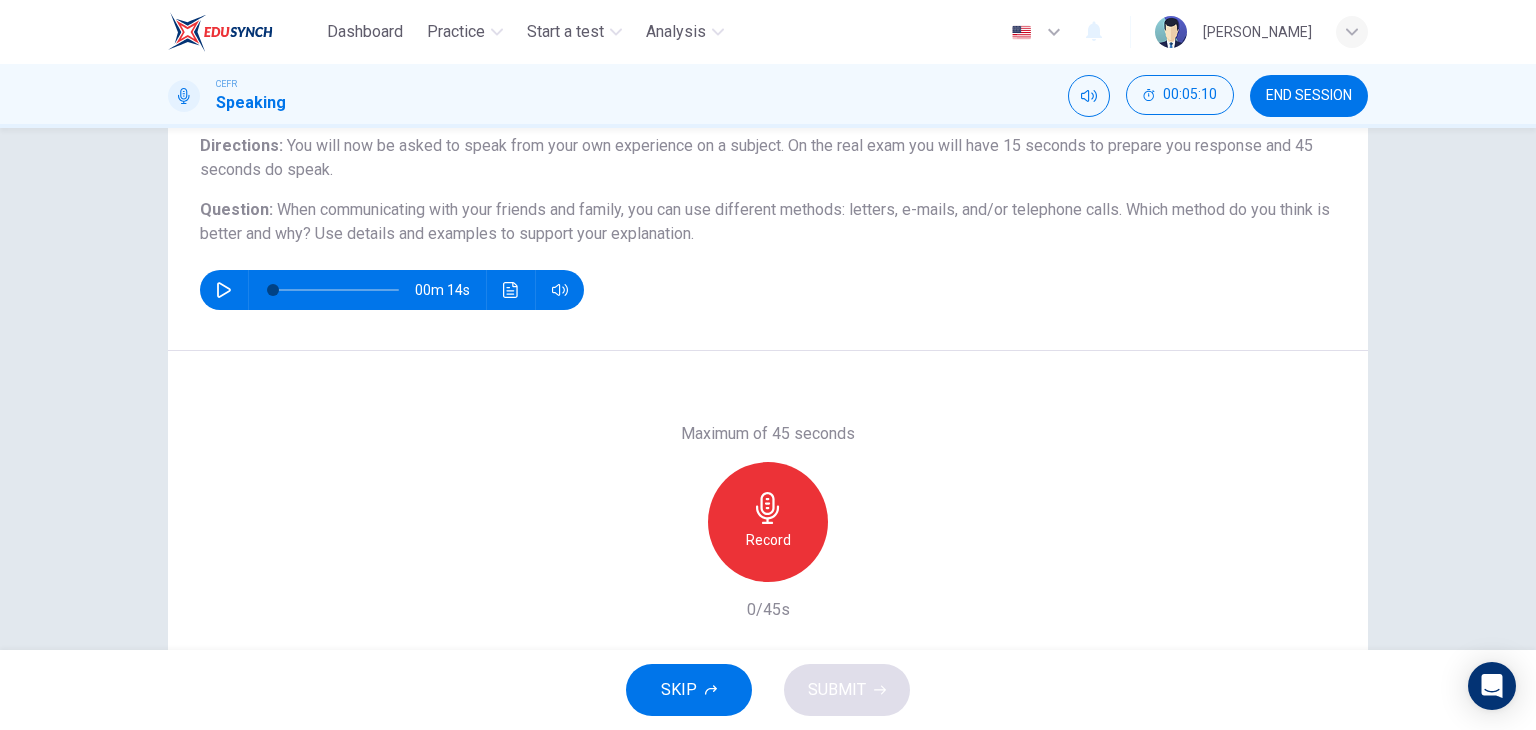 scroll, scrollTop: 0, scrollLeft: 0, axis: both 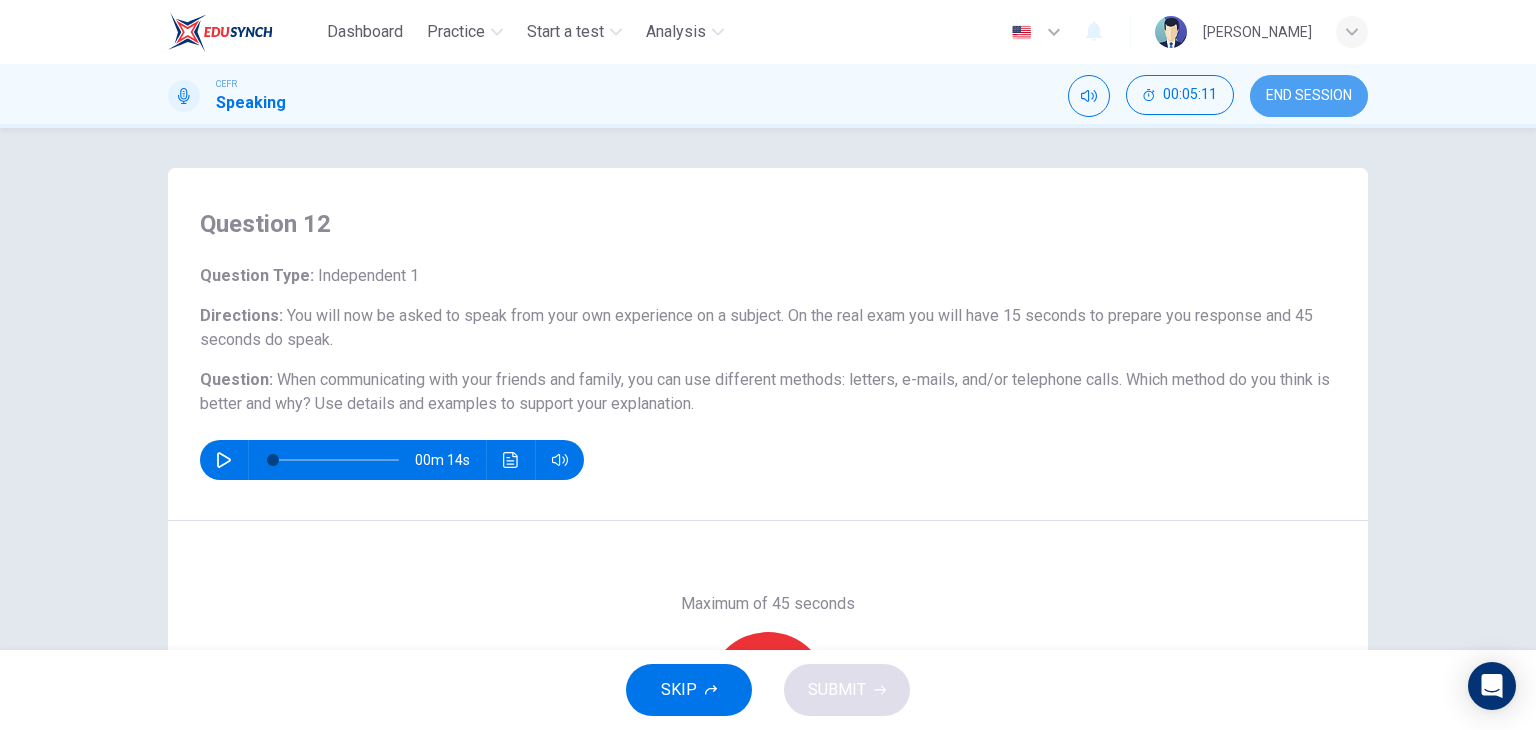 click on "END SESSION" at bounding box center (1309, 96) 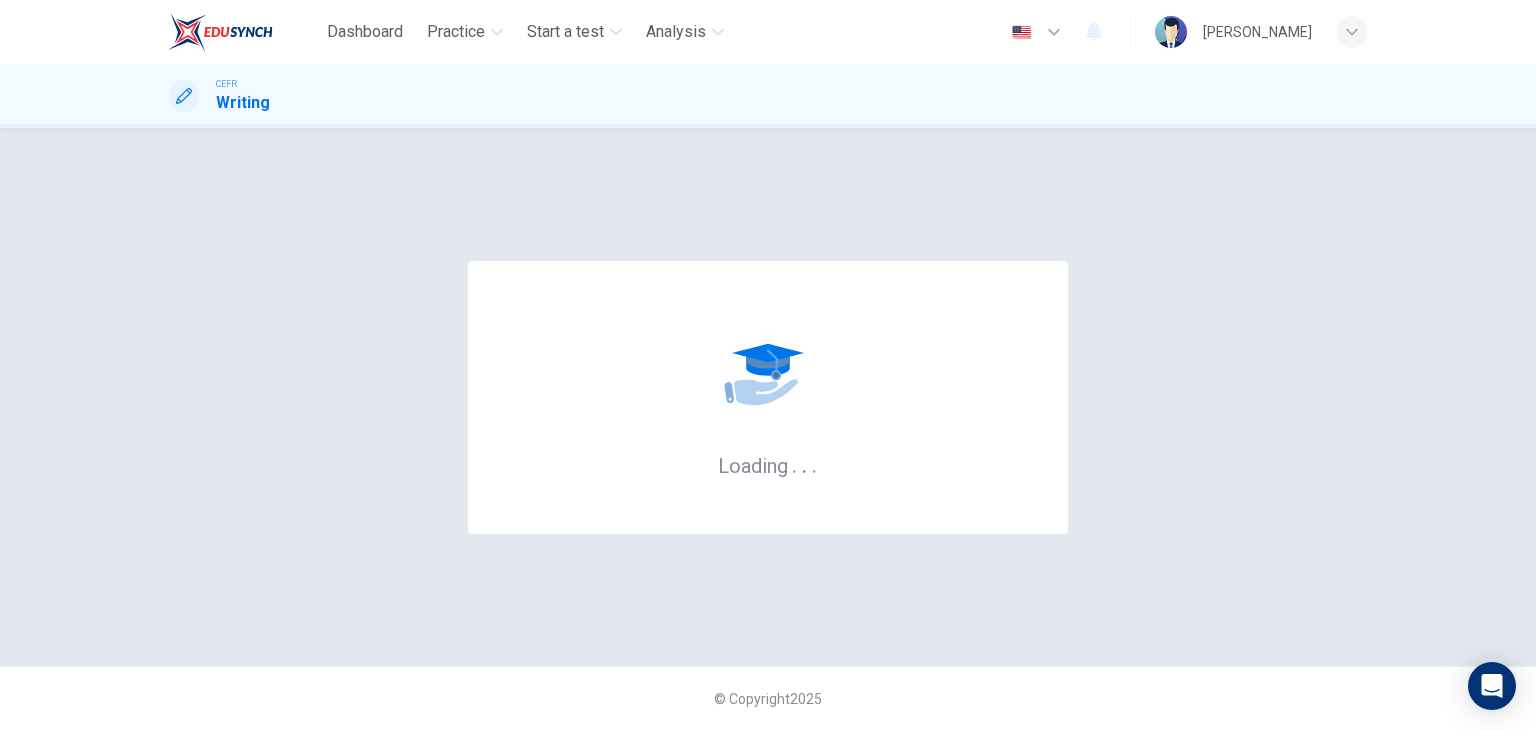 scroll, scrollTop: 0, scrollLeft: 0, axis: both 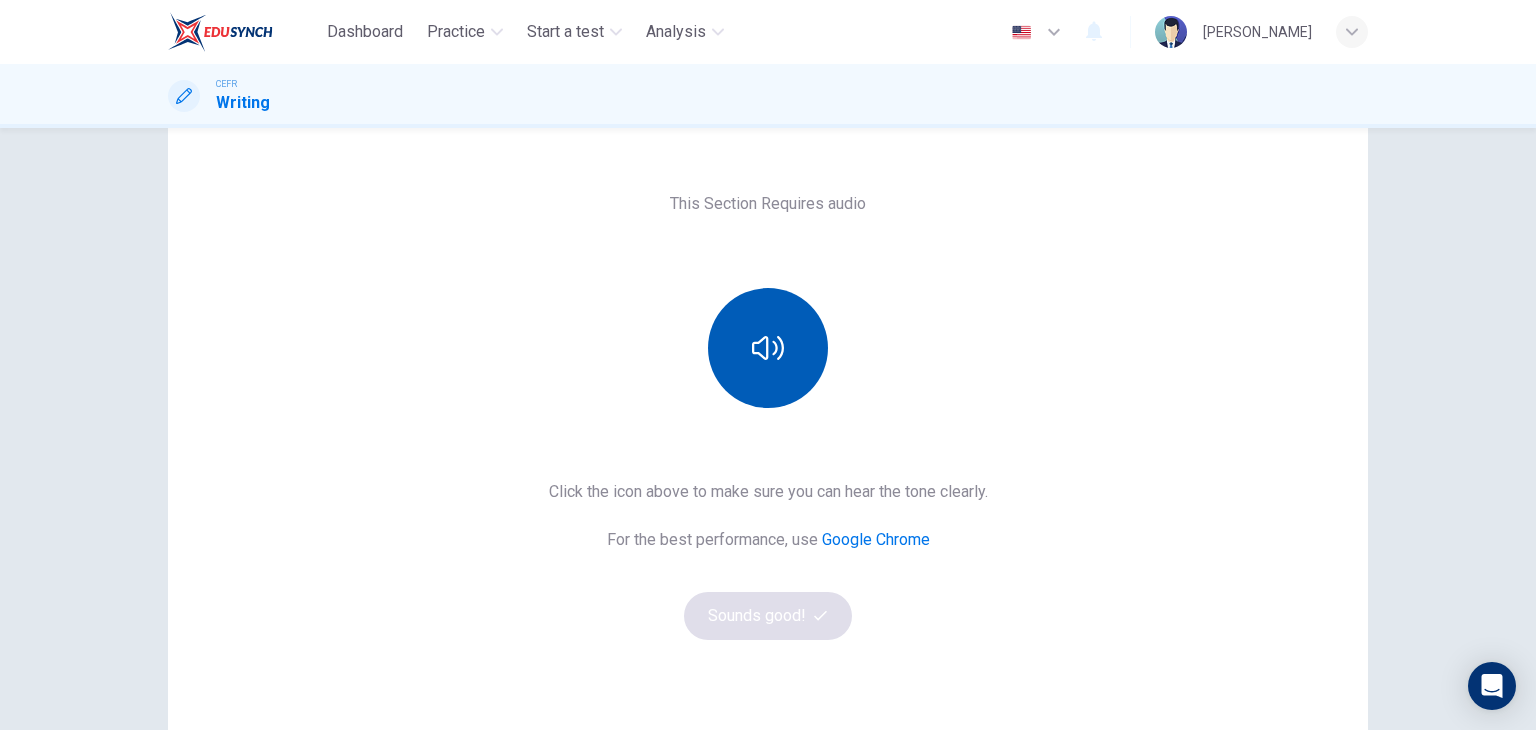 click 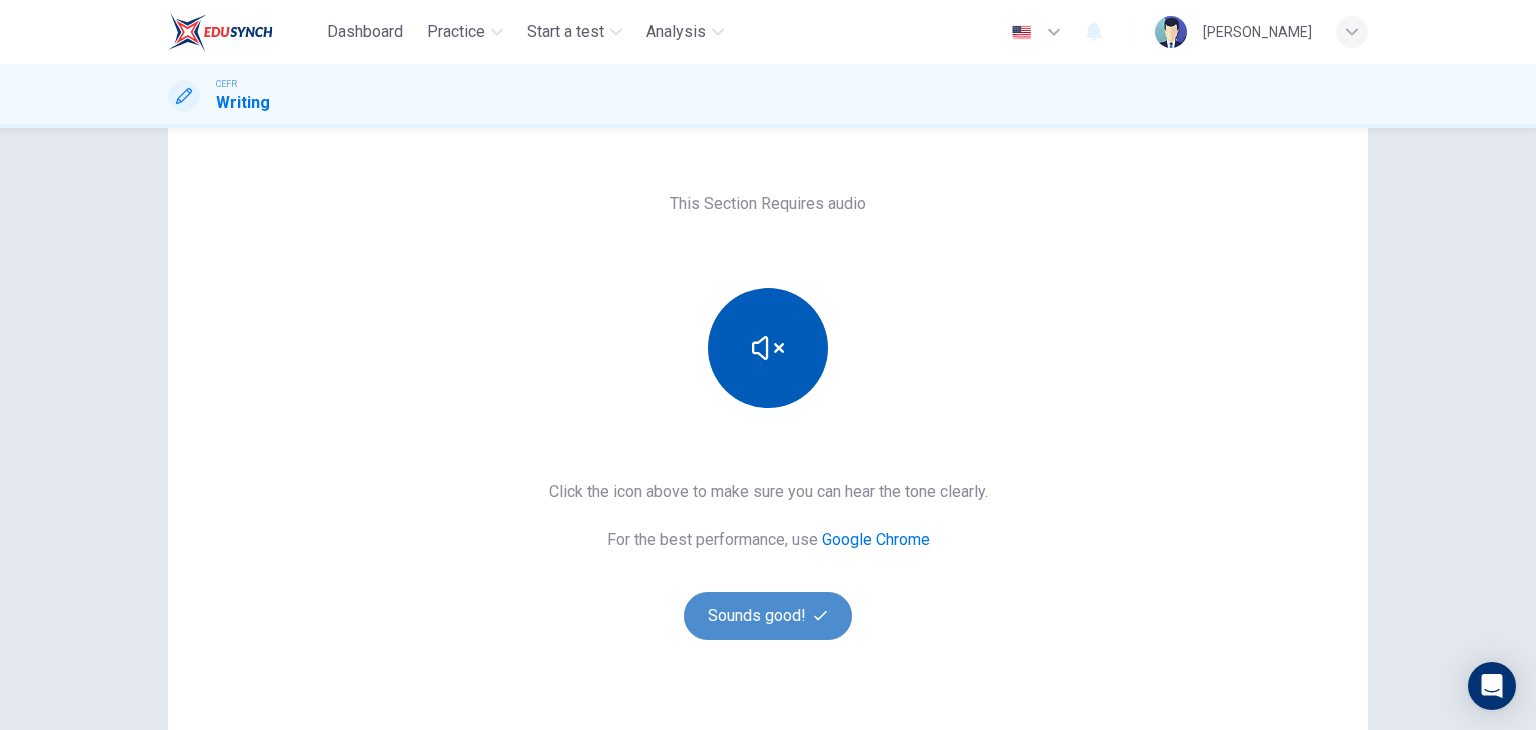 click on "Sounds good!" at bounding box center [768, 616] 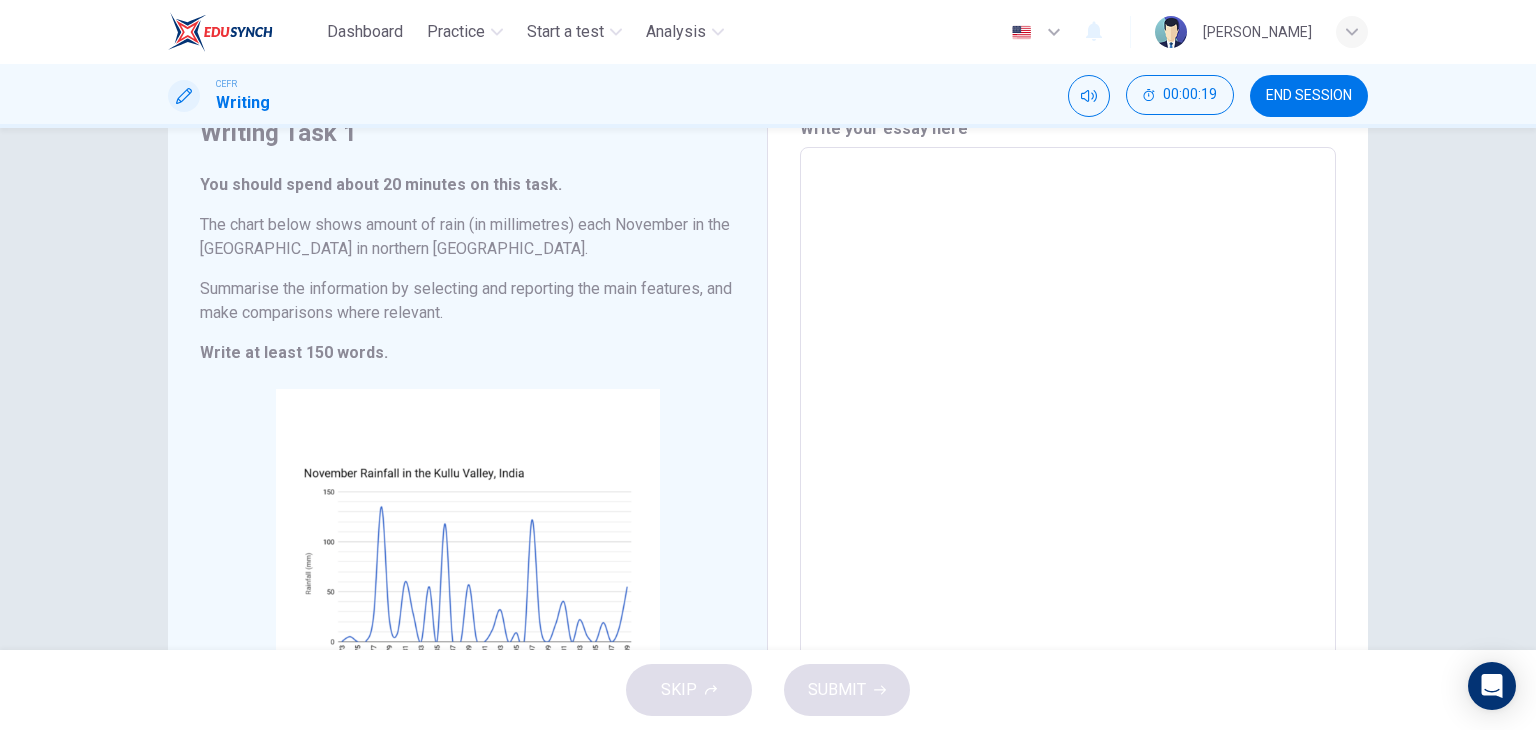 scroll, scrollTop: 291, scrollLeft: 0, axis: vertical 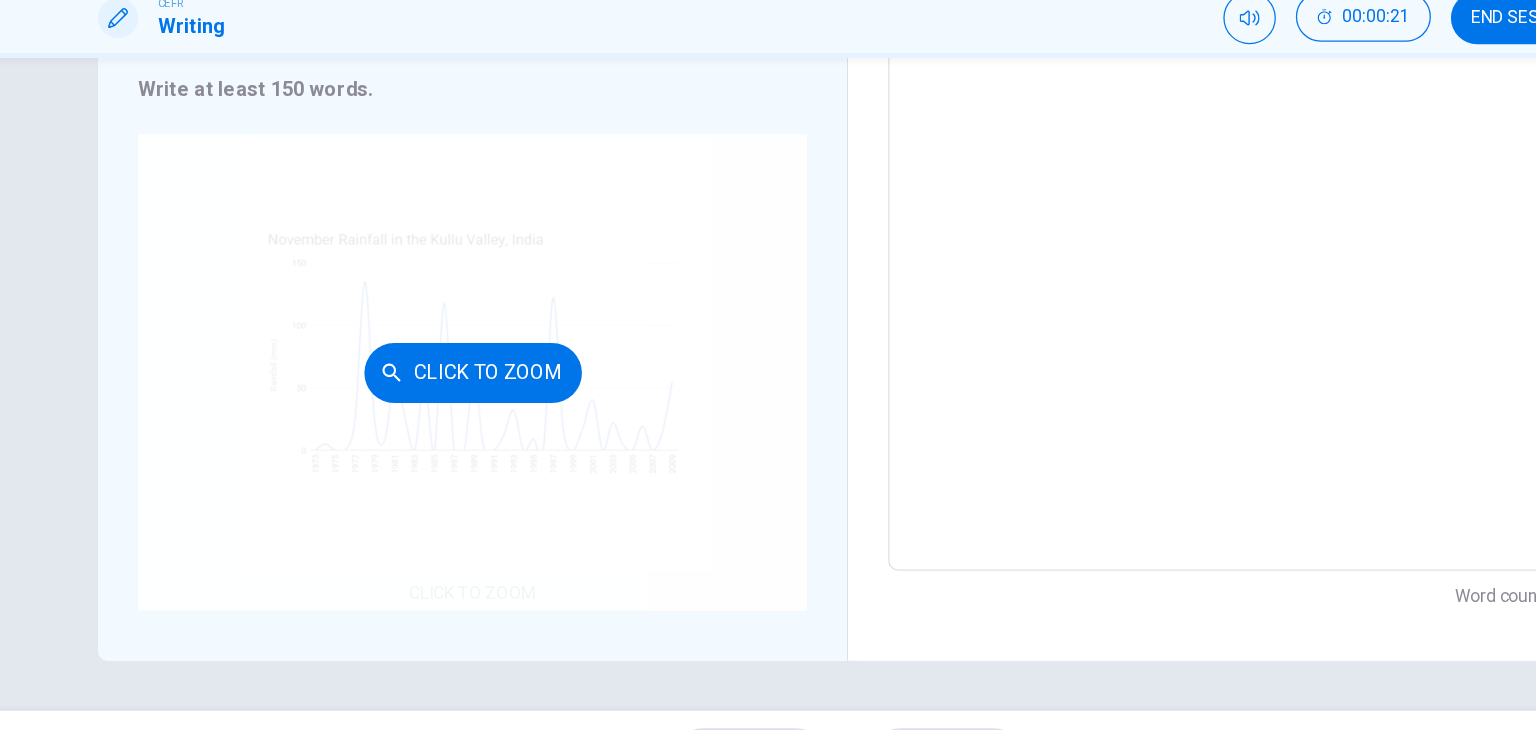 click on "Click to Zoom" at bounding box center (468, 380) 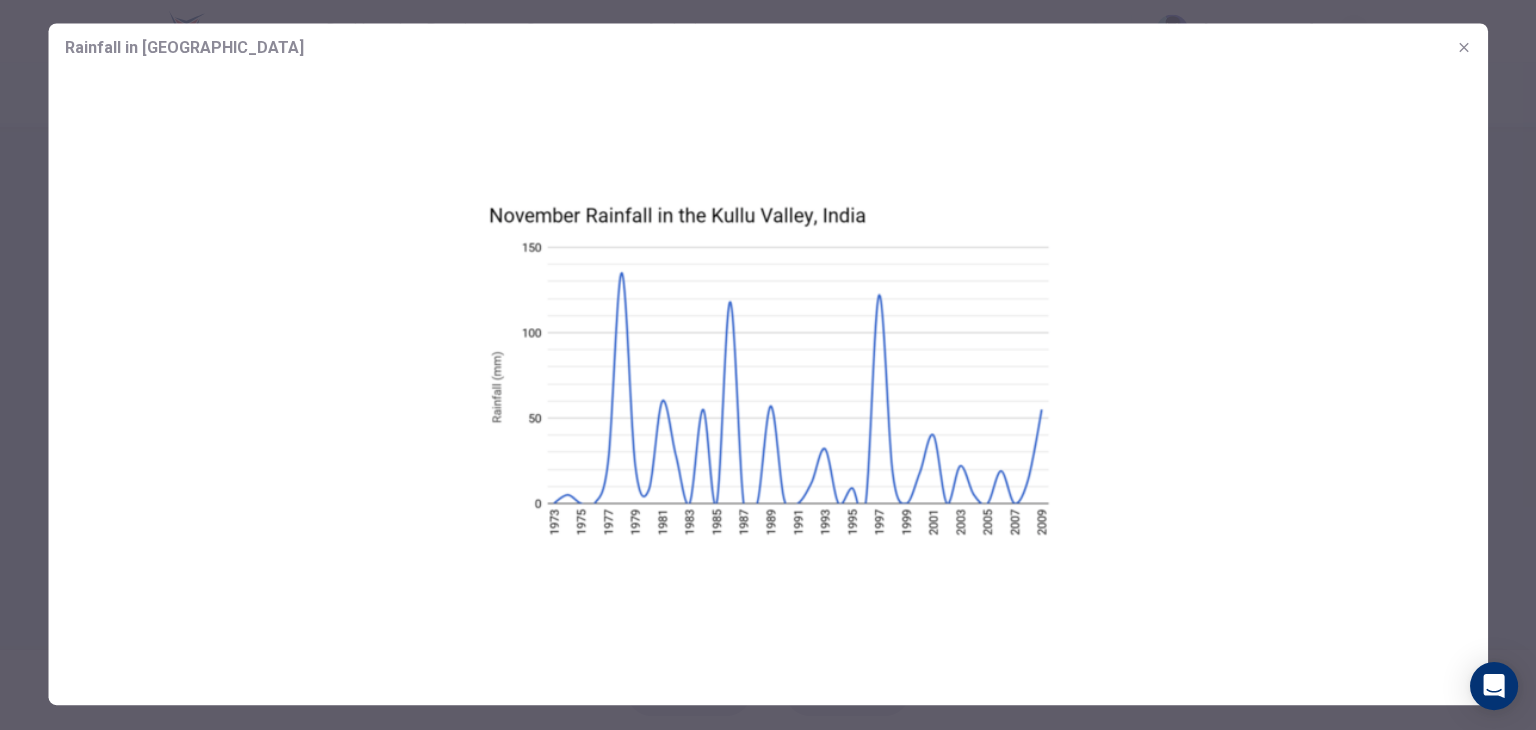 scroll, scrollTop: 0, scrollLeft: 0, axis: both 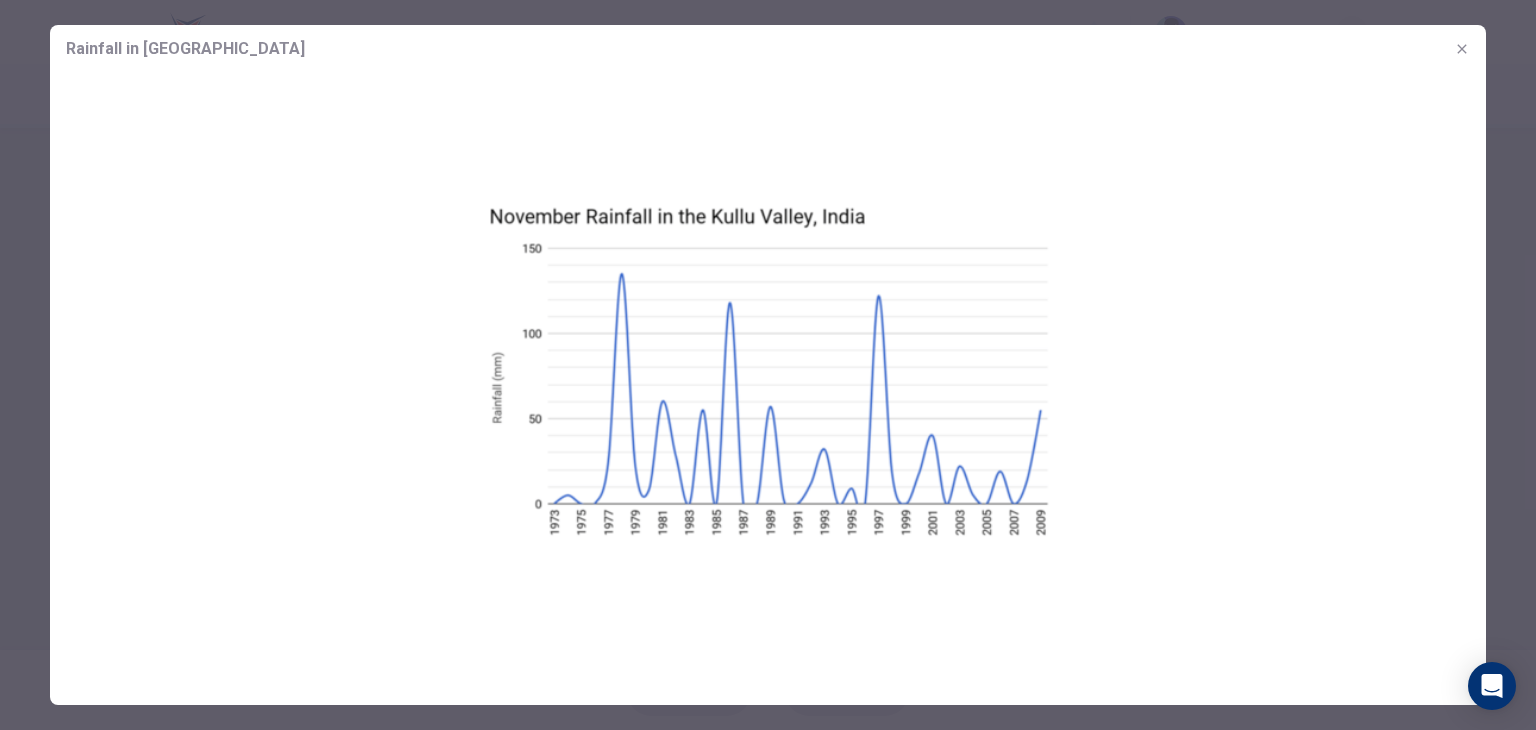 click at bounding box center (768, 365) 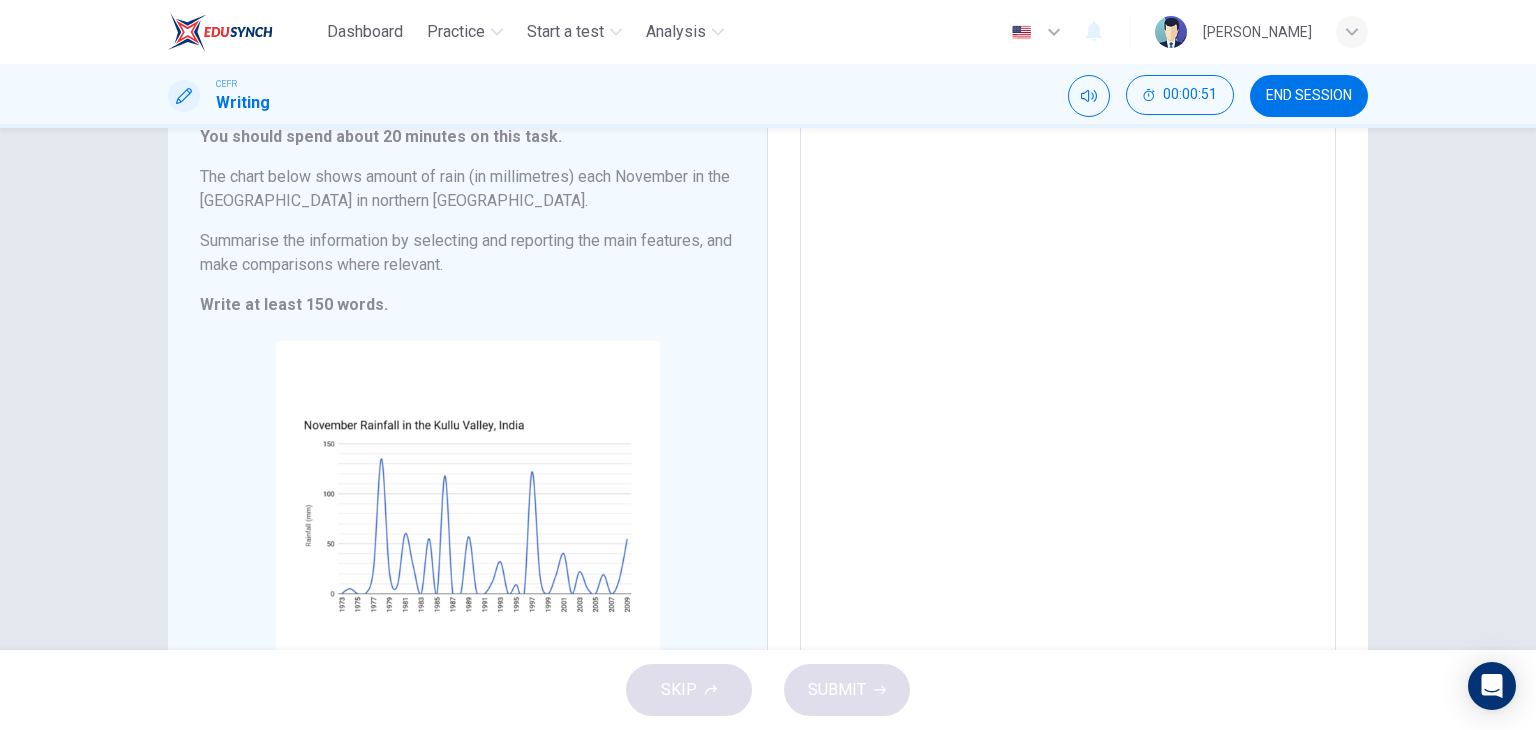 scroll, scrollTop: 91, scrollLeft: 0, axis: vertical 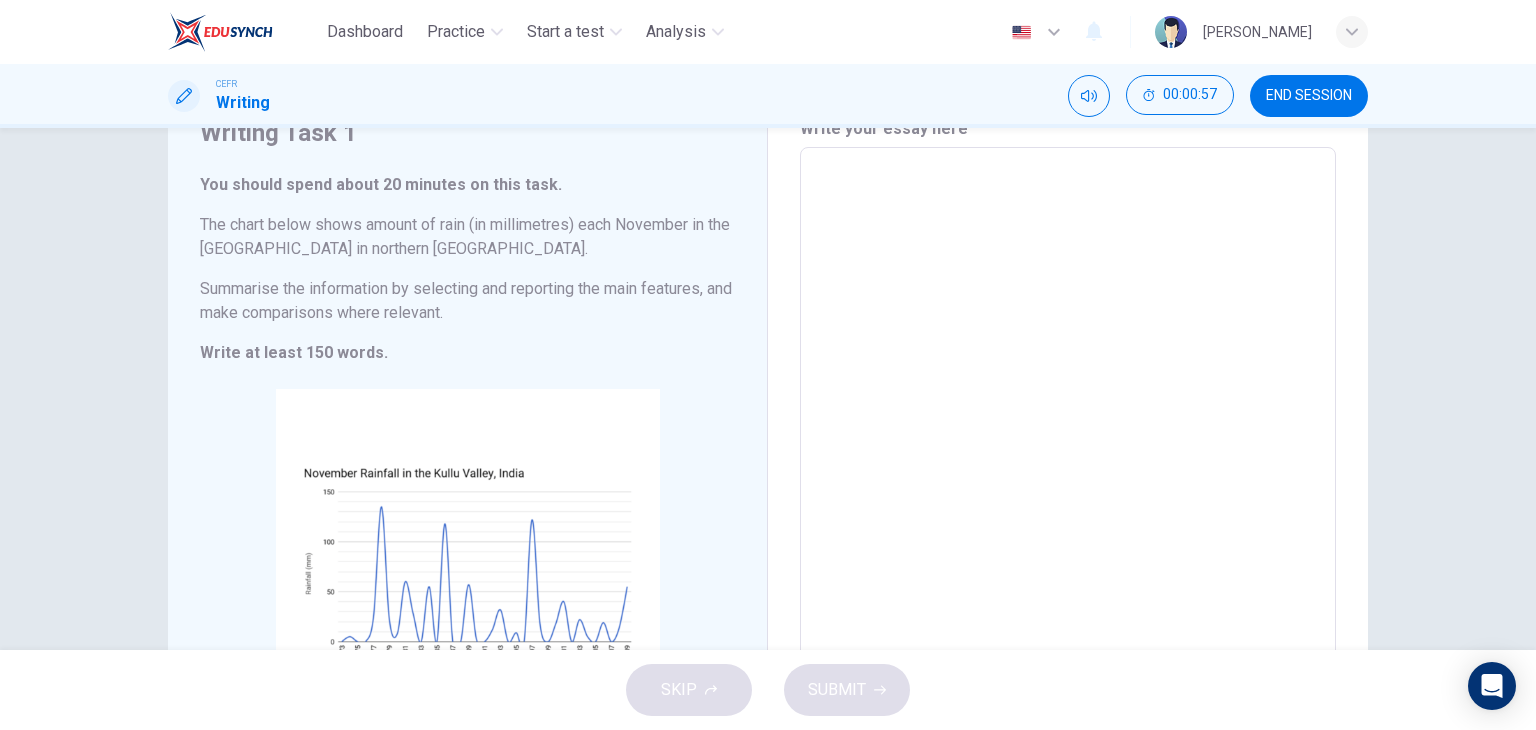 click at bounding box center (1068, 443) 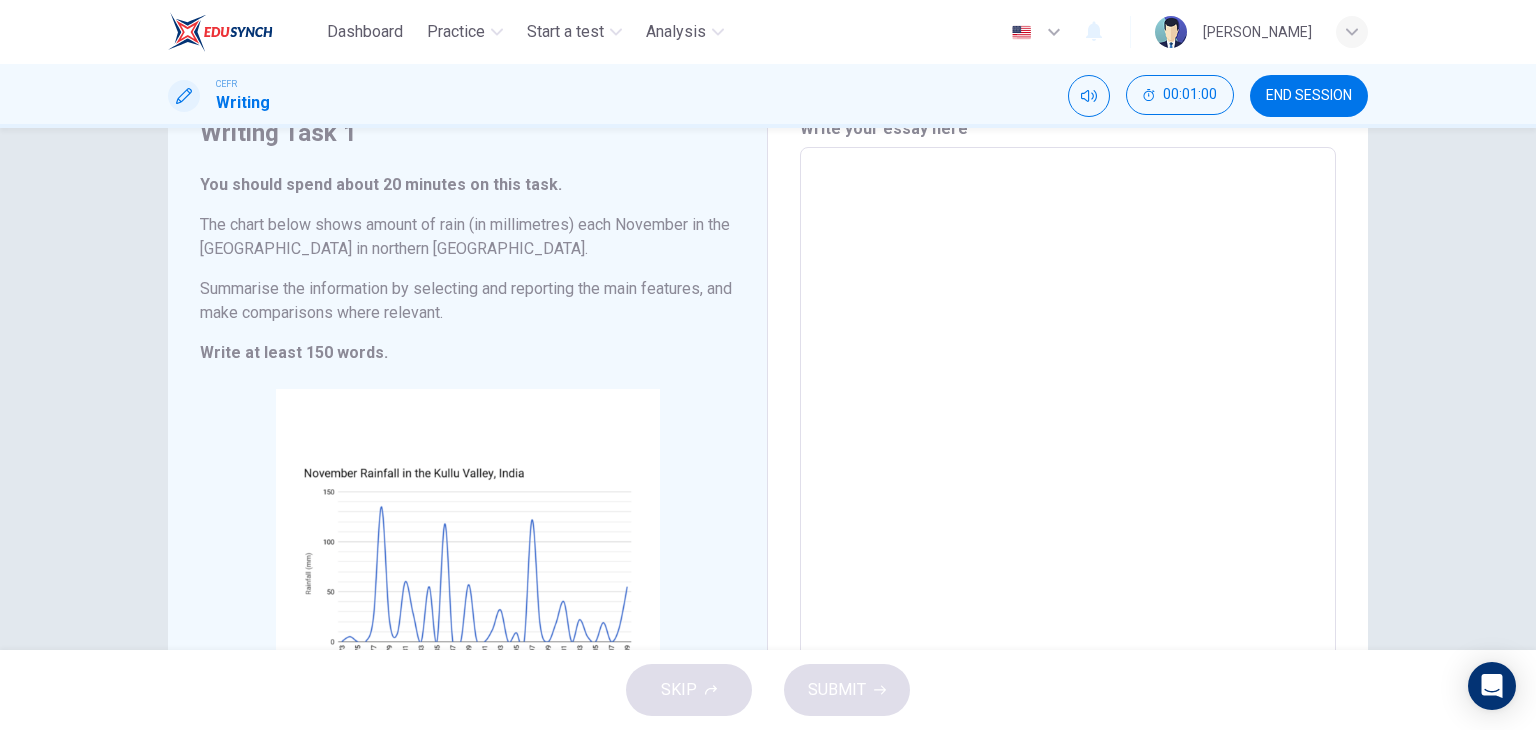type on "A" 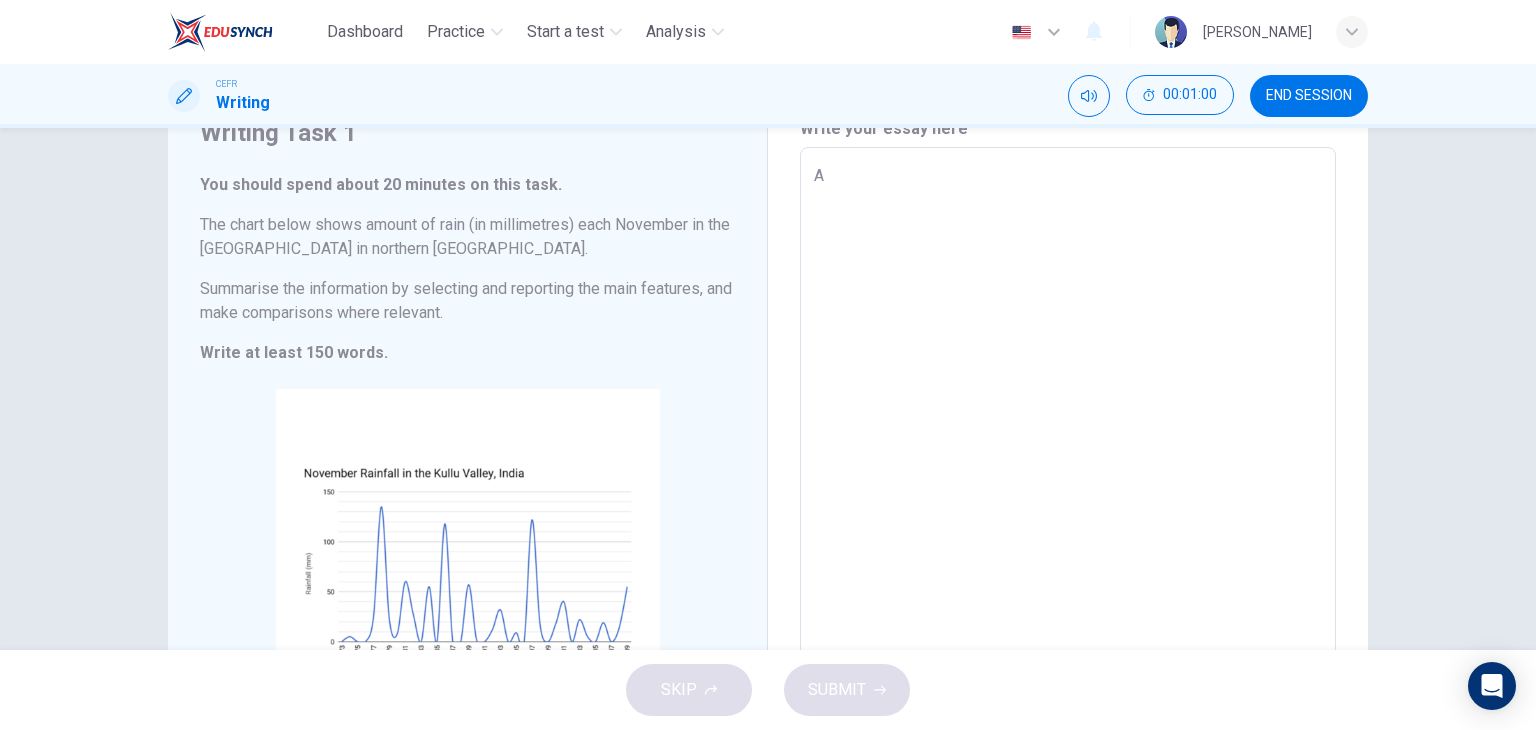type on "x" 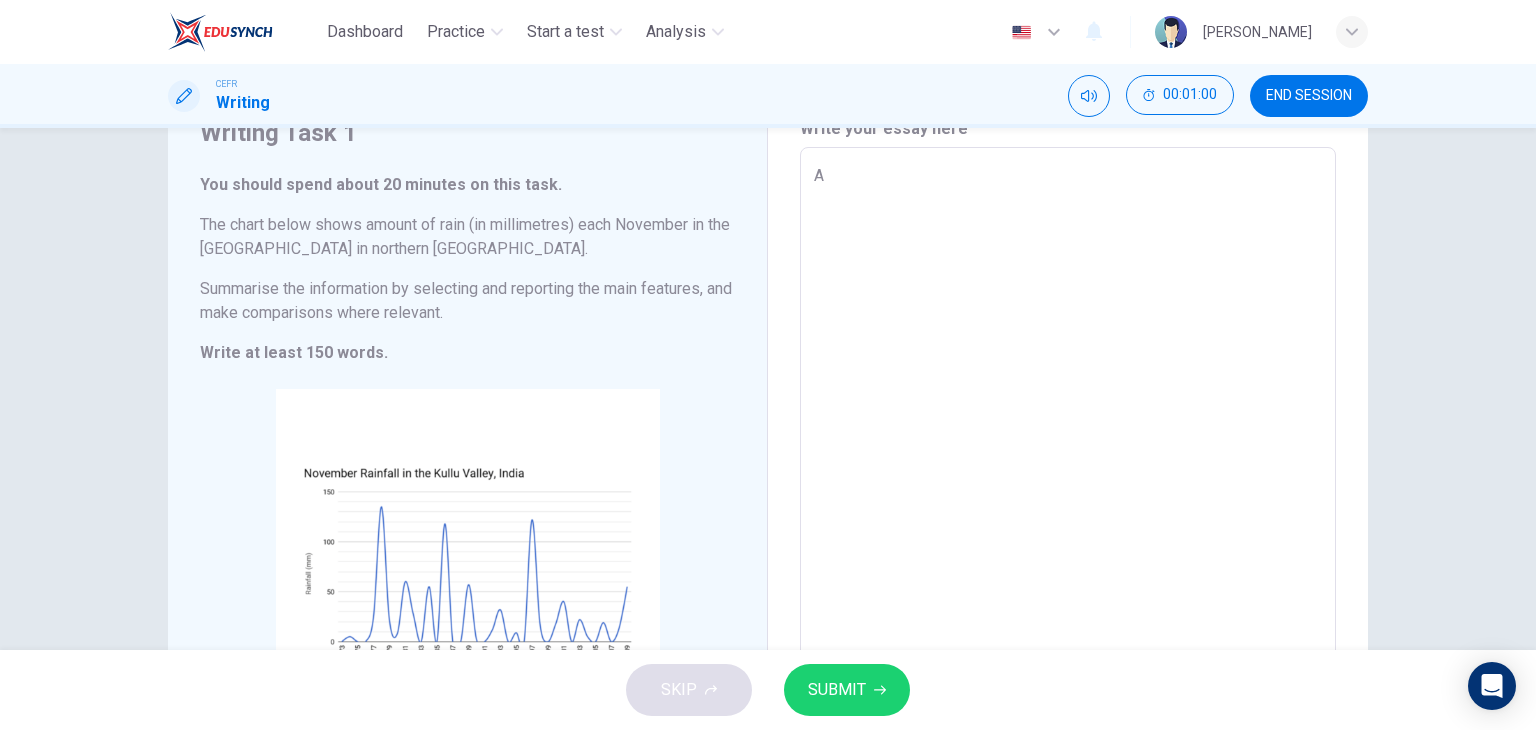 type on "Ac" 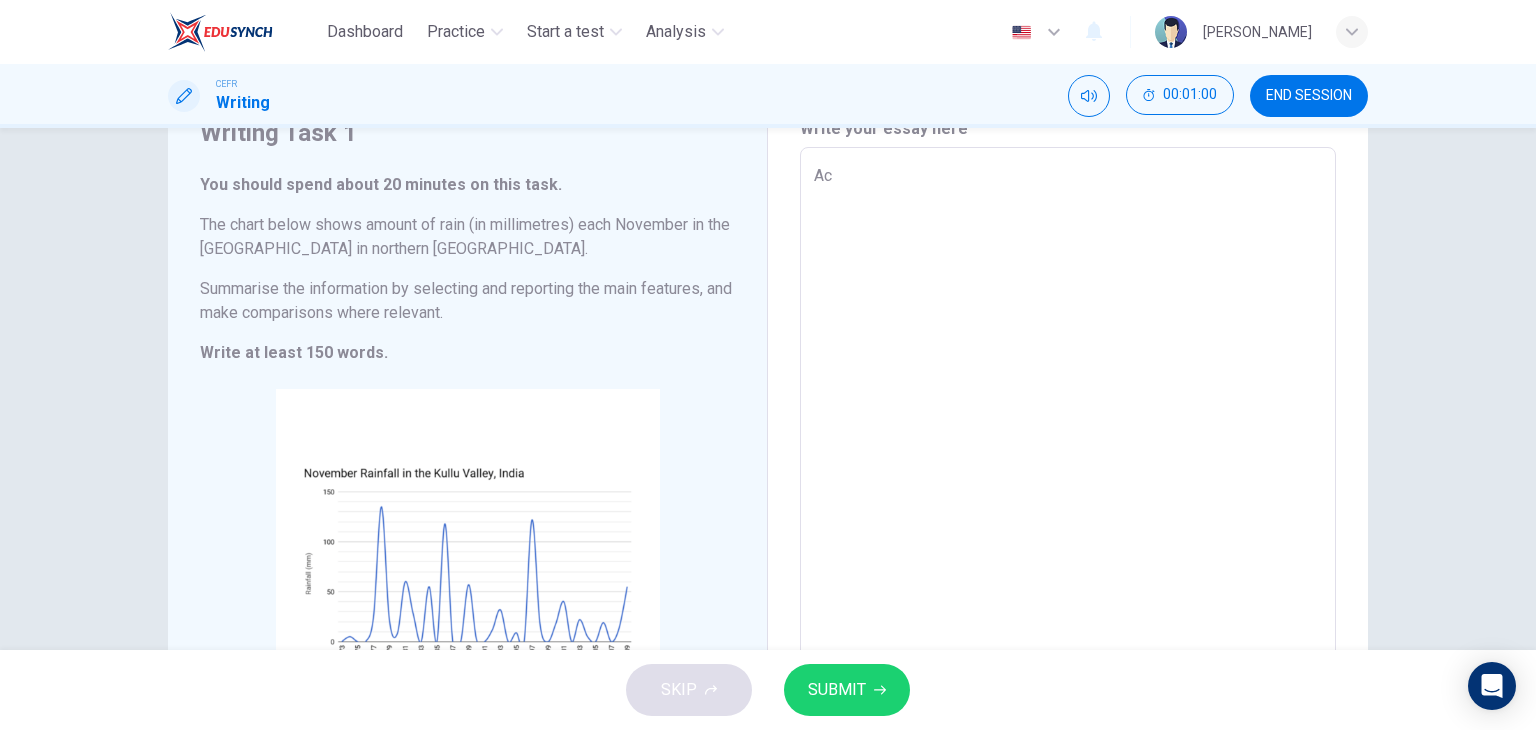 type on "x" 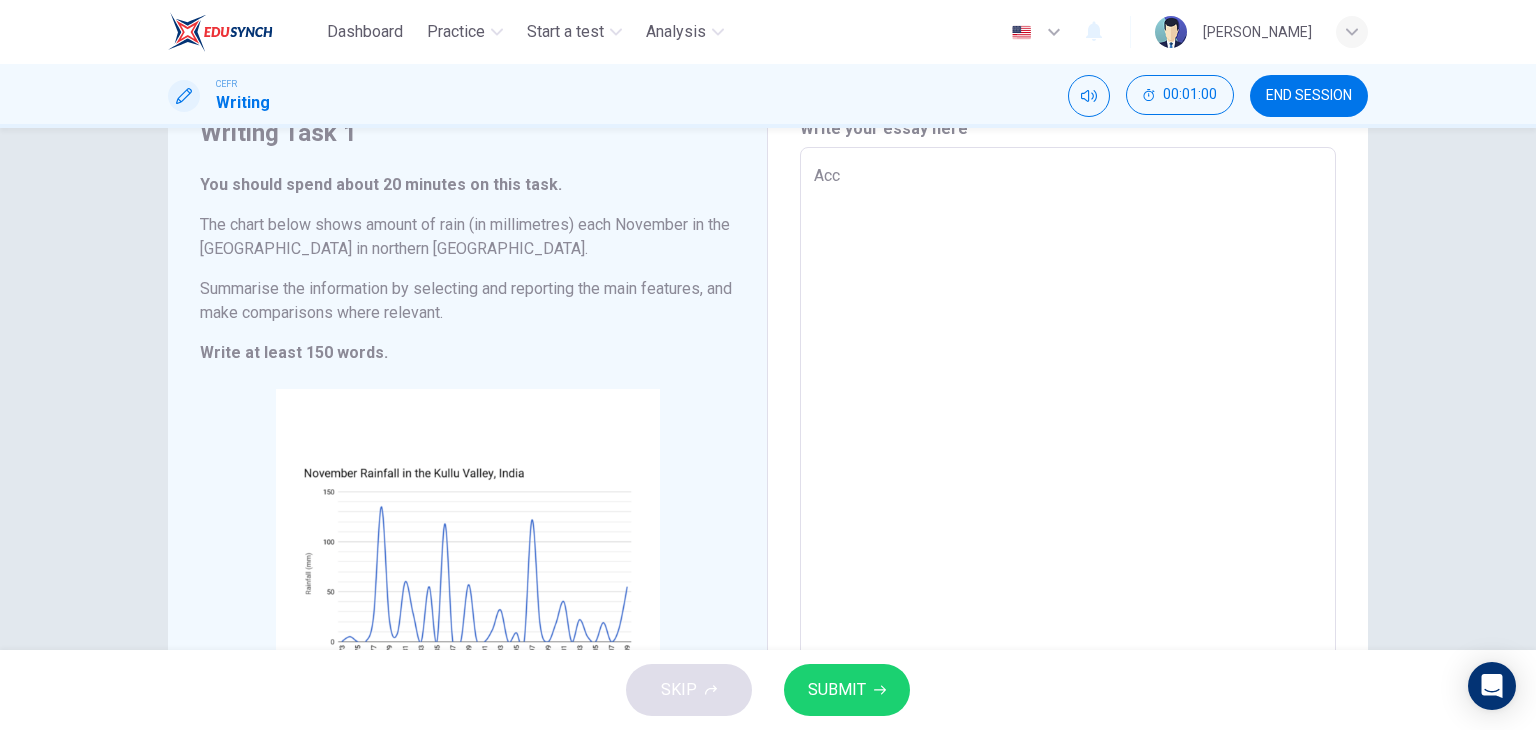 type on "Acco" 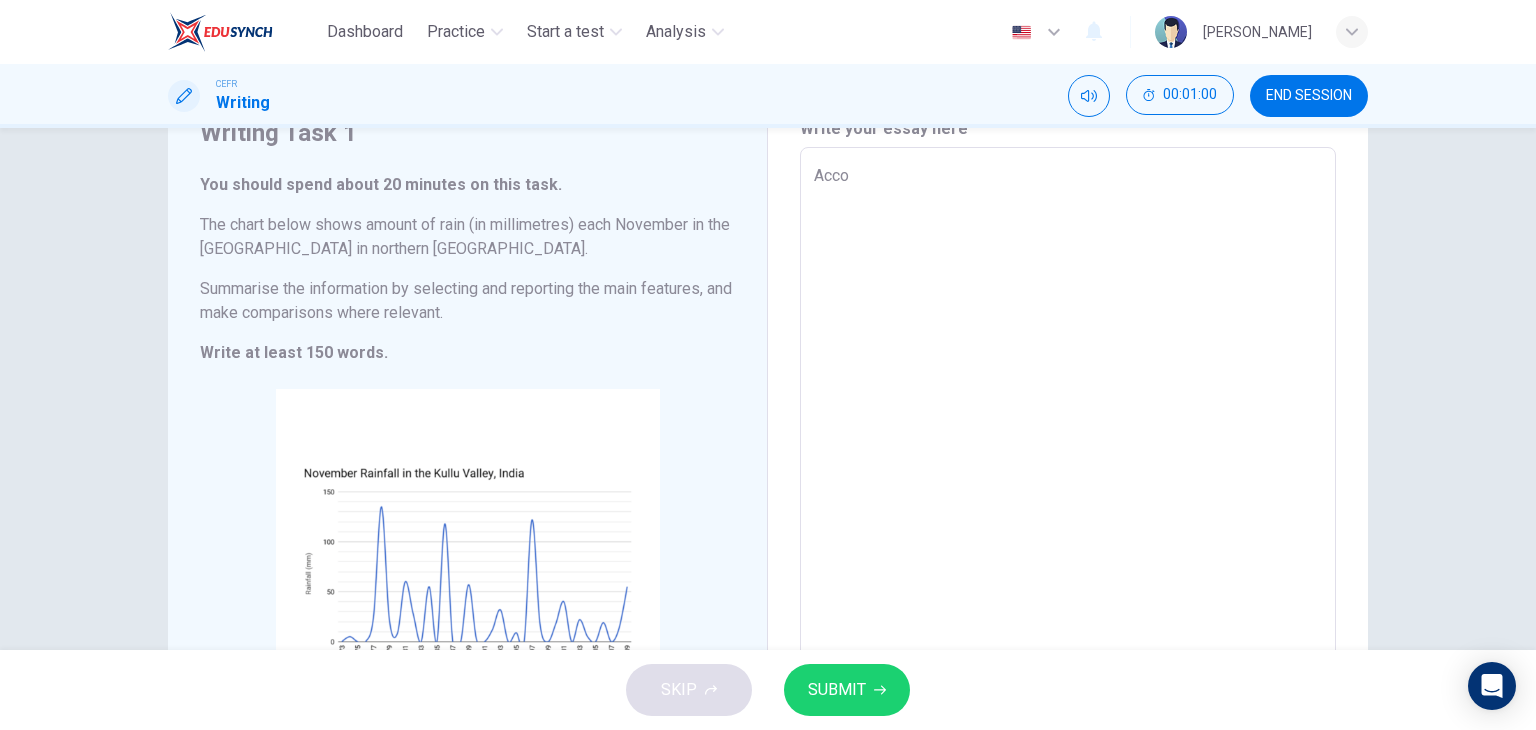 type on "x" 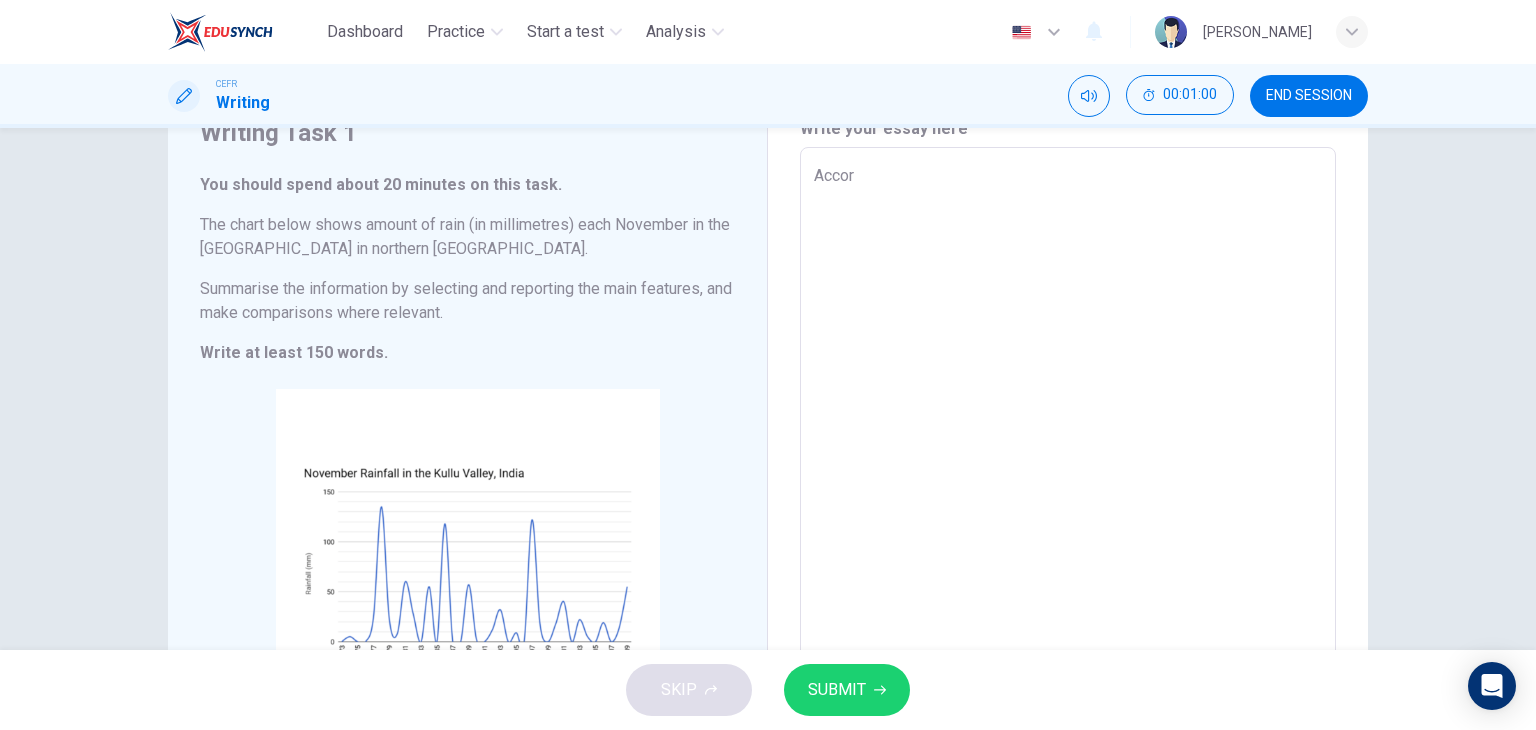 type on "x" 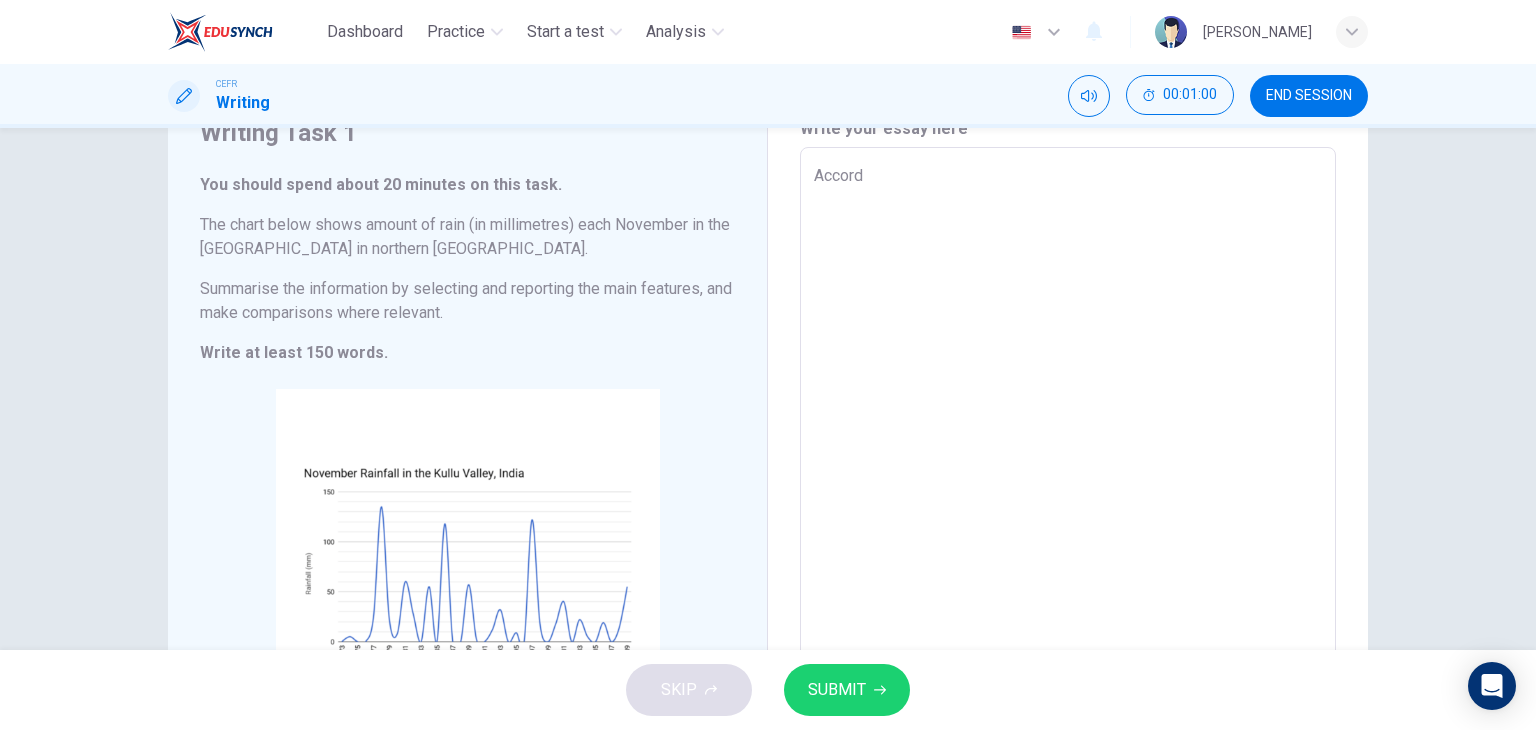 type on "Accordi" 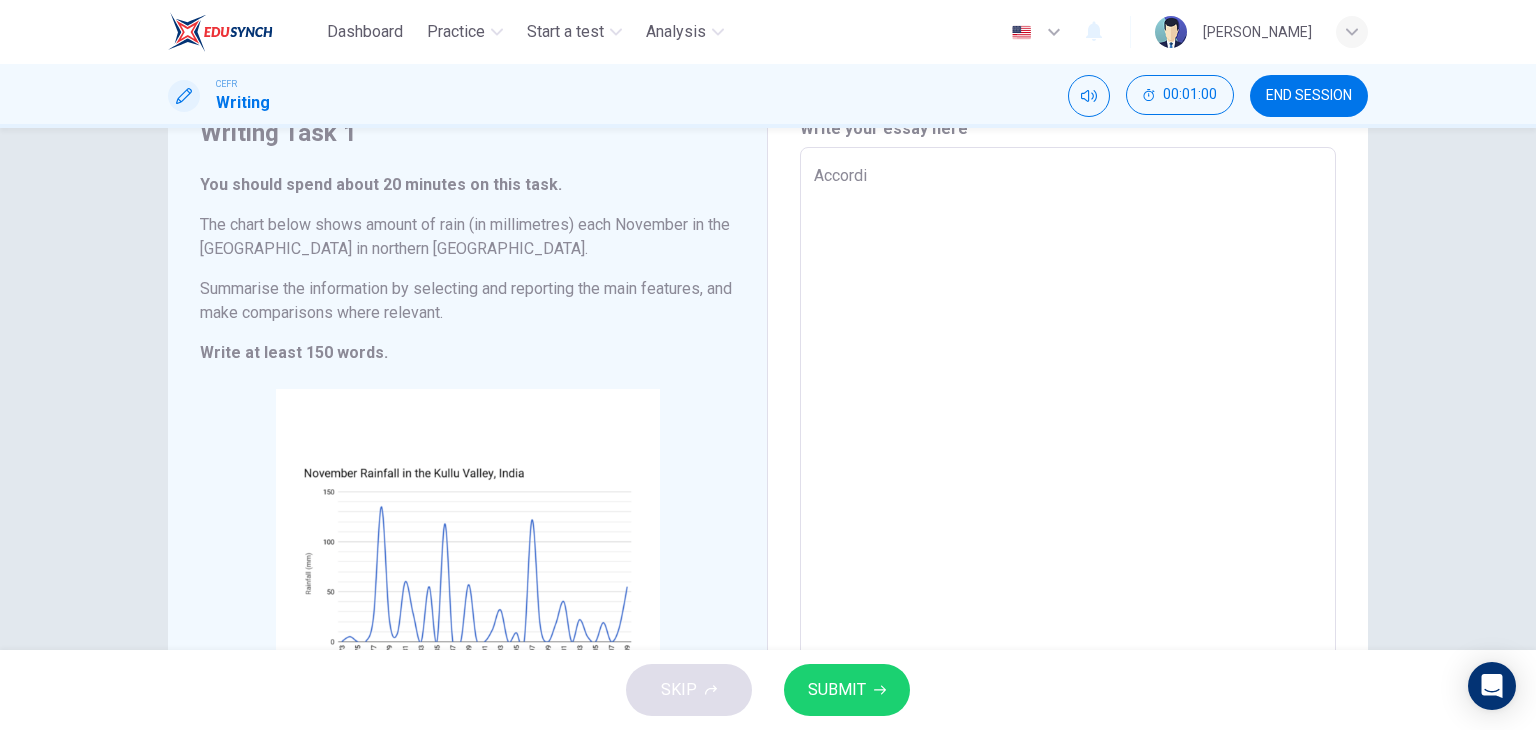 type on "x" 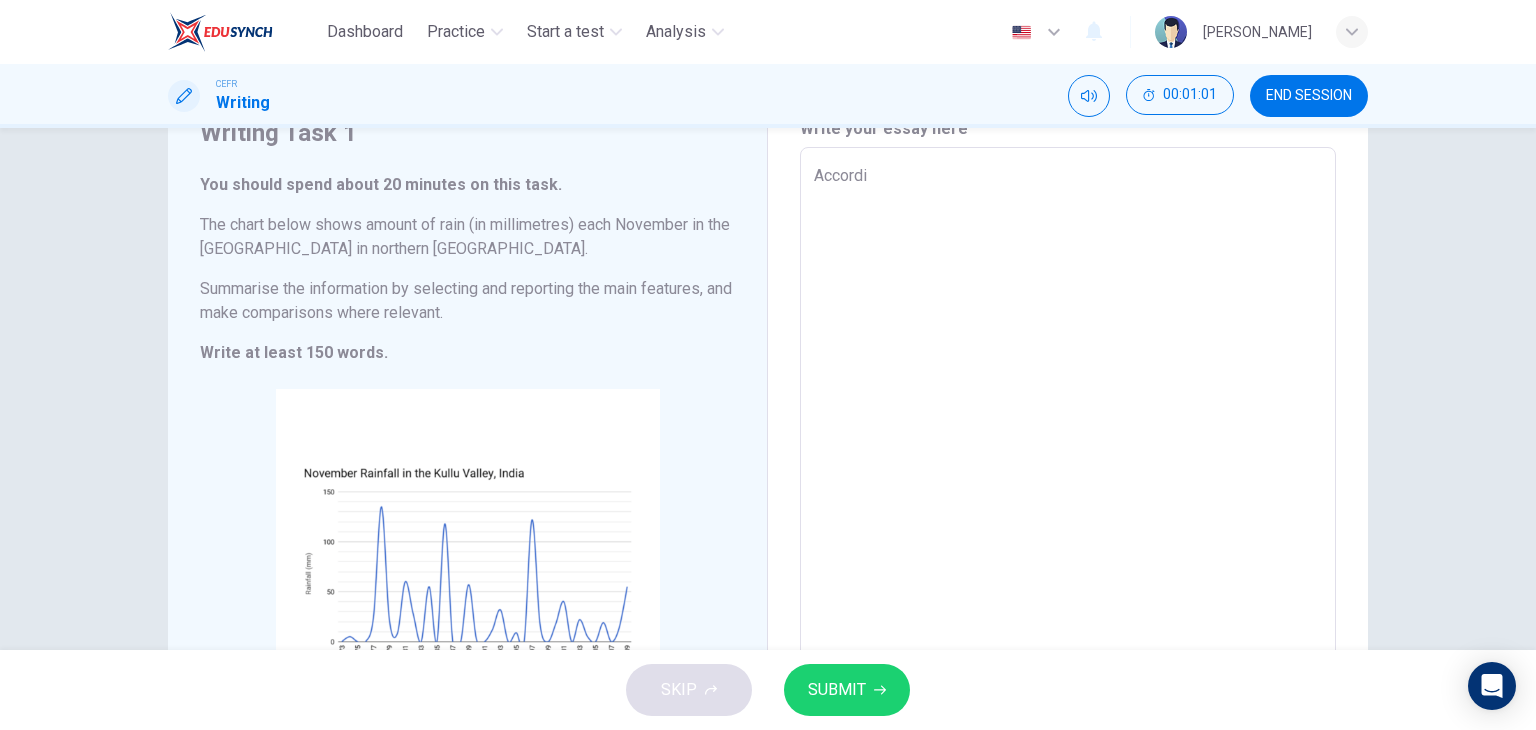 type on "Accordin" 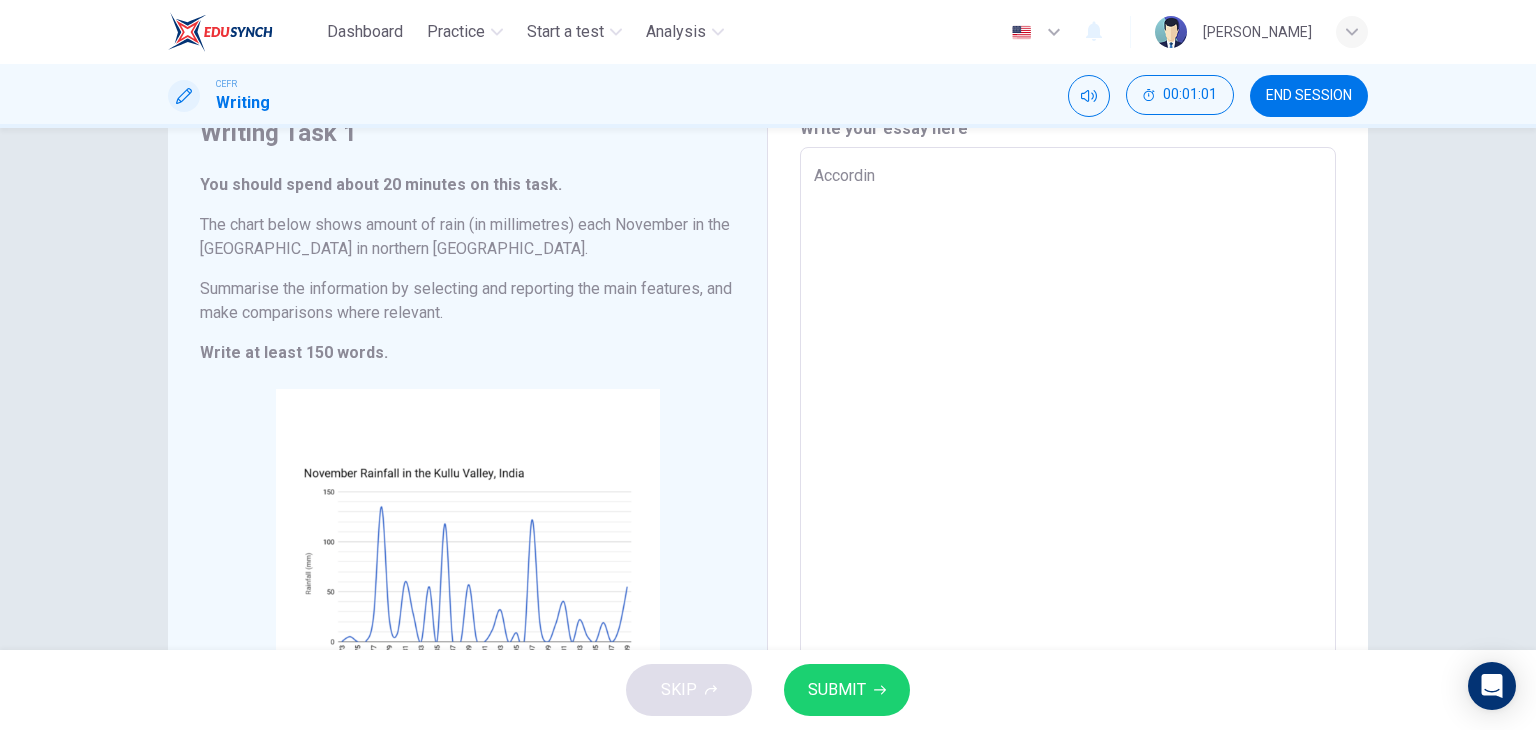 type on "x" 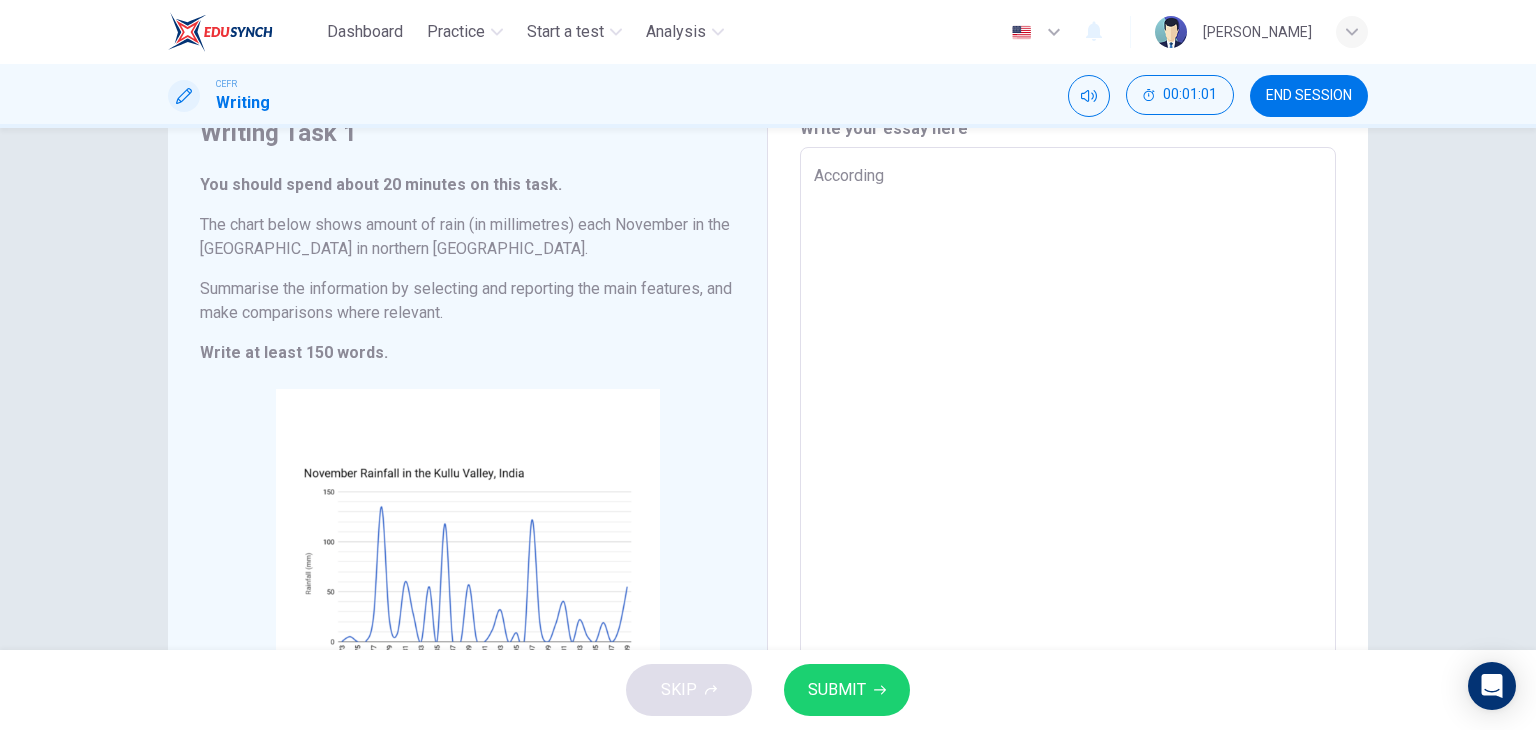 type on "x" 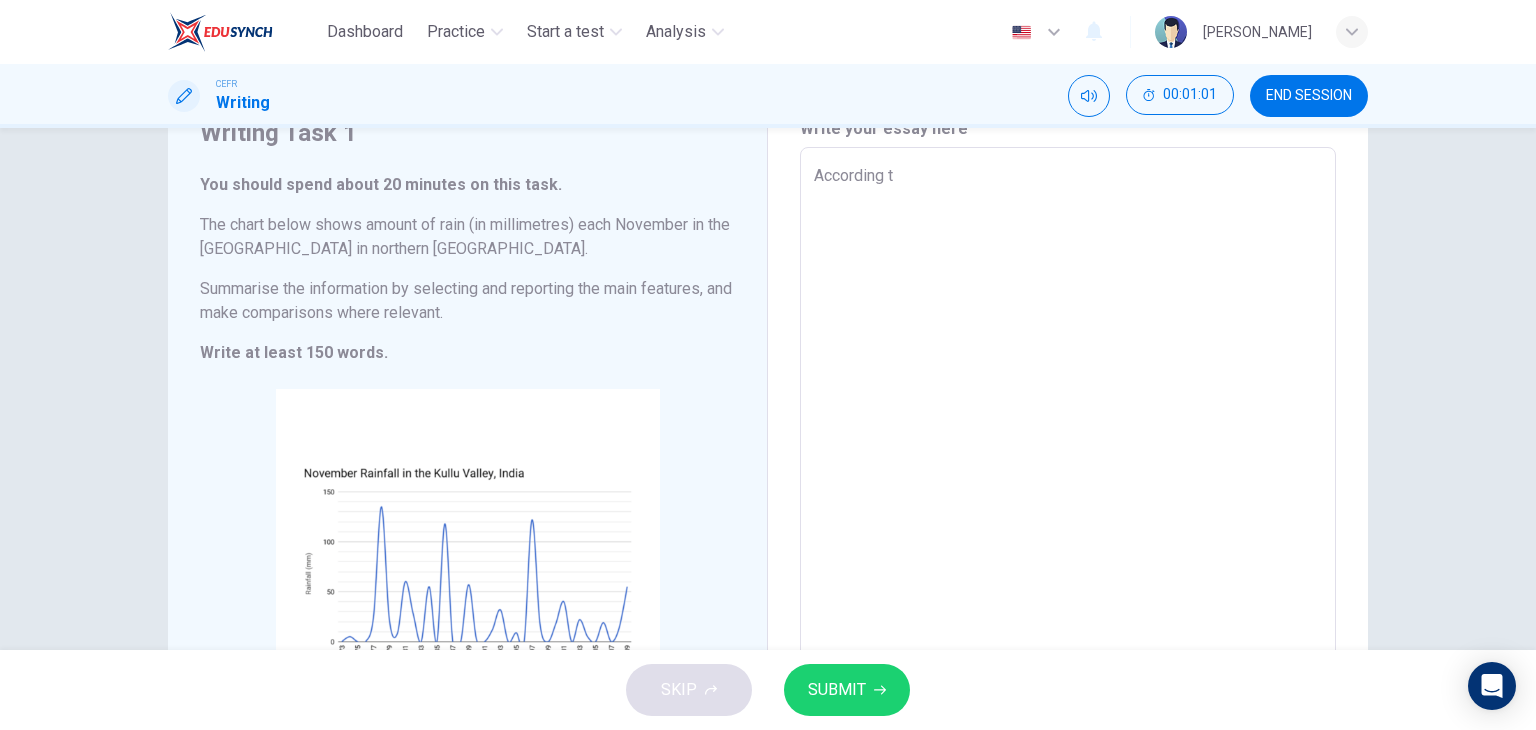 type on "x" 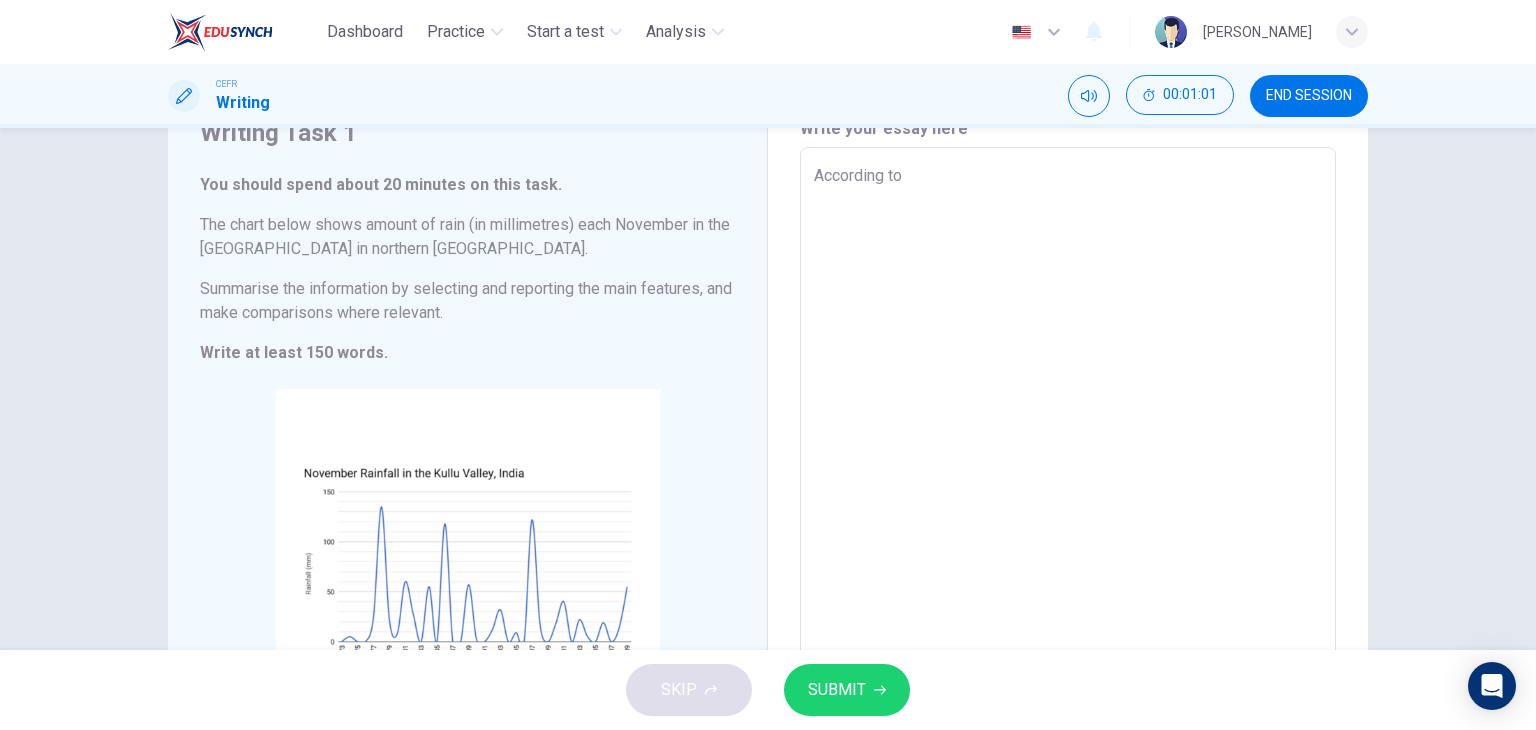 type on "x" 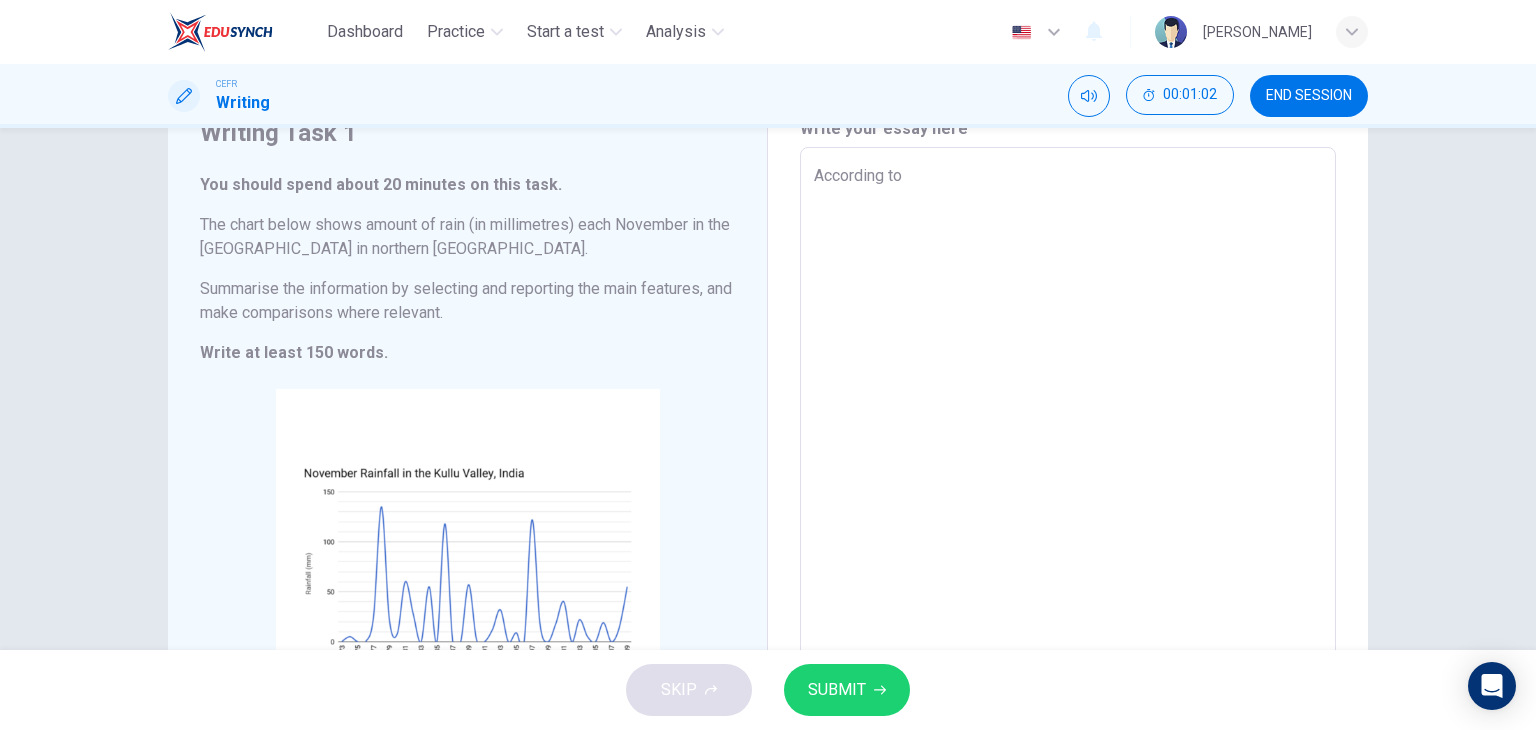 type on "x" 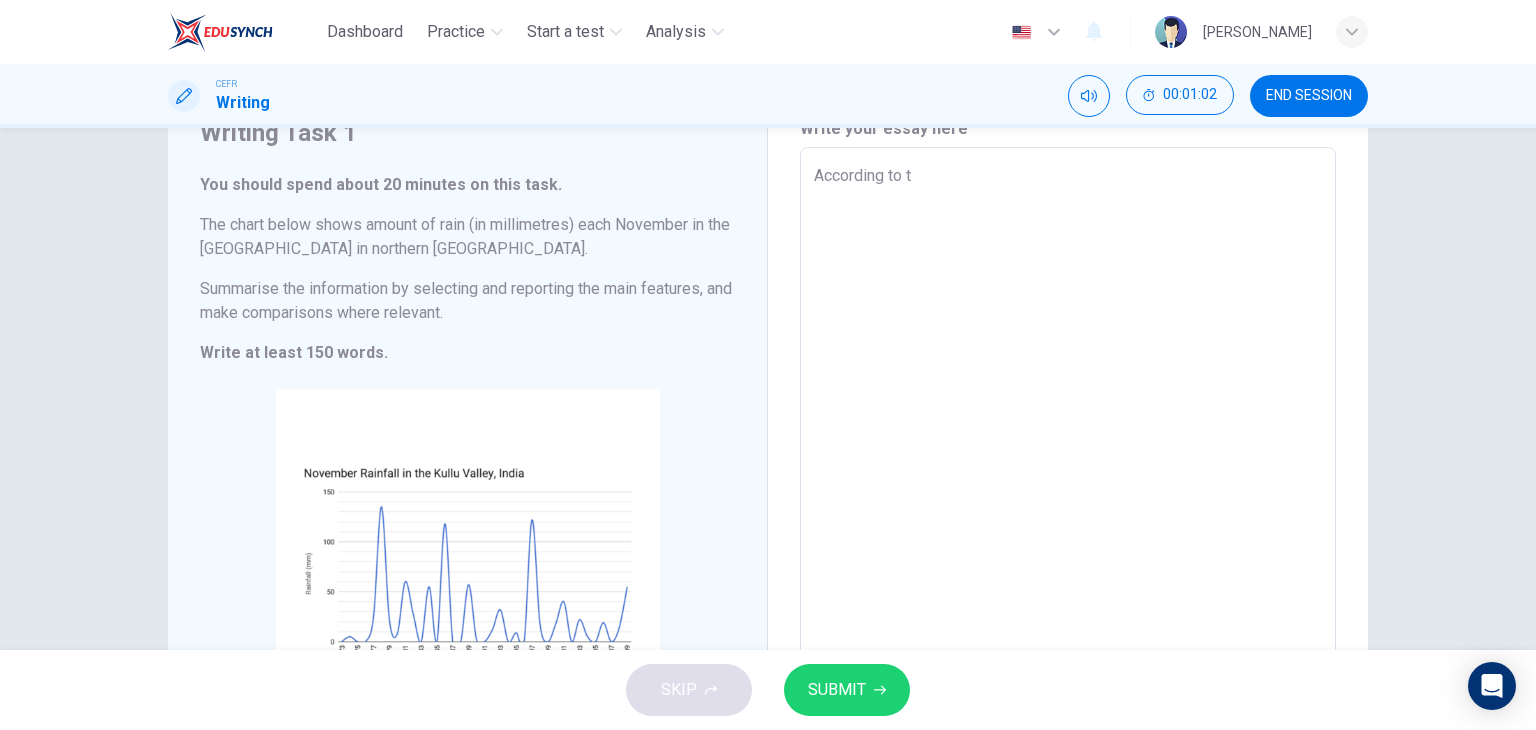 type on "x" 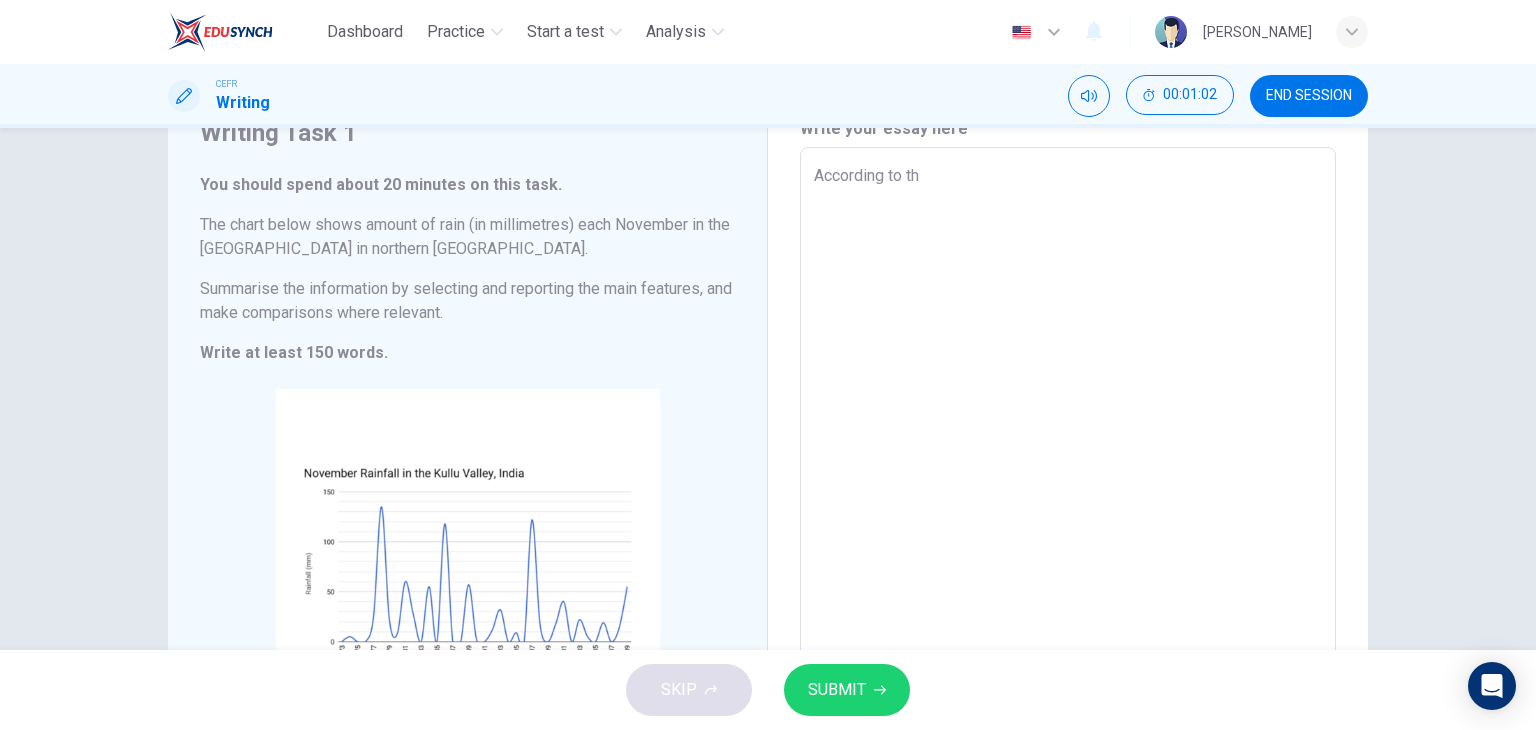 type on "x" 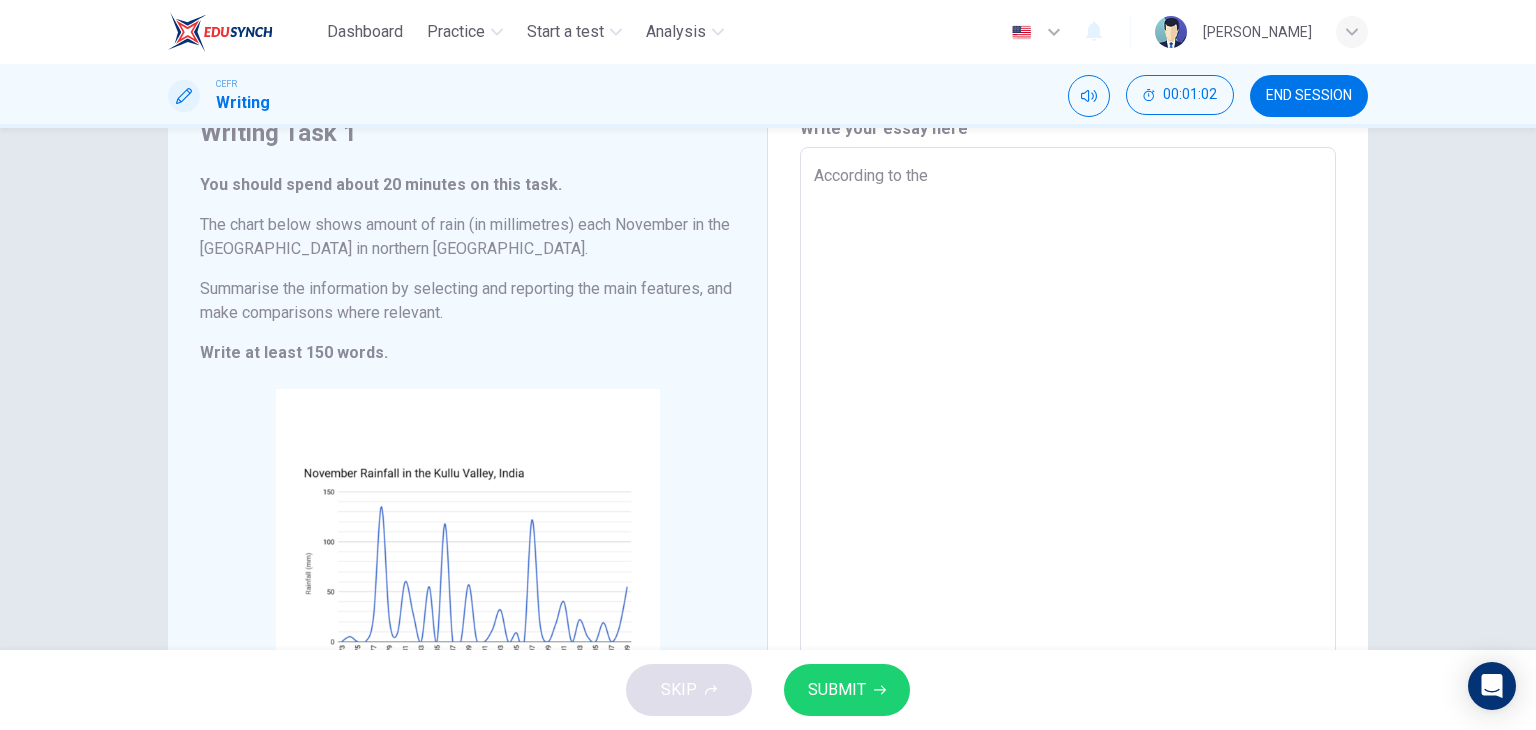type on "x" 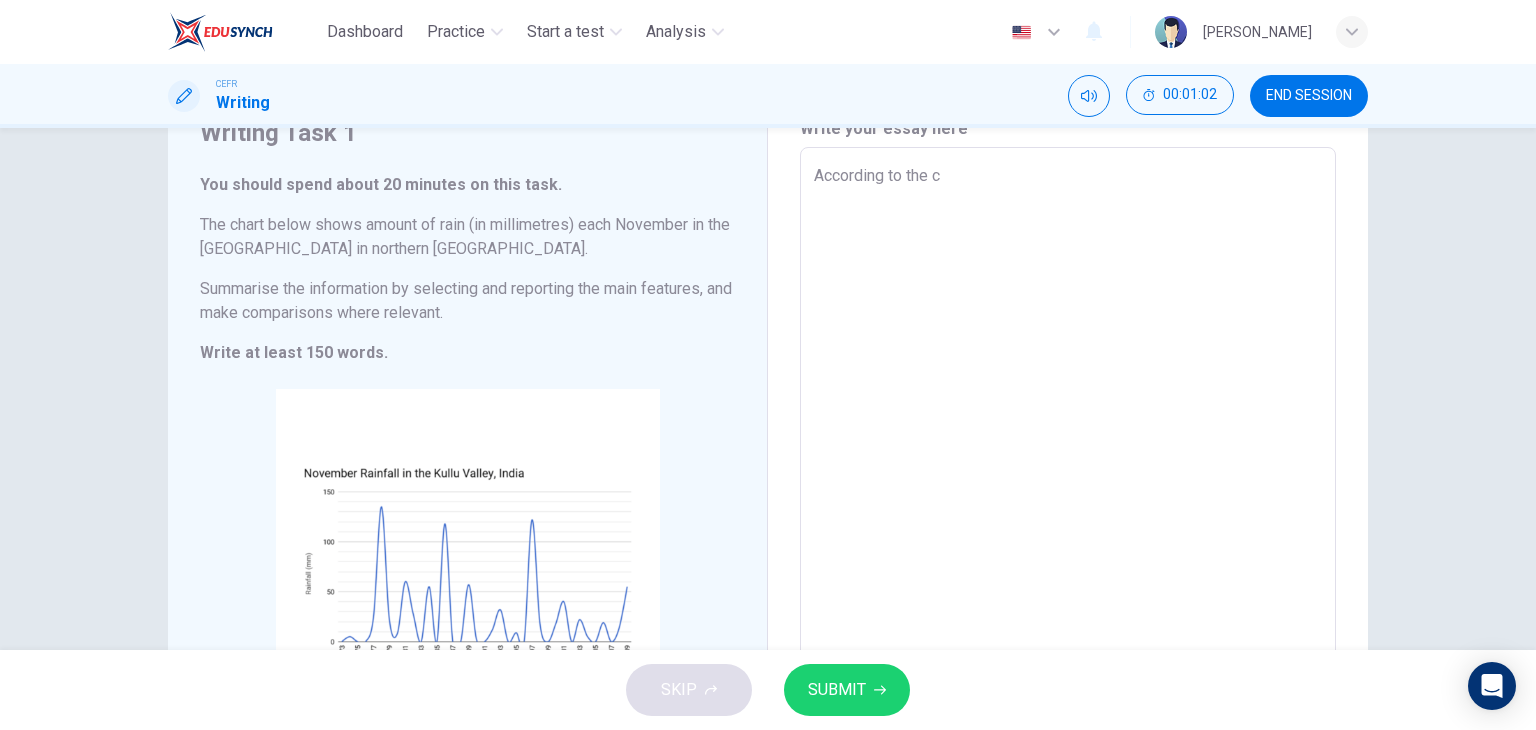 type on "According to the ch" 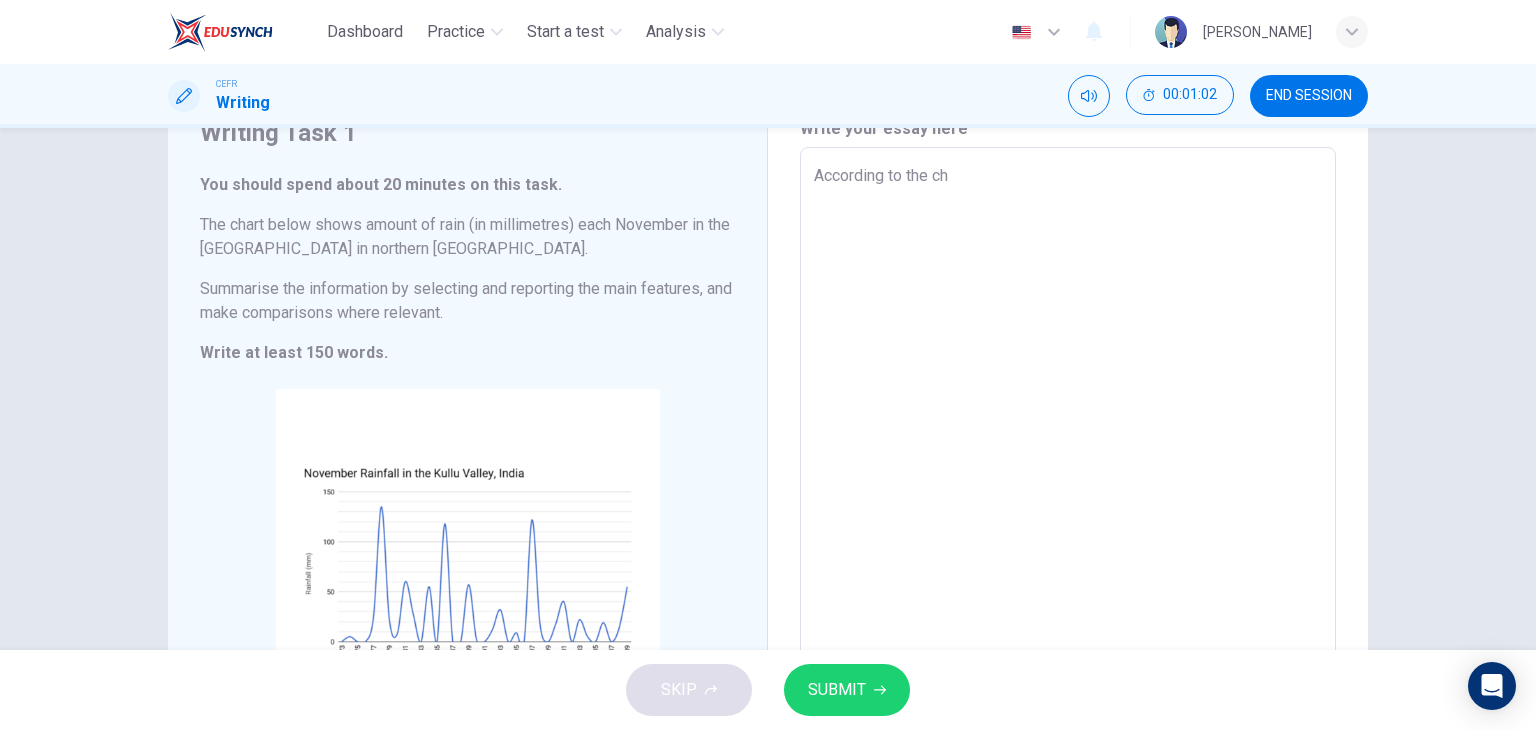 type on "x" 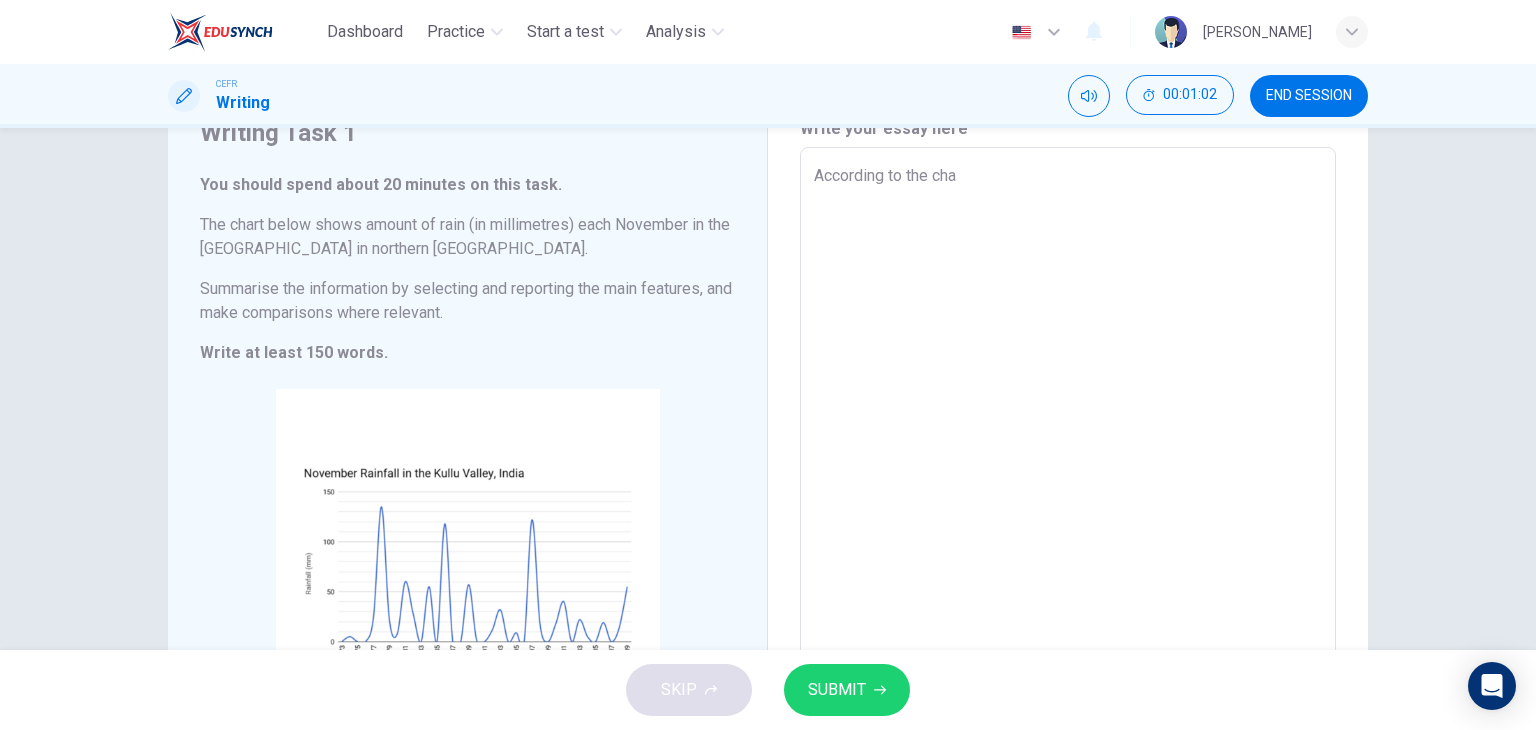 type on "x" 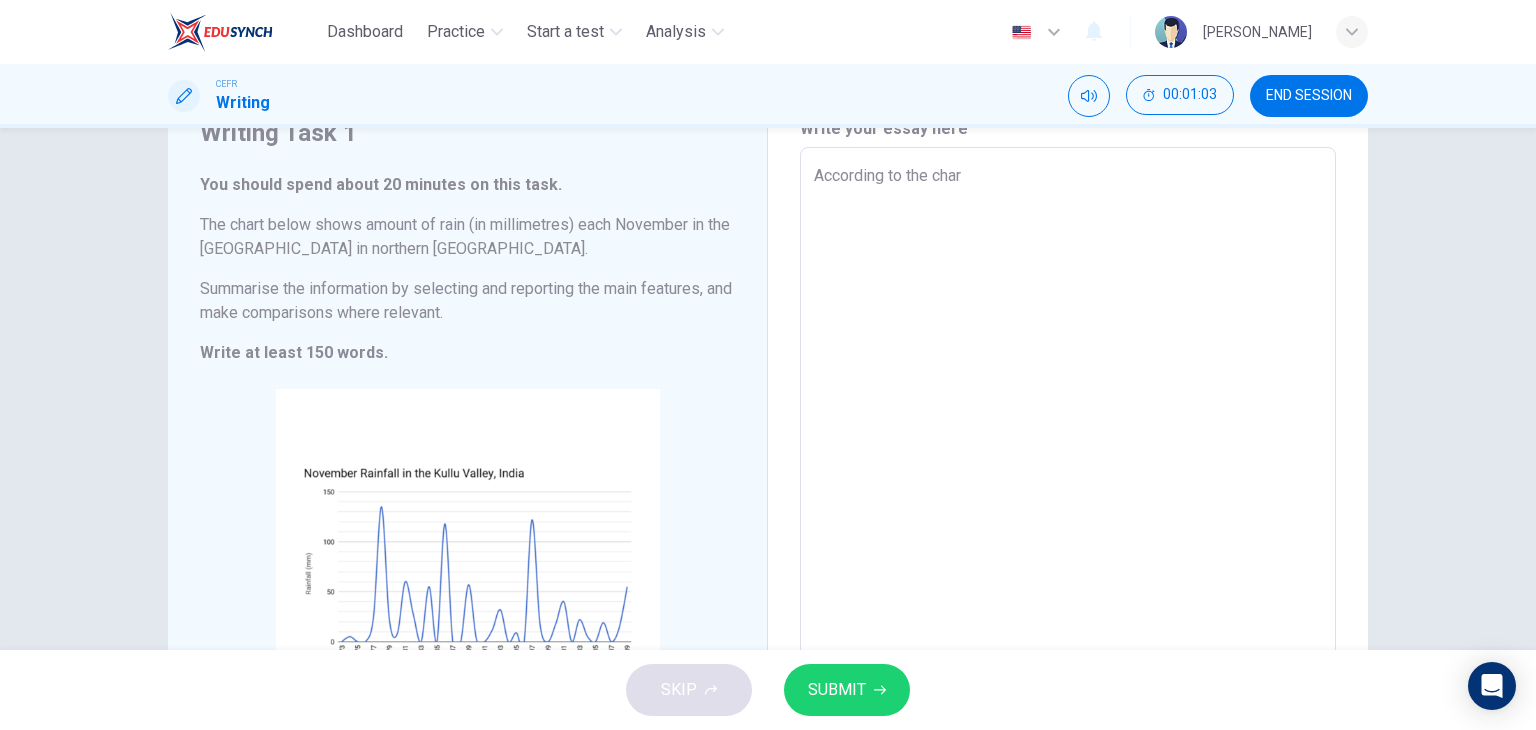 type on "x" 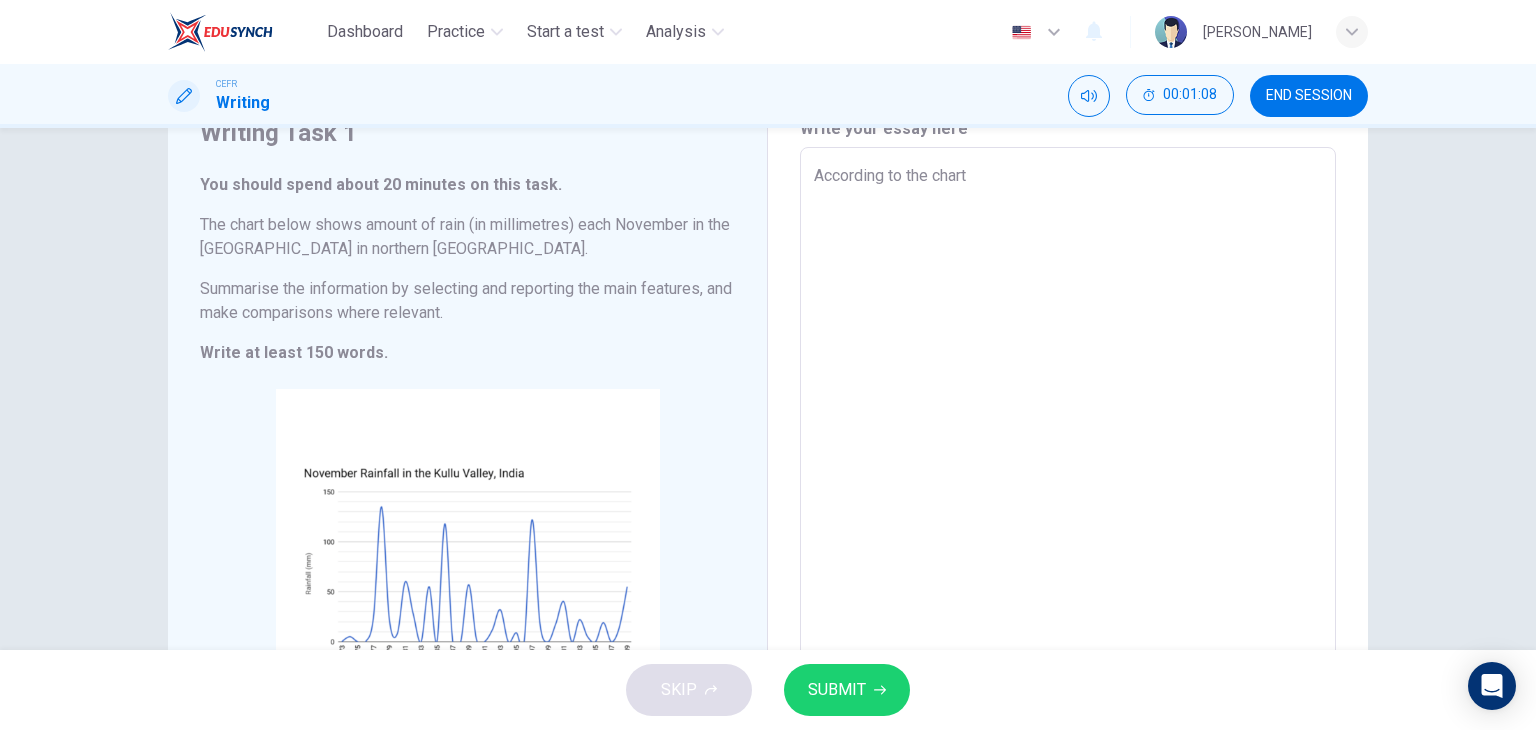 type on "According to the chart," 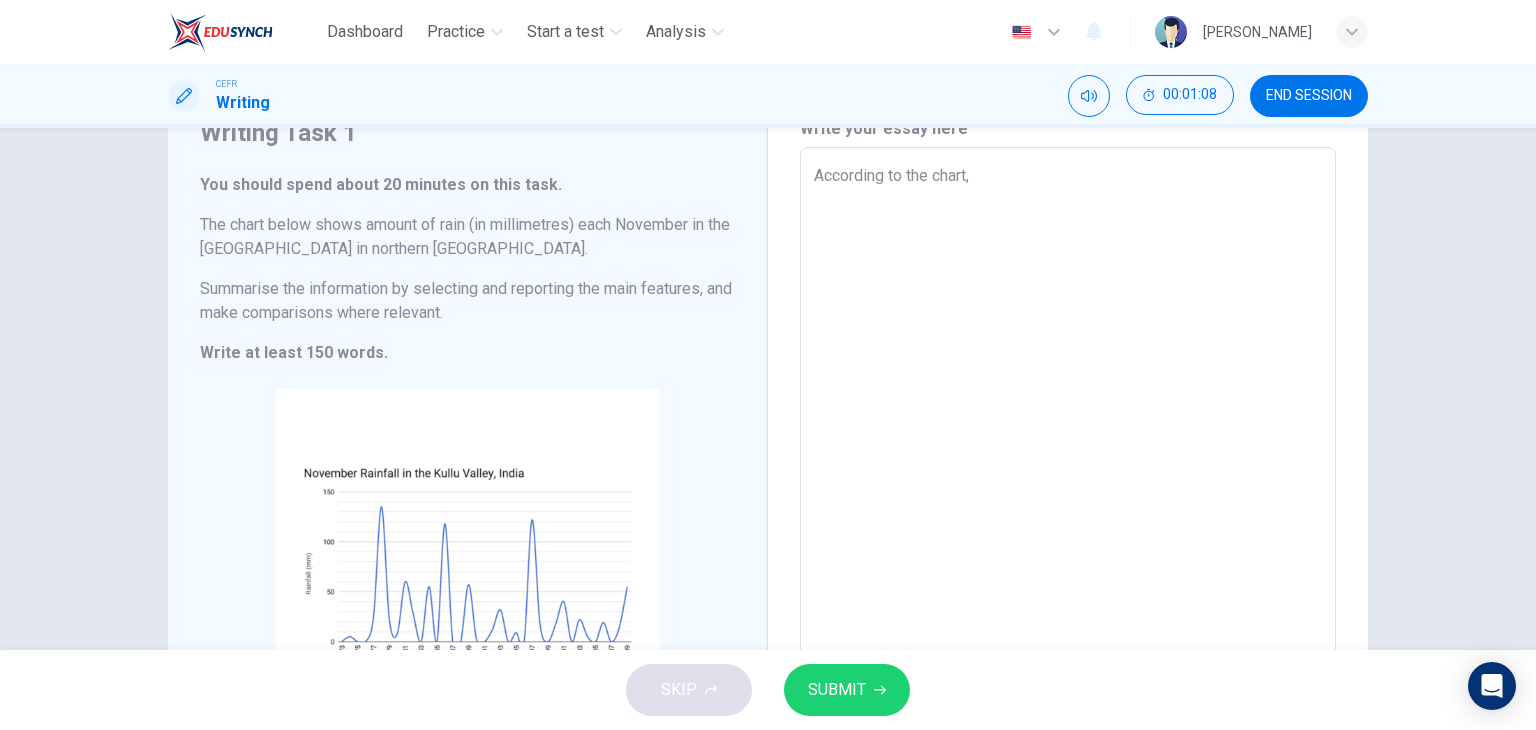 type on "According to the chart," 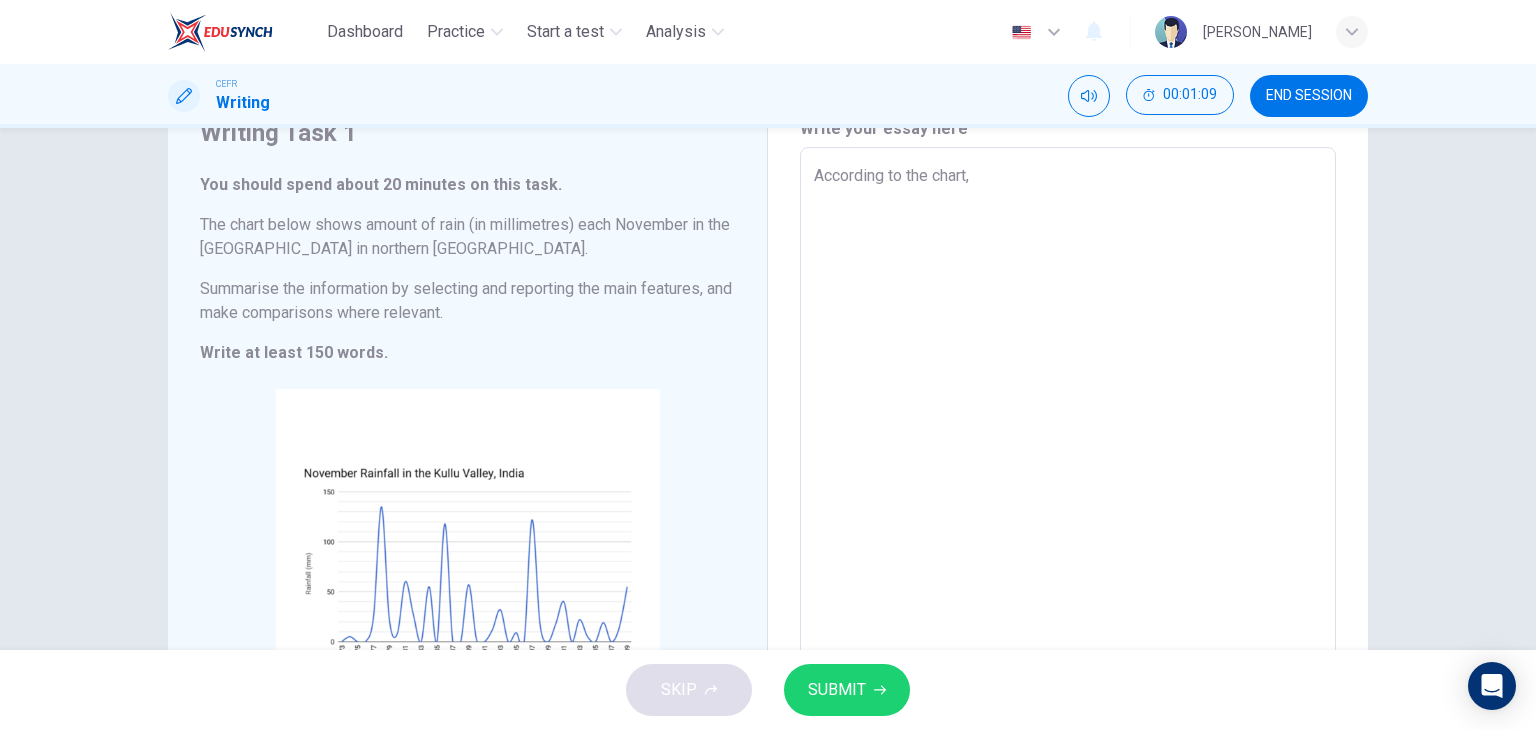 type on "According to the chart, i" 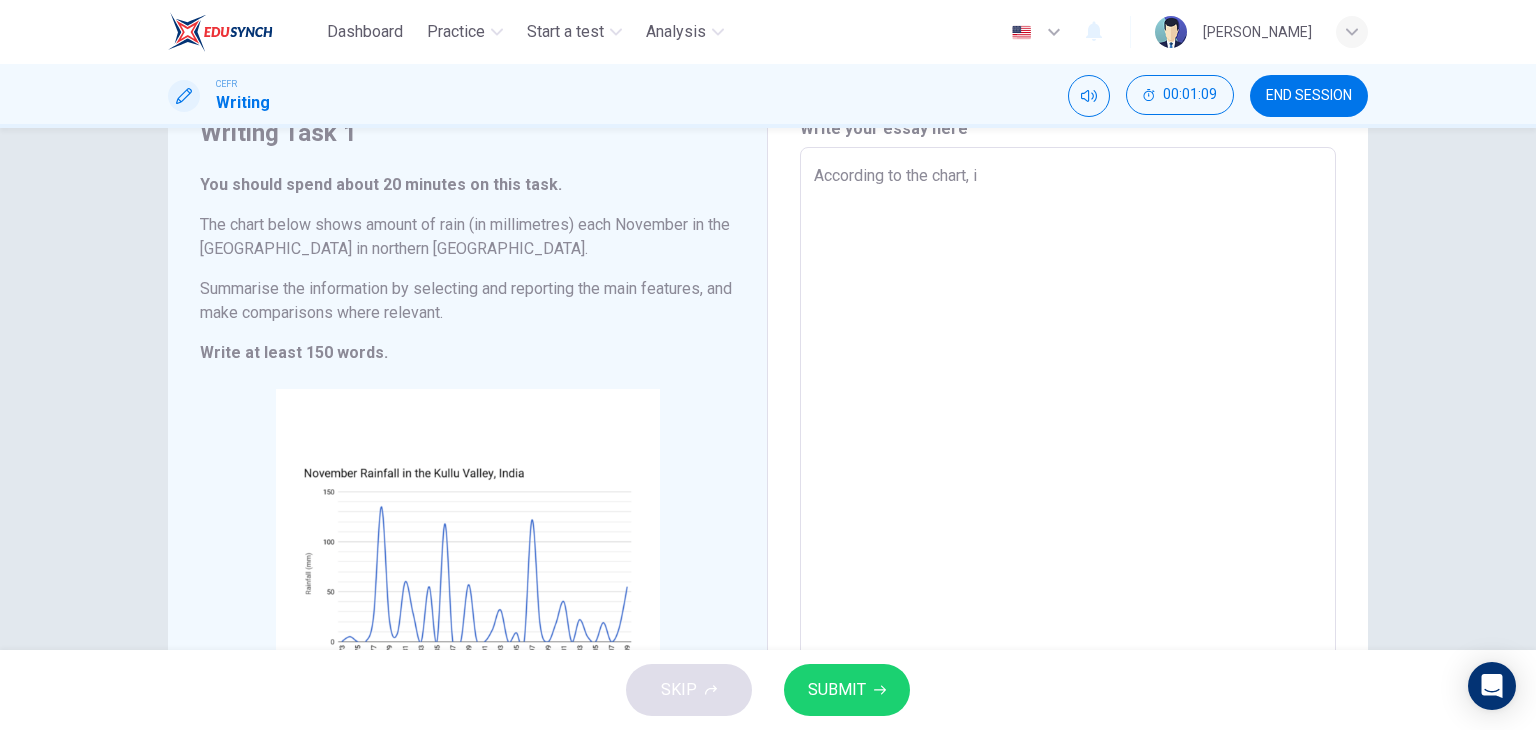 type on "According to the chart, it" 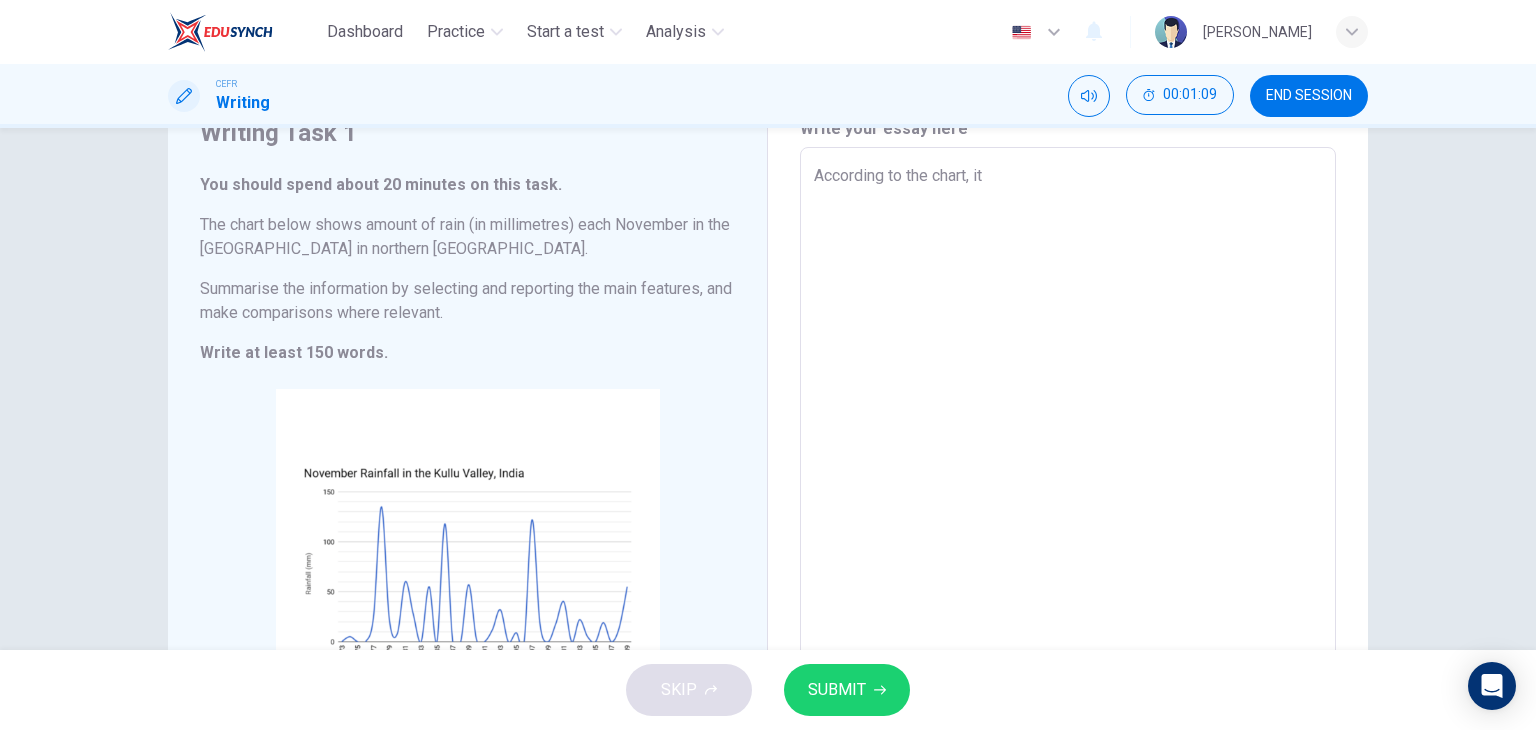 type on "x" 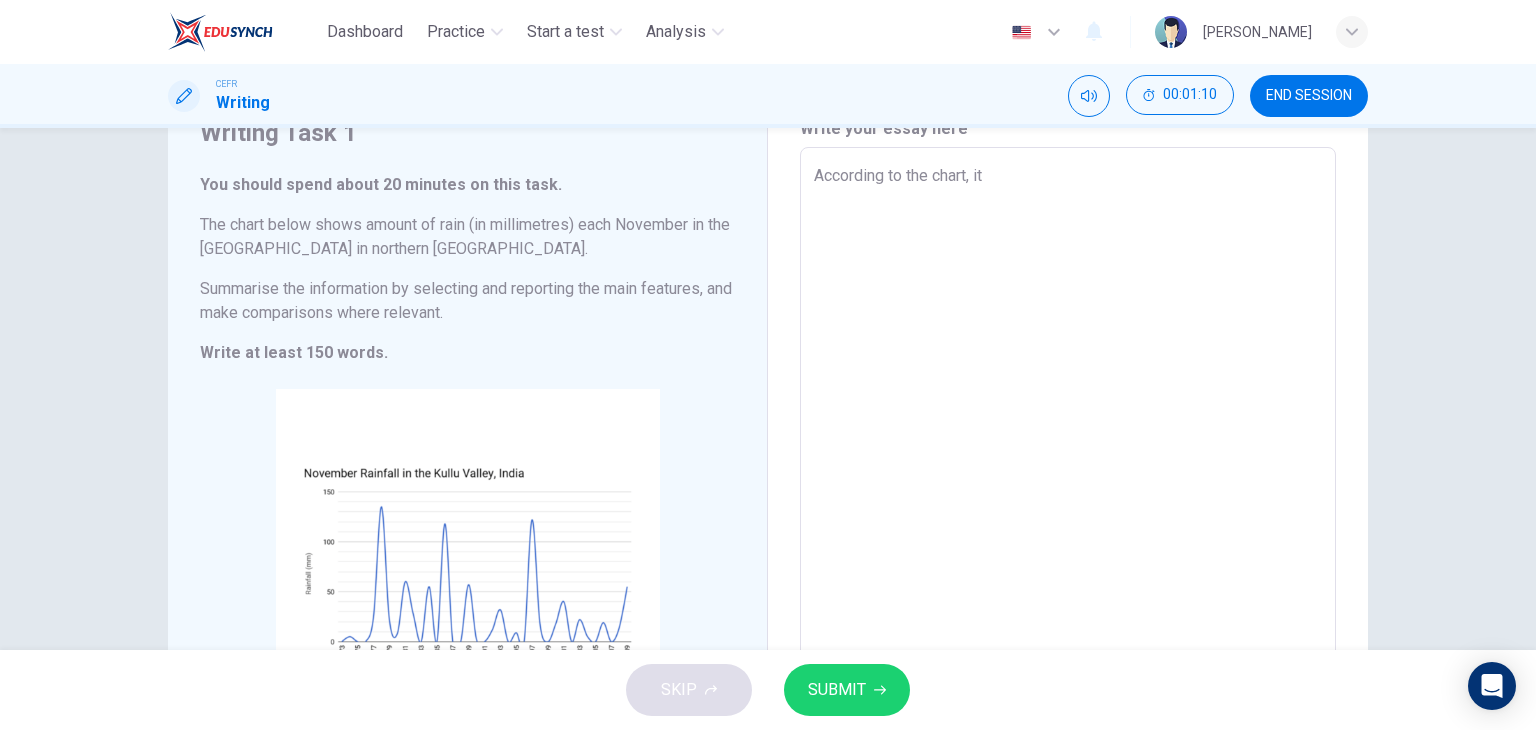 type on "According to the chart, it i" 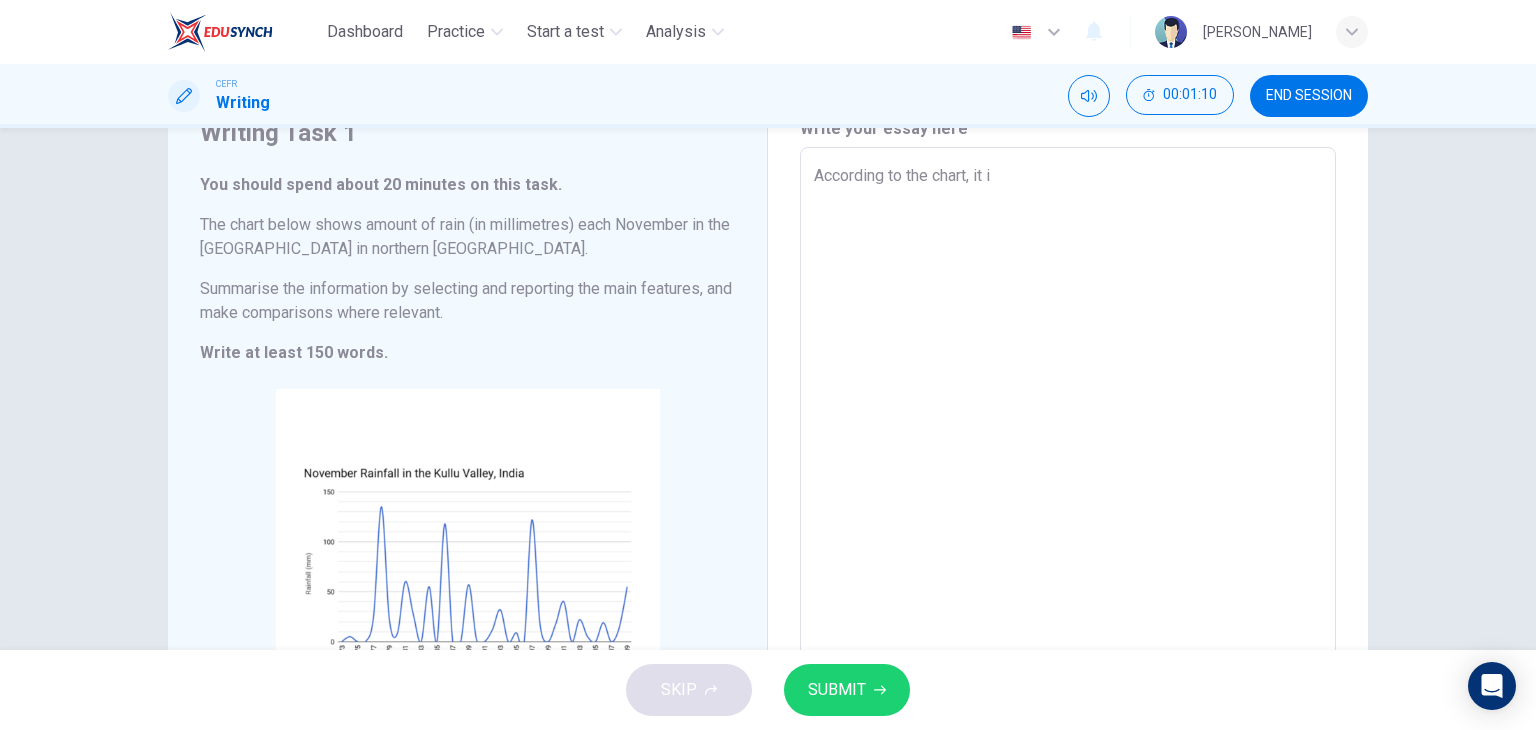 type on "x" 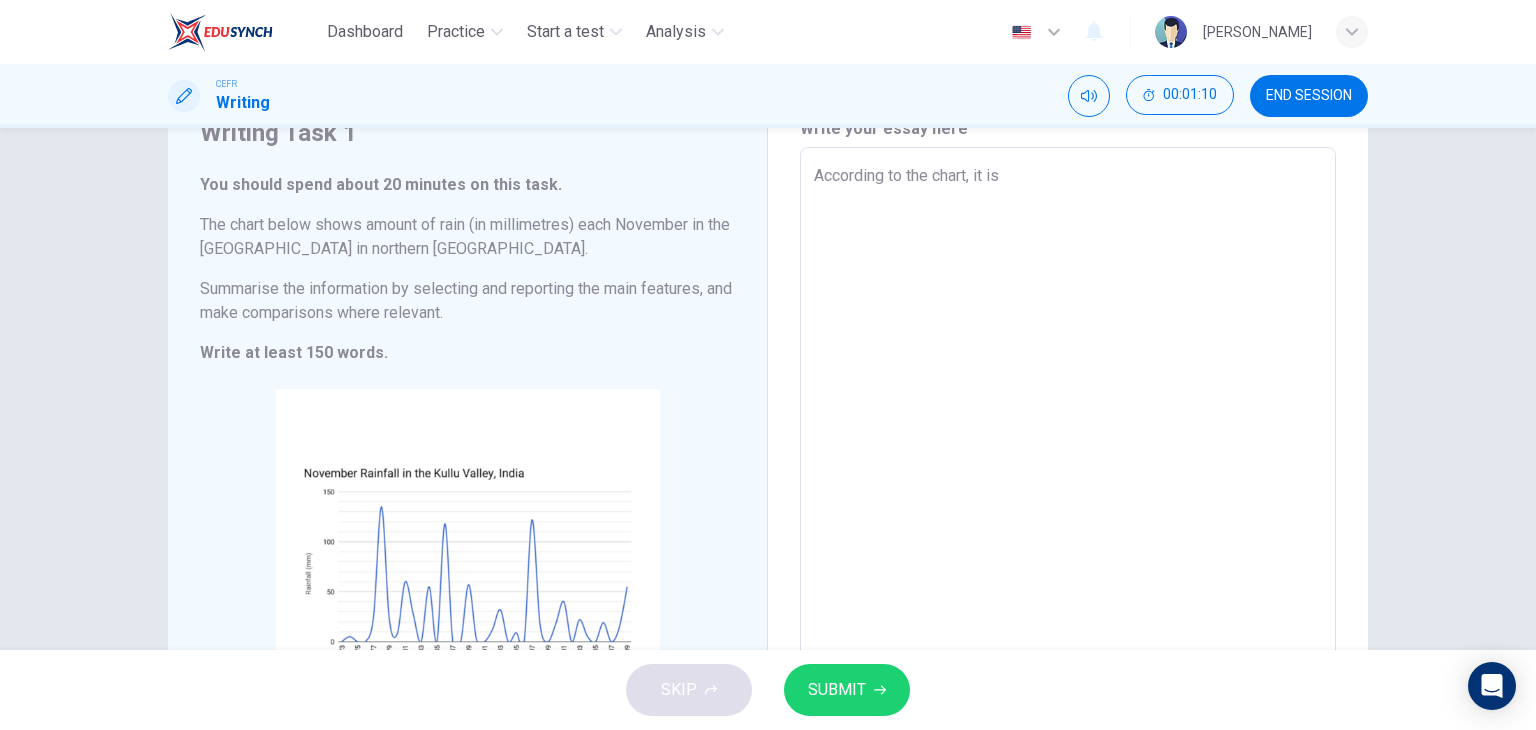 type on "x" 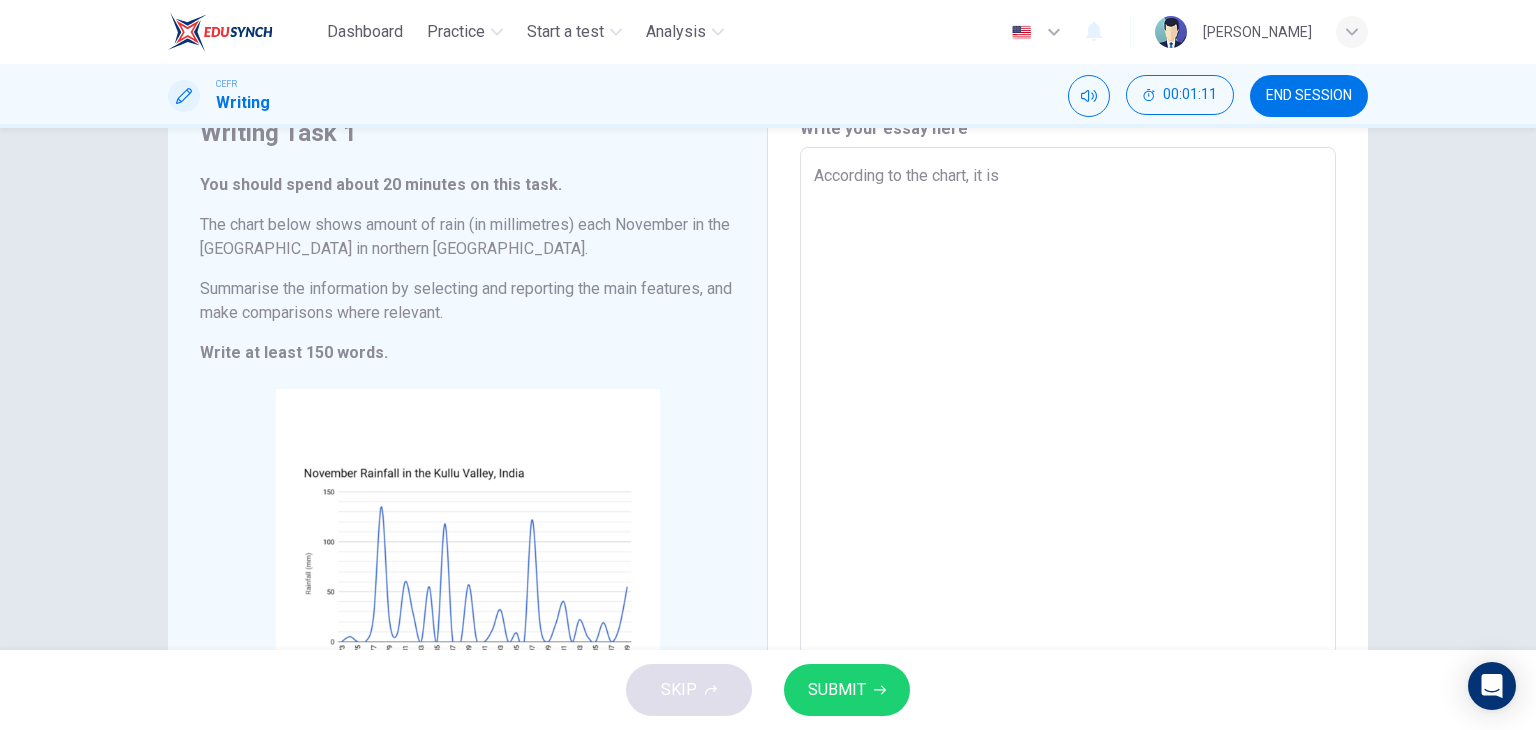 type on "According to the chart, it is s" 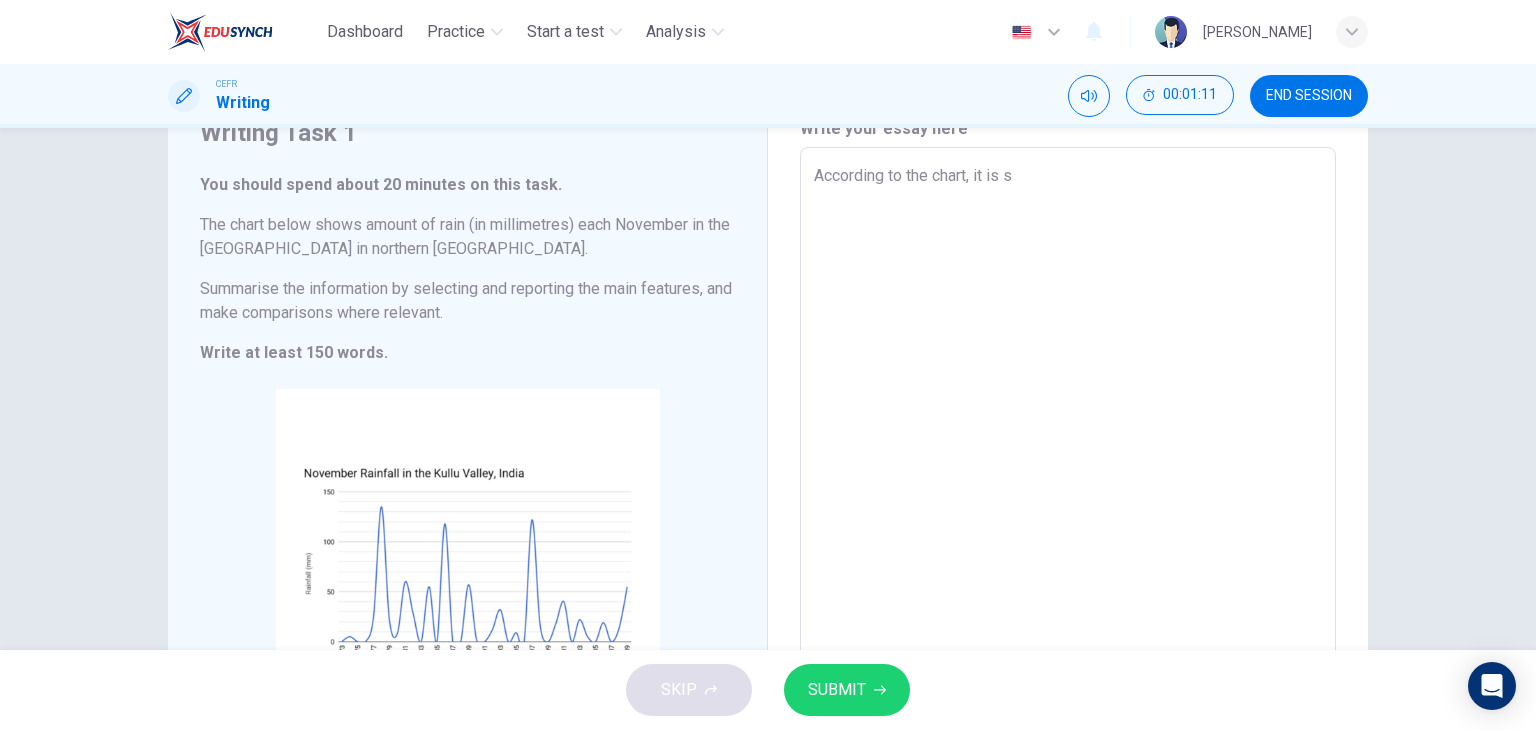 type on "x" 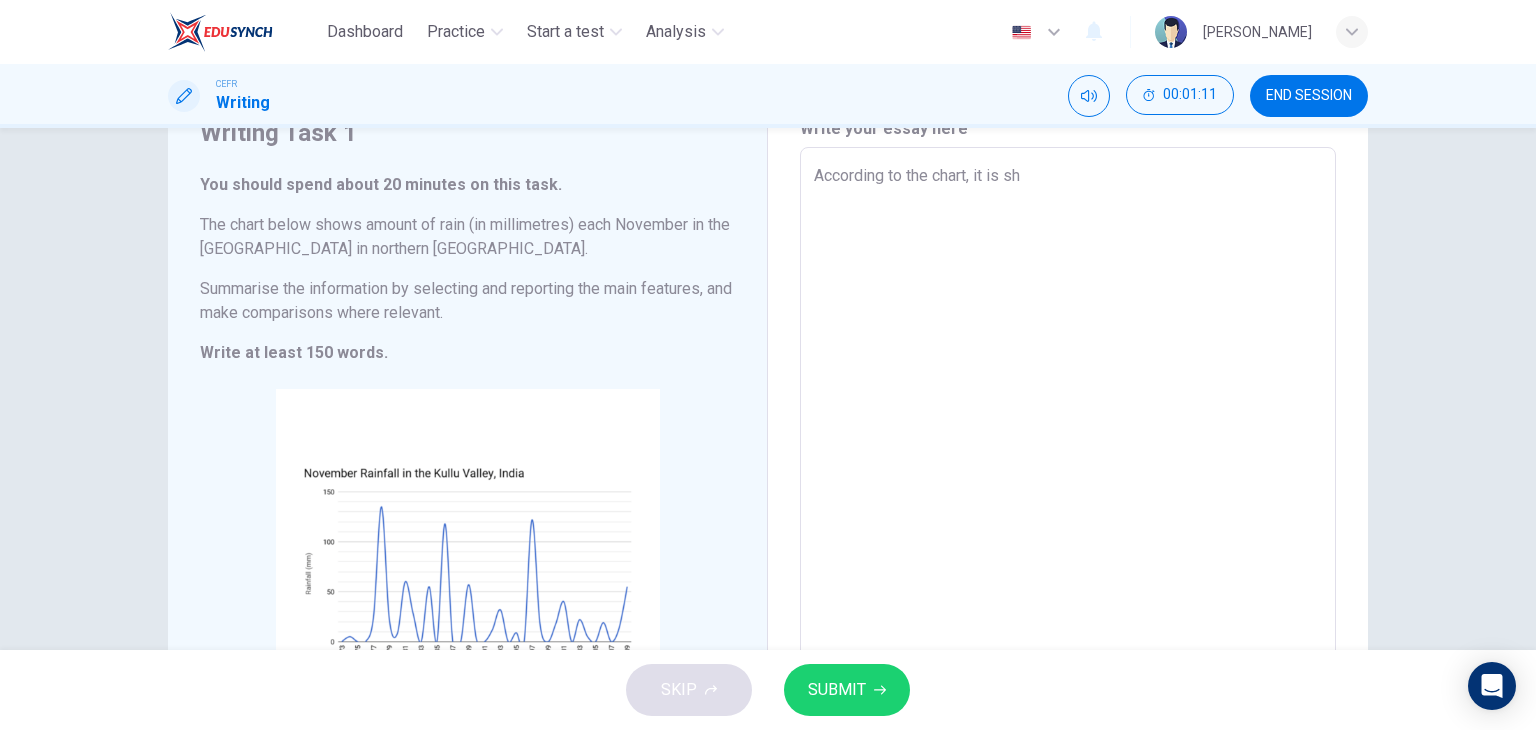 type on "According to the chart, it is sho" 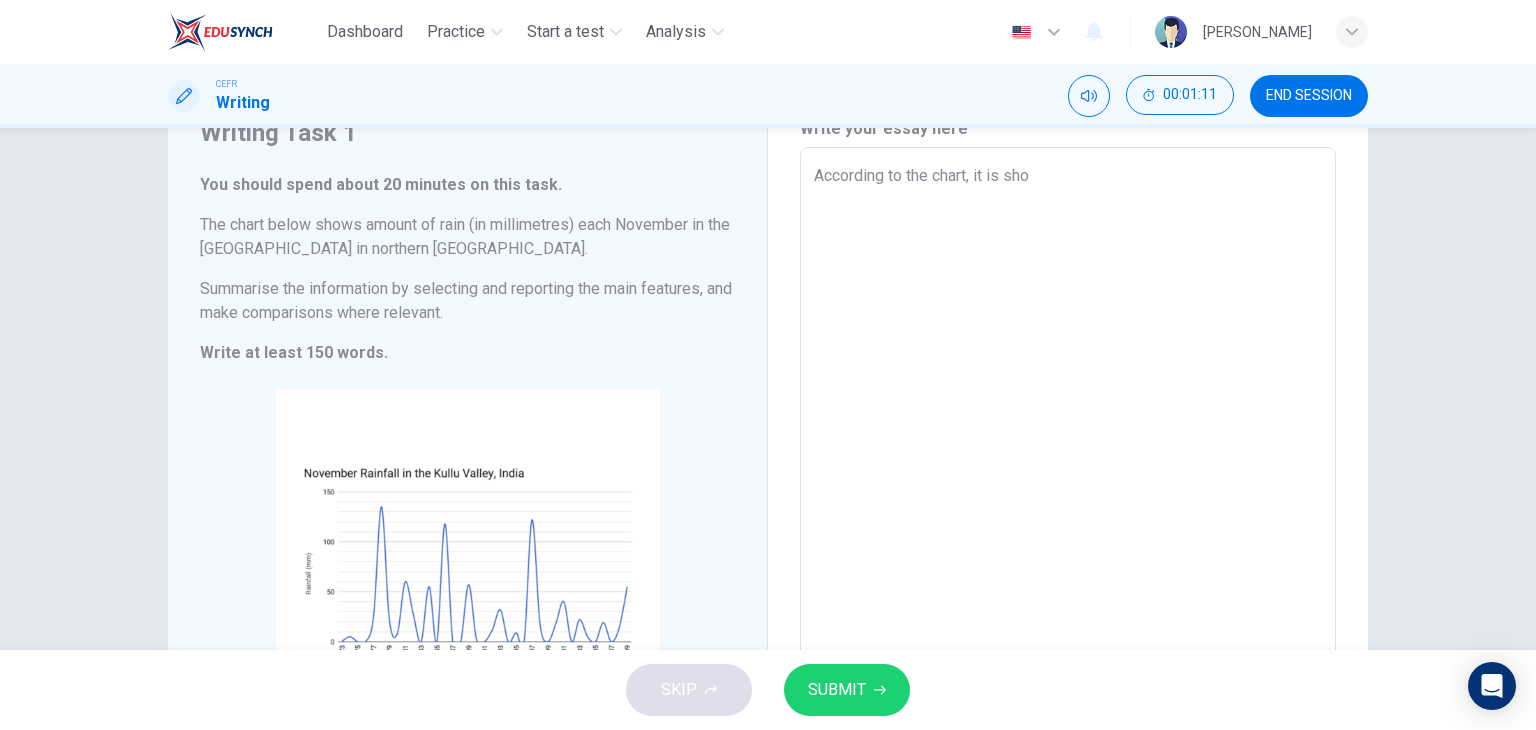 type on "x" 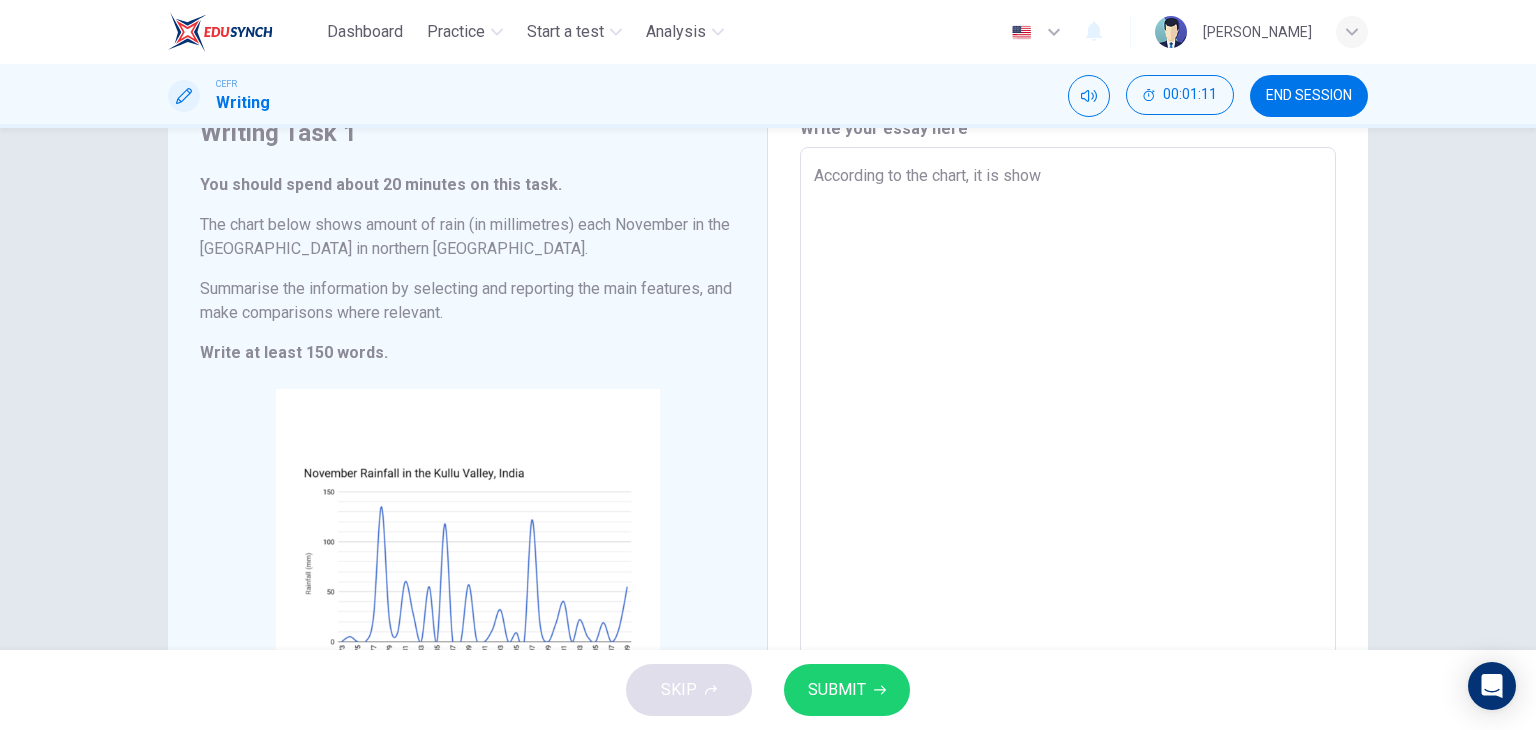 type on "x" 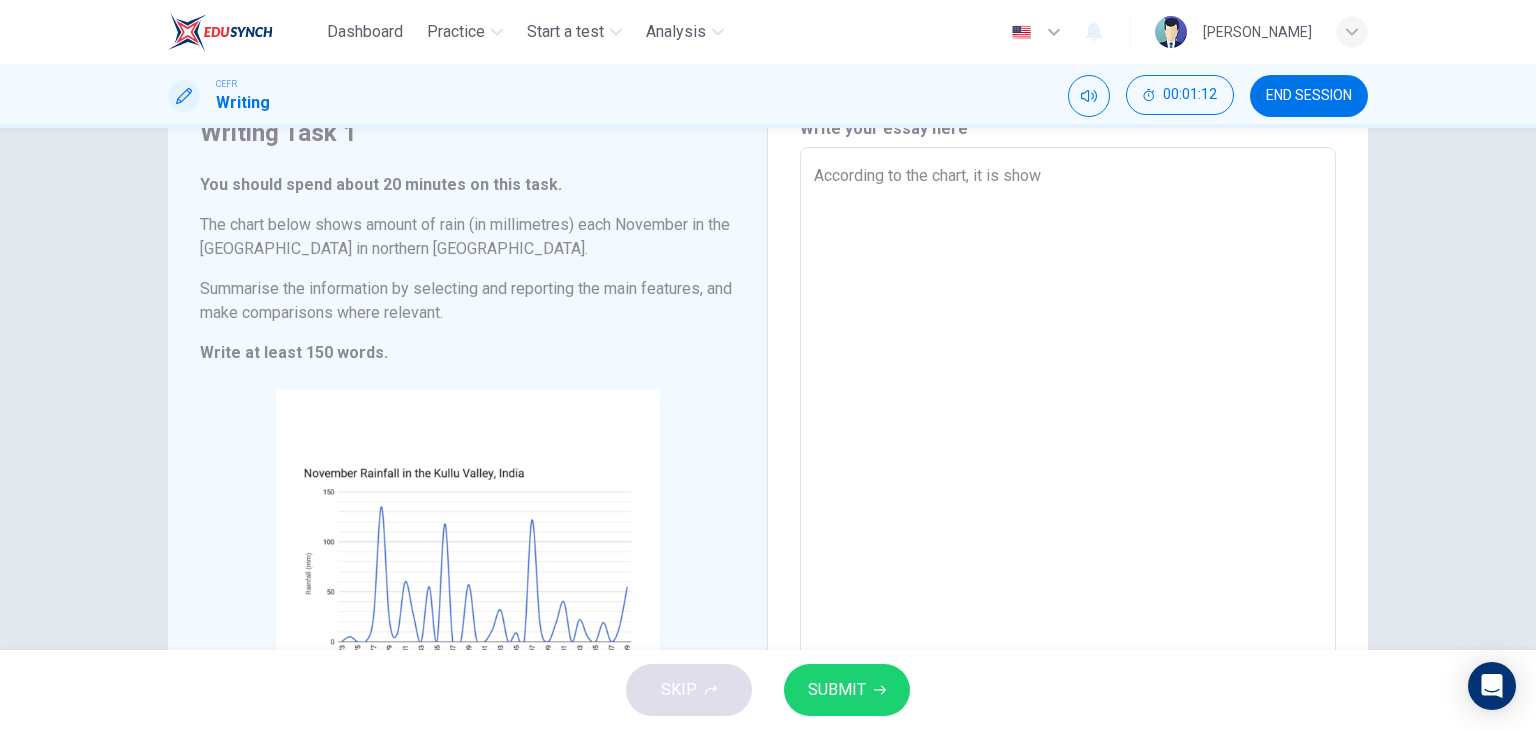 type on "According to the chart, it is shown" 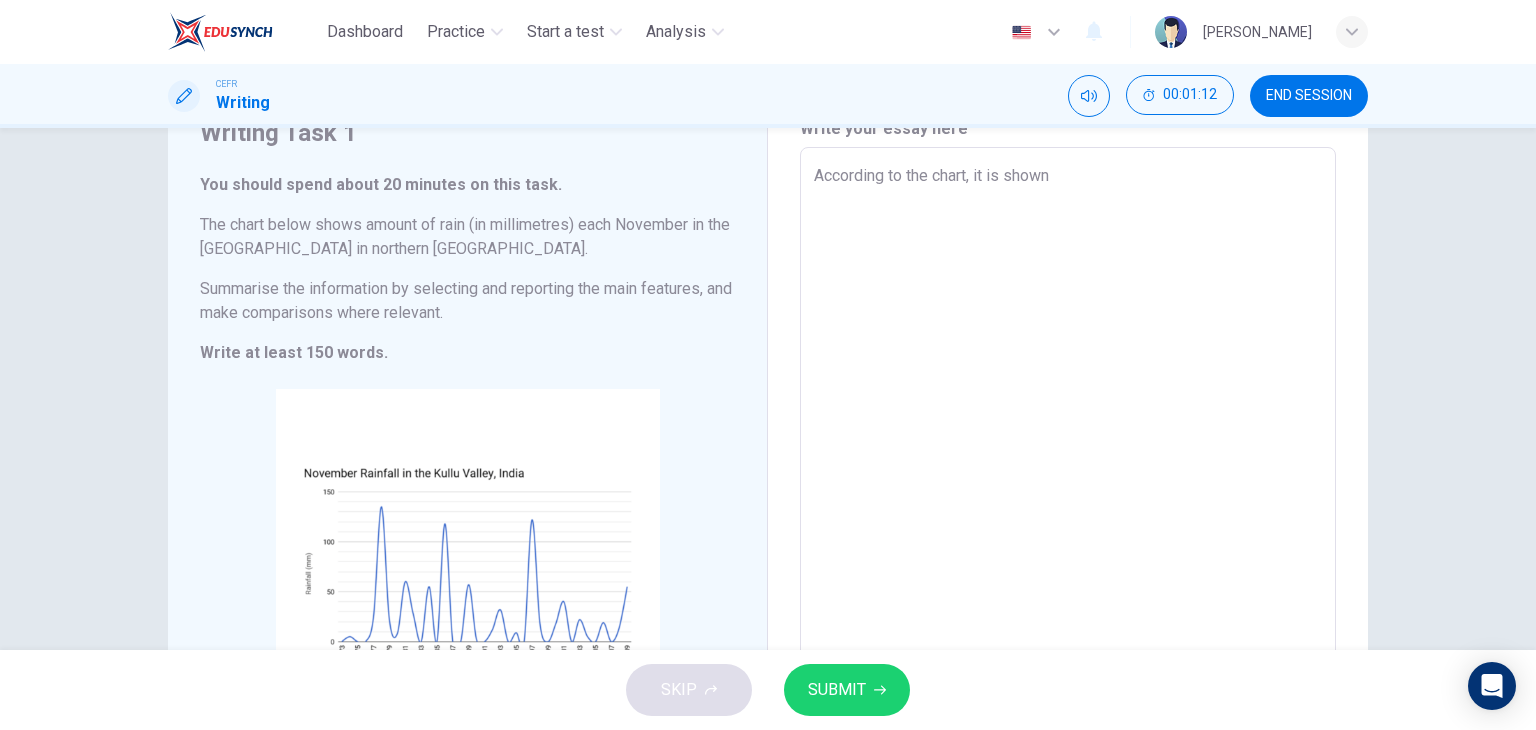 type on "x" 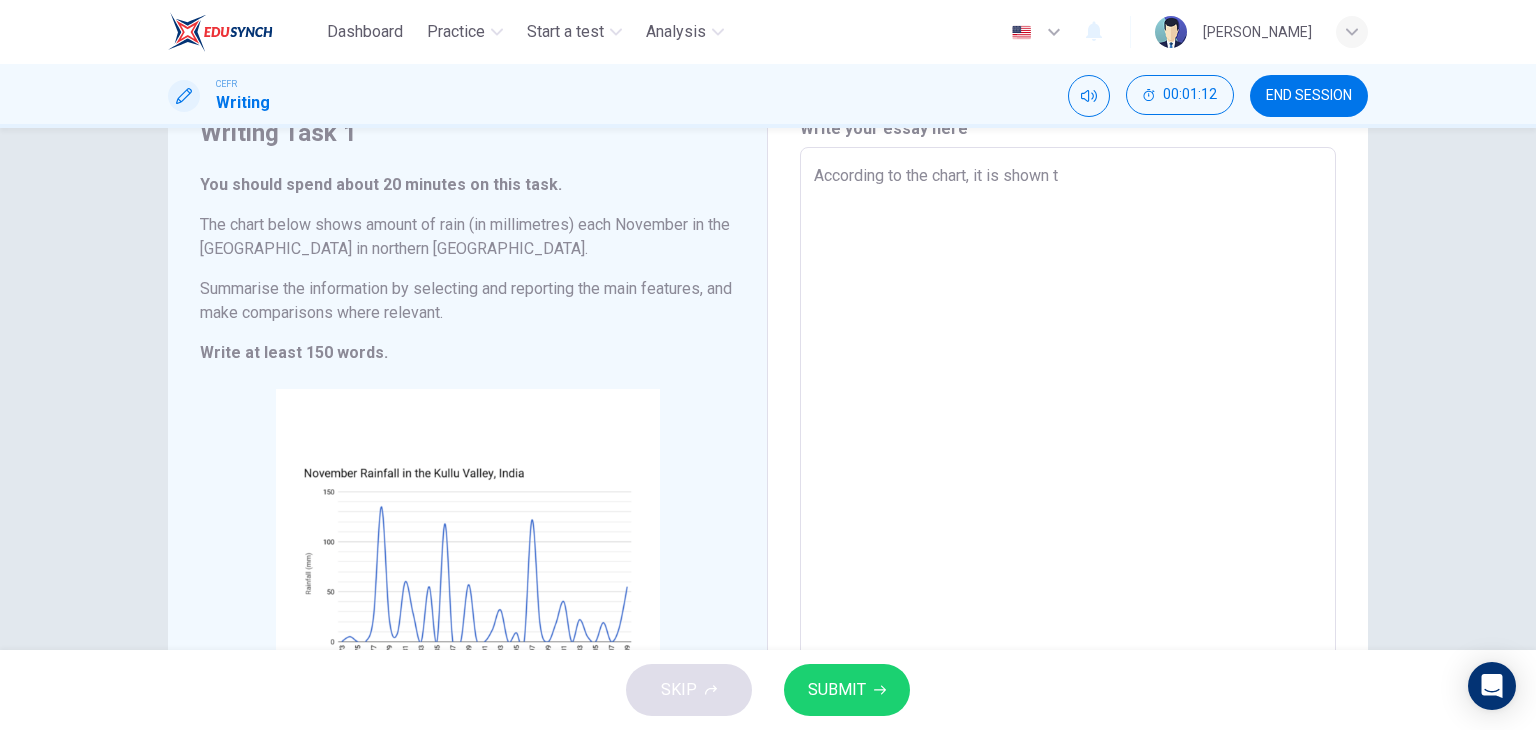 type on "x" 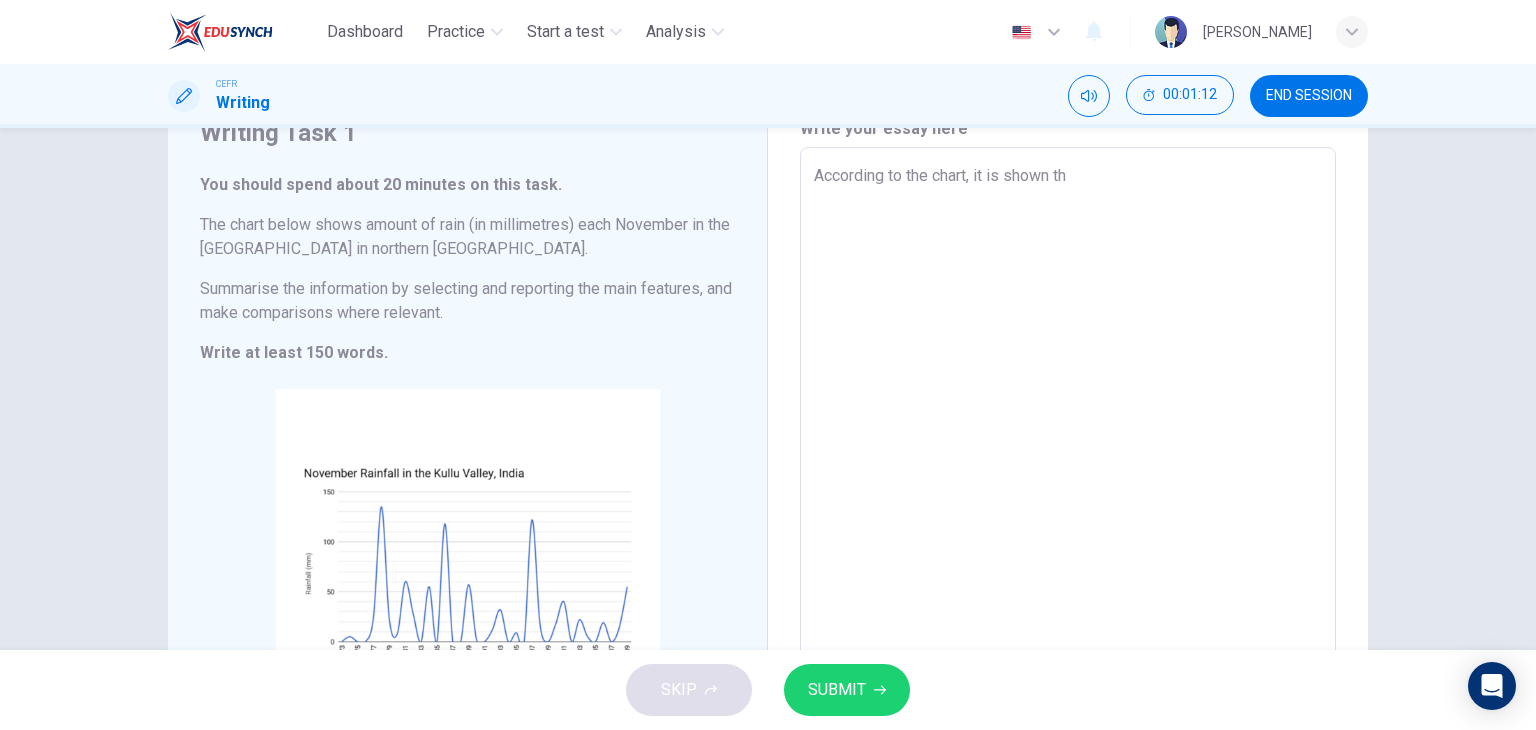 type on "x" 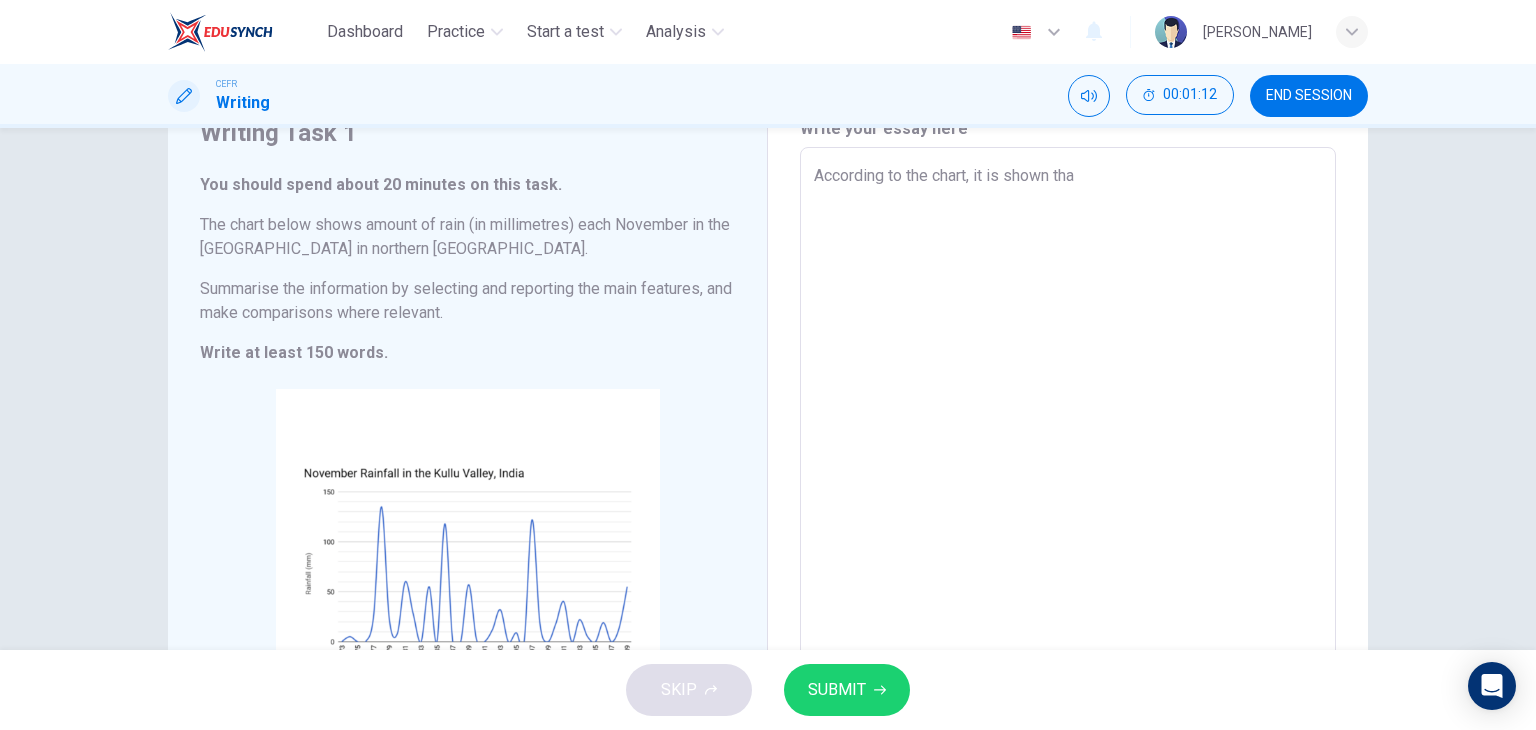 type on "x" 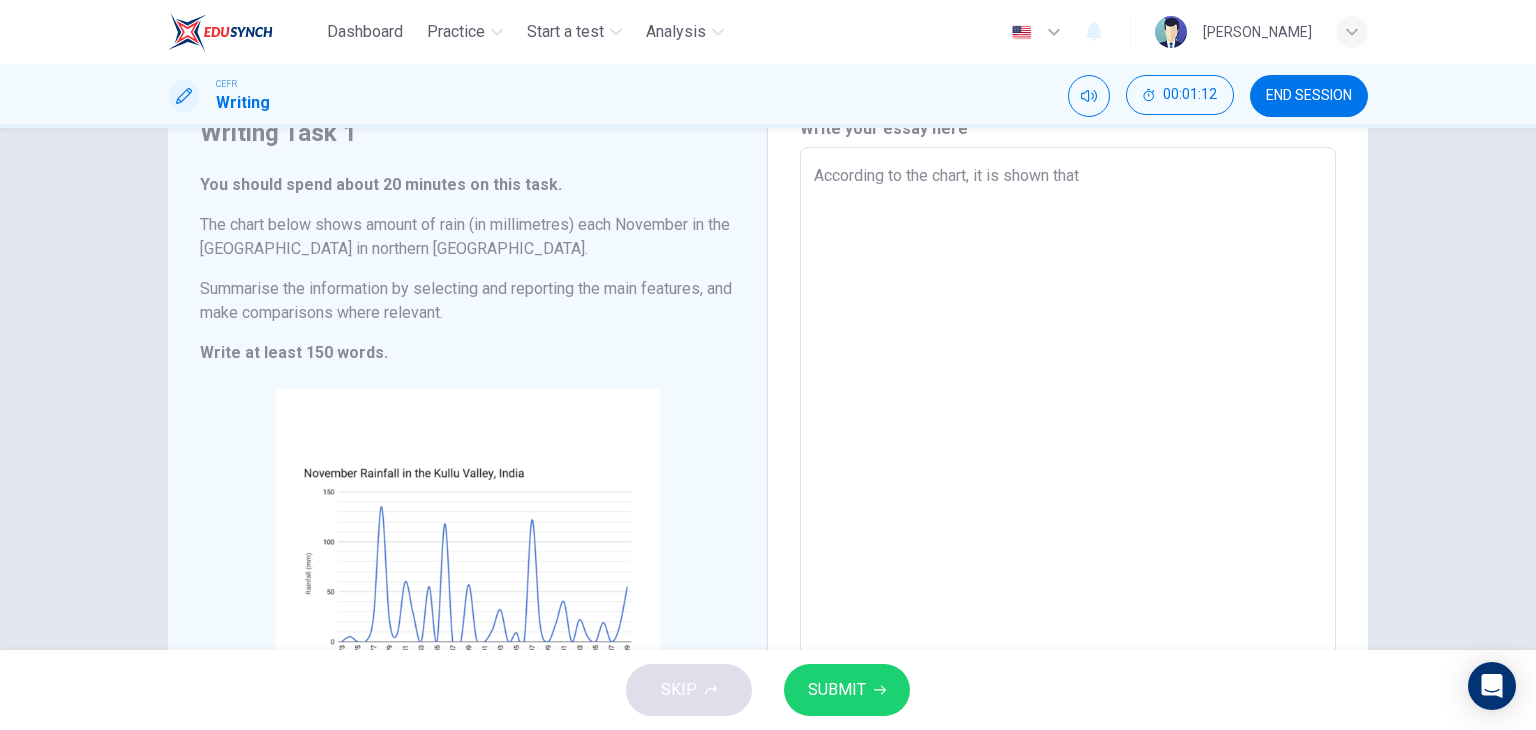 type on "According to the chart, it is shown that" 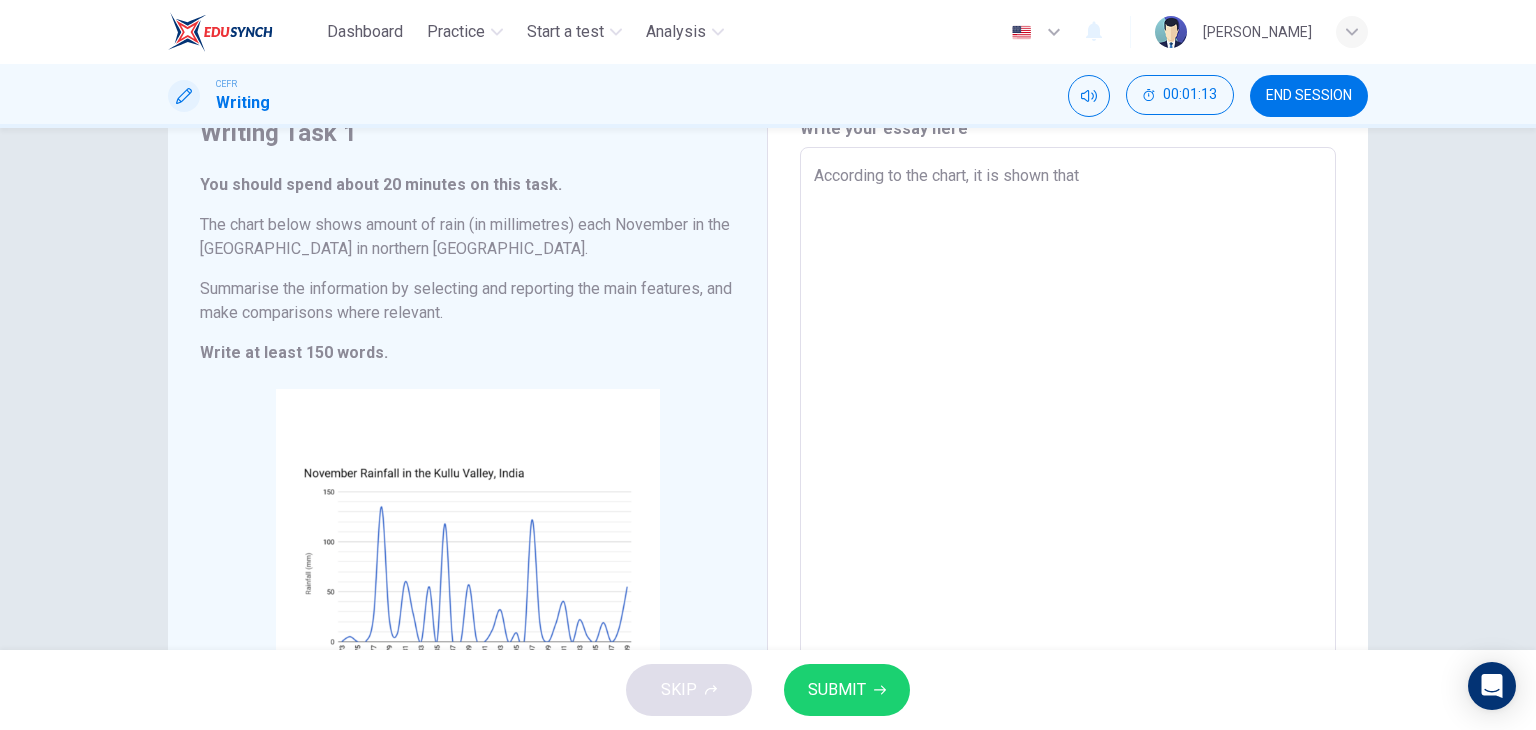 type on "According to the chart, it is shown that i" 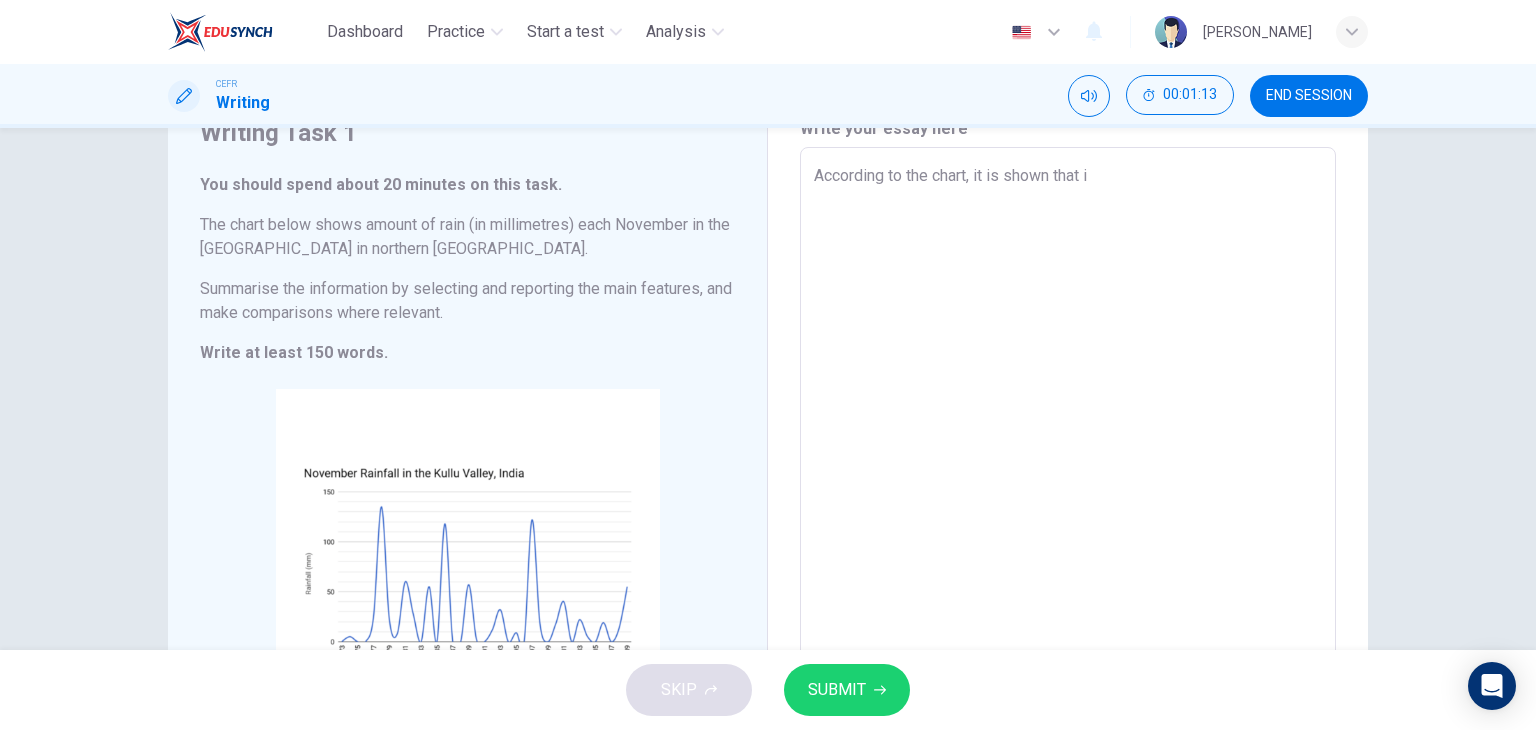 type on "x" 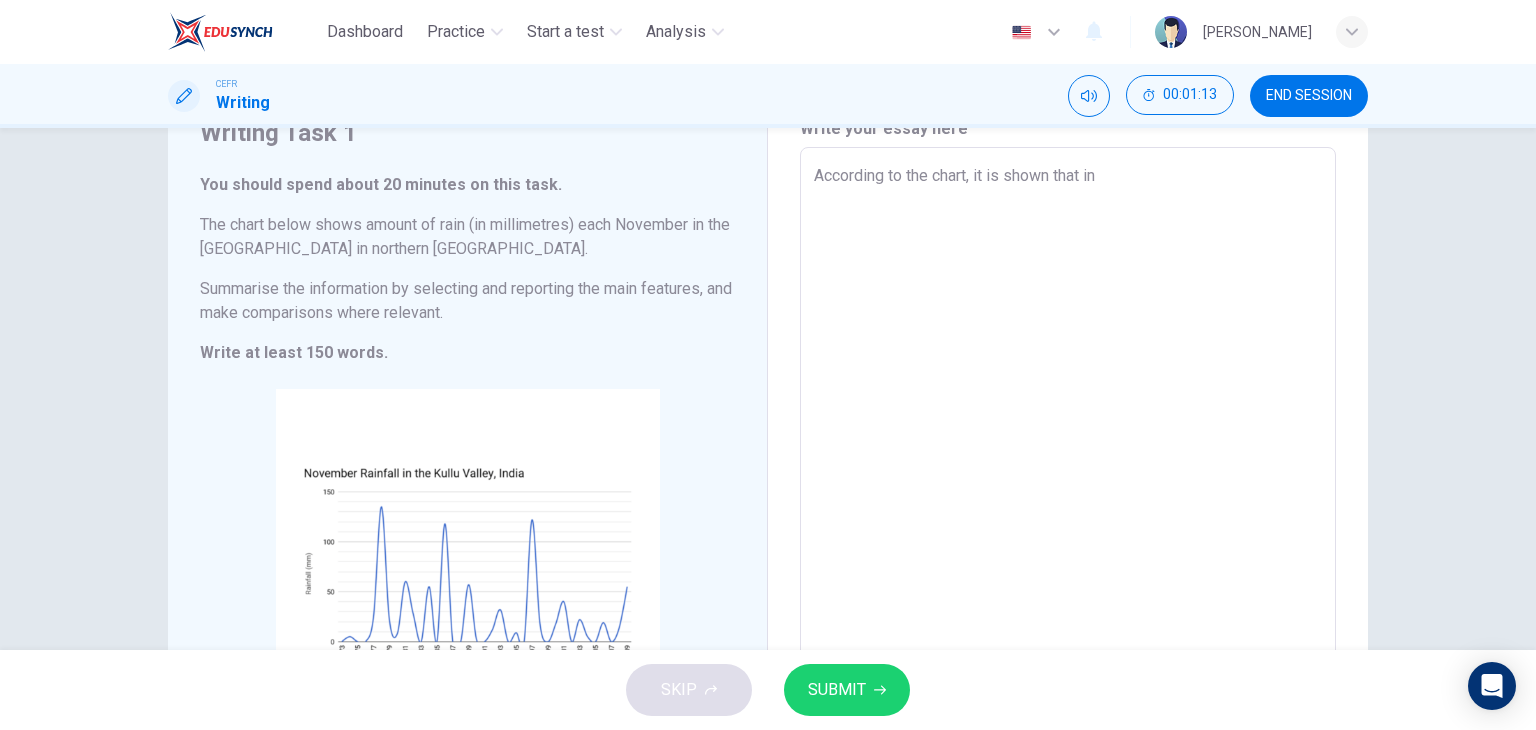 type on "x" 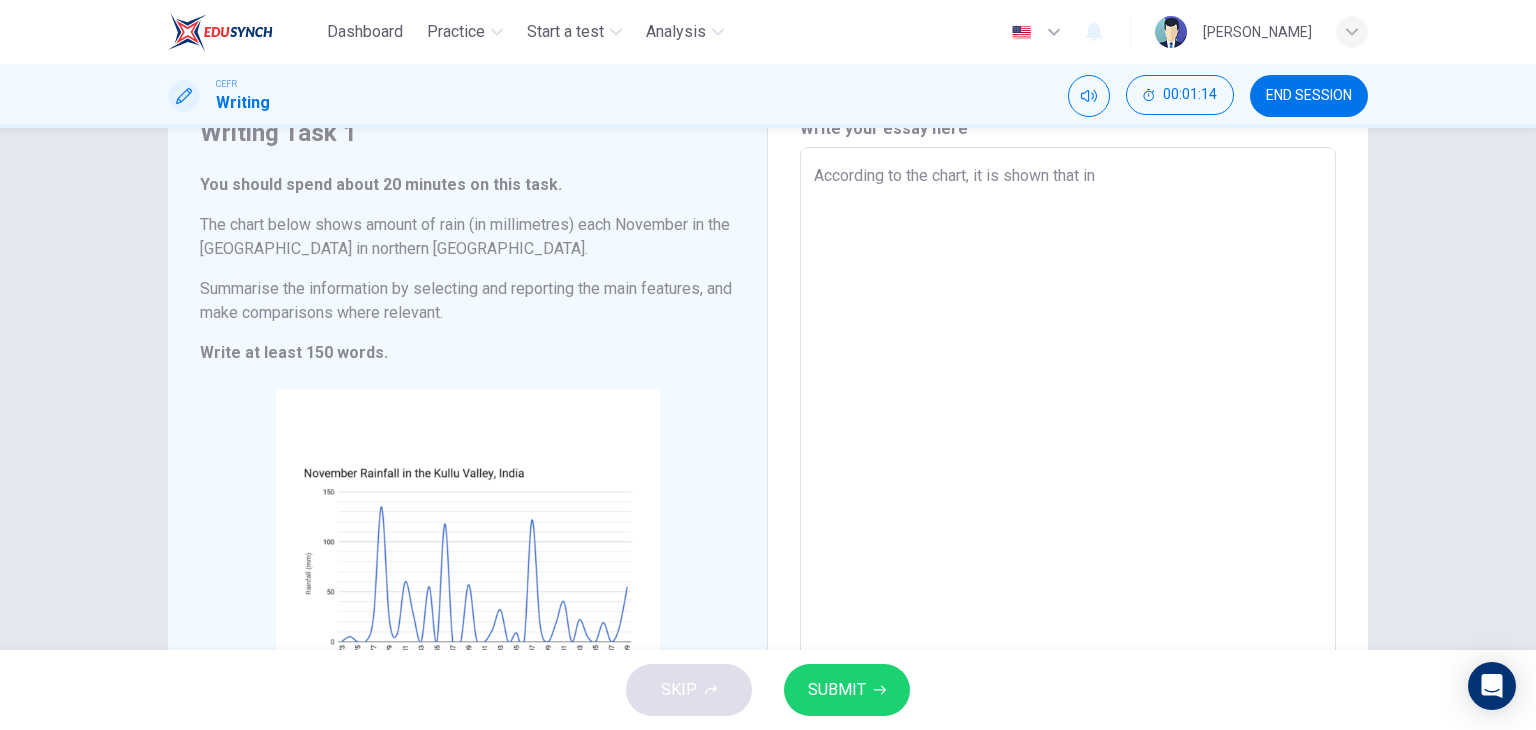 type on "According to the chart, it is shown that in 1" 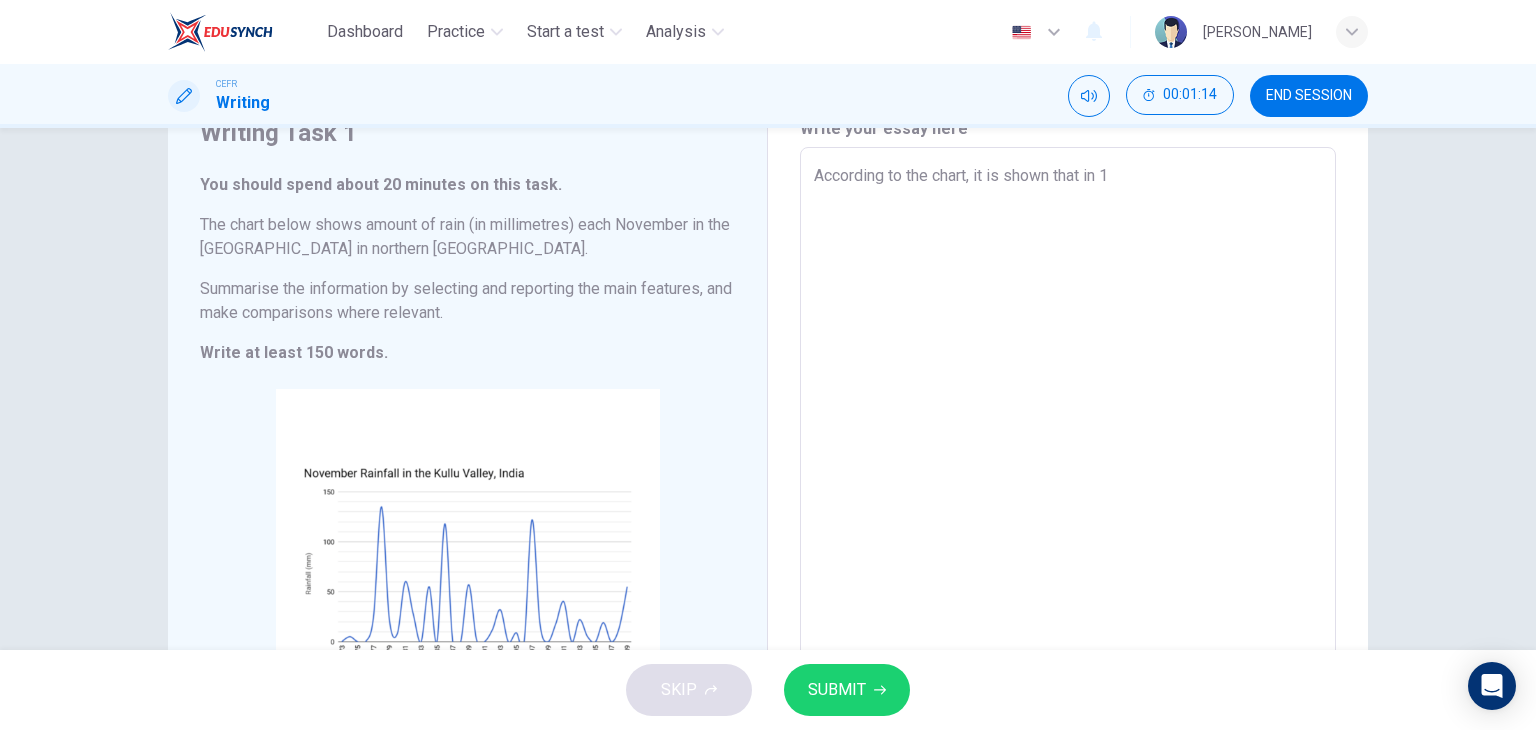 type on "According to the chart, it is shown that in 19" 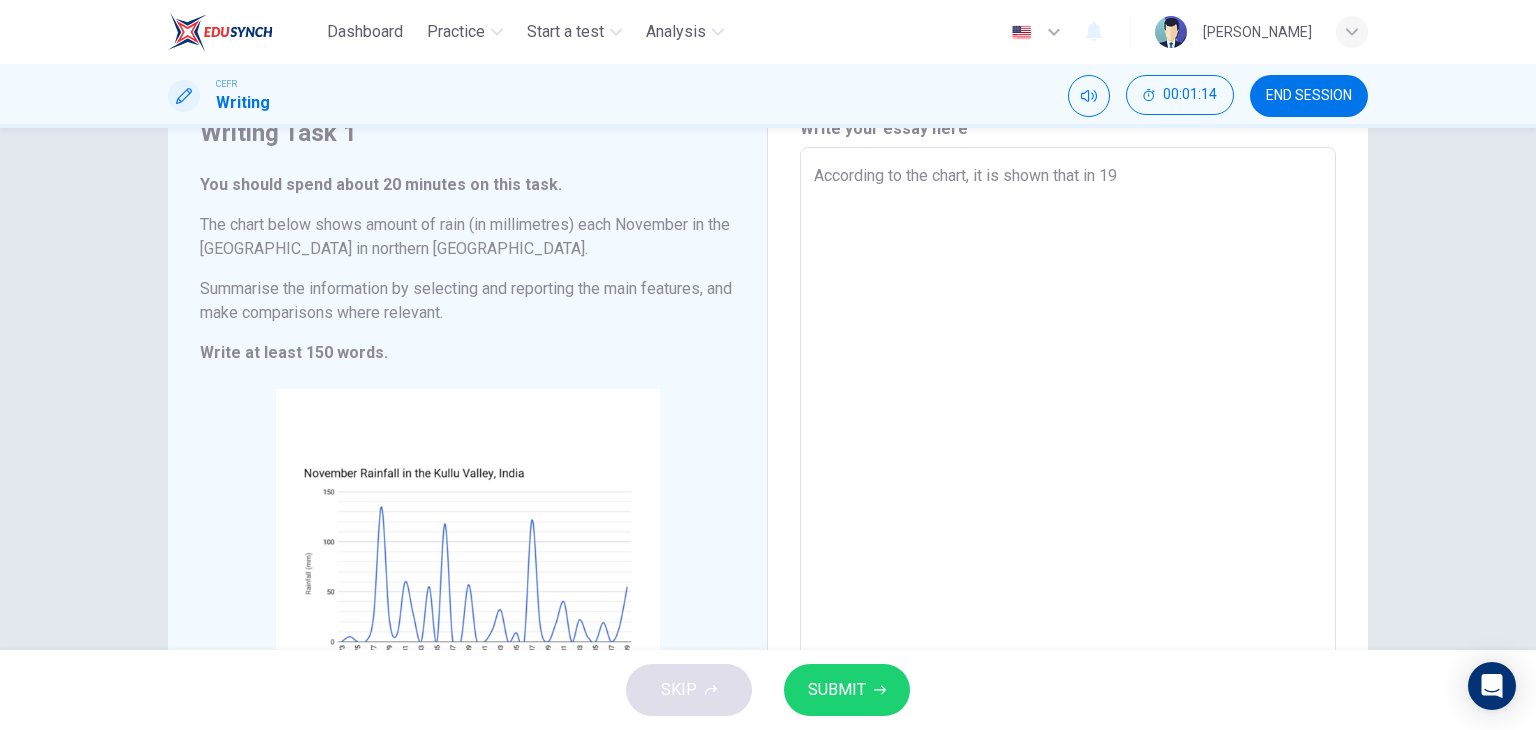 type on "x" 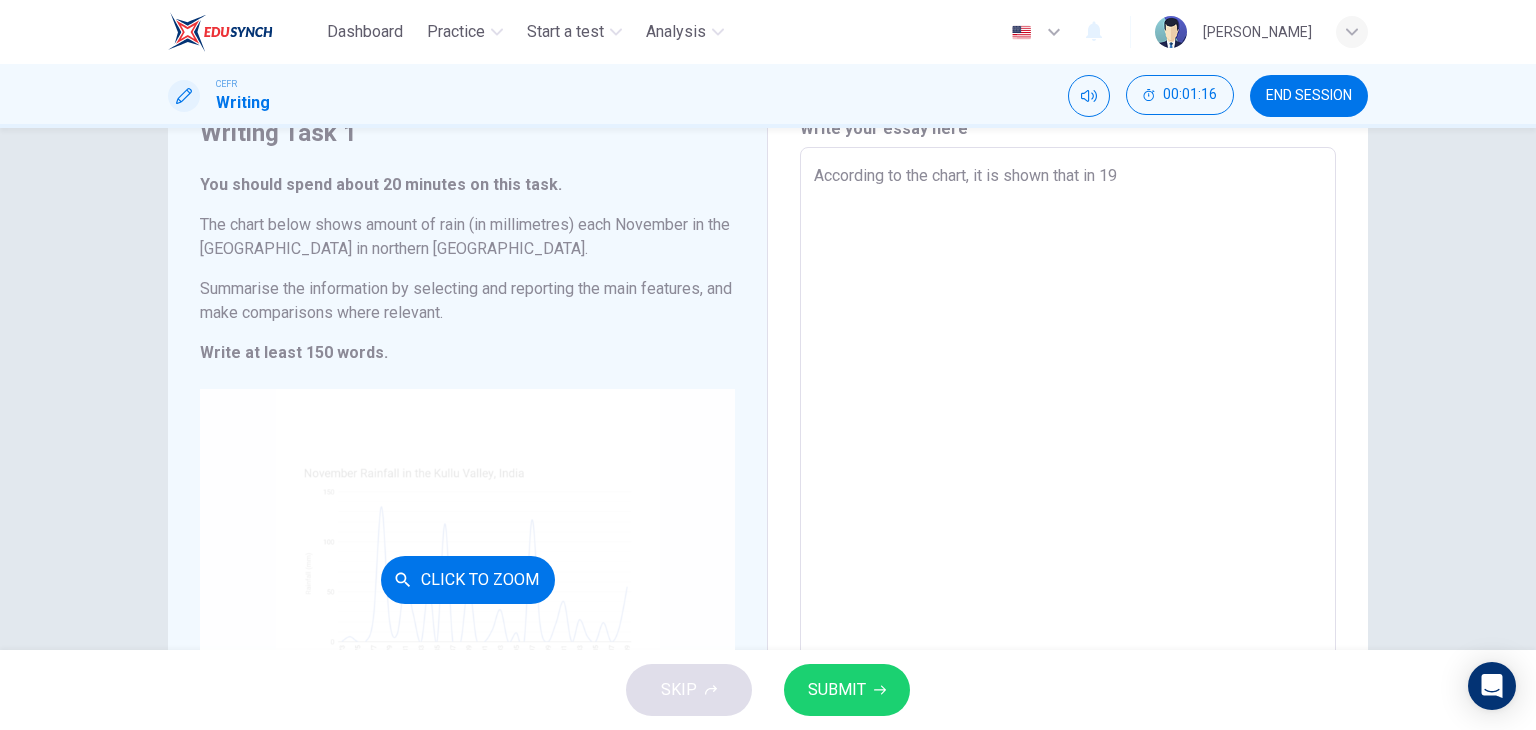 scroll, scrollTop: 191, scrollLeft: 0, axis: vertical 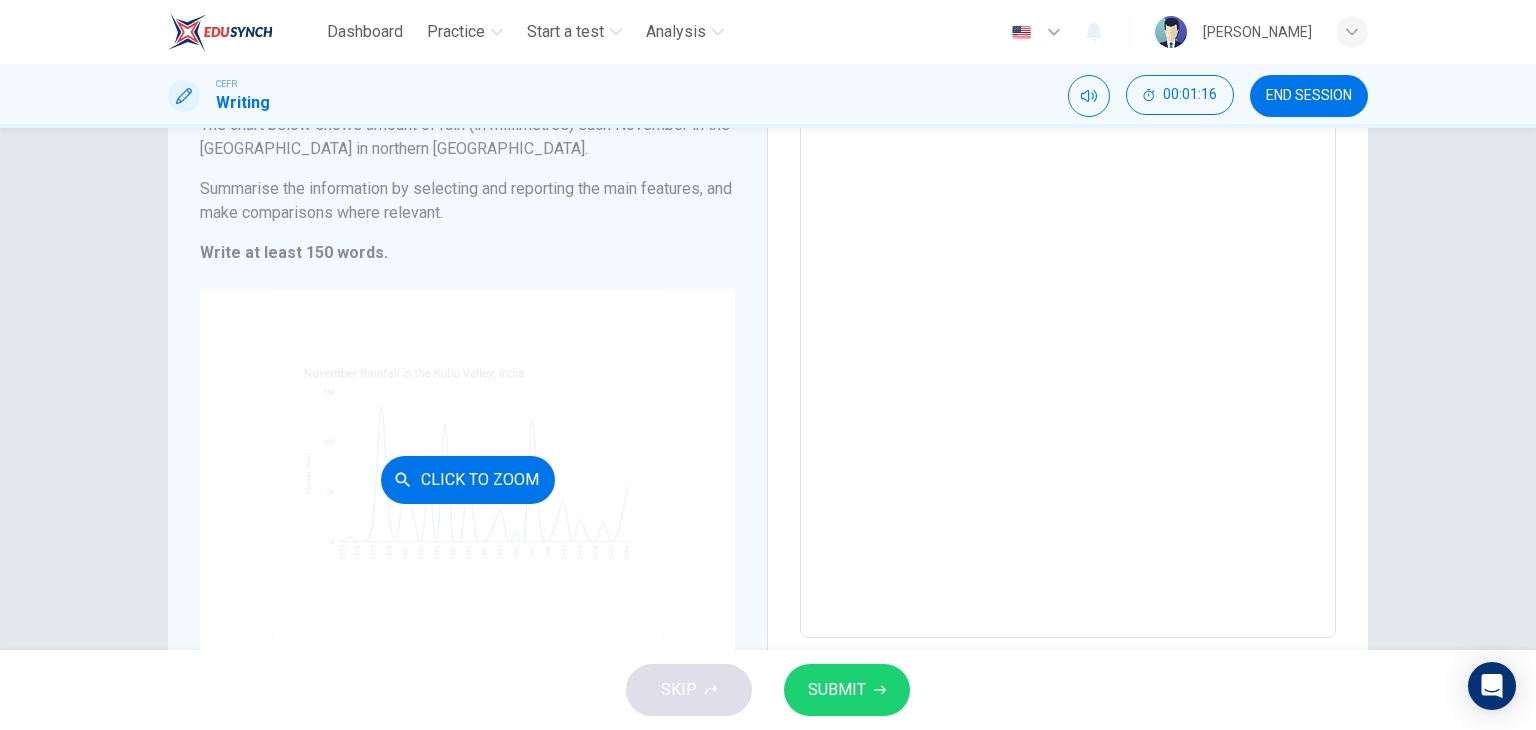 type on "According to the chart, it is shown that in 19" 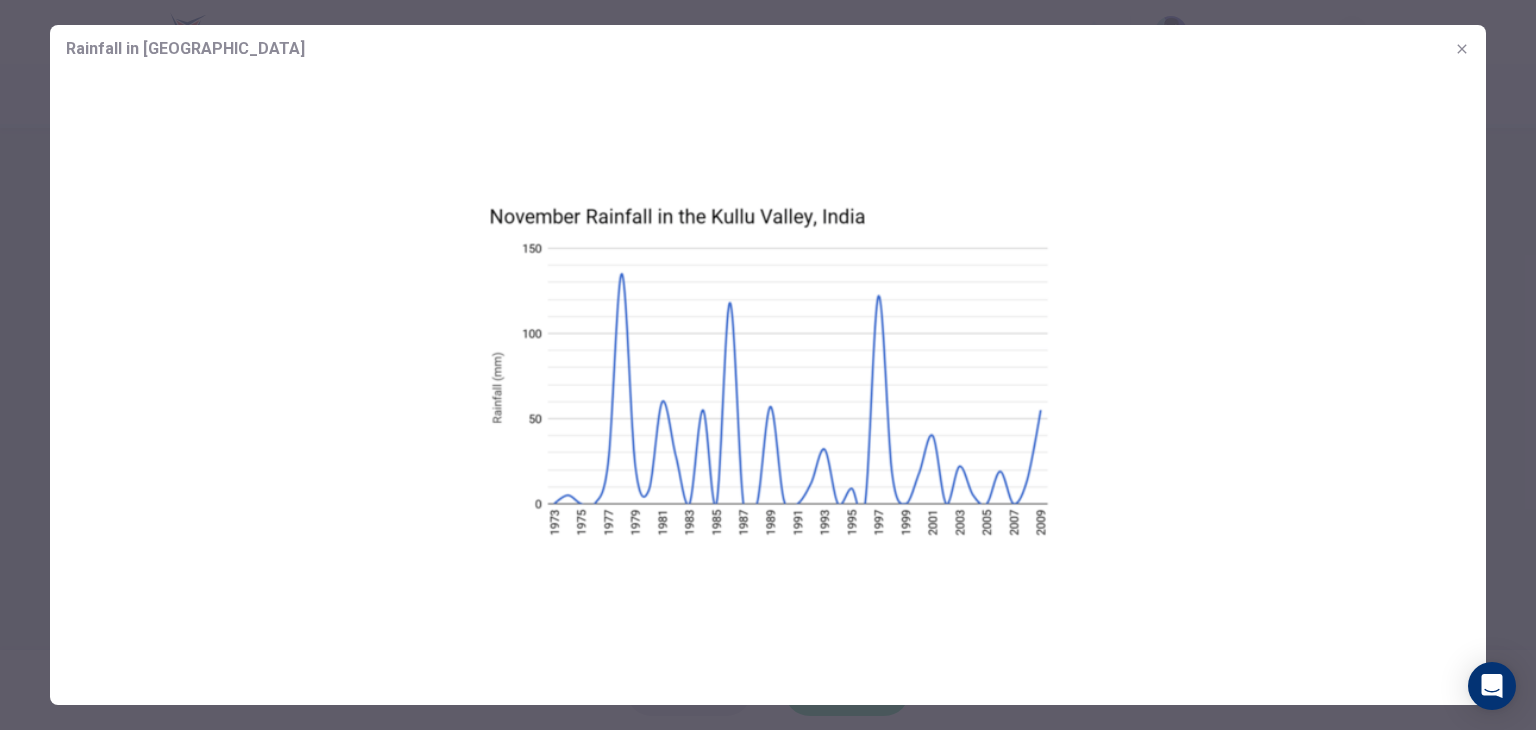 click 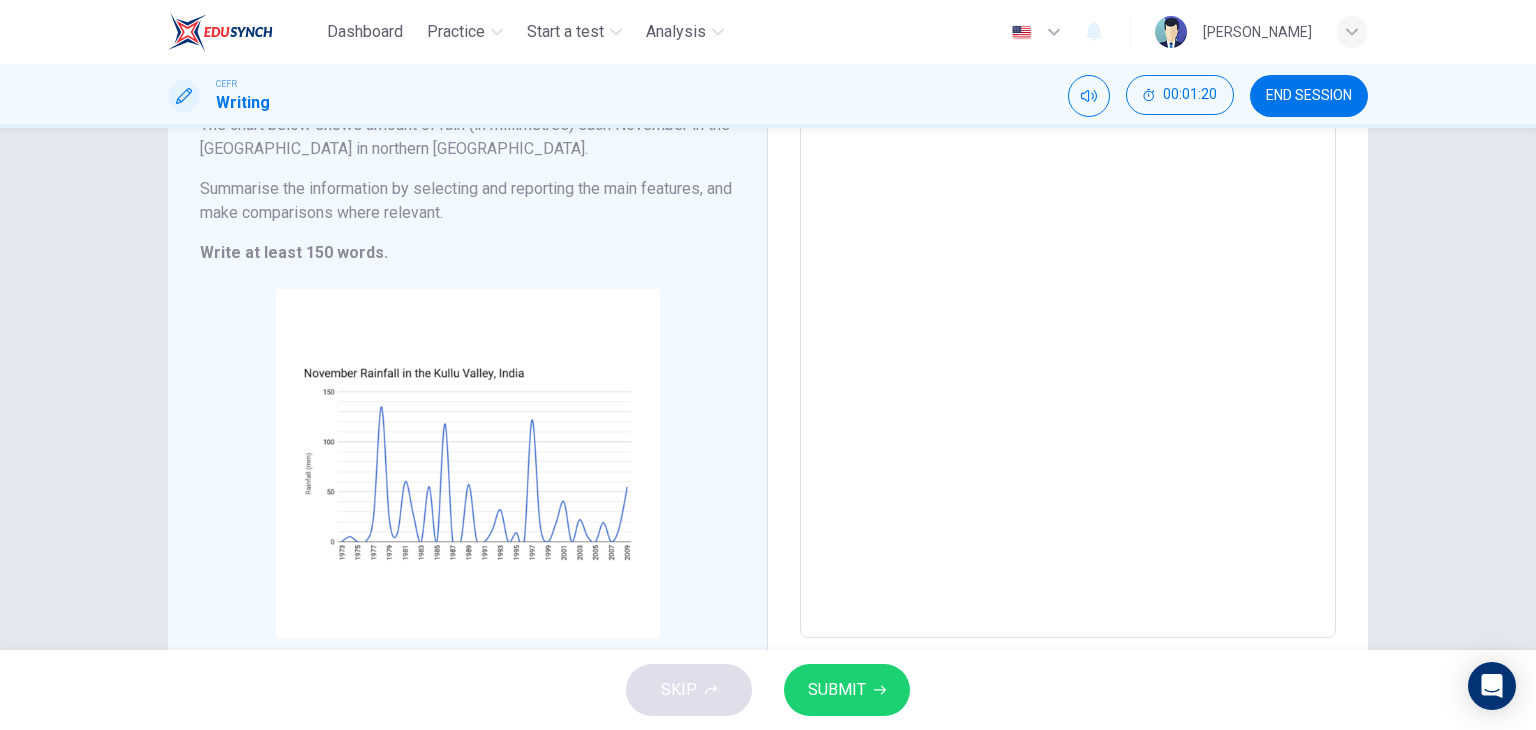 type on "x" 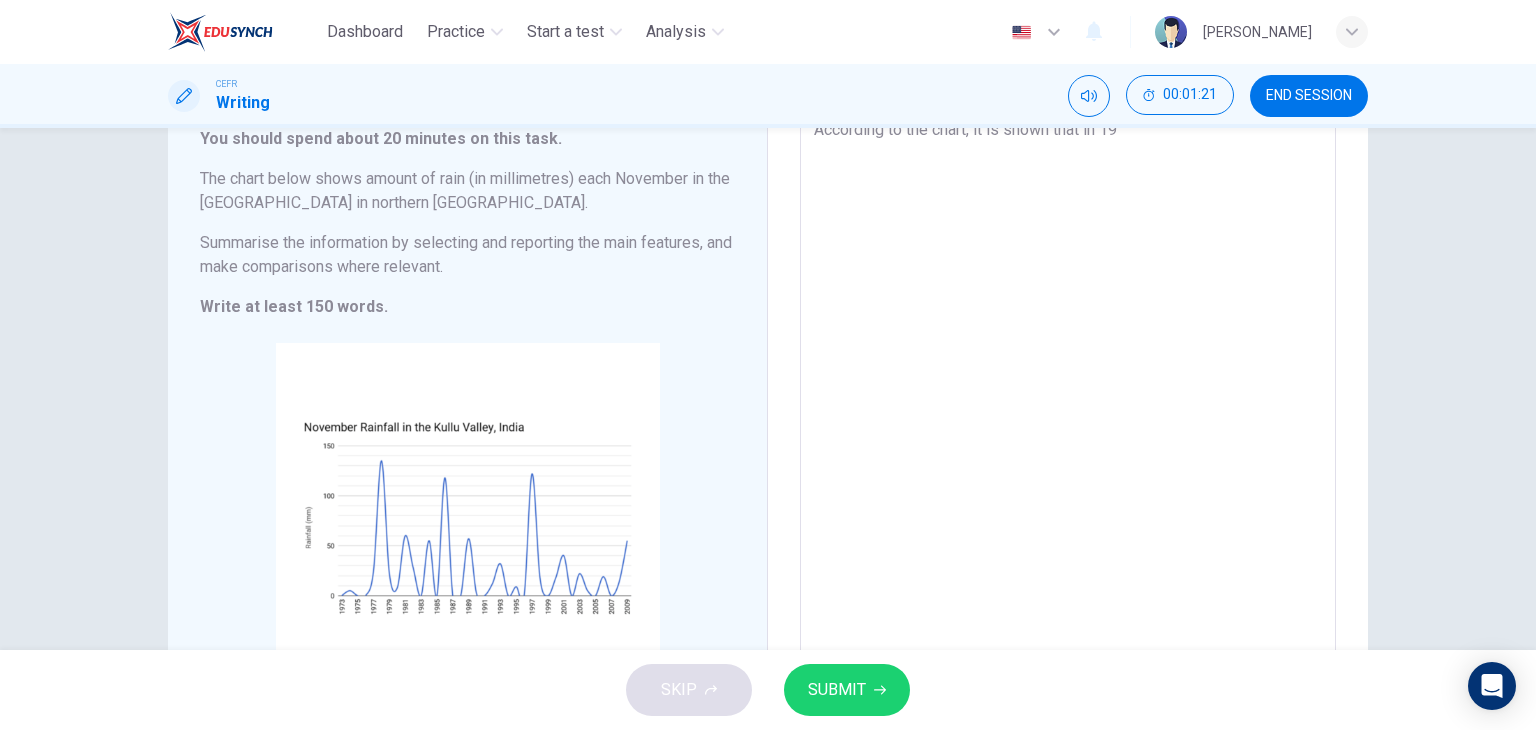 scroll, scrollTop: 91, scrollLeft: 0, axis: vertical 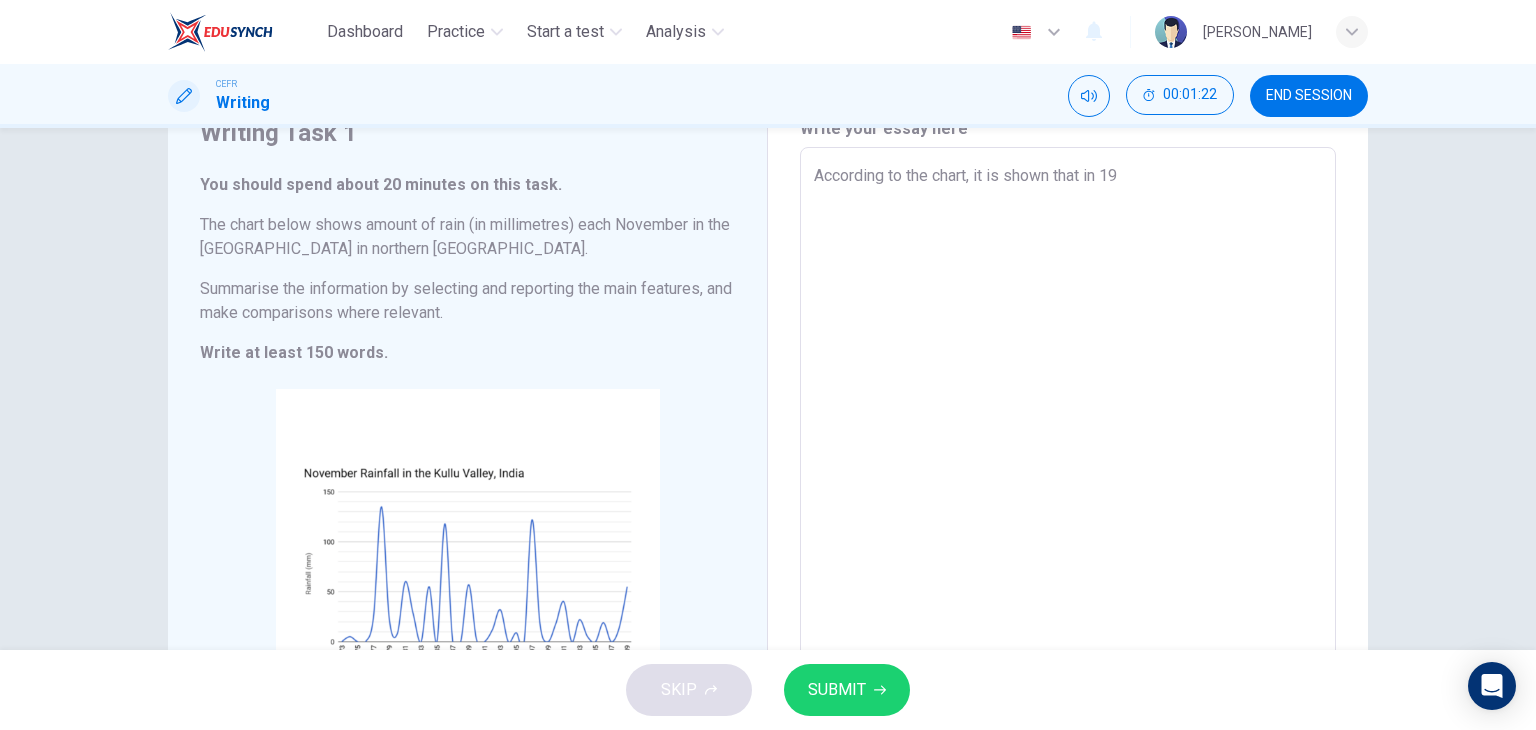 type on "According to the chart, it is shown that in 197" 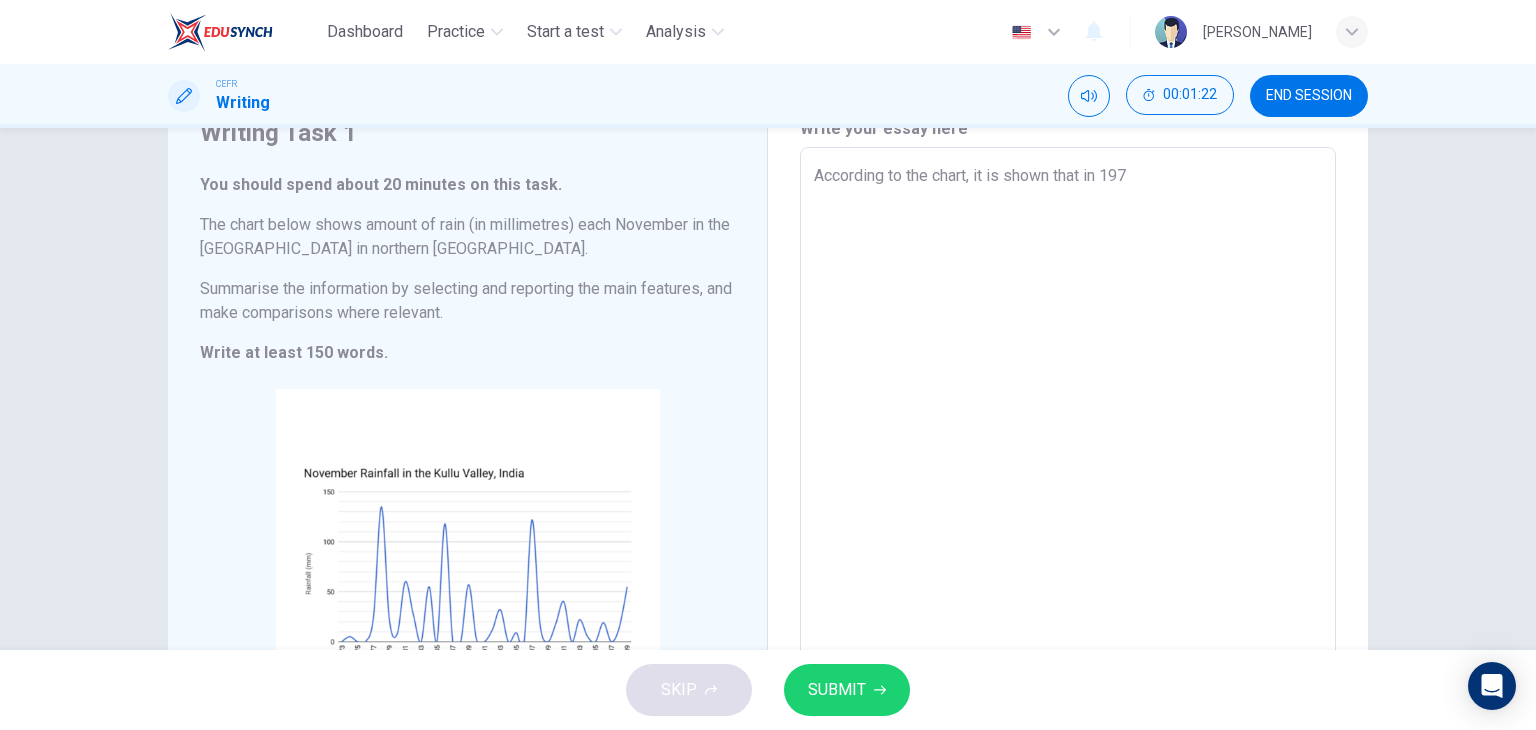 type on "According to the chart, it is shown that in [DATE]" 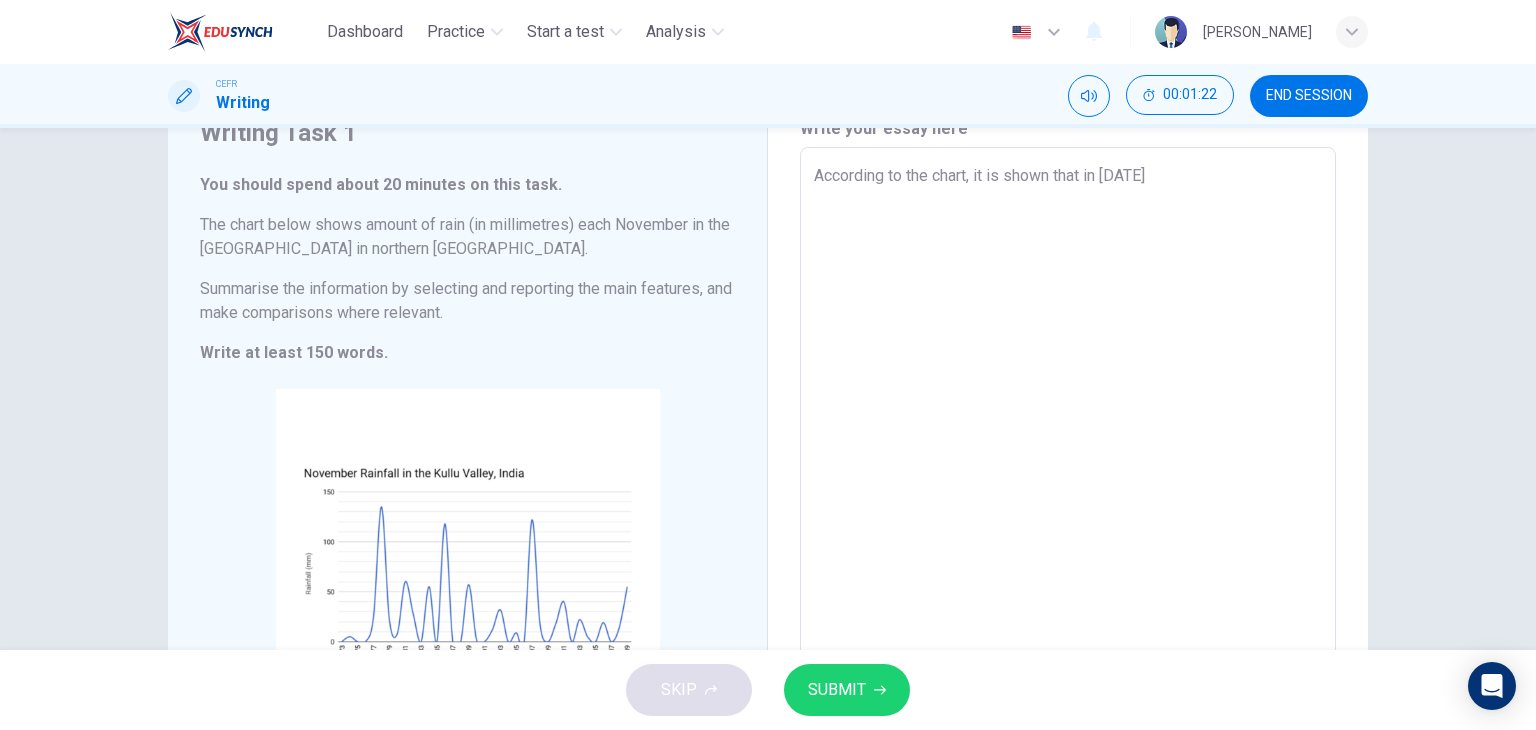 type on "x" 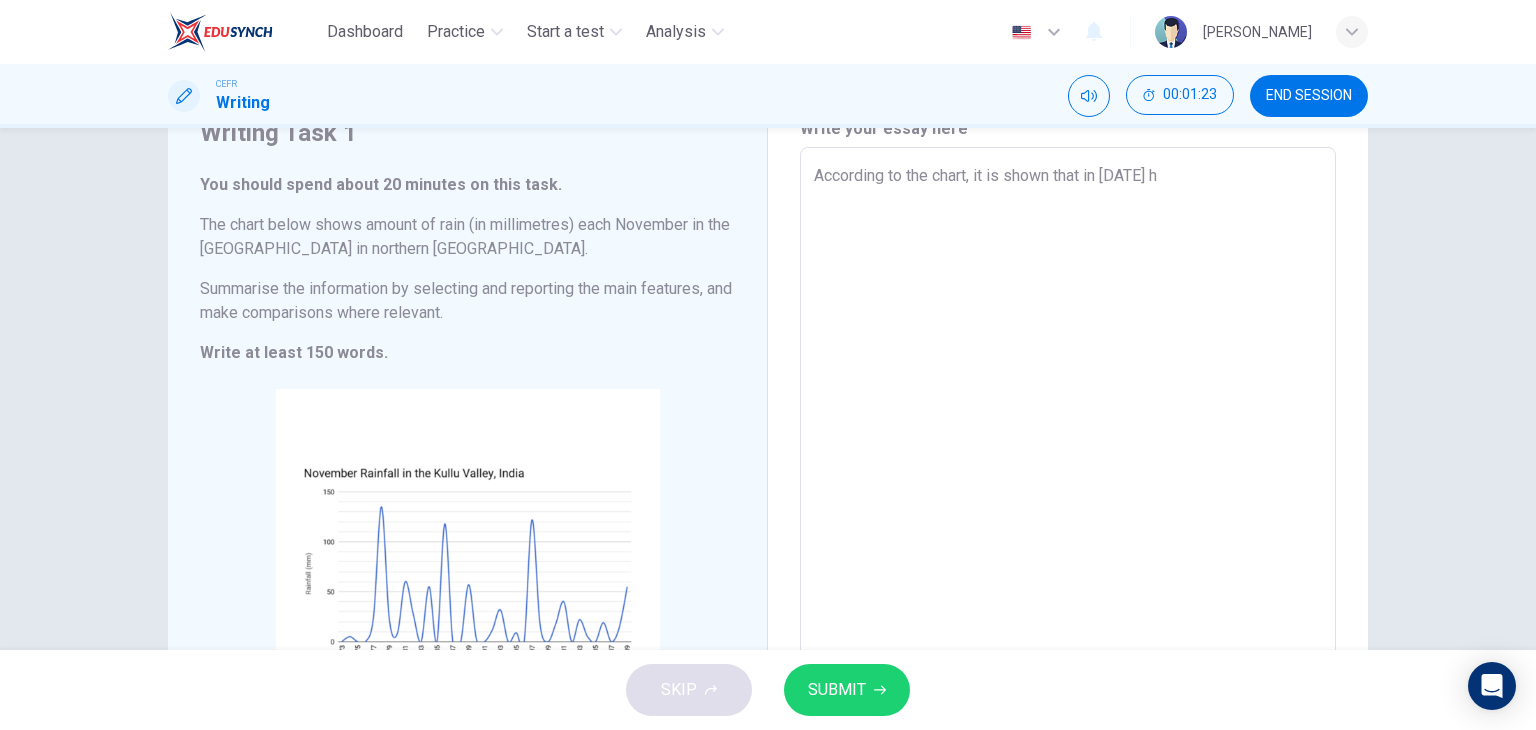 type on "According to the chart, it is shown that in [DATE] ha" 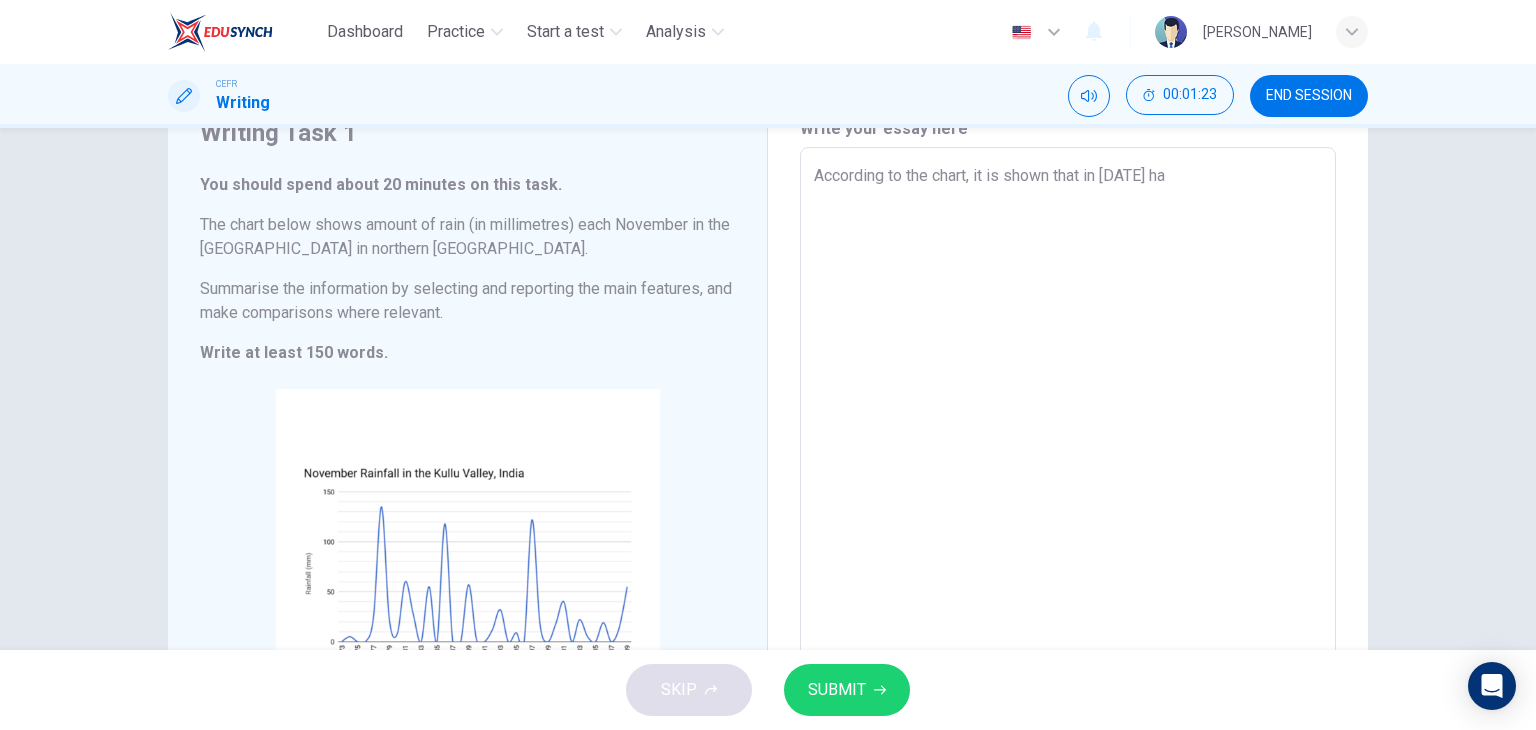 type on "x" 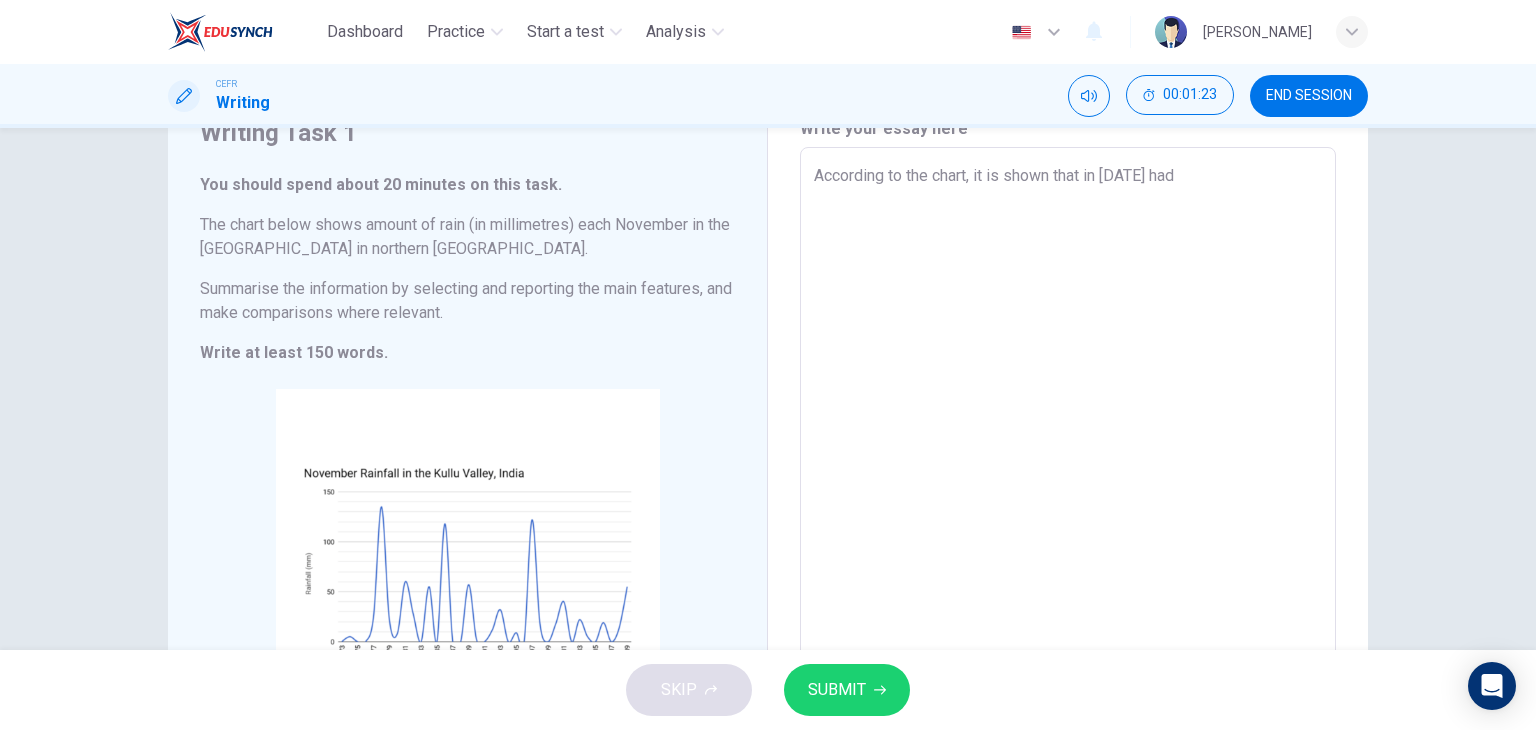 type on "x" 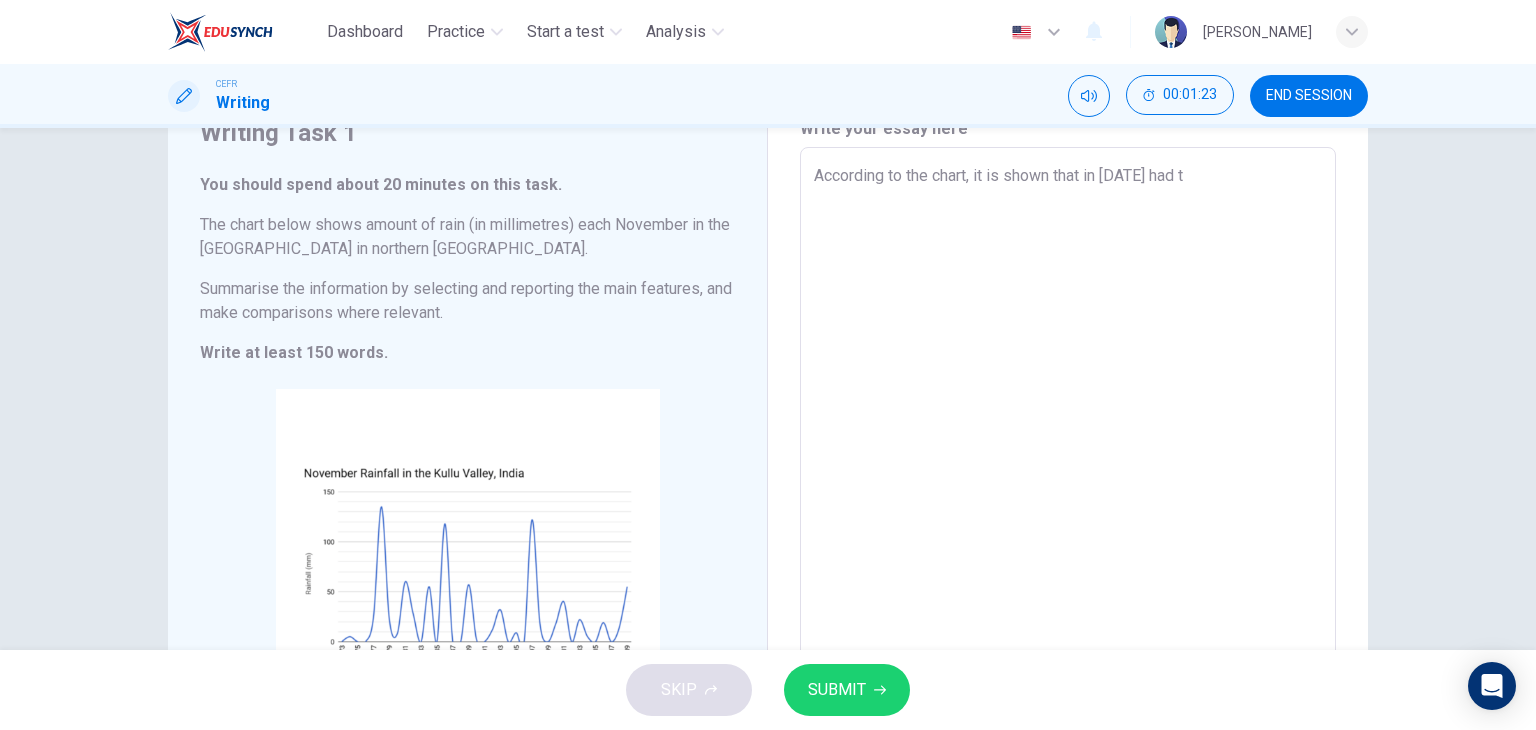 type on "According to the chart, it is shown that in [DATE] had th" 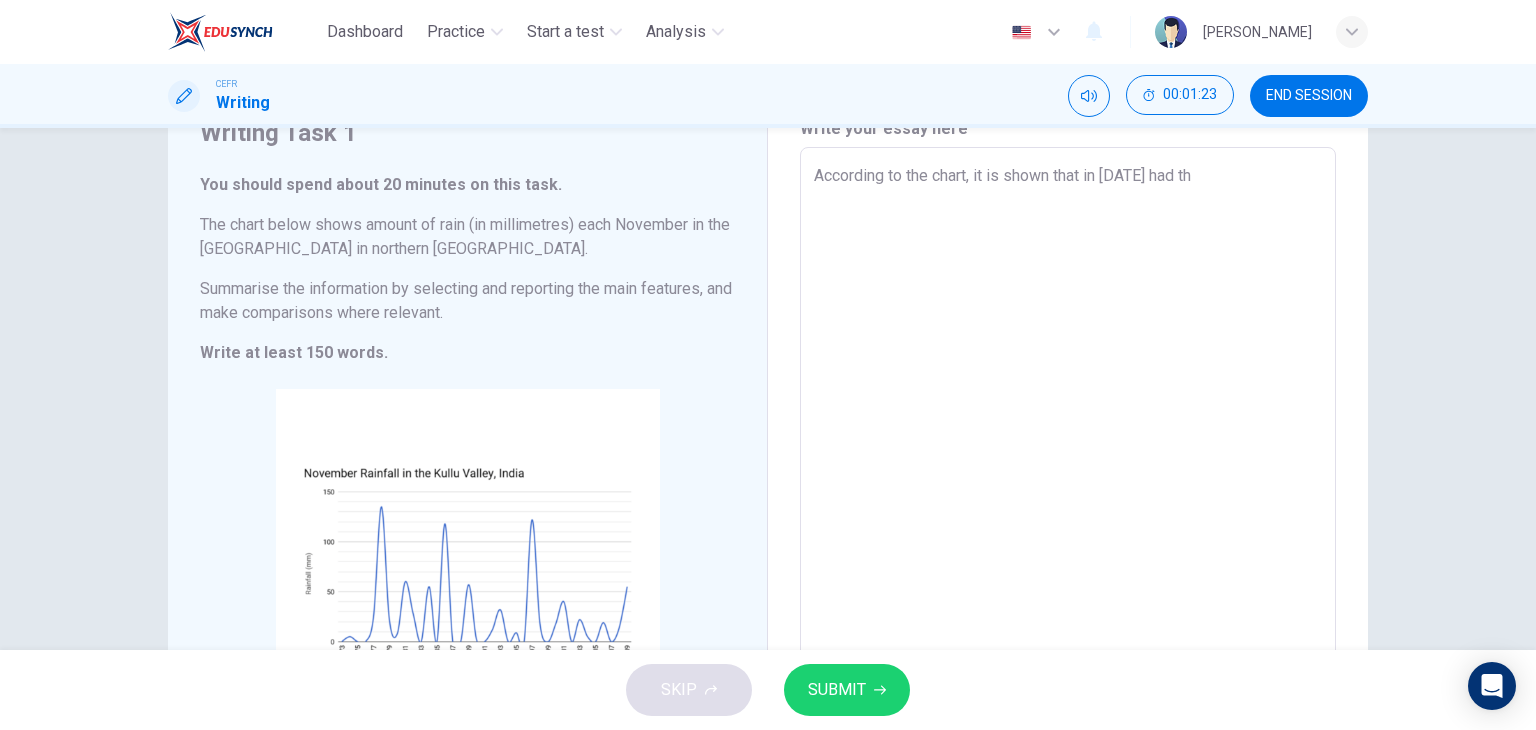 type on "x" 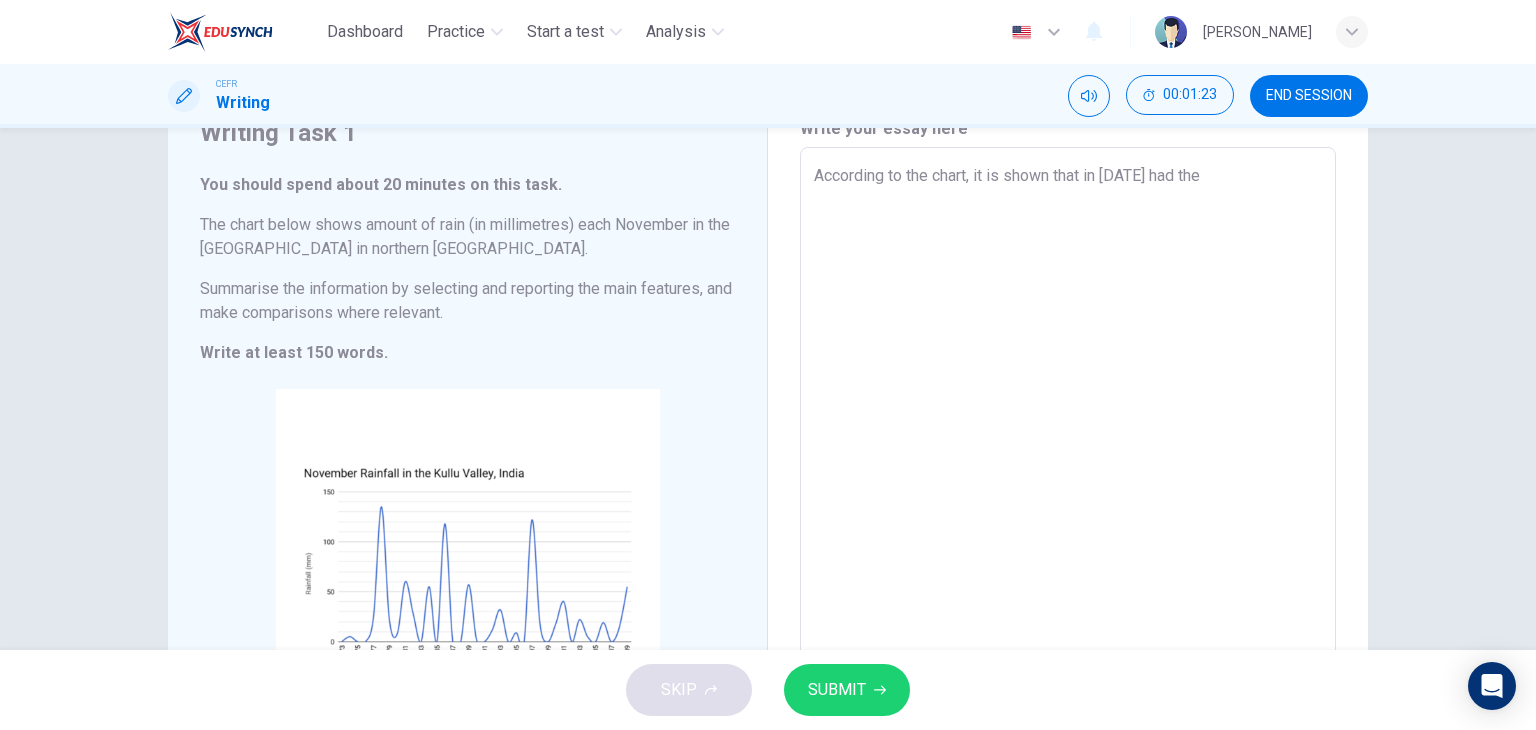 type on "x" 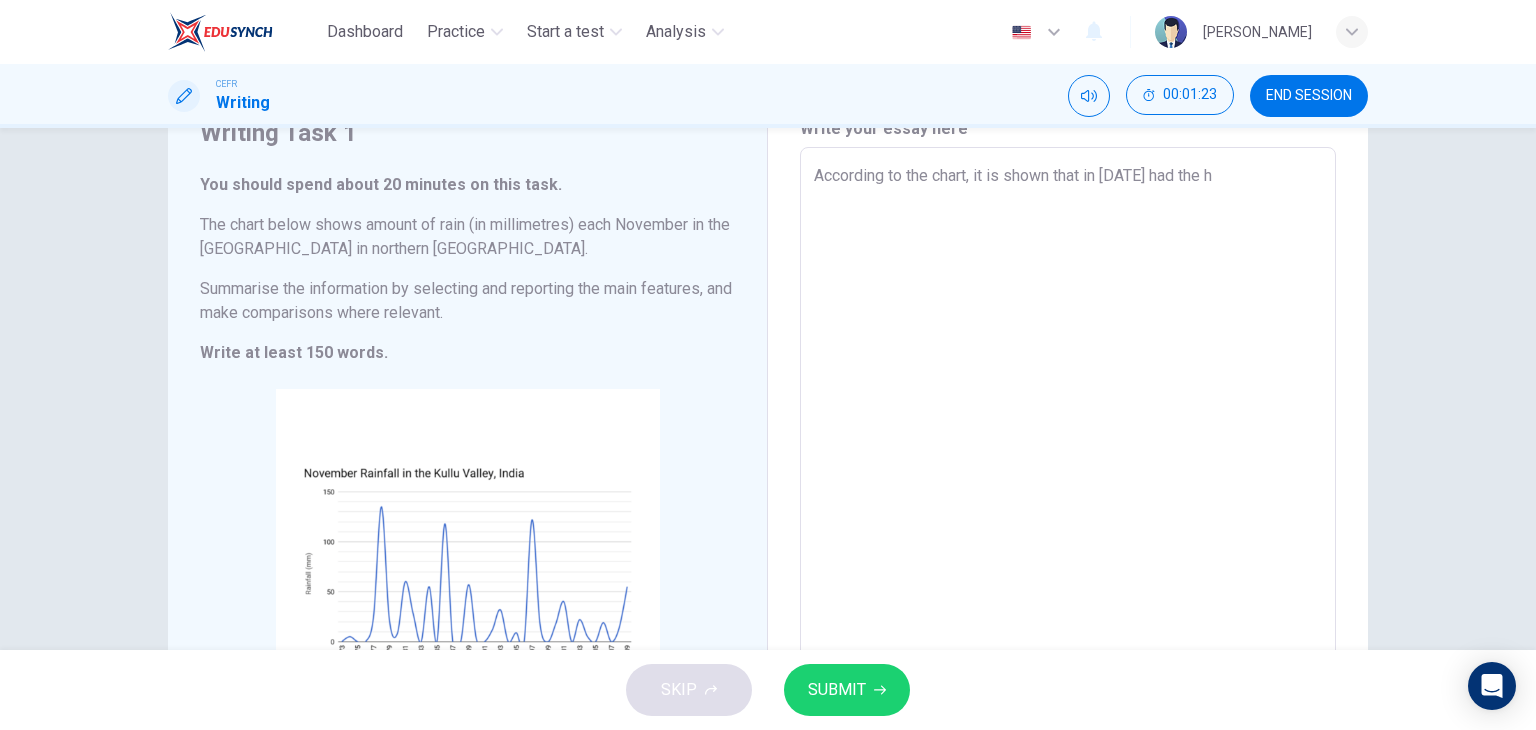 type on "x" 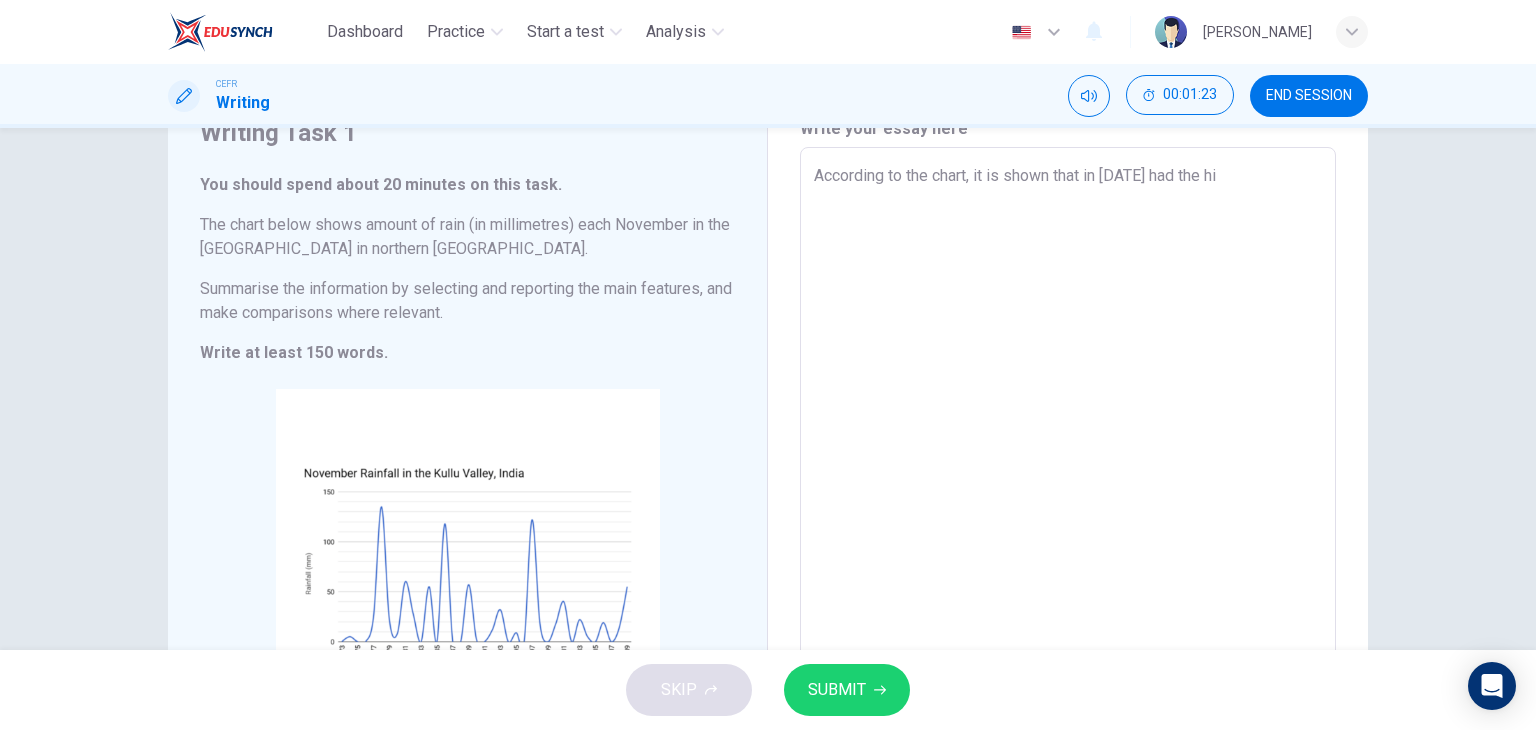 type on "x" 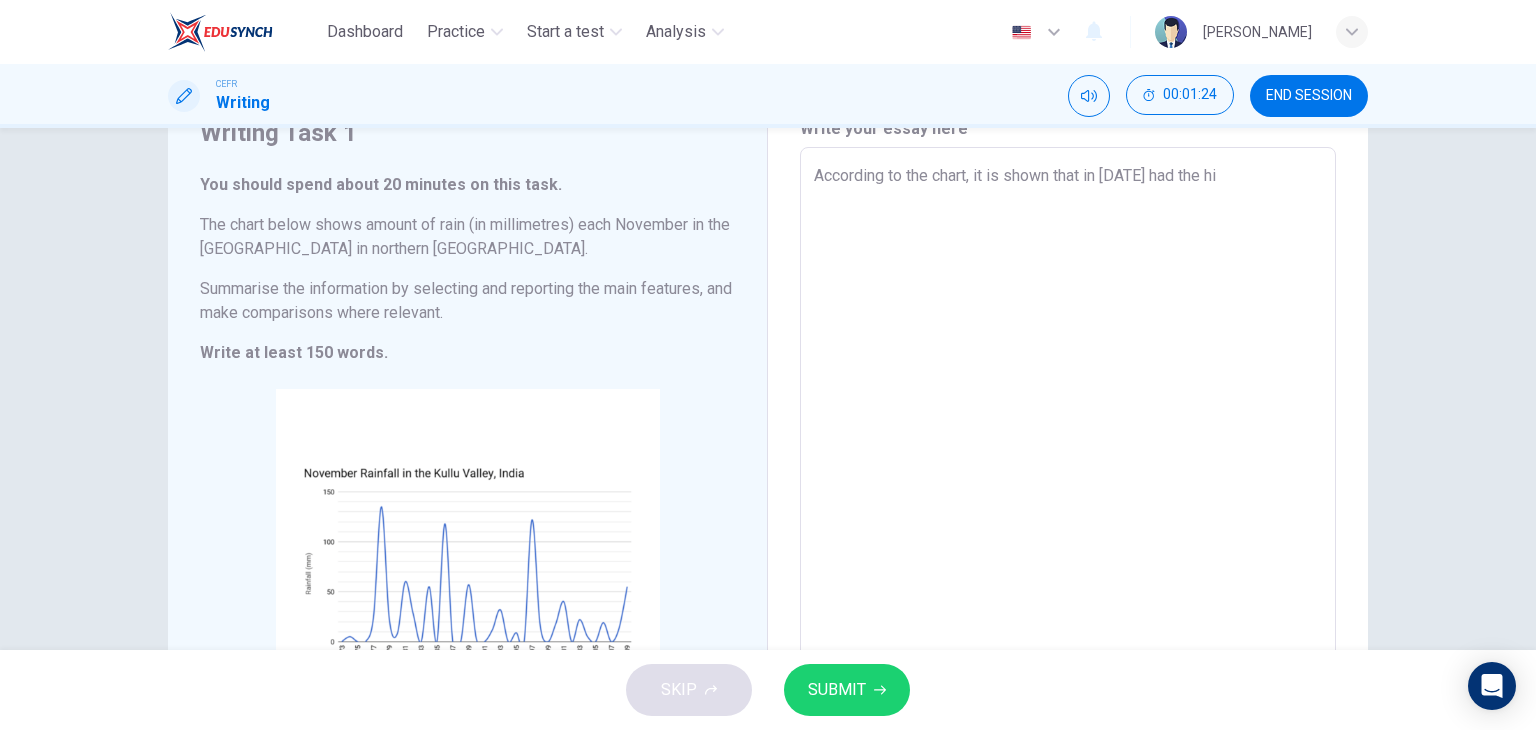 type on "According to the chart, it is shown that in [DATE] had the hig" 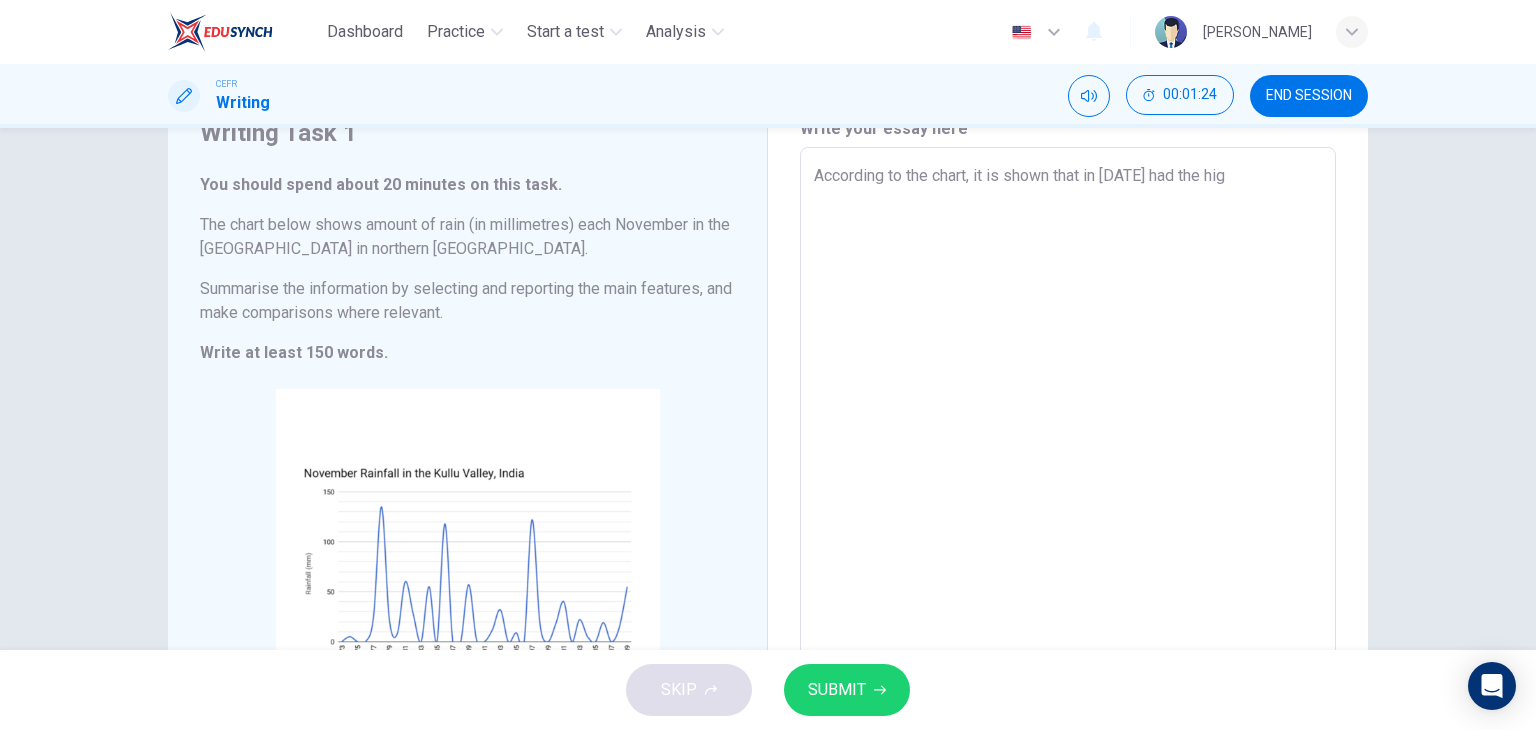 type on "x" 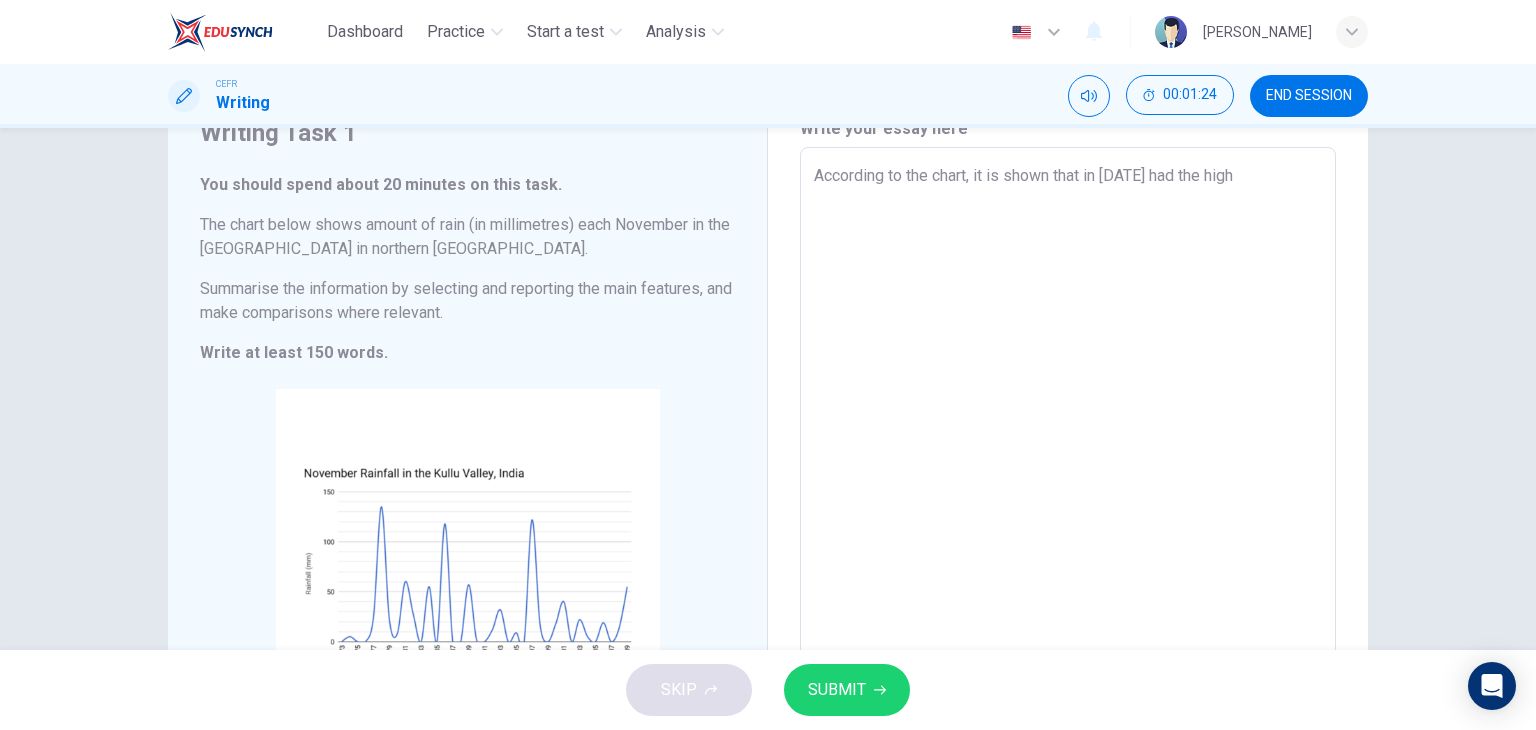 type on "x" 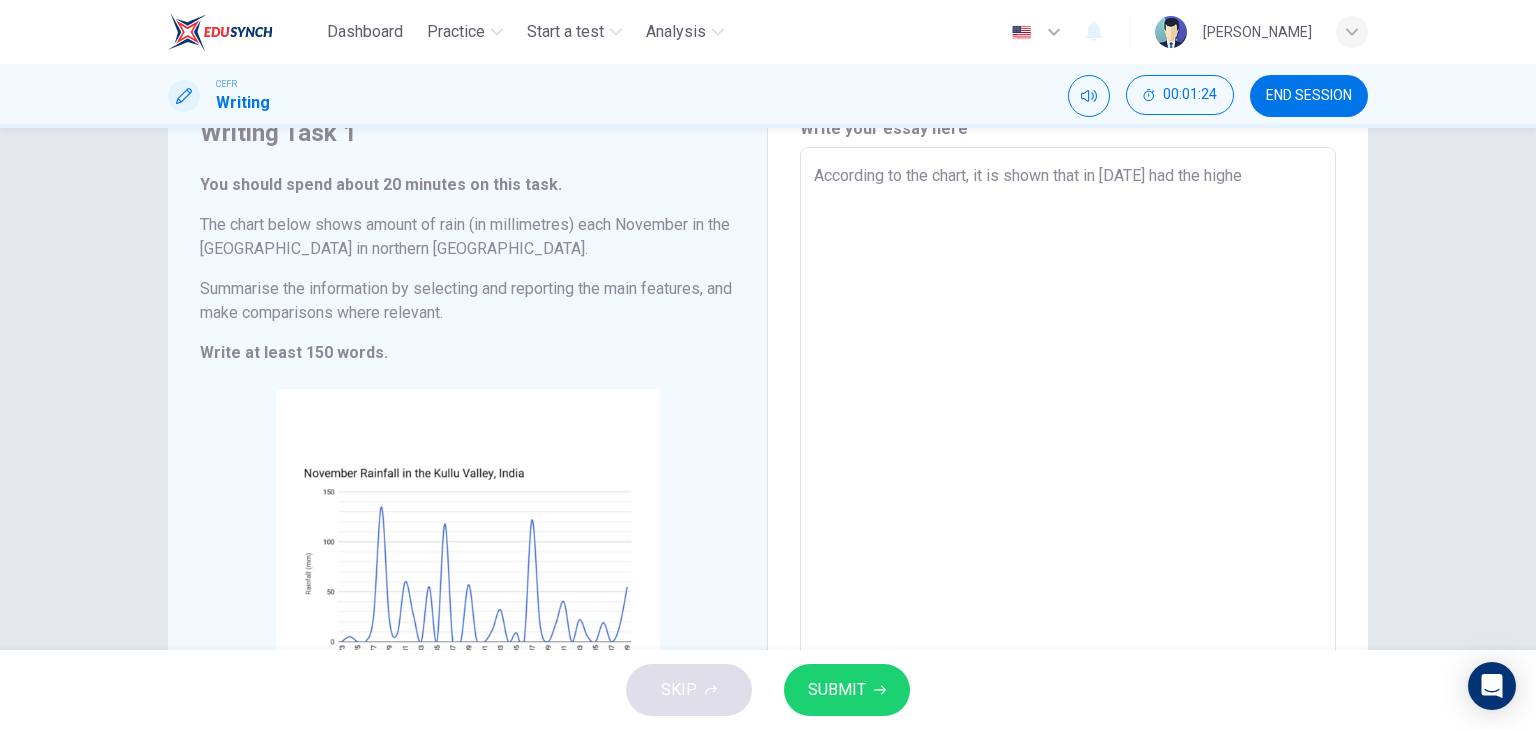 type on "According to the chart, it is shown that in [DATE] had the highes" 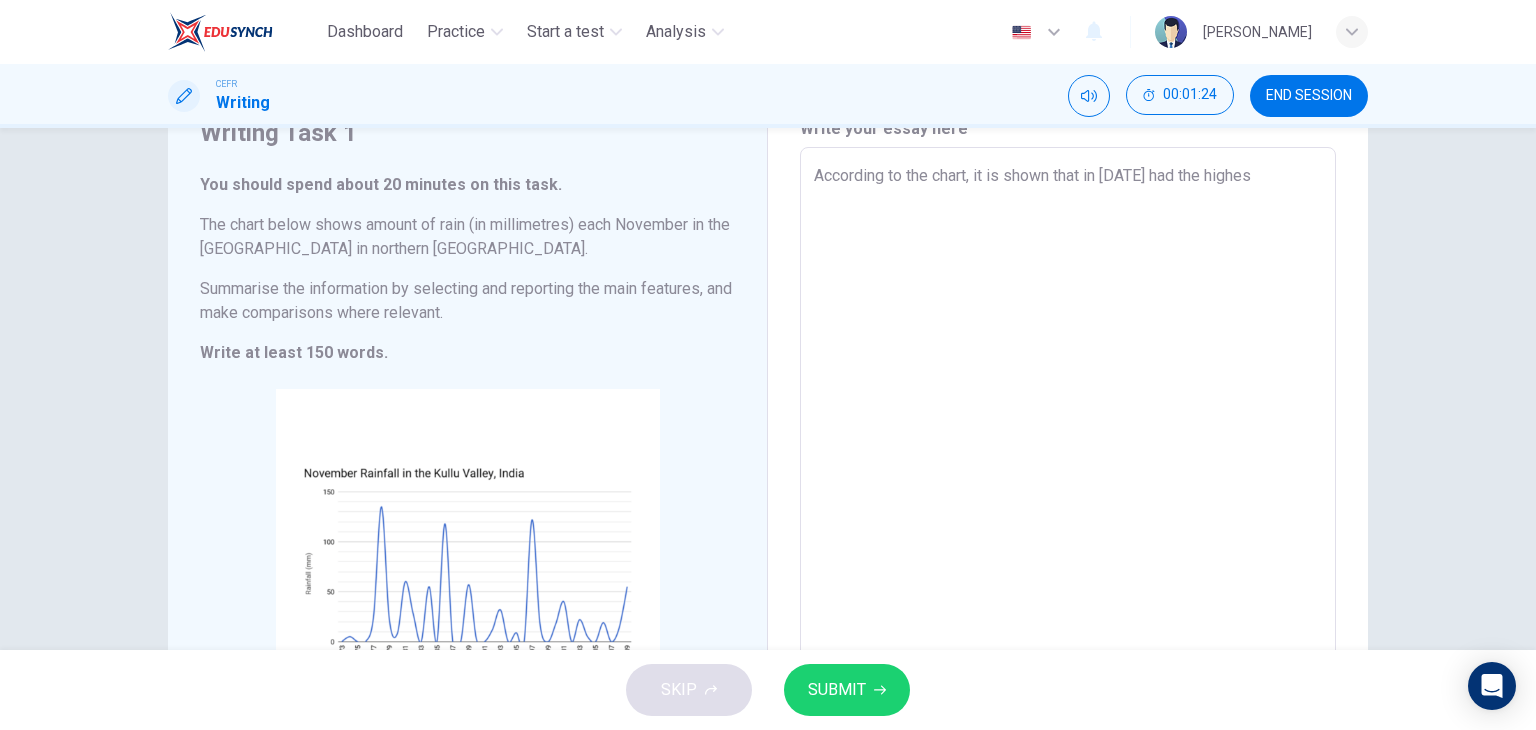 type on "x" 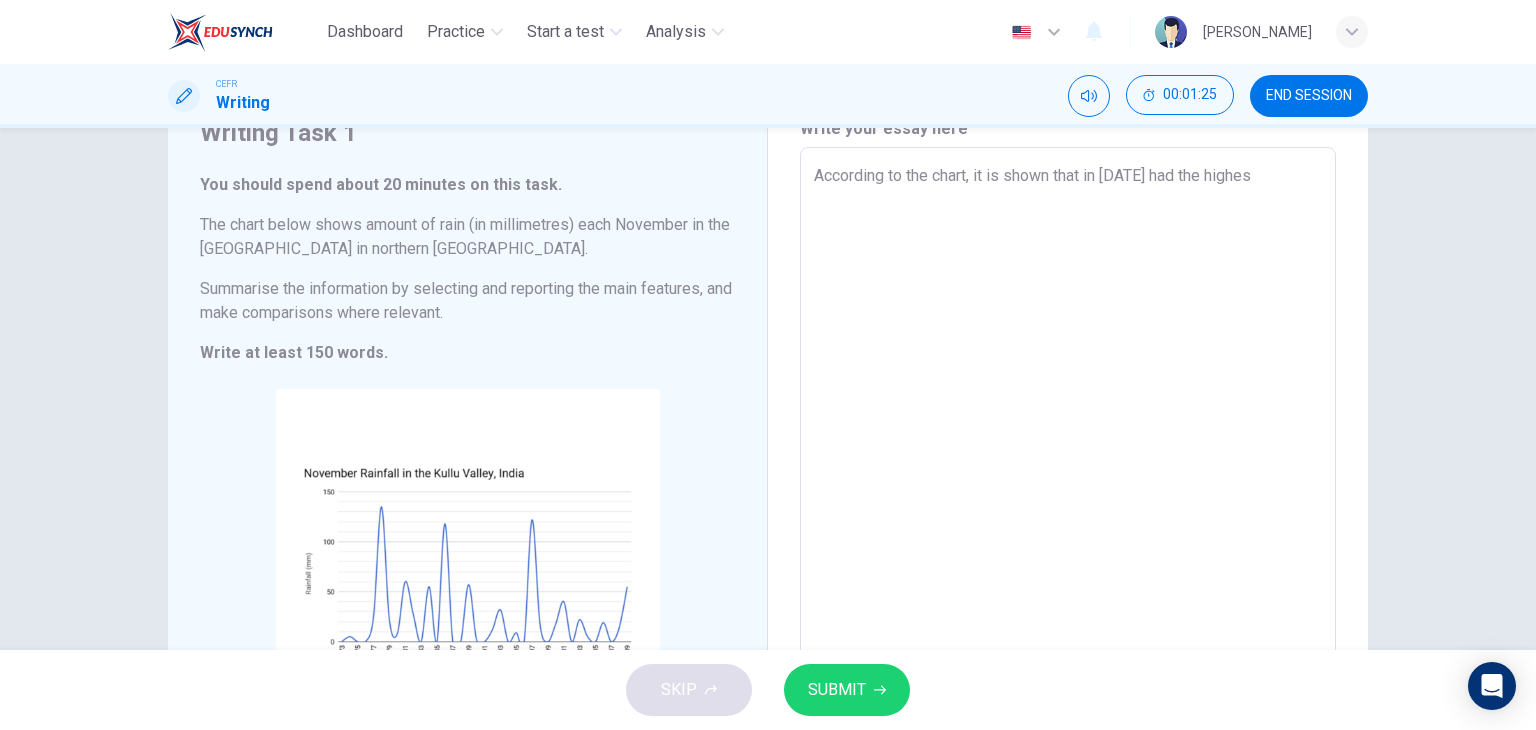 type on "According to the chart, it is shown that in [DATE] had the highest" 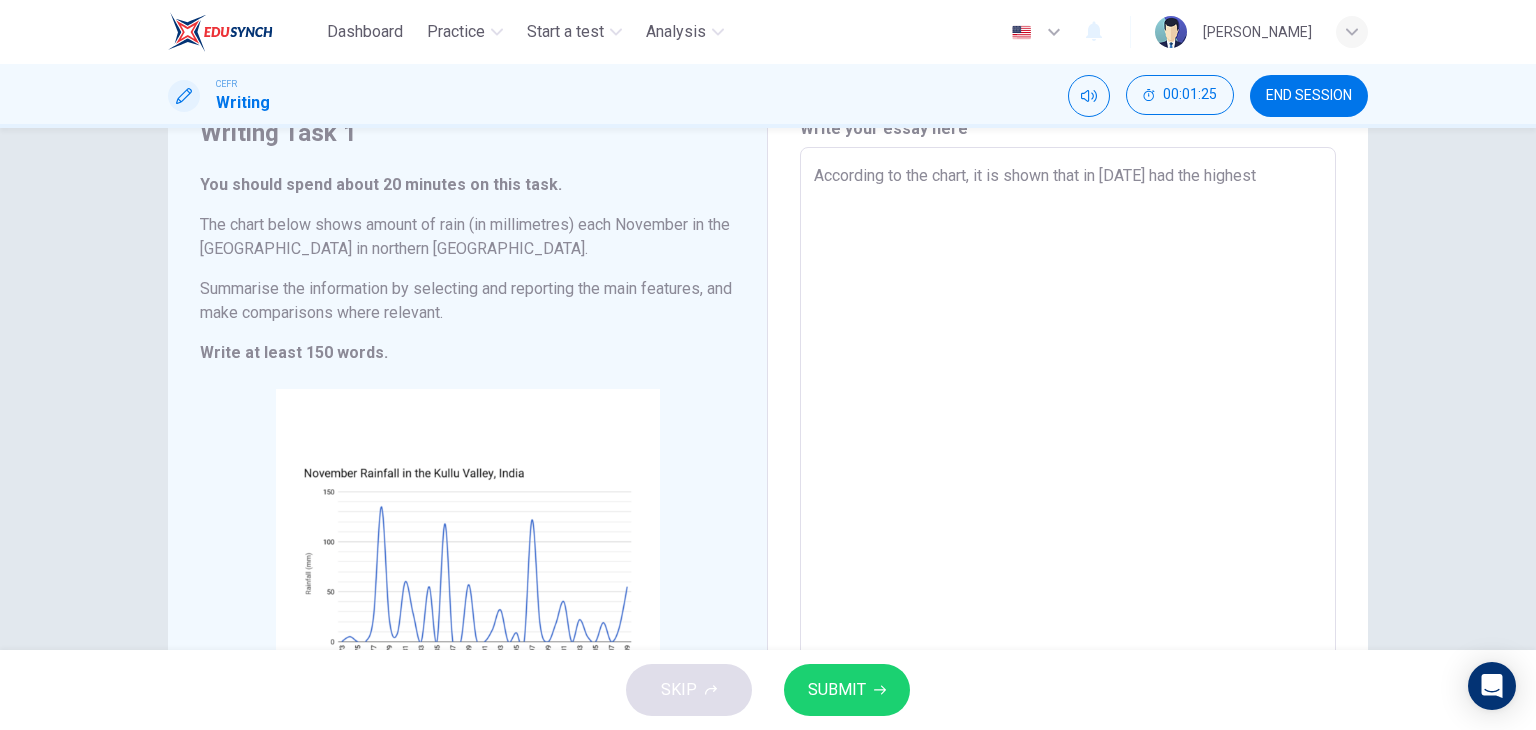 type on "x" 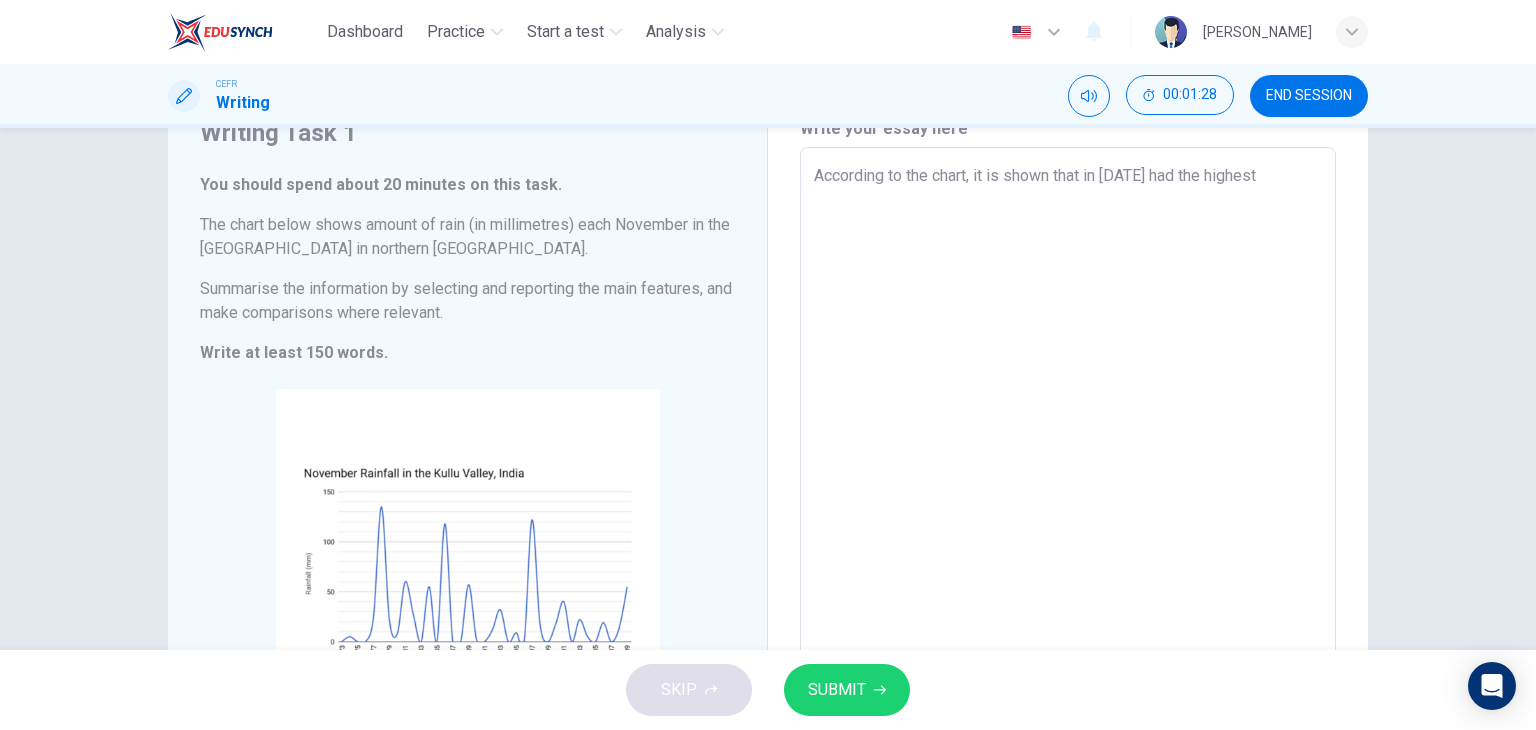 type on "According to the chart, it is shown that in [DATE] had the highest a" 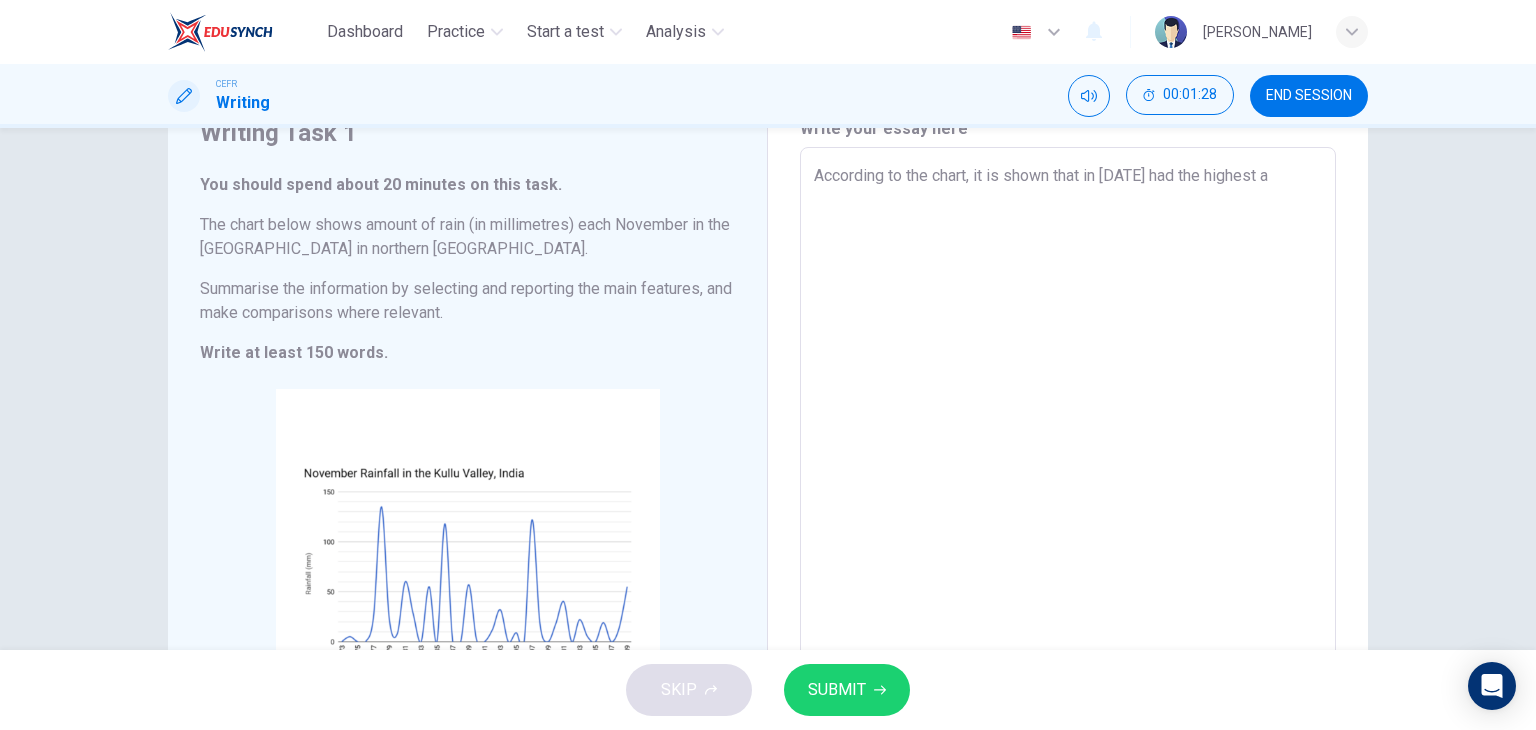type on "According to the chart, it is shown that in [DATE] had the highest am" 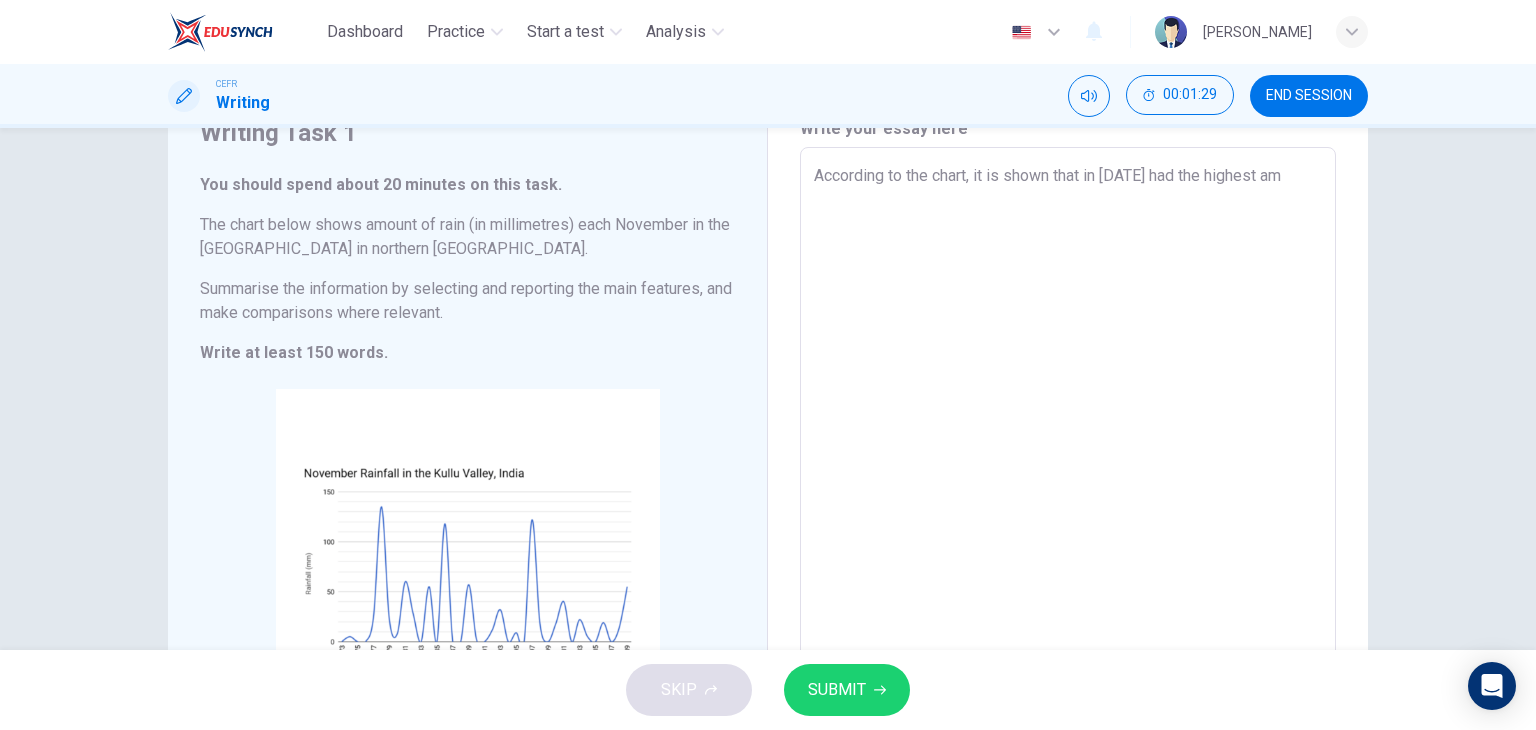 type on "According to the chart, it is shown that in [DATE] had the highest amo" 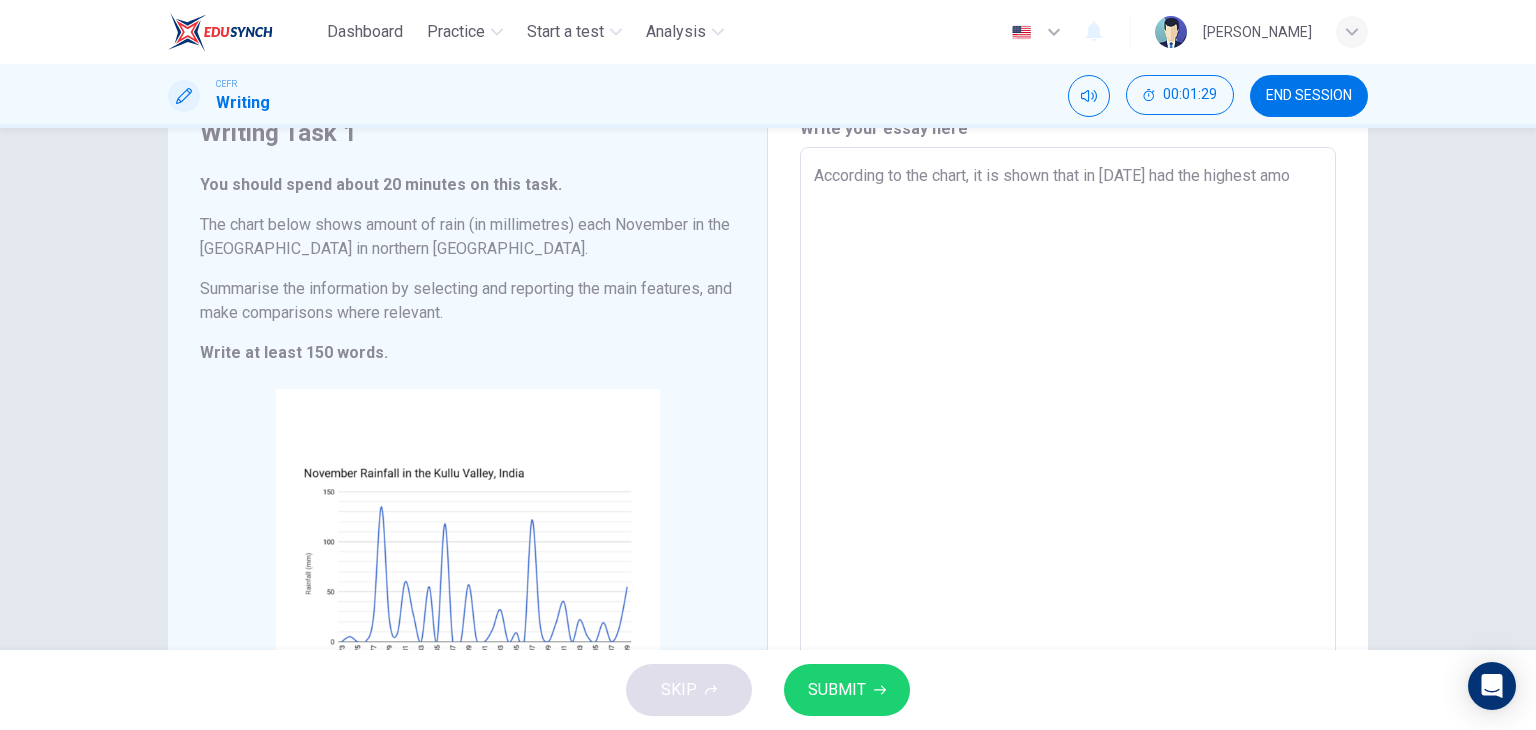 type on "x" 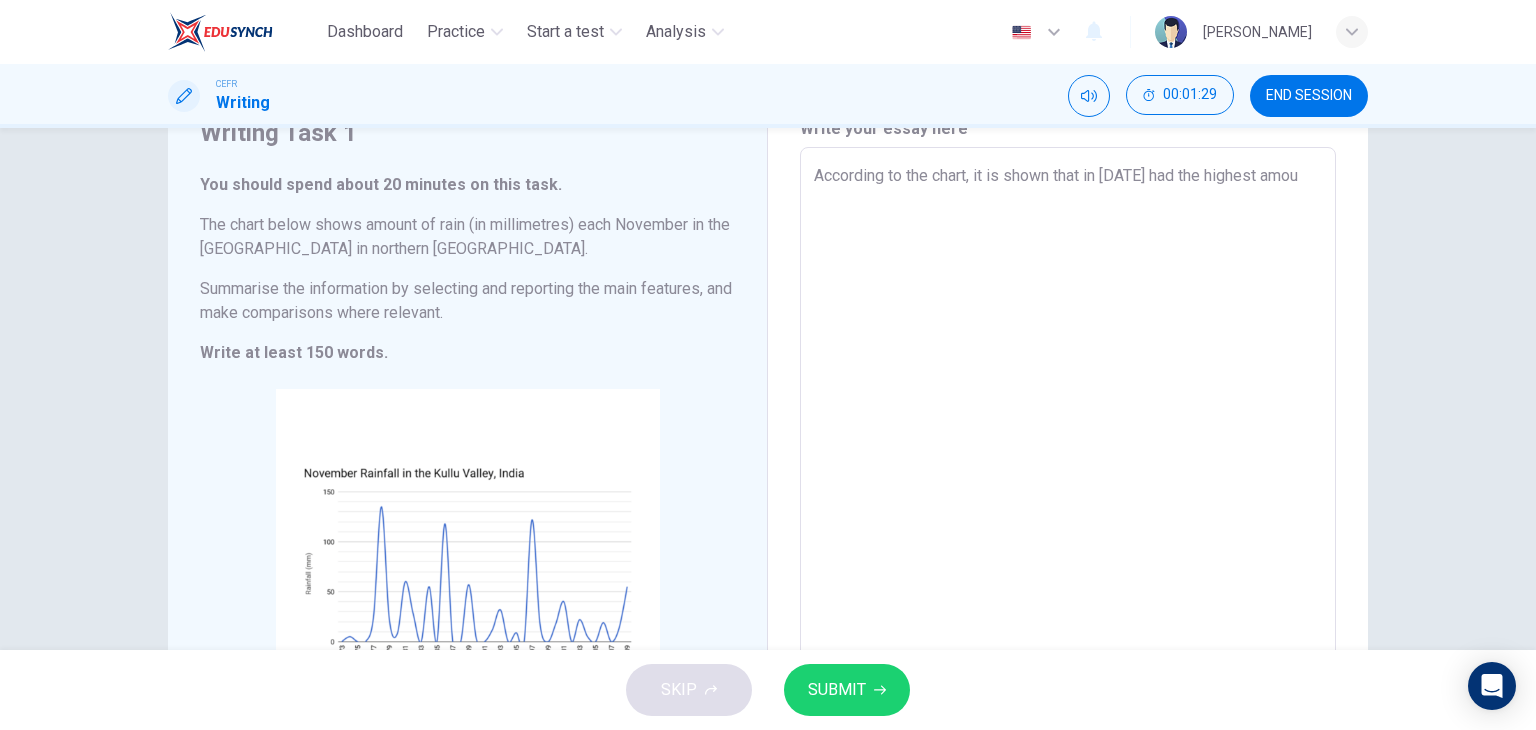 type on "x" 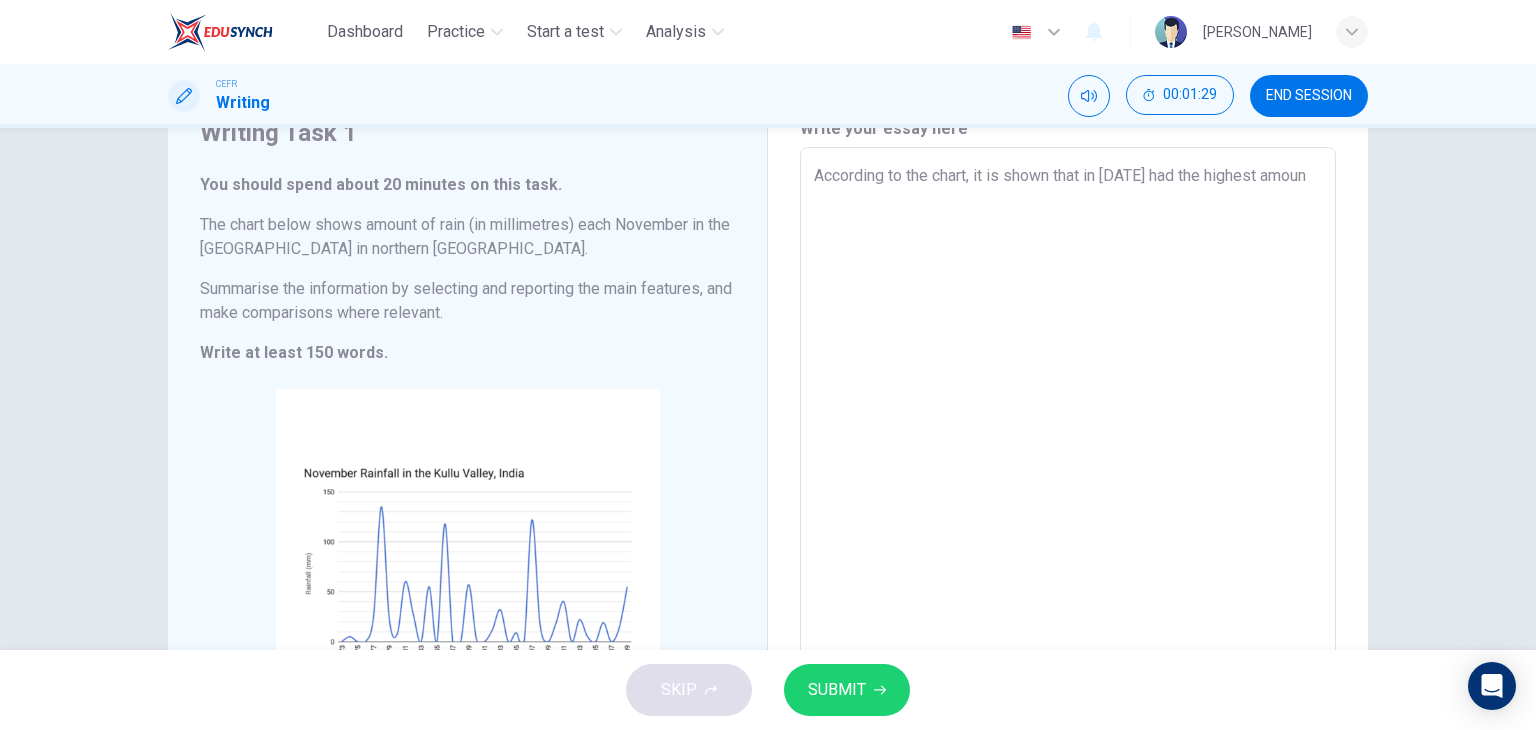 type on "x" 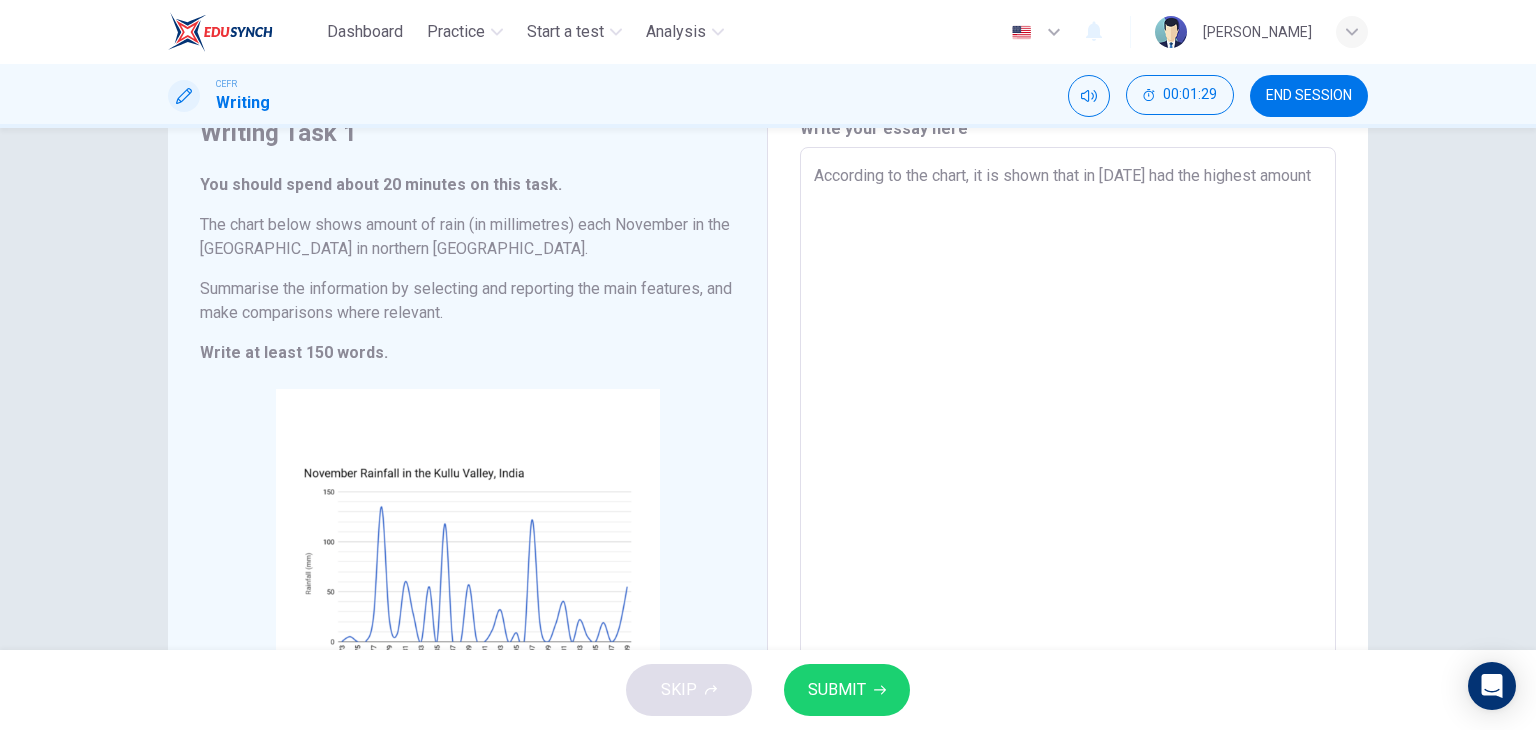 type on "x" 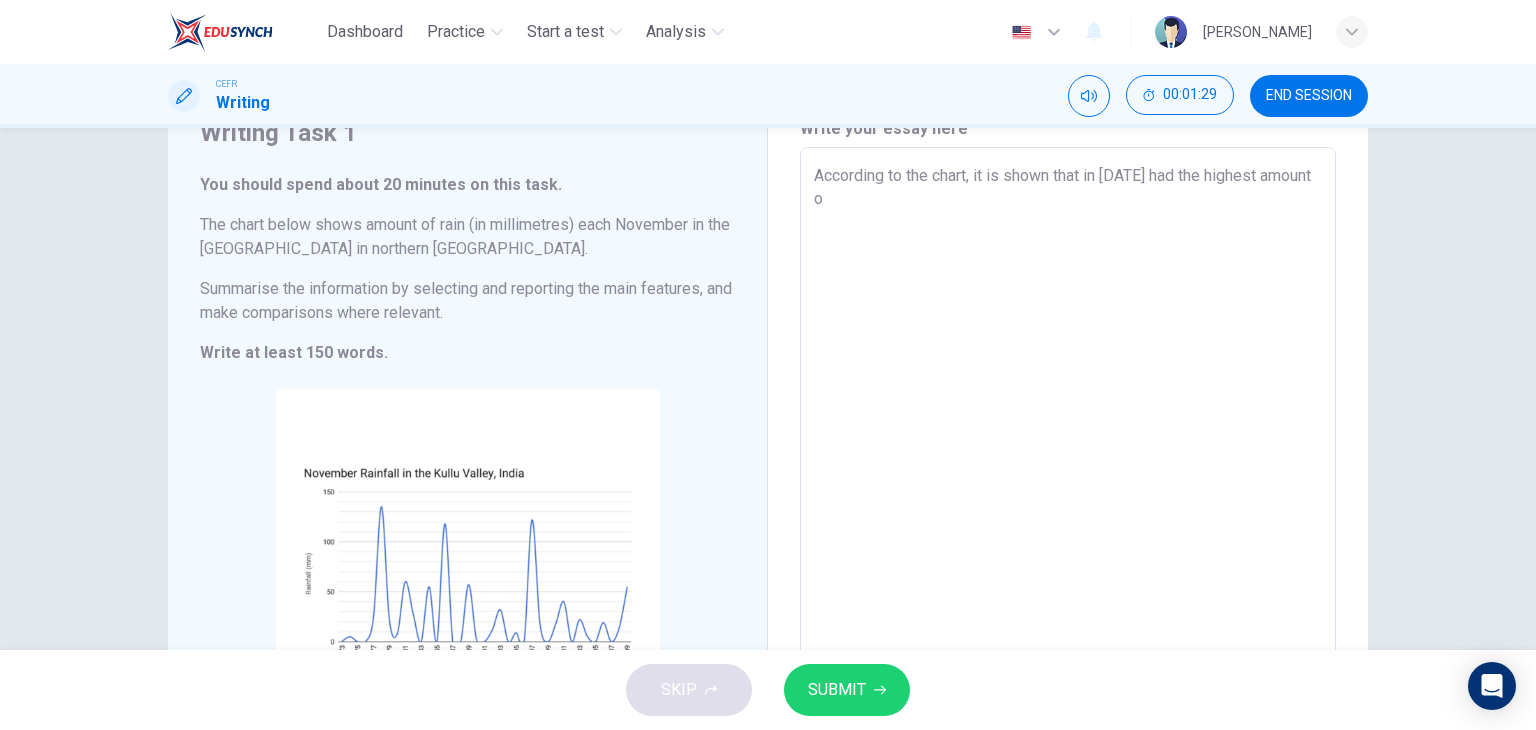 type on "x" 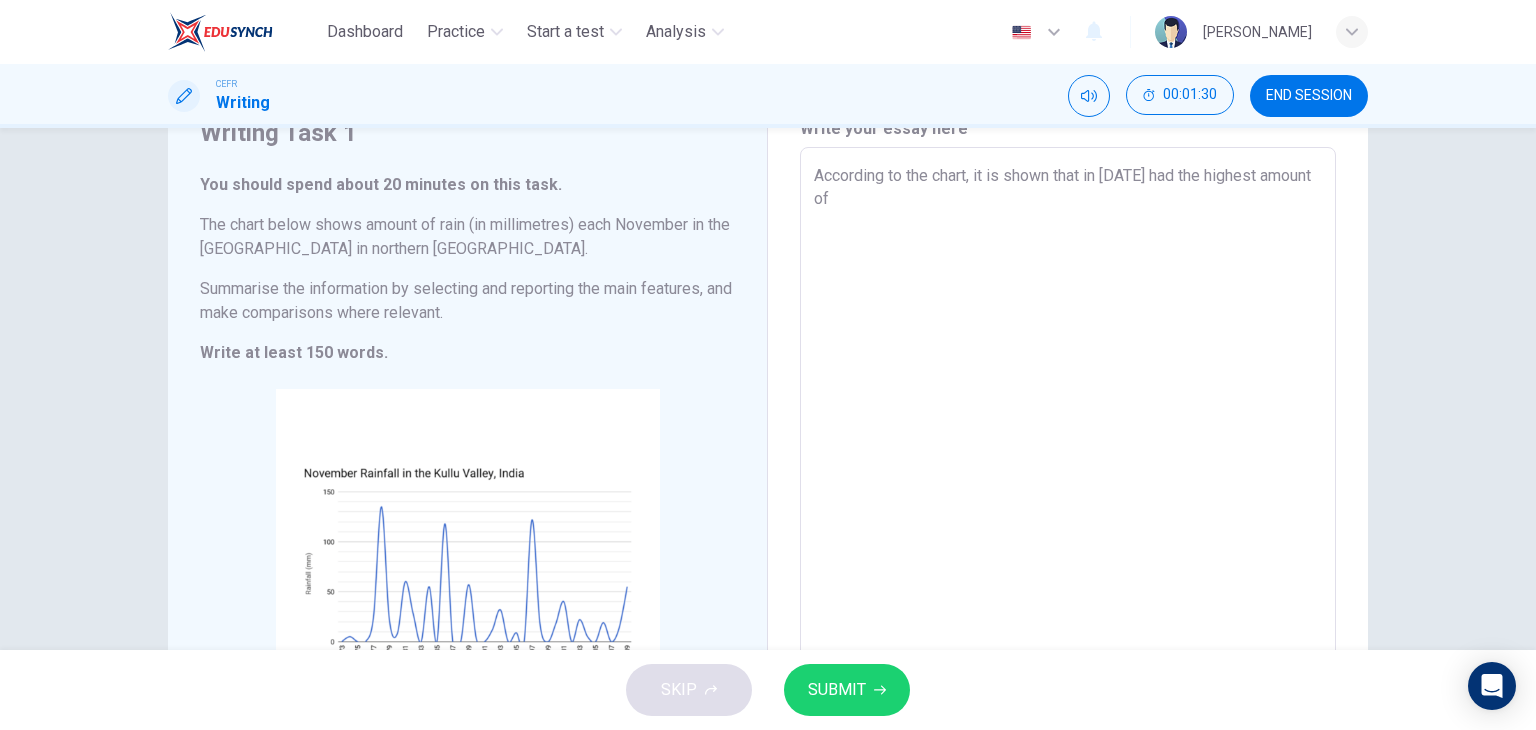 type on "x" 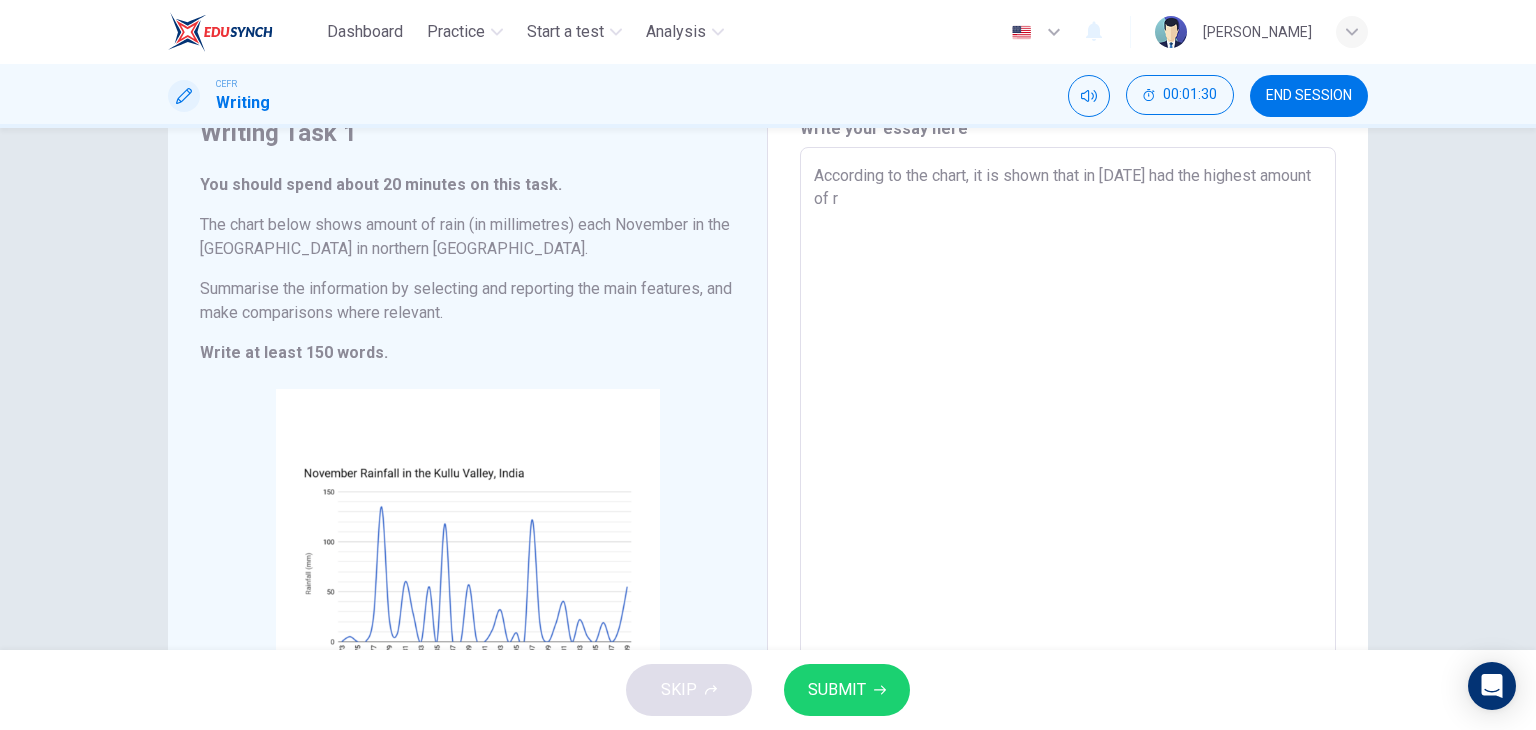 type on "x" 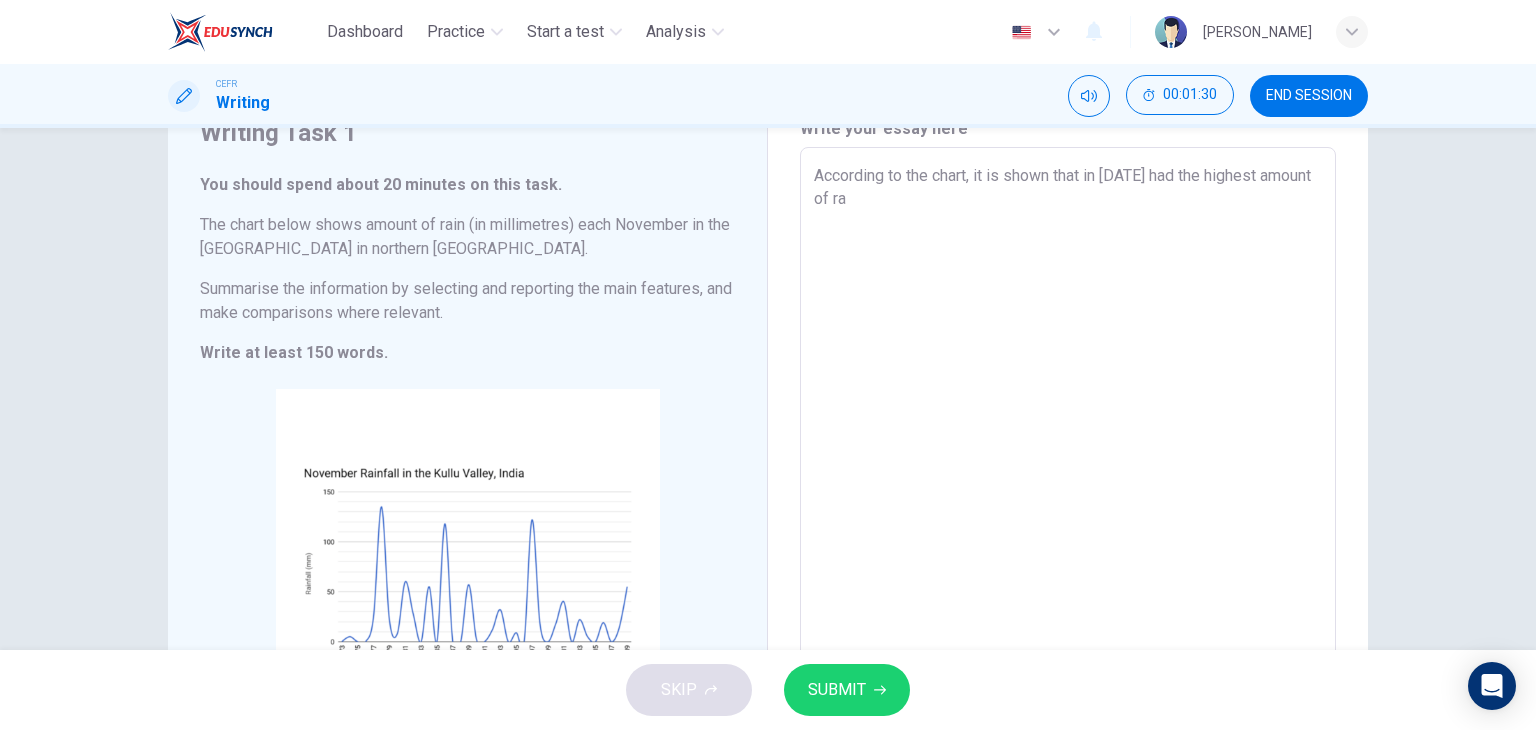 type on "According to the chart, it is shown that in [DATE] had the highest amount of rai" 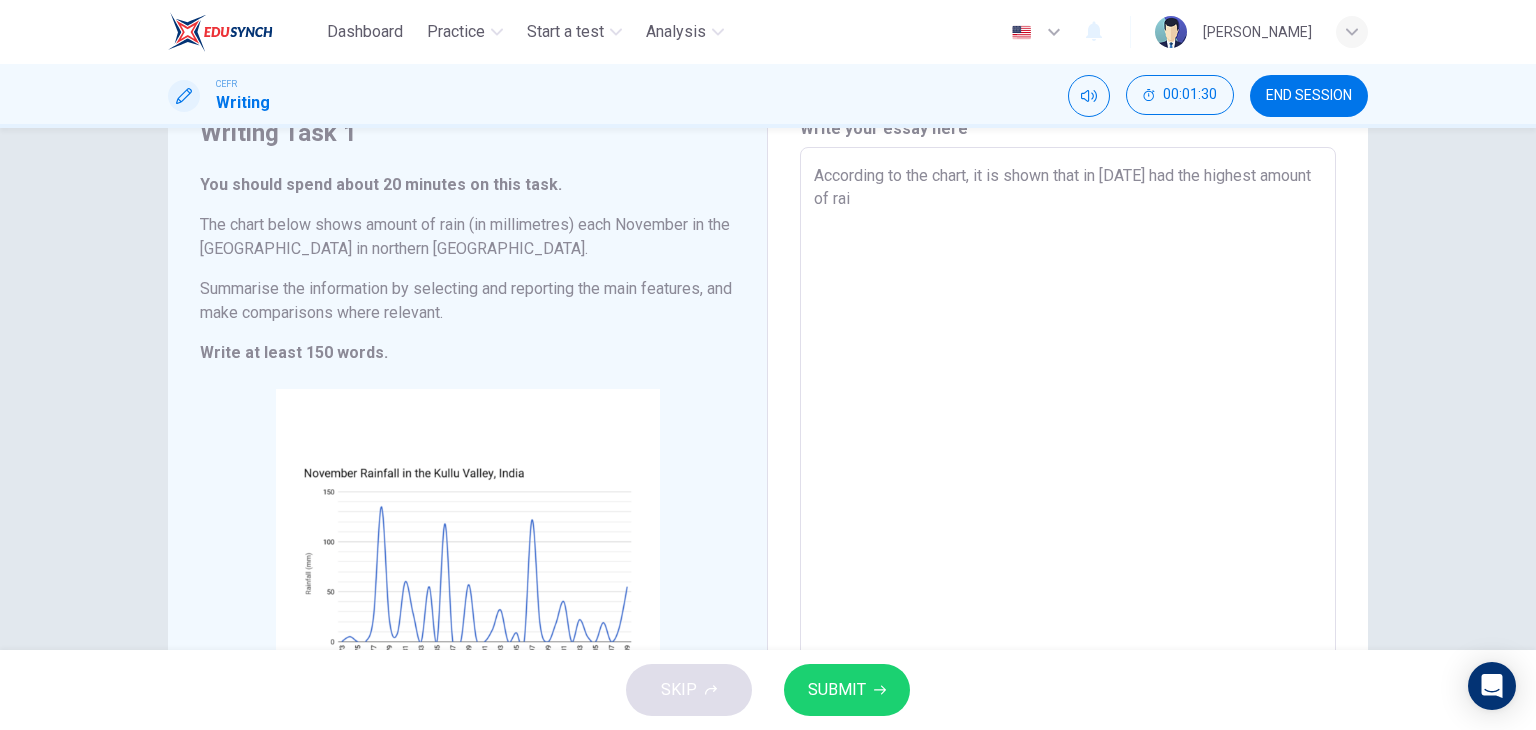 type on "x" 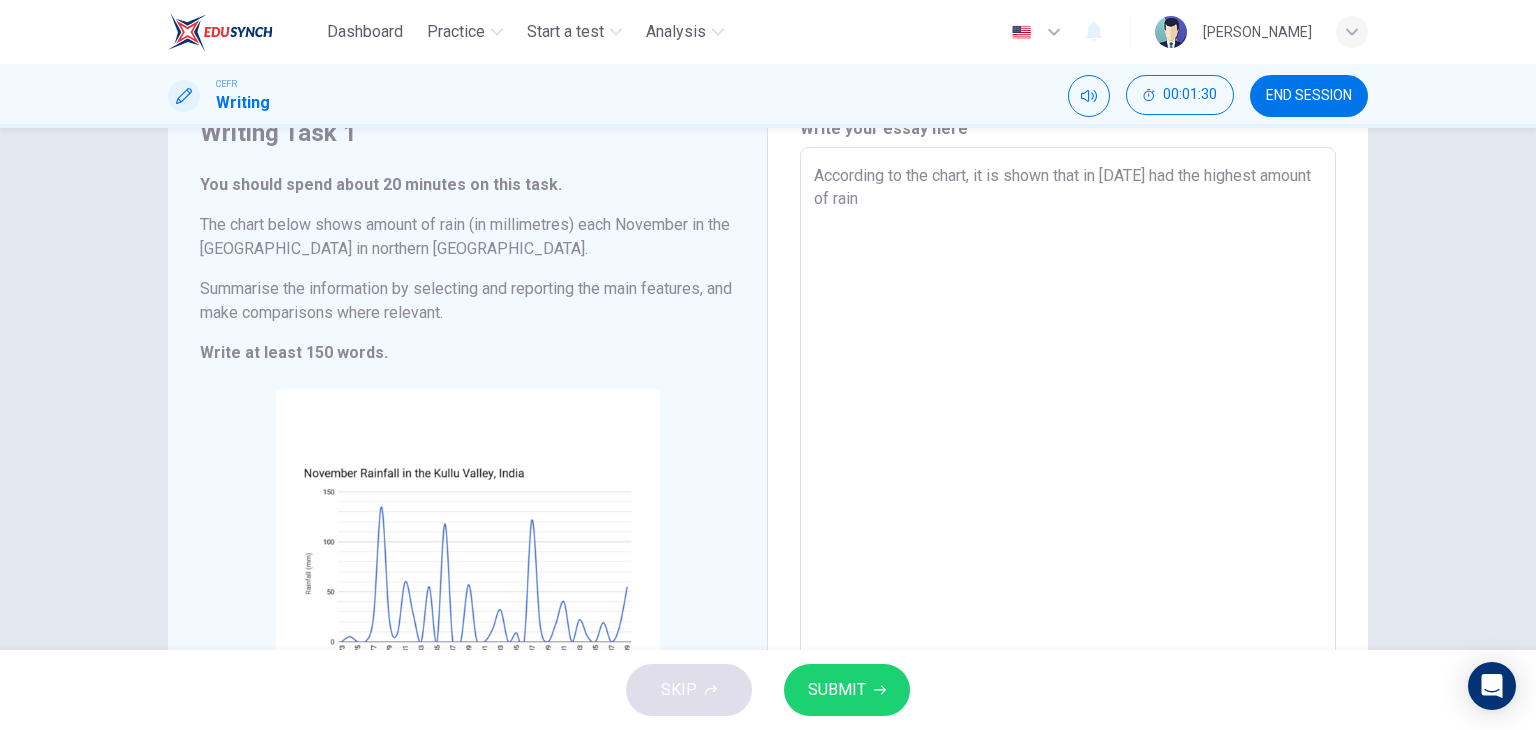 type on "x" 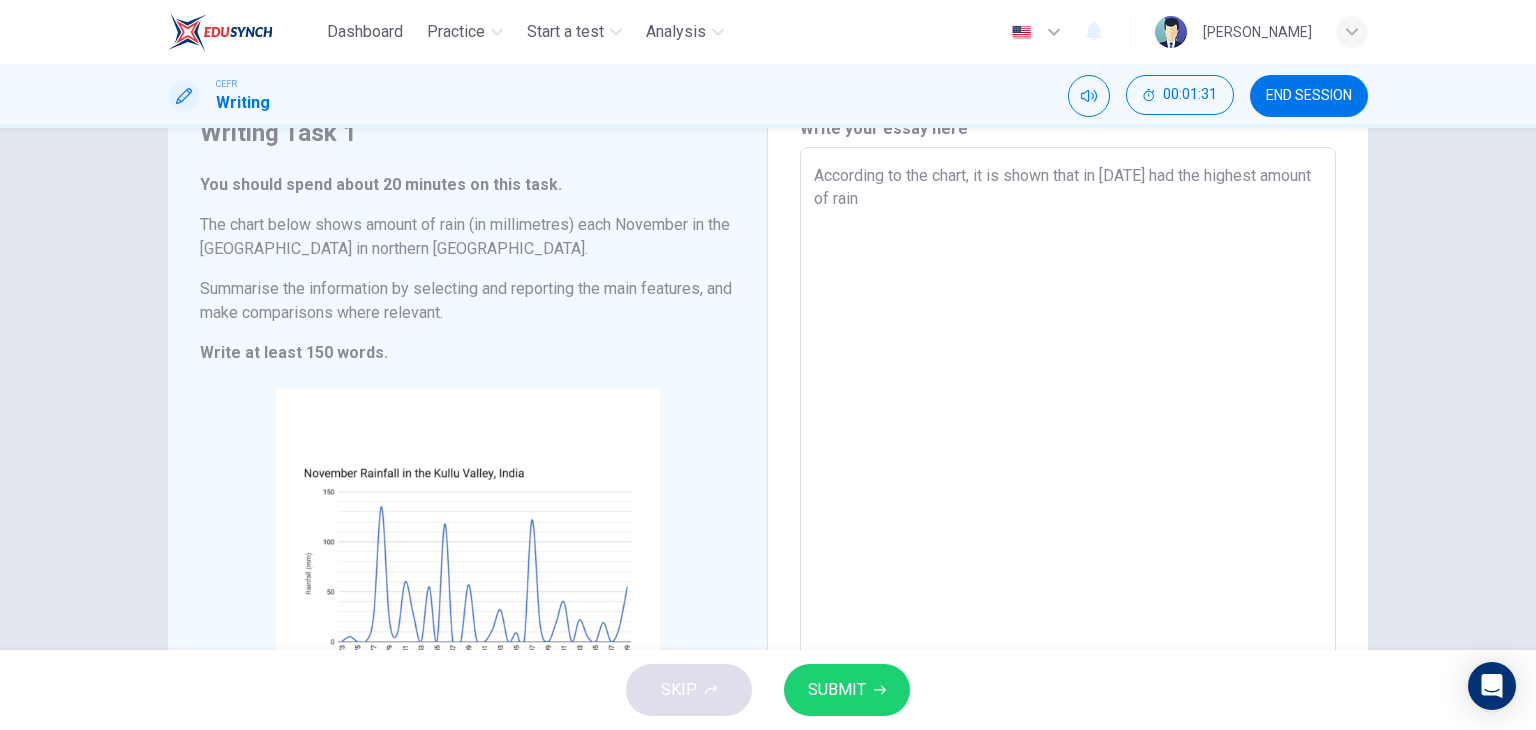 type on "According to the chart, it is shown that in [DATE] had the highest amount of rain" 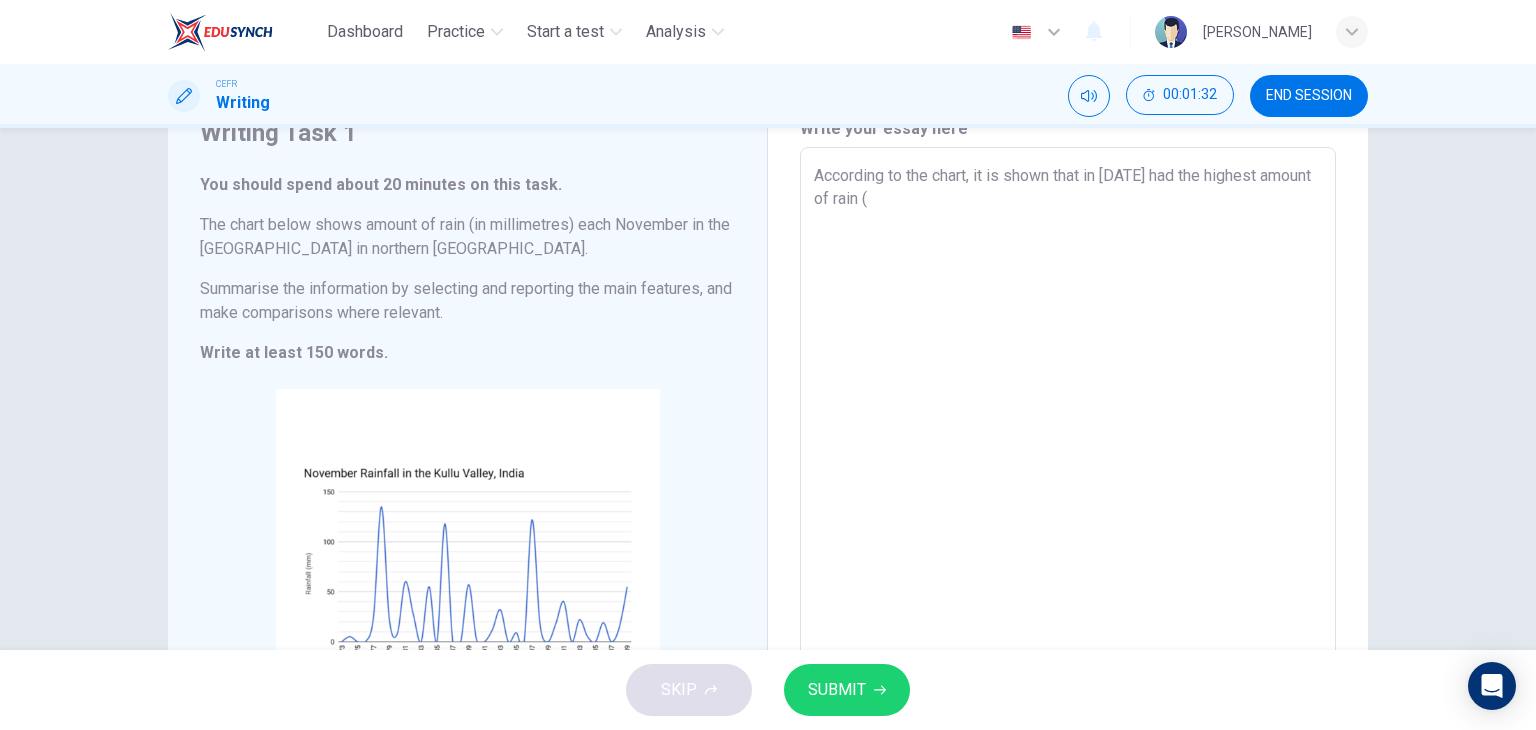 type on "According to the chart, it is shown that in [DATE] had the highest amount of rain (i" 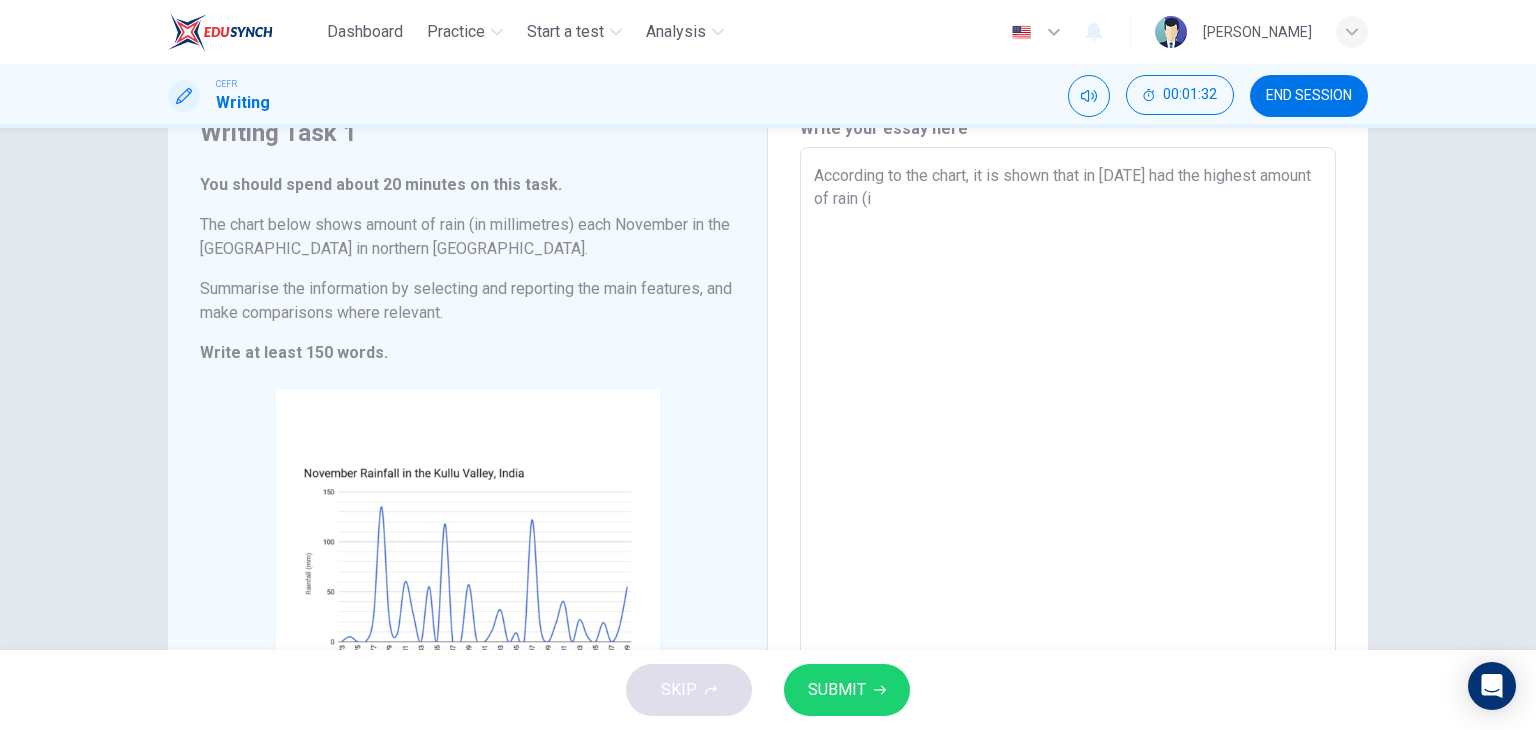 type on "x" 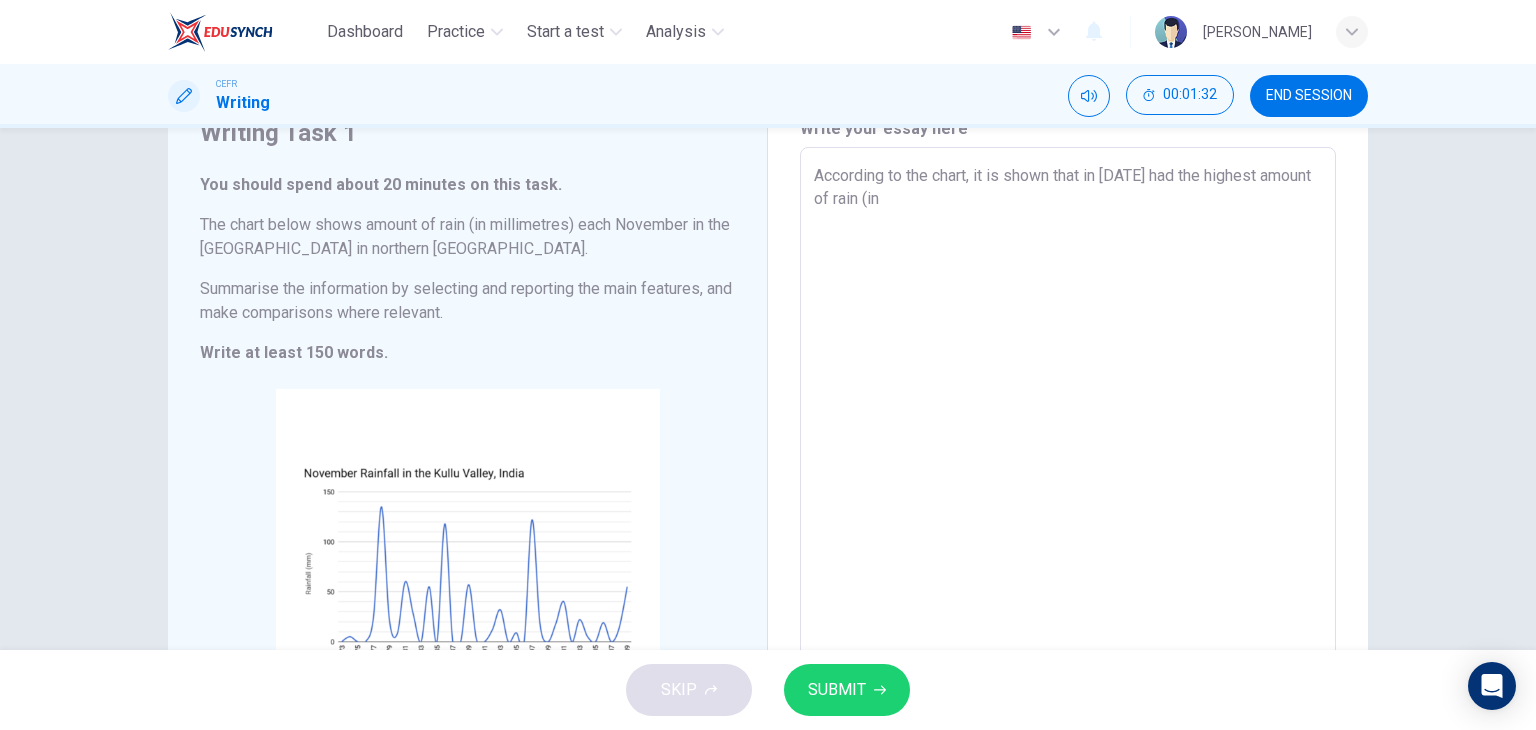 type on "x" 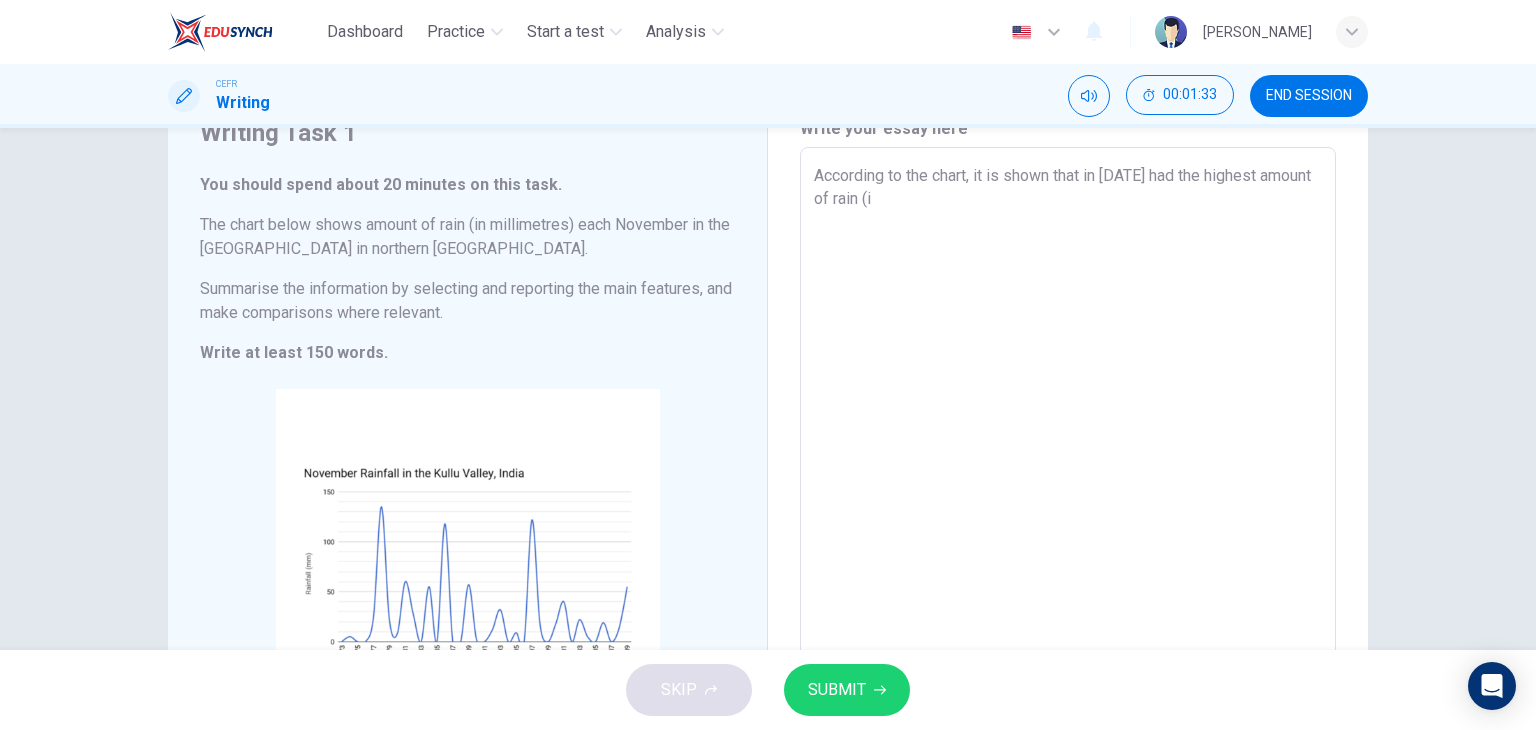 type on "According to the chart, it is shown that in 1977 had the highest amount of rain (" 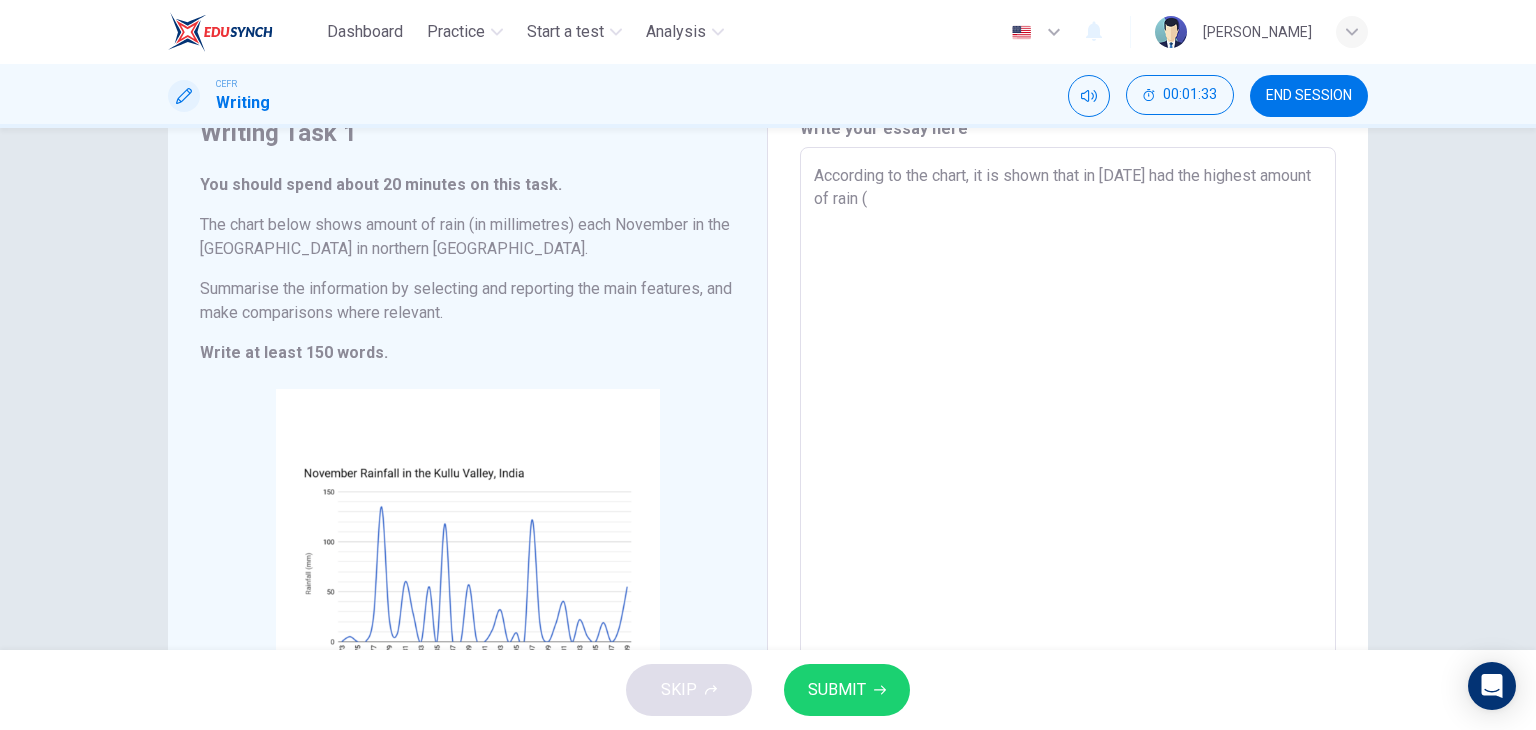 type on "x" 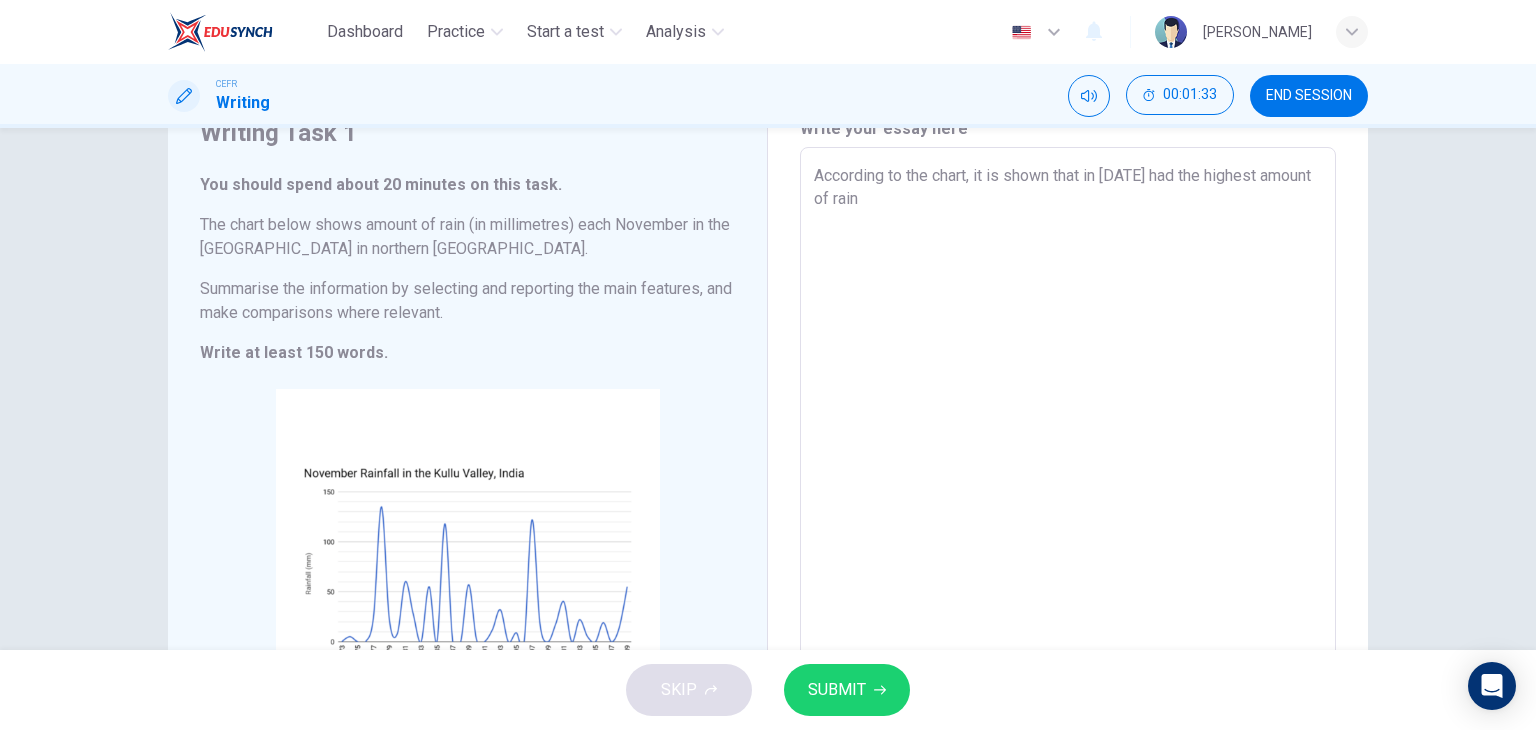 type on "x" 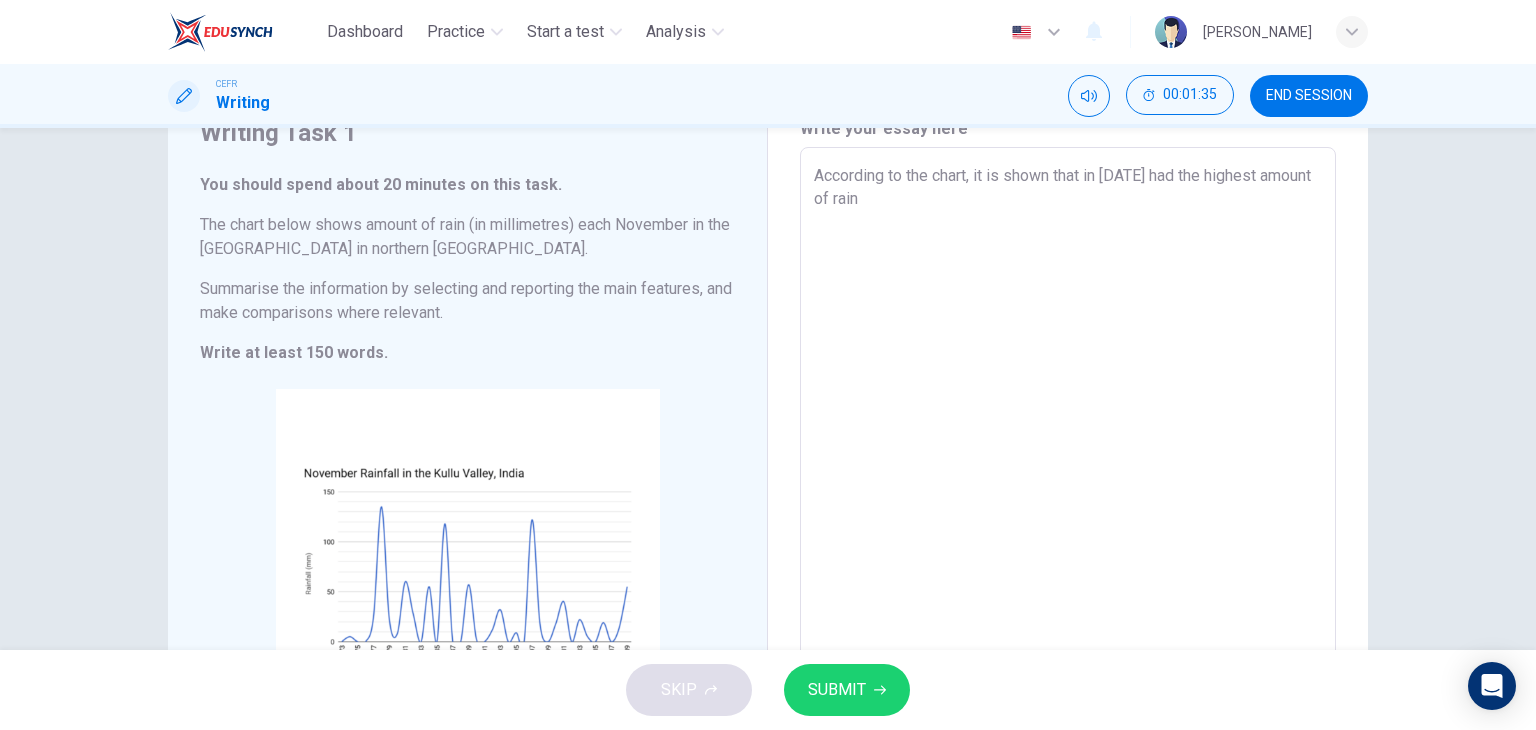 type on "According to the chart, it is shown that in 1977 had the highest amount of rain" 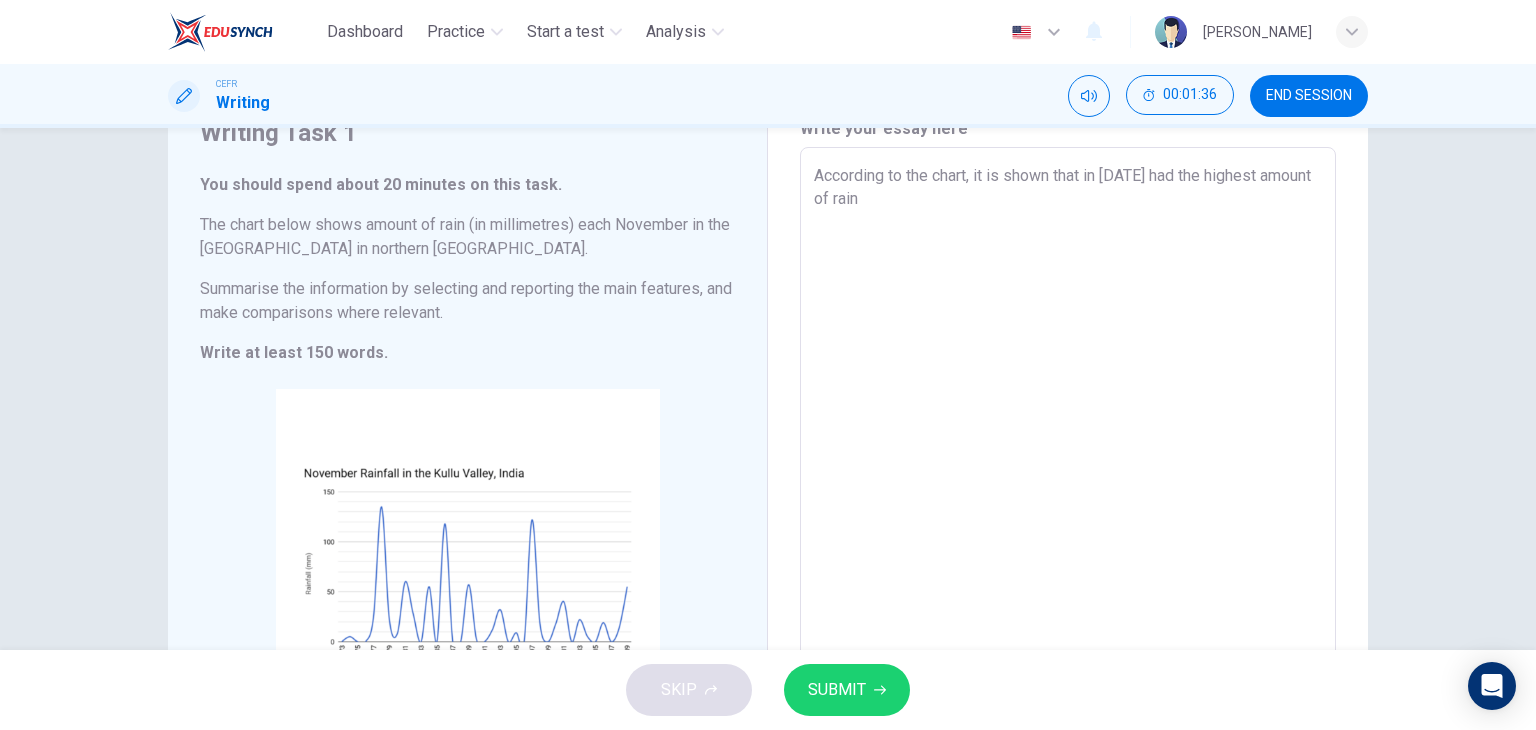 type on "According to the chart, it is shown that in 1977 had the highest amount of rain," 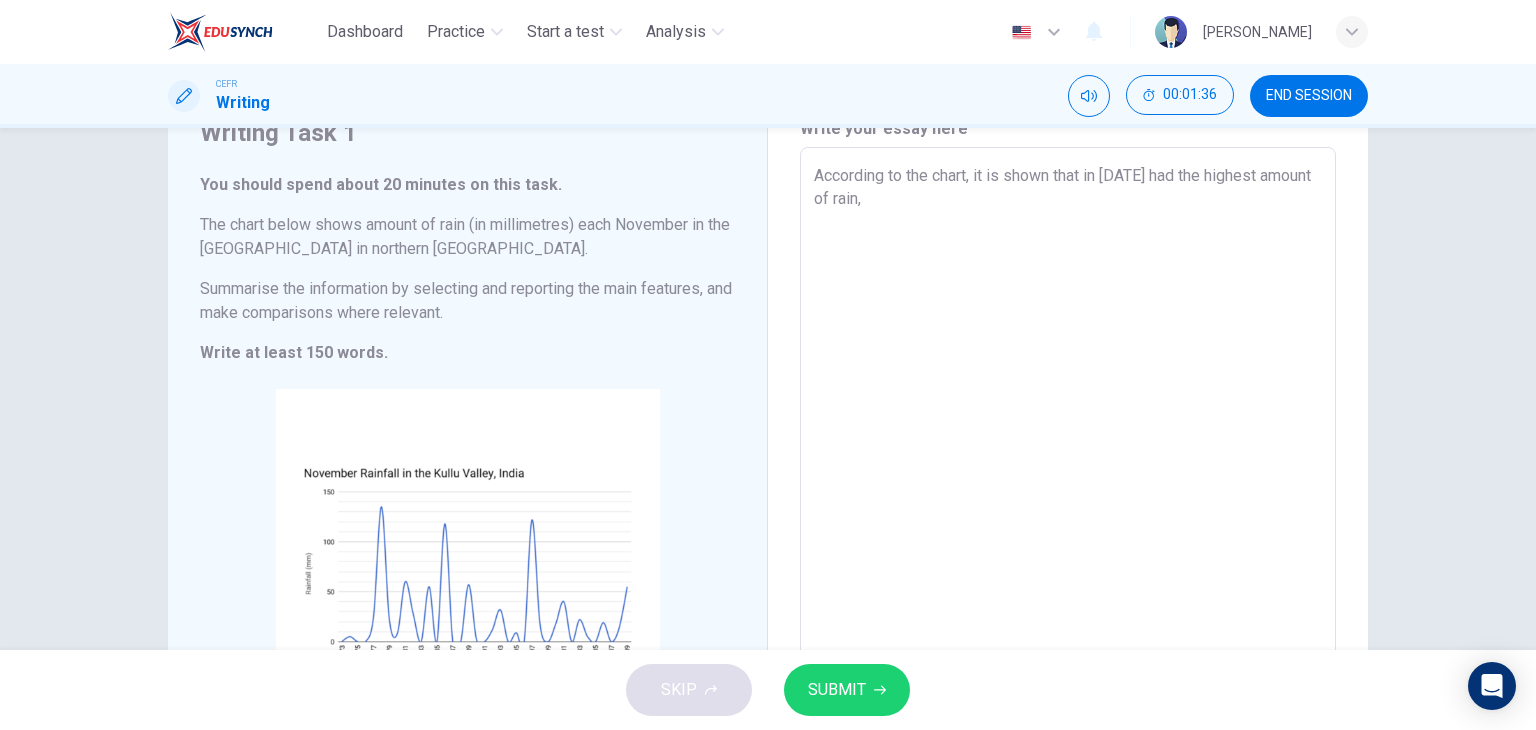 type on "According to the chart, it is shown that in 1977 had the highest amount of rain," 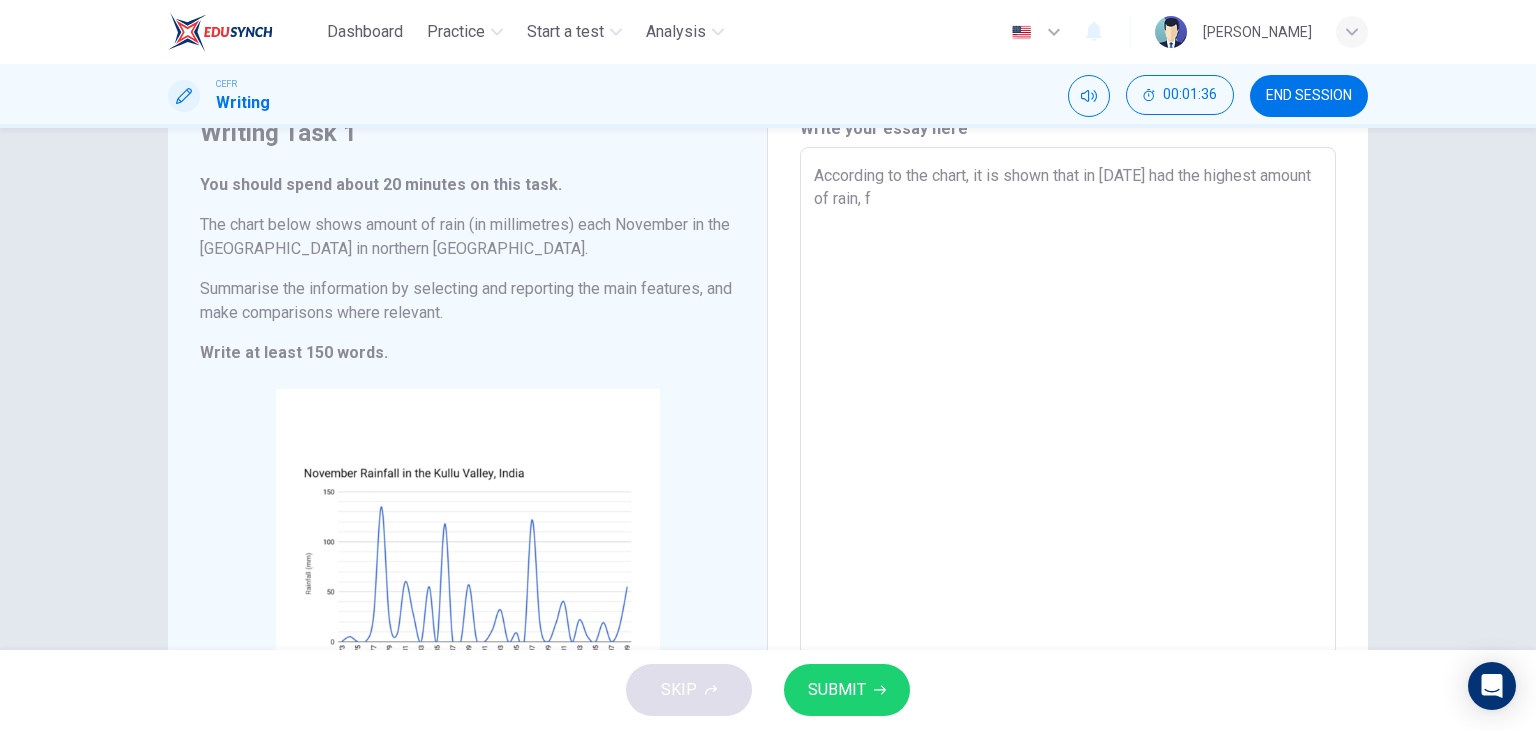 type on "According to the chart, it is shown that in 1977 had the highest amount of rain, fo" 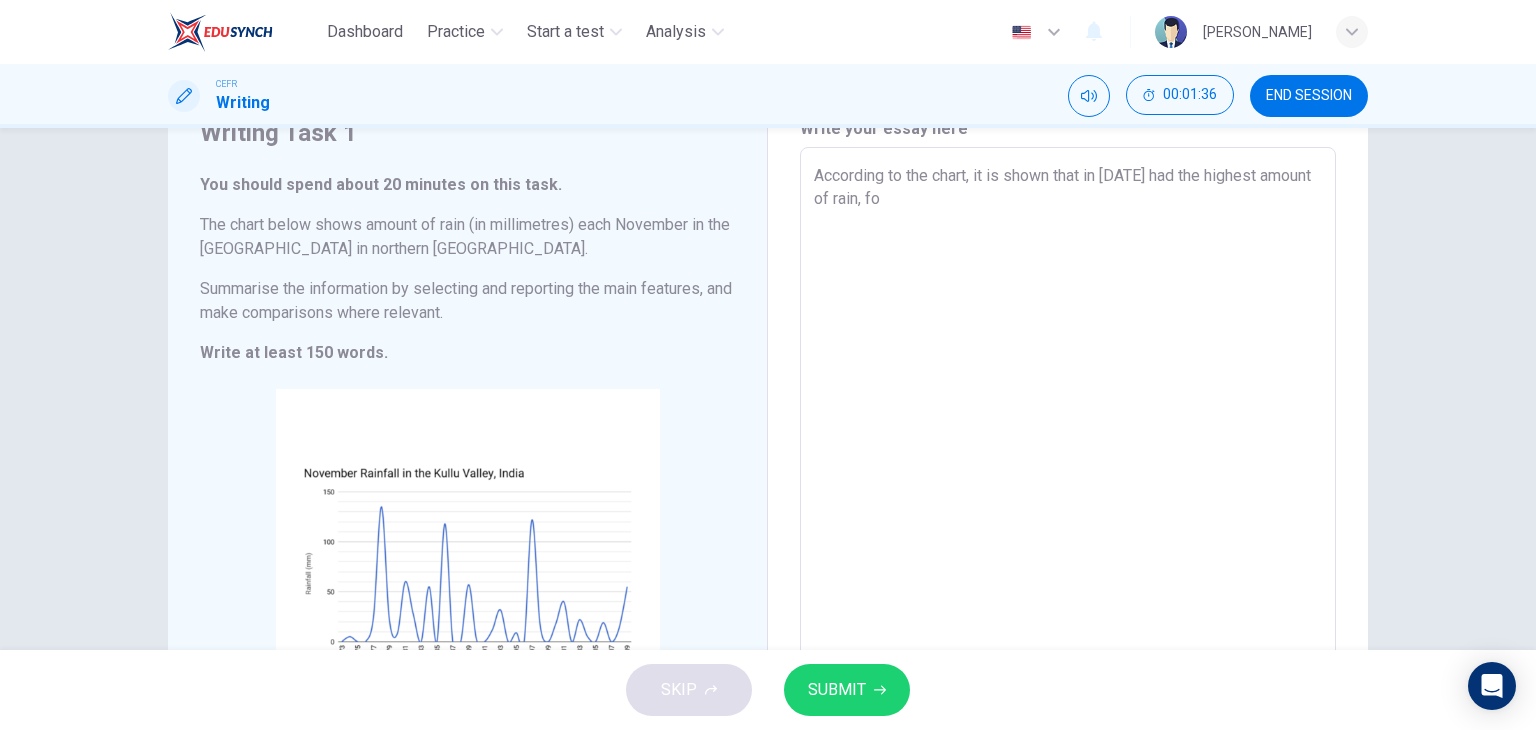 type on "x" 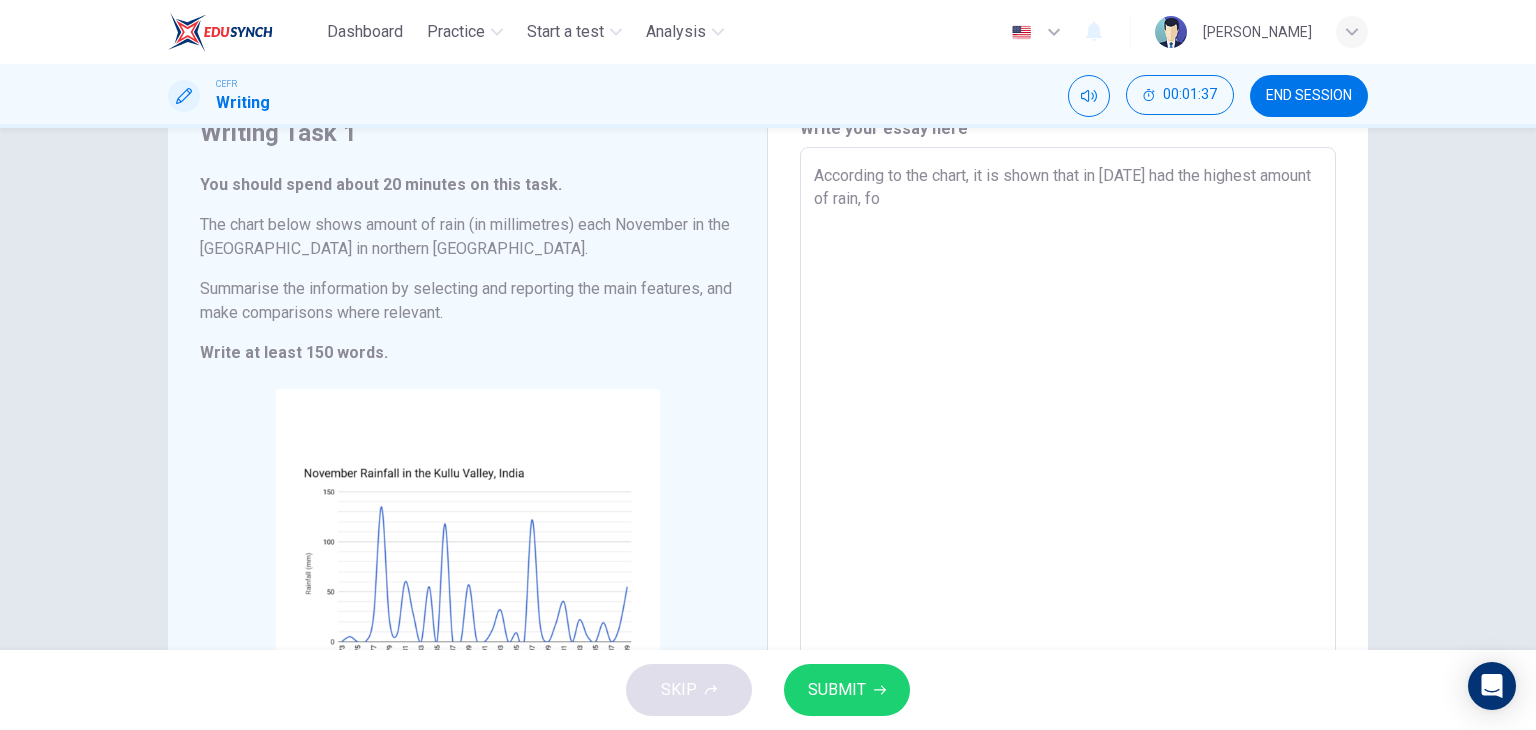 type on "According to the chart, it is shown that in 1977 had the highest amount of rain, fol" 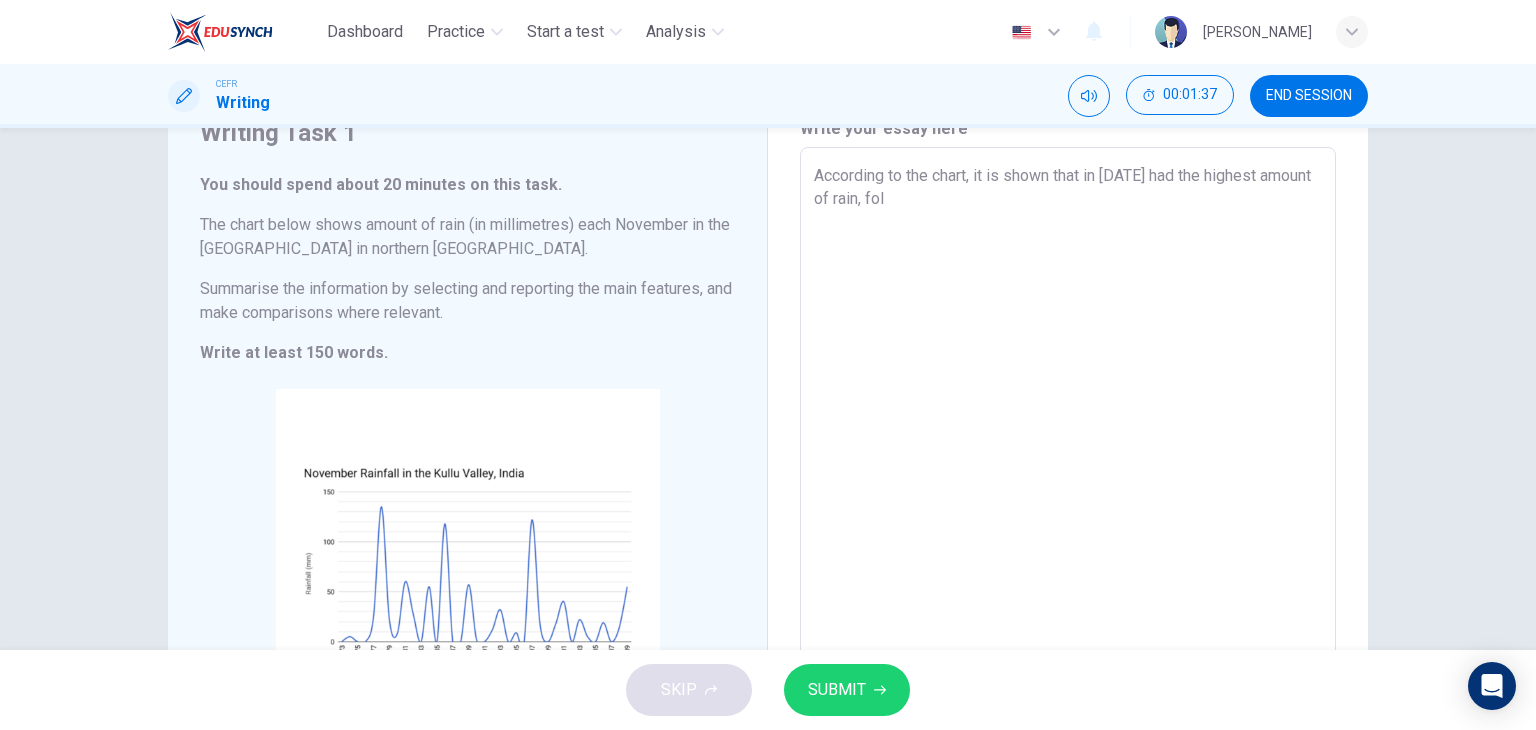 type on "x" 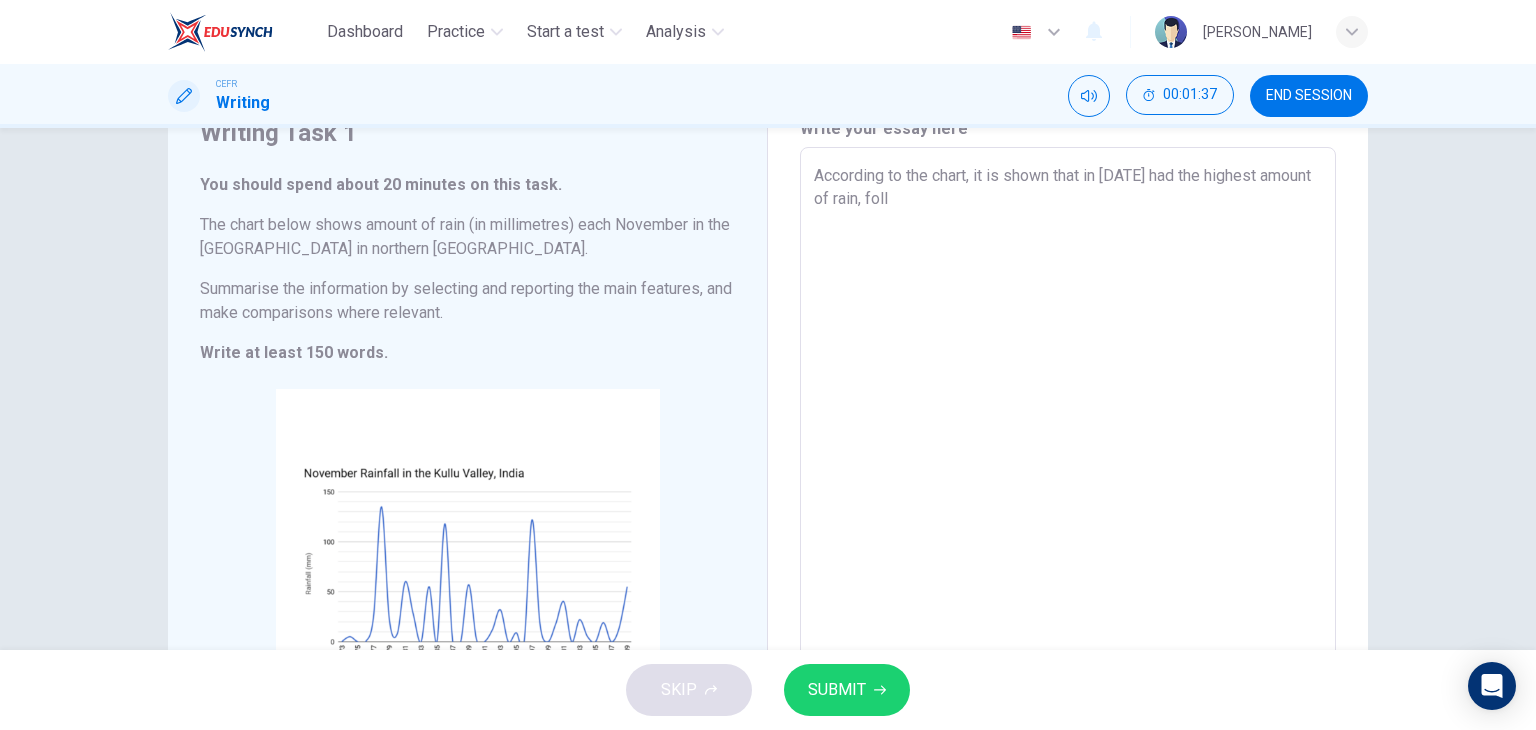 type on "x" 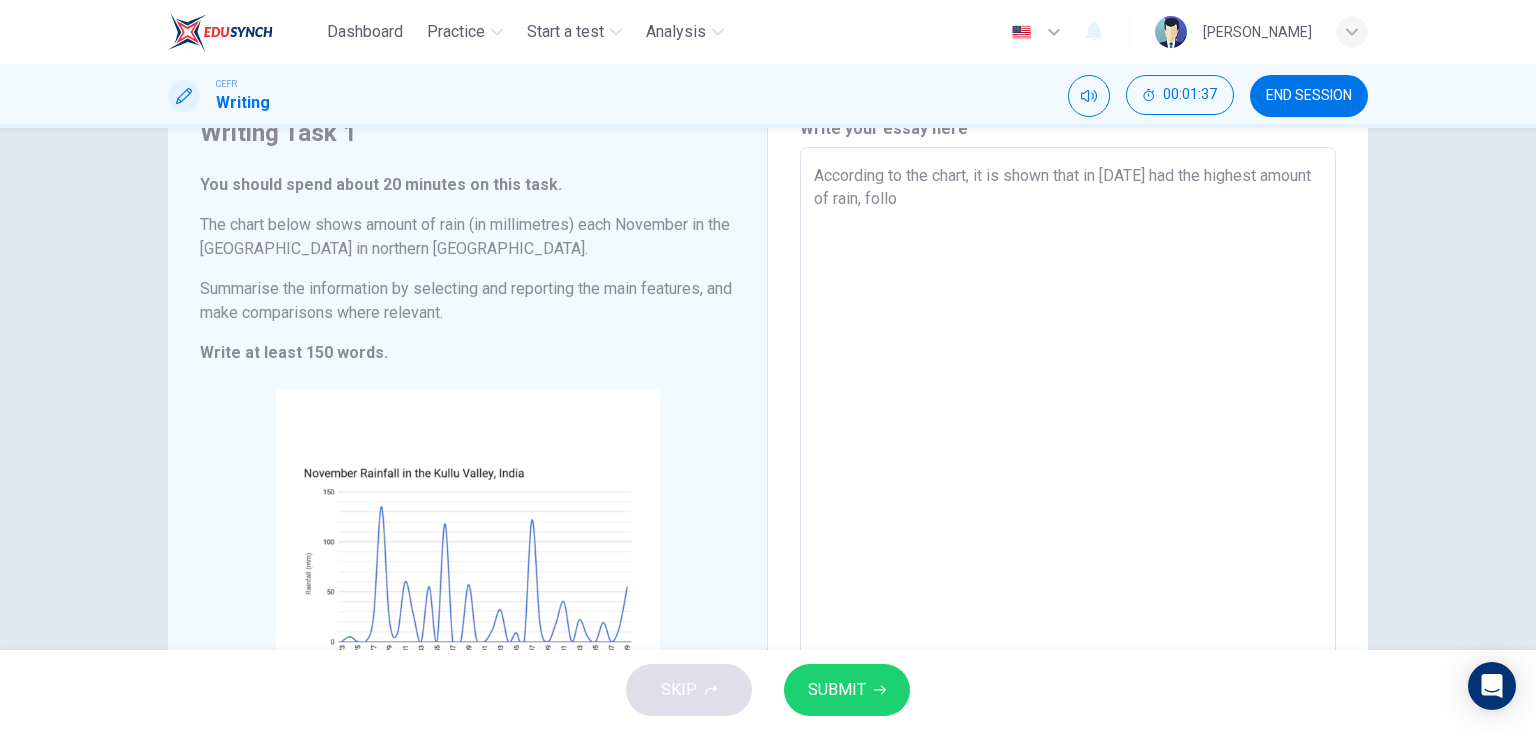 type on "According to the chart, it is shown that in 1977 had the highest amount of rain, follow" 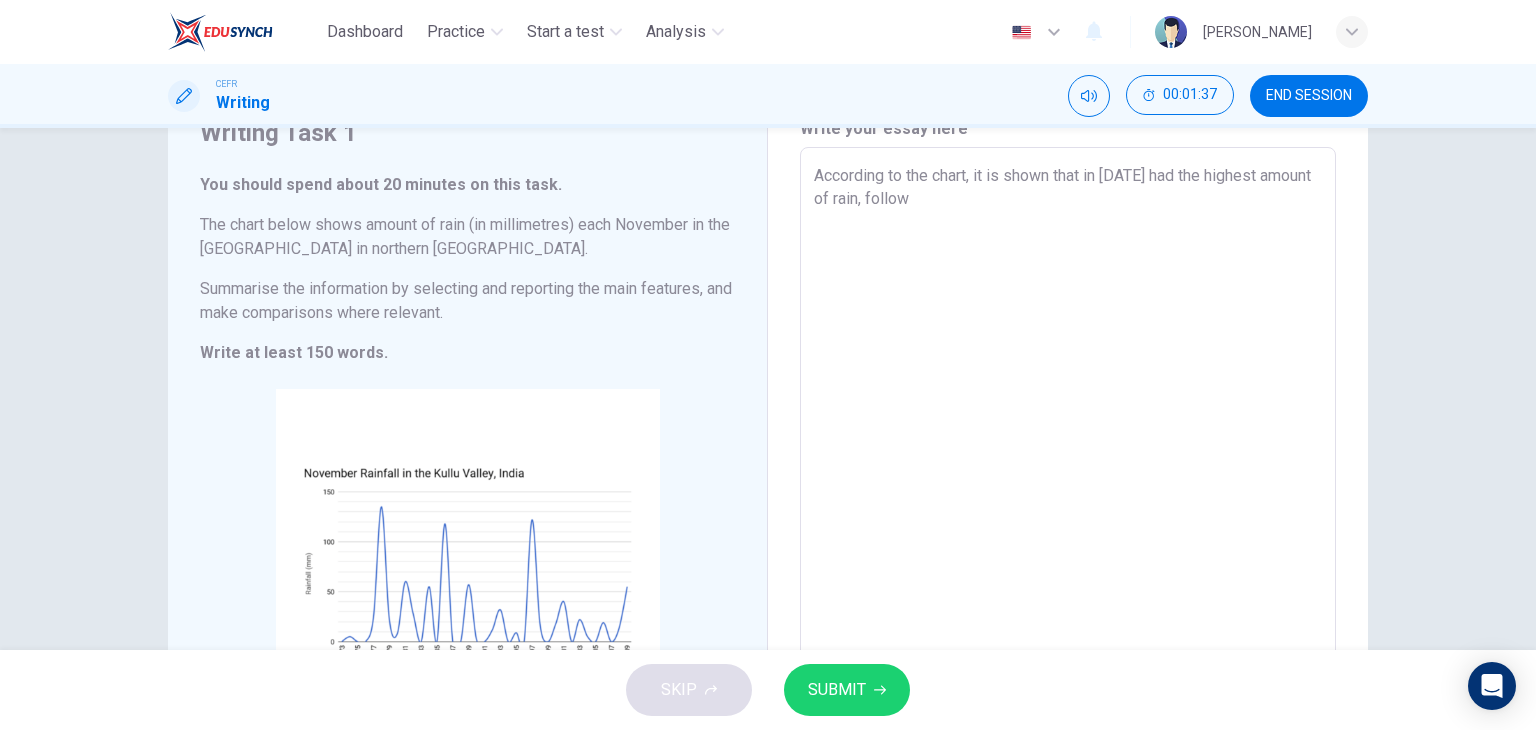 type on "x" 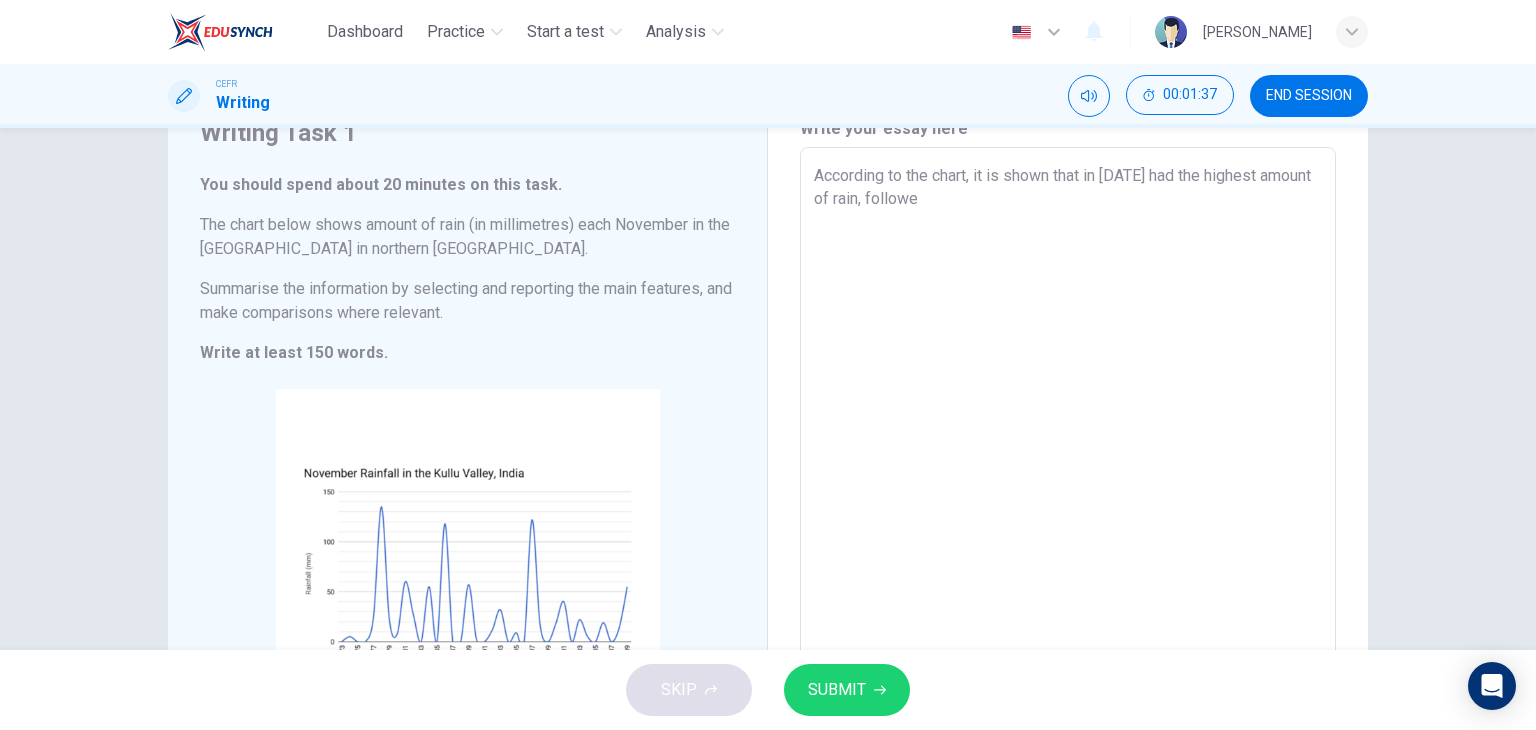 type on "x" 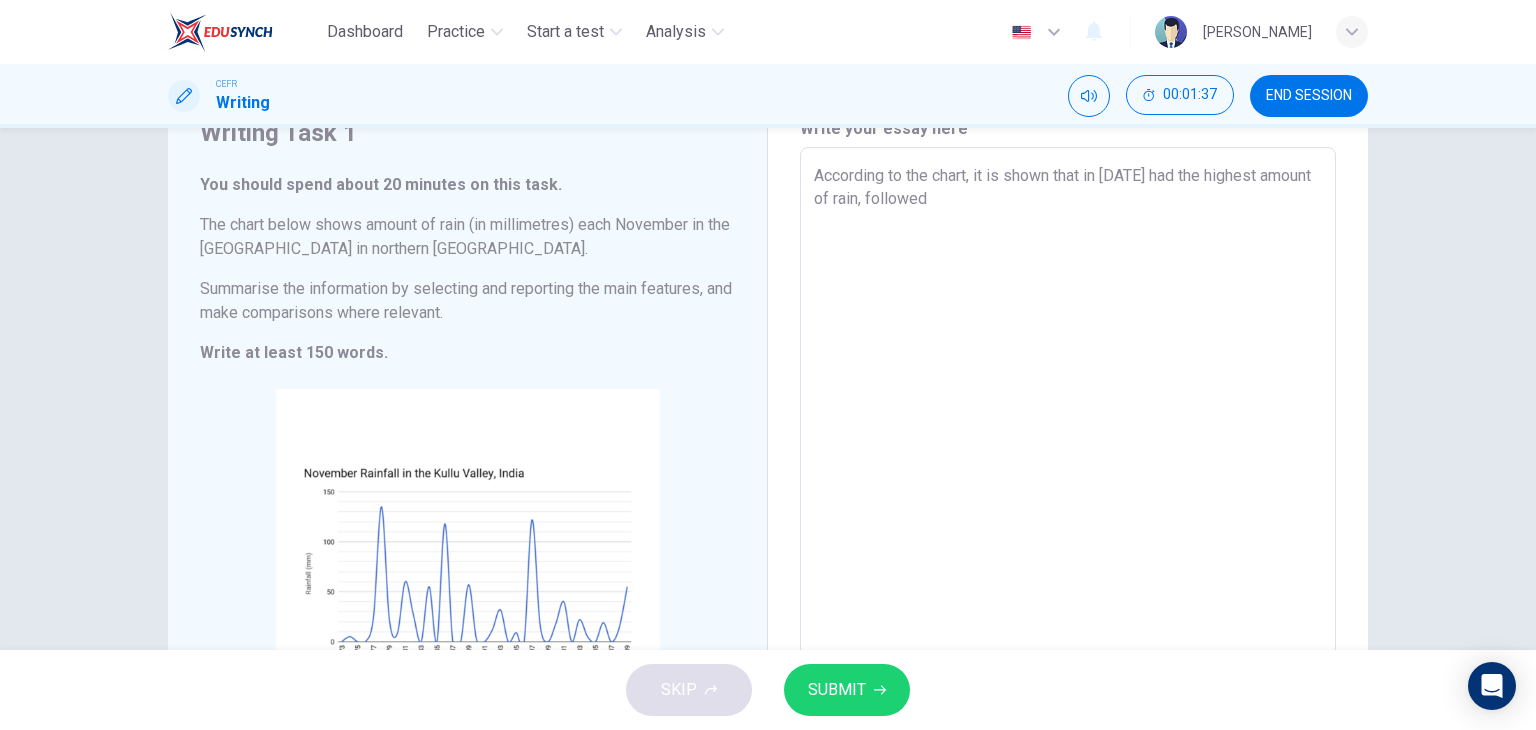 type on "x" 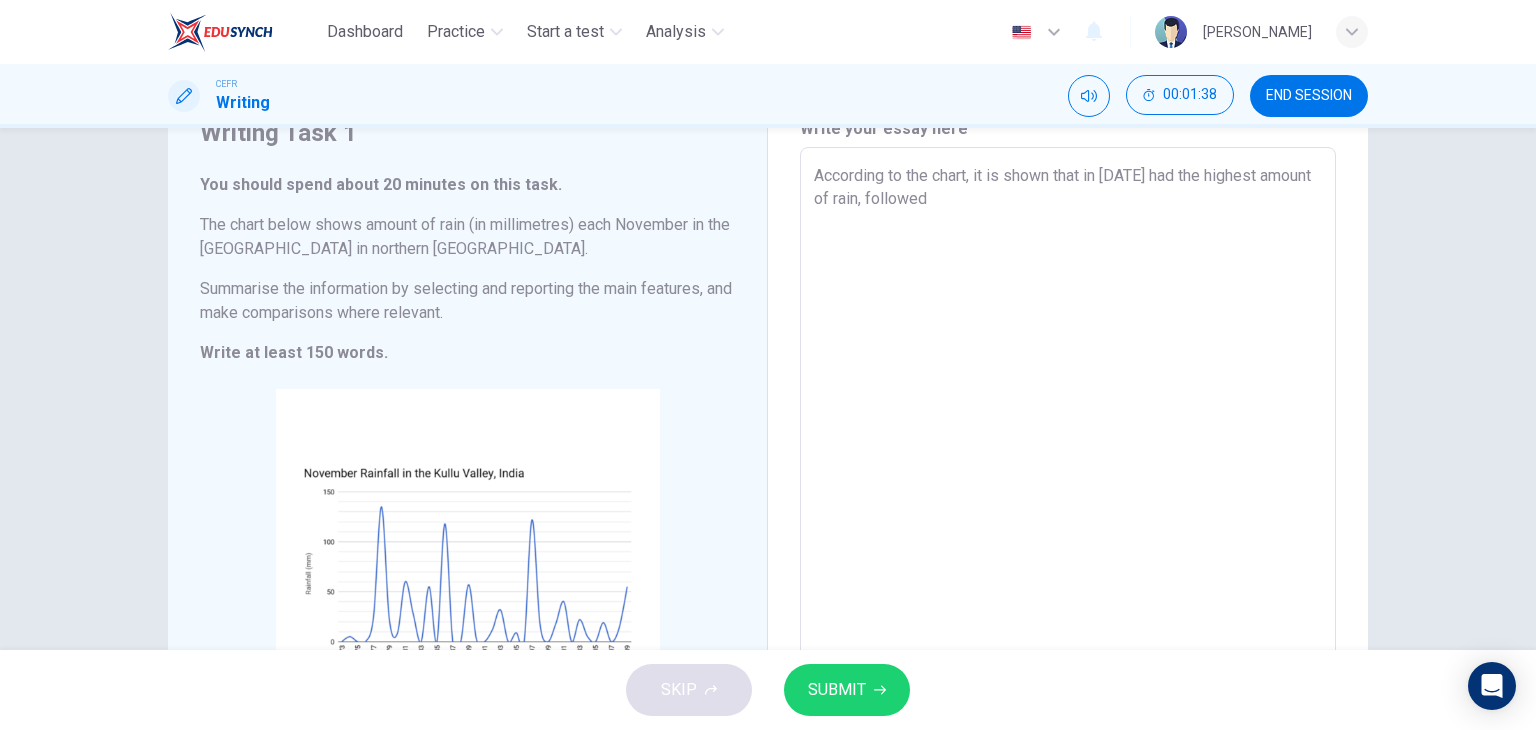 type on "According to the chart, it is shown that in 1977 had the highest amount of rain, followed" 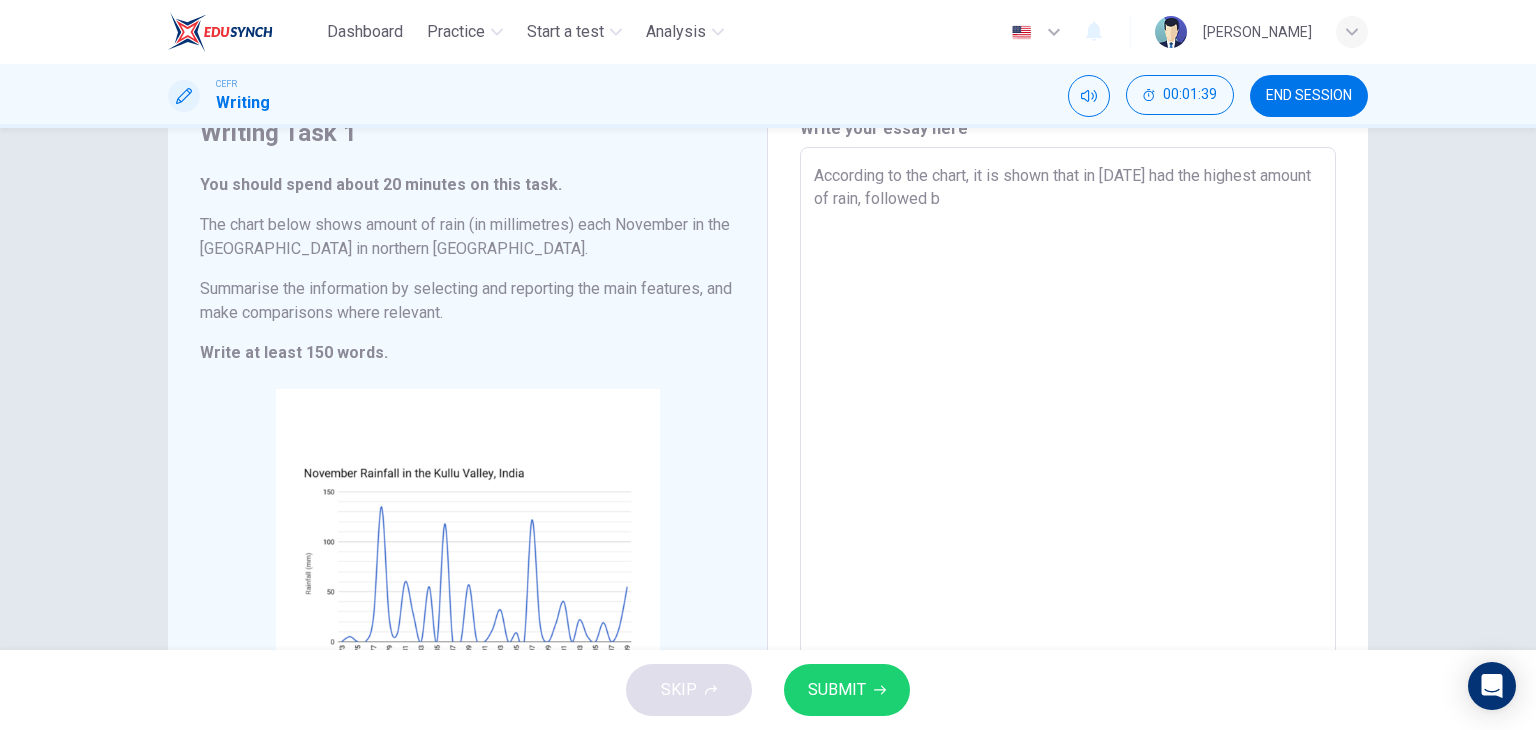 type on "According to the chart, it is shown that in 1977 had the highest amount of rain, followed by" 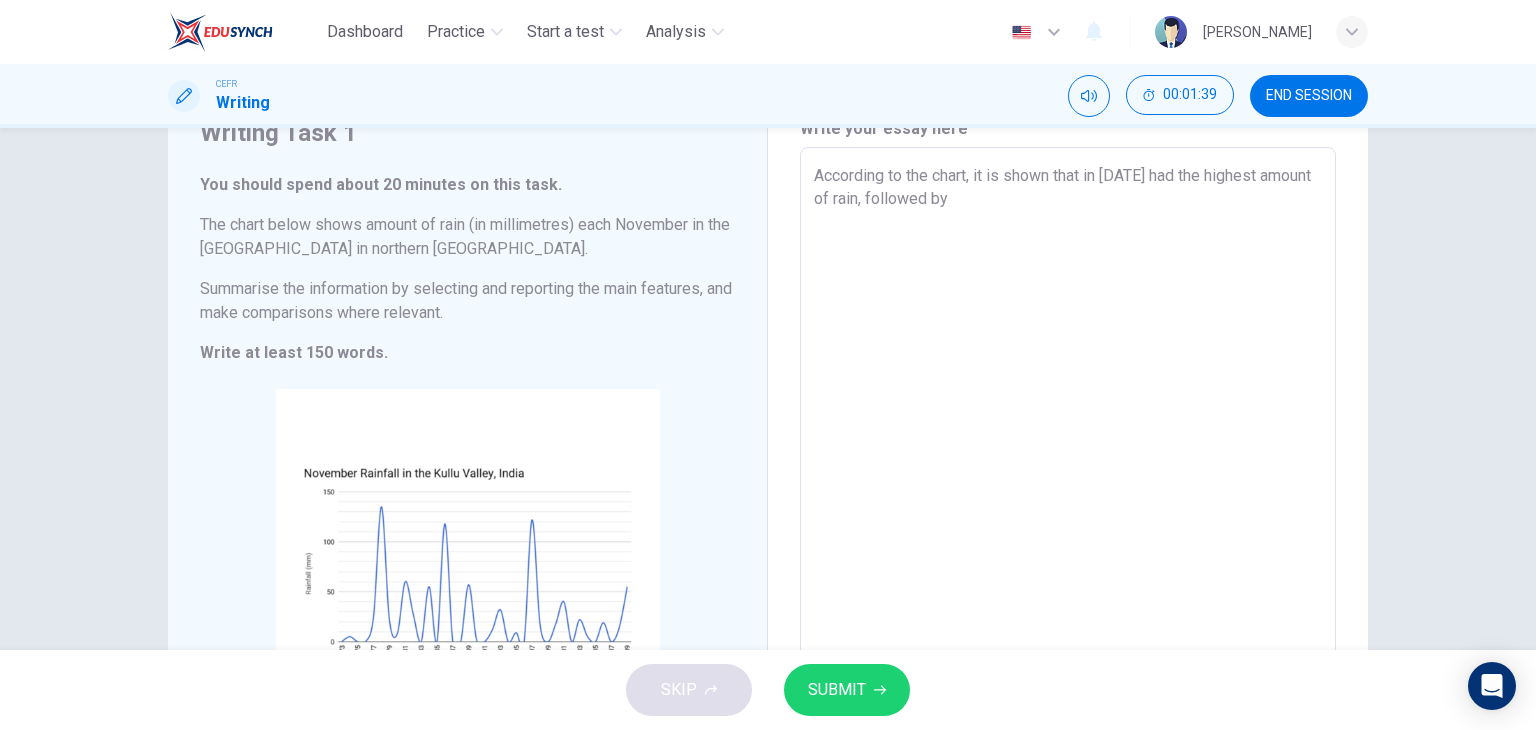 type on "x" 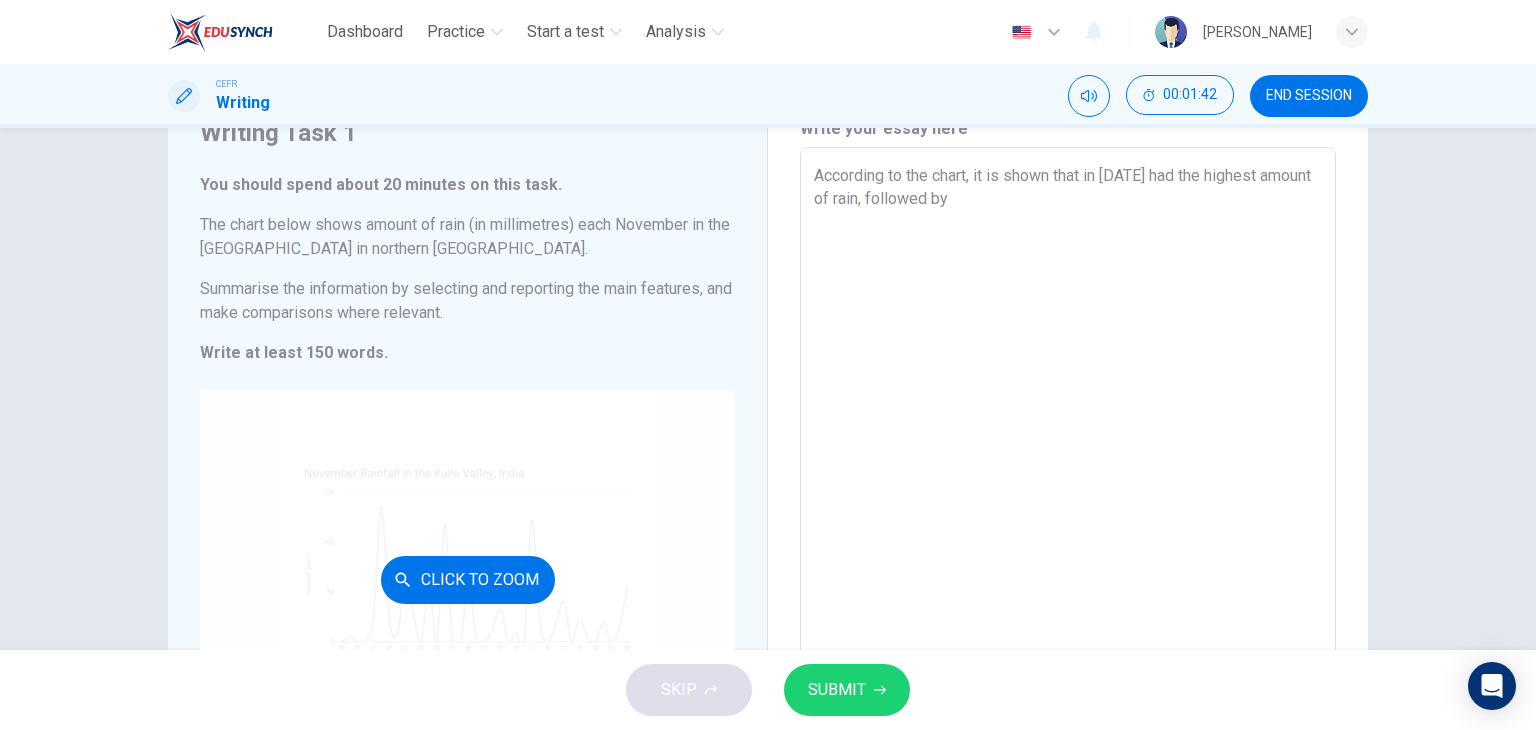 click on "Click to Zoom" at bounding box center [467, 579] 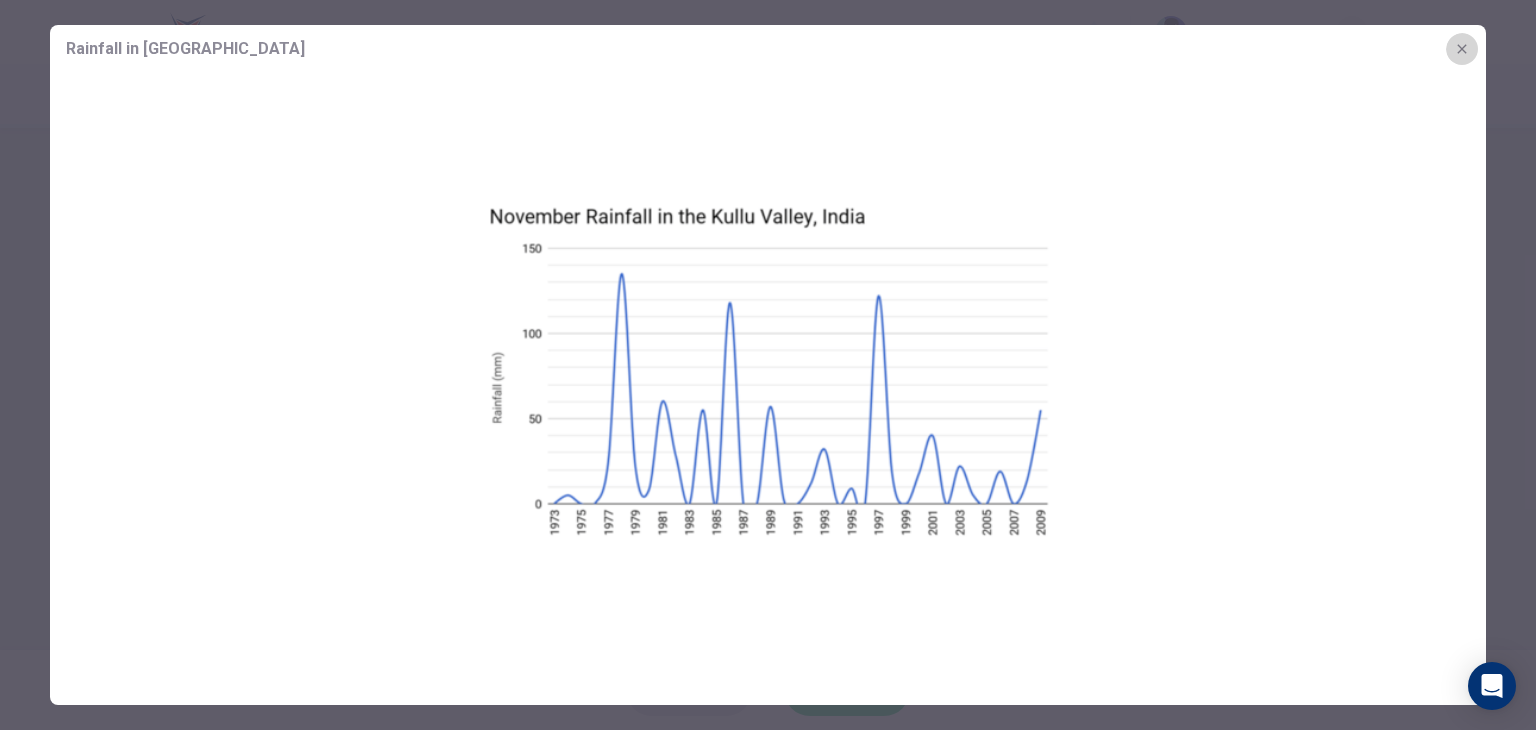 click 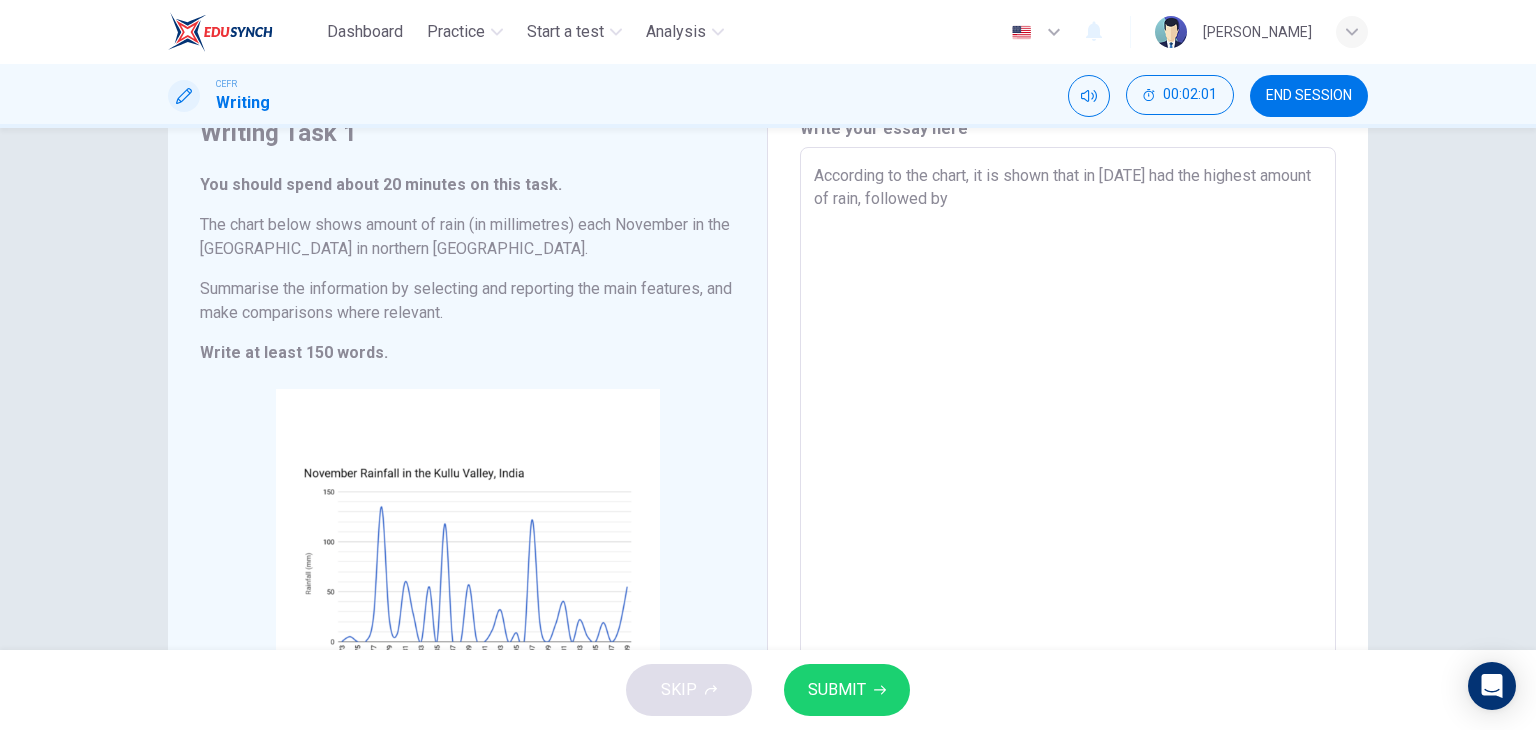 click on "According to the chart, it is shown that in 1977 had the highest amount of rain, followed by" at bounding box center (1068, 443) 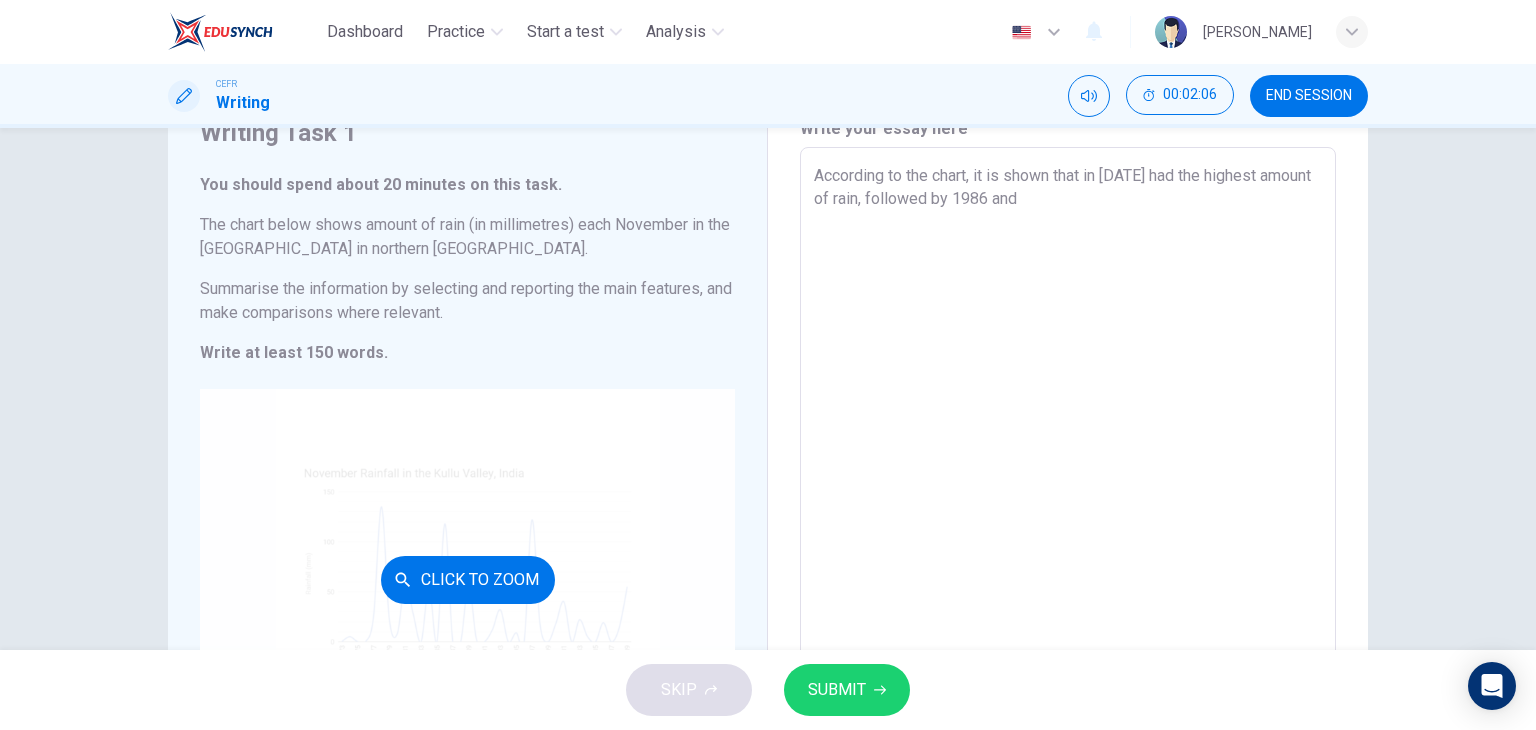 click on "Click to Zoom" at bounding box center (467, 579) 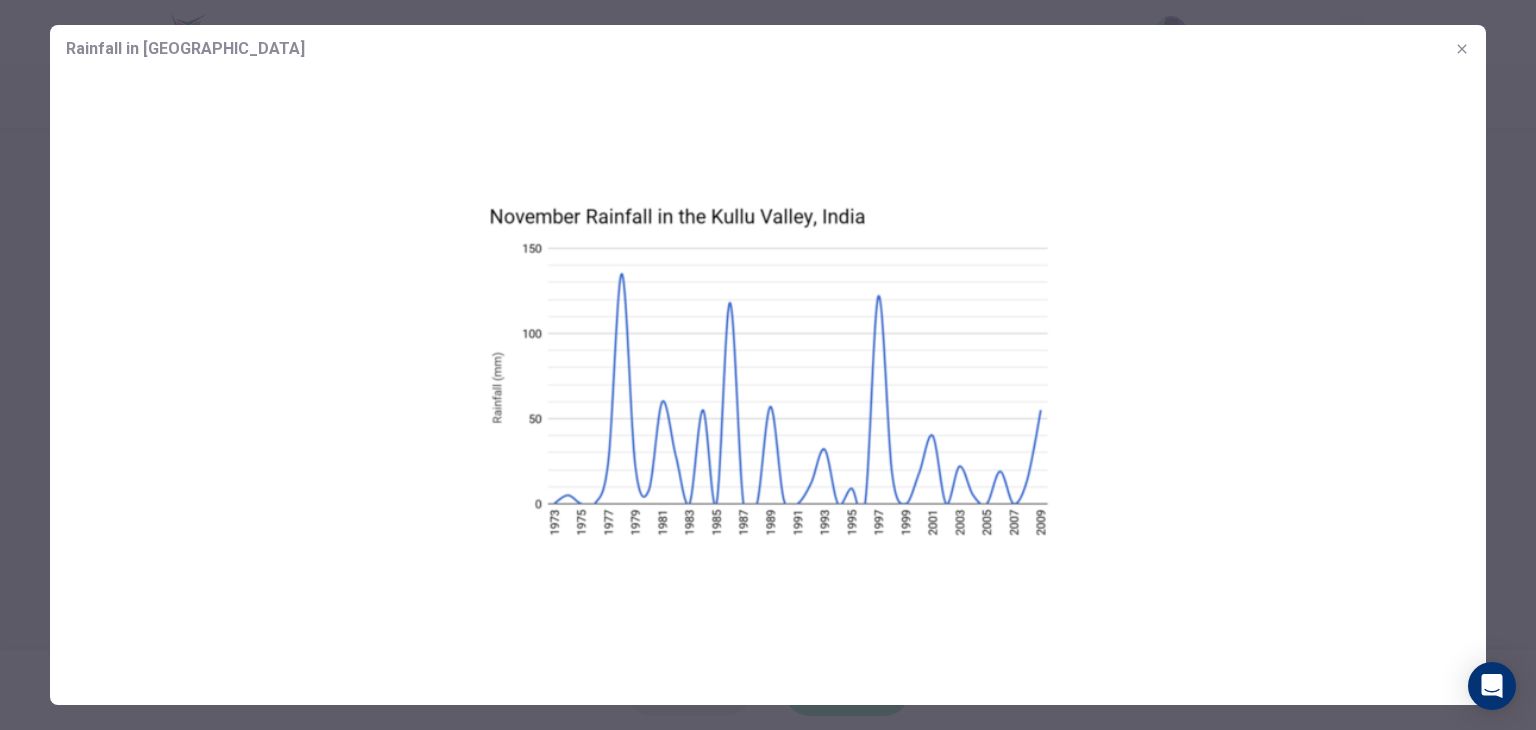 click at bounding box center (768, 370) 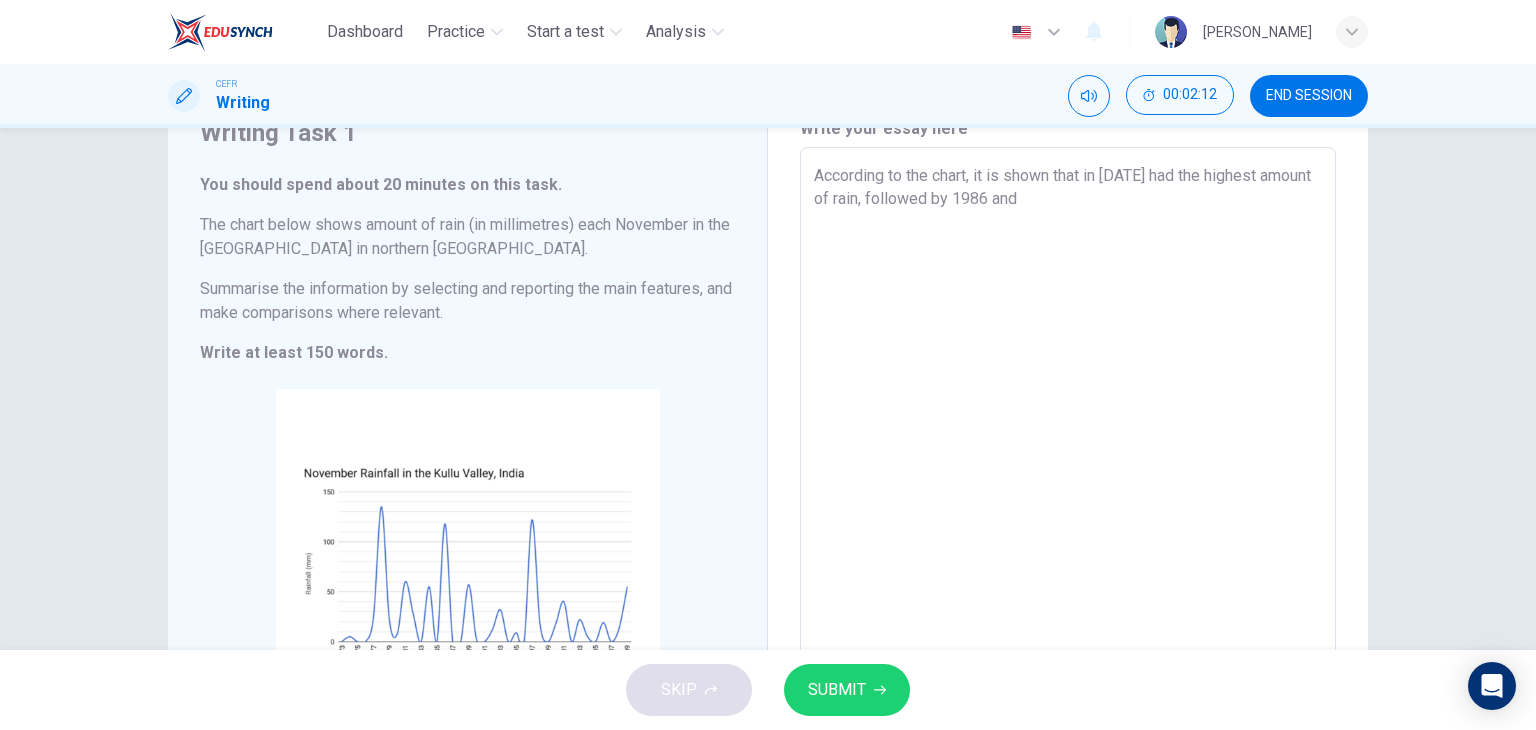 click on "According to the chart, it is shown that in 1977 had the highest amount of rain, followed by 1986 and" at bounding box center [1068, 443] 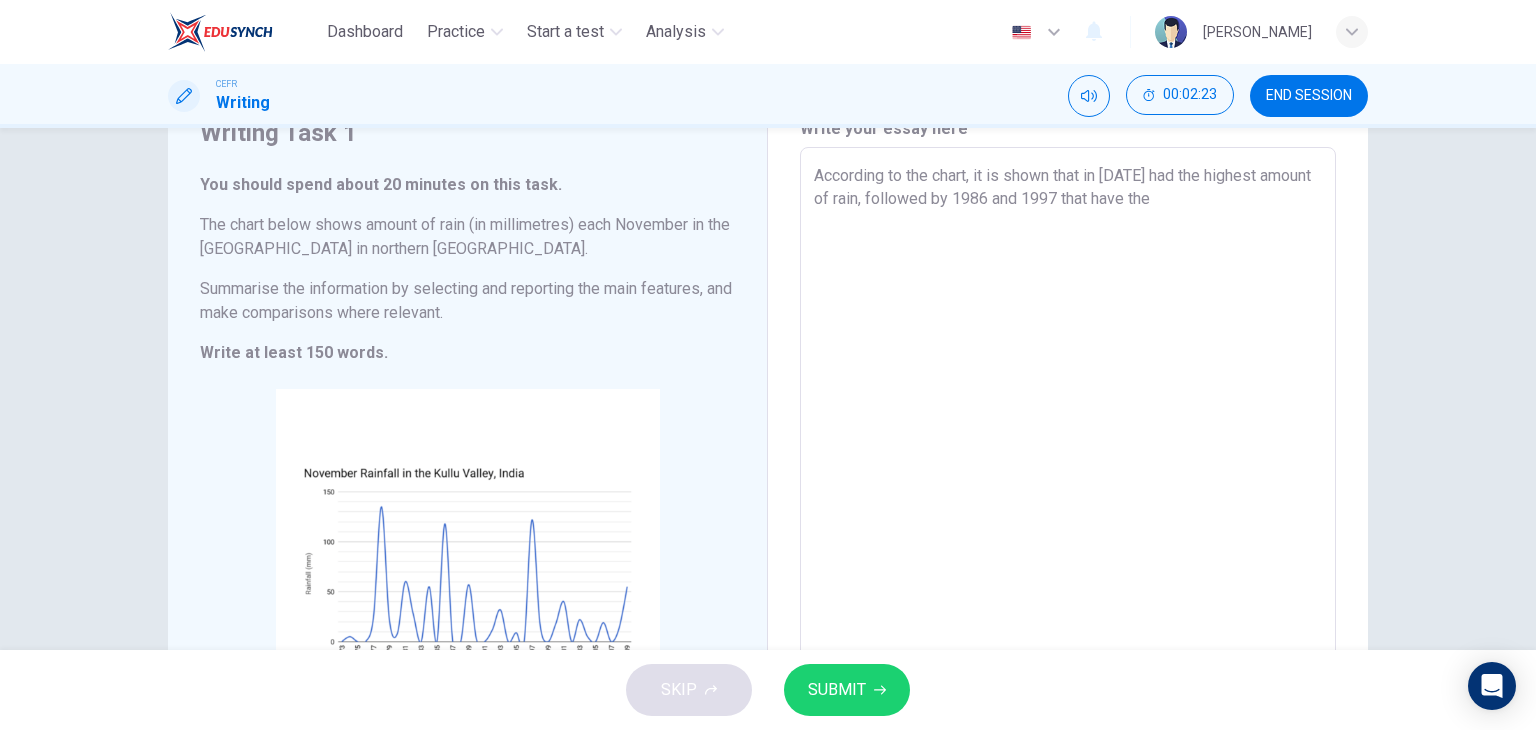 click on "According to the chart, it is shown that in 1977 had the highest amount of rain, followed by 1986 and 1997 that have the" at bounding box center [1068, 443] 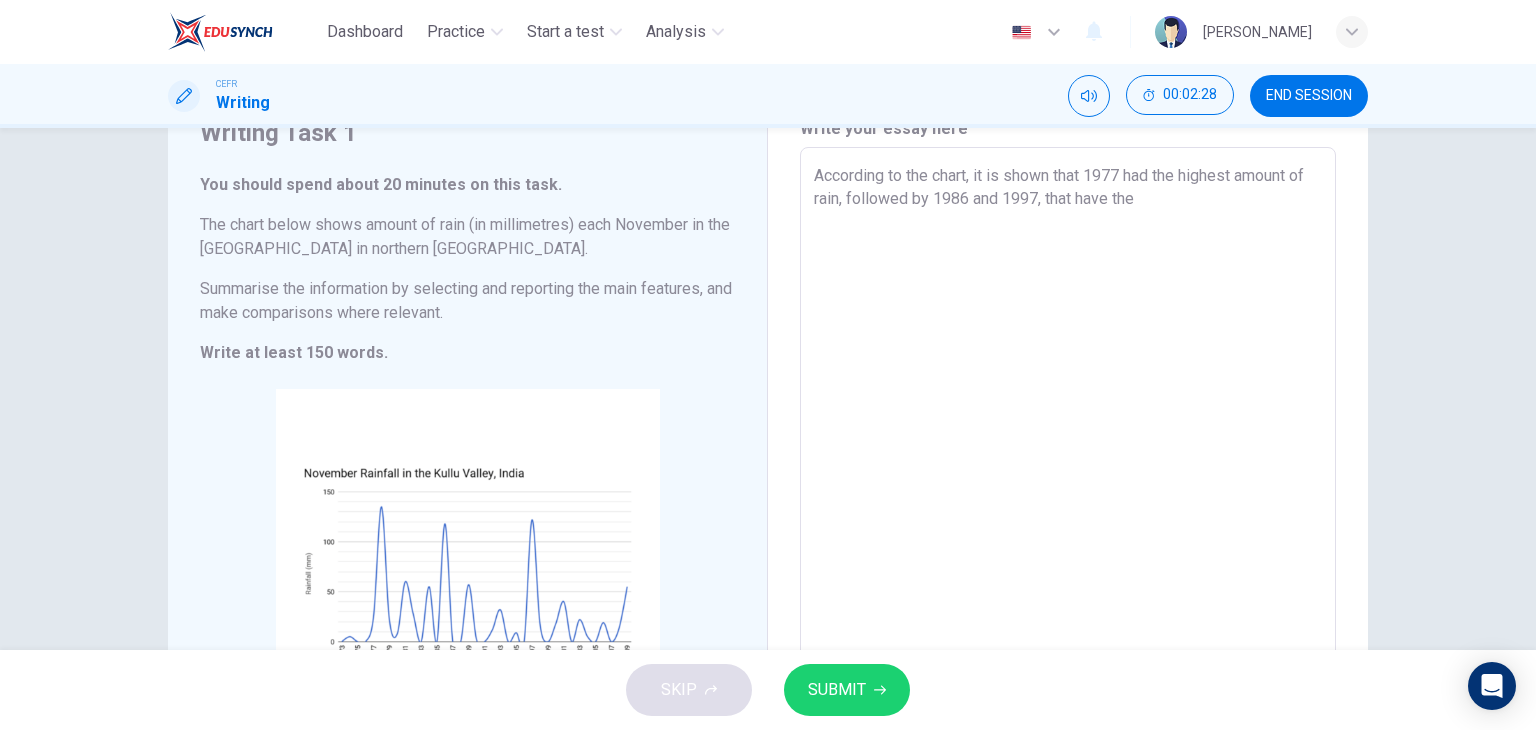 click on "According to the chart, it is shown that 1977 had the highest amount of rain, followed by 1986 and 1997, that have the" at bounding box center (1068, 443) 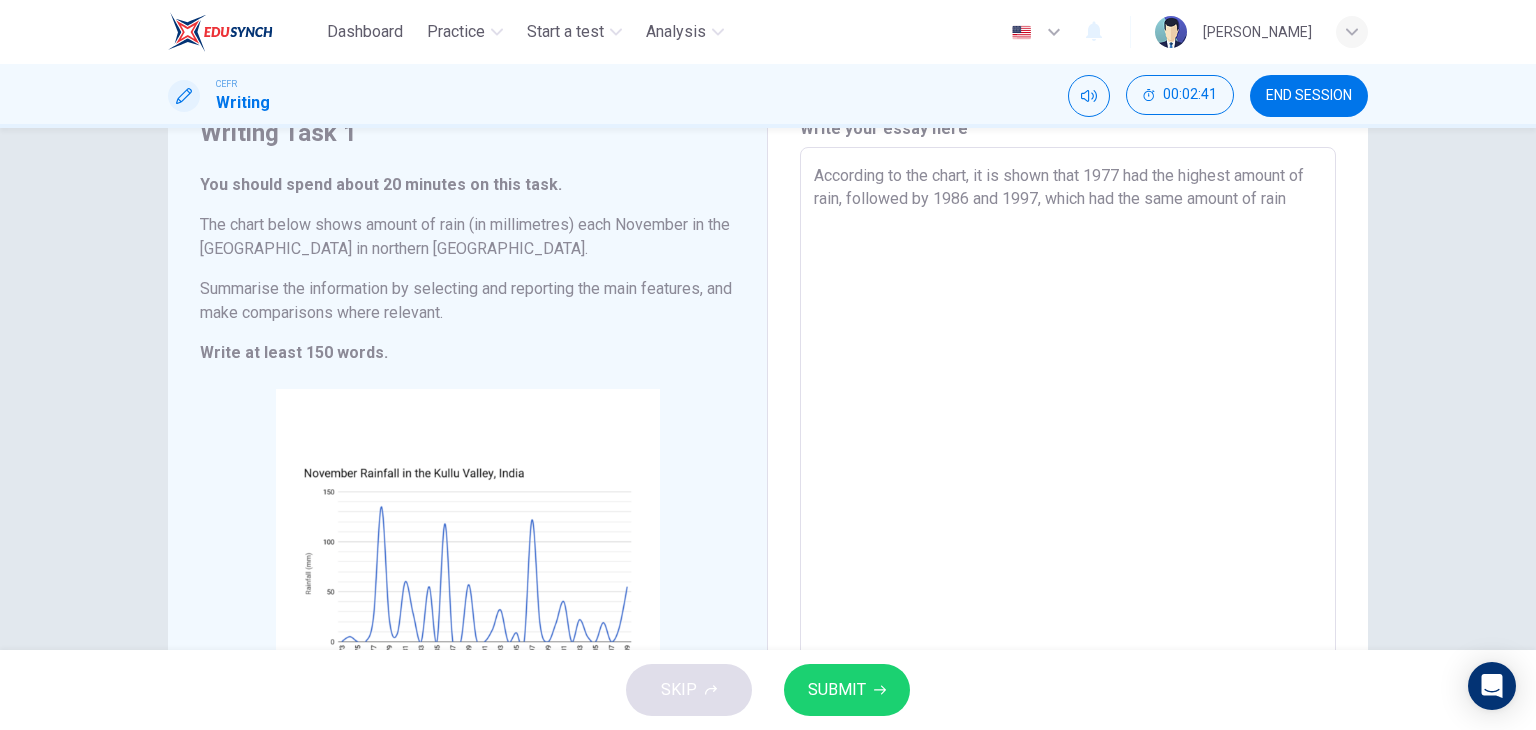 click on "According to the chart, it is shown that 1977 had the highest amount of rain, followed by 1986 and 1997, which had the same amount of rain" at bounding box center [1068, 443] 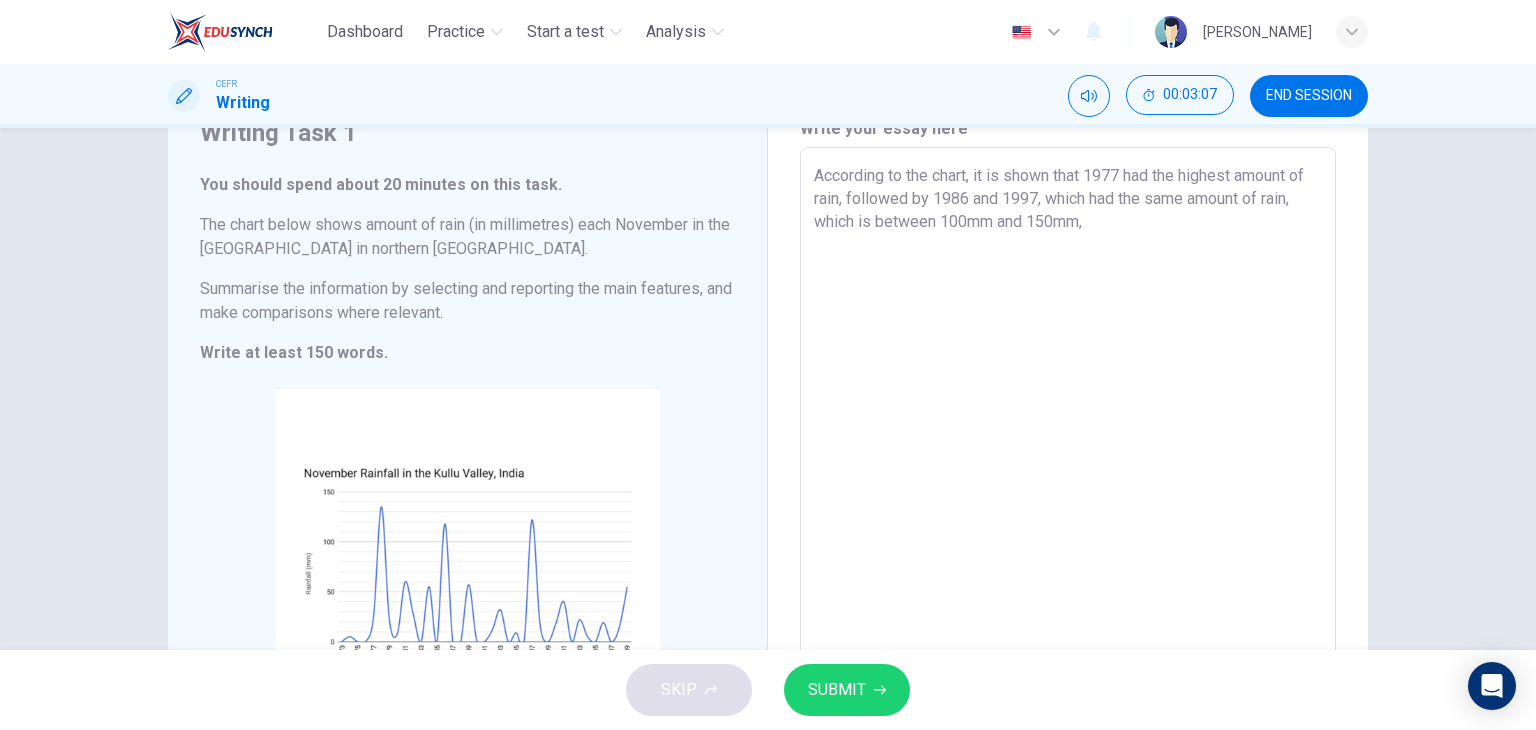 click on "According to the chart, it is shown that 1977 had the highest amount of rain, followed by 1986 and 1997, which had the same amount of rain, which is between 100mm and 150mm," at bounding box center (1068, 443) 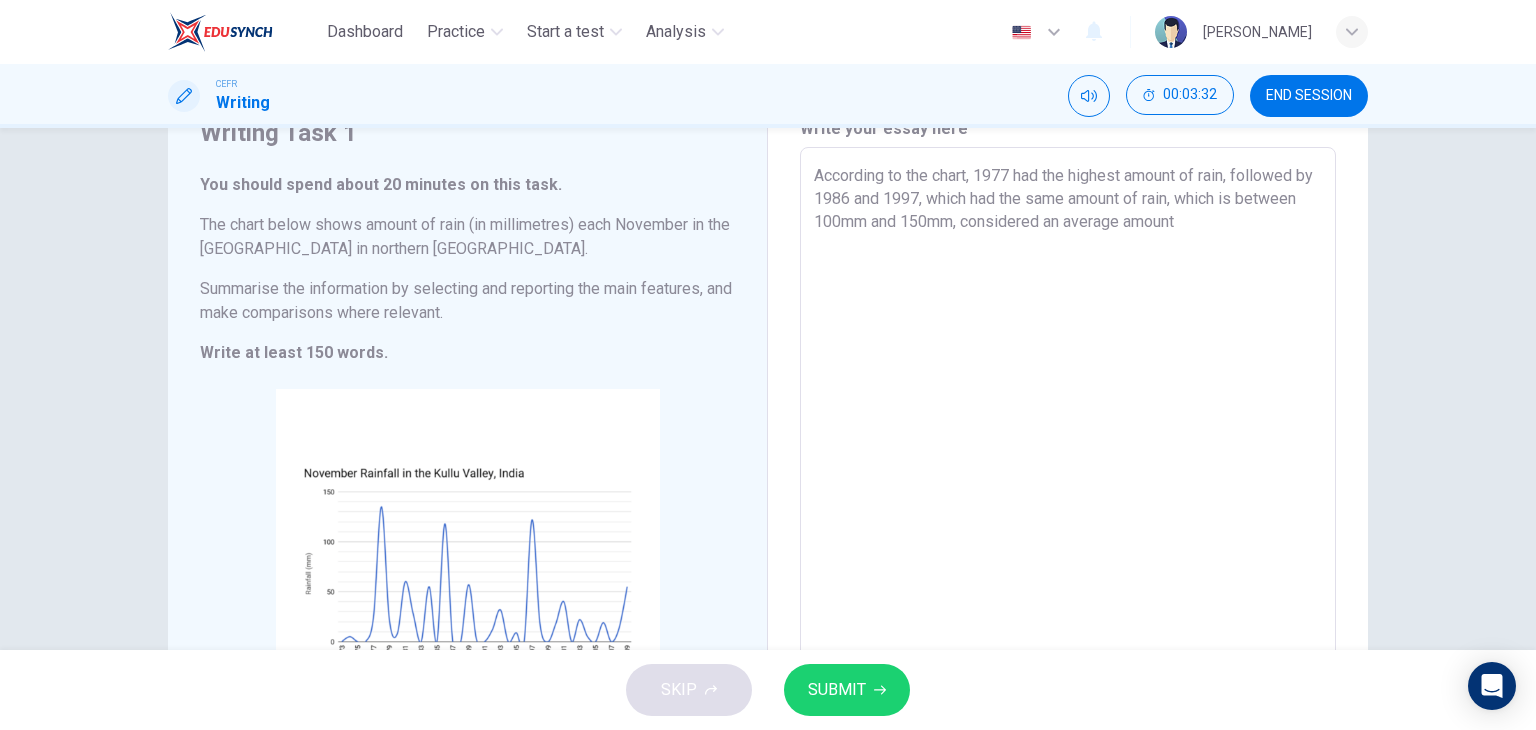click on "According to the chart, 1977 had the highest amount of rain, followed by 1986 and 1997, which had the same amount of rain, which is between 100mm and 150mm, considered an average amount" at bounding box center [1068, 443] 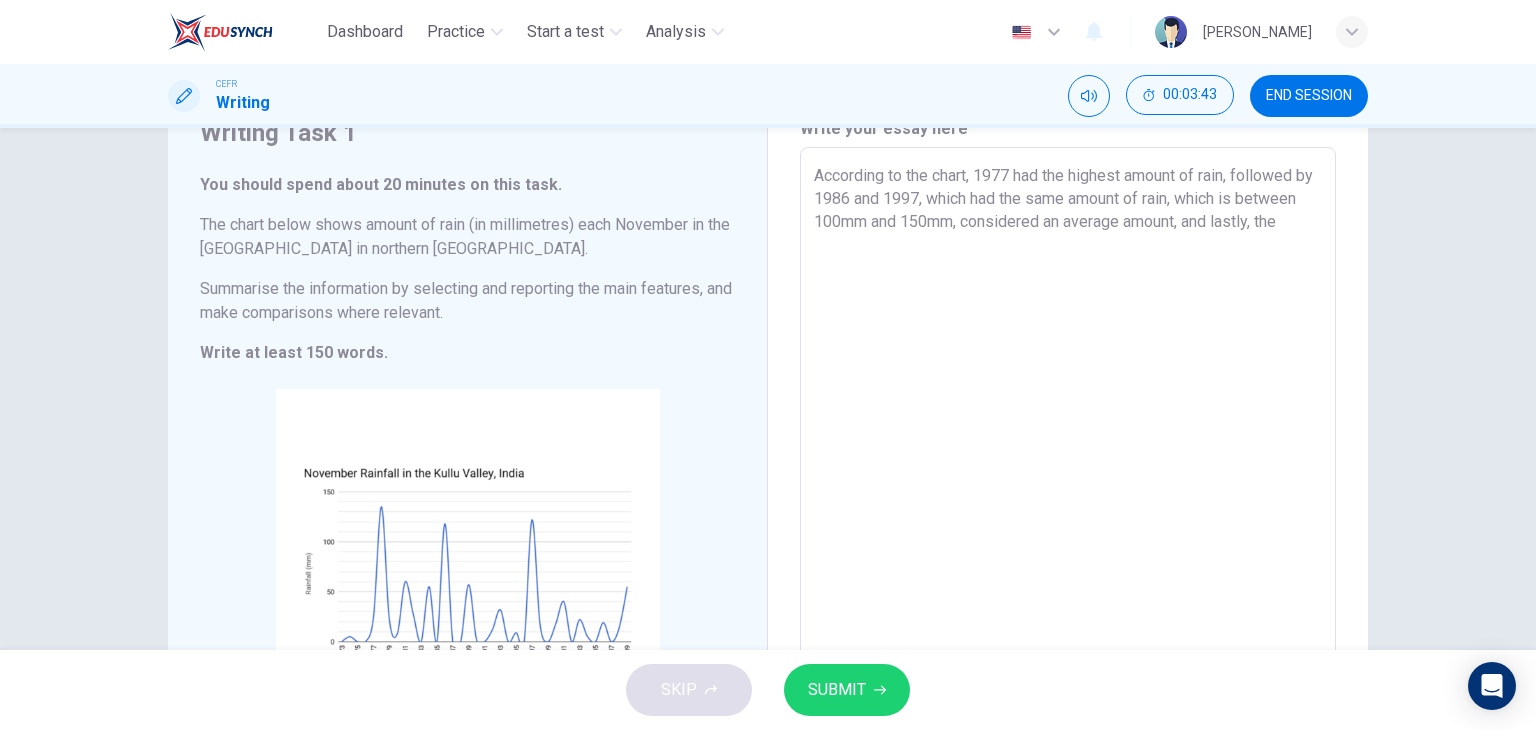 click on "According to the chart, 1977 had the highest amount of rain, followed by 1986 and 1997, which had the same amount of rain, which is between 100mm and 150mm, considered an average amount, and lastly, the" at bounding box center (1068, 443) 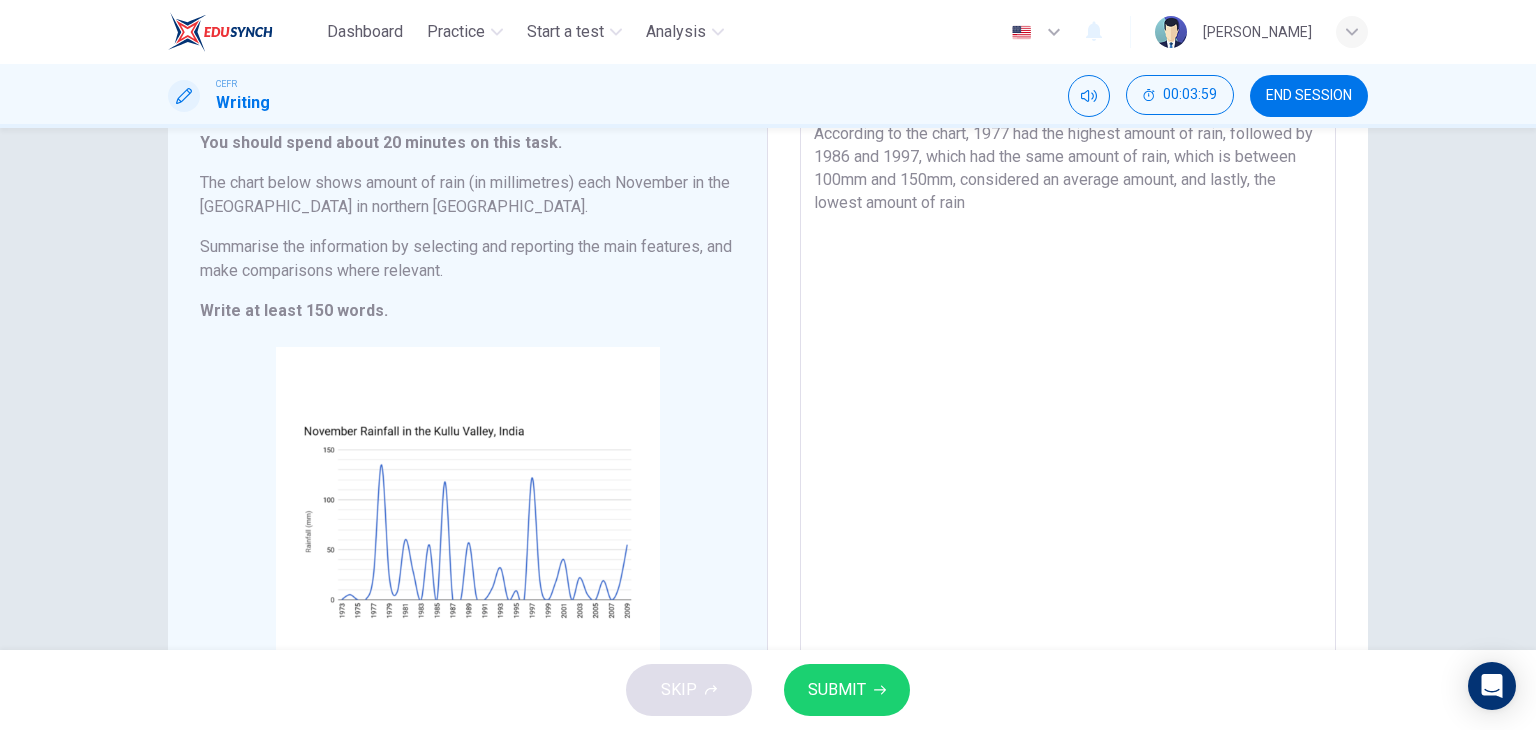 scroll, scrollTop: 134, scrollLeft: 0, axis: vertical 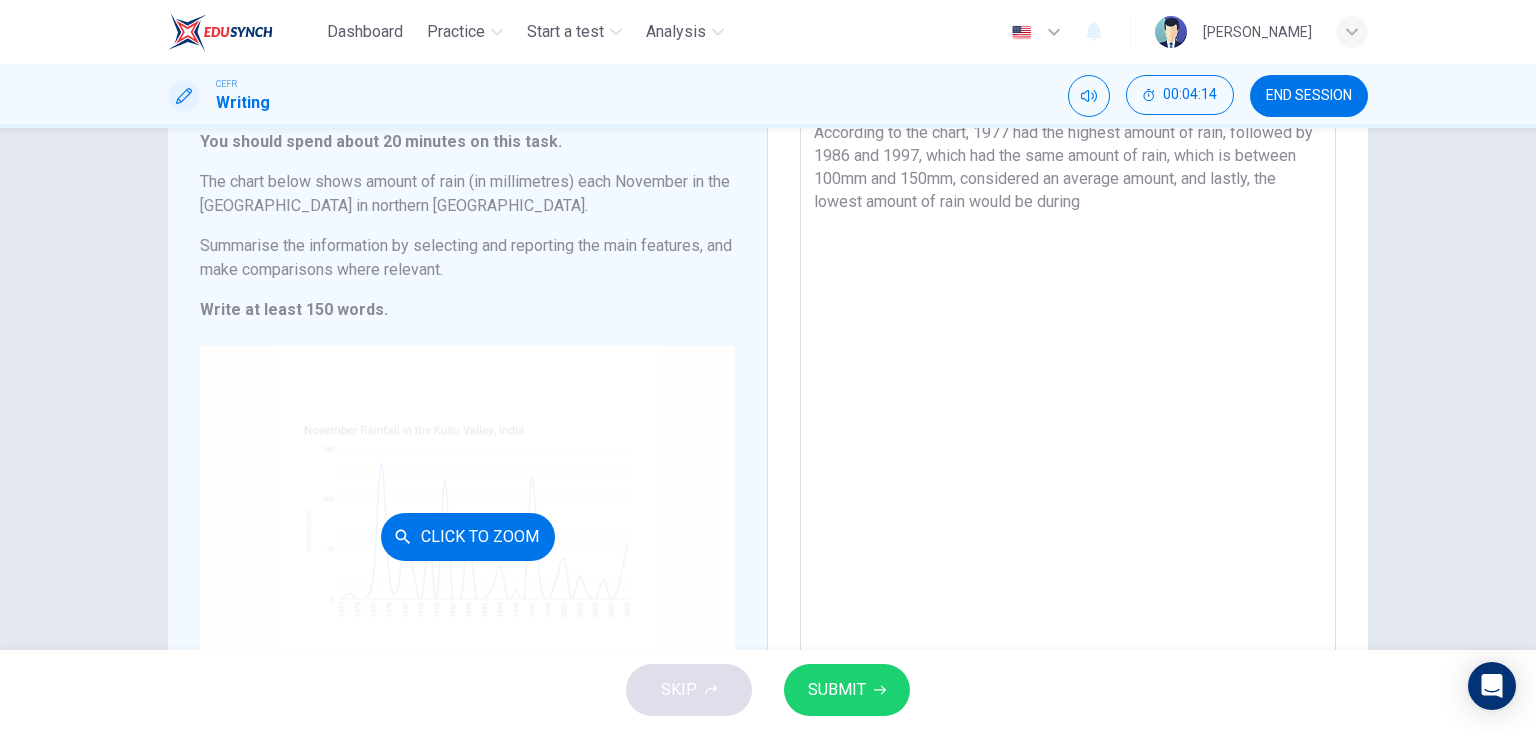 click on "Click to Zoom" at bounding box center [467, 536] 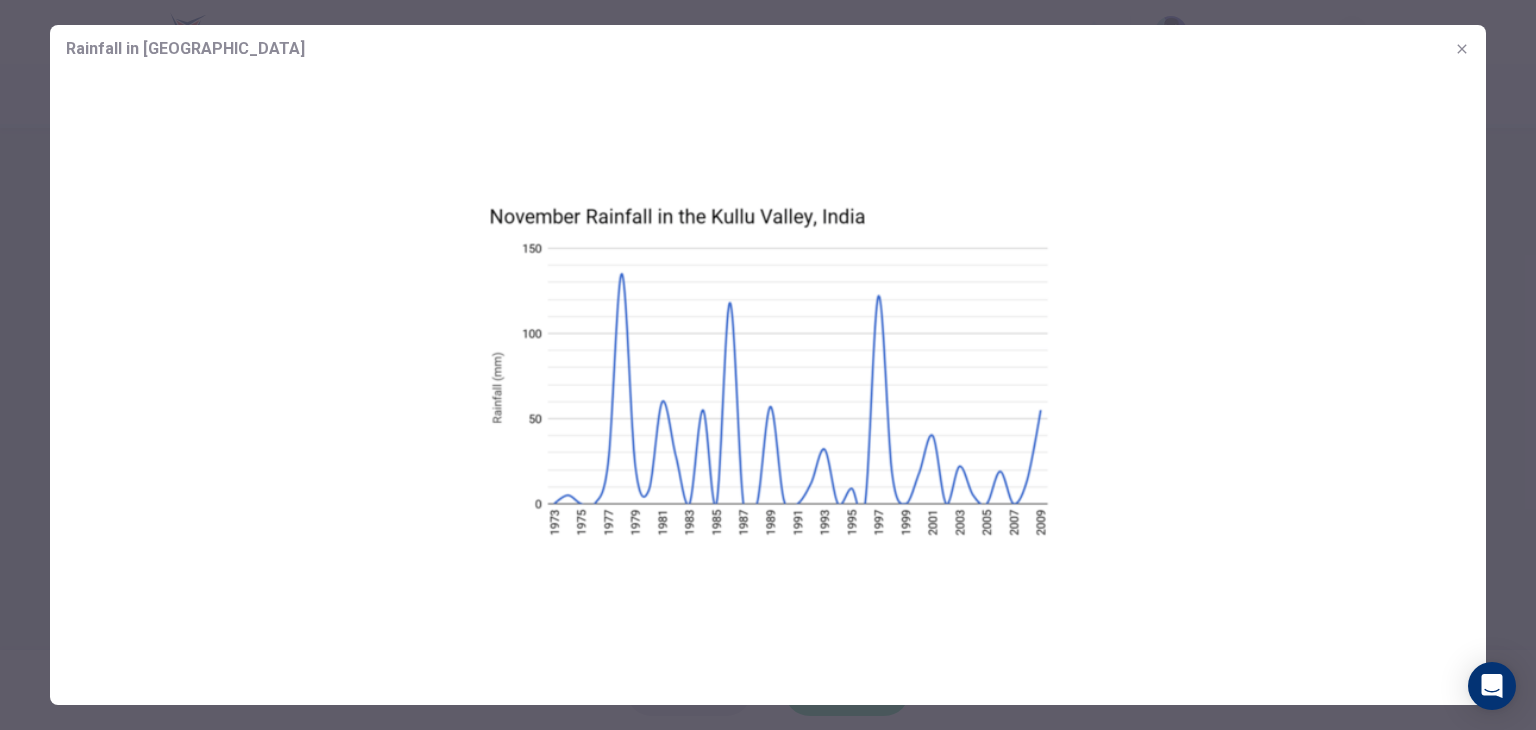 click at bounding box center [768, 365] 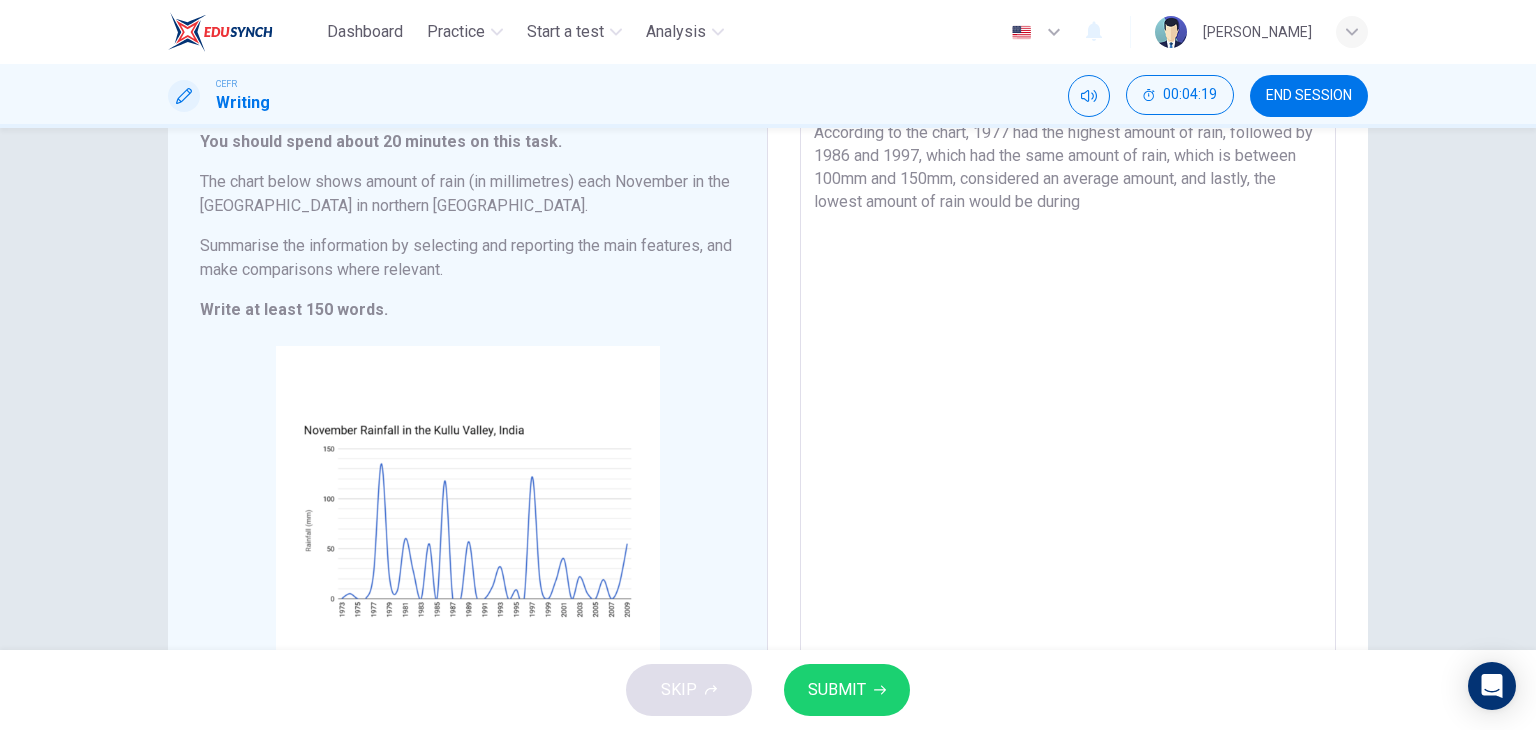 click on "According to the chart, 1977 had the highest amount of rain, followed by 1986 and 1997, which had the same amount of rain, which is between 100mm and 150mm, considered an average amount, and lastly, the lowest amount of rain would be during" at bounding box center [1068, 400] 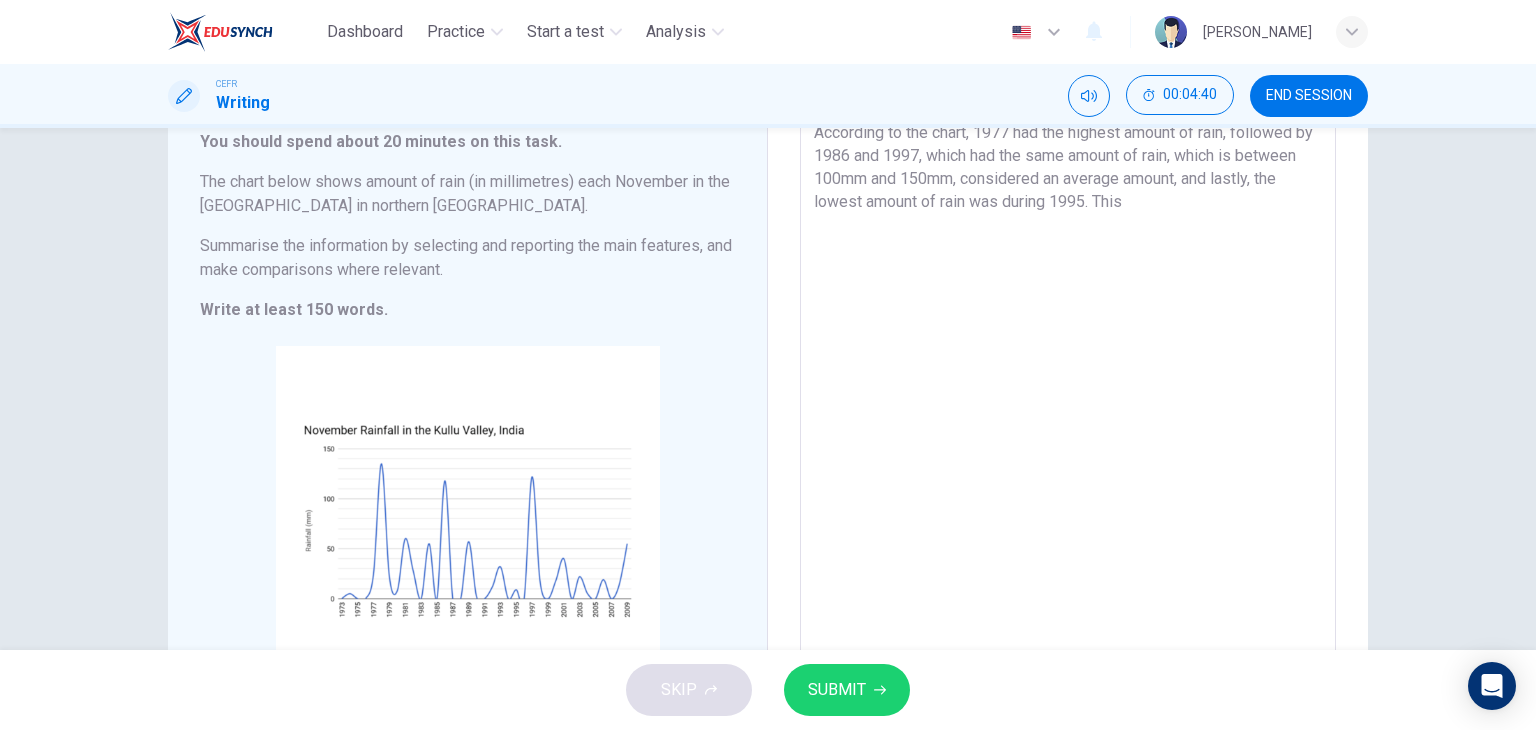 click on "According to the chart, 1977 had the highest amount of rain, followed by 1986 and 1997, which had the same amount of rain, which is between 100mm and 150mm, considered an average amount, and lastly, the lowest amount of rain was during 1995. This" at bounding box center [1068, 400] 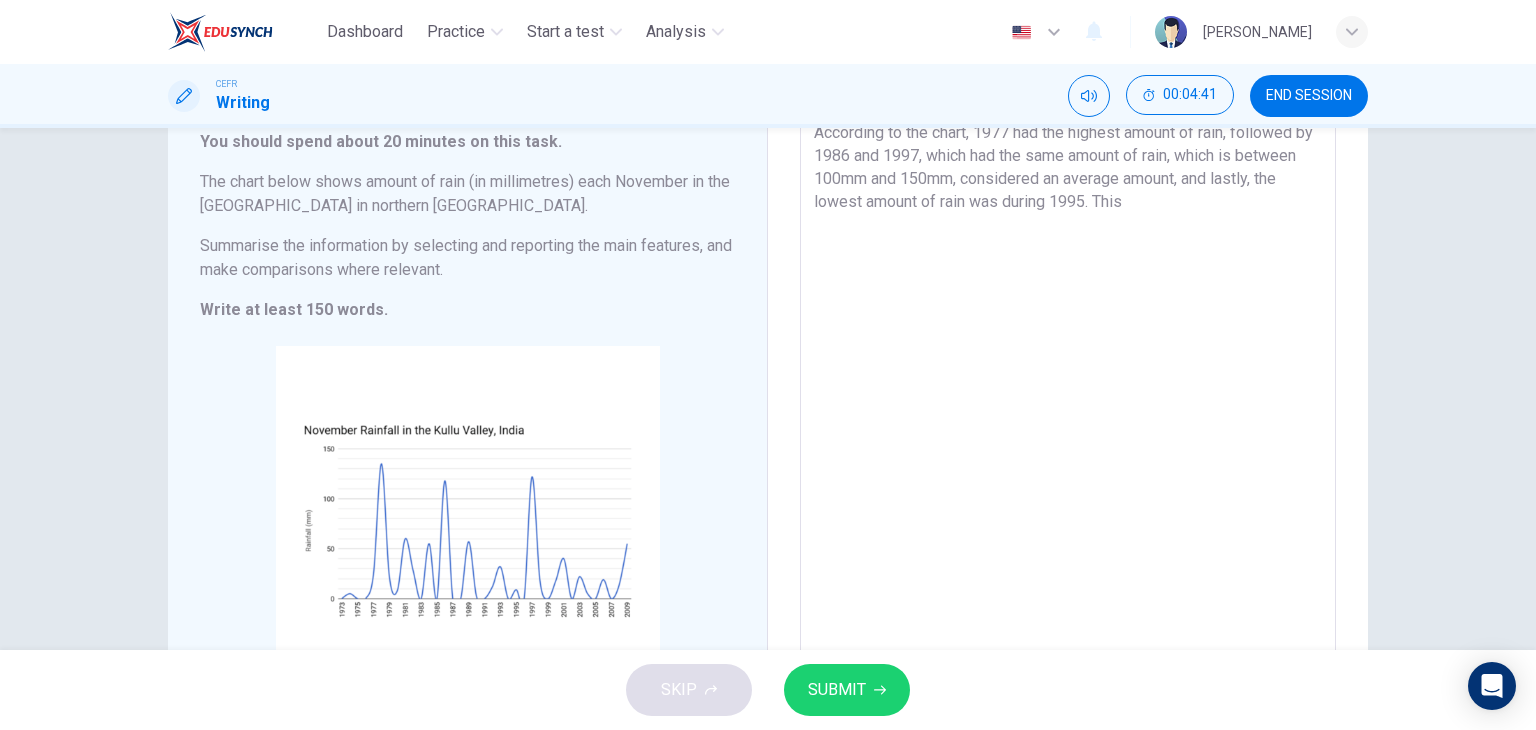 click on "According to the chart, 1977 had the highest amount of rain, followed by 1986 and 1997, which had the same amount of rain, which is between 100mm and 150mm, considered an average amount, and lastly, the lowest amount of rain was during 1995. This" at bounding box center (1068, 400) 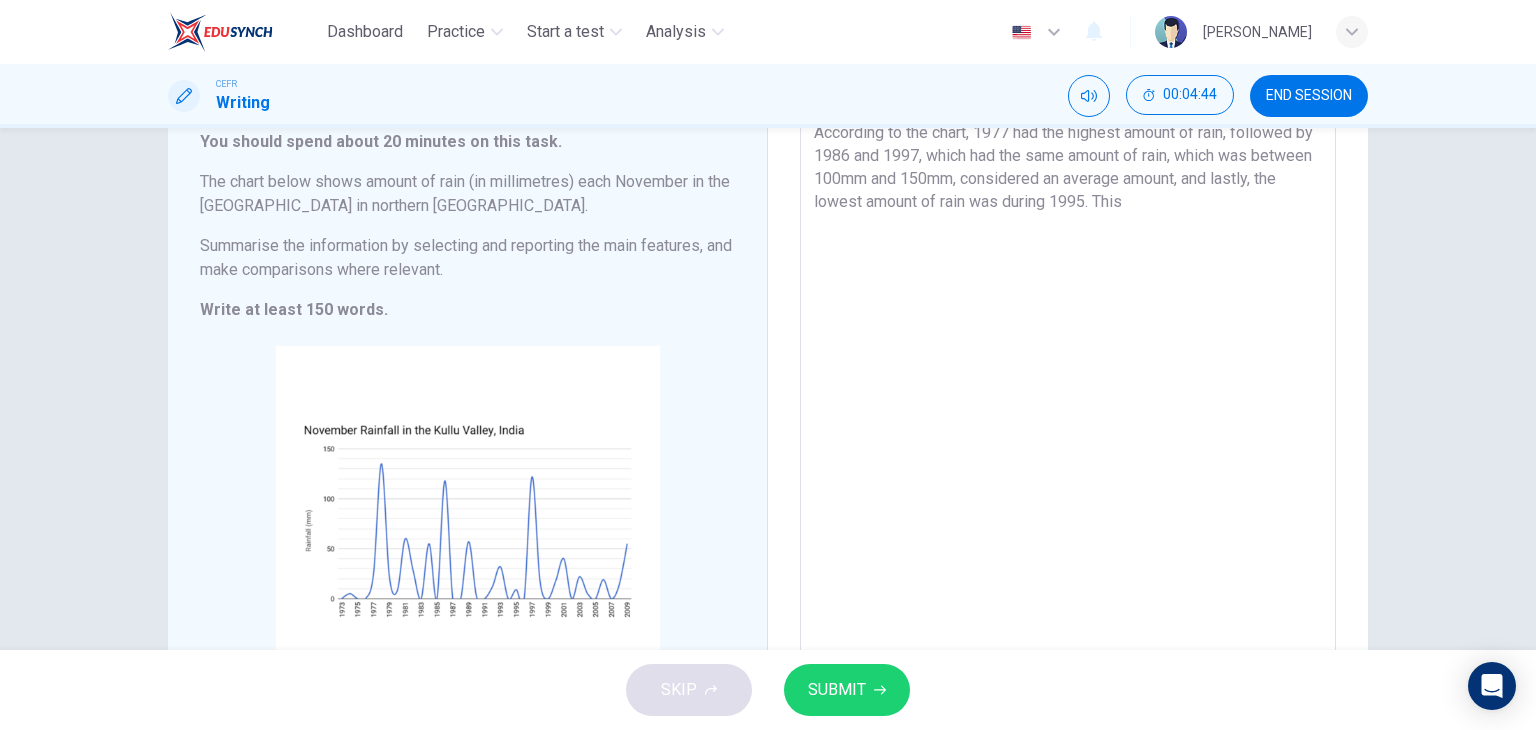 click on "According to the chart, 1977 had the highest amount of rain, followed by 1986 and 1997, which had the same amount of rain, which was between 100mm and 150mm, considered an average amount, and lastly, the lowest amount of rain was during 1995. This" at bounding box center [1068, 400] 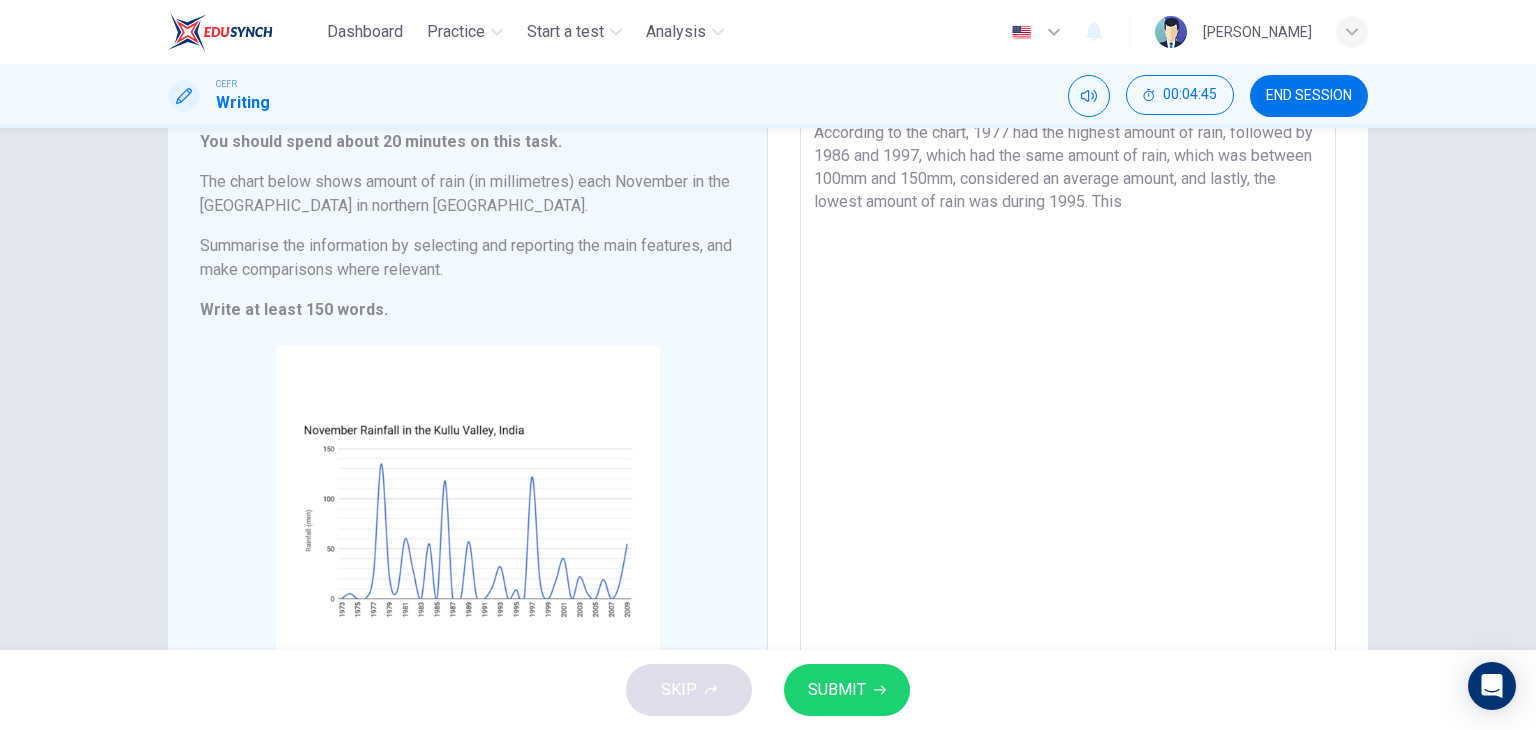 click on "According to the chart, 1977 had the highest amount of rain, followed by 1986 and 1997, which had the same amount of rain, which was between 100mm and 150mm, considered an average amount, and lastly, the lowest amount of rain was during 1995. This" at bounding box center [1068, 400] 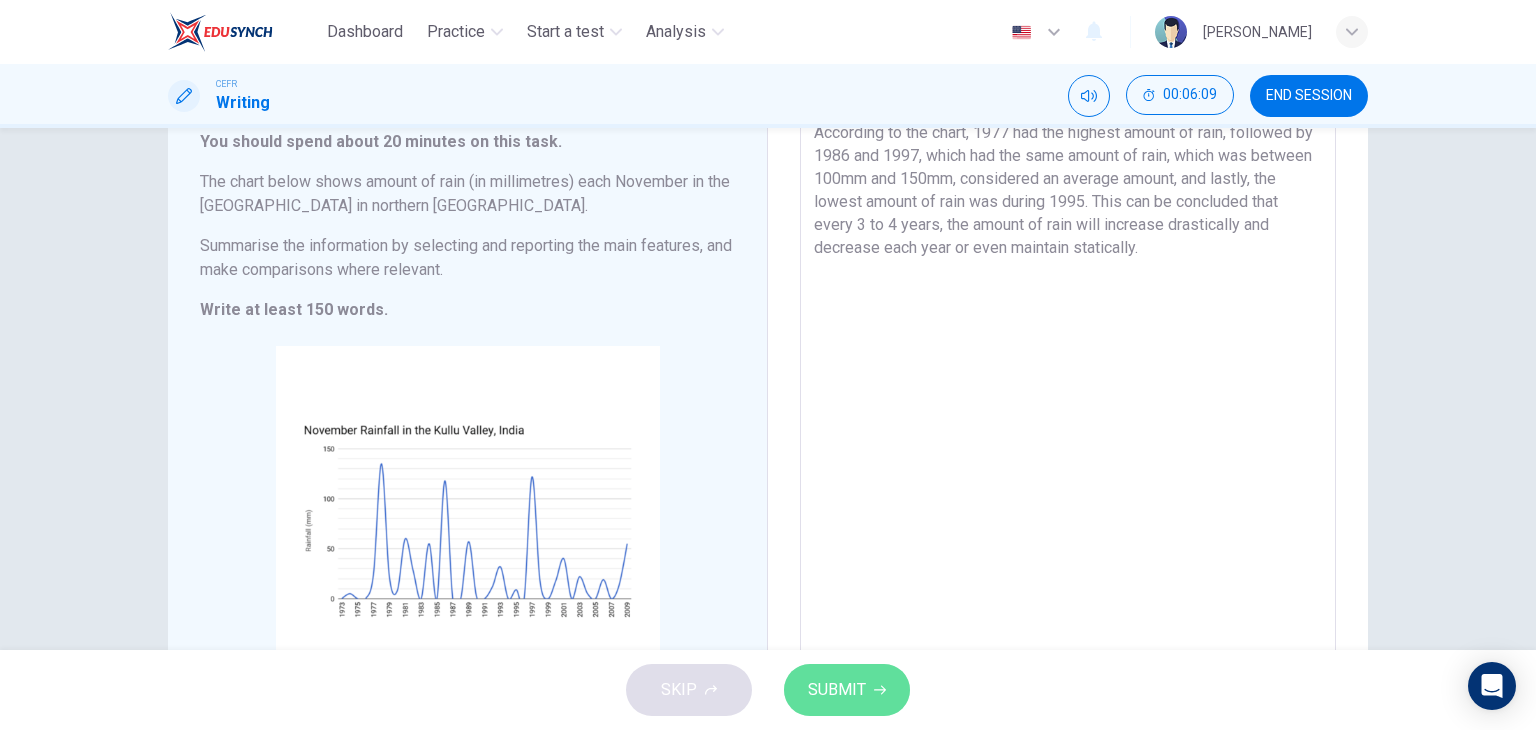 click on "SUBMIT" at bounding box center [837, 690] 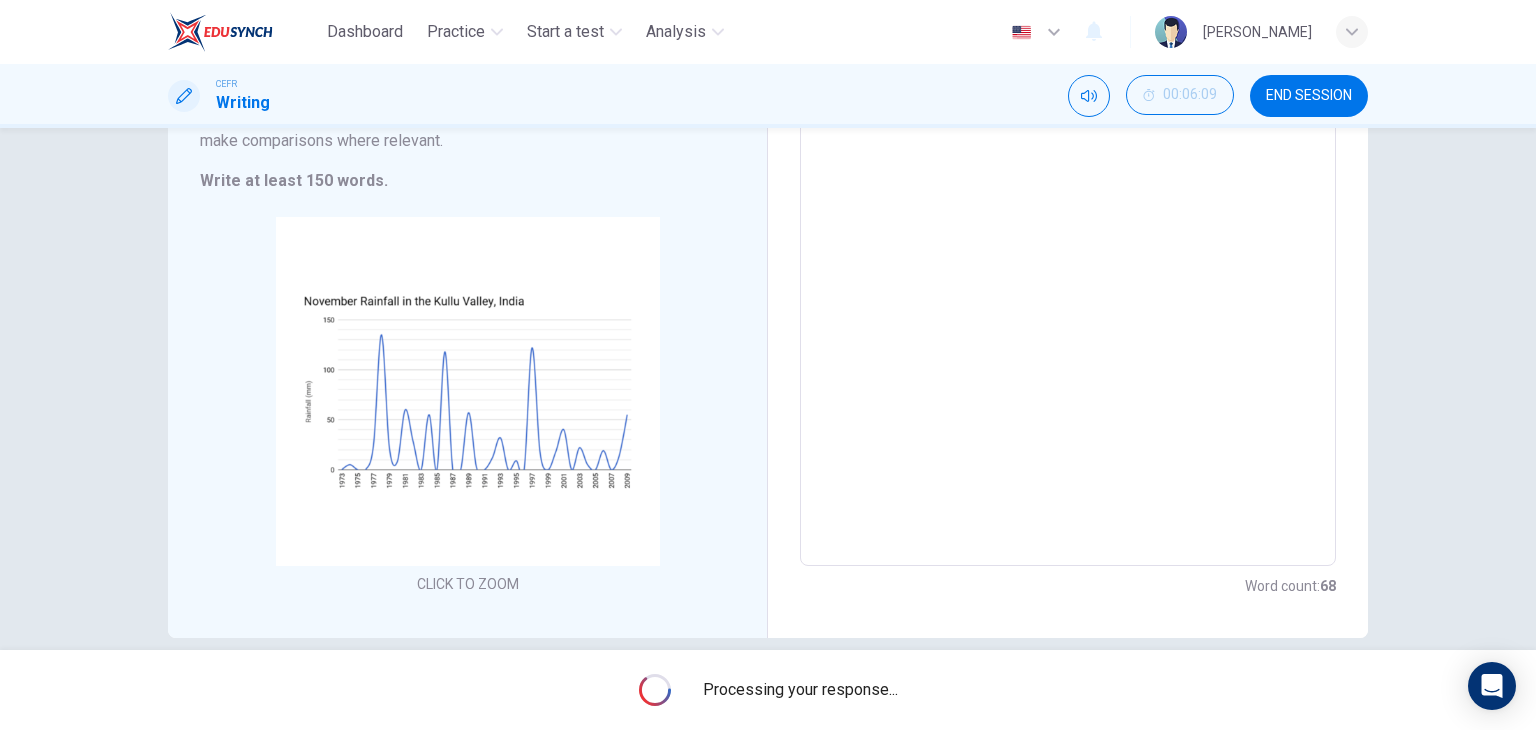 scroll, scrollTop: 291, scrollLeft: 0, axis: vertical 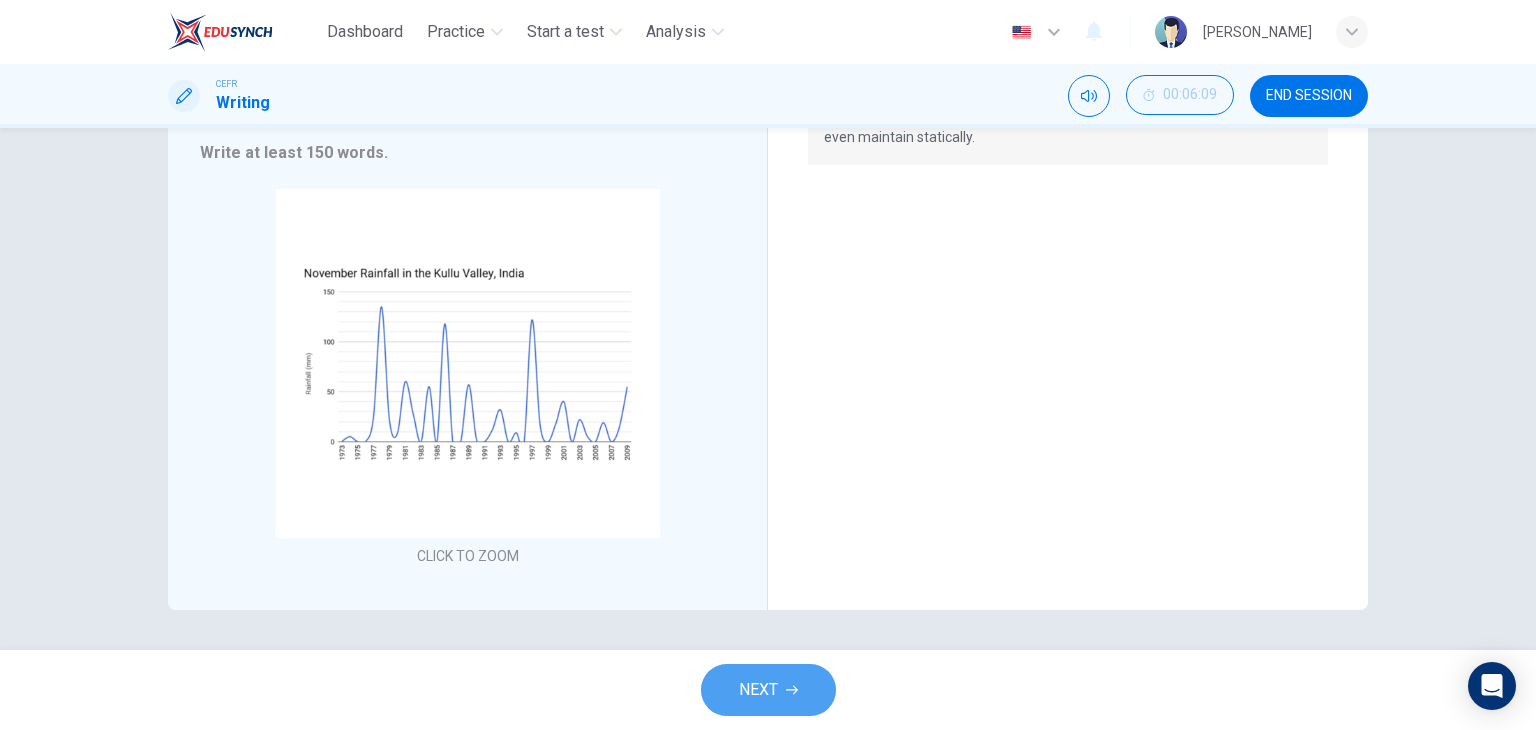 click on "NEXT" at bounding box center [768, 690] 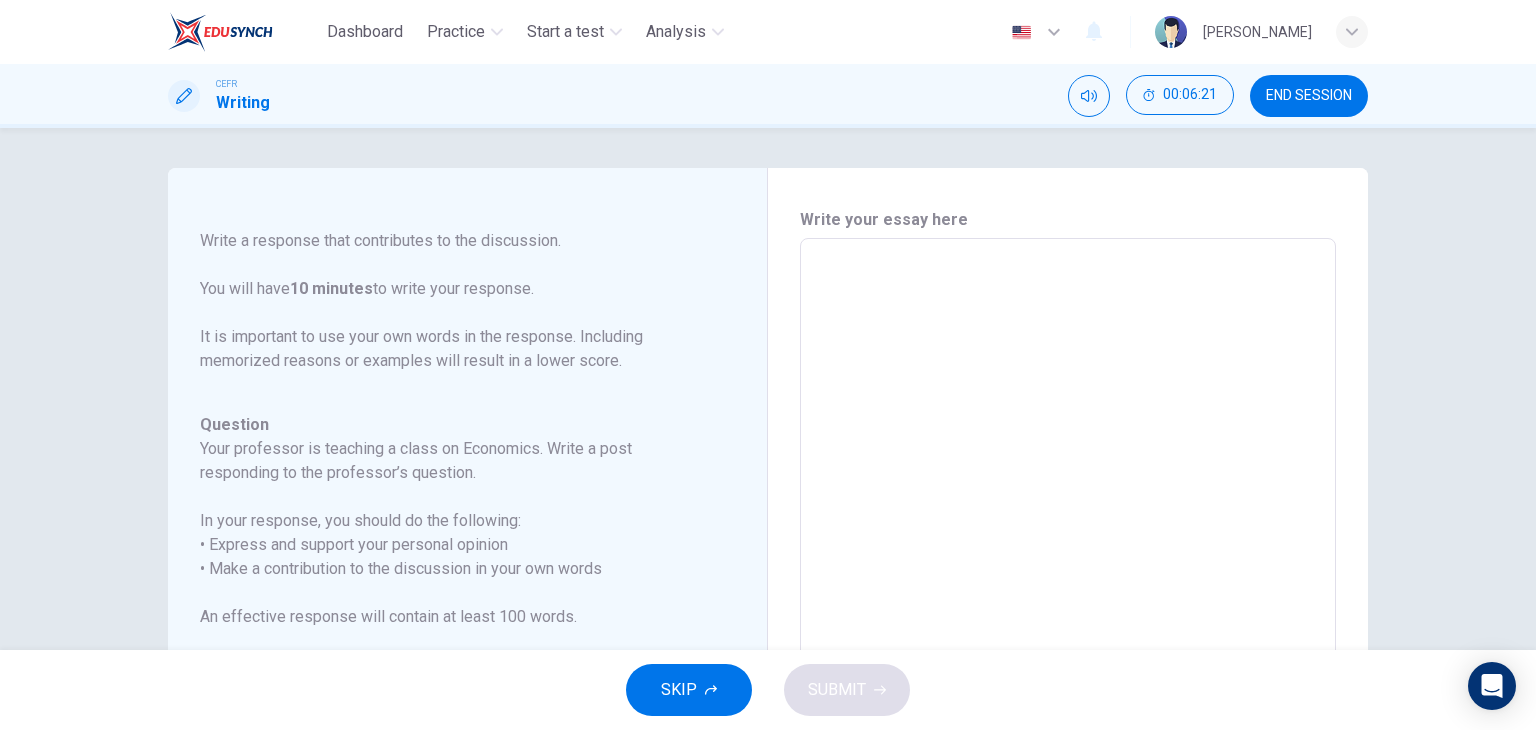 scroll, scrollTop: 221, scrollLeft: 0, axis: vertical 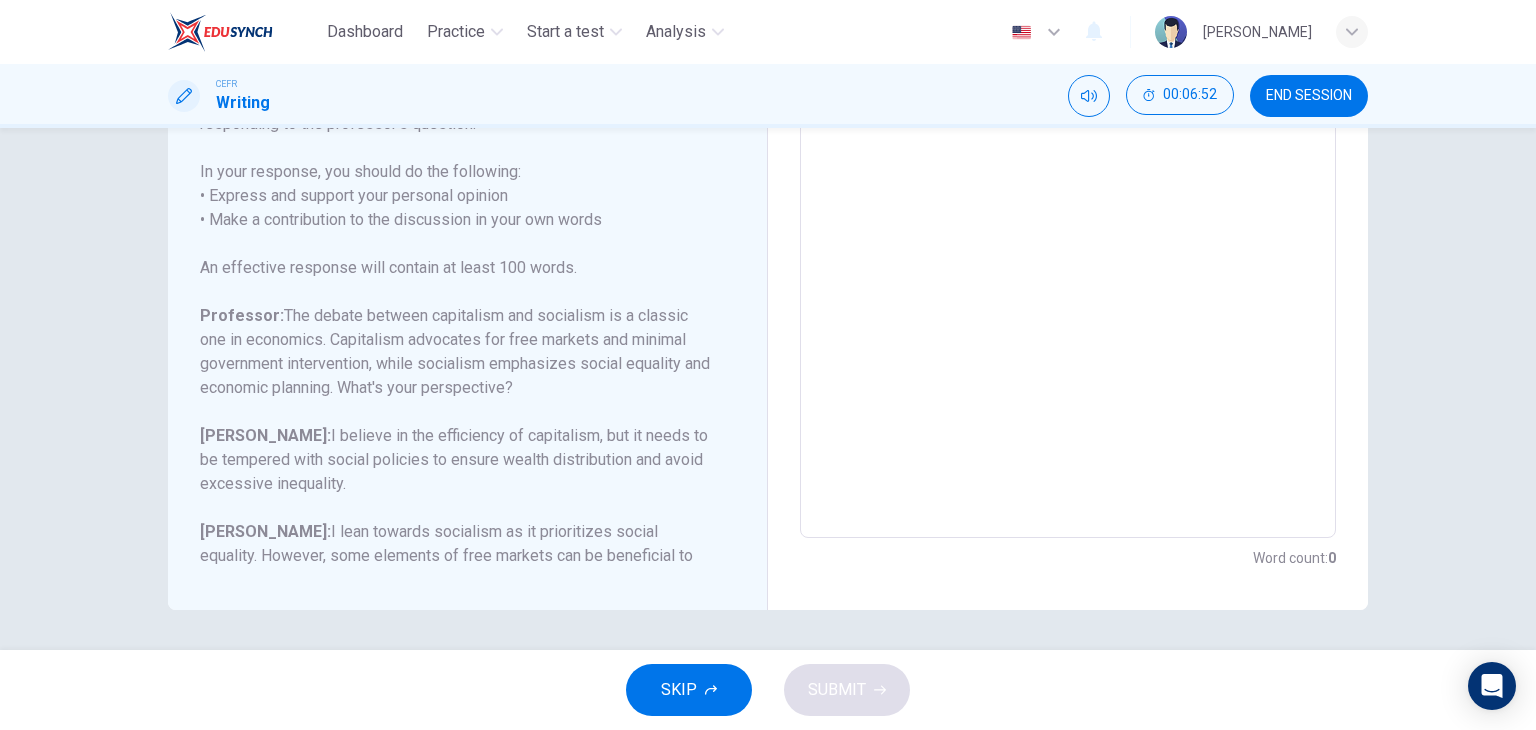 click at bounding box center [1068, 204] 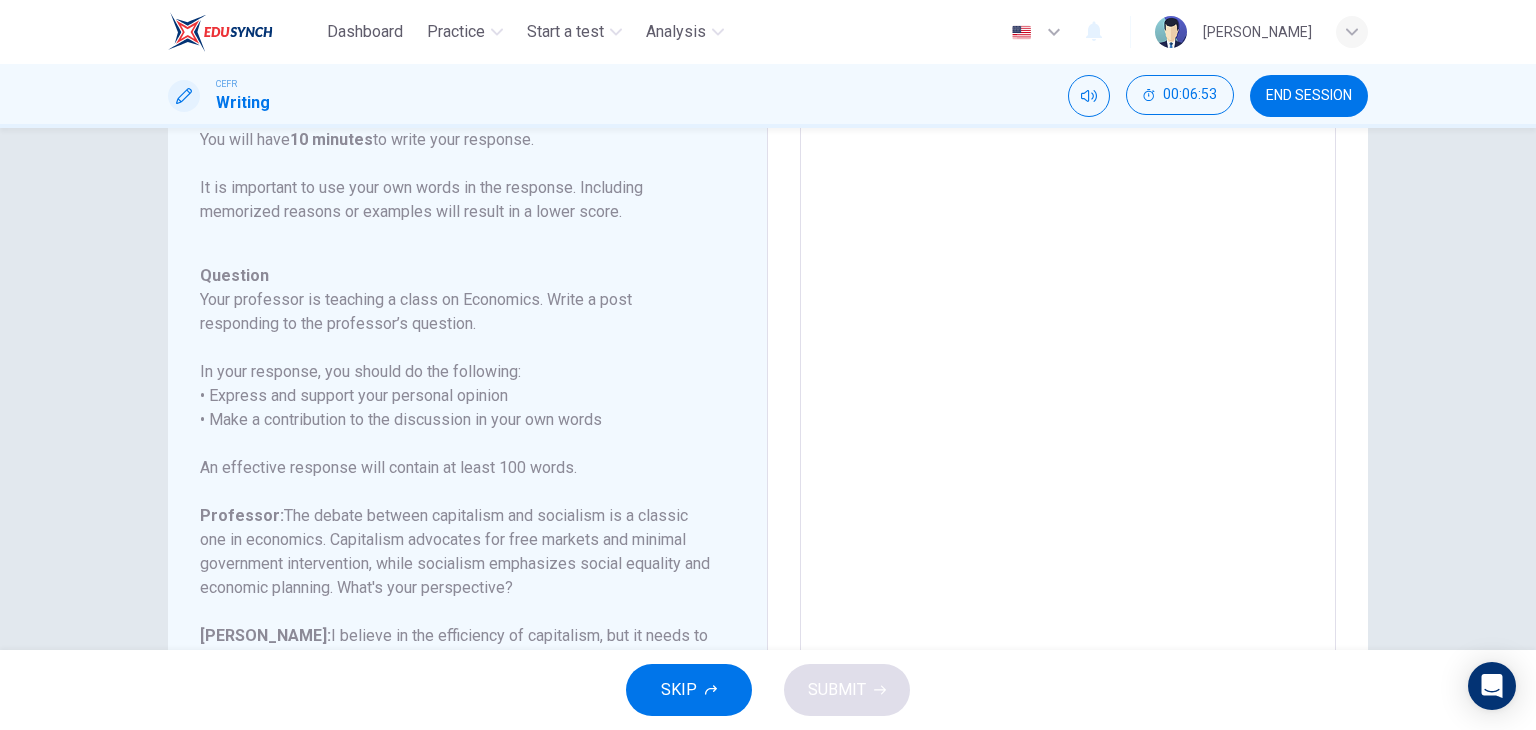 scroll, scrollTop: 68, scrollLeft: 0, axis: vertical 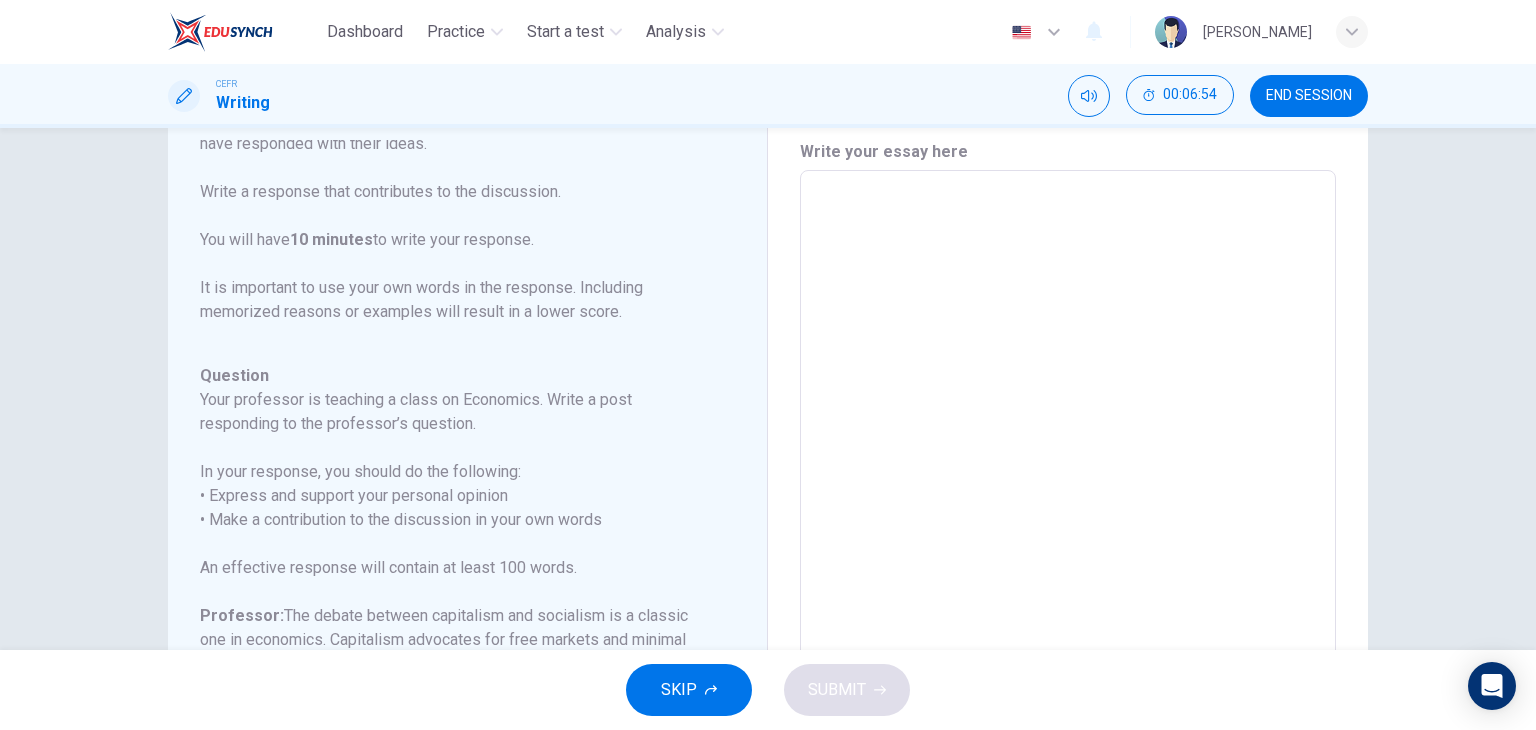 click at bounding box center [1068, 504] 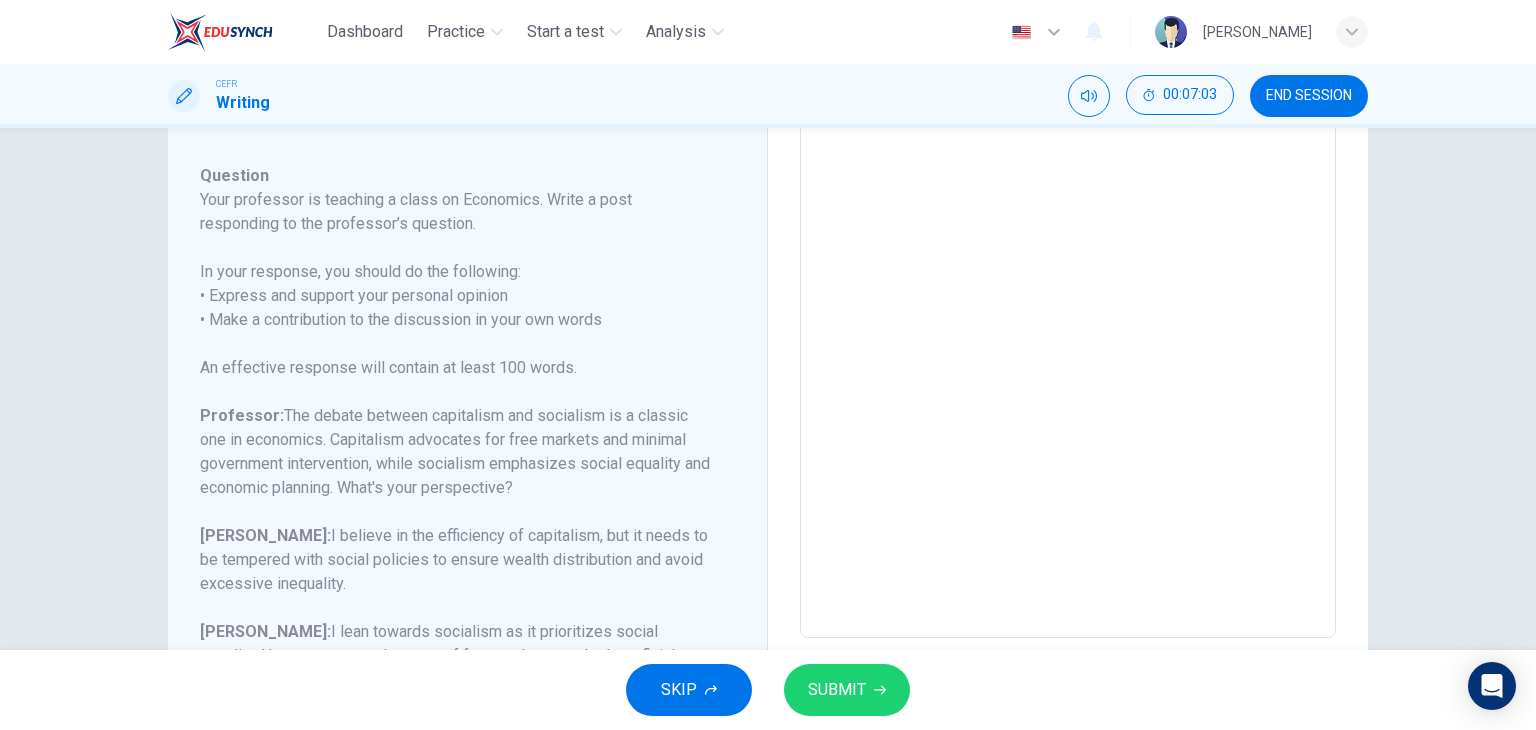 scroll, scrollTop: 128, scrollLeft: 0, axis: vertical 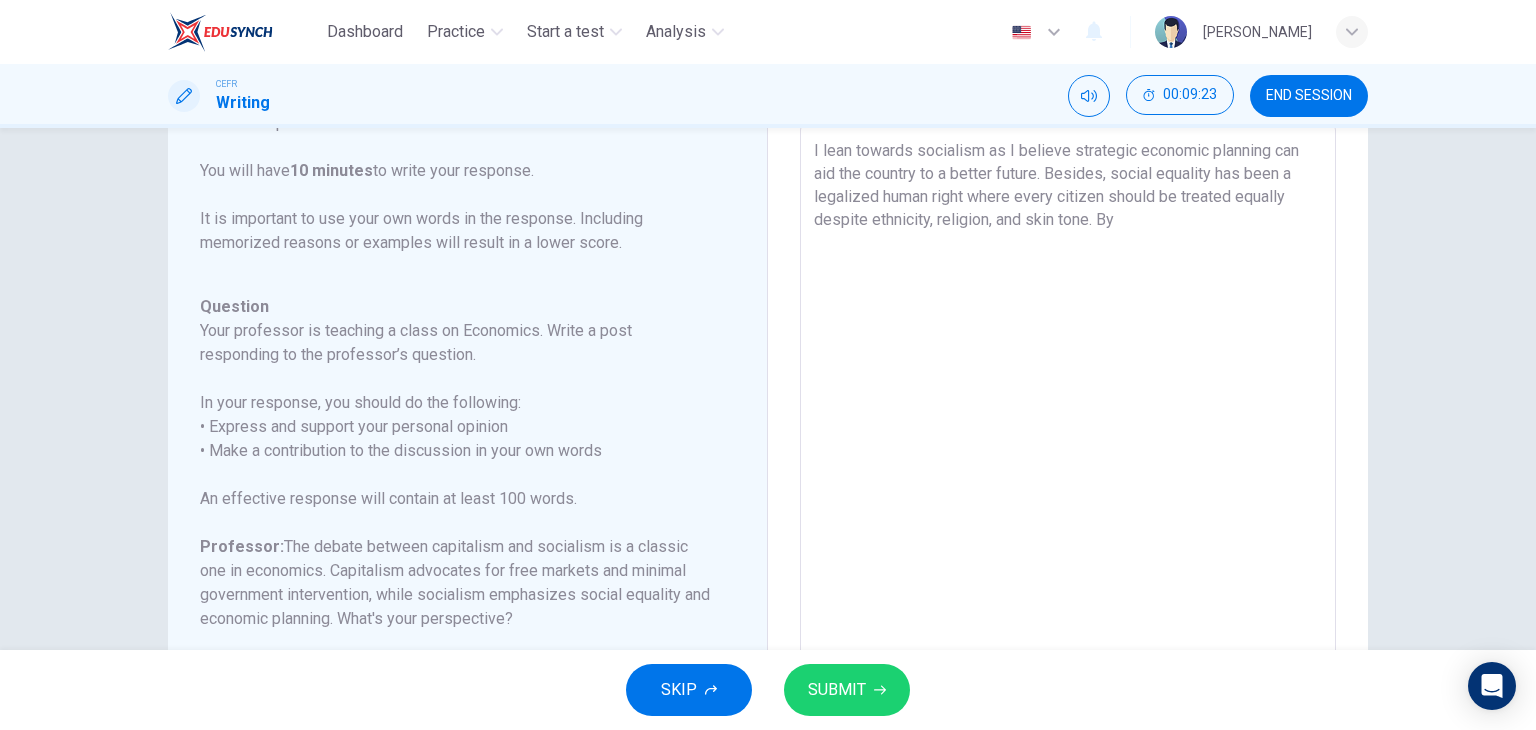 click on "I lean towards socialism as I believe strategic economic planning can aid the country to a better future. Besides, social equality has been a legalized human right where every citizen should be treated equally despite ethnicity, religion, and skin tone. By" at bounding box center [1068, 456] 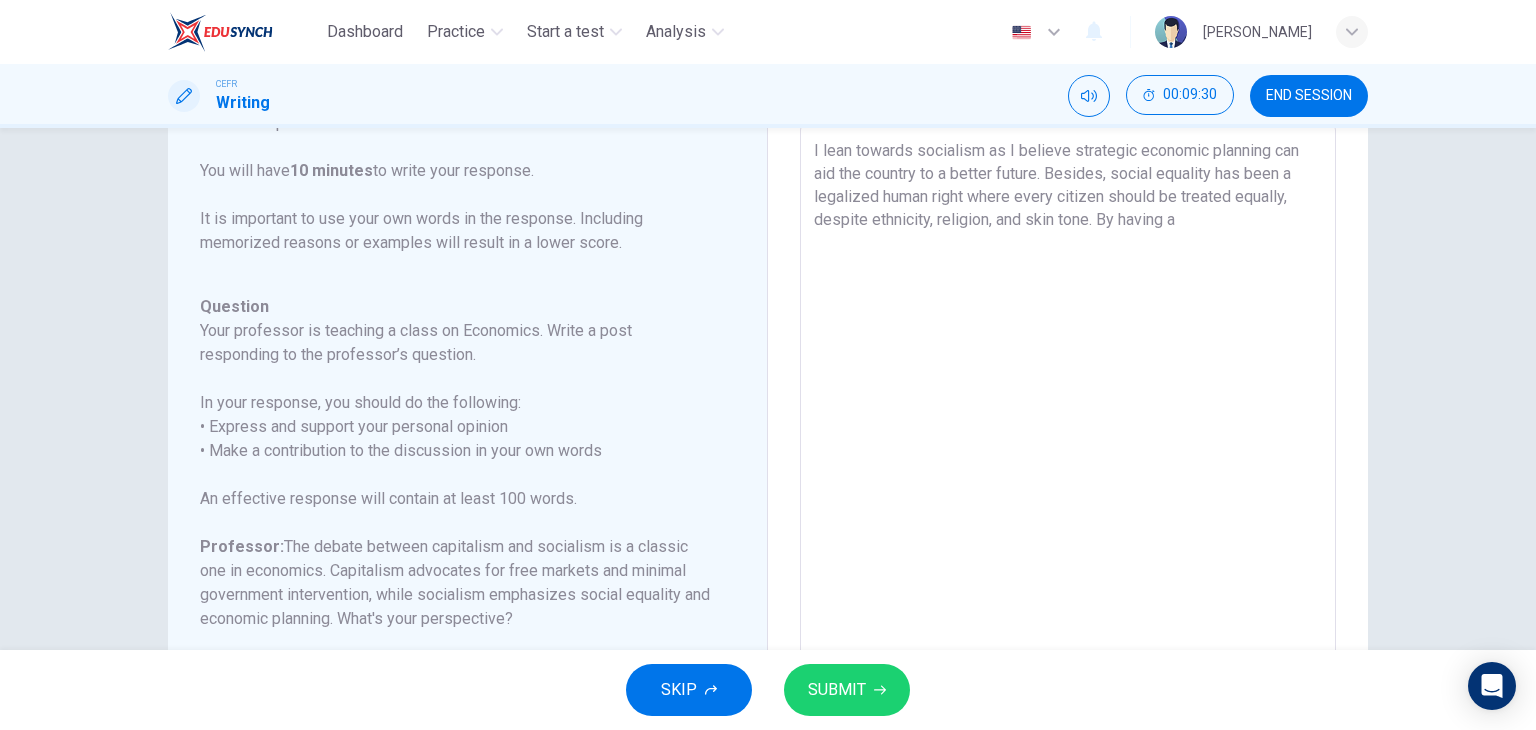 click on "I lean towards socialism as I believe strategic economic planning can aid the country to a better future. Besides, social equality has been a legalized human right where every citizen should be treated equally, despite ethnicity, religion, and skin tone. By having a" at bounding box center [1068, 456] 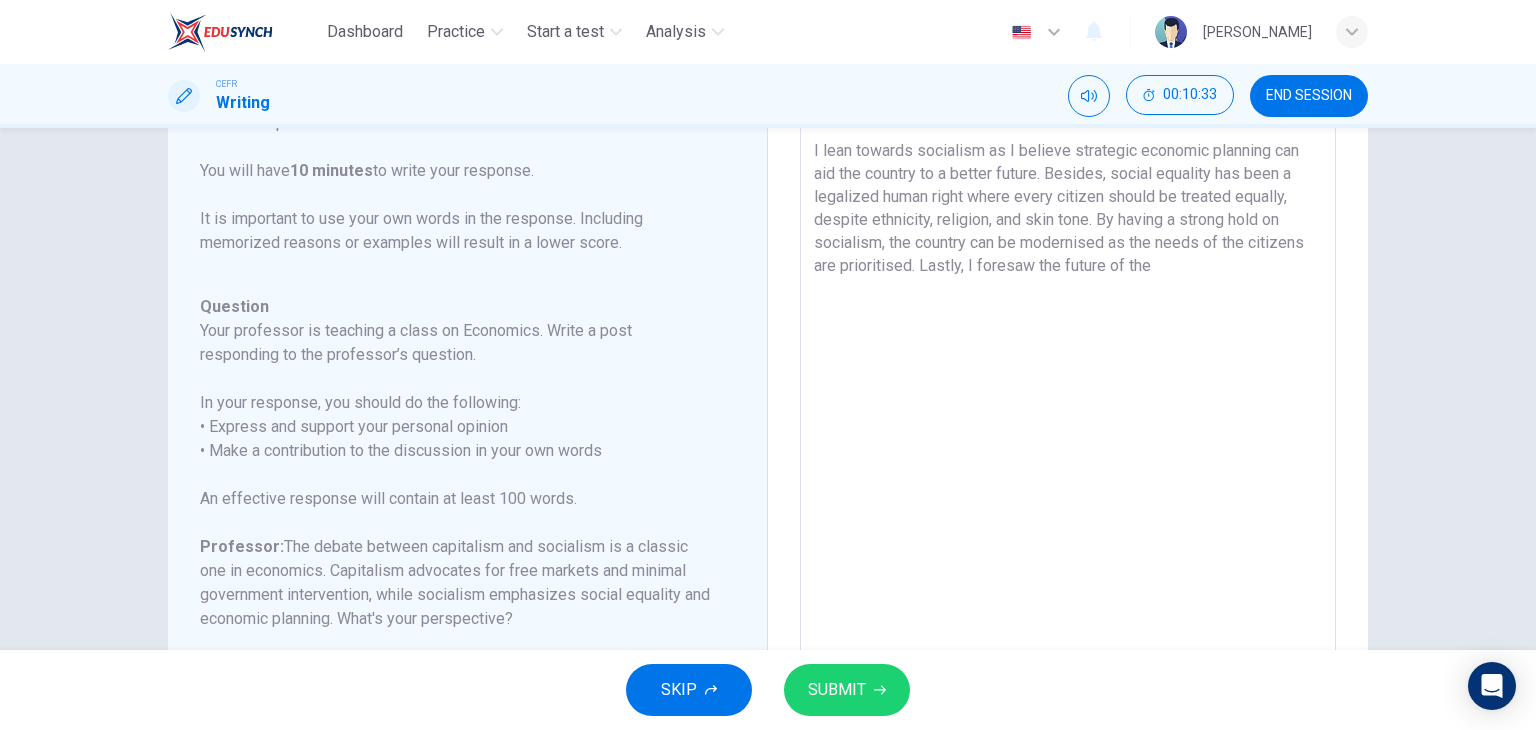 click on "I lean towards socialism as I believe strategic economic planning can aid the country to a better future. Besides, social equality has been a legalized human right where every citizen should be treated equally, despite ethnicity, religion, and skin tone. By having a strong hold on socialism, the country can be modernised as the needs of the citizens are prioritised. Lastly, I foresaw the future of the" at bounding box center [1068, 456] 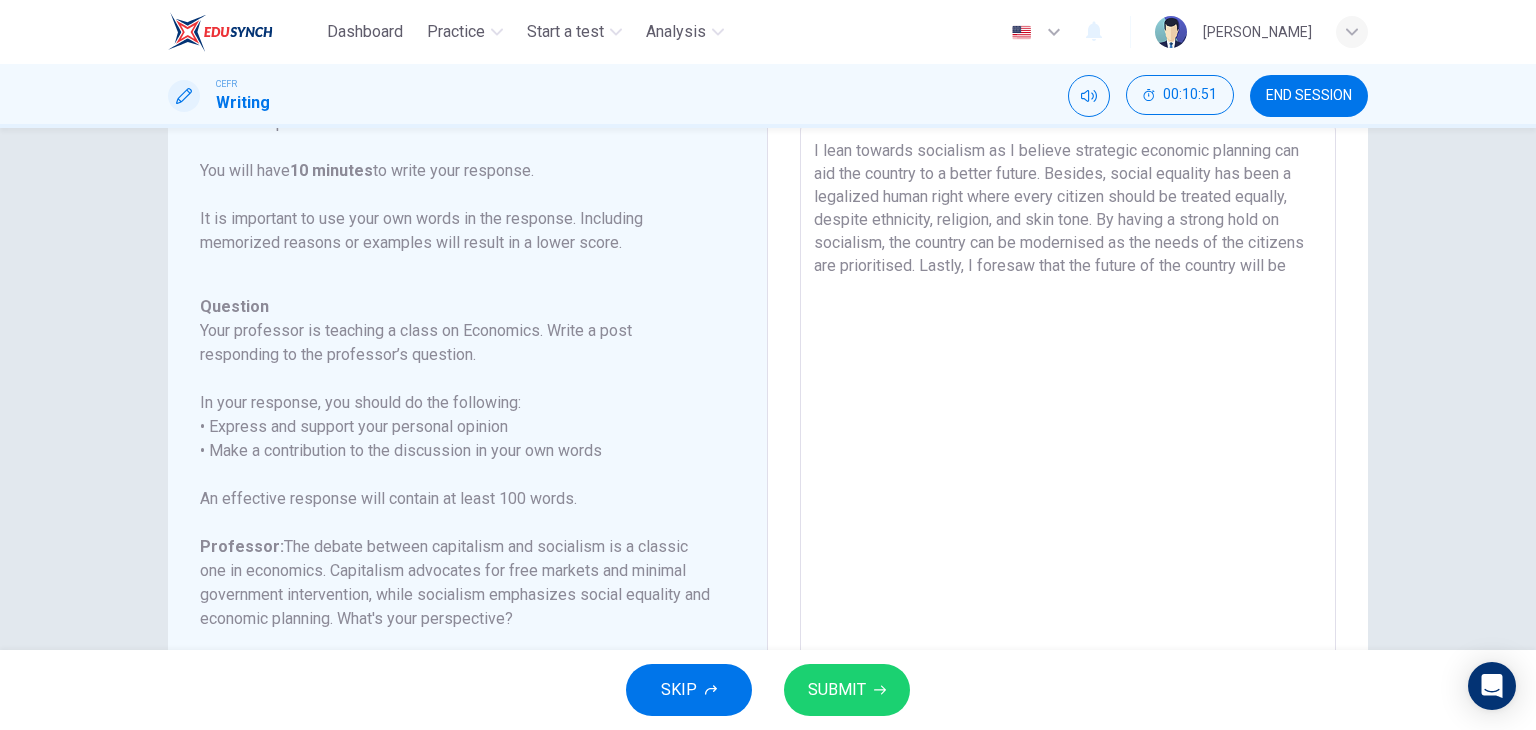 click on "I lean towards socialism as I believe strategic economic planning can aid the country to a better future. Besides, social equality has been a legalized human right where every citizen should be treated equally, despite ethnicity, religion, and skin tone. By having a strong hold on socialism, the country can be modernised as the needs of the citizens are prioritised. Lastly, I foresaw that the future of the country will be" at bounding box center (1068, 456) 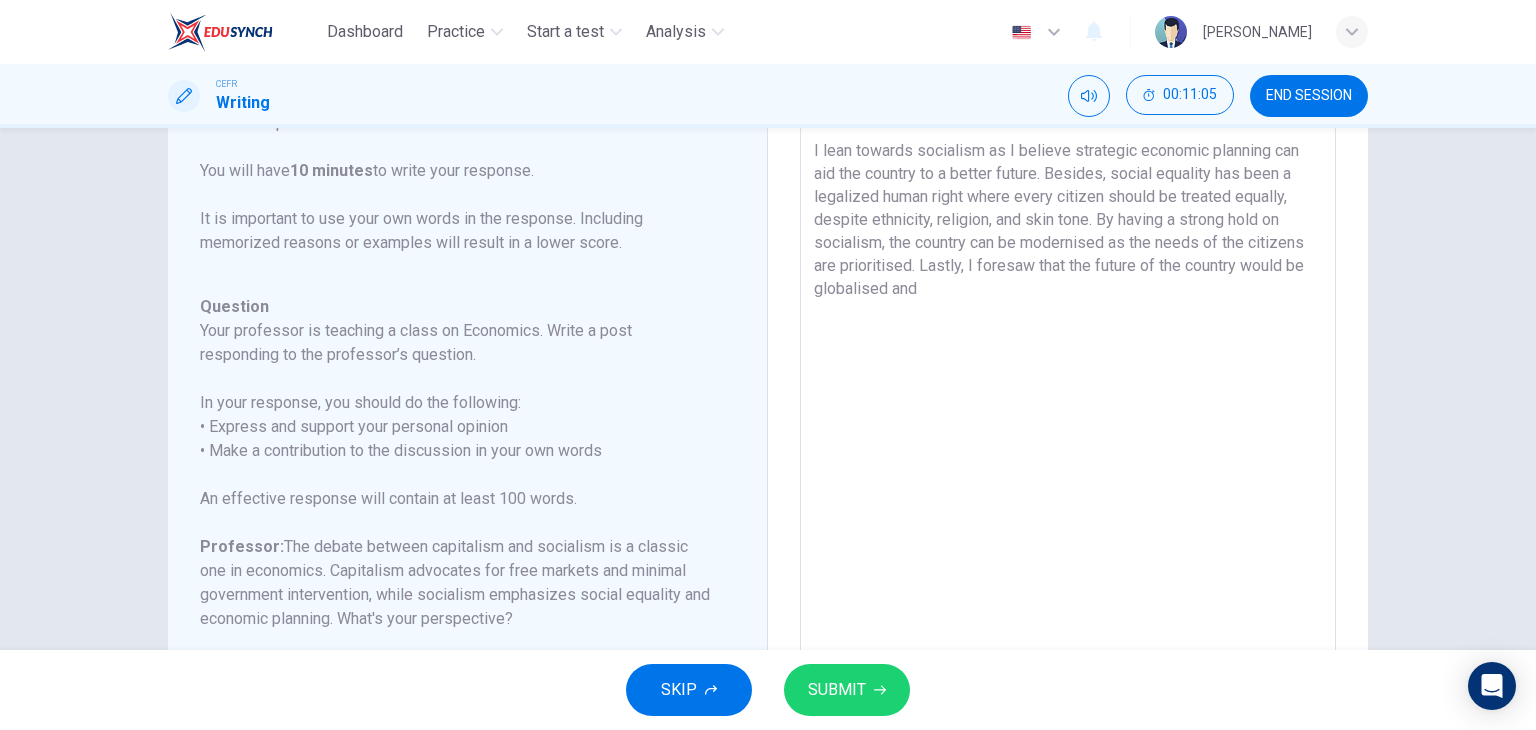 click on "I lean towards socialism as I believe strategic economic planning can aid the country to a better future. Besides, social equality has been a legalized human right where every citizen should be treated equally, despite ethnicity, religion, and skin tone. By having a strong hold on socialism, the country can be modernised as the needs of the citizens are prioritised. Lastly, I foresaw that the future of the country would be globalised and" at bounding box center (1068, 456) 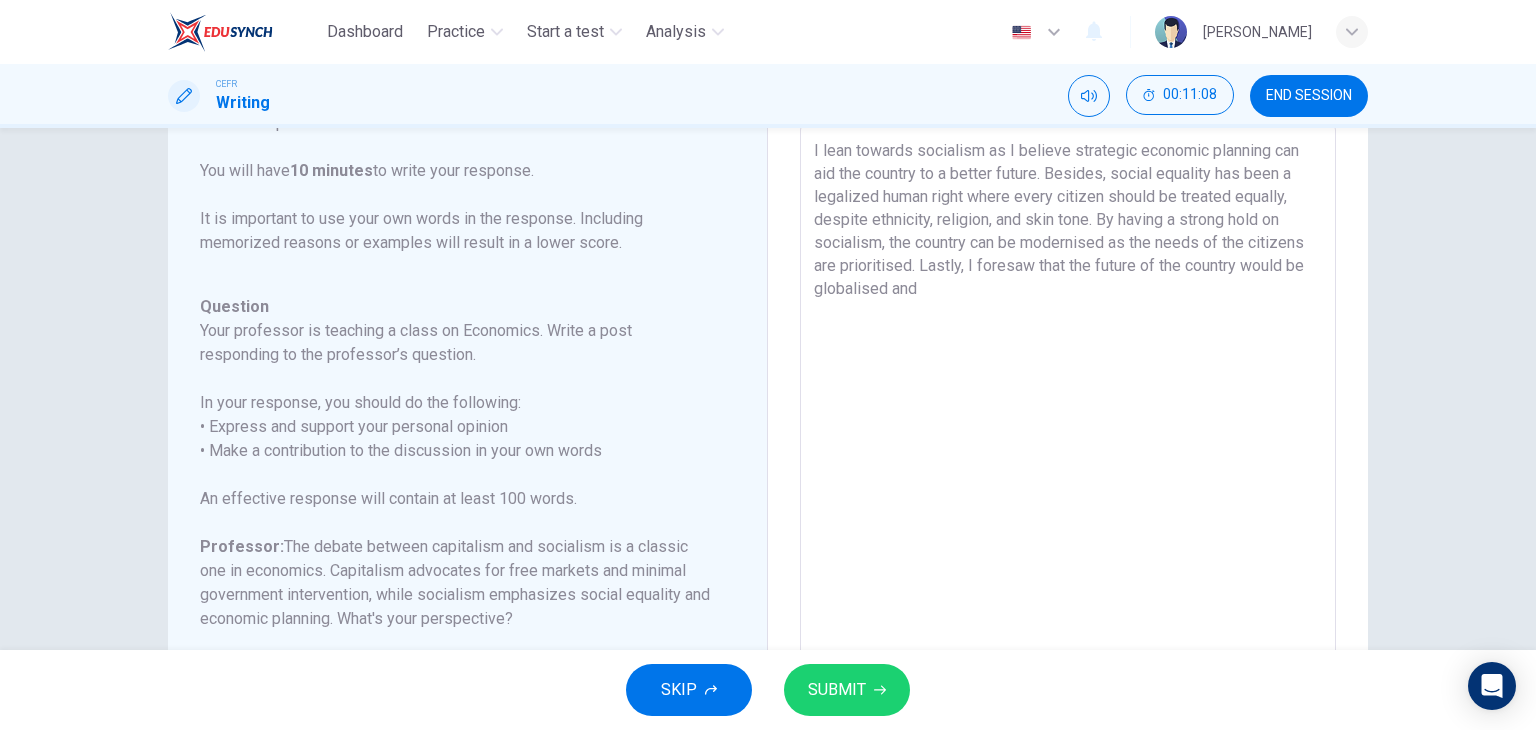 click on "I lean towards socialism as I believe strategic economic planning can aid the country to a better future. Besides, social equality has been a legalized human right where every citizen should be treated equally, despite ethnicity, religion, and skin tone. By having a strong hold on socialism, the country can be modernised as the needs of the citizens are prioritised. Lastly, I foresaw that the future of the country would be globalised and" at bounding box center (1068, 456) 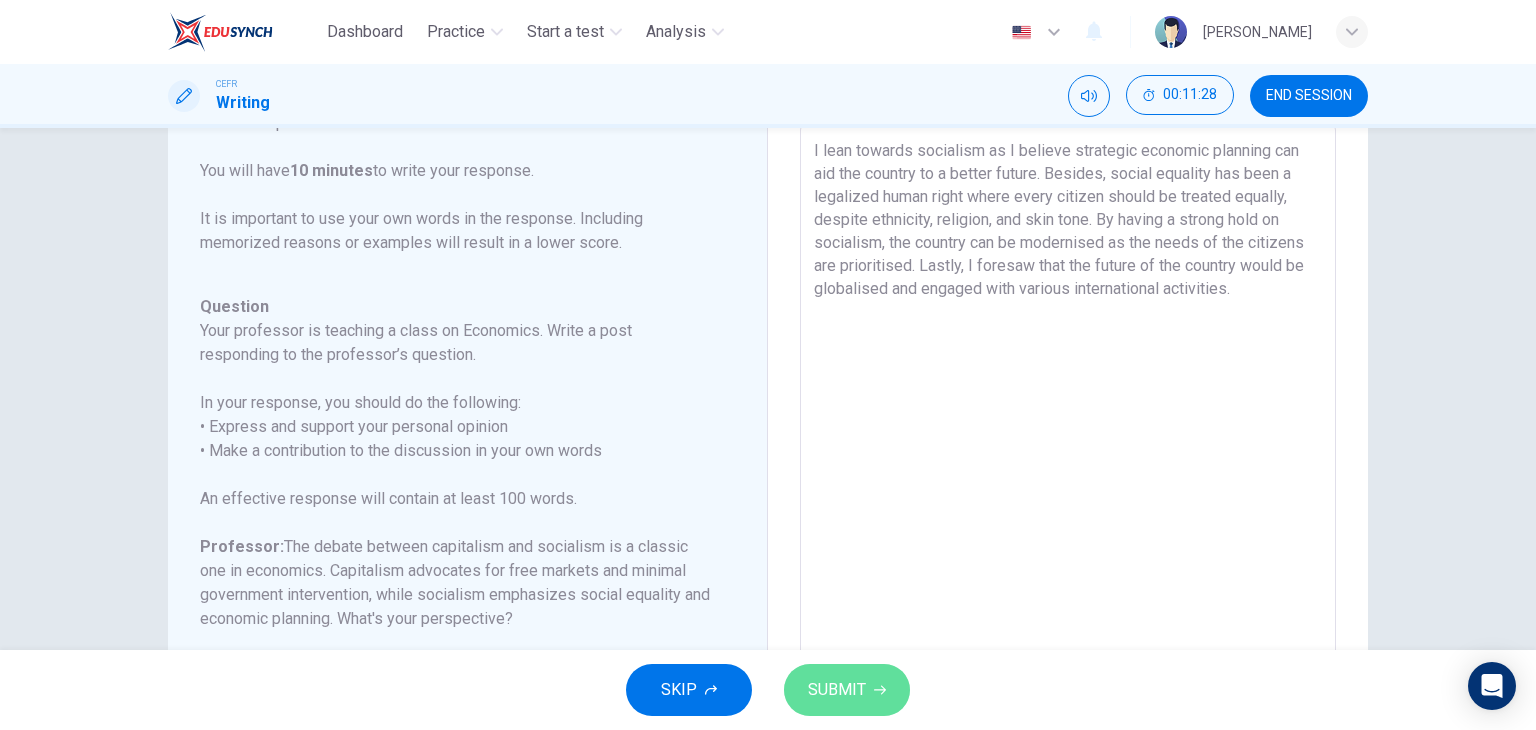 click on "SUBMIT" at bounding box center [837, 690] 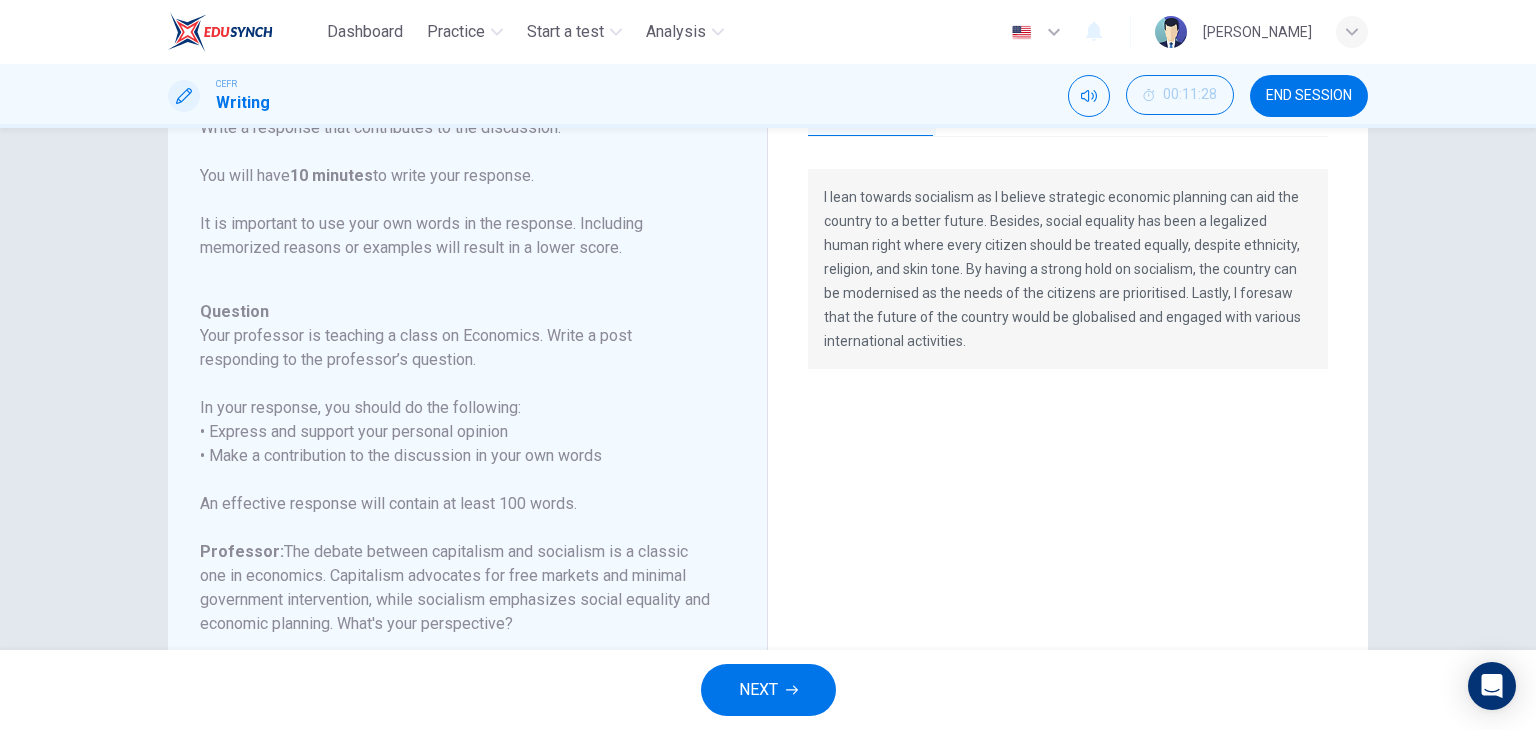 scroll, scrollTop: 0, scrollLeft: 0, axis: both 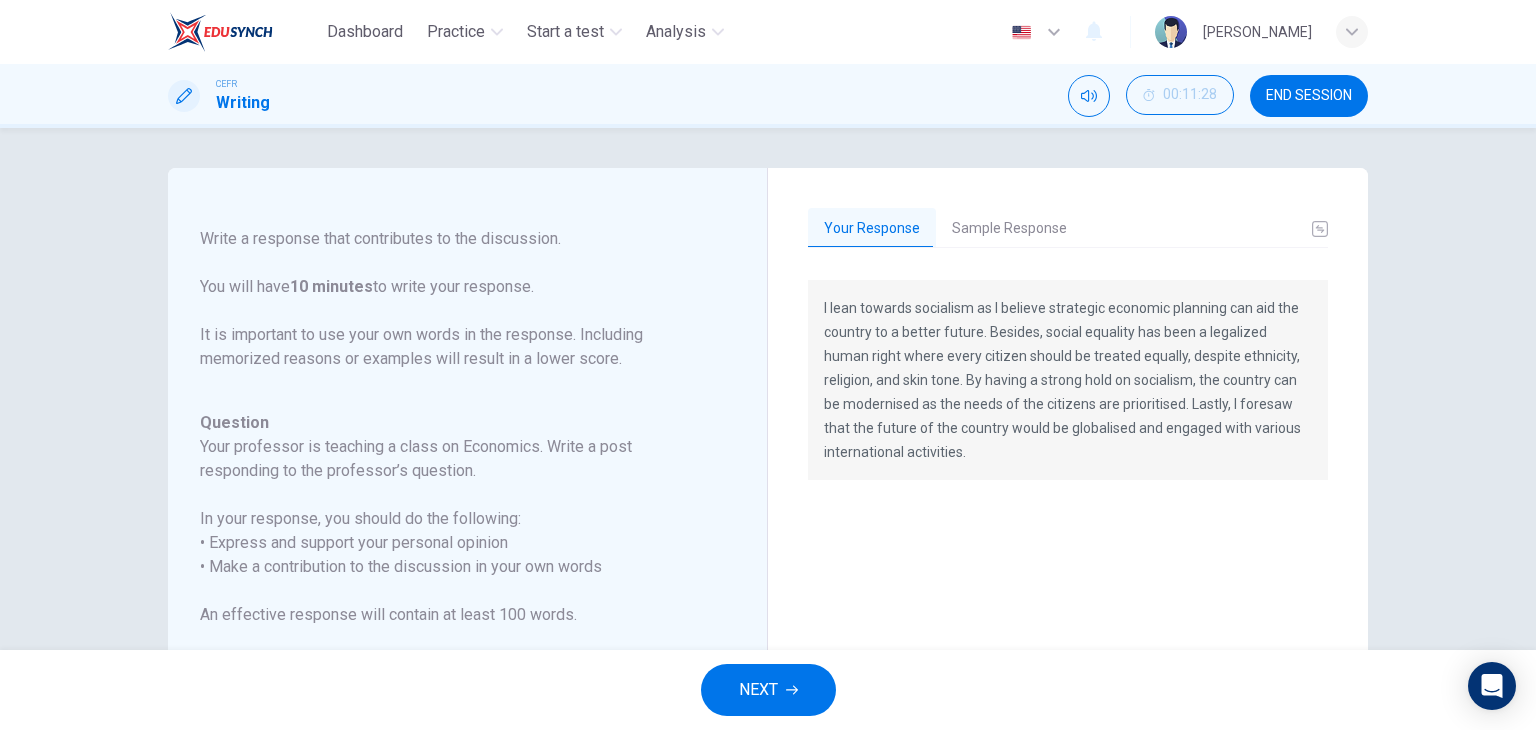 click on "Sample Response" at bounding box center [1009, 229] 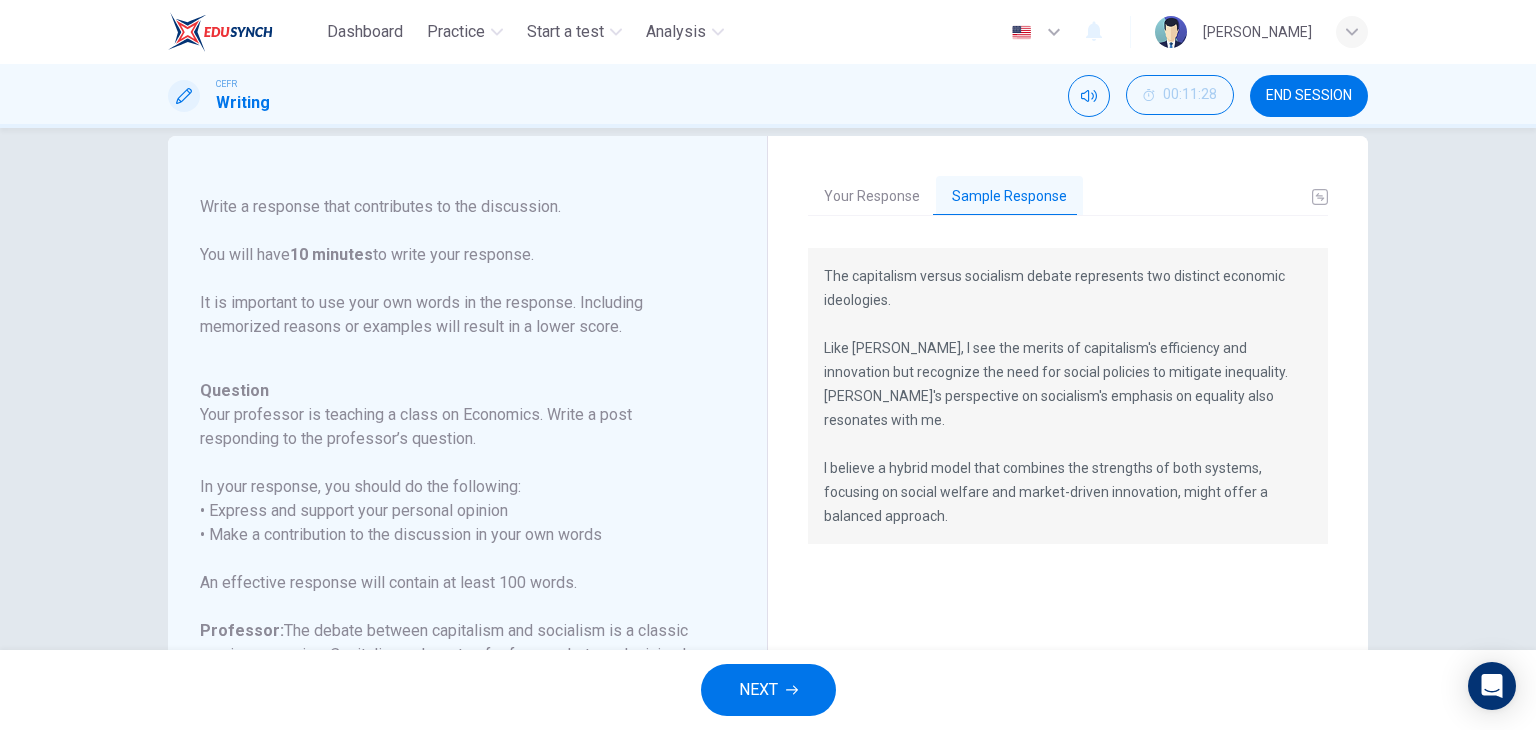 scroll, scrollTop: 0, scrollLeft: 0, axis: both 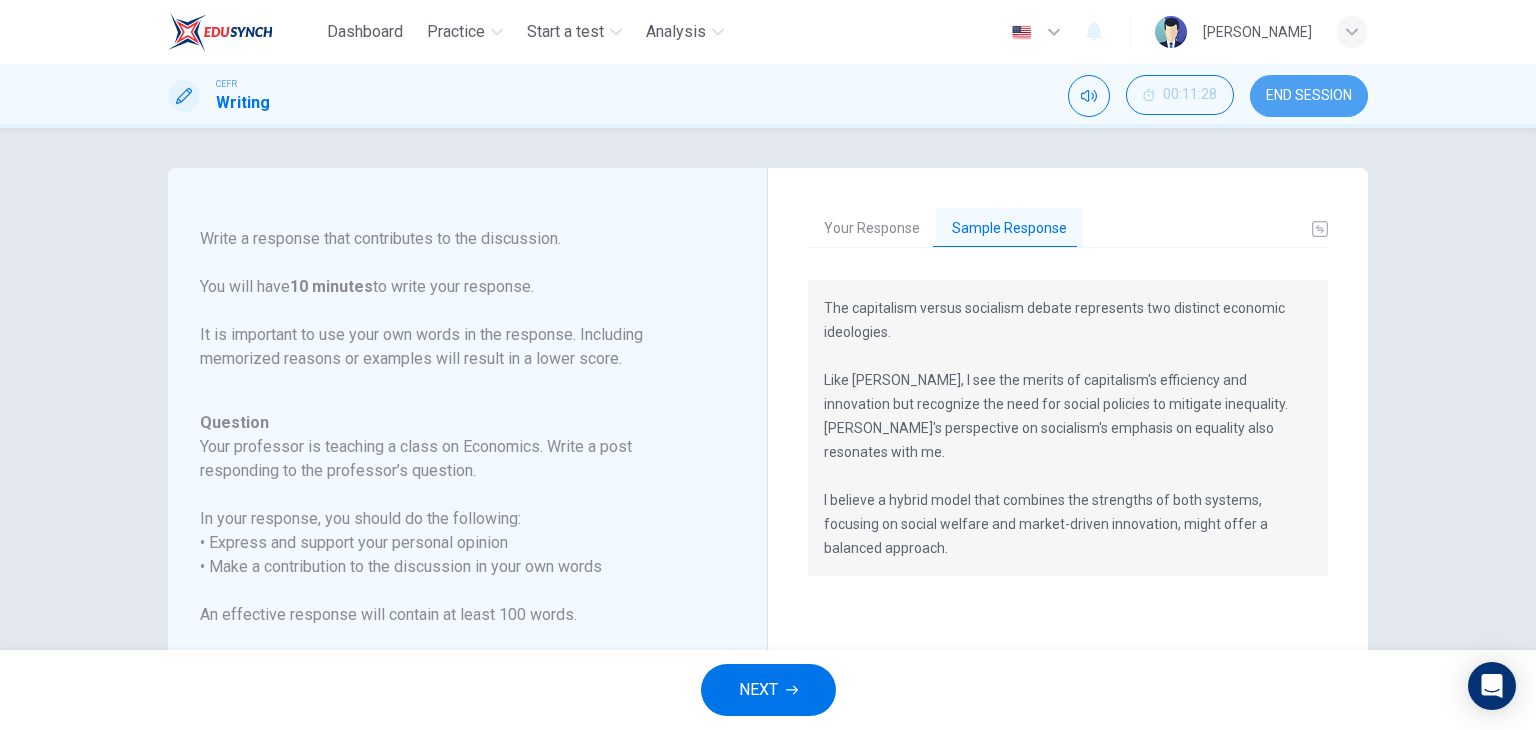 click on "END SESSION" at bounding box center [1309, 96] 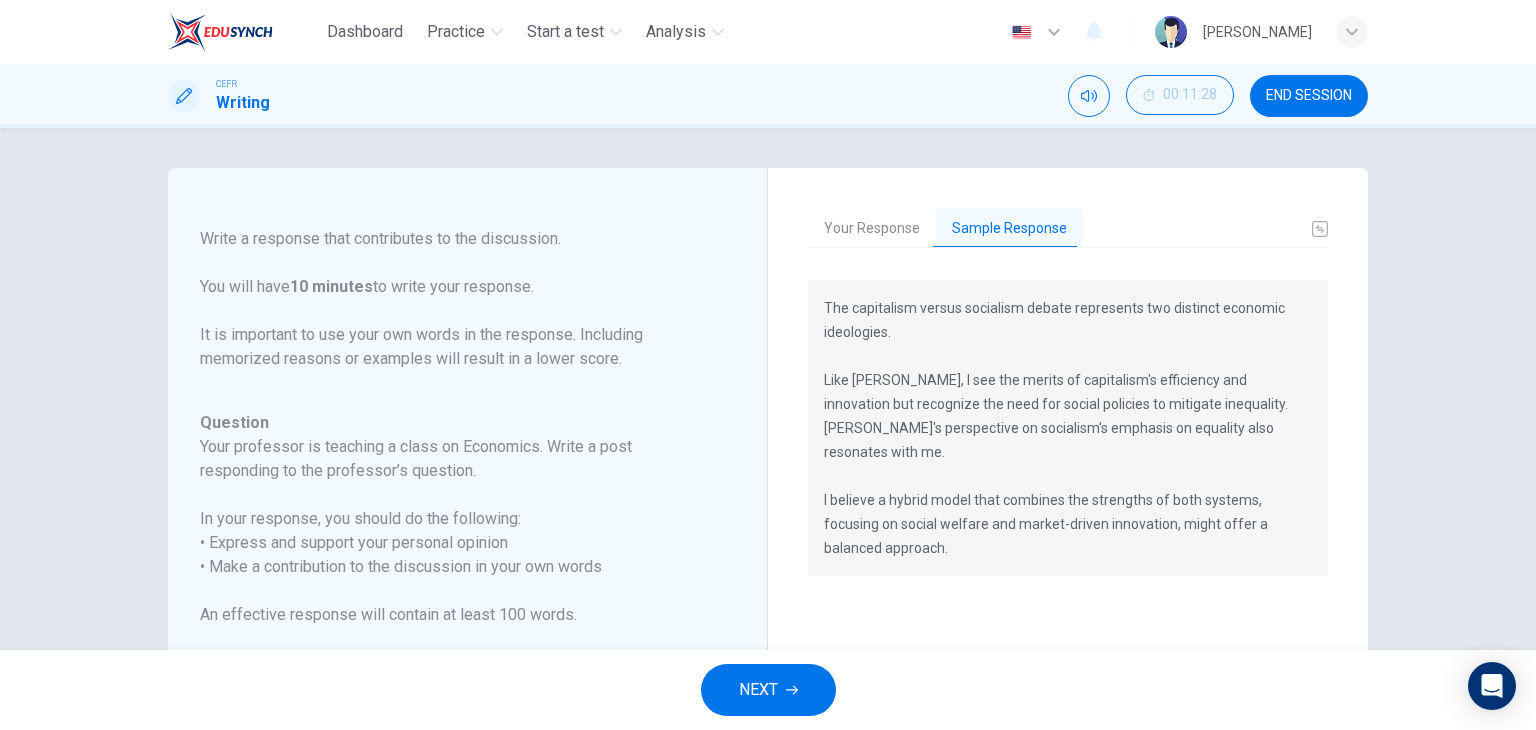 click on "END SESSION" at bounding box center (1309, 96) 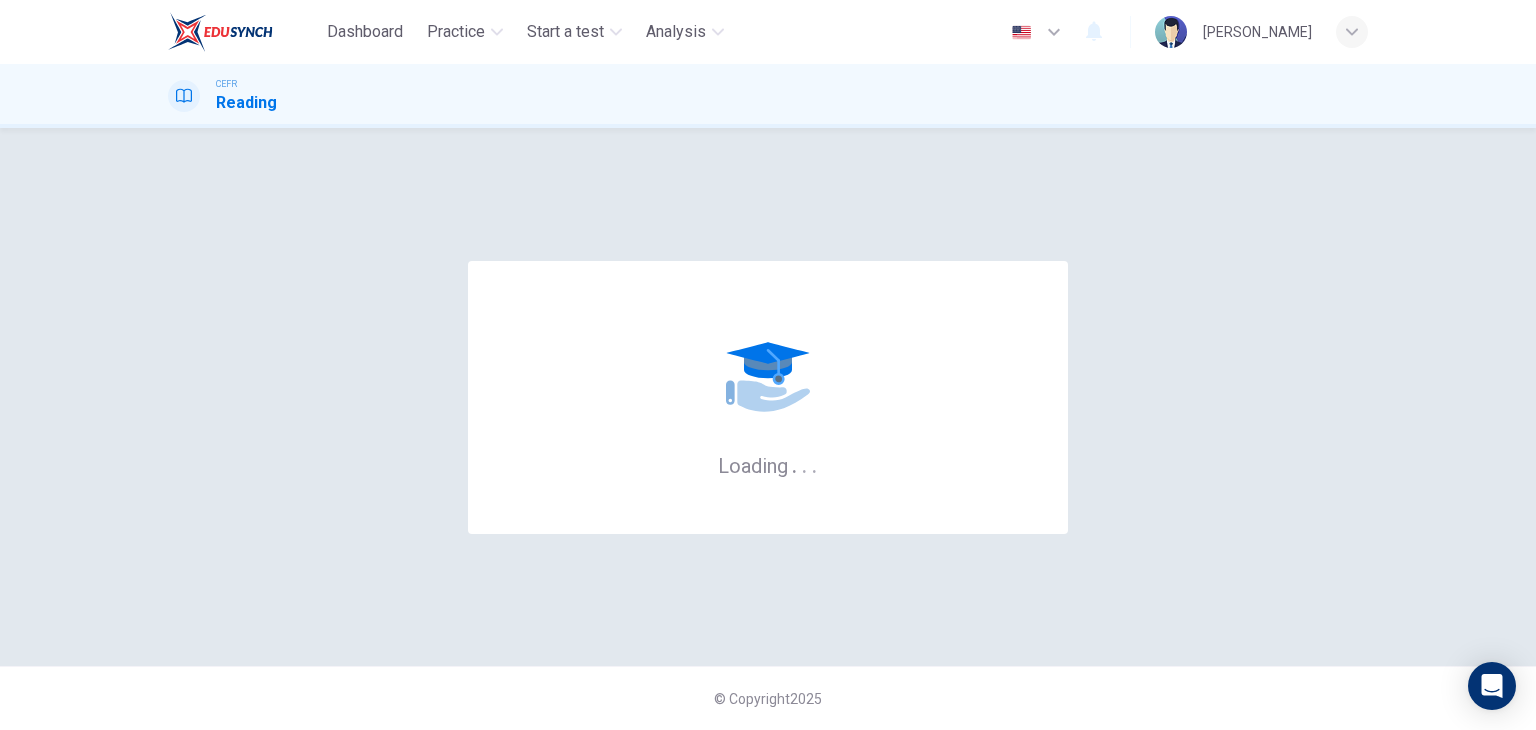 scroll, scrollTop: 0, scrollLeft: 0, axis: both 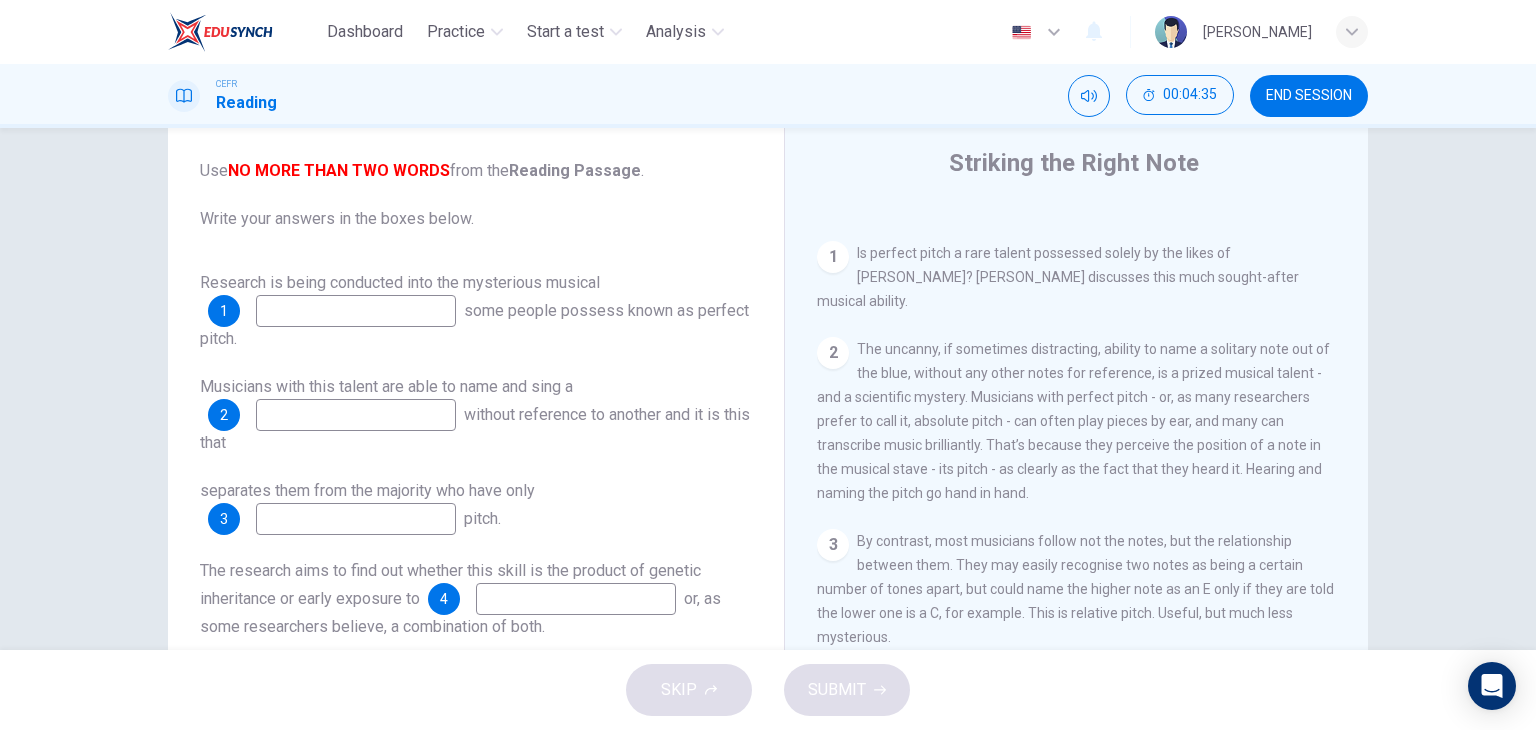 click at bounding box center [356, 311] 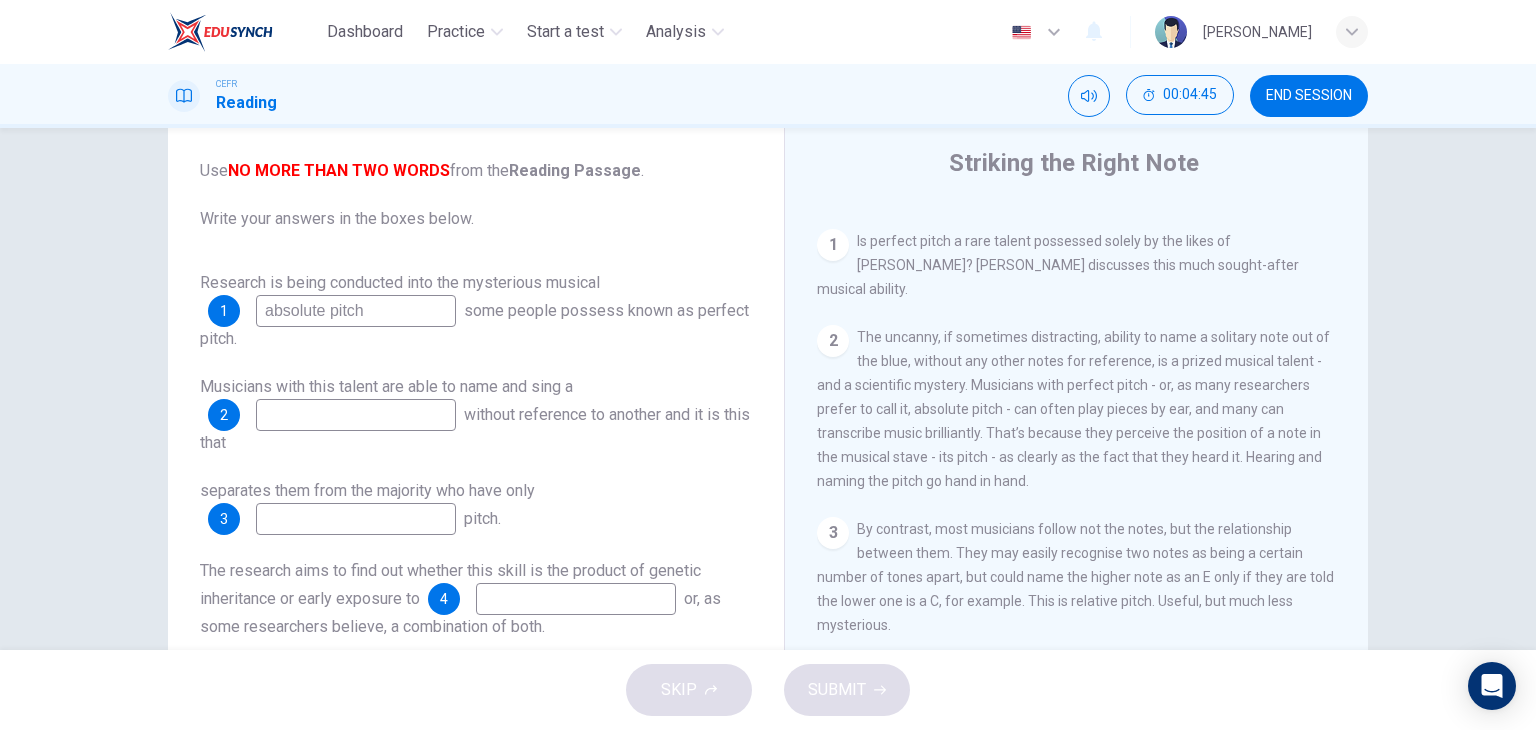 scroll, scrollTop: 396, scrollLeft: 0, axis: vertical 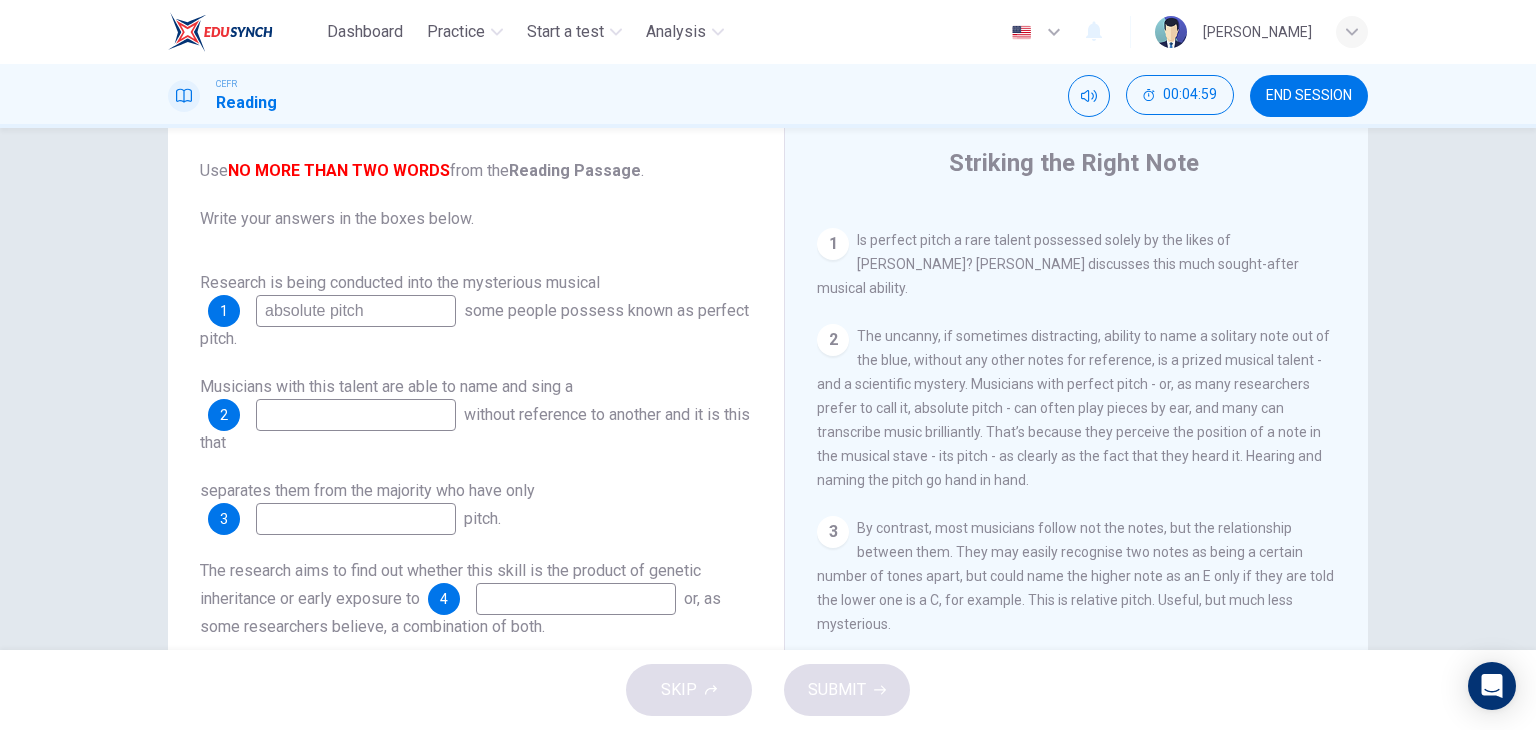 type on "absolute pitch" 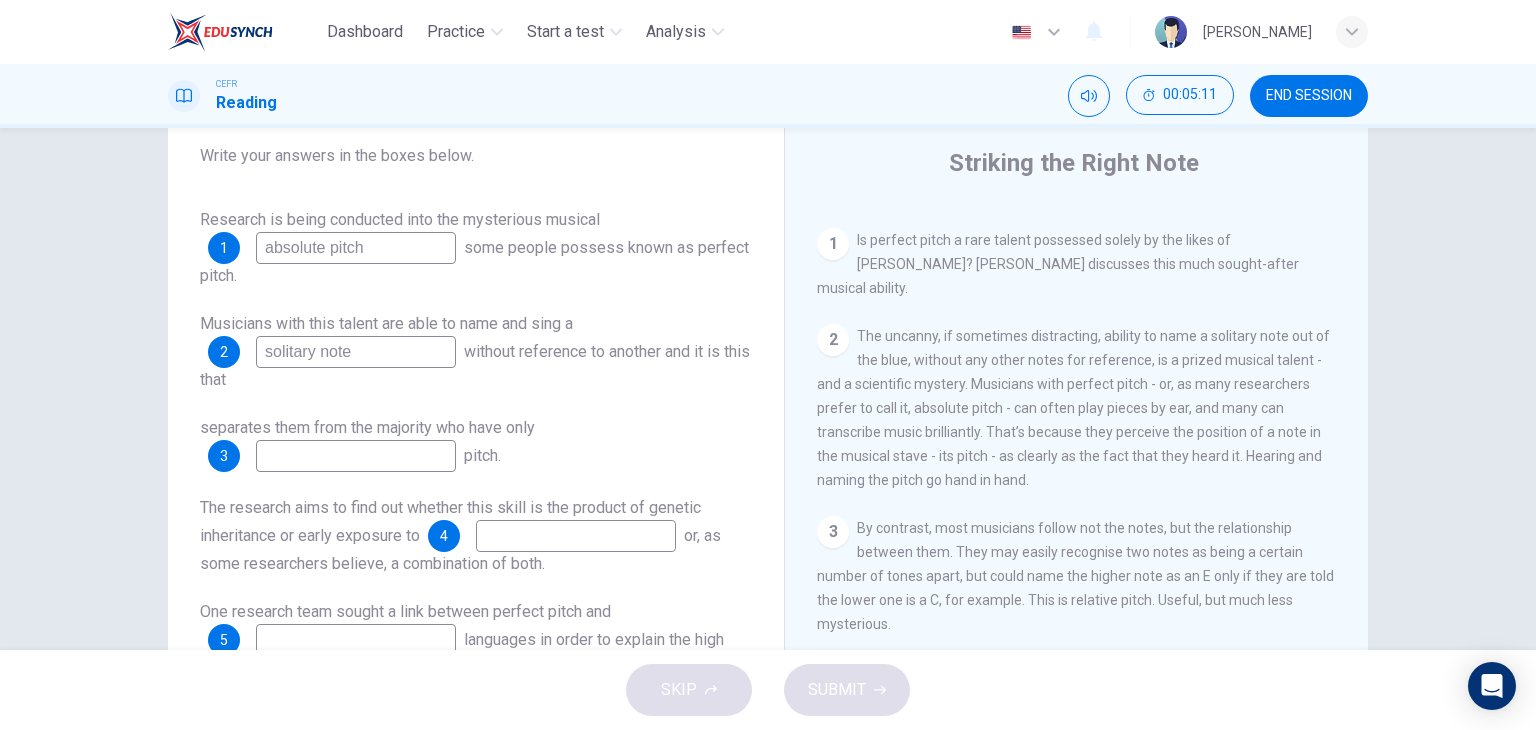 scroll, scrollTop: 163, scrollLeft: 0, axis: vertical 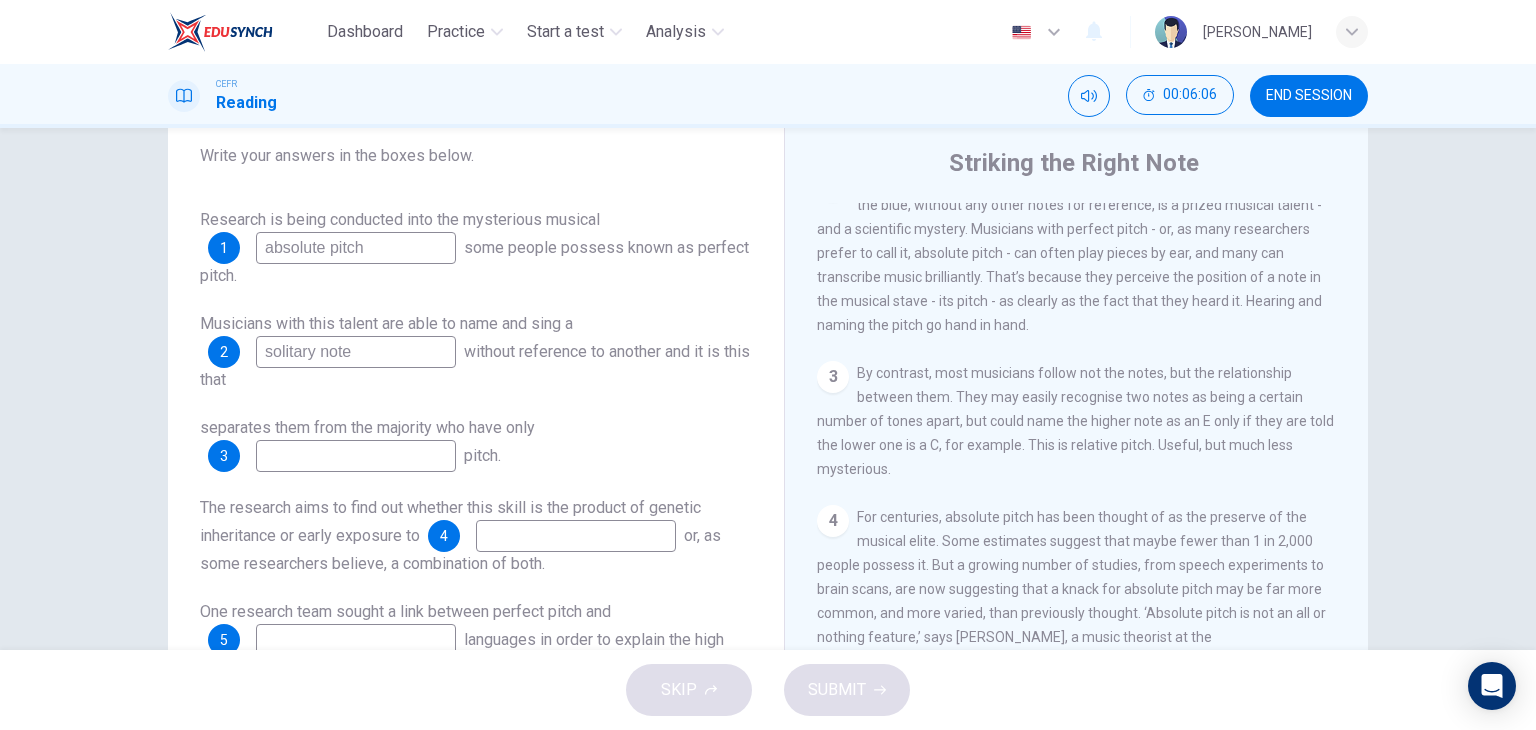 type on "solitary note" 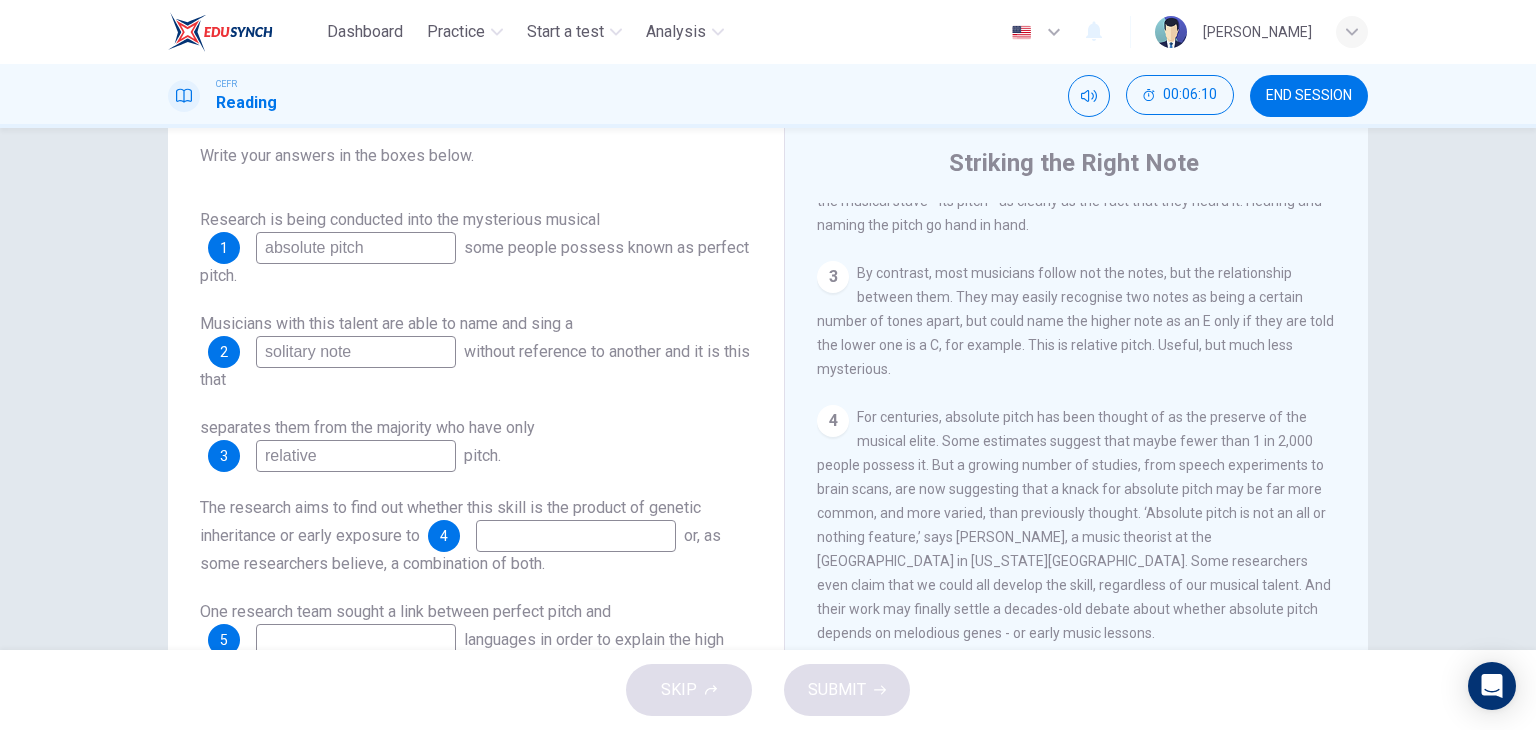 scroll, scrollTop: 751, scrollLeft: 0, axis: vertical 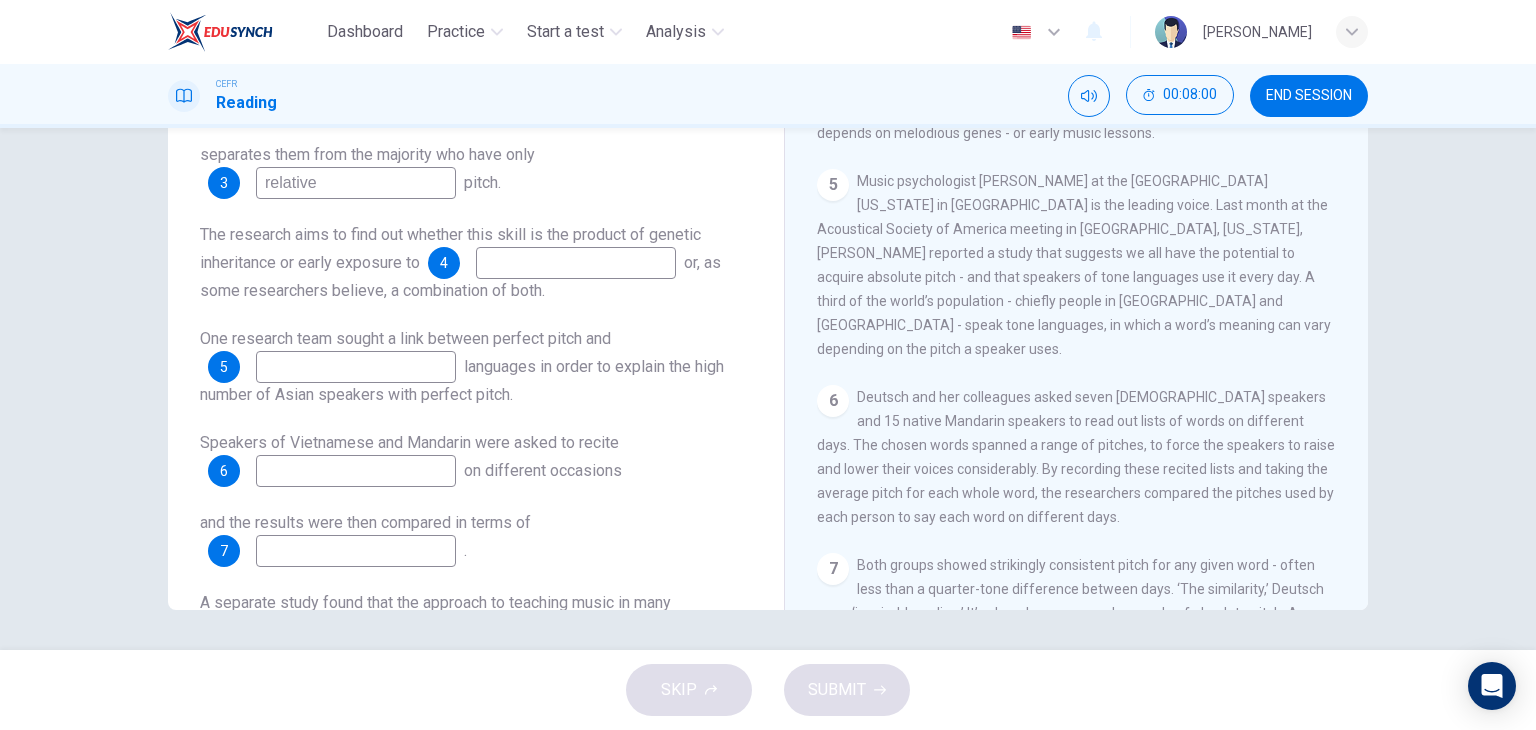 type on "relative" 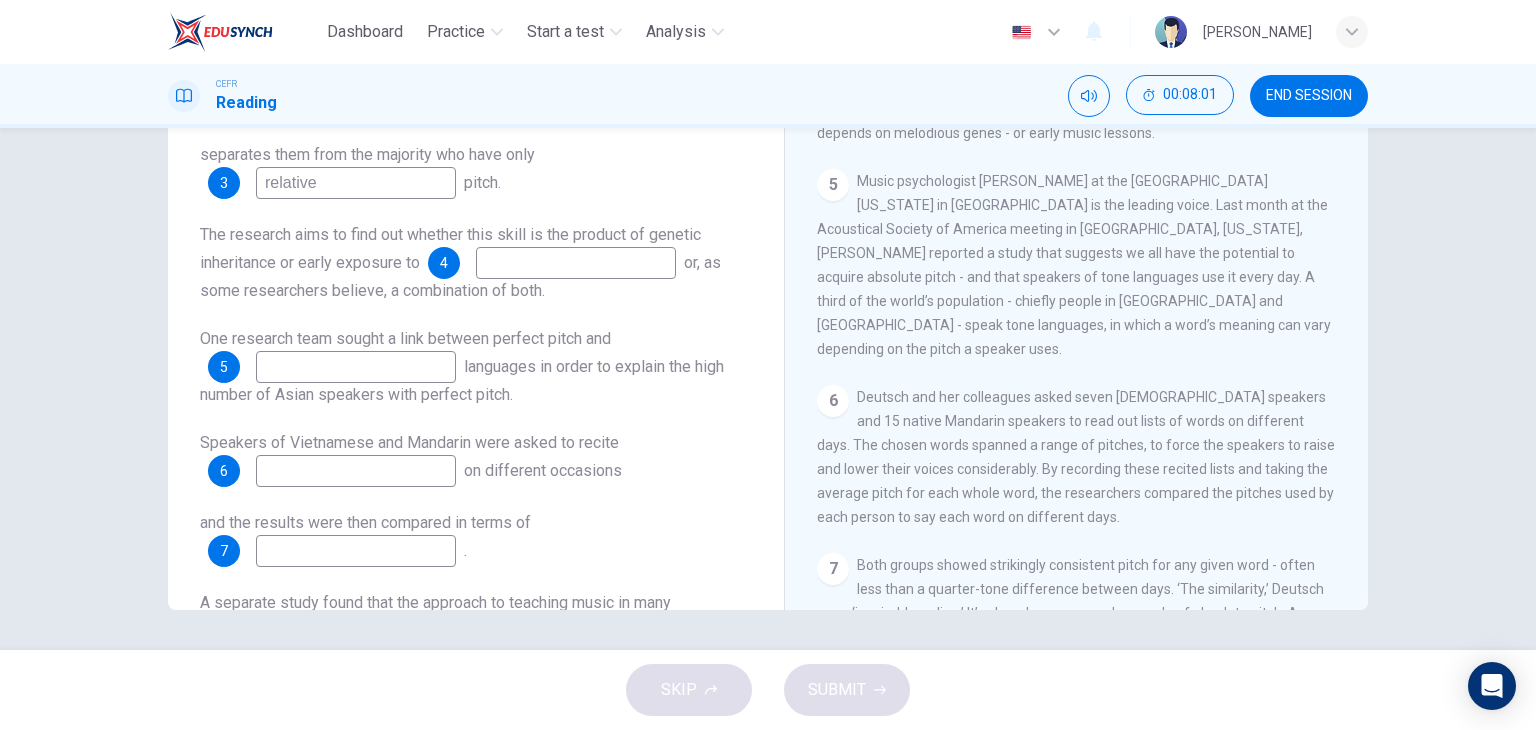 click at bounding box center [356, 367] 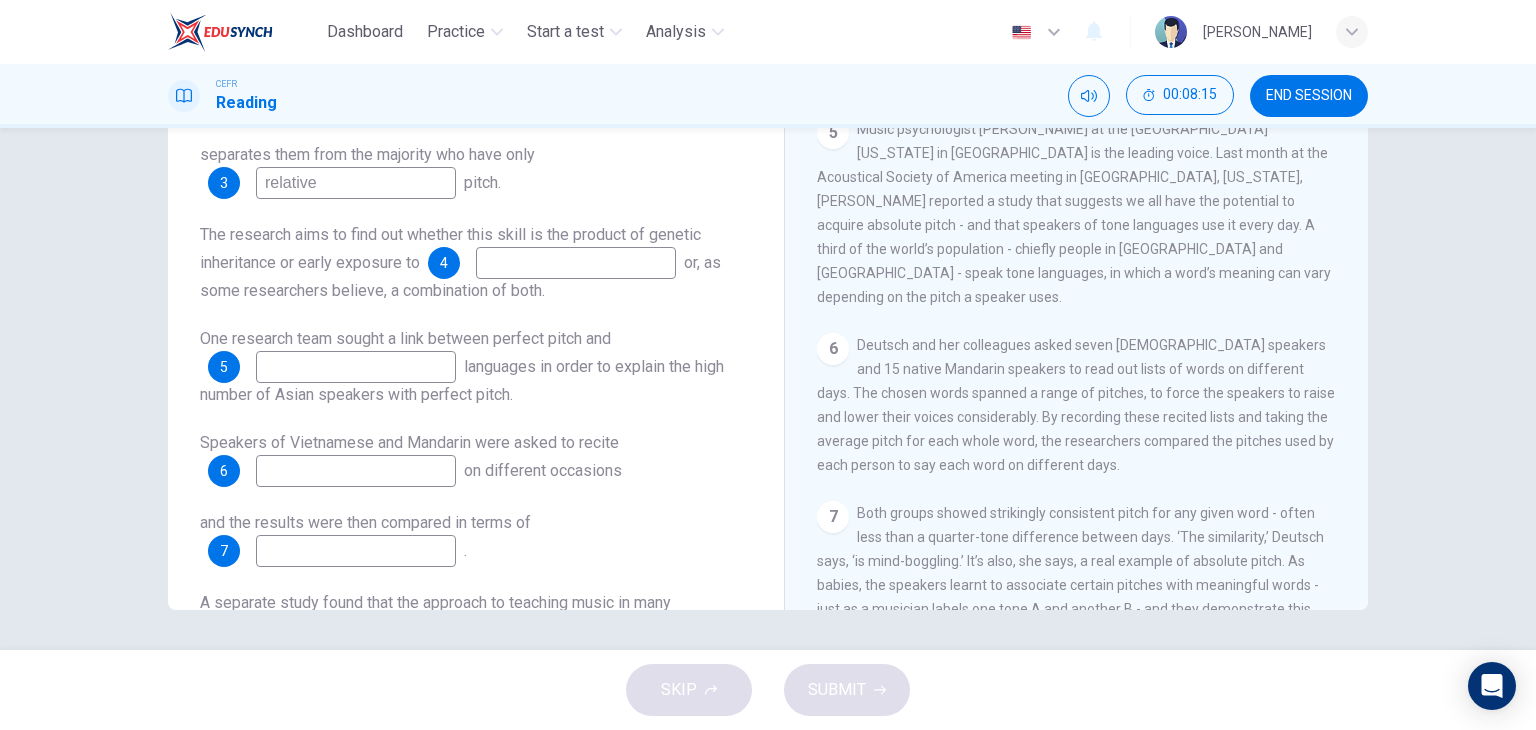 scroll, scrollTop: 1051, scrollLeft: 0, axis: vertical 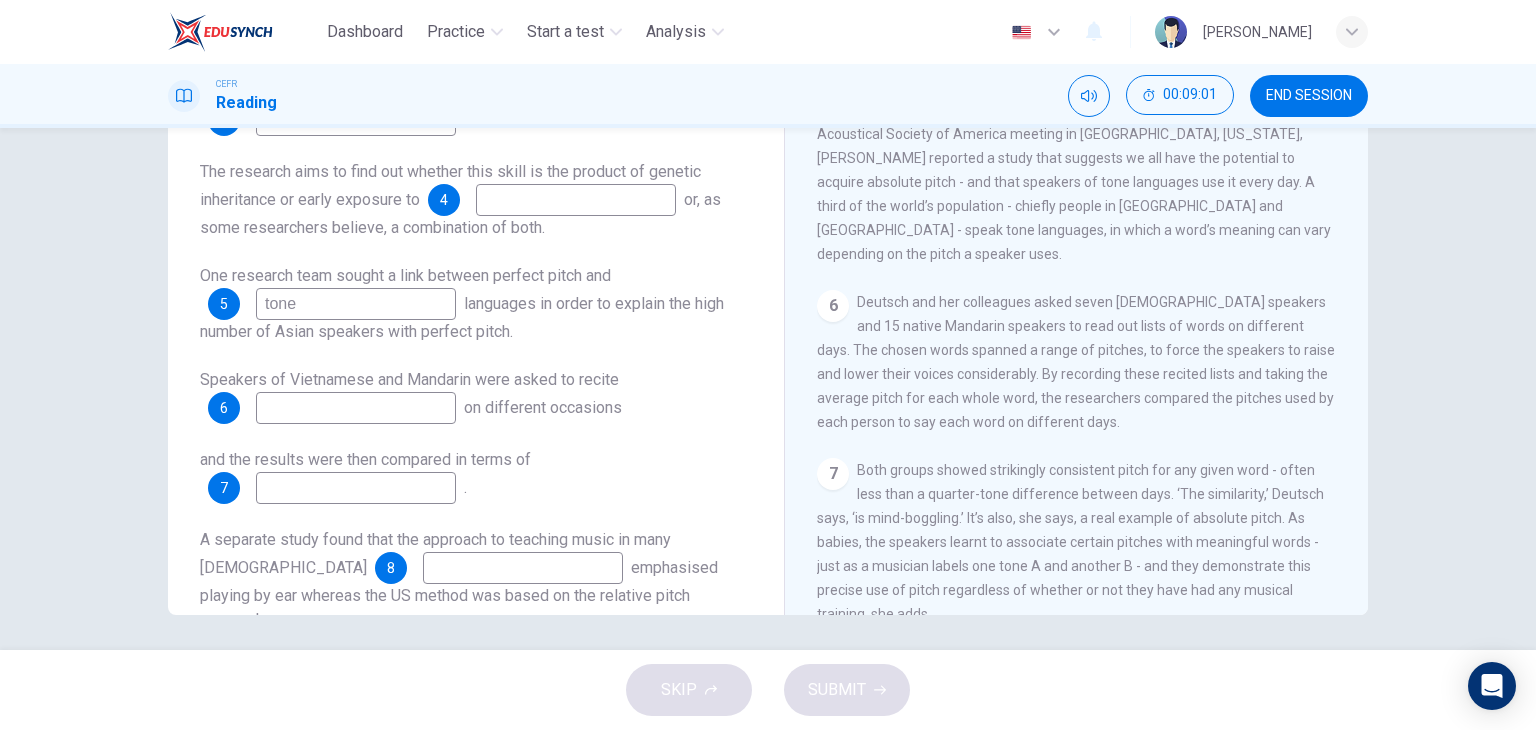 click on "tone" at bounding box center (356, 304) 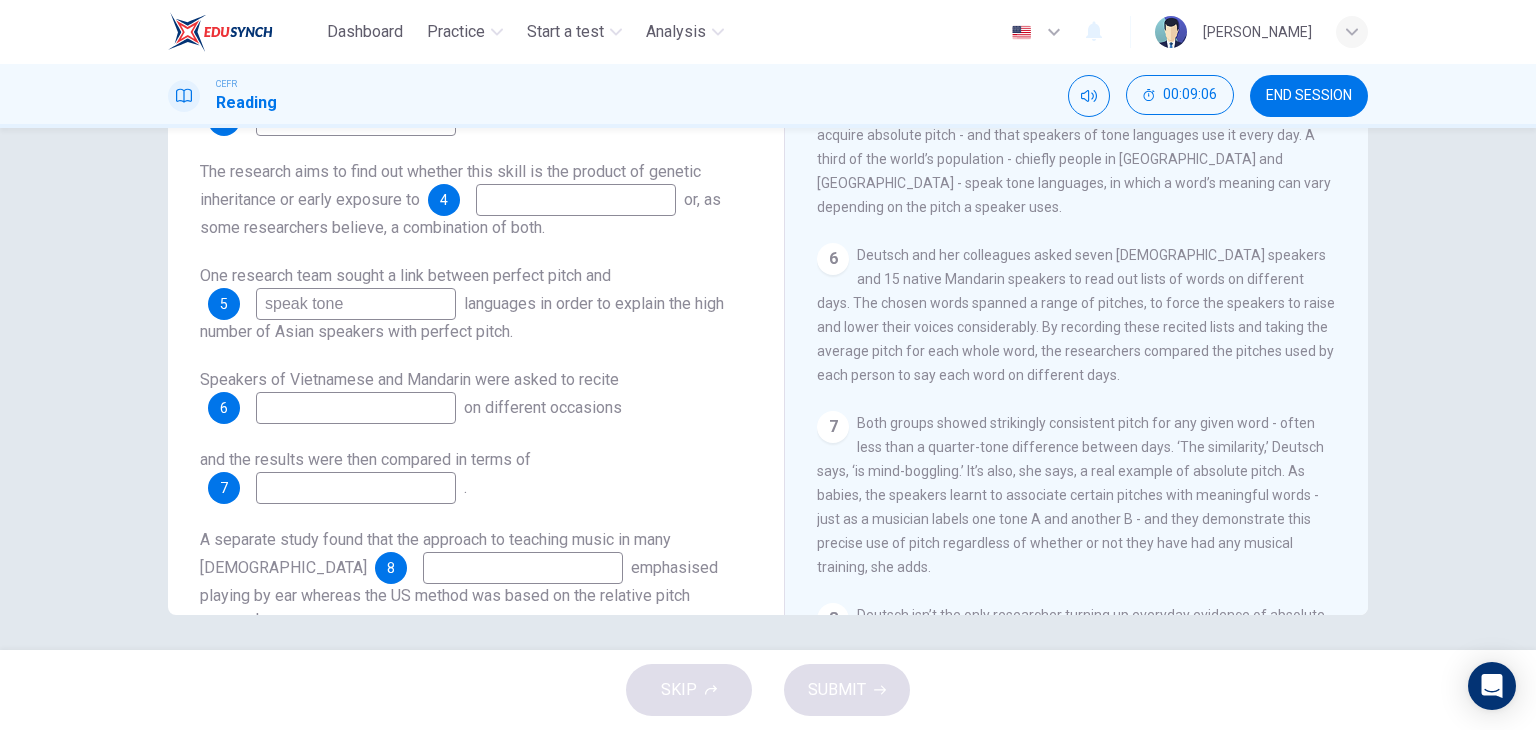 scroll, scrollTop: 1099, scrollLeft: 0, axis: vertical 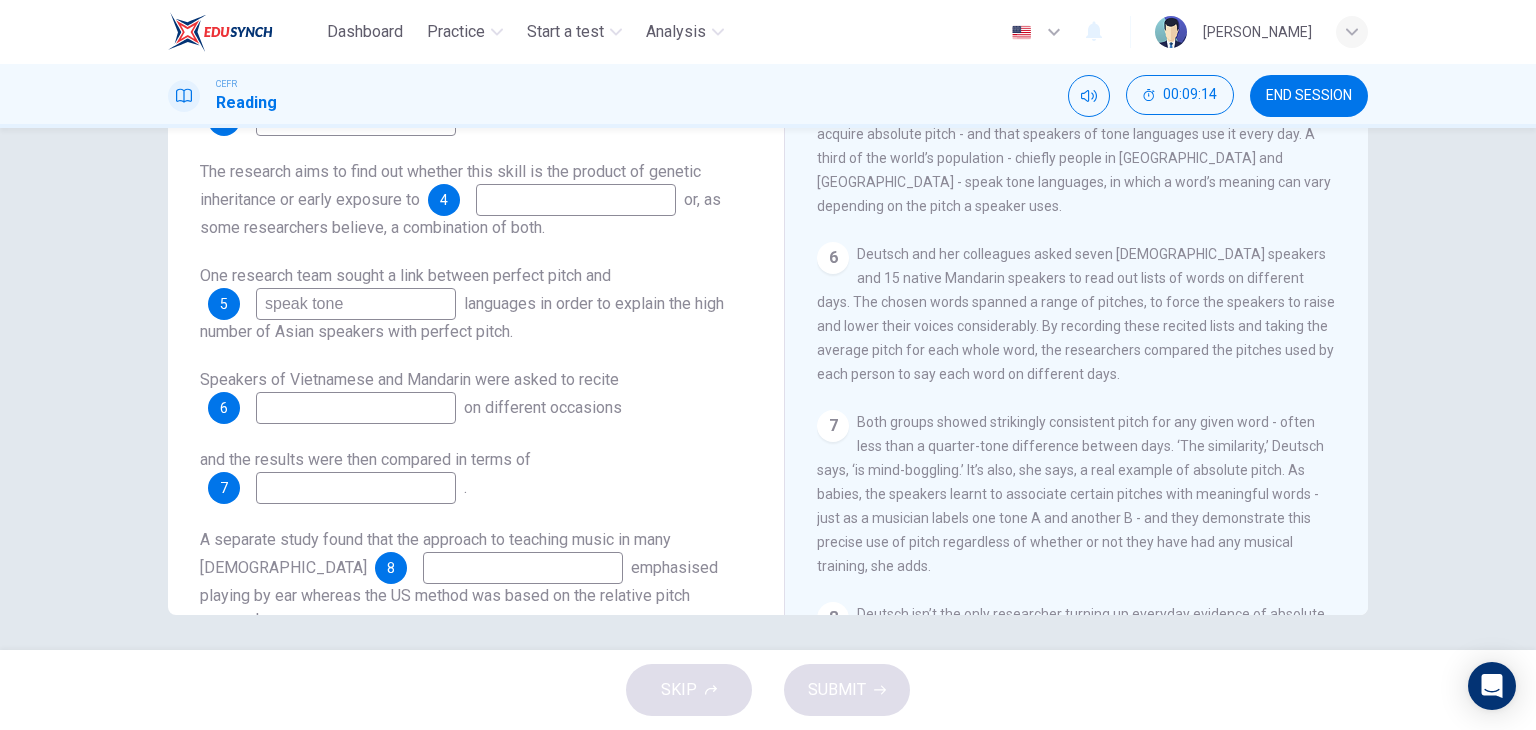 type on "speak tone" 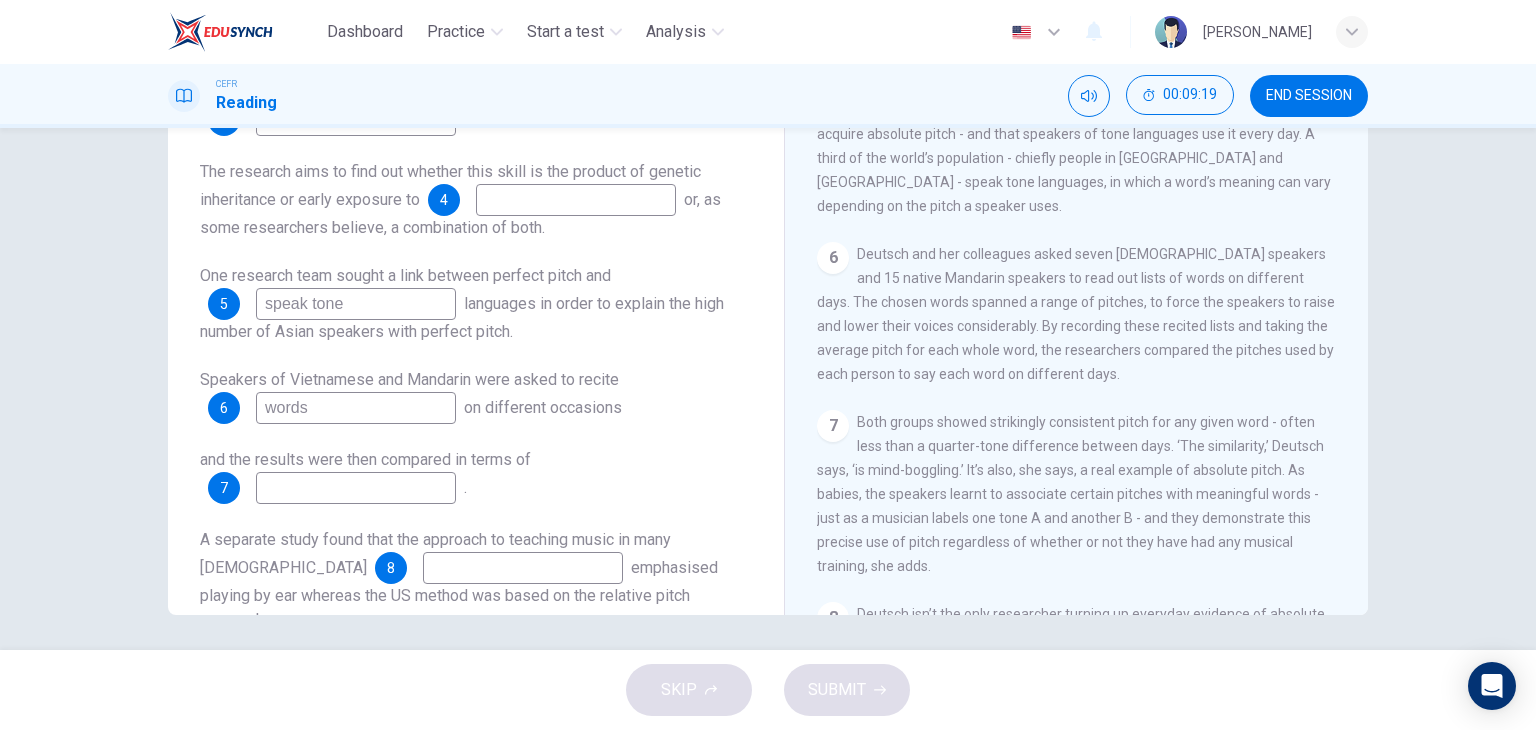 scroll, scrollTop: 336, scrollLeft: 0, axis: vertical 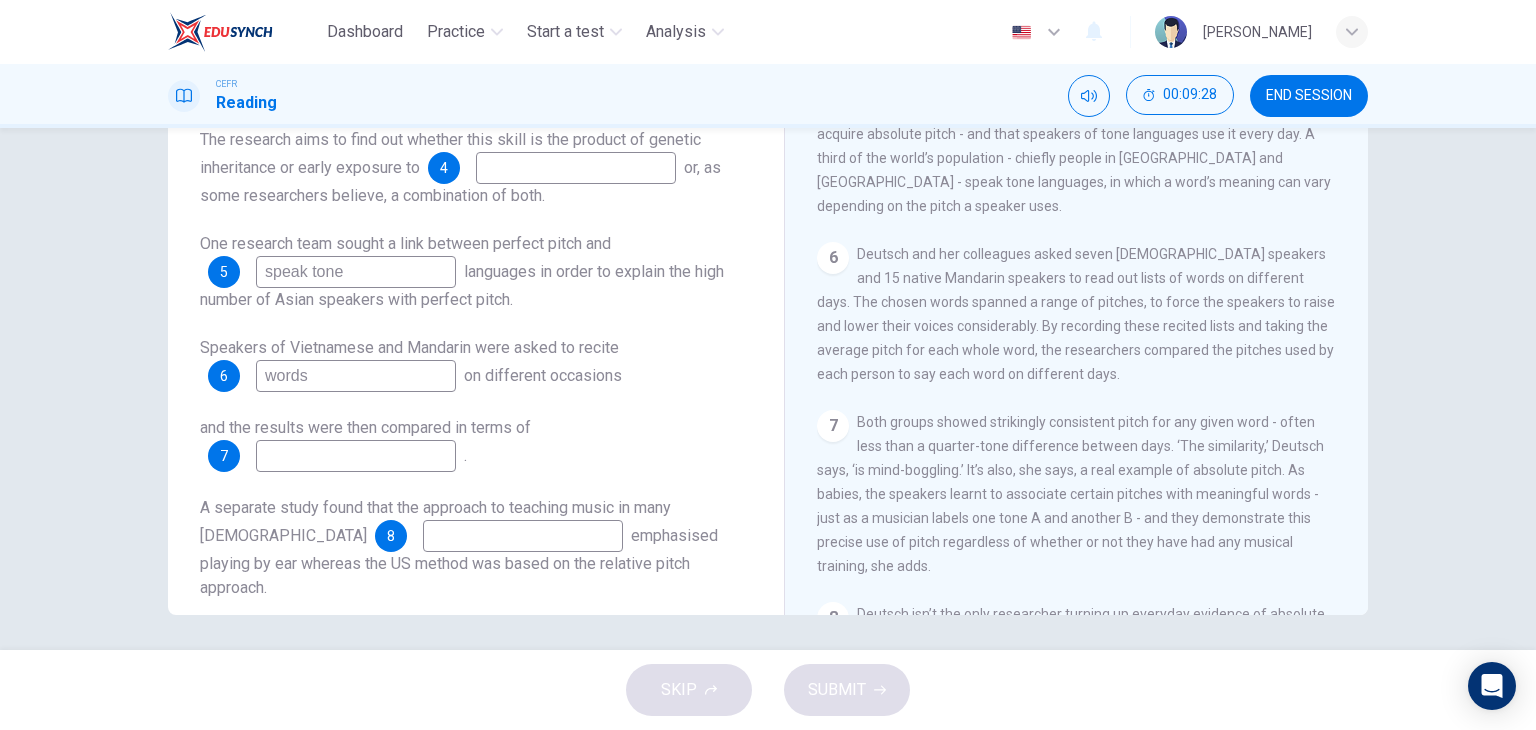 type on "words" 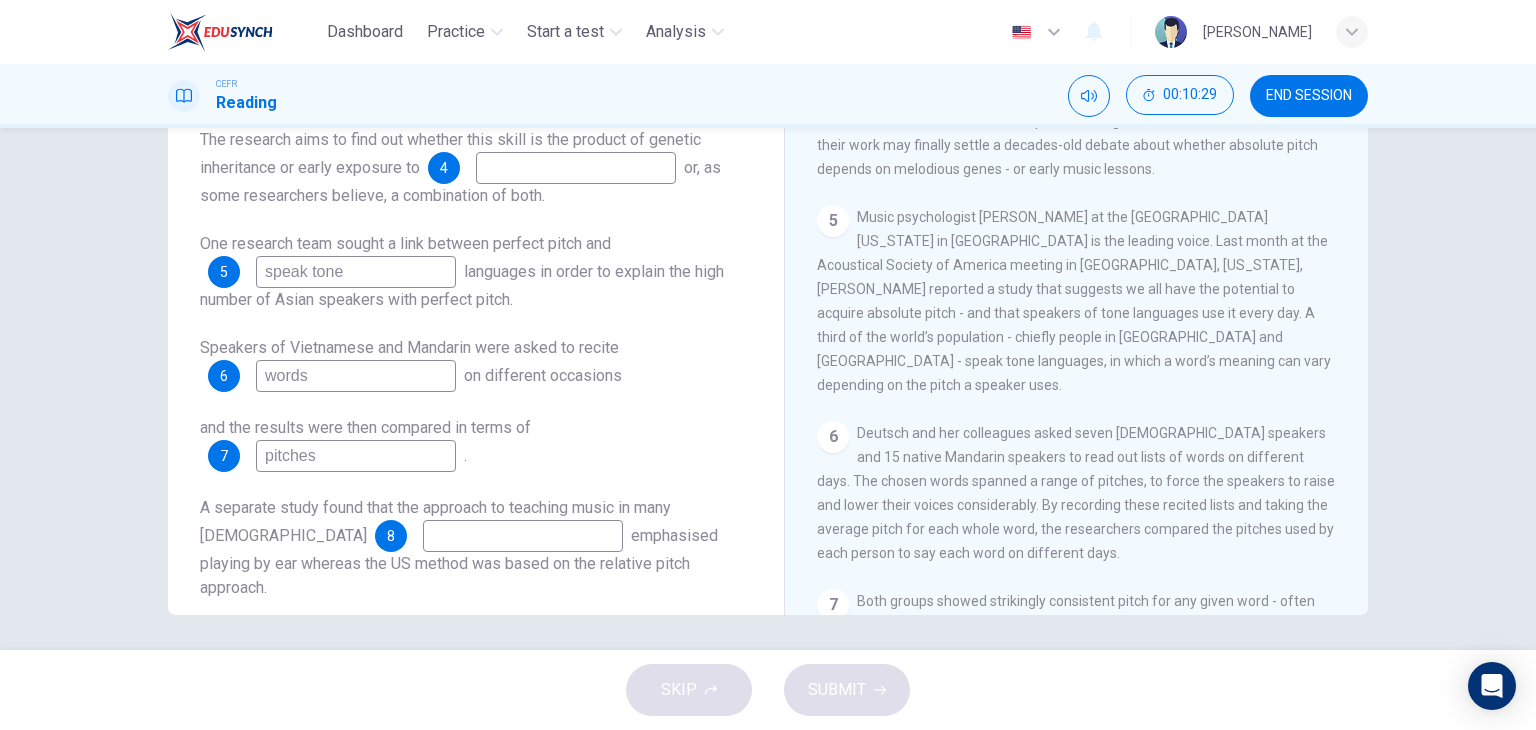 scroll, scrollTop: 921, scrollLeft: 0, axis: vertical 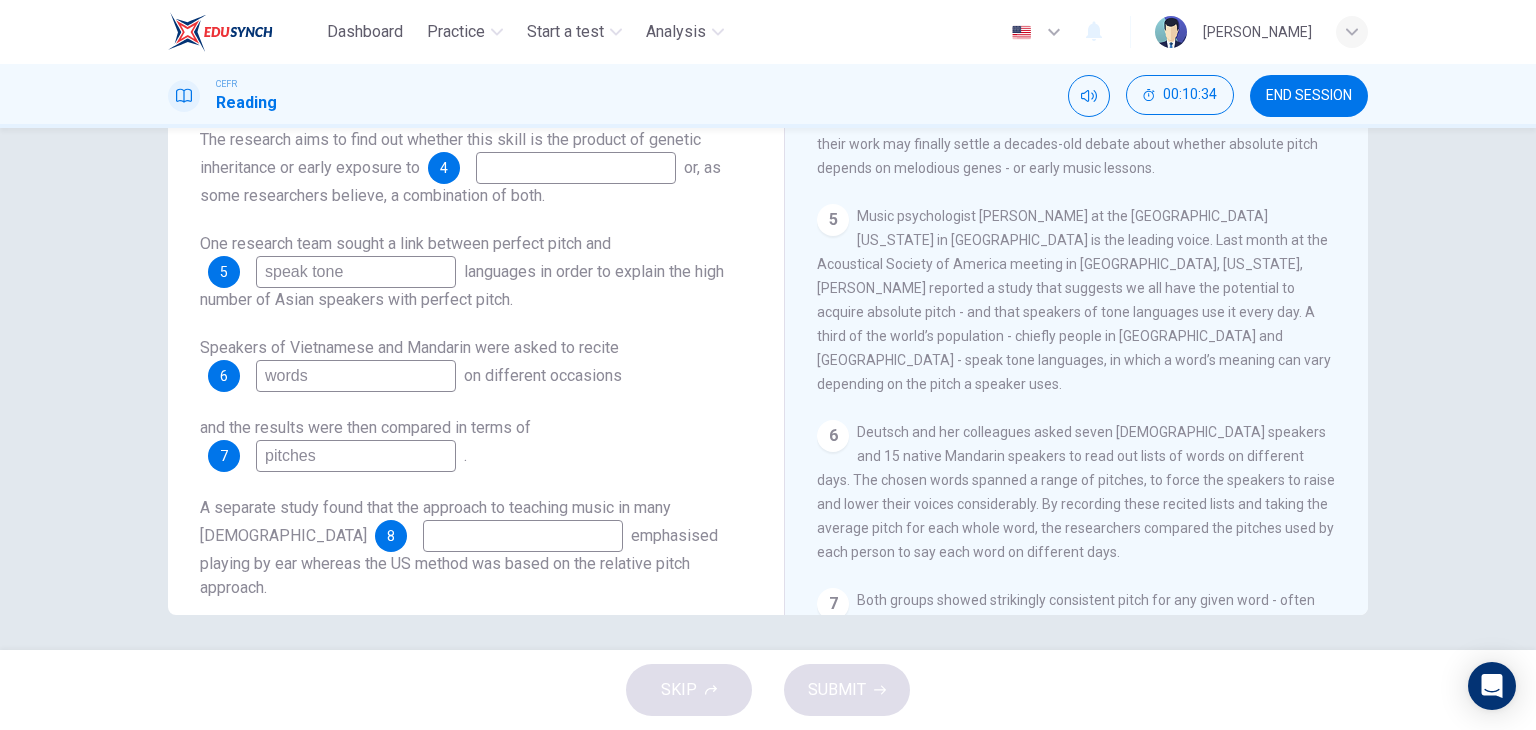 type on "pitches" 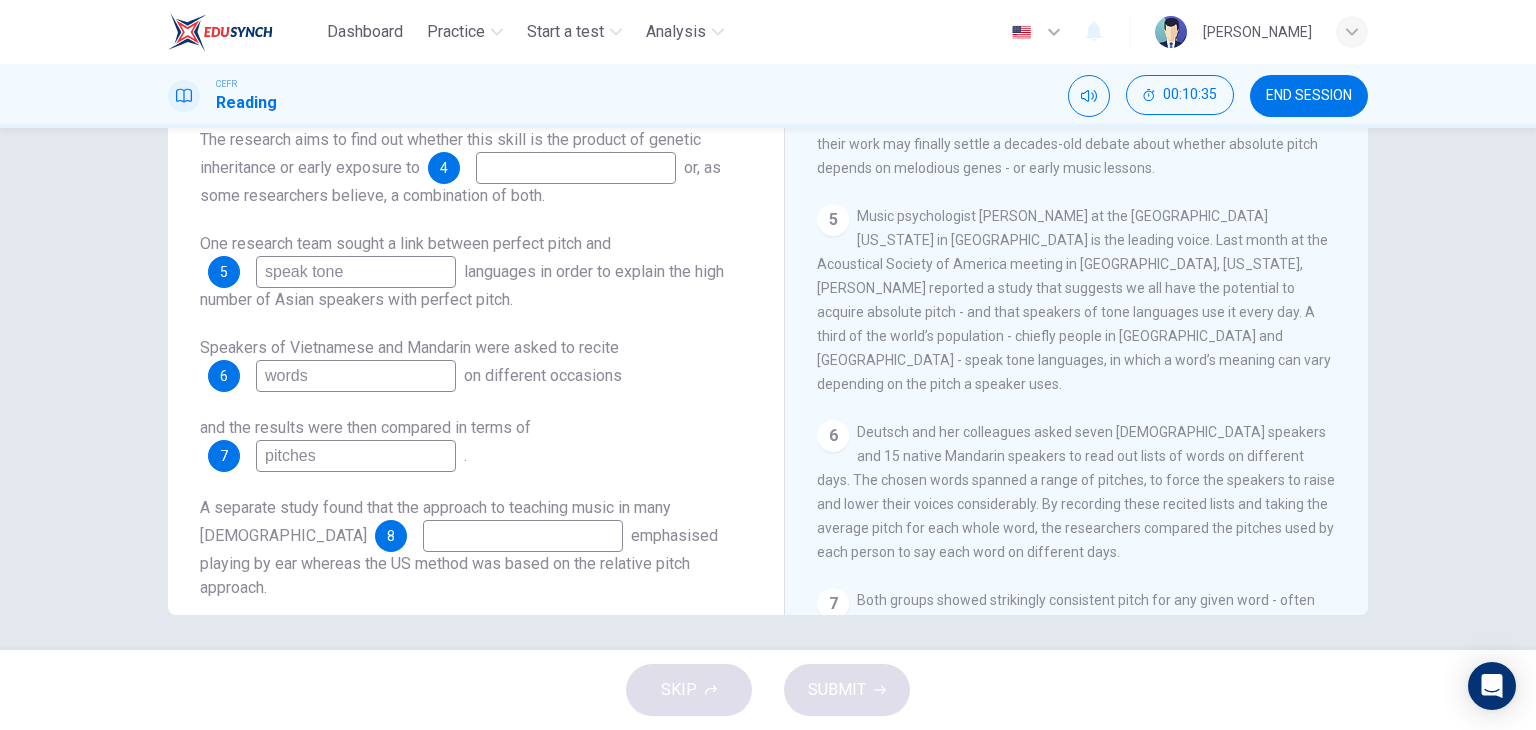 click at bounding box center [523, 536] 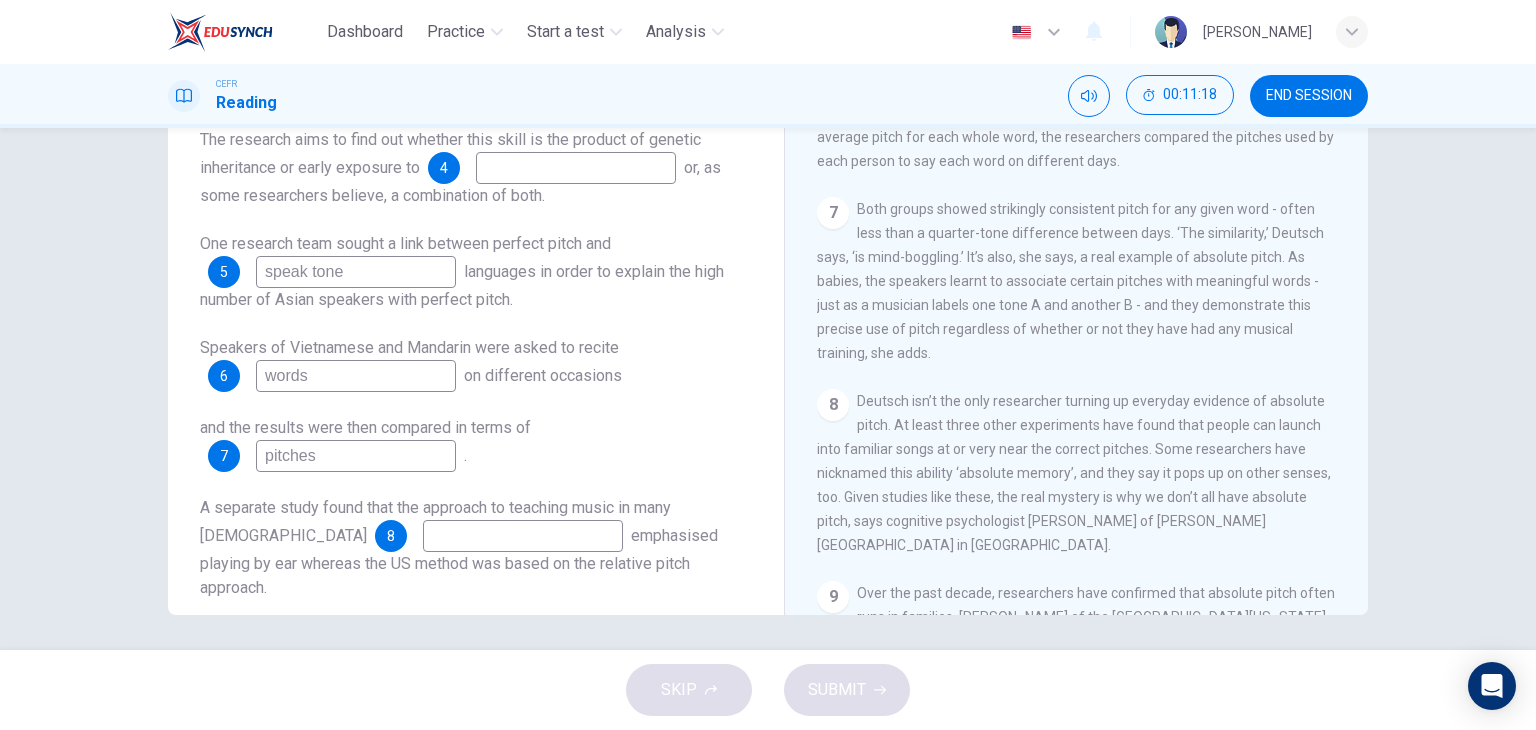 scroll, scrollTop: 1311, scrollLeft: 0, axis: vertical 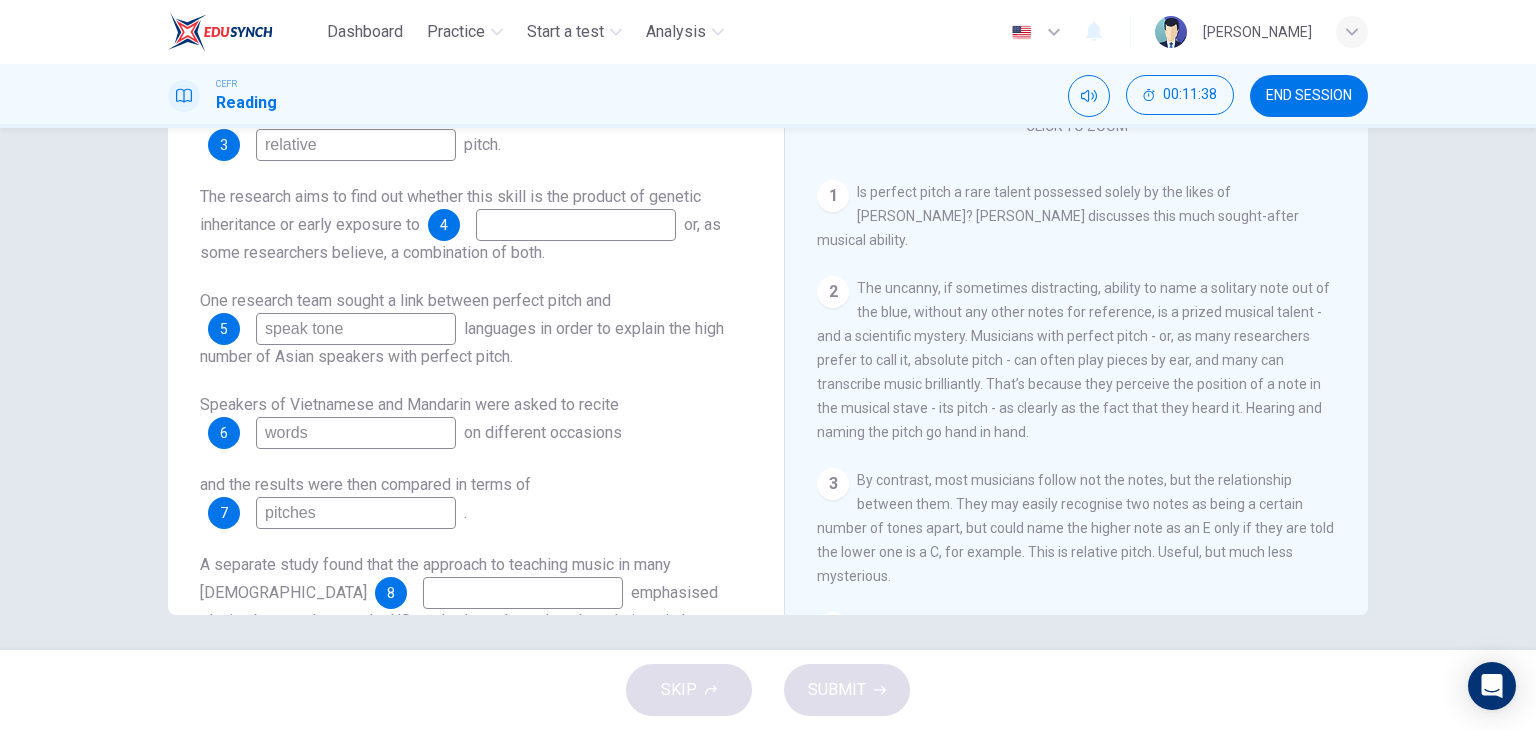click at bounding box center (576, 225) 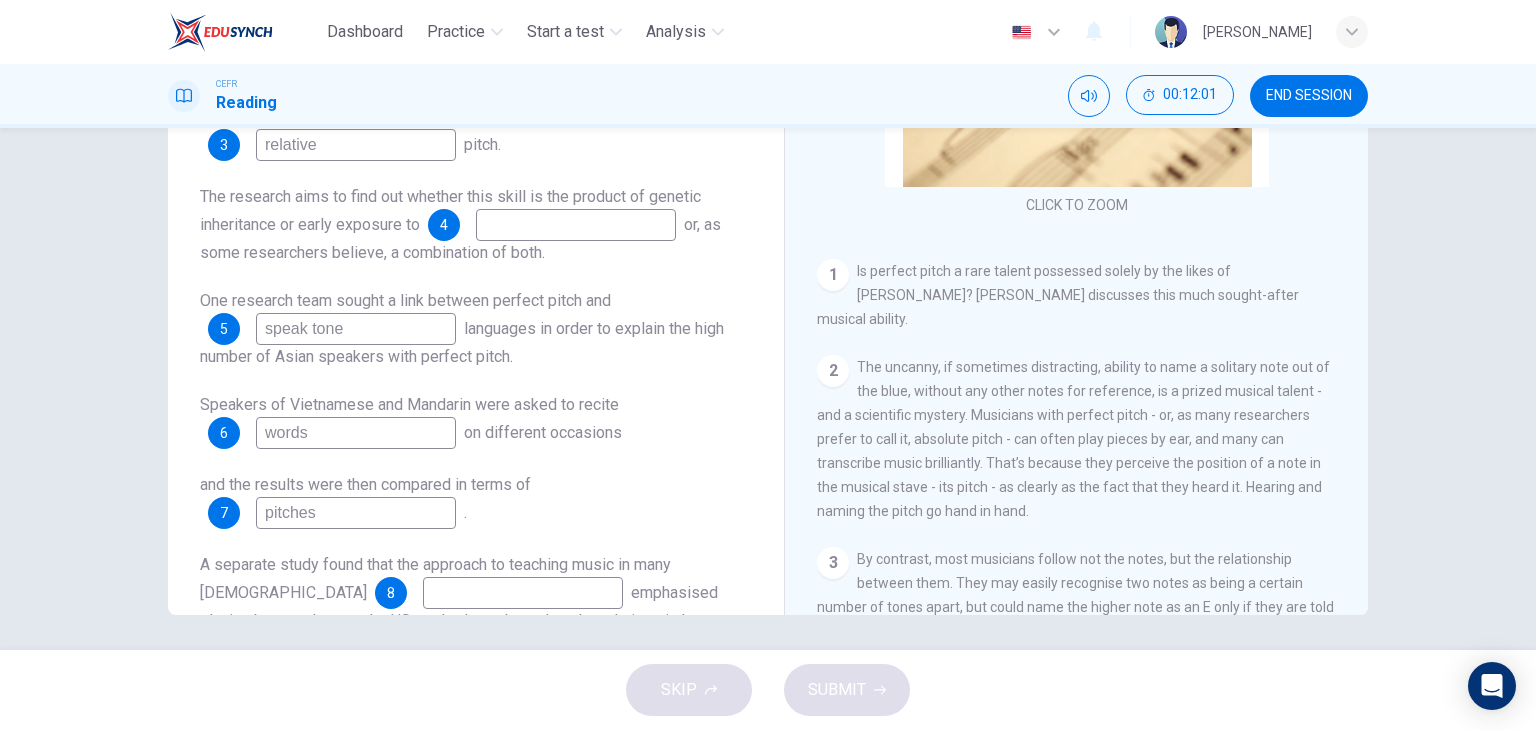 scroll, scrollTop: 169, scrollLeft: 0, axis: vertical 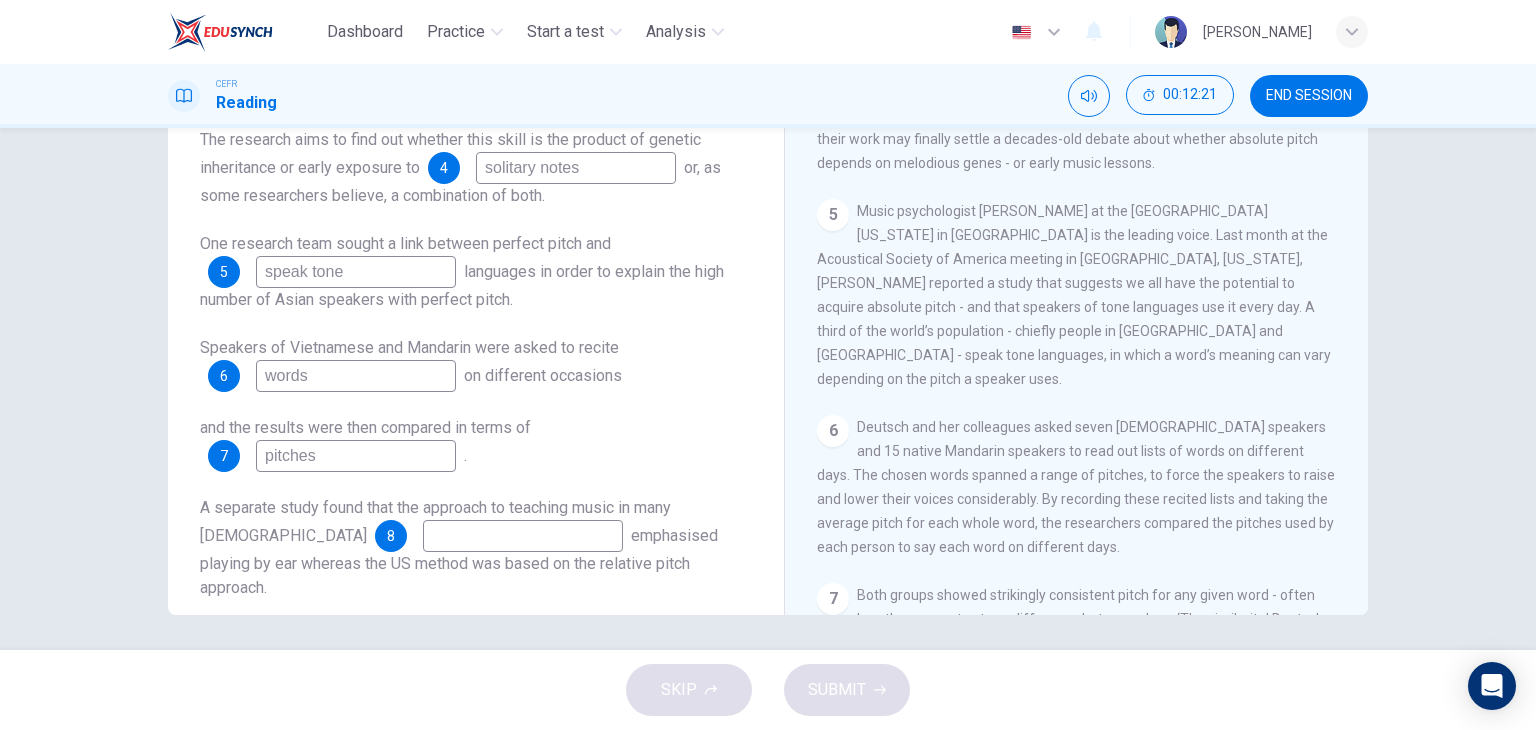 type on "solitary notes" 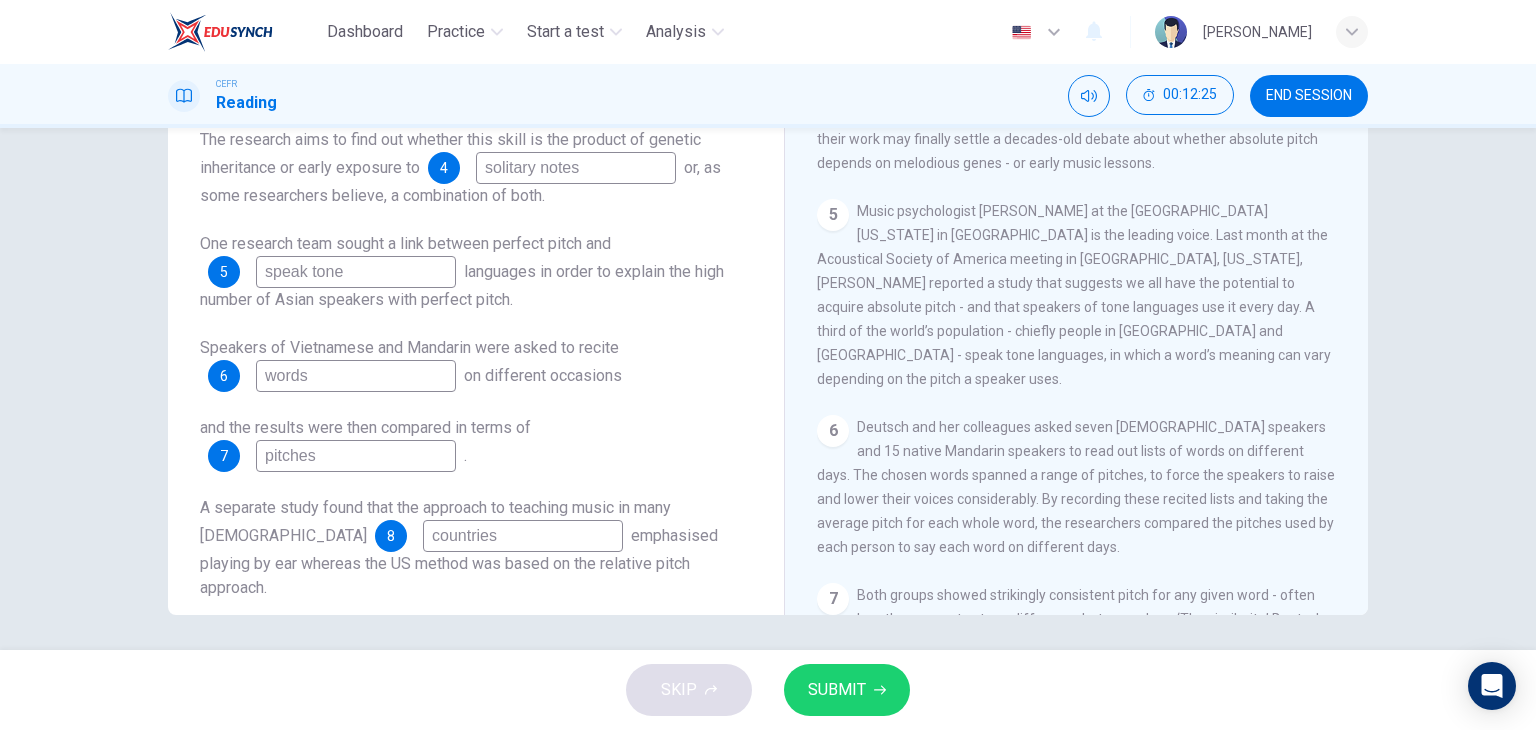 type on "countries" 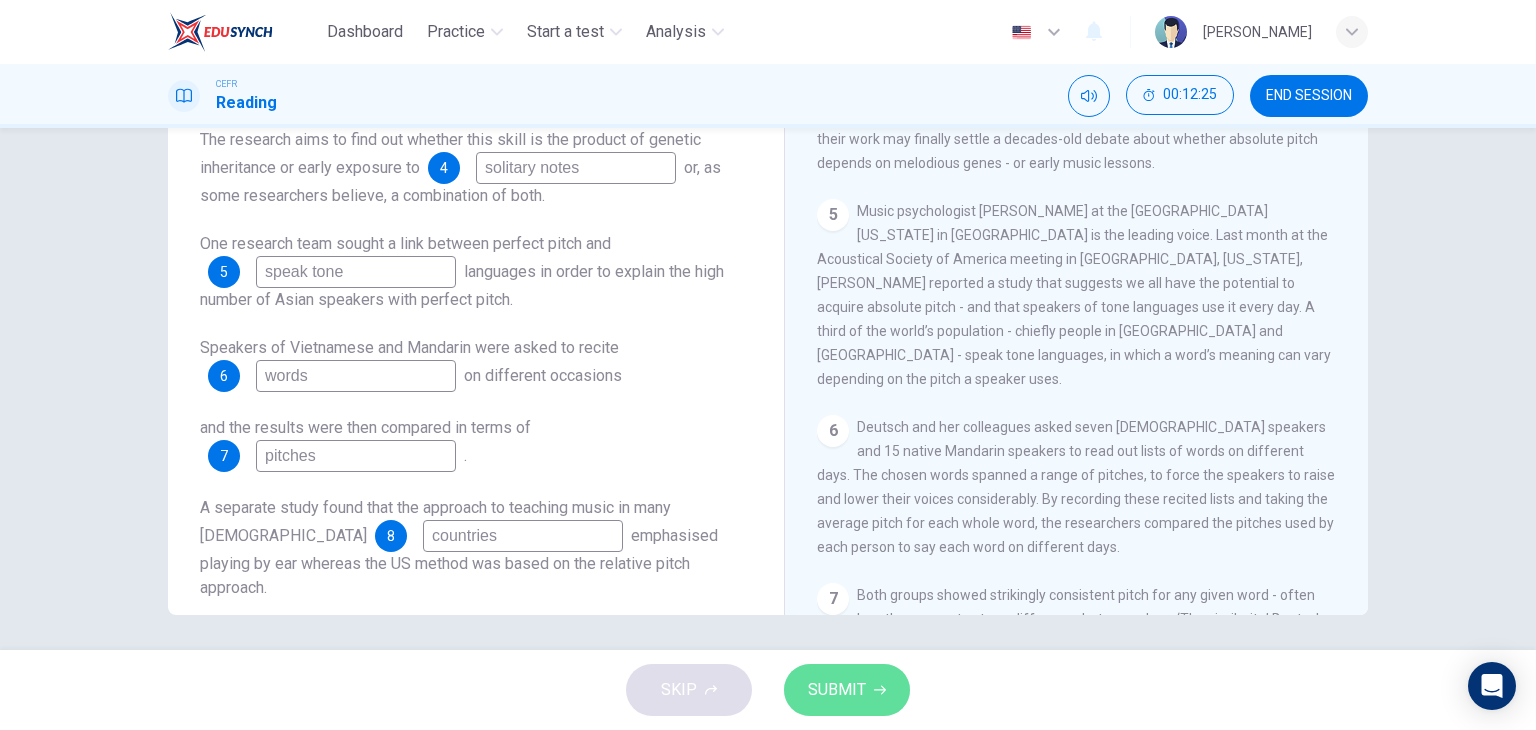 click on "SUBMIT" at bounding box center (837, 690) 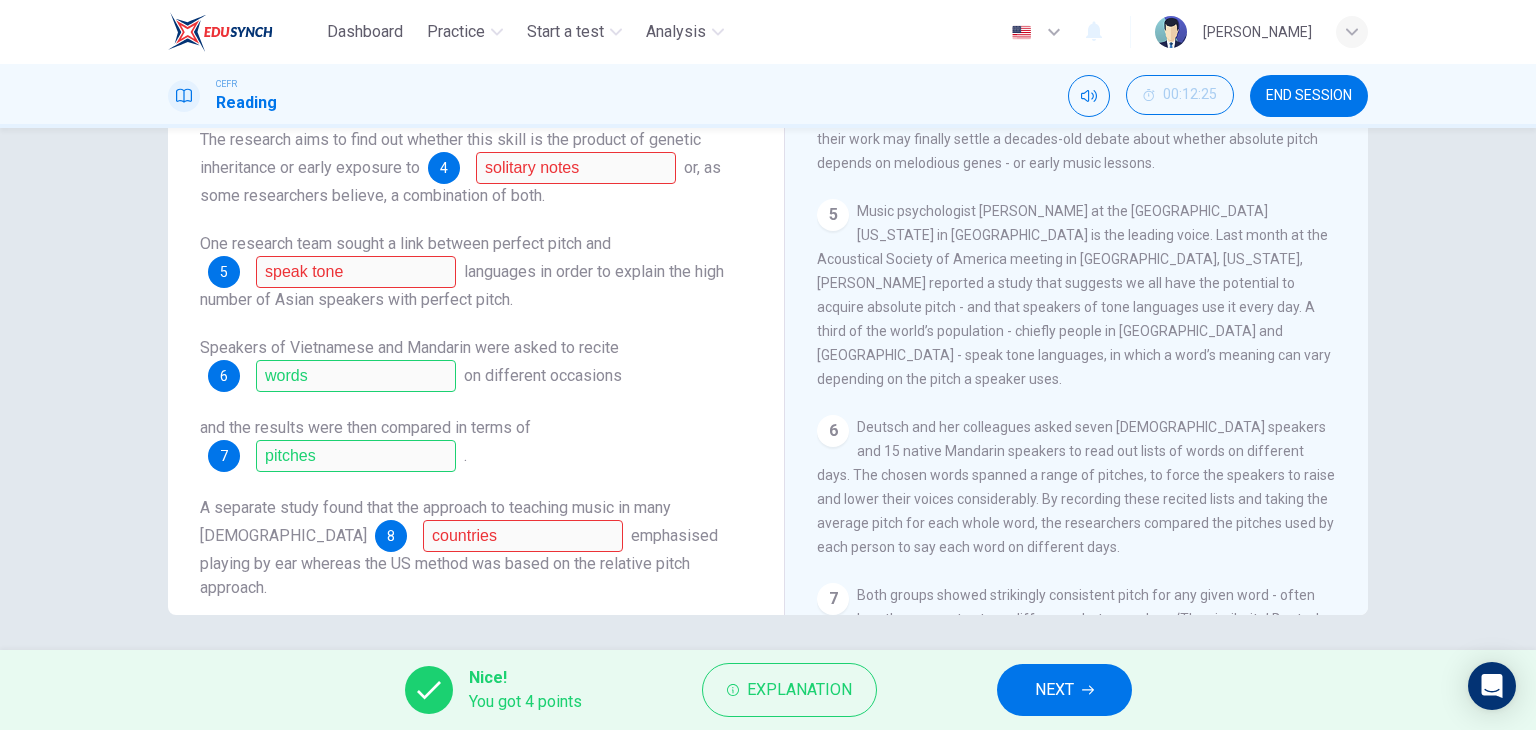 scroll, scrollTop: 236, scrollLeft: 0, axis: vertical 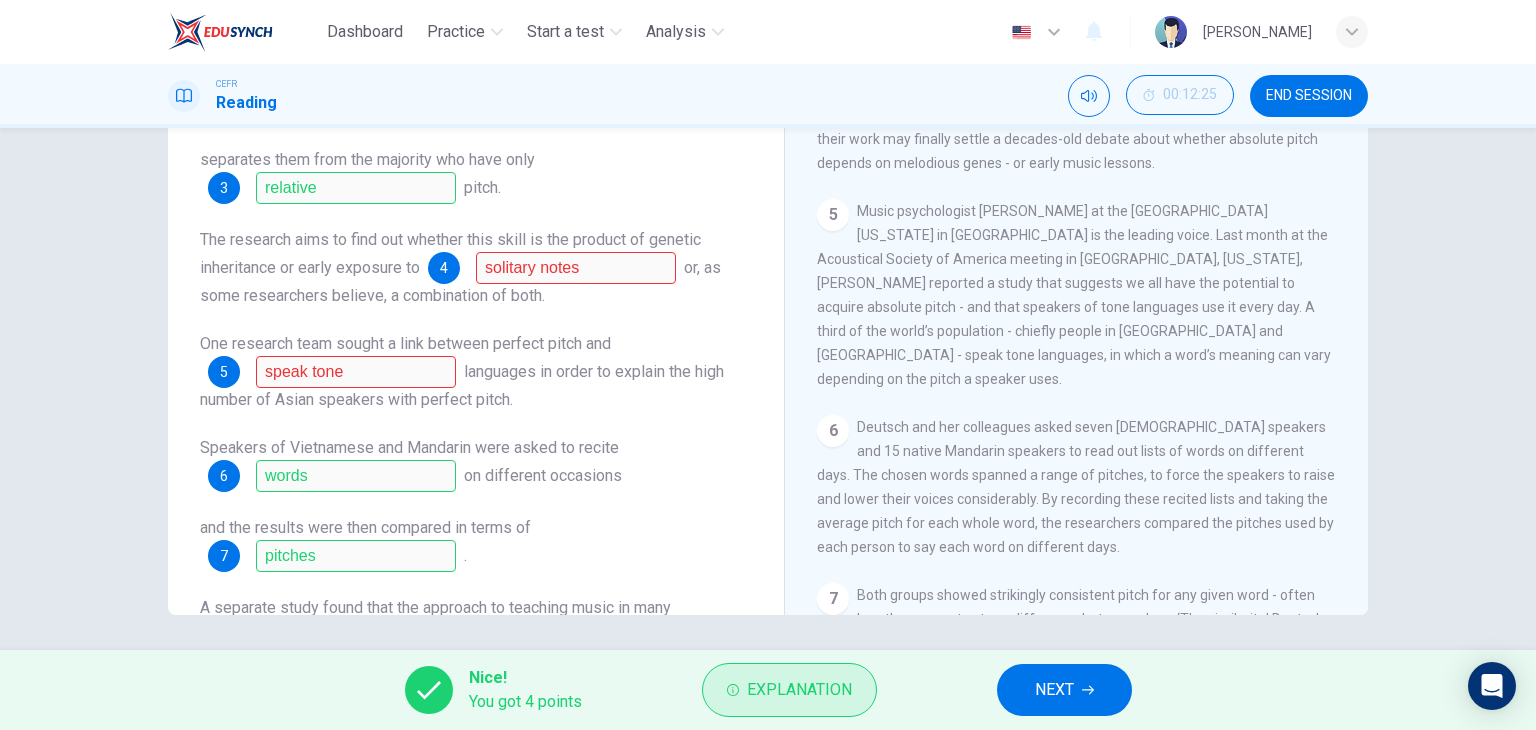 click on "Explanation" at bounding box center (799, 690) 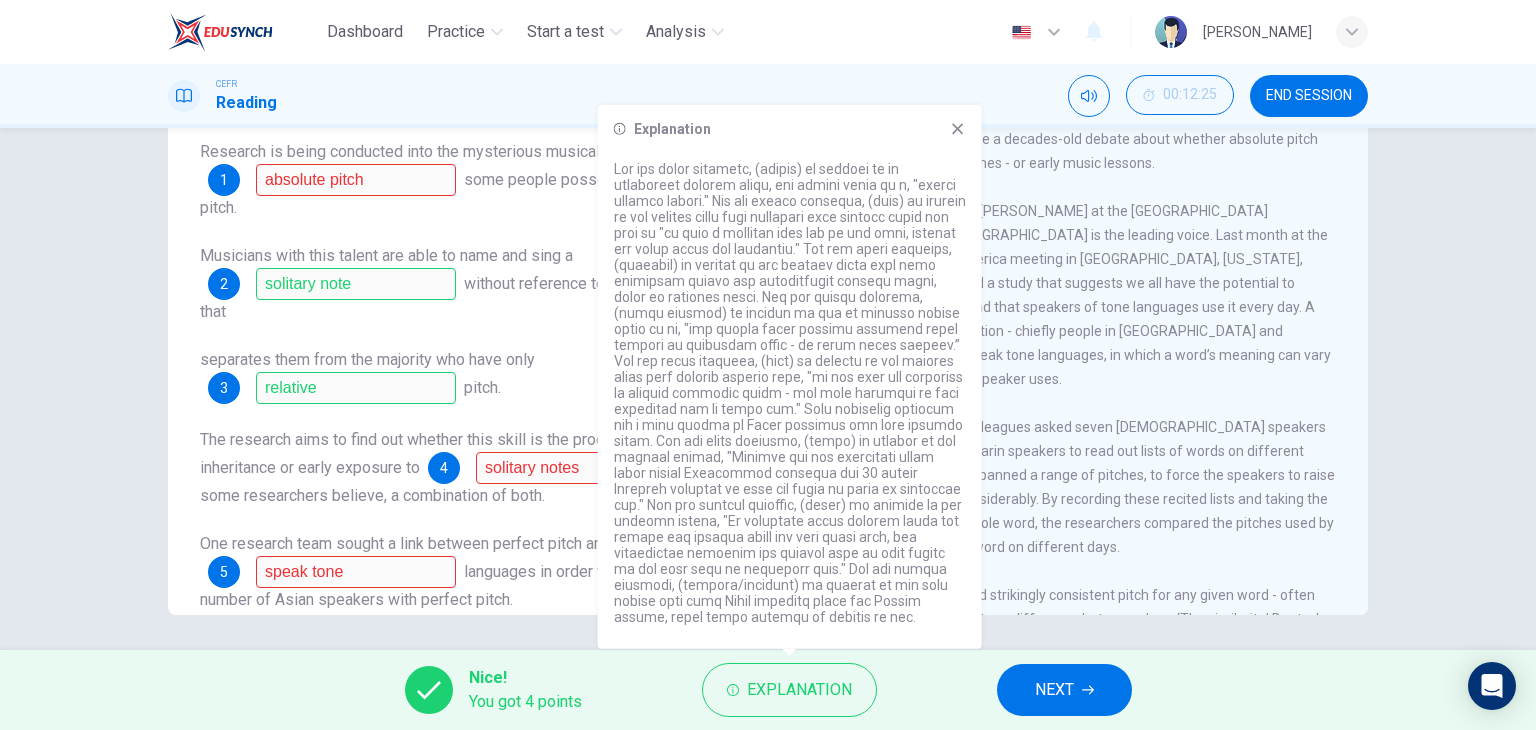 scroll, scrollTop: 0, scrollLeft: 0, axis: both 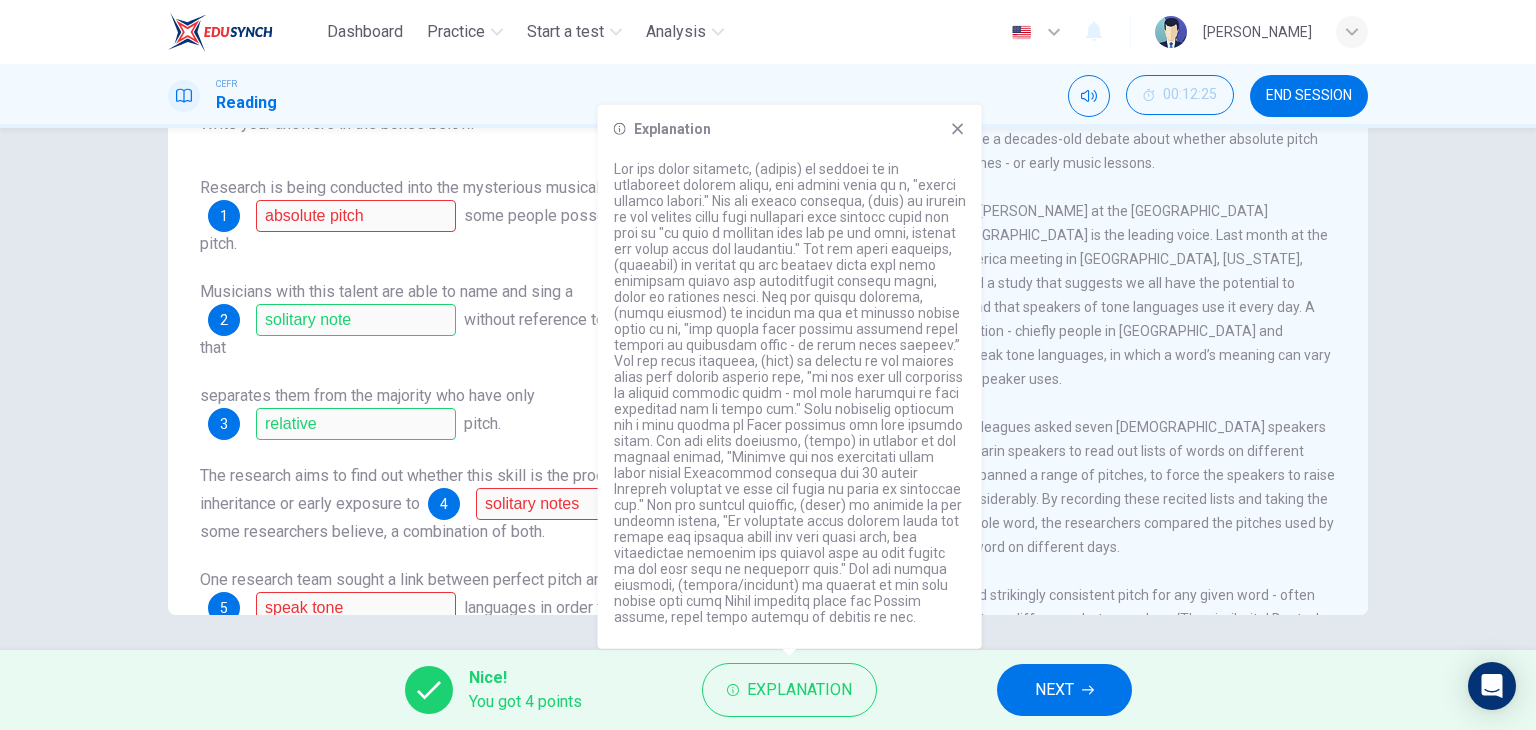 click on "Research is being conducted into the mysterious musical  1 absolute pitch  some people possess known as perfect pitch." at bounding box center [476, 216] 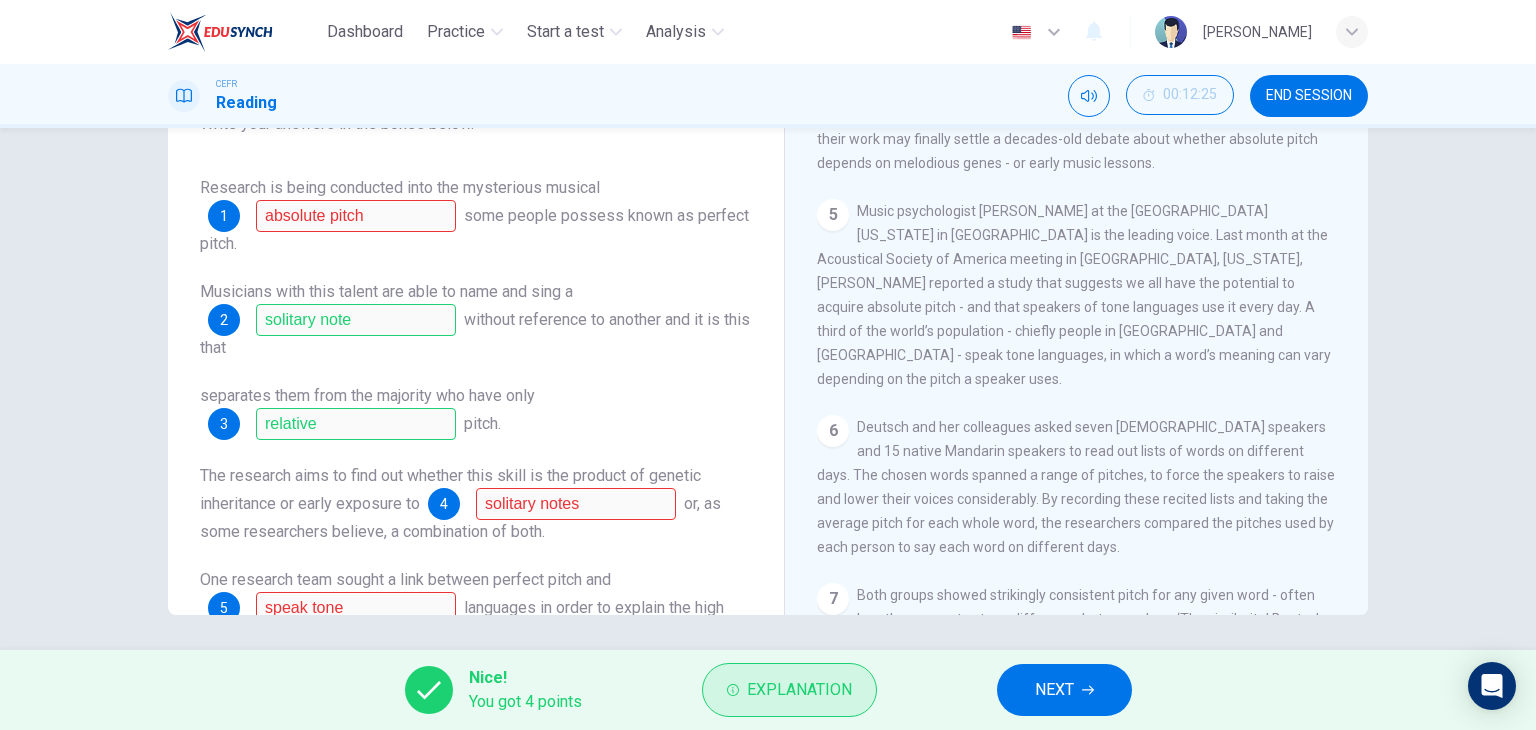 click on "Explanation" at bounding box center [799, 690] 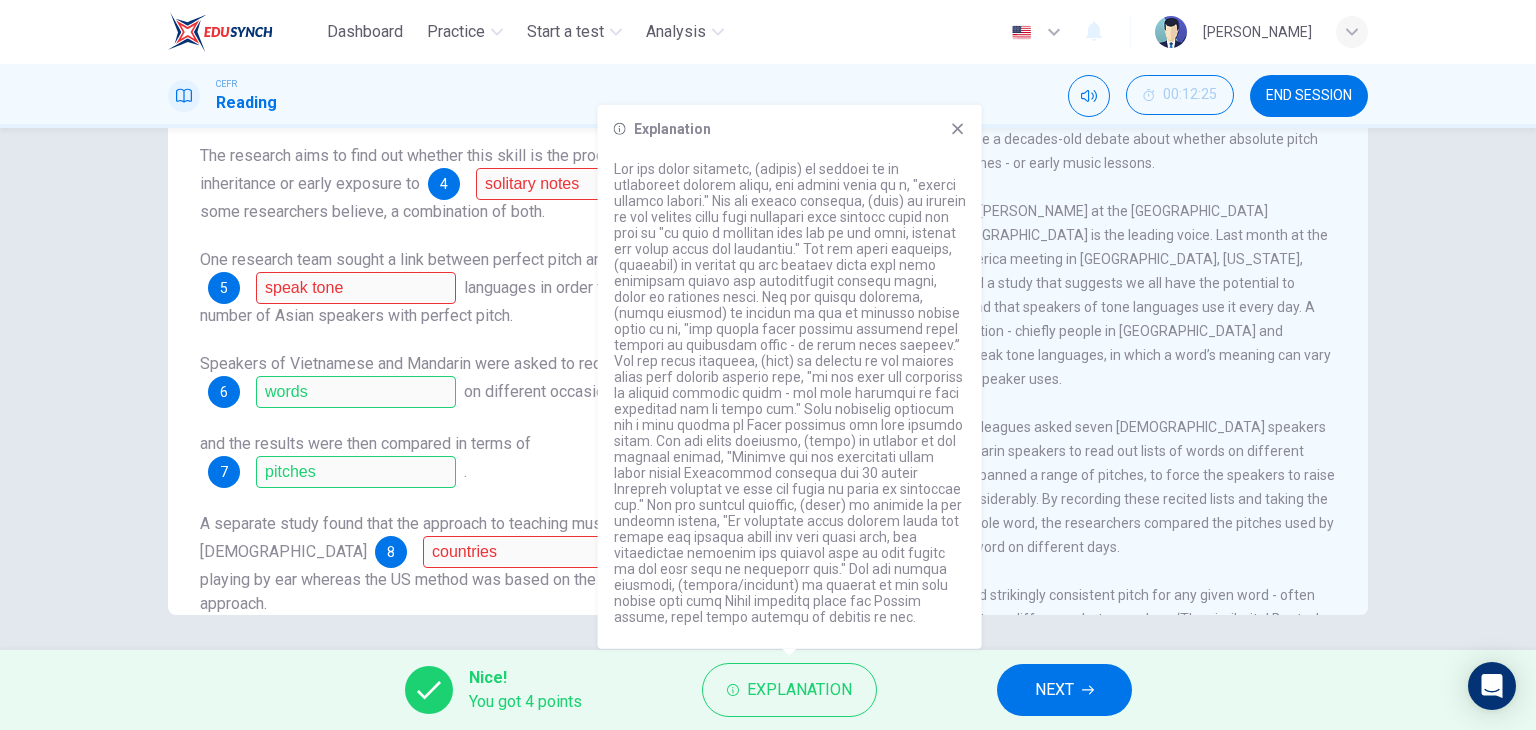 scroll, scrollTop: 336, scrollLeft: 0, axis: vertical 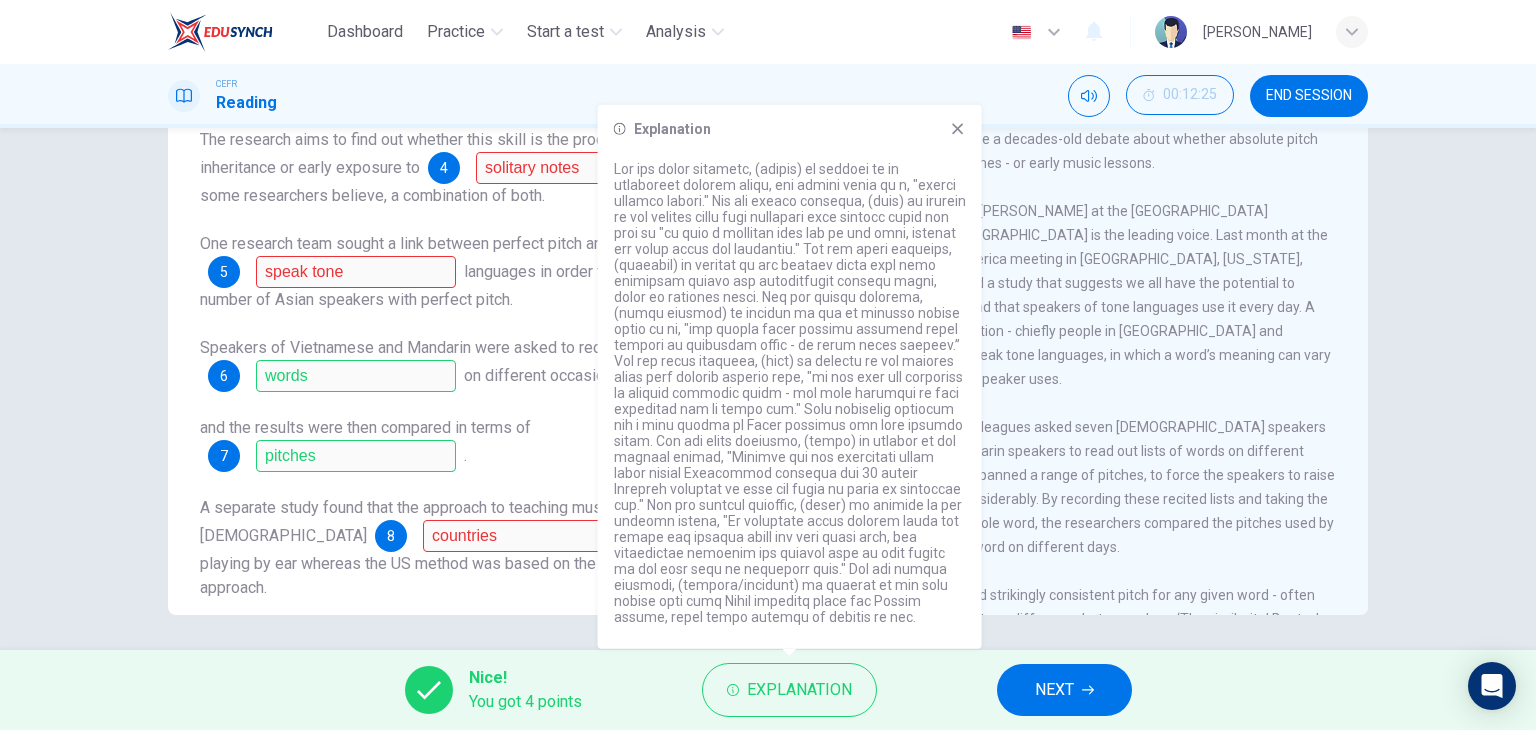 click on "Questions 1 - 8 Complete the notes below.
Use  NO MORE THAN TWO WORDS  from the  Reading Passage .
Write your answers in the boxes below. Research is being conducted into the mysterious musical  1 absolute pitch  some people possess known as perfect pitch. Musicians with this talent are able to name and sing a  2 solitary note  without reference to another and it is this that separates them from the majority who have only  3 relative  pitch. The research aims to find out whether this skill is the product of genetic inheritance or early exposure to  4 solitary notes  or, as some researchers believe, a combination of both. One research team sought a link between perfect pitch and  5 speak tone  languages in order to explain the high number of Asian speakers with perfect pitch. Speakers of [DEMOGRAPHIC_DATA] and Mandarin were asked to recite  6 words  on different occasions and the results were then compared in terms of  7 pitches . A separate study found that the approach to teaching music in many Asian  8 countries" at bounding box center (768, 389) 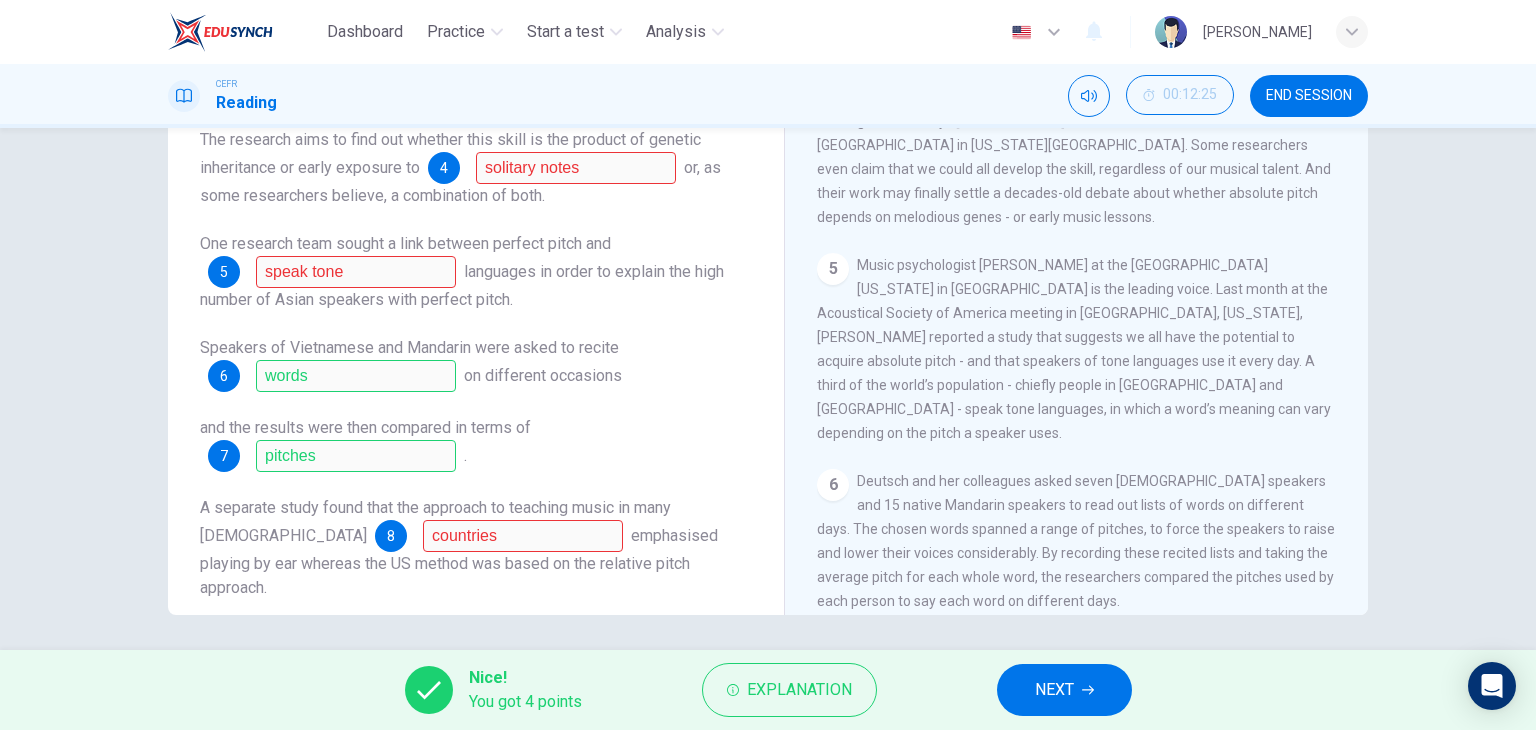 scroll, scrollTop: 826, scrollLeft: 0, axis: vertical 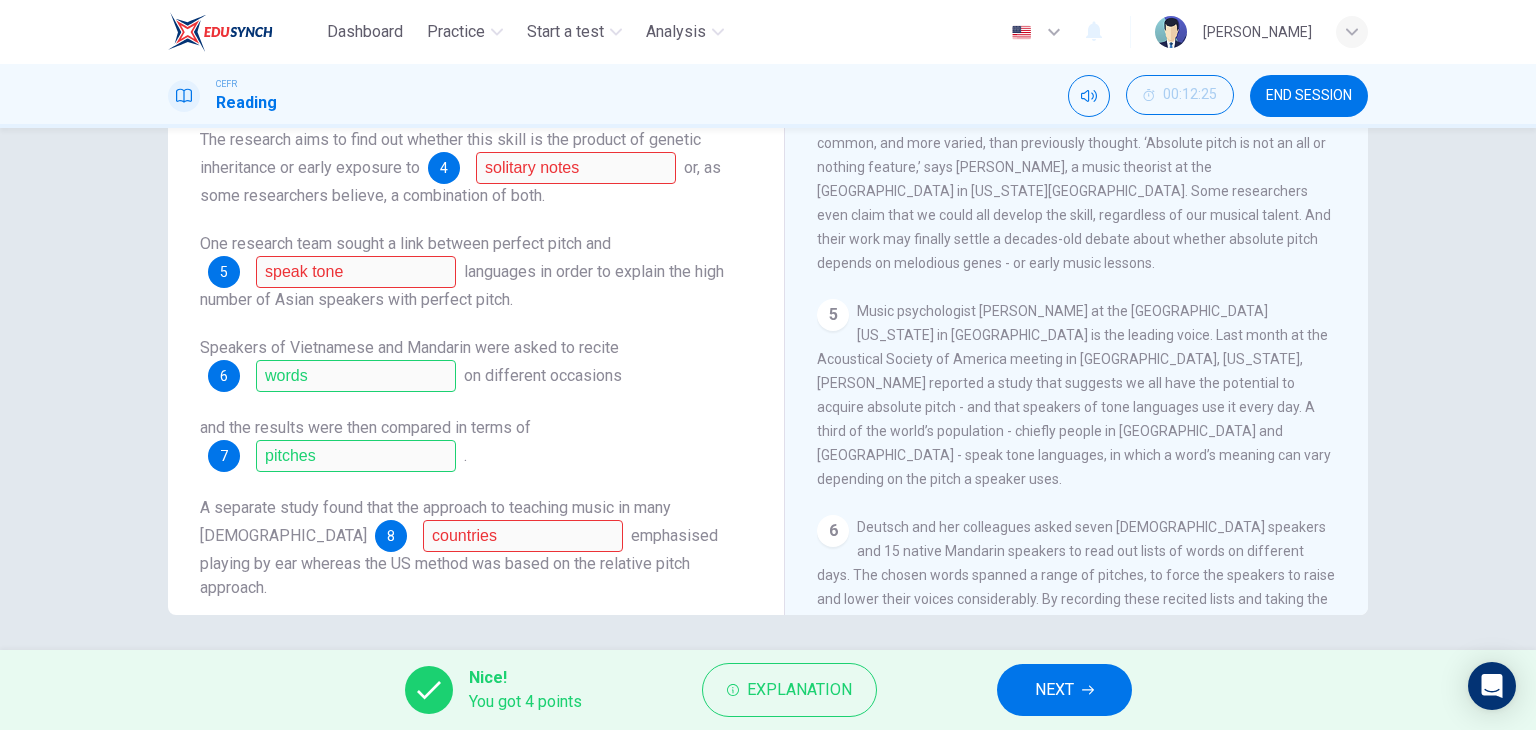 click on "NEXT" at bounding box center (1064, 690) 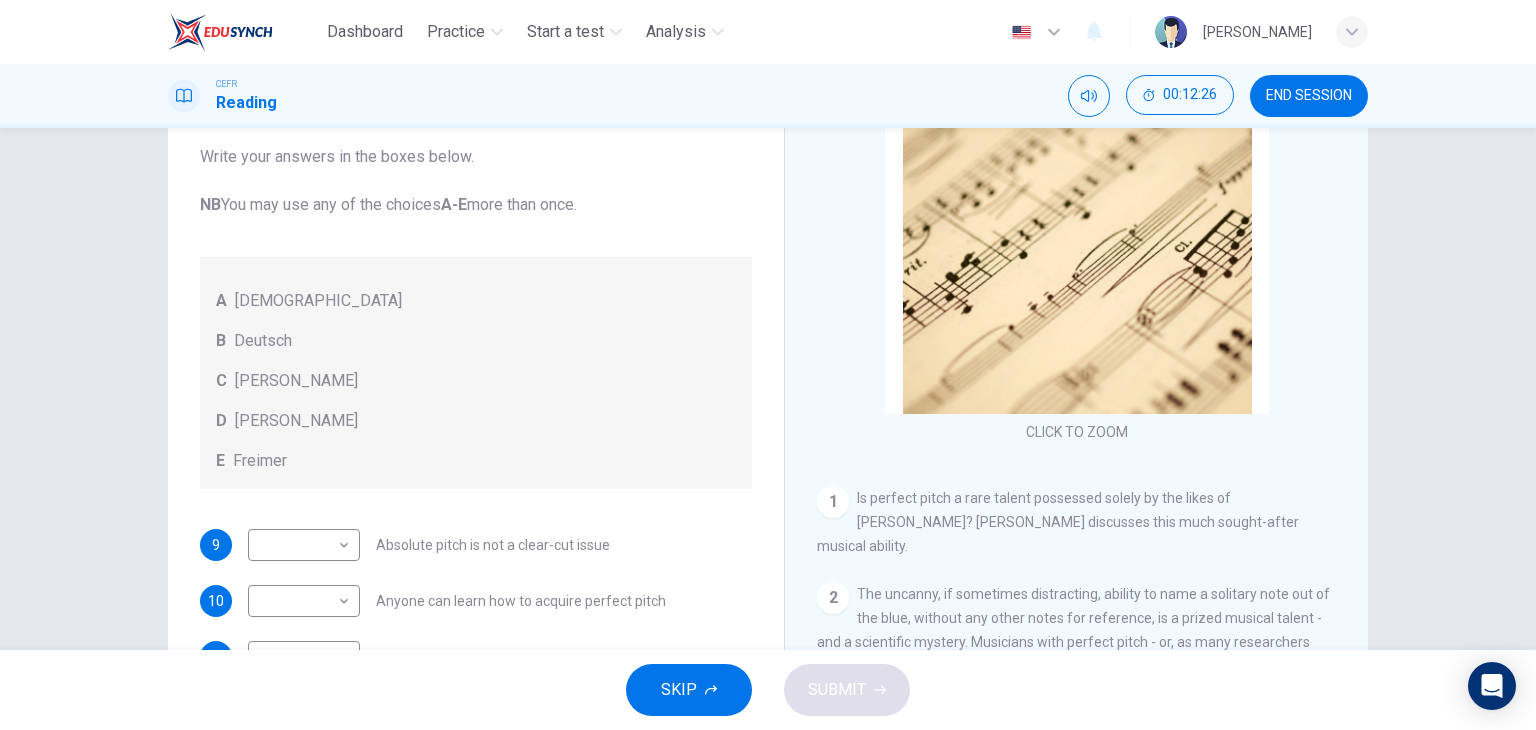 scroll, scrollTop: 148, scrollLeft: 0, axis: vertical 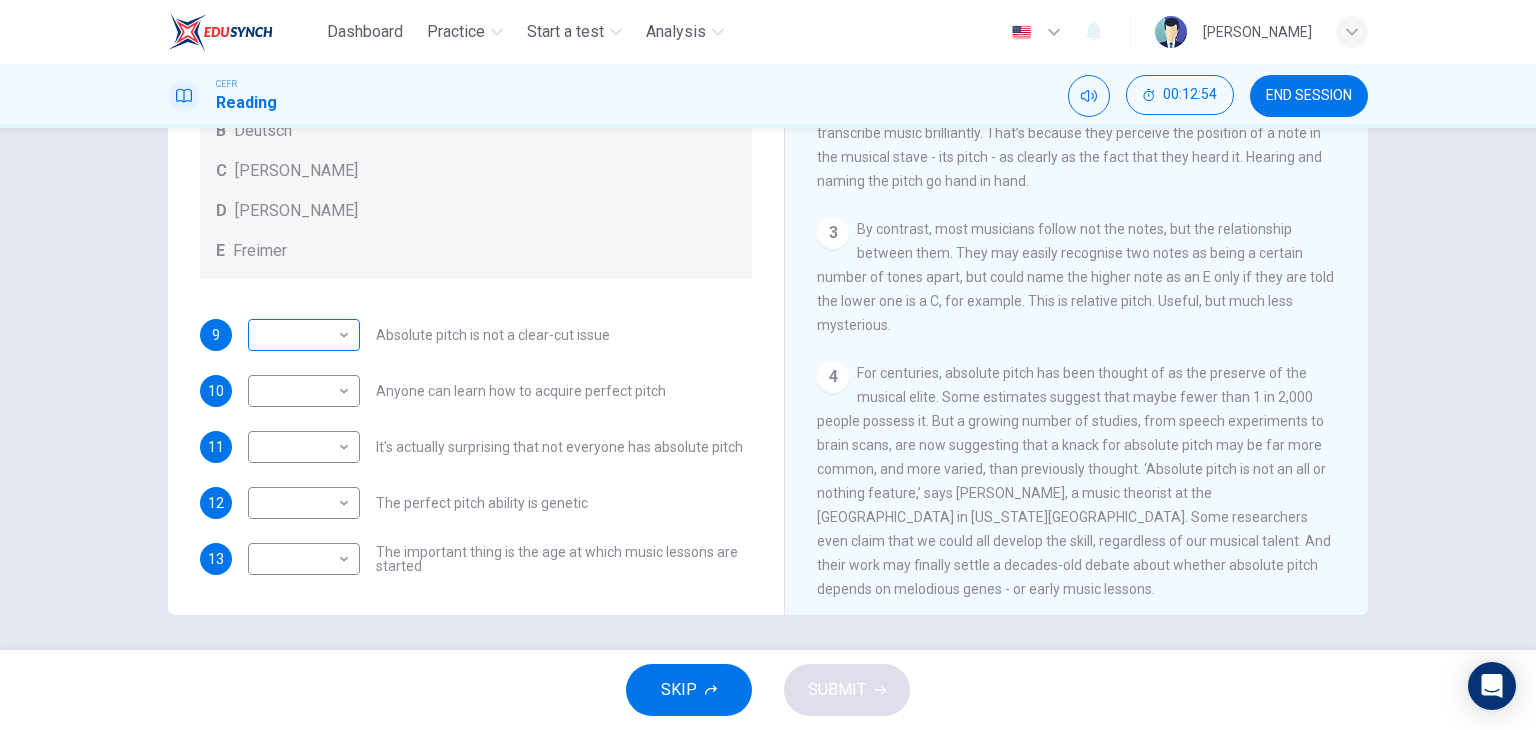 click on "Dashboard Practice Start a test Analysis English en ​ GOOI [PERSON_NAME] CEFR Reading 00:12:54 END SESSION Questions 9 - 13 The Reading Passage contains a number of opinions provided by five different scientists. Match each opinion with one of the scientists ( A-E  below).
Write your answers in the boxes below.
NB  You may use any of the choices  A-E  more than once. A Levitin B Deutsch C [PERSON_NAME] D [PERSON_NAME] 9 ​ ​ Absolute pitch is not a clear-cut issue 10 ​ ​ Anyone can learn how to acquire perfect pitch 11 ​ ​ It's actually surprising that not everyone has absolute pitch 12 ​ ​ The perfect pitch ability is genetic 13 ​ ​ The important thing is the age at which music lessons are started Striking the Right Note CLICK TO ZOOM Click to Zoom 1 Is perfect pitch a rare talent possessed solely by the likes of
[PERSON_NAME]? [PERSON_NAME] discusses this much sought-after musical ability. 2 3 4 5 6 7 8 9 10 11 12 13 SKIP SUBMIT EduSynch - Online Language Proficiency Testing
Dashboard" at bounding box center [768, 365] 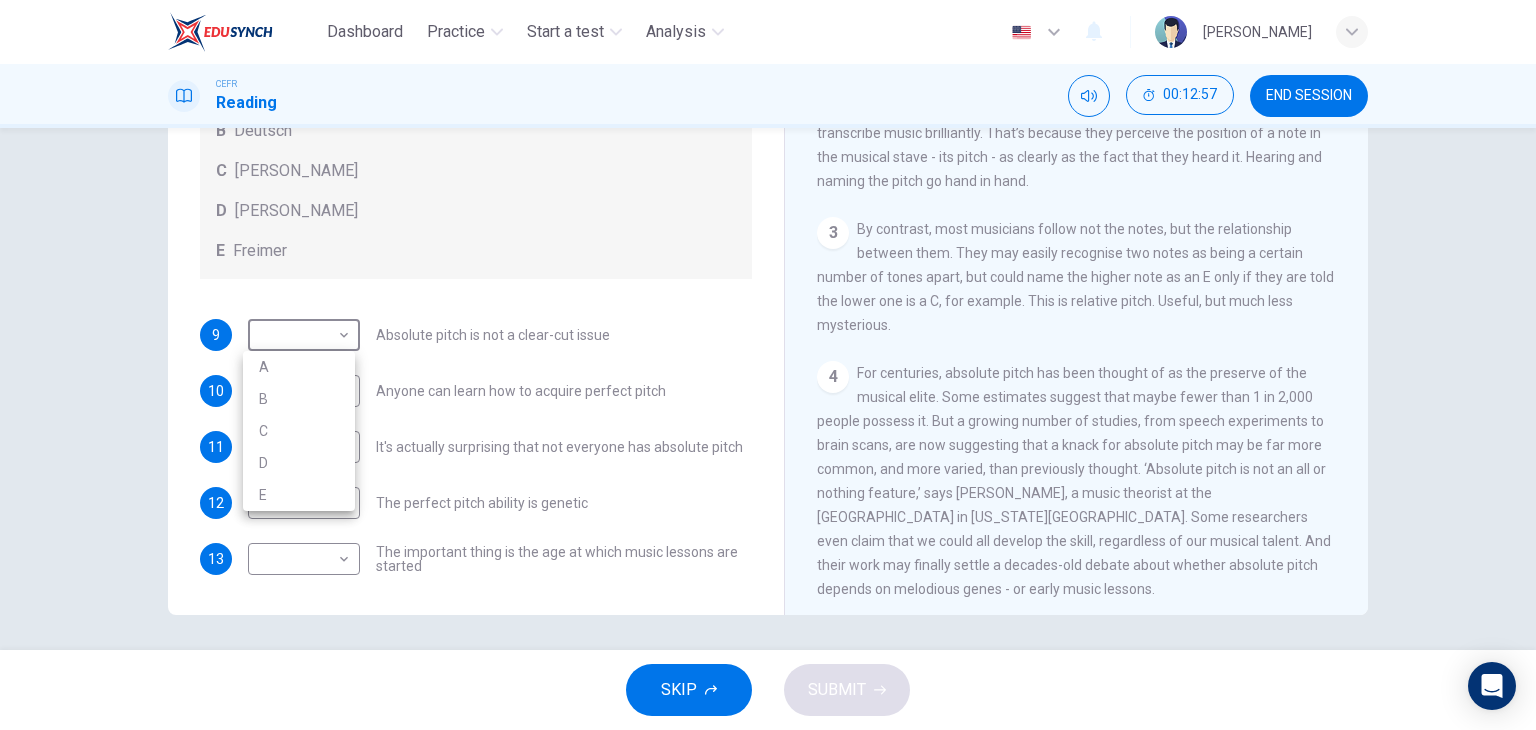 click at bounding box center (768, 365) 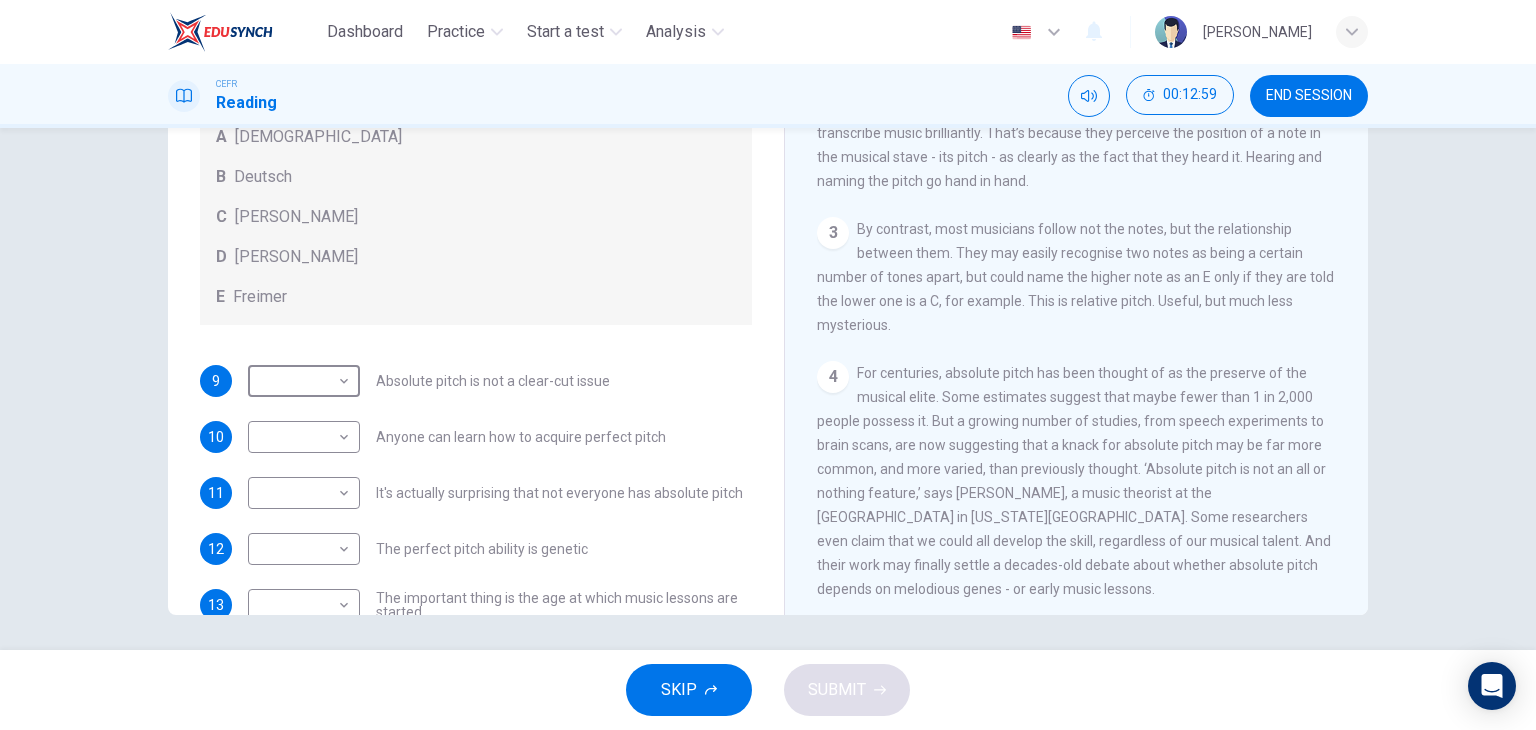 scroll, scrollTop: 76, scrollLeft: 0, axis: vertical 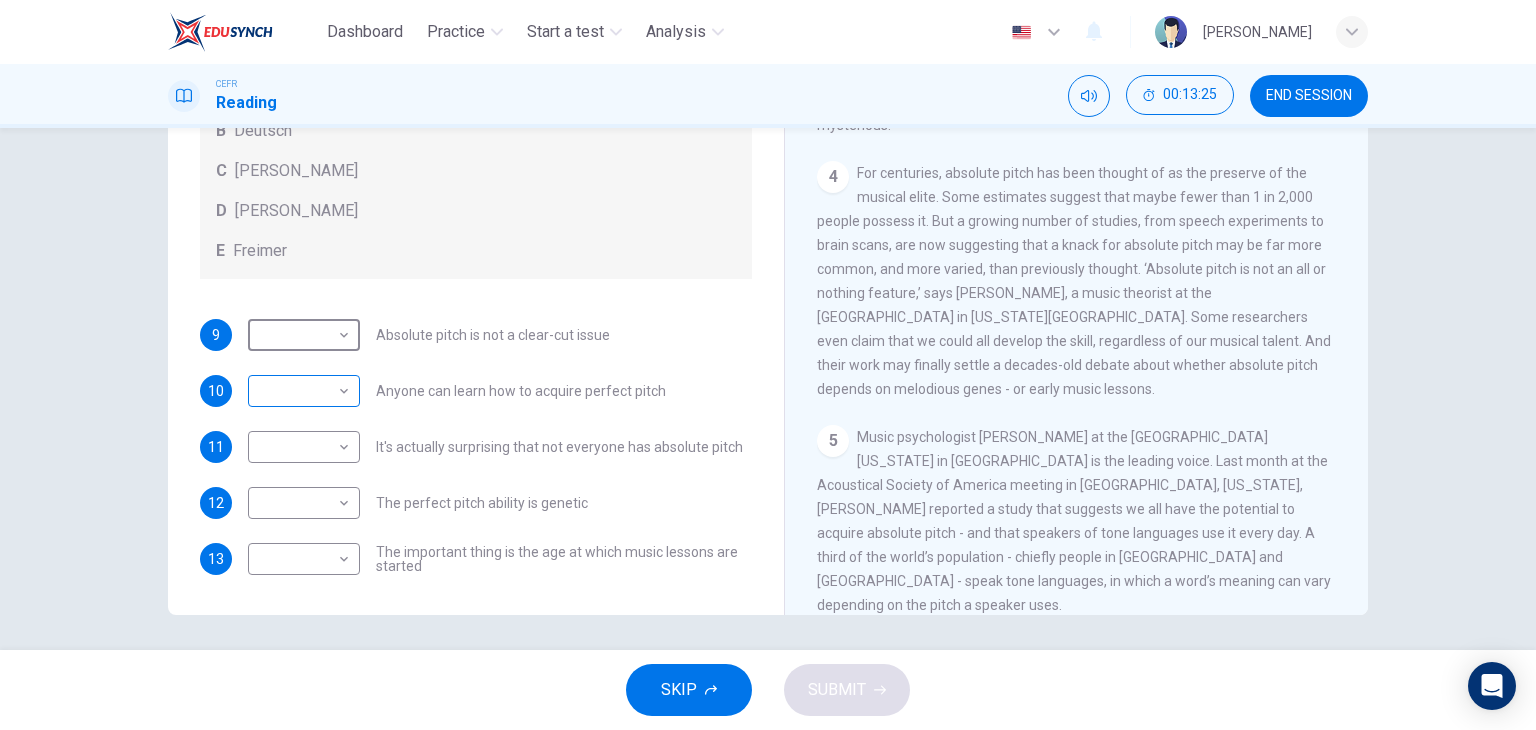 click on "Dashboard Practice Start a test Analysis English en ​ GOOI [PERSON_NAME] CEFR Reading 00:13:25 END SESSION Questions 9 - 13 The Reading Passage contains a number of opinions provided by five different scientists. Match each opinion with one of the scientists ( A-E  below).
Write your answers in the boxes below.
NB  You may use any of the choices  A-E  more than once. A Levitin B Deutsch C [PERSON_NAME] D [PERSON_NAME] 9 ​ ​ Absolute pitch is not a clear-cut issue 10 ​ ​ Anyone can learn how to acquire perfect pitch 11 ​ ​ It's actually surprising that not everyone has absolute pitch 12 ​ ​ The perfect pitch ability is genetic 13 ​ ​ The important thing is the age at which music lessons are started Striking the Right Note CLICK TO ZOOM Click to Zoom 1 Is perfect pitch a rare talent possessed solely by the likes of
[PERSON_NAME]? [PERSON_NAME] discusses this much sought-after musical ability. 2 3 4 5 6 7 8 9 10 11 12 13 SKIP SUBMIT EduSynch - Online Language Proficiency Testing
Dashboard" at bounding box center [768, 365] 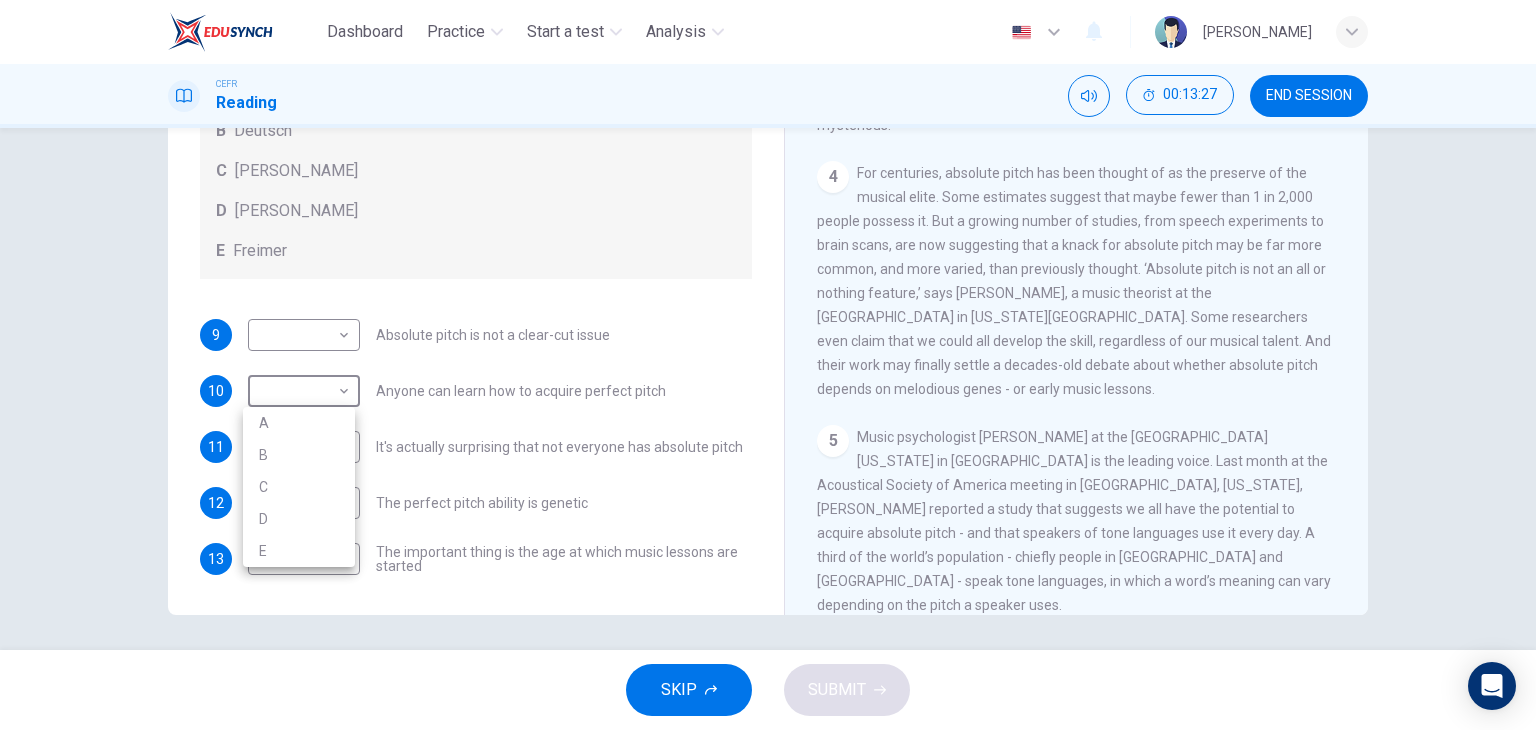 click on "B" at bounding box center (299, 455) 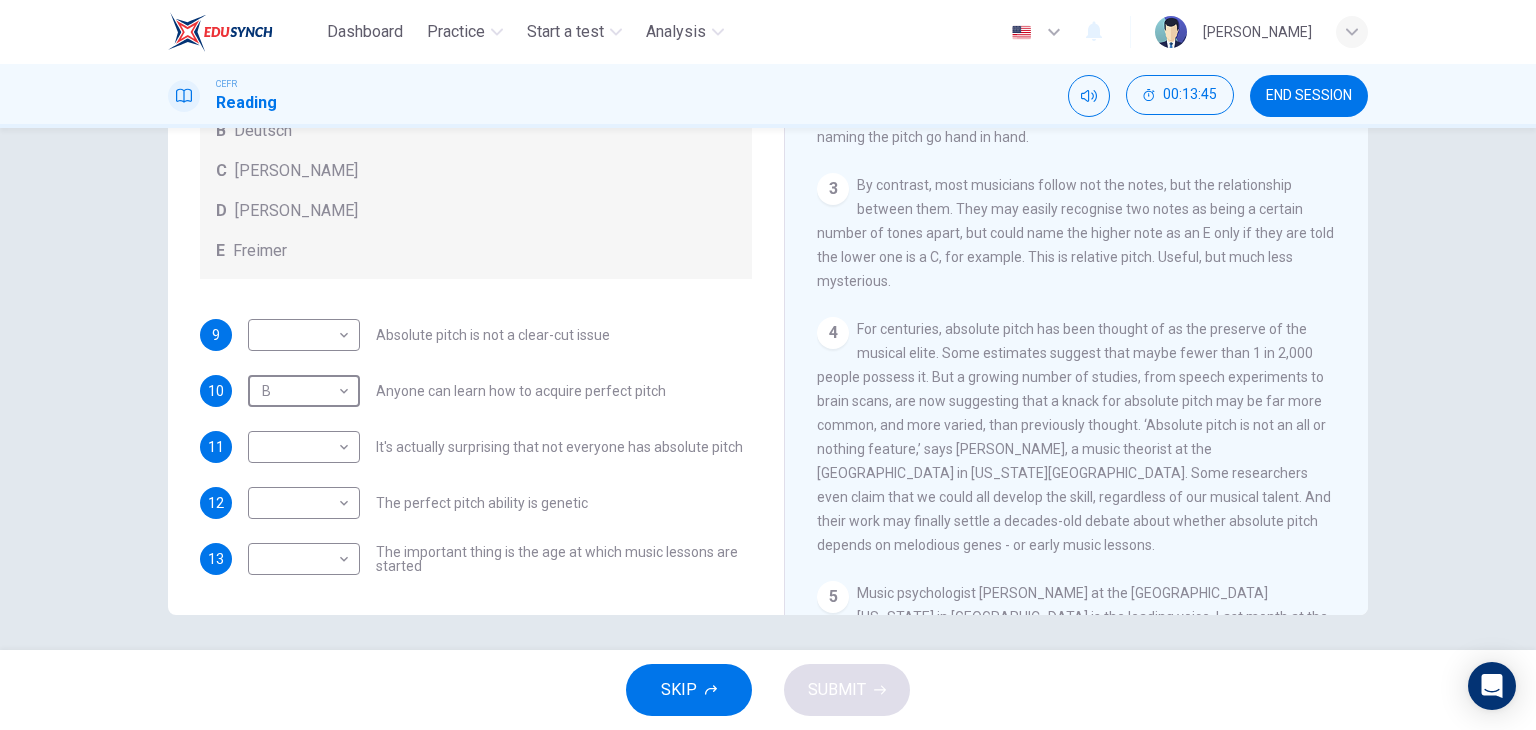 scroll, scrollTop: 500, scrollLeft: 0, axis: vertical 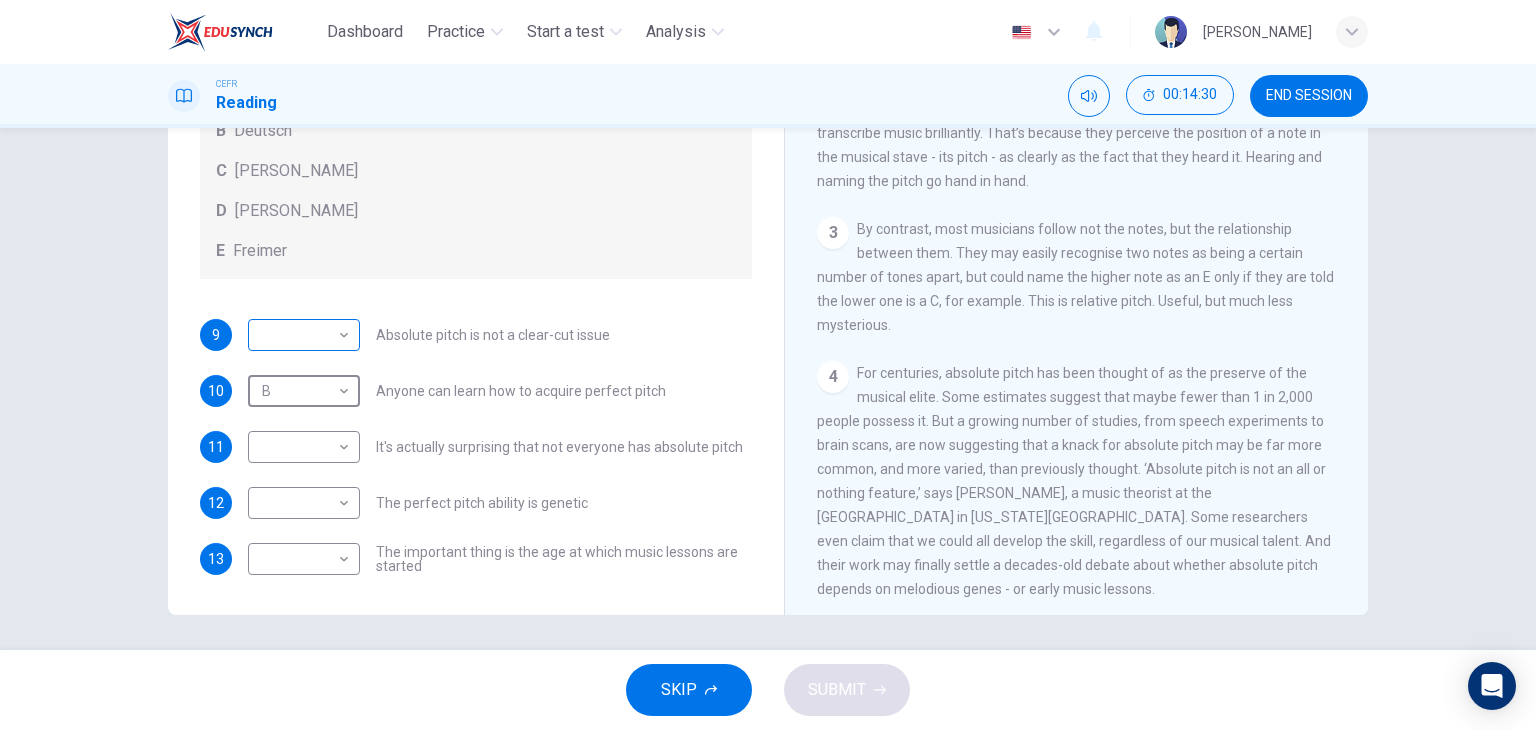 click on "Dashboard Practice Start a test Analysis English en ​ GOOI [PERSON_NAME] CEFR Reading 00:14:30 END SESSION Questions 9 - 13 The Reading Passage contains a number of opinions provided by five different scientists. Match each opinion with one of the scientists ( A-E  below).
Write your answers in the boxes below.
NB  You may use any of the choices  A-E  more than once. A Levitin B Deutsch C [PERSON_NAME] D [PERSON_NAME] 9 ​ ​ Absolute pitch is not a clear-cut issue 10 B B ​ Anyone can learn how to acquire perfect pitch 11 ​ ​ It's actually surprising that not everyone has absolute pitch 12 ​ ​ The perfect pitch ability is genetic 13 ​ ​ The important thing is the age at which music lessons are started Striking the Right Note CLICK TO ZOOM Click to Zoom 1 Is perfect pitch a rare talent possessed solely by the likes of
[PERSON_NAME]? [PERSON_NAME] discusses this much sought-after musical ability. 2 3 4 5 6 7 8 9 10 11 12 13 SKIP SUBMIT EduSynch - Online Language Proficiency Testing
Dashboard" at bounding box center [768, 365] 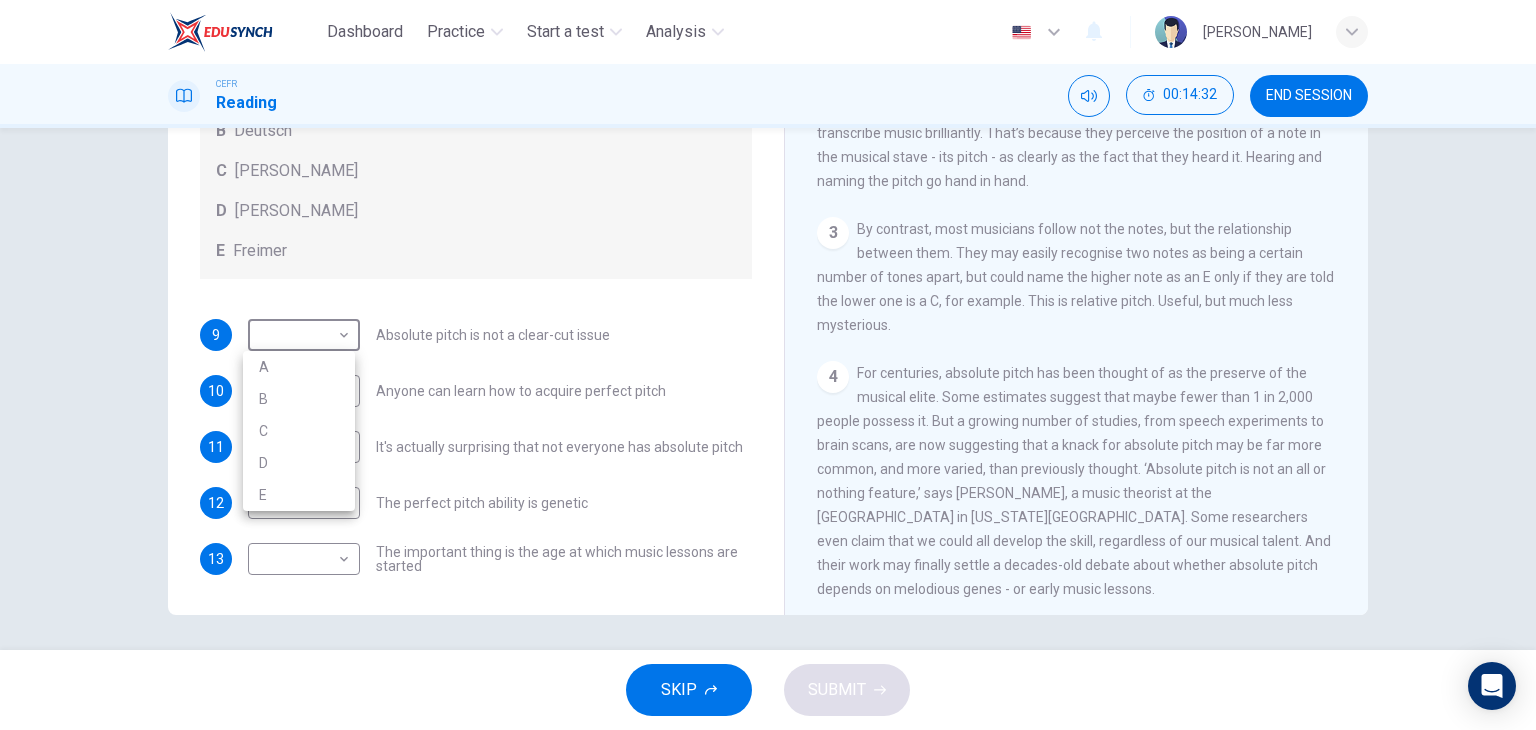 click on "D" at bounding box center (299, 463) 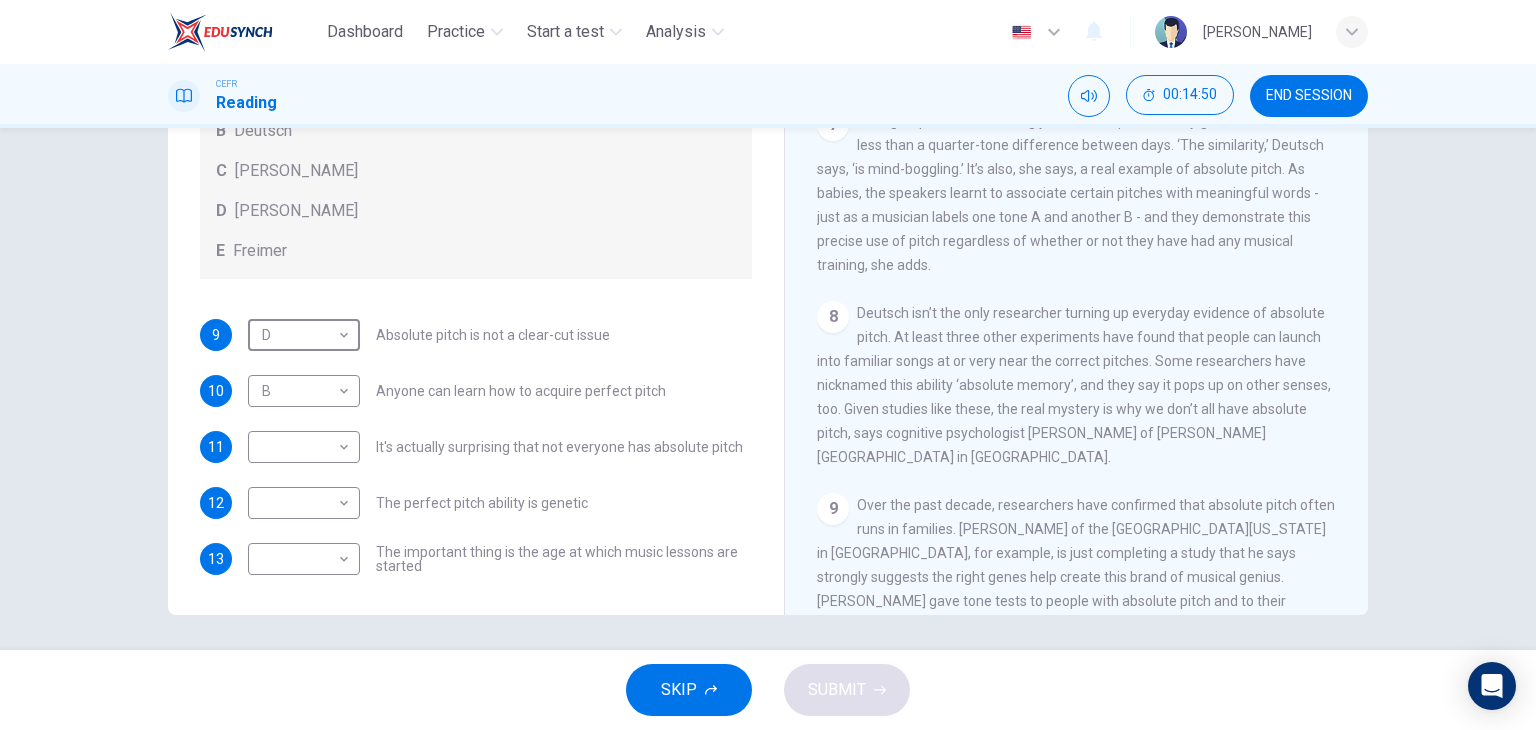 scroll, scrollTop: 1300, scrollLeft: 0, axis: vertical 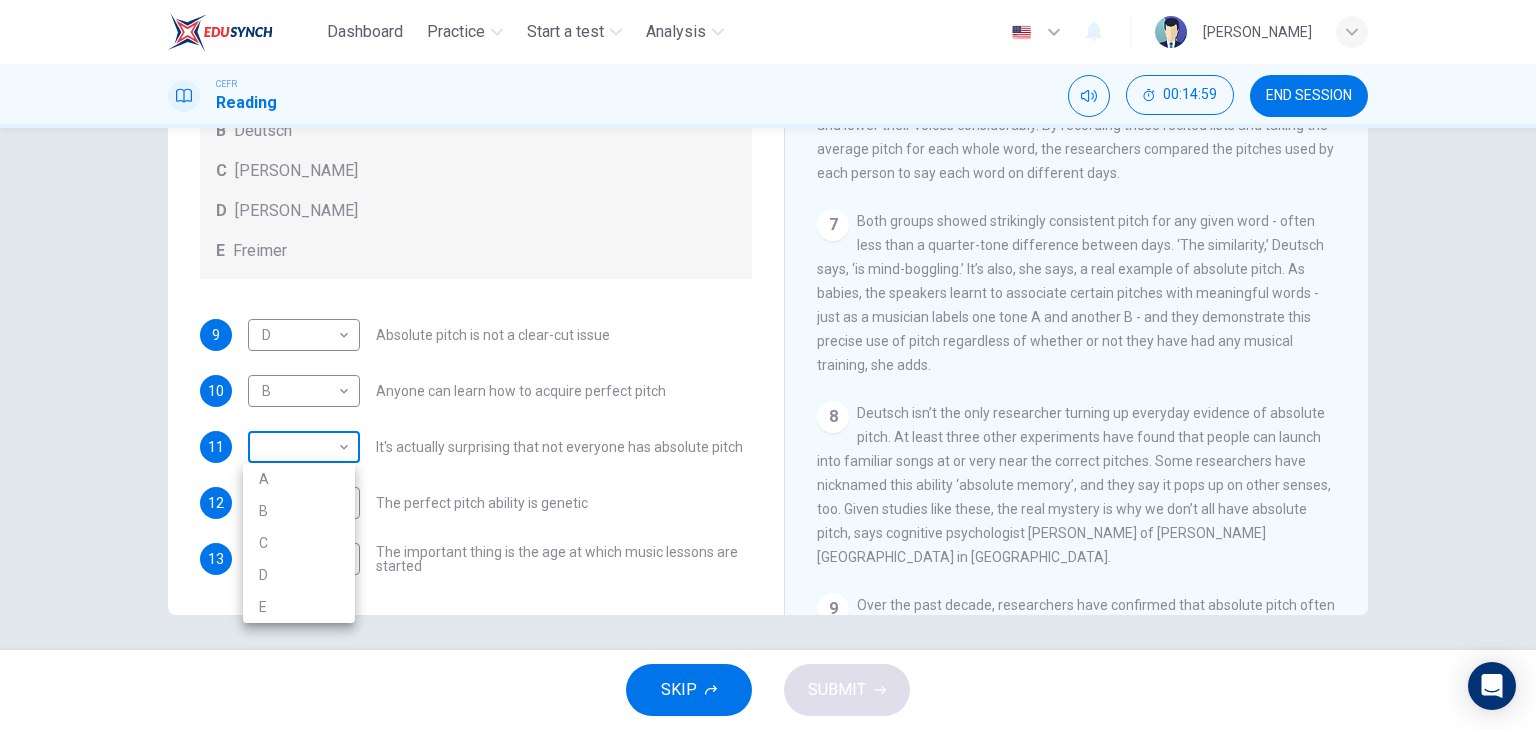 click on "Dashboard Practice Start a test Analysis English en ​ GOOI [PERSON_NAME] CEFR Reading 00:14:59 END SESSION Questions 9 - 13 The Reading Passage contains a number of opinions provided by five different scientists. Match each opinion with one of the scientists ( A-E  below).
Write your answers in the boxes below.
NB  You may use any of the choices  A-E  more than once. A Levitin B Deutsch C [PERSON_NAME] D [PERSON_NAME] 9 D D ​ Absolute pitch is not a clear-cut issue 10 B B ​ Anyone can learn how to acquire perfect pitch 11 ​ ​ It's actually surprising that not everyone has absolute pitch 12 ​ ​ The perfect pitch ability is genetic 13 ​ ​ The important thing is the age at which music lessons are started Striking the Right Note CLICK TO ZOOM Click to Zoom 1 Is perfect pitch a rare talent possessed solely by the likes of
[PERSON_NAME]? [PERSON_NAME] discusses this much sought-after musical ability. 2 3 4 5 6 7 8 9 10 11 12 13 SKIP SUBMIT EduSynch - Online Language Proficiency Testing
Dashboard A" at bounding box center (768, 365) 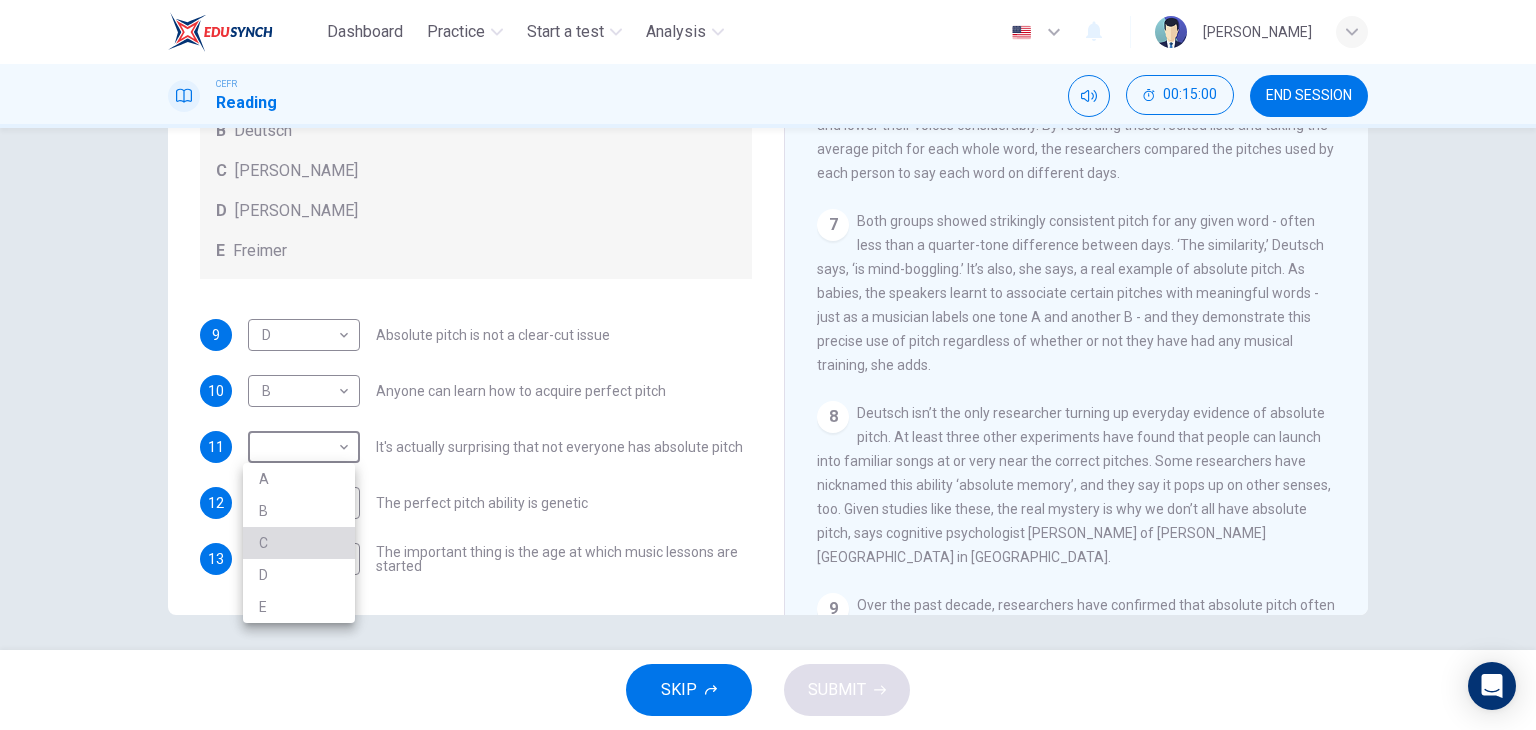 click on "C" at bounding box center (299, 543) 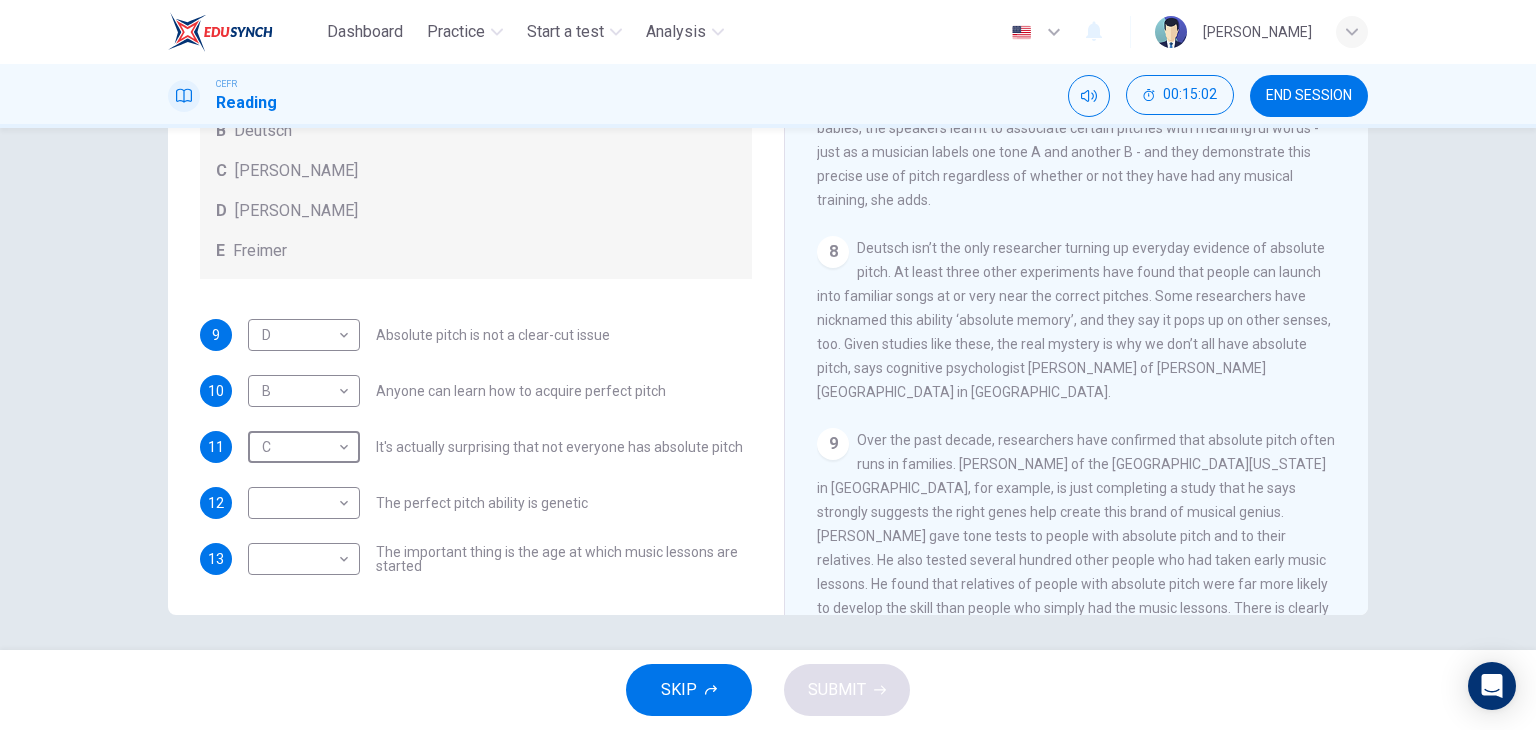 scroll, scrollTop: 1500, scrollLeft: 0, axis: vertical 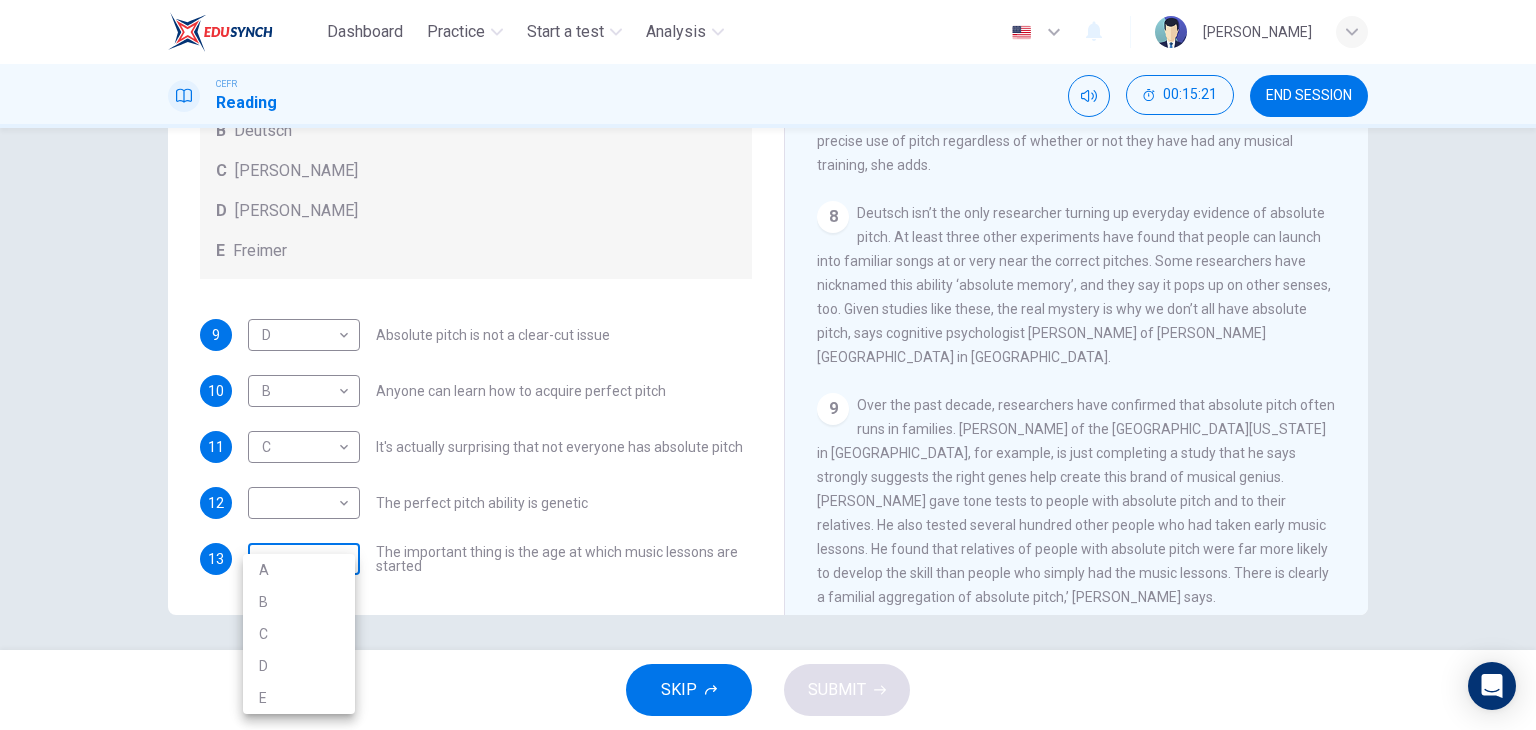 click on "Dashboard Practice Start a test Analysis English en ​ GOOI [PERSON_NAME] CEFR Reading 00:15:21 END SESSION Questions 9 - 13 The Reading Passage contains a number of opinions provided by five different scientists. Match each opinion with one of the scientists ( A-E  below).
Write your answers in the boxes below.
NB  You may use any of the choices  A-E  more than once. A Levitin B Deutsch C [PERSON_NAME] D [PERSON_NAME] 9 D D ​ Absolute pitch is not a clear-cut issue 10 B B ​ Anyone can learn how to acquire perfect pitch 11 C C ​ It's actually surprising that not everyone has absolute pitch 12 ​ ​ The perfect pitch ability is genetic 13 ​ ​ The important thing is the age at which music lessons are started Striking the Right Note CLICK TO ZOOM Click to Zoom 1 Is perfect pitch a rare talent possessed solely by the likes of
[PERSON_NAME]? [PERSON_NAME] discusses this much sought-after musical ability. 2 3 4 5 6 7 8 9 10 11 12 13 SKIP SUBMIT EduSynch - Online Language Proficiency Testing
Dashboard A" at bounding box center (768, 365) 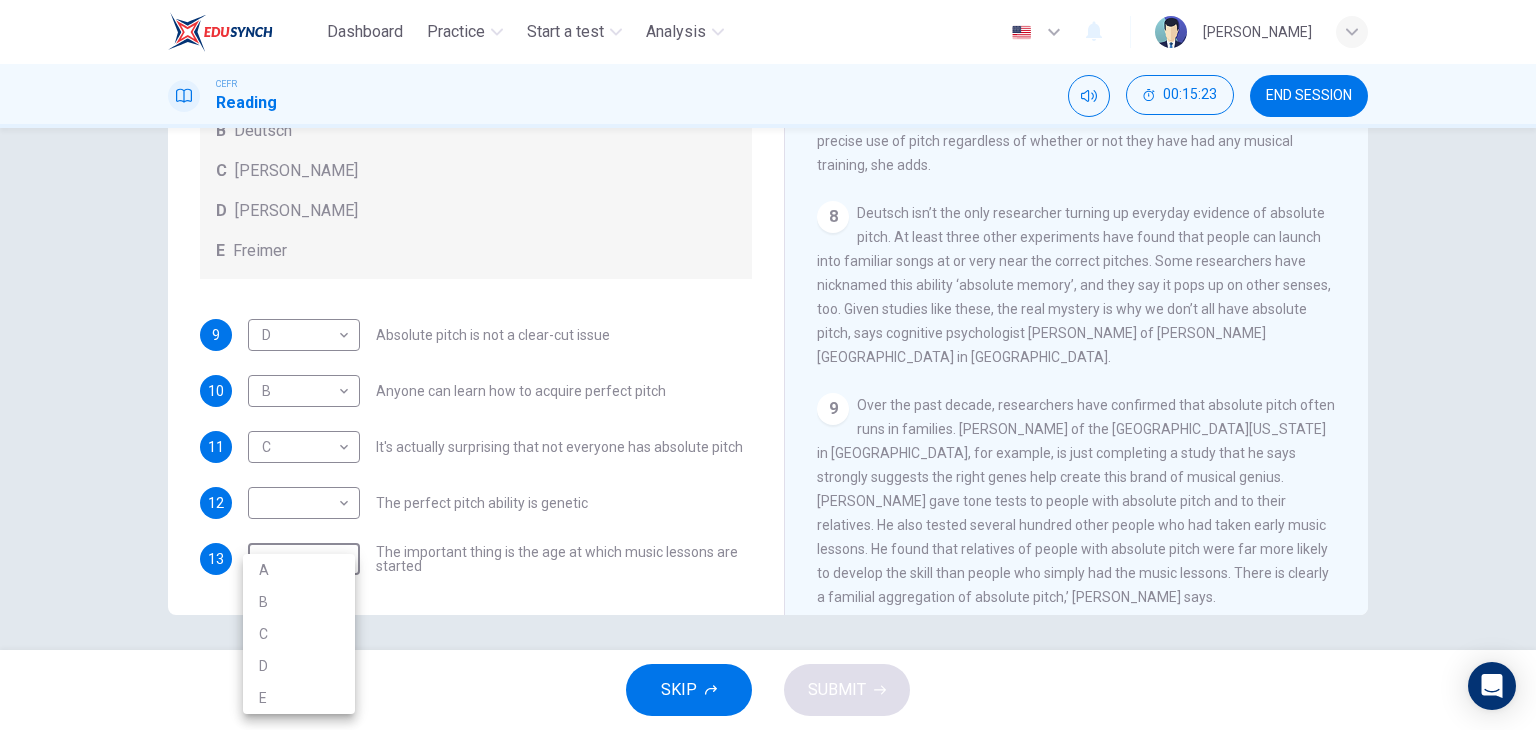 click on "E" at bounding box center [299, 698] 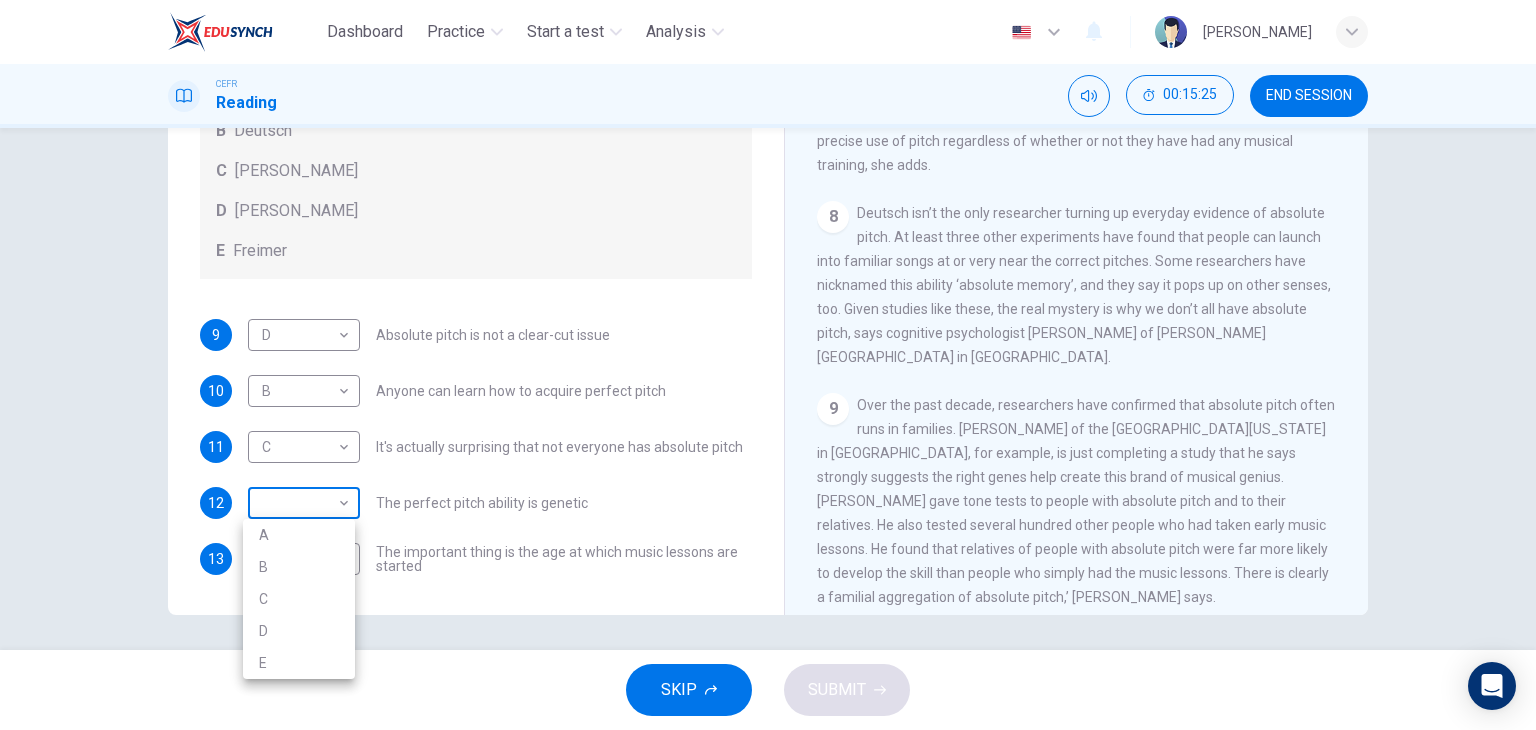click on "Dashboard Practice Start a test Analysis English en ​ GOOI [PERSON_NAME] CEFR Reading 00:15:25 END SESSION Questions 9 - 13 The Reading Passage contains a number of opinions provided by five different scientists. Match each opinion with one of the scientists ( A-E  below).
Write your answers in the boxes below.
NB  You may use any of the choices  A-E  more than once. A Levitin B Deutsch C [PERSON_NAME] D [PERSON_NAME] 9 D D ​ Absolute pitch is not a clear-cut issue 10 B B ​ Anyone can learn how to acquire perfect pitch 11 C C ​ It's actually surprising that not everyone has absolute pitch 12 ​ ​ The perfect pitch ability is genetic 13 E E ​ The important thing is the age at which music lessons are started Striking the Right Note CLICK TO ZOOM Click to Zoom 1 Is perfect pitch a rare talent possessed solely by the likes of
[PERSON_NAME]? [PERSON_NAME] discusses this much sought-after musical ability. 2 3 4 5 6 7 8 9 10 11 12 13 SKIP SUBMIT EduSynch - Online Language Proficiency Testing
Dashboard A" at bounding box center [768, 365] 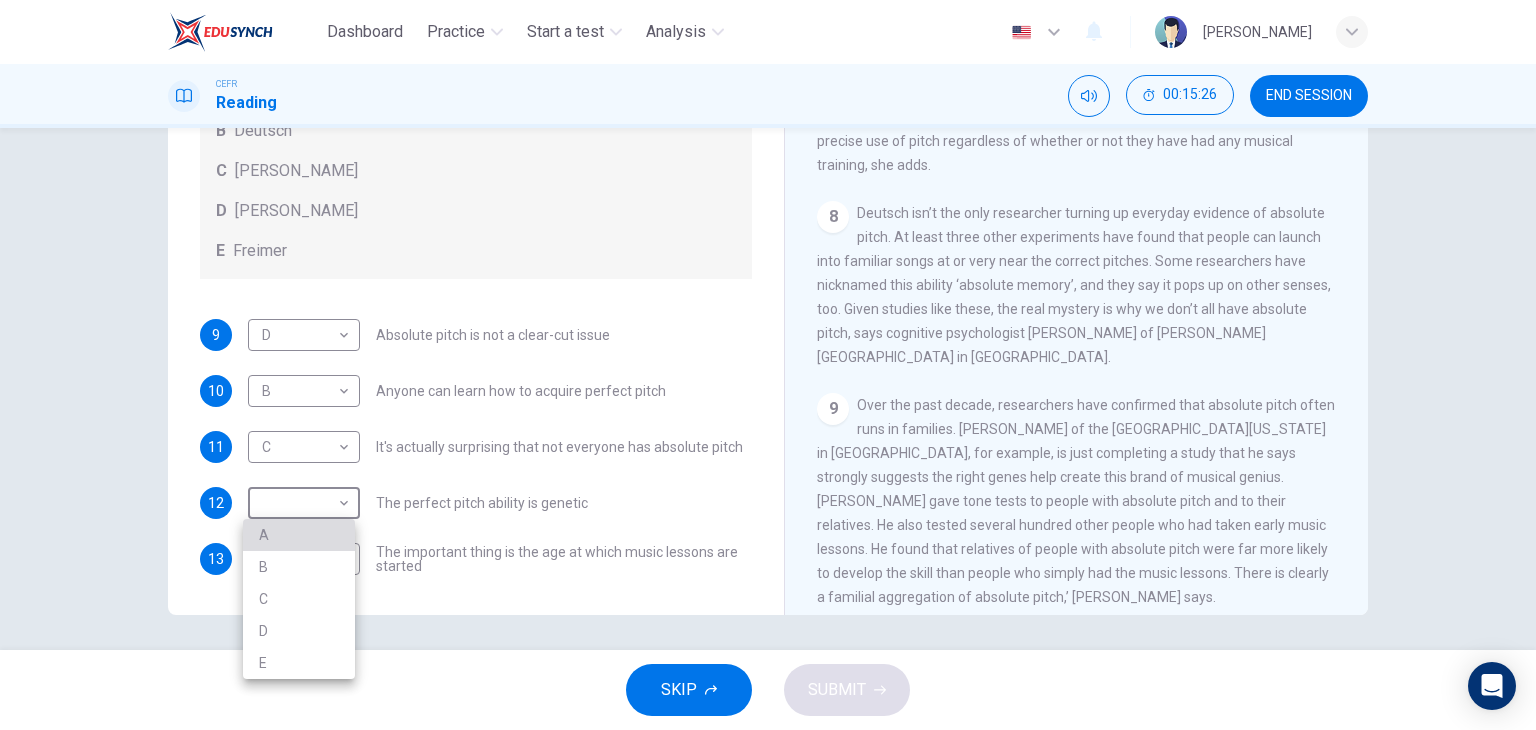 click on "A" at bounding box center (299, 535) 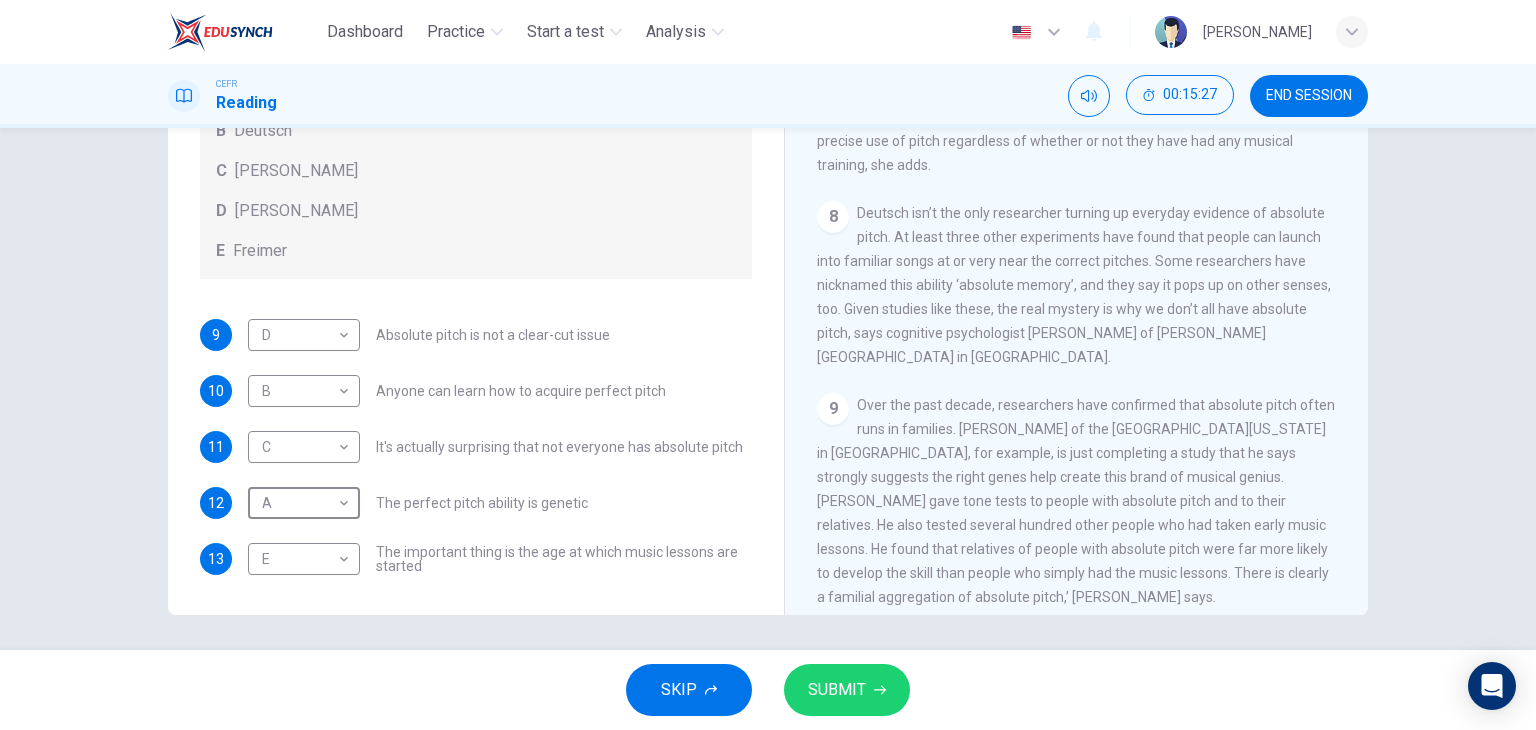 click on "SUBMIT" at bounding box center [847, 690] 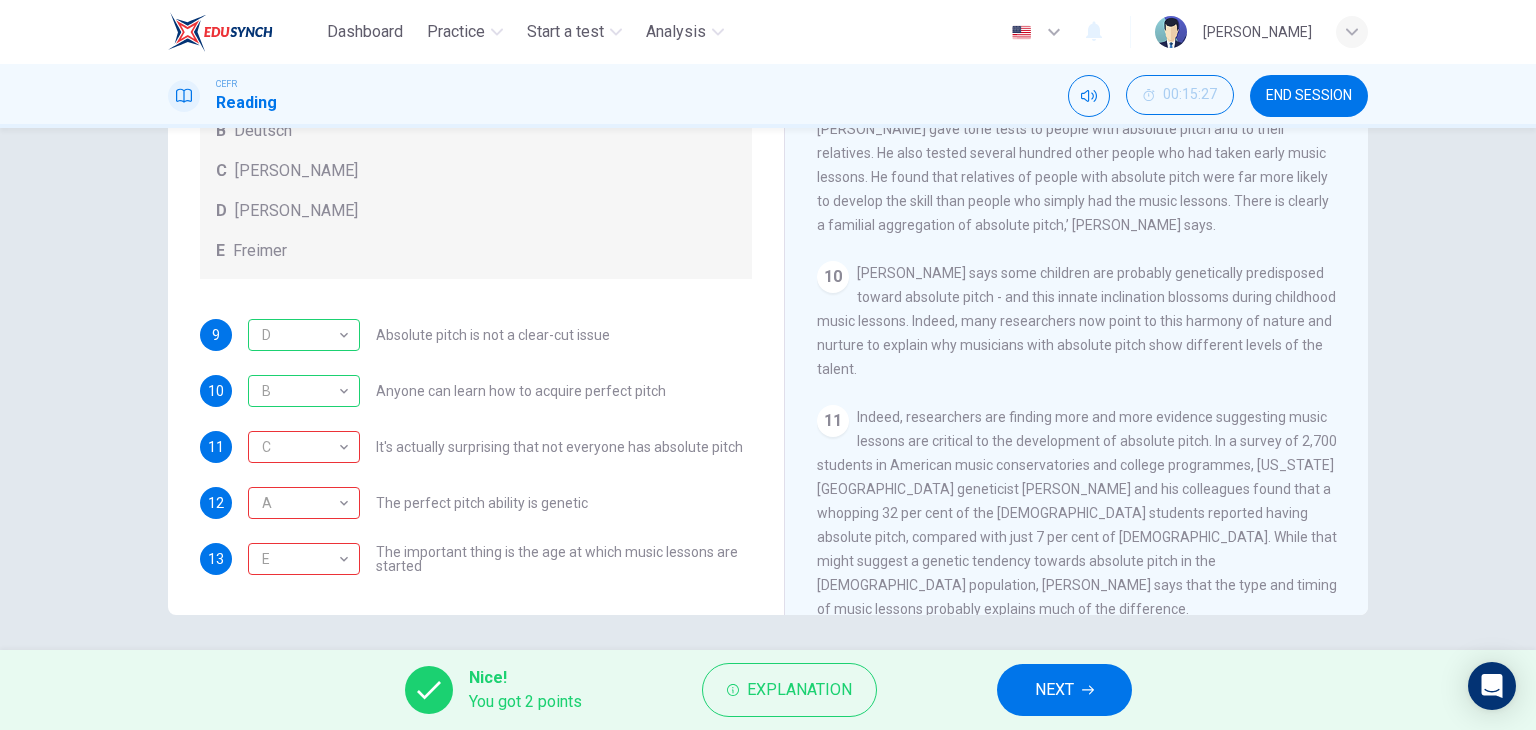 scroll, scrollTop: 1900, scrollLeft: 0, axis: vertical 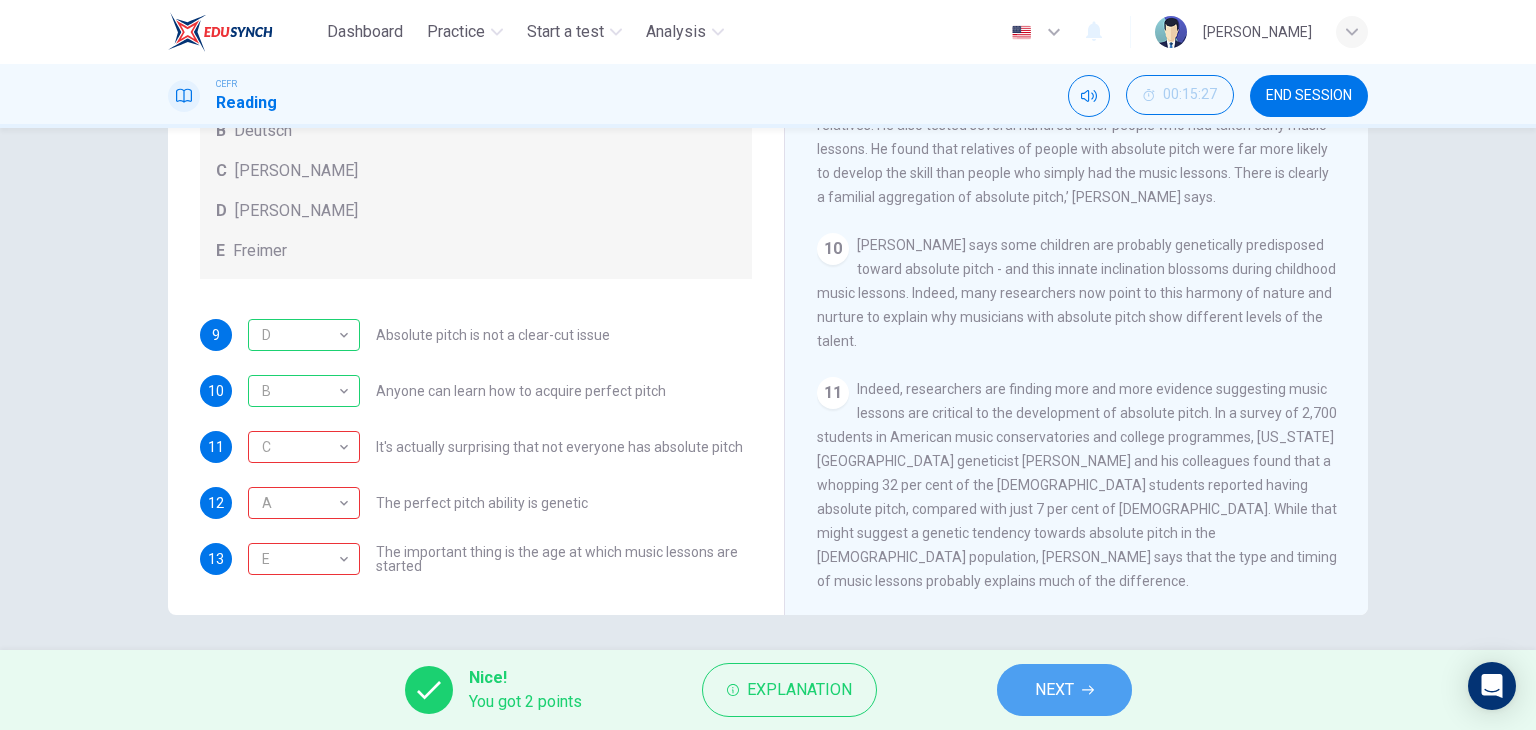 click on "NEXT" at bounding box center [1064, 690] 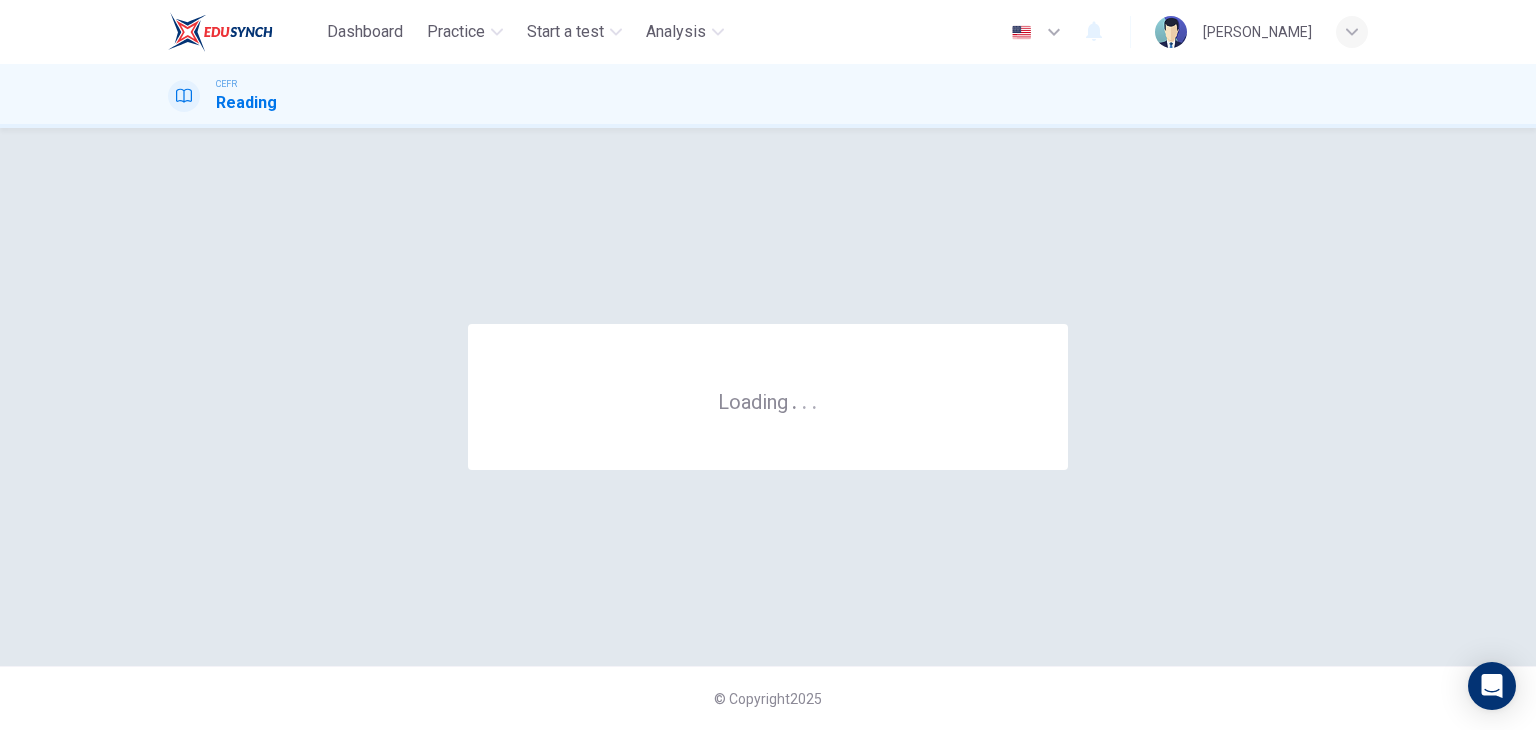 scroll, scrollTop: 0, scrollLeft: 0, axis: both 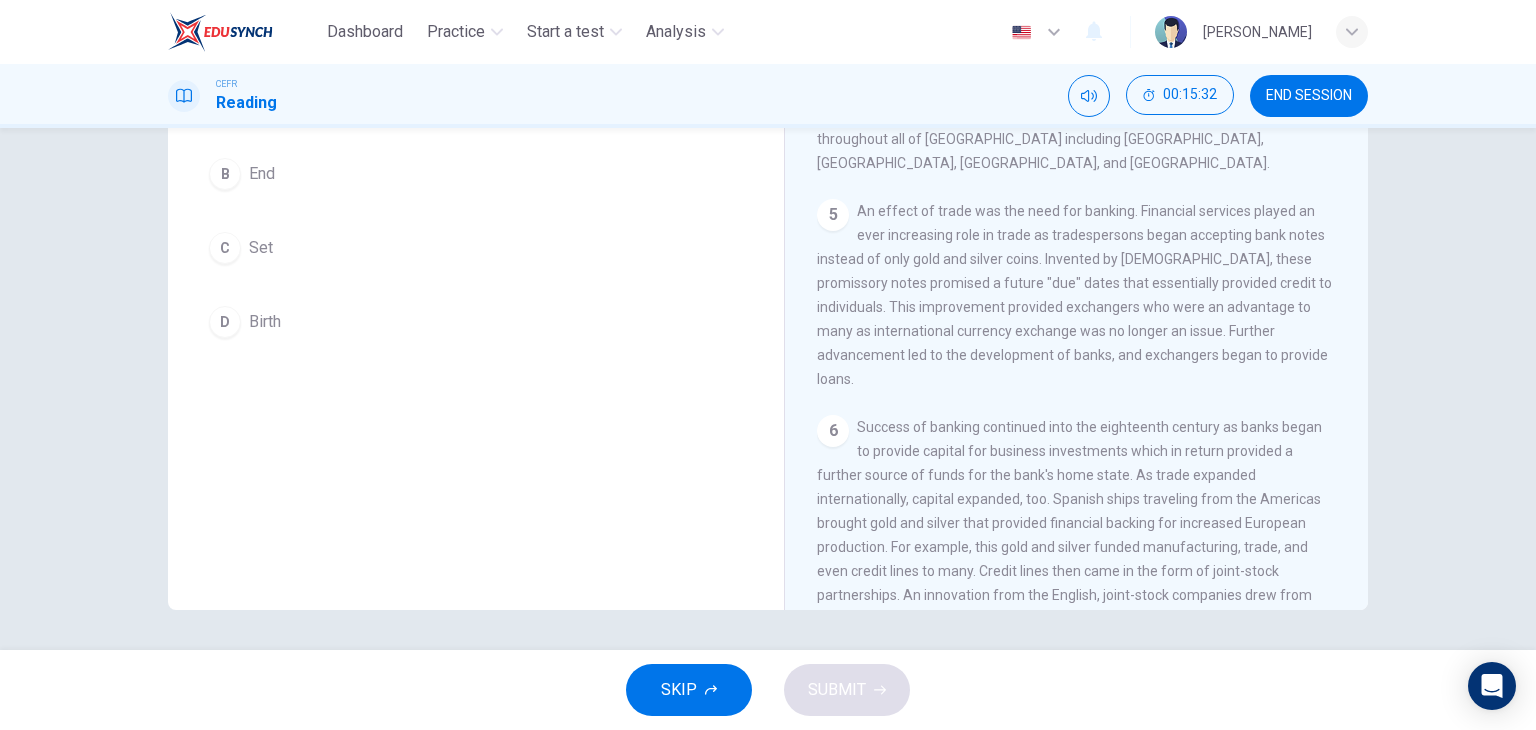 click on "END SESSION" at bounding box center [1309, 96] 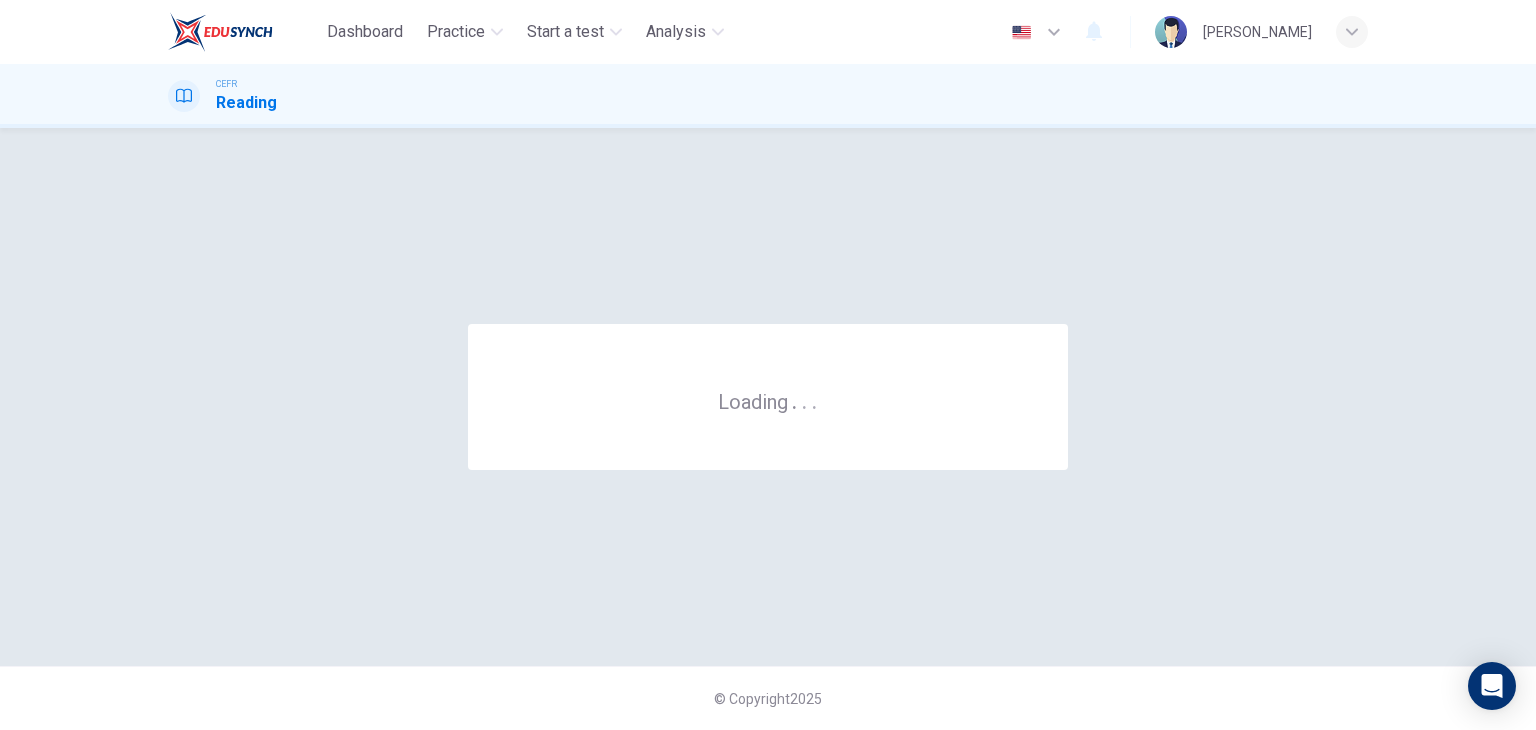 scroll, scrollTop: 0, scrollLeft: 0, axis: both 